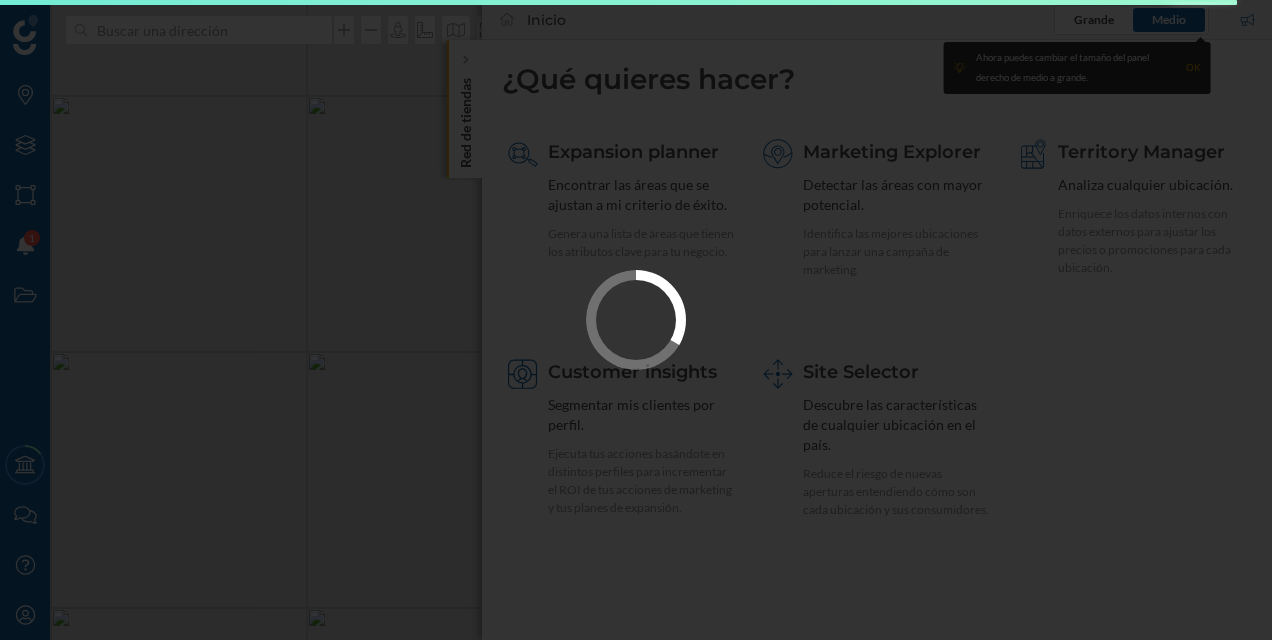 scroll, scrollTop: 0, scrollLeft: 0, axis: both 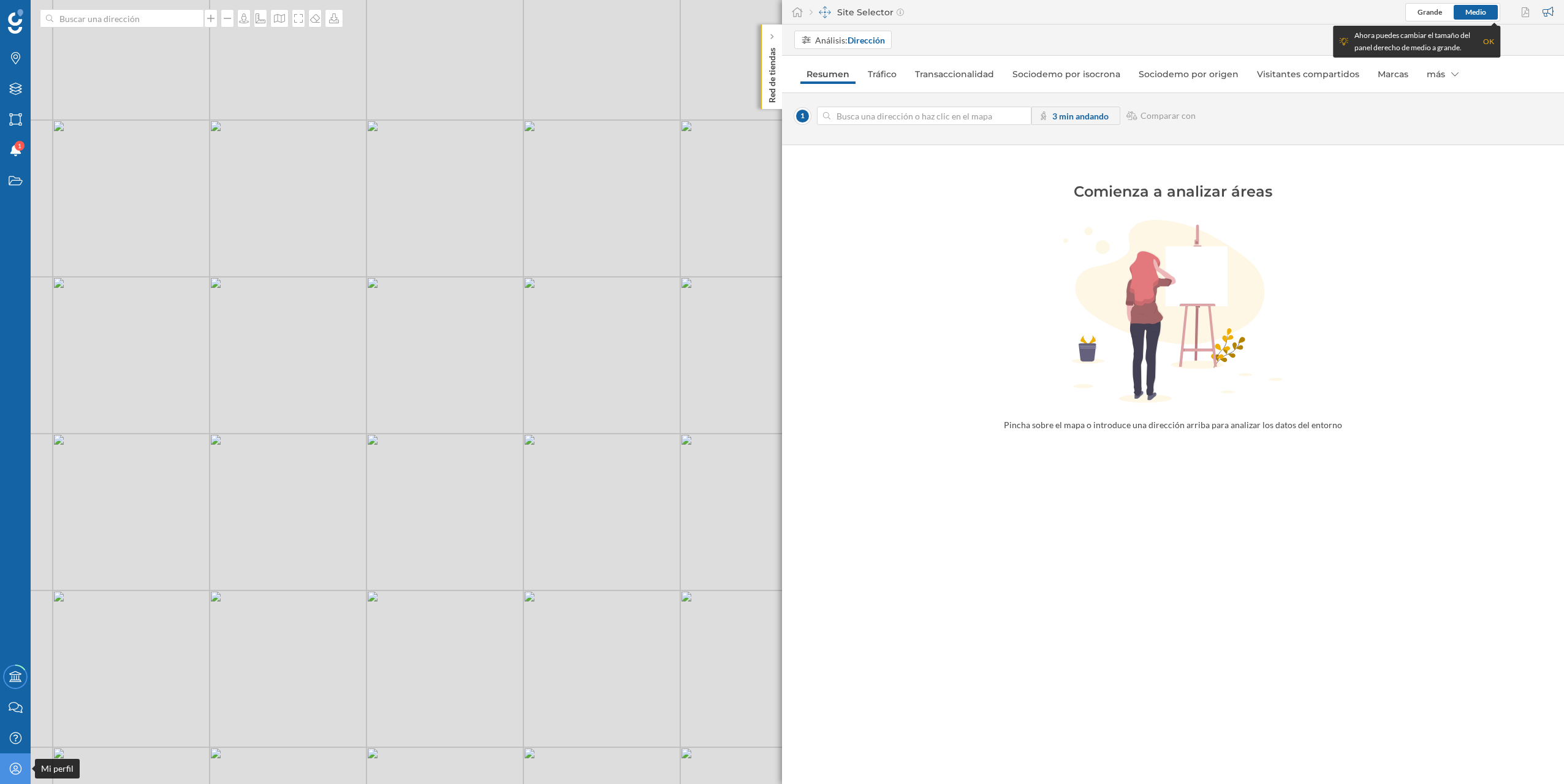 click on "Mi perfil" 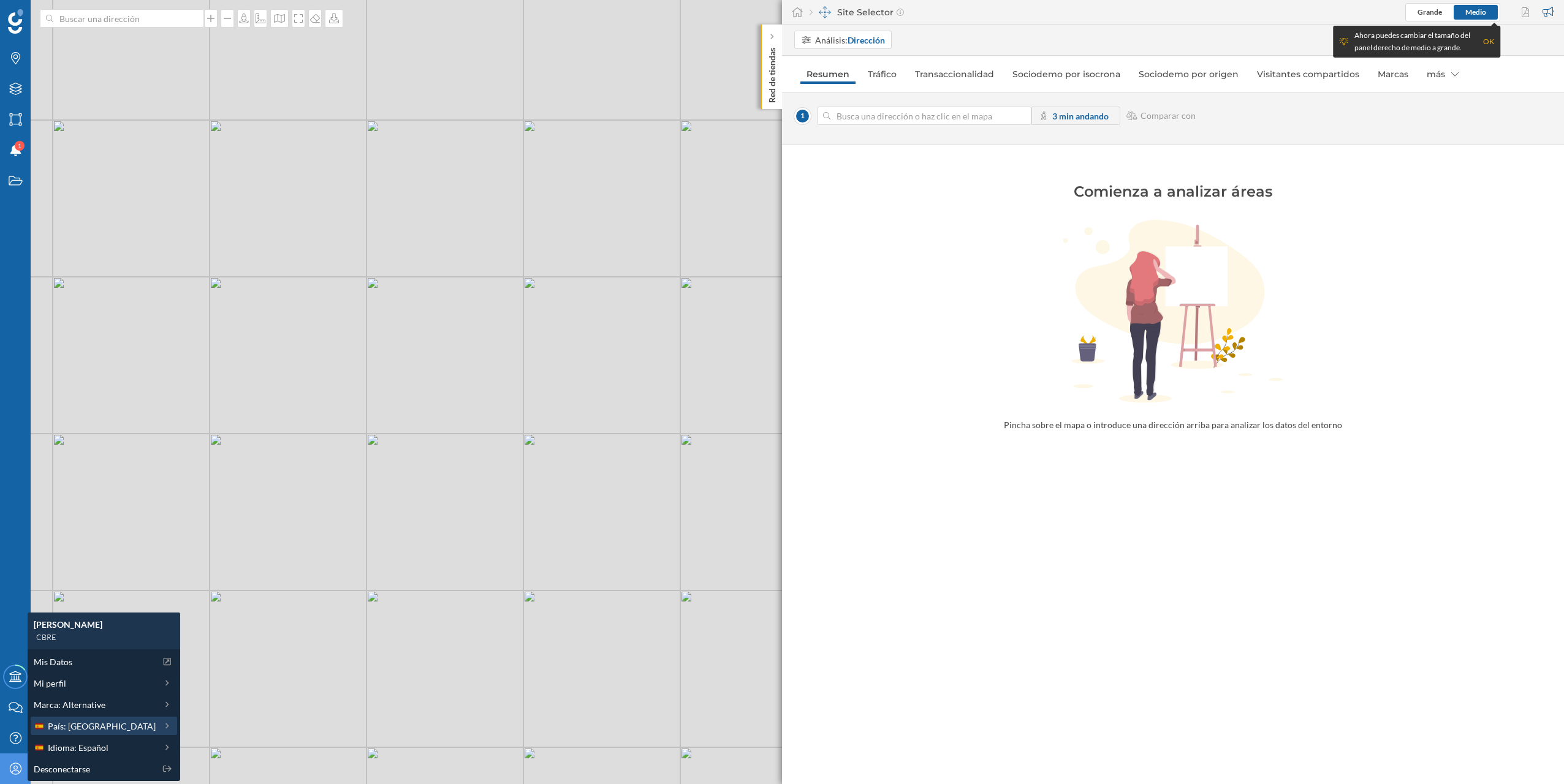 click on "País: [GEOGRAPHIC_DATA]" at bounding box center [94, 726] 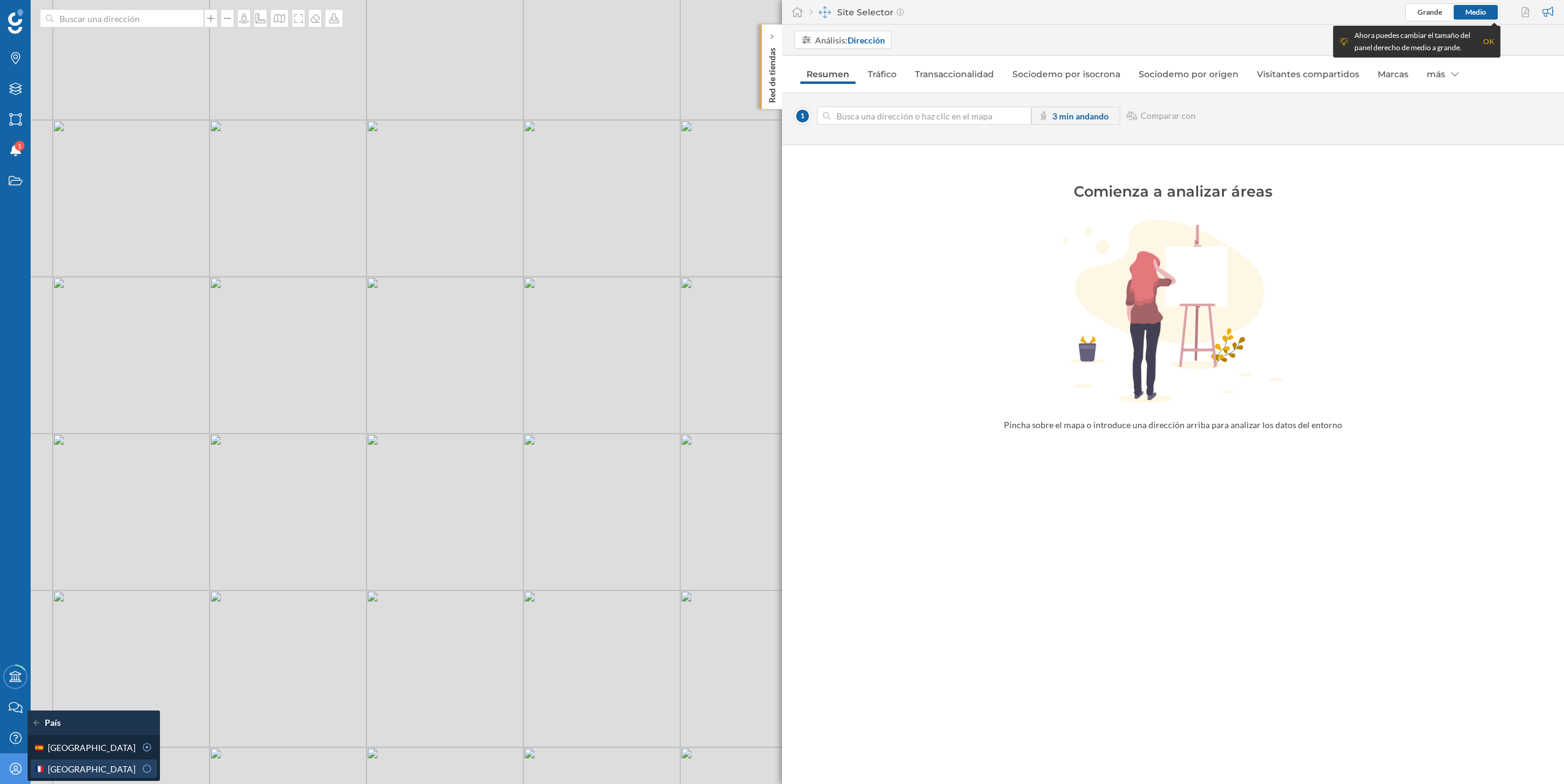 click 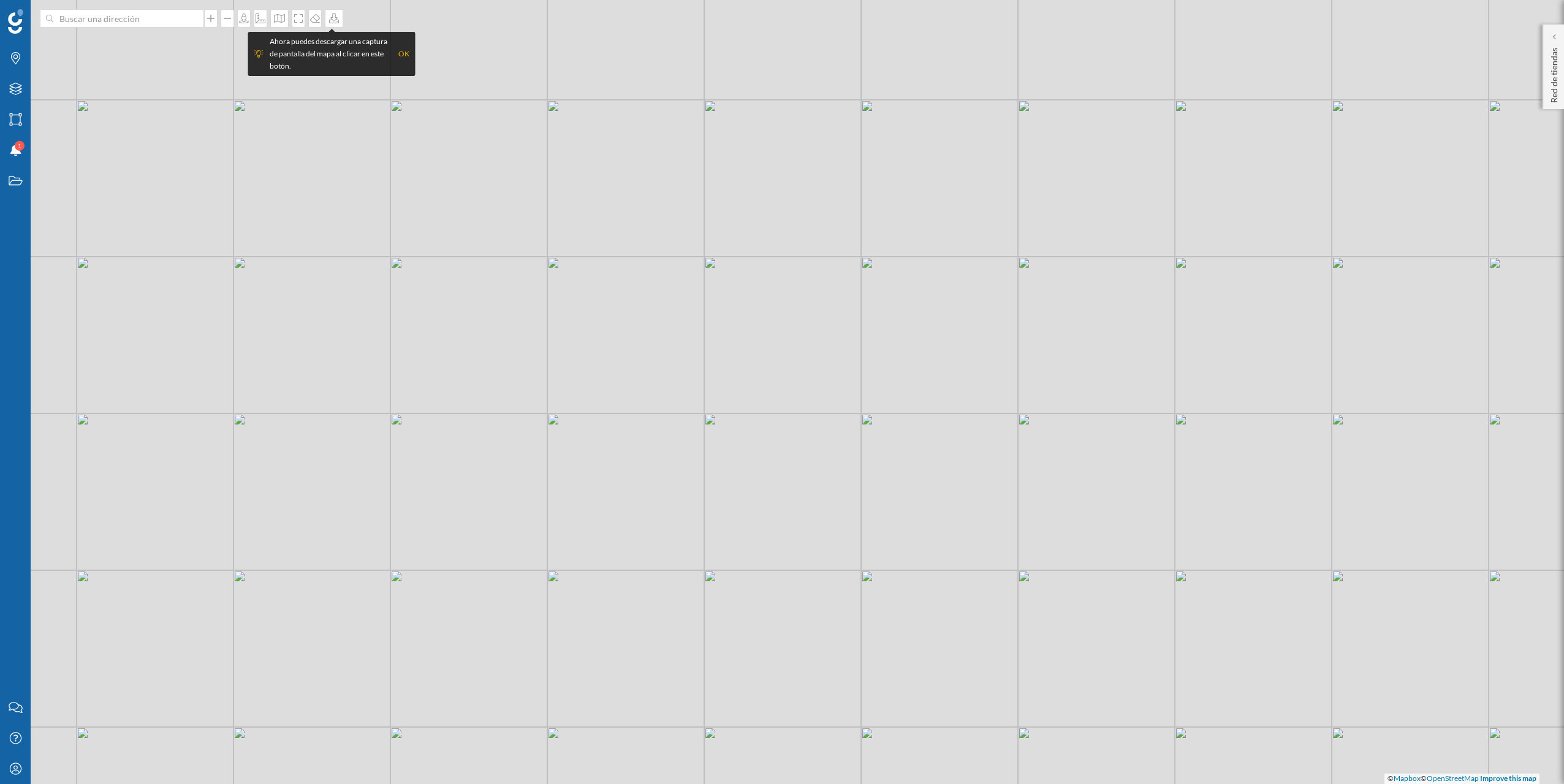 click on "©  Mapbox  ©  OpenStreetMap   Improve this map" at bounding box center [782, 392] 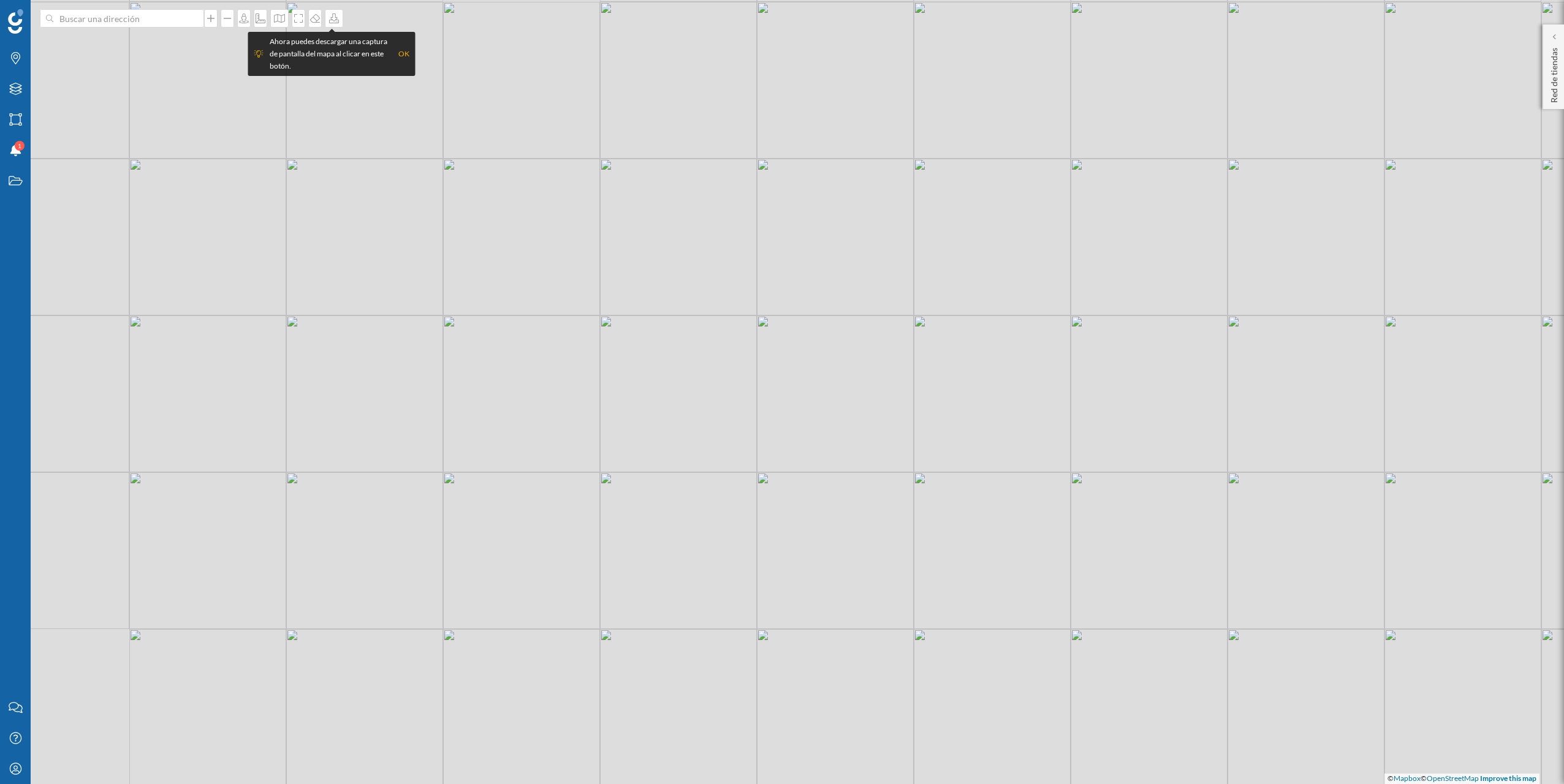 drag, startPoint x: 215, startPoint y: 268, endPoint x: 458, endPoint y: 328, distance: 250.29782 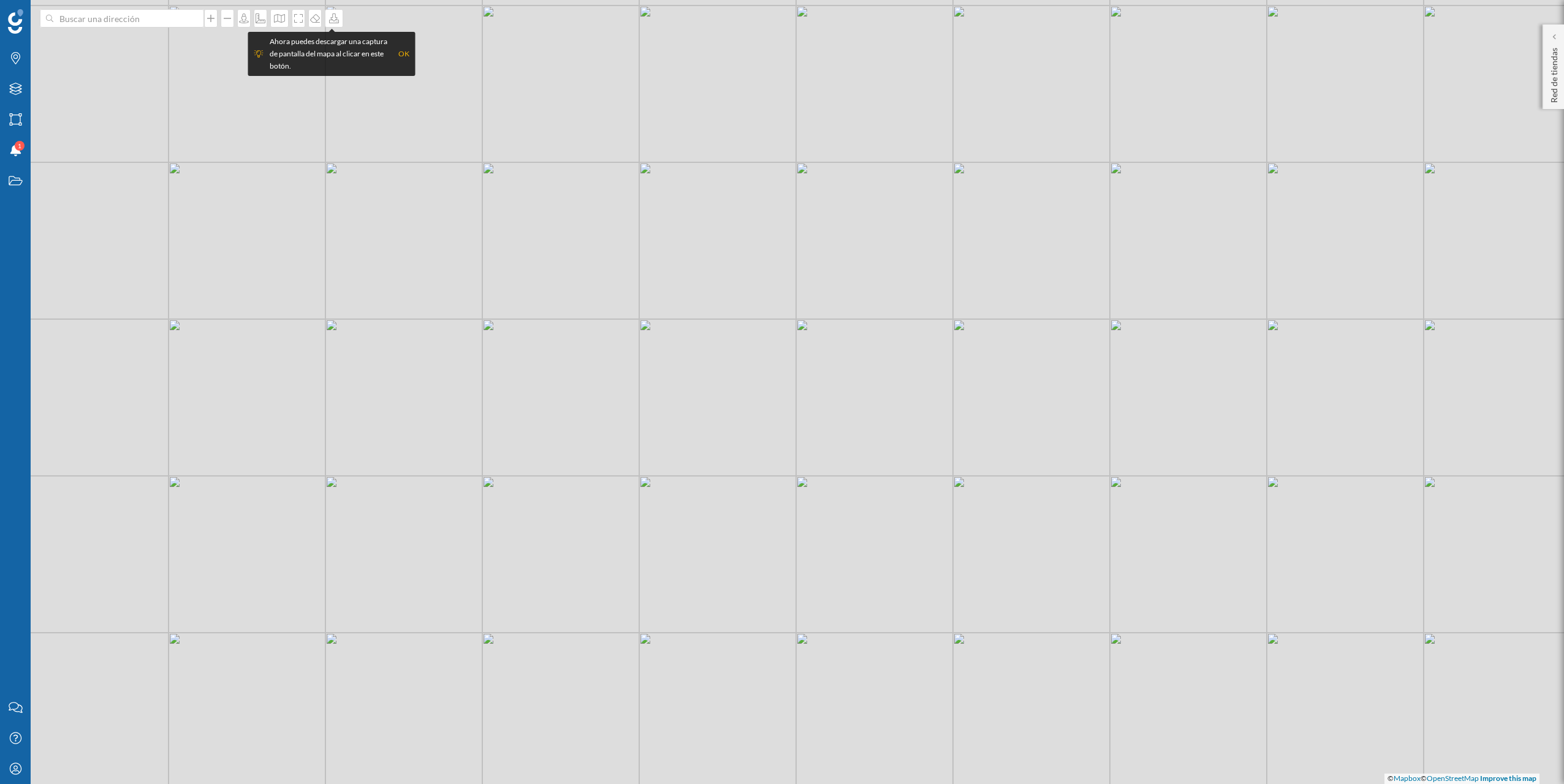 drag, startPoint x: 450, startPoint y: 341, endPoint x: 513, endPoint y: 402, distance: 87.69265 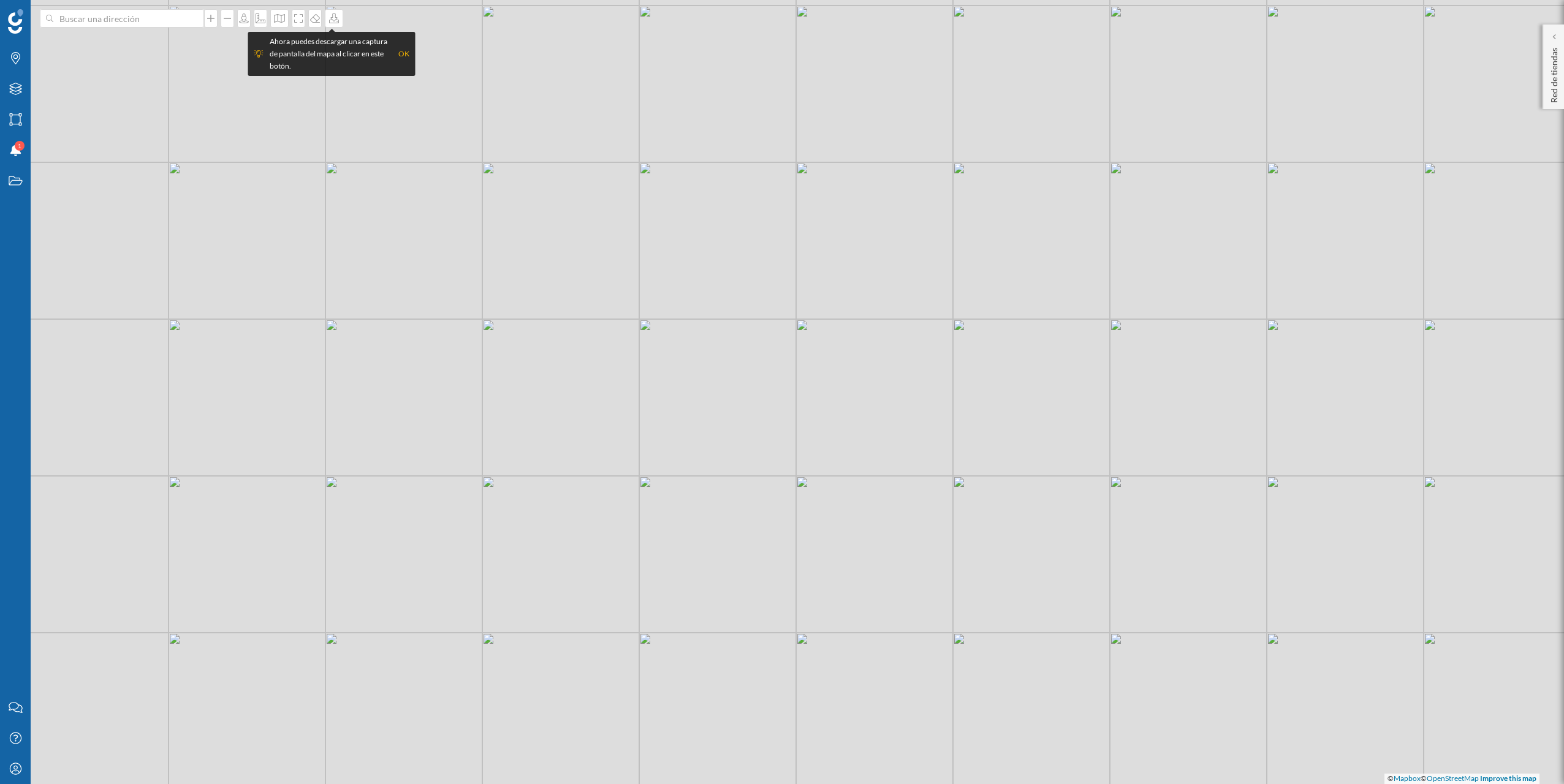 click on "©  Mapbox  ©  OpenStreetMap   Improve this map" at bounding box center (782, 392) 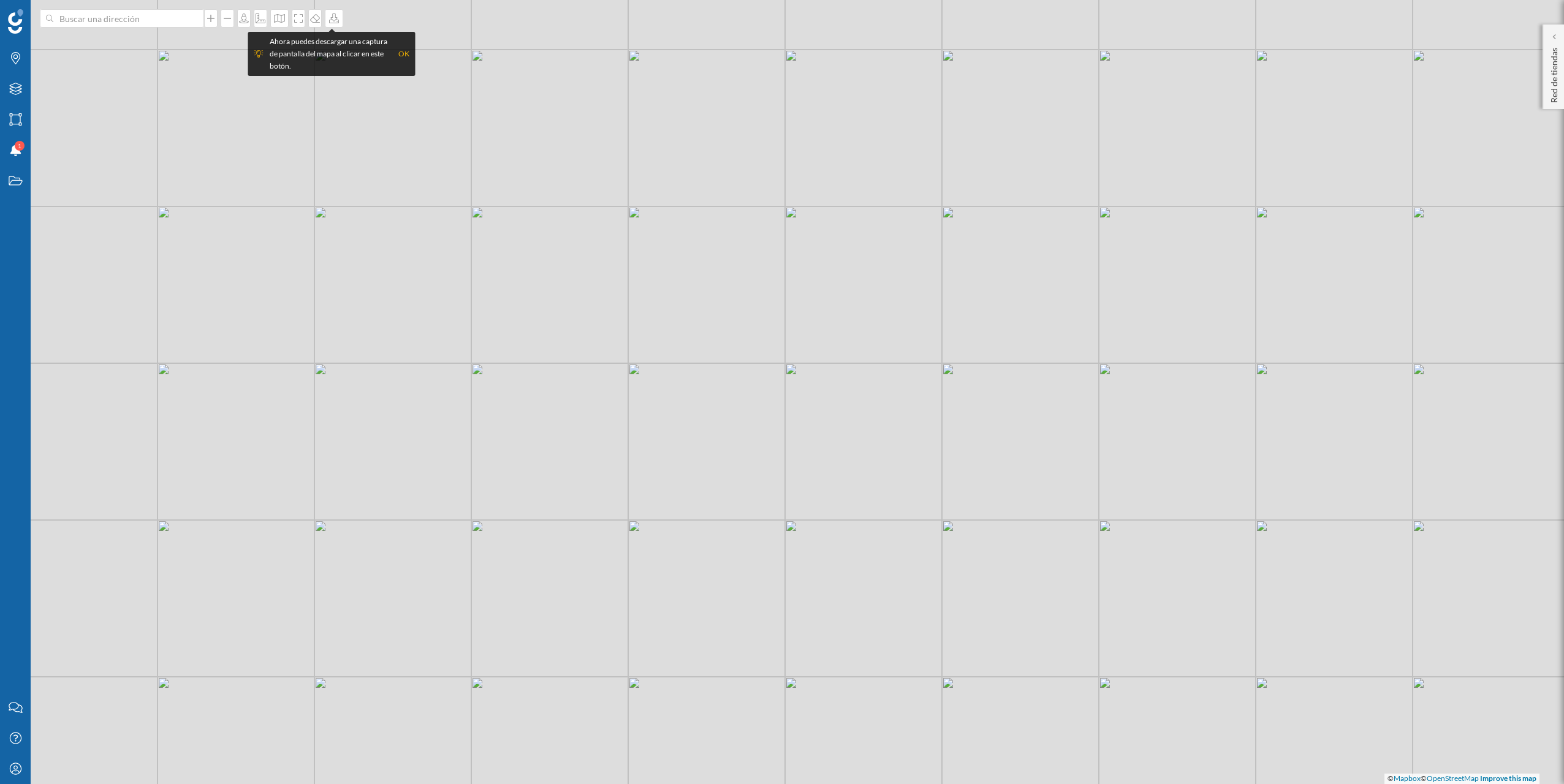 drag, startPoint x: 337, startPoint y: 361, endPoint x: 444, endPoint y: 407, distance: 116.46888 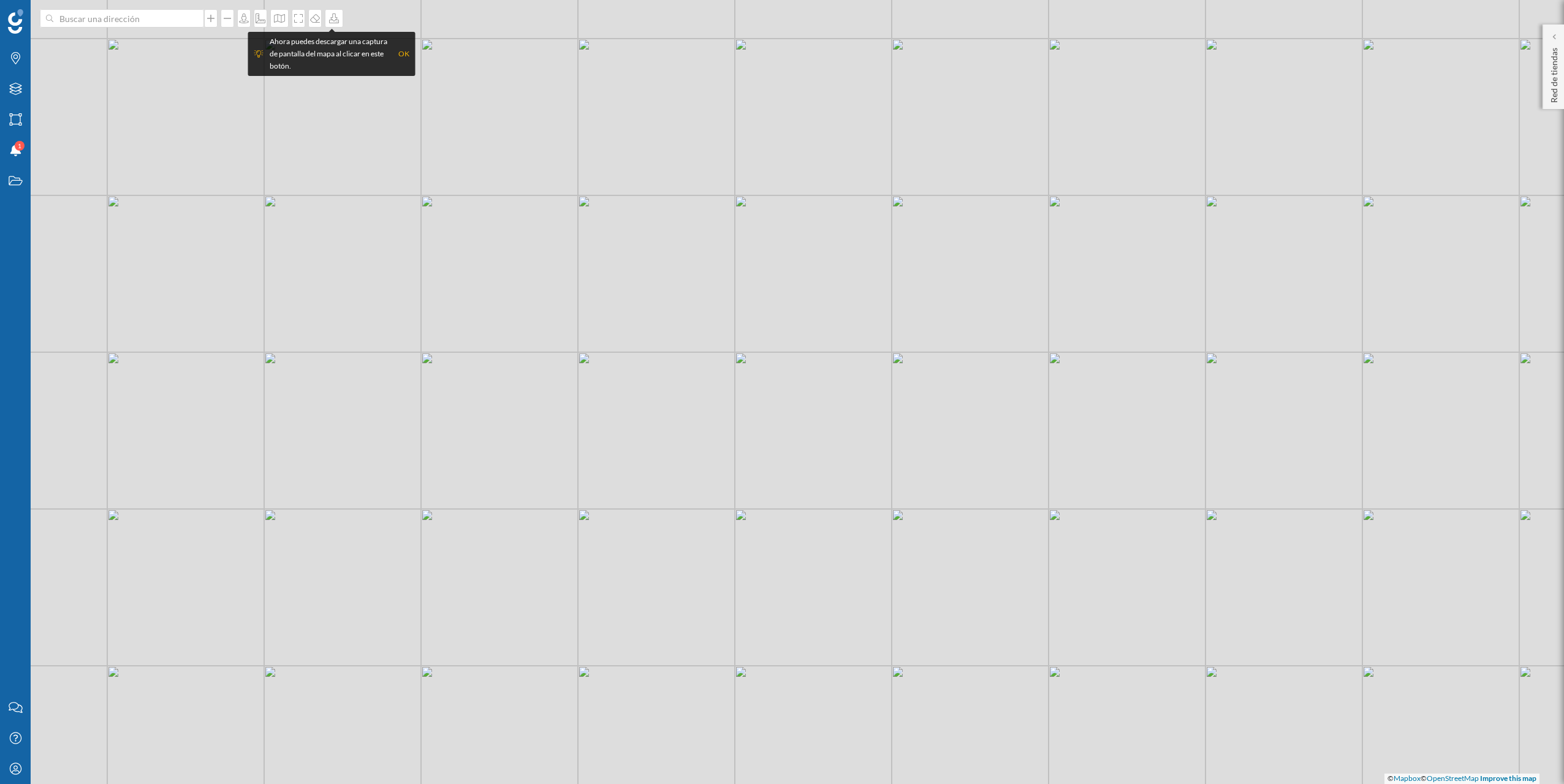 drag, startPoint x: 461, startPoint y: 398, endPoint x: 412, endPoint y: 391, distance: 49.49747 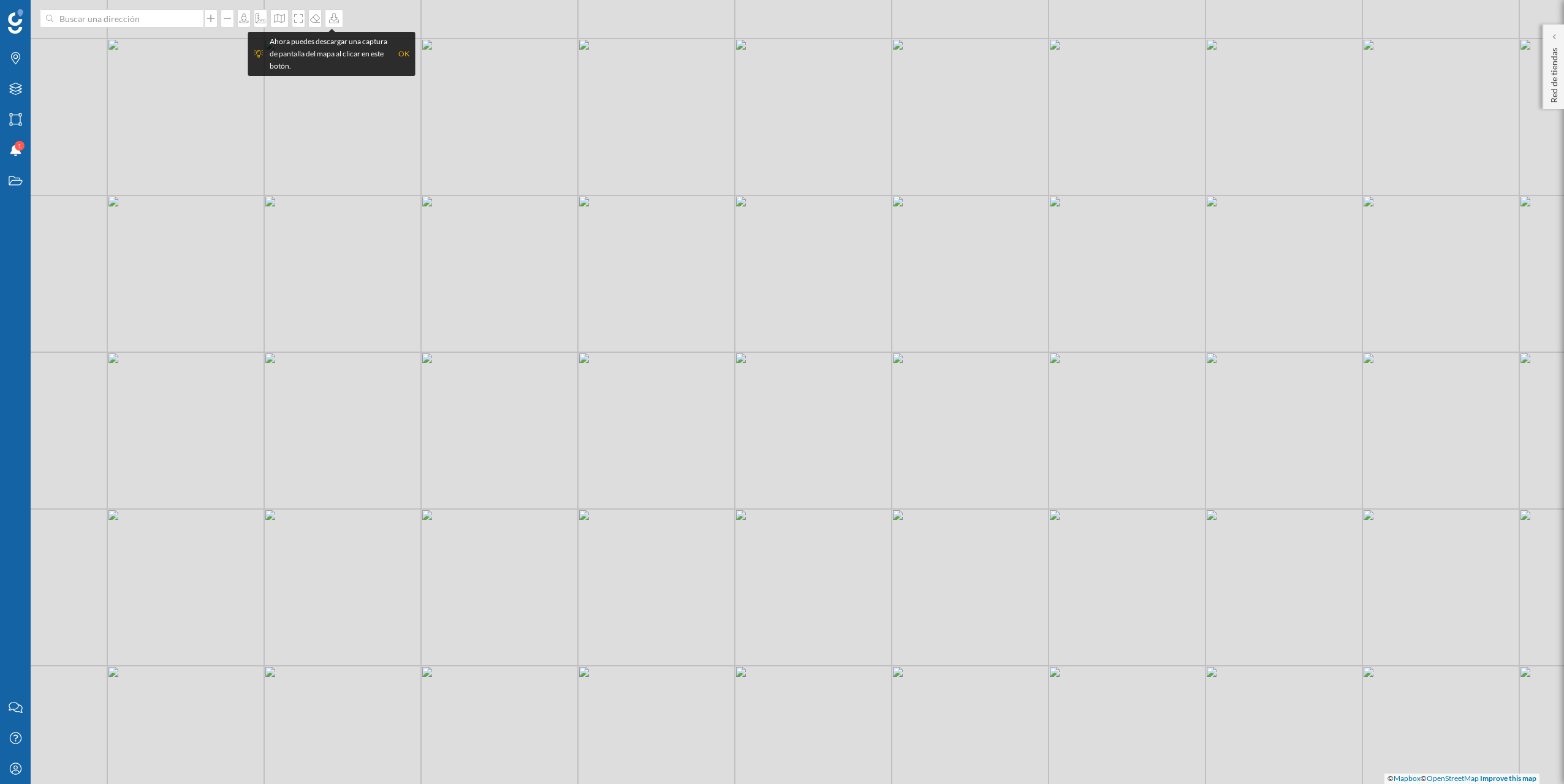 click on "©  Mapbox  ©  OpenStreetMap   Improve this map" at bounding box center [782, 392] 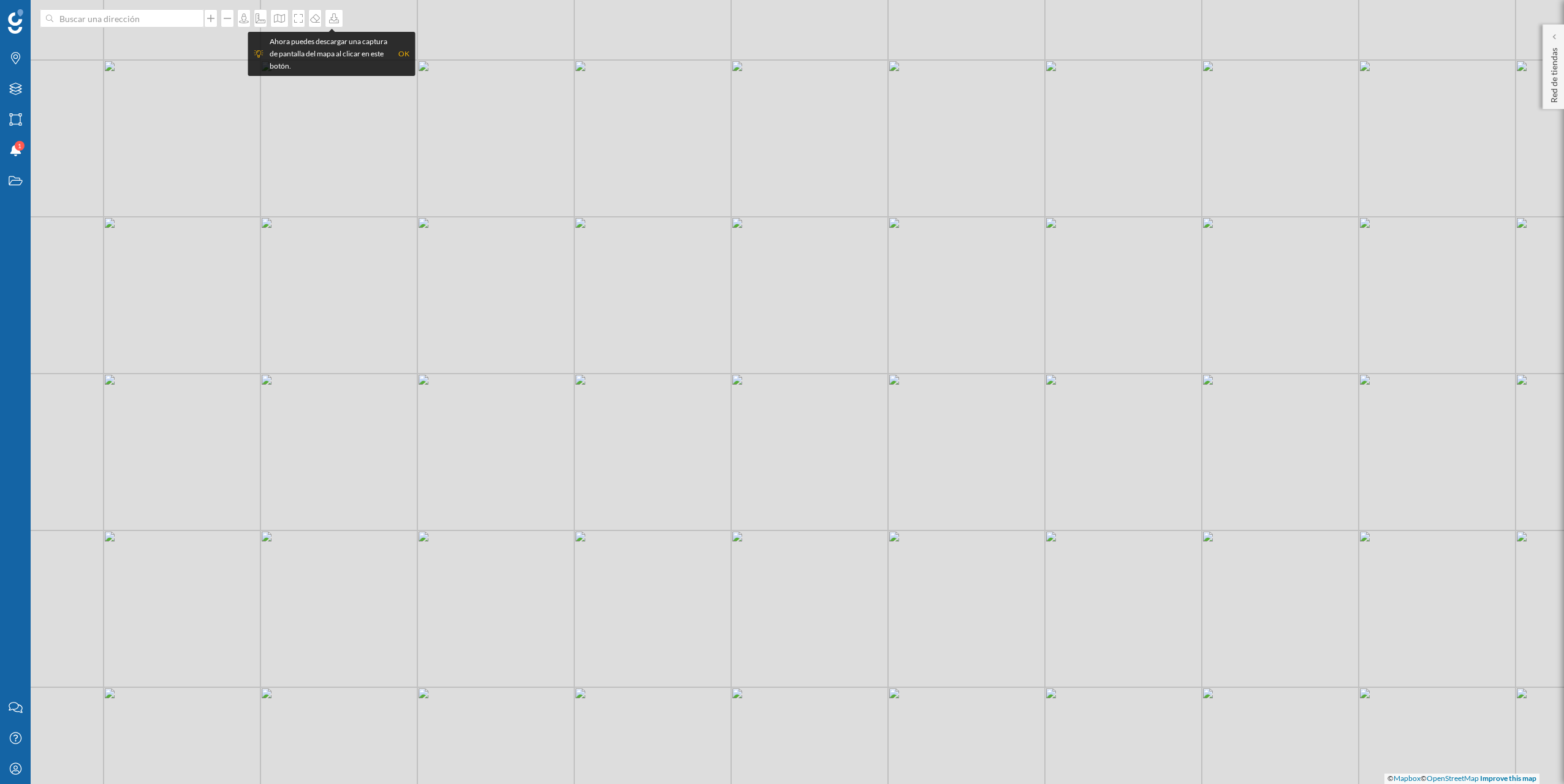 click on "OK" at bounding box center [404, 54] 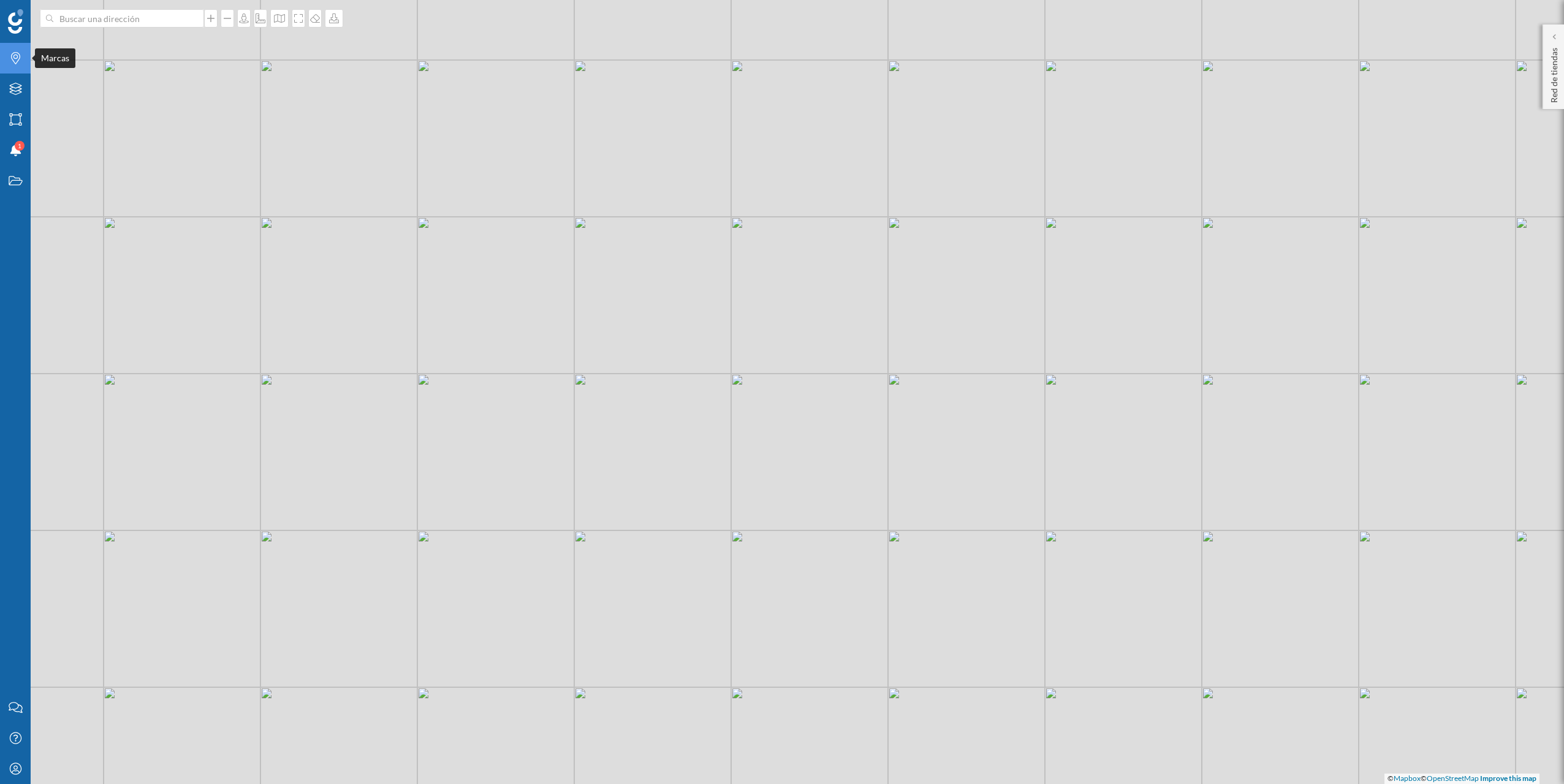 click on "Marcas" 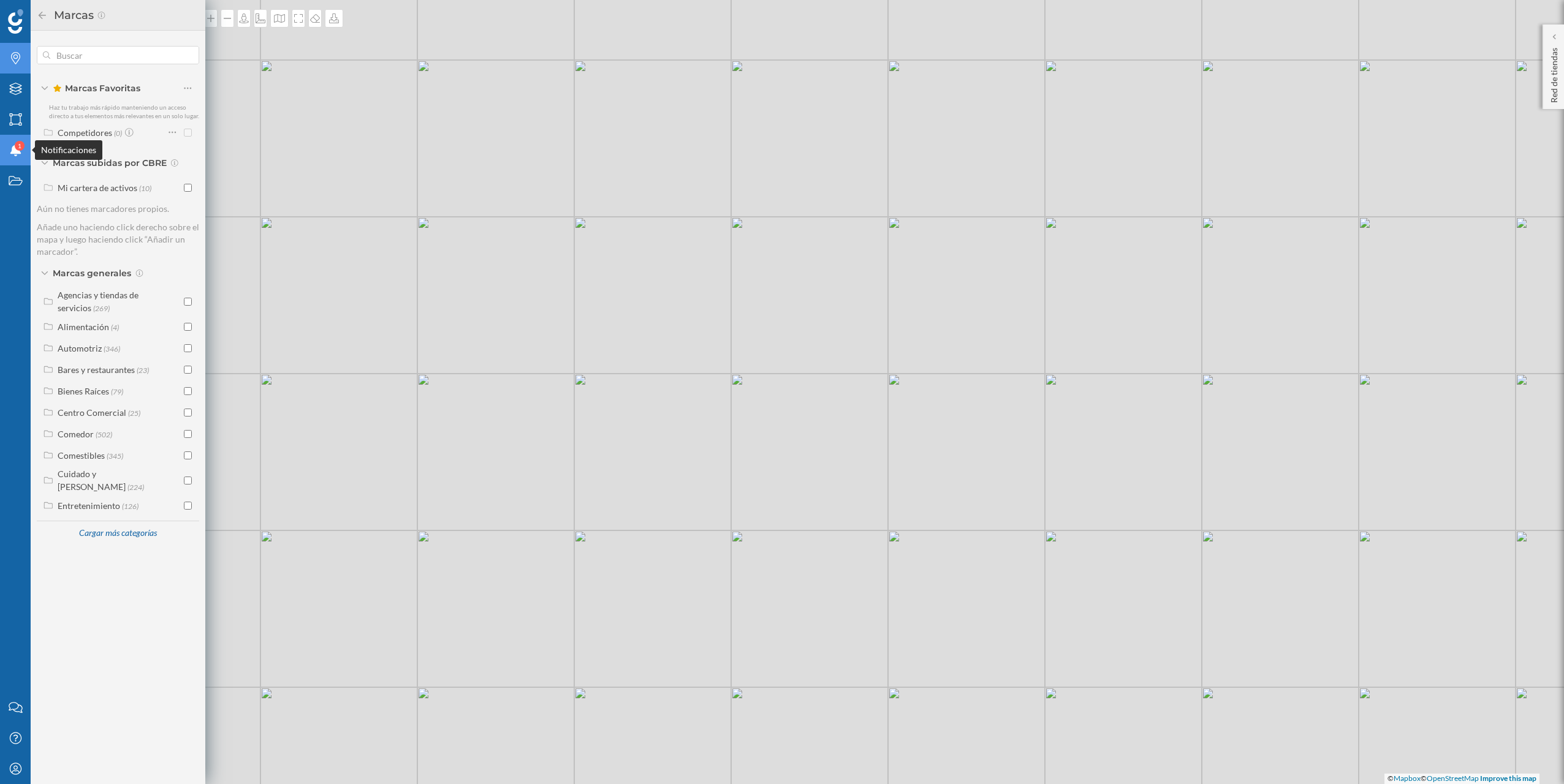 click on "1" at bounding box center [20, 146] 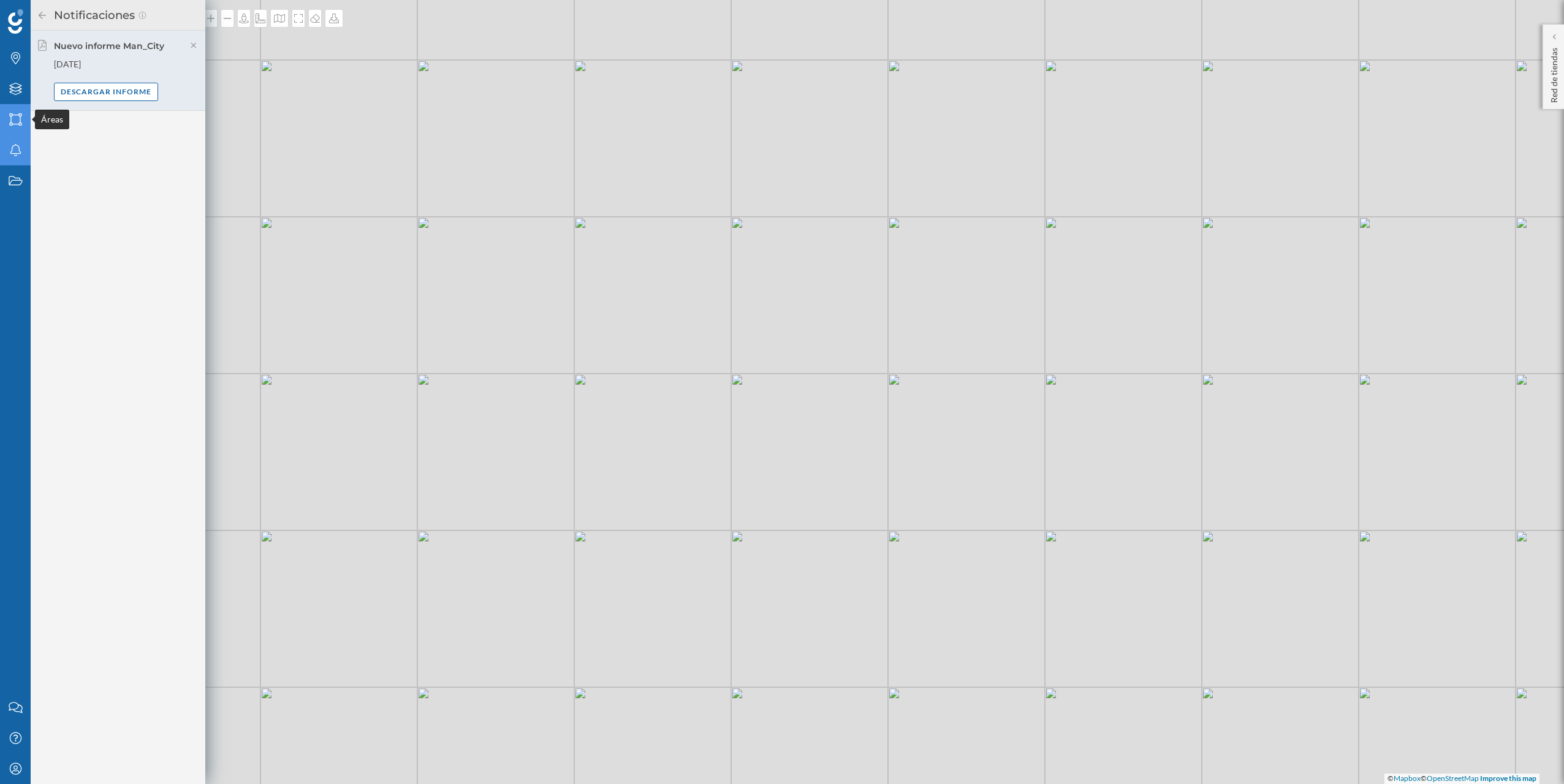 click on "Áreas" 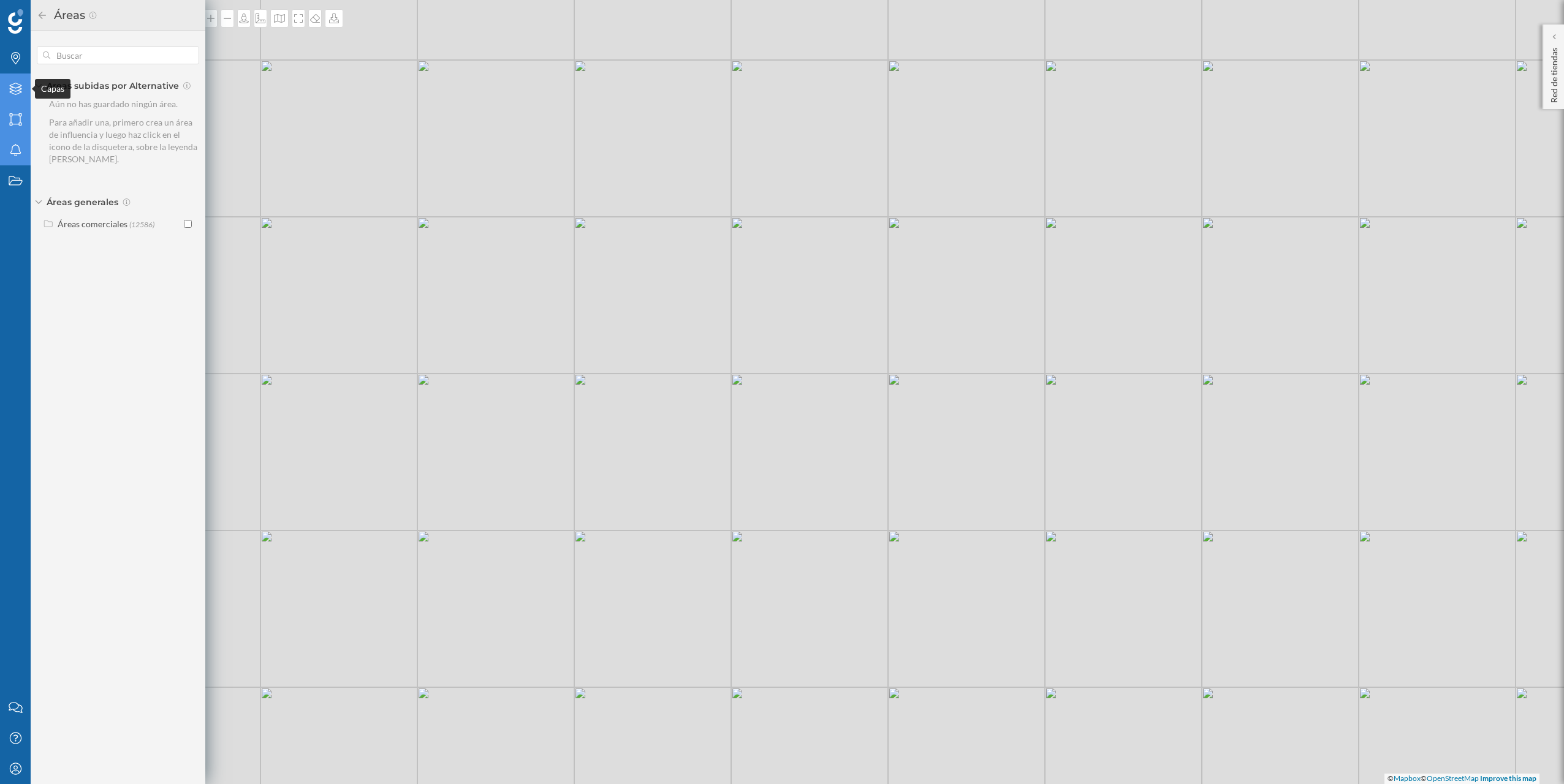 click on "Capas" at bounding box center [15, 89] 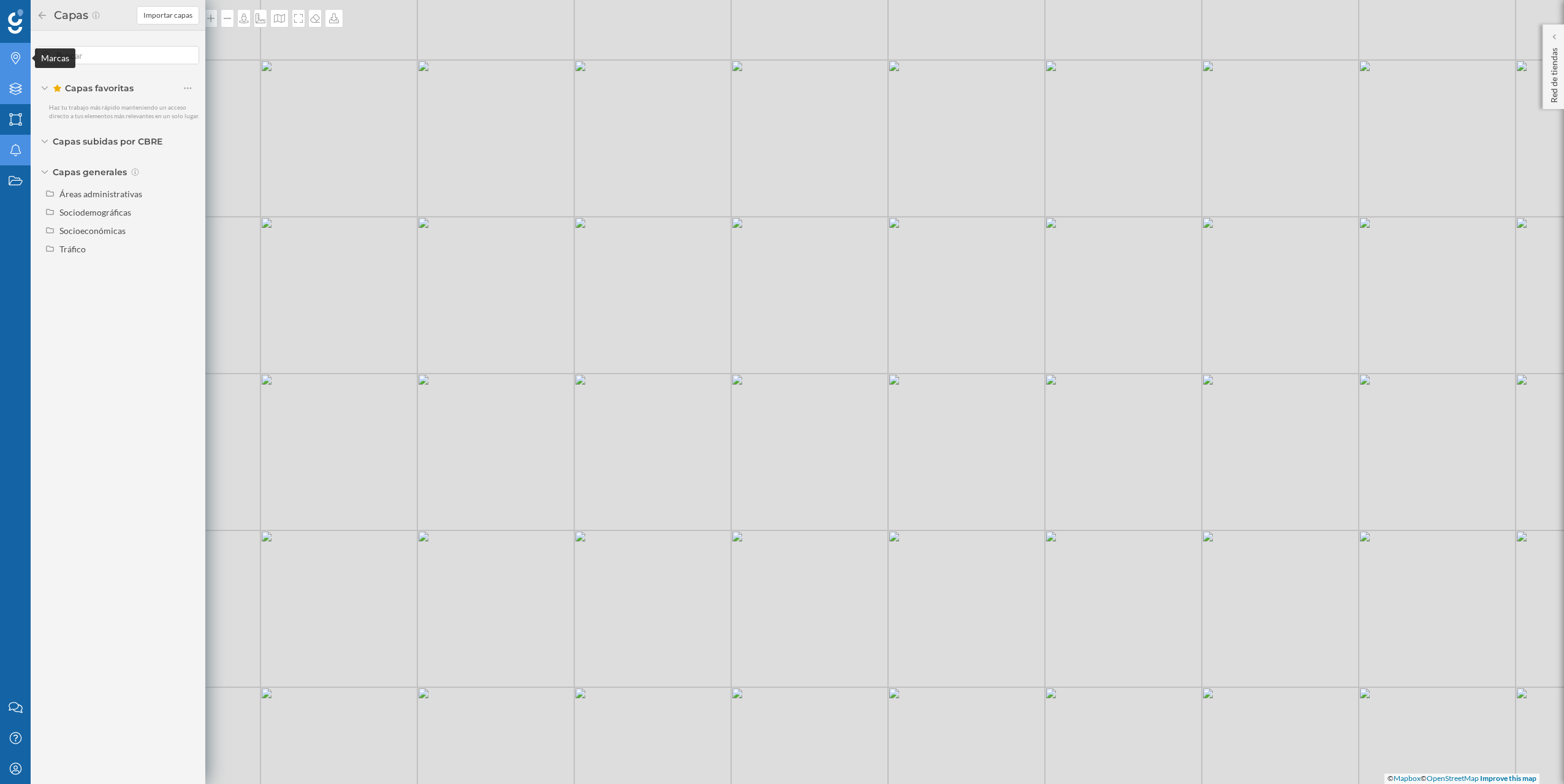 click on "Marcas" 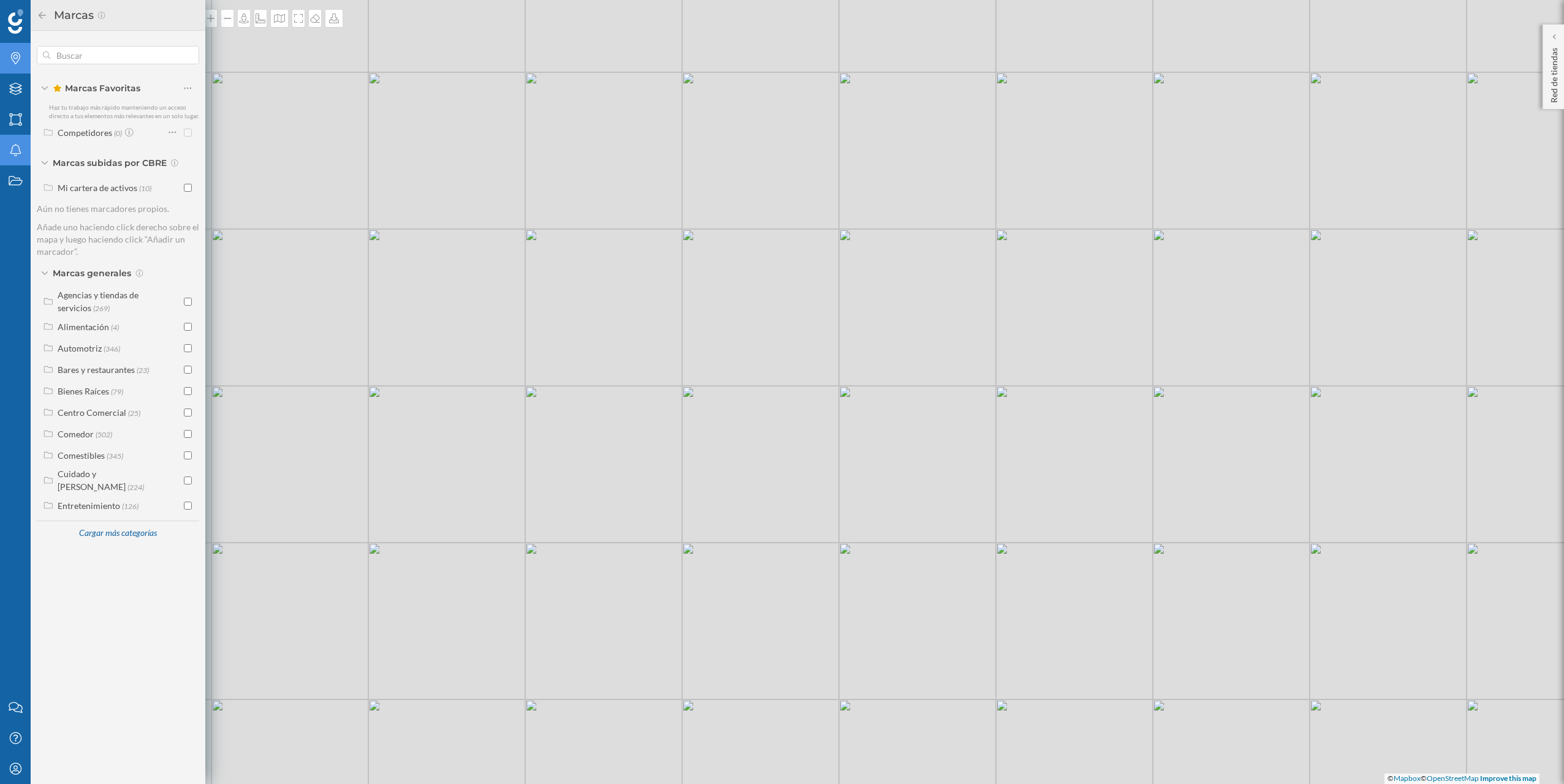 drag, startPoint x: 332, startPoint y: 332, endPoint x: 440, endPoint y: 344, distance: 108.66462 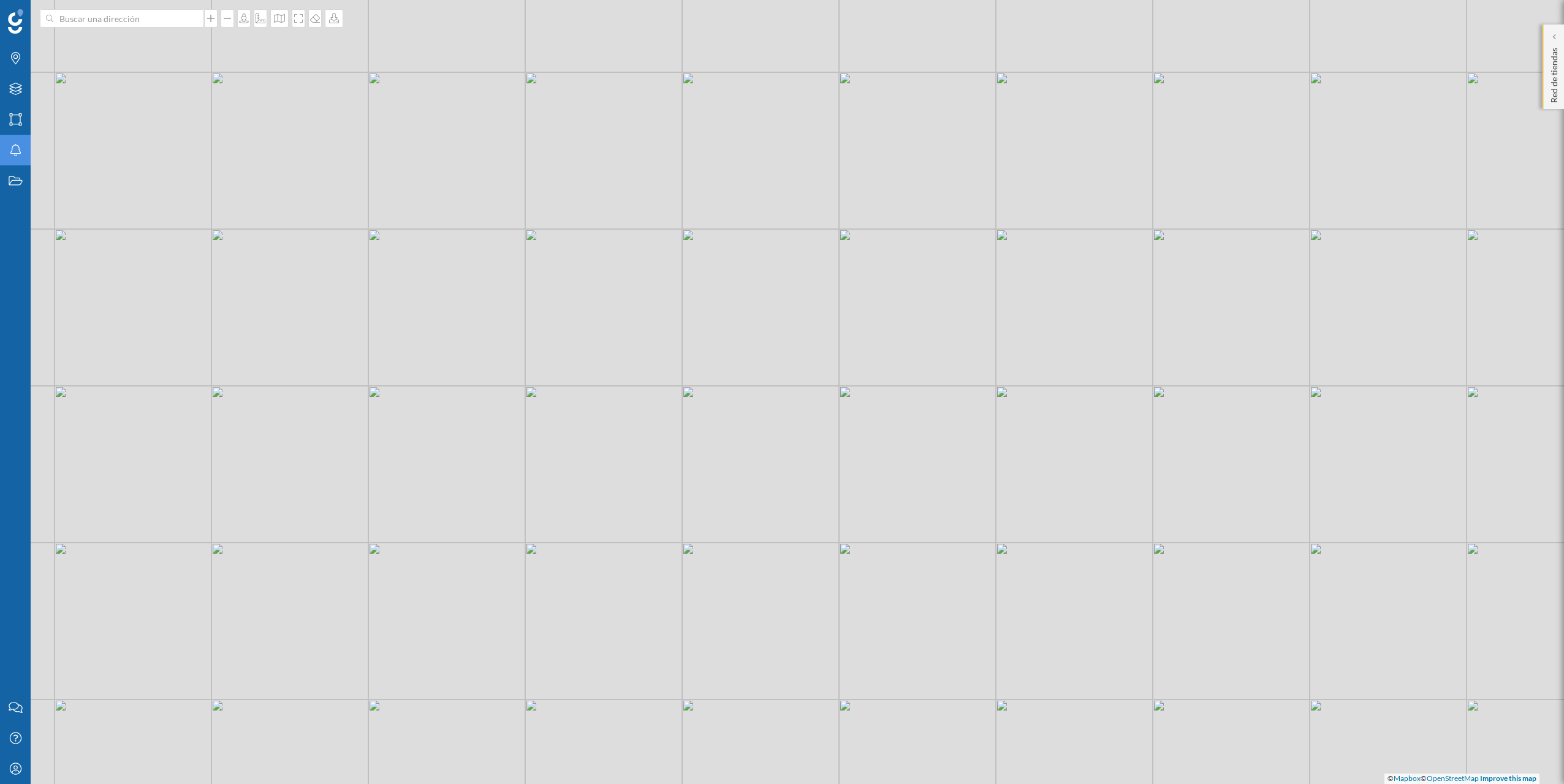 click on "Red de tiendas" 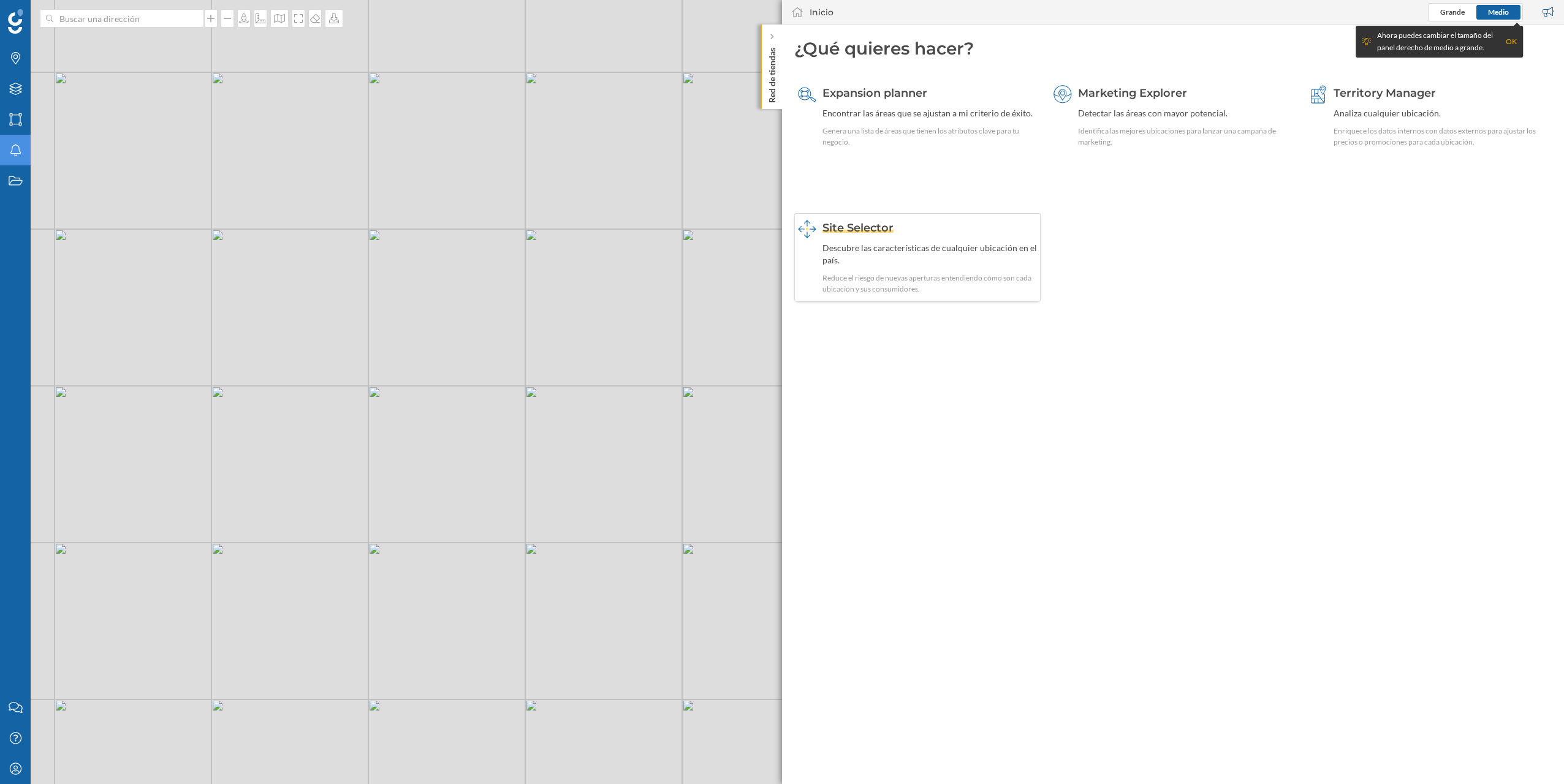 click on "Descubre las características de cualquier ubicación en el país." at bounding box center [930, 254] 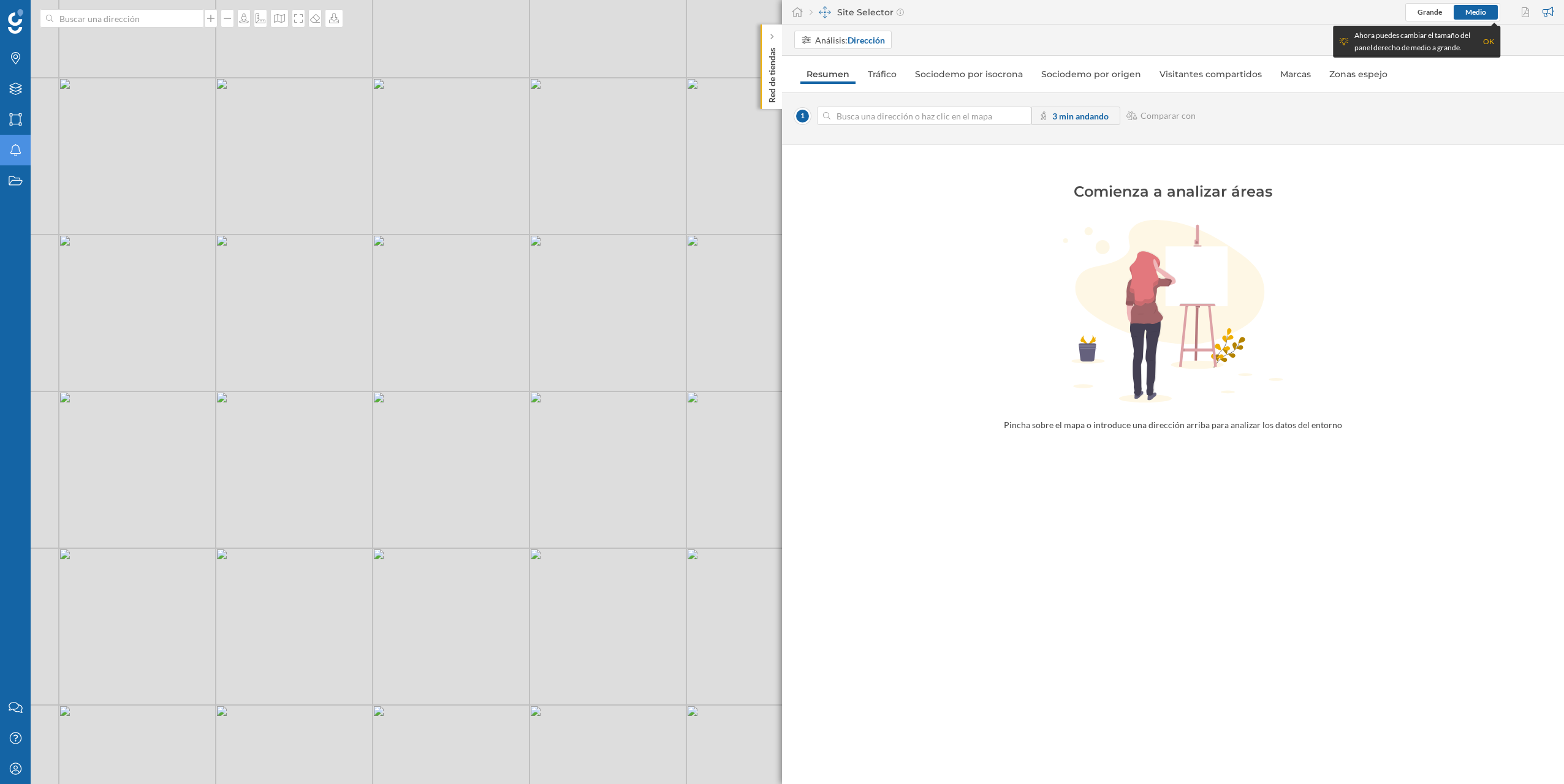 click on "©  Mapbox  ©  OpenStreetMap   Improve this map" at bounding box center [782, 392] 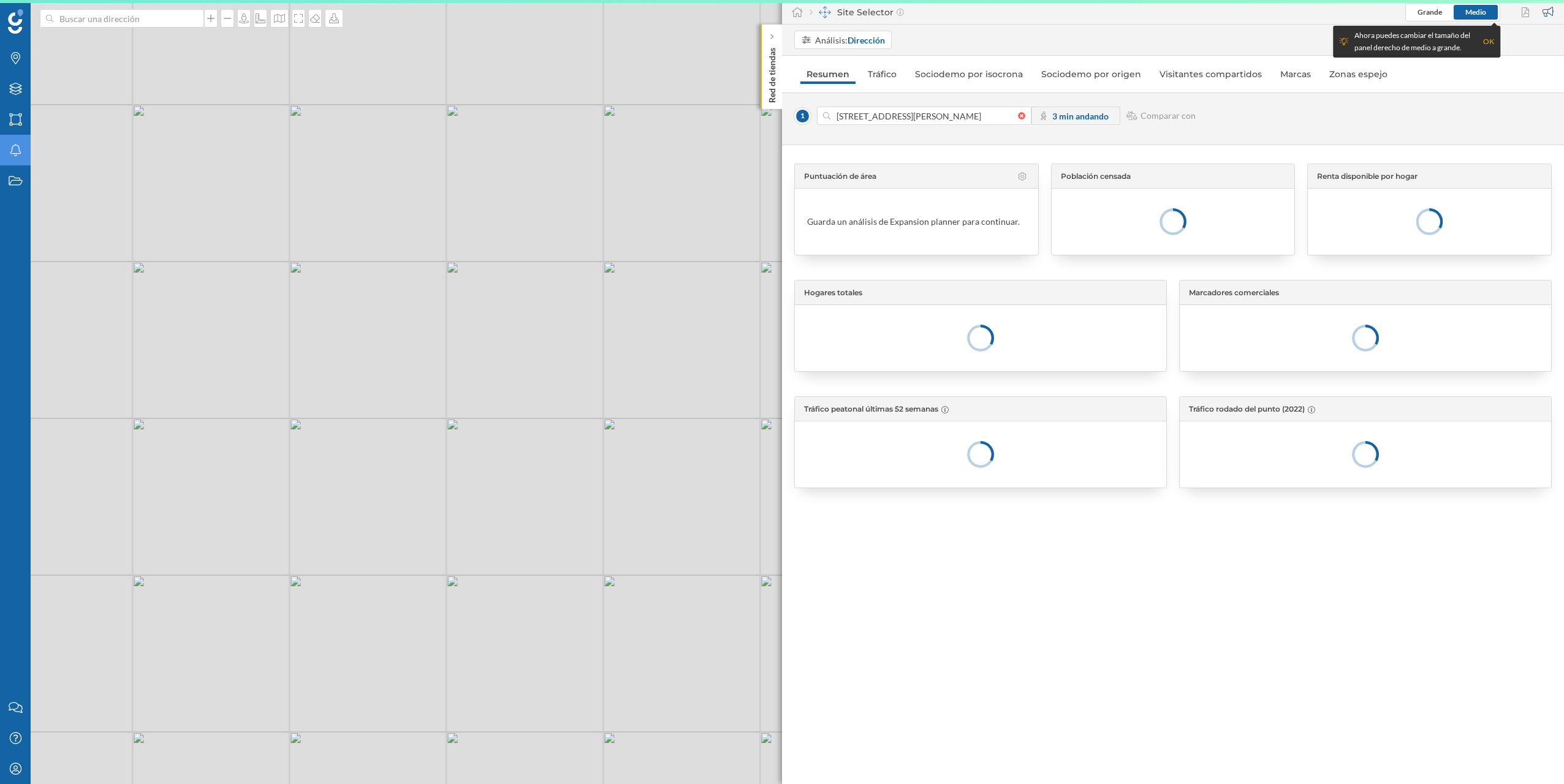 click on "©  Mapbox  ©  OpenStreetMap   Improve this map" at bounding box center (782, 392) 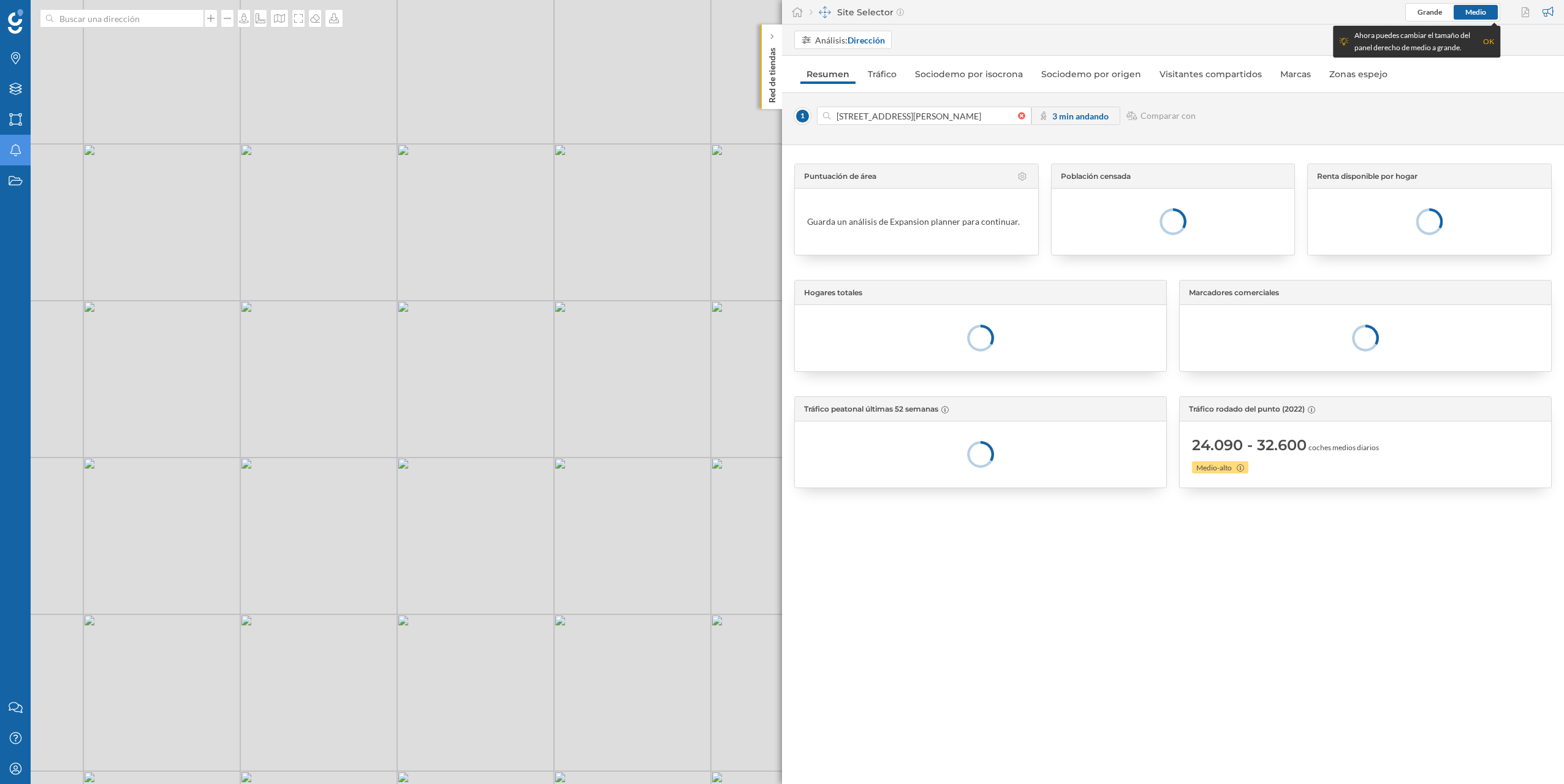 click on "©  Mapbox  ©  OpenStreetMap   Improve this map" at bounding box center [782, 392] 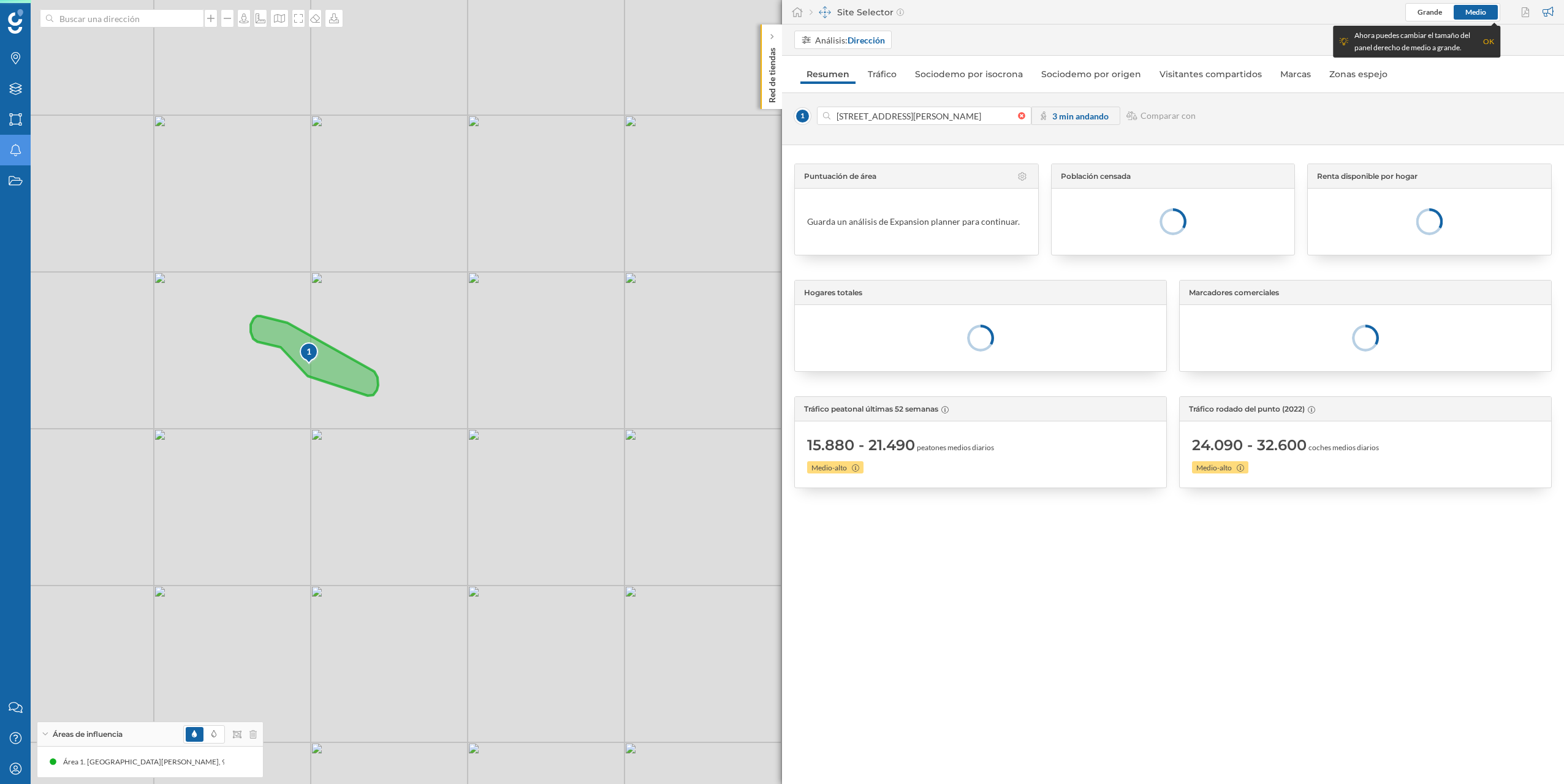 drag, startPoint x: 412, startPoint y: 401, endPoint x: 325, endPoint y: 372, distance: 91.70605 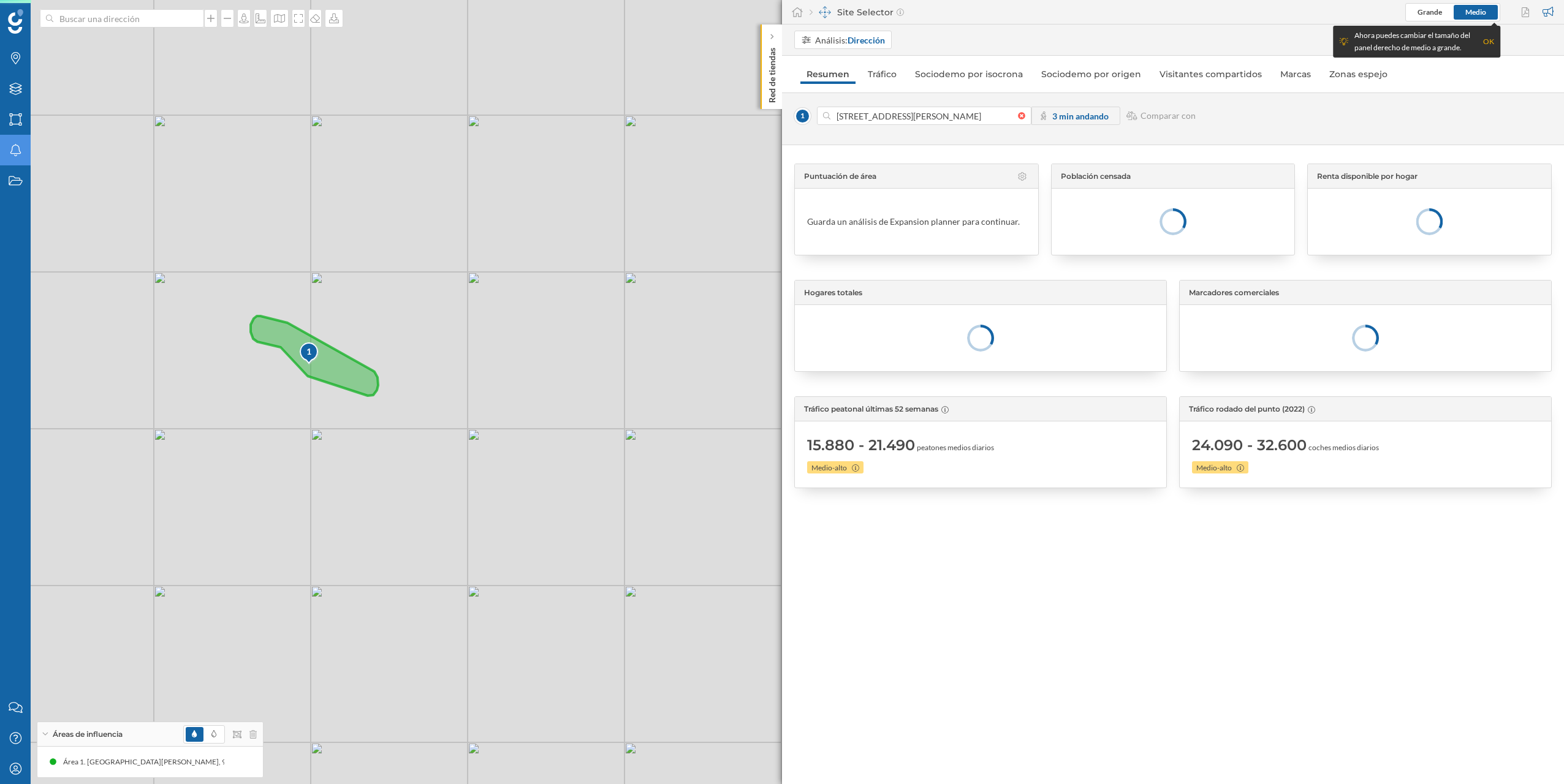 click on "1 ©  Mapbox  ©  OpenStreetMap   Improve this map" at bounding box center [782, 392] 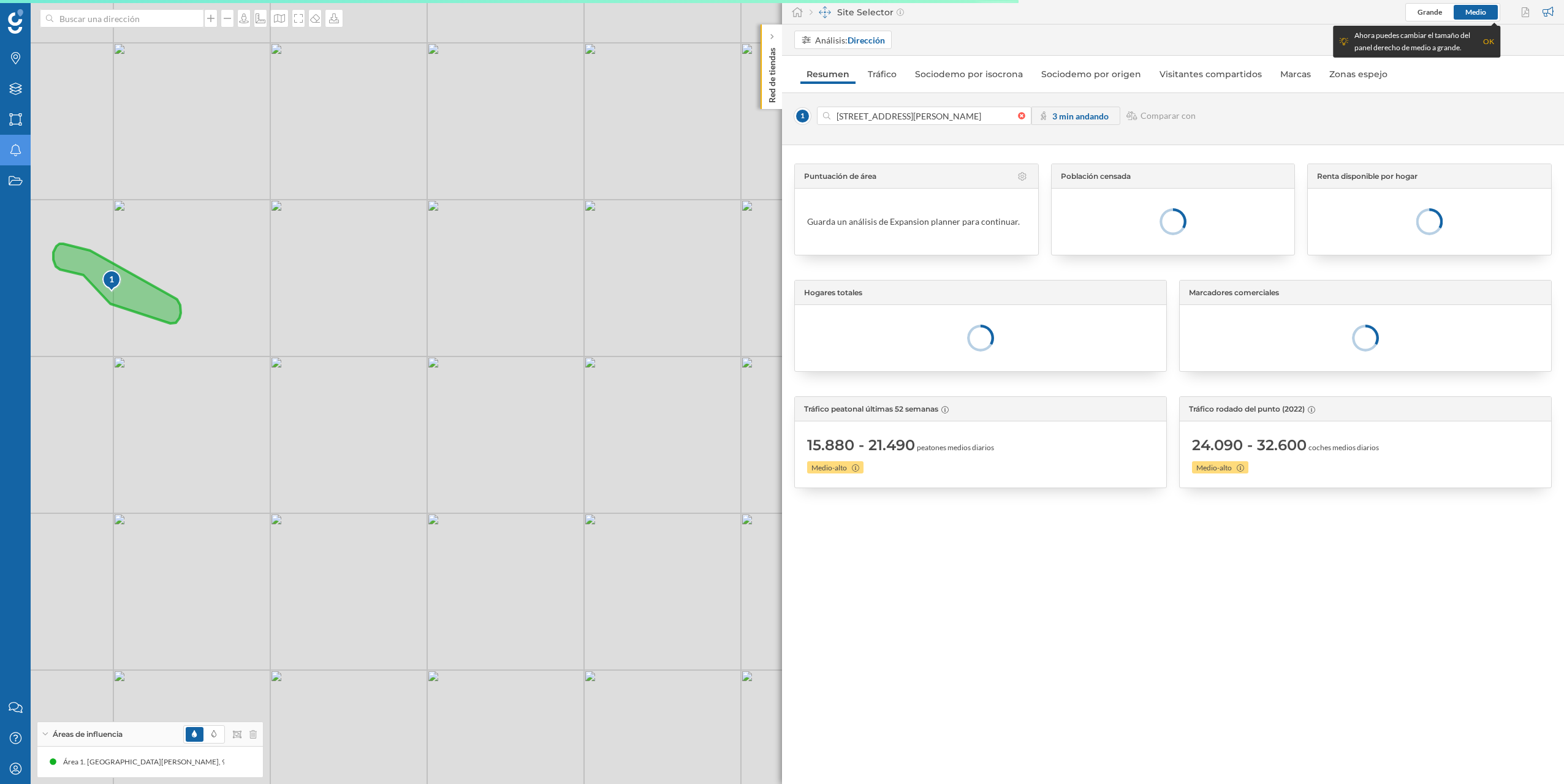 drag, startPoint x: 340, startPoint y: 368, endPoint x: 144, endPoint y: 296, distance: 208.80613 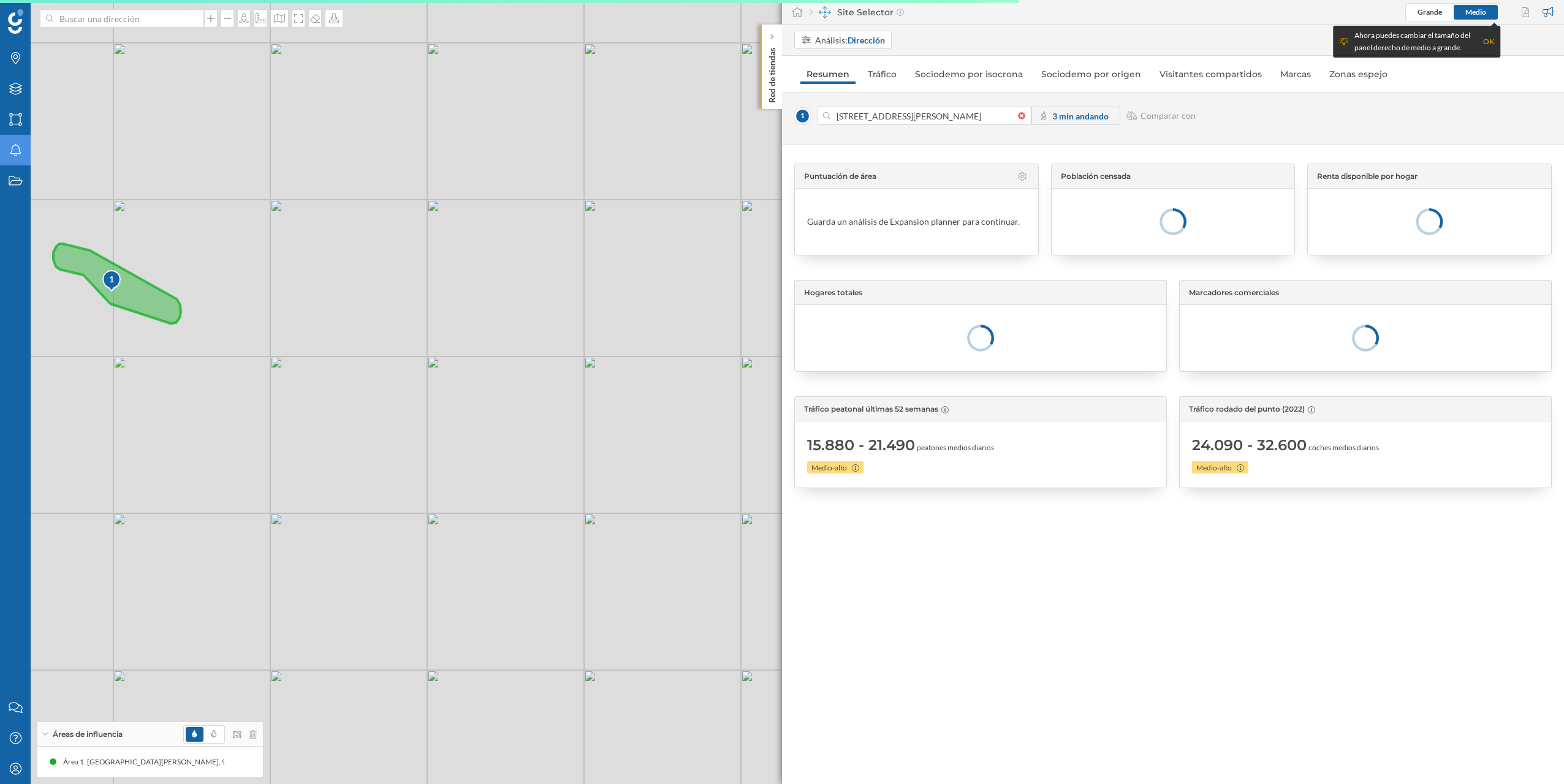 click 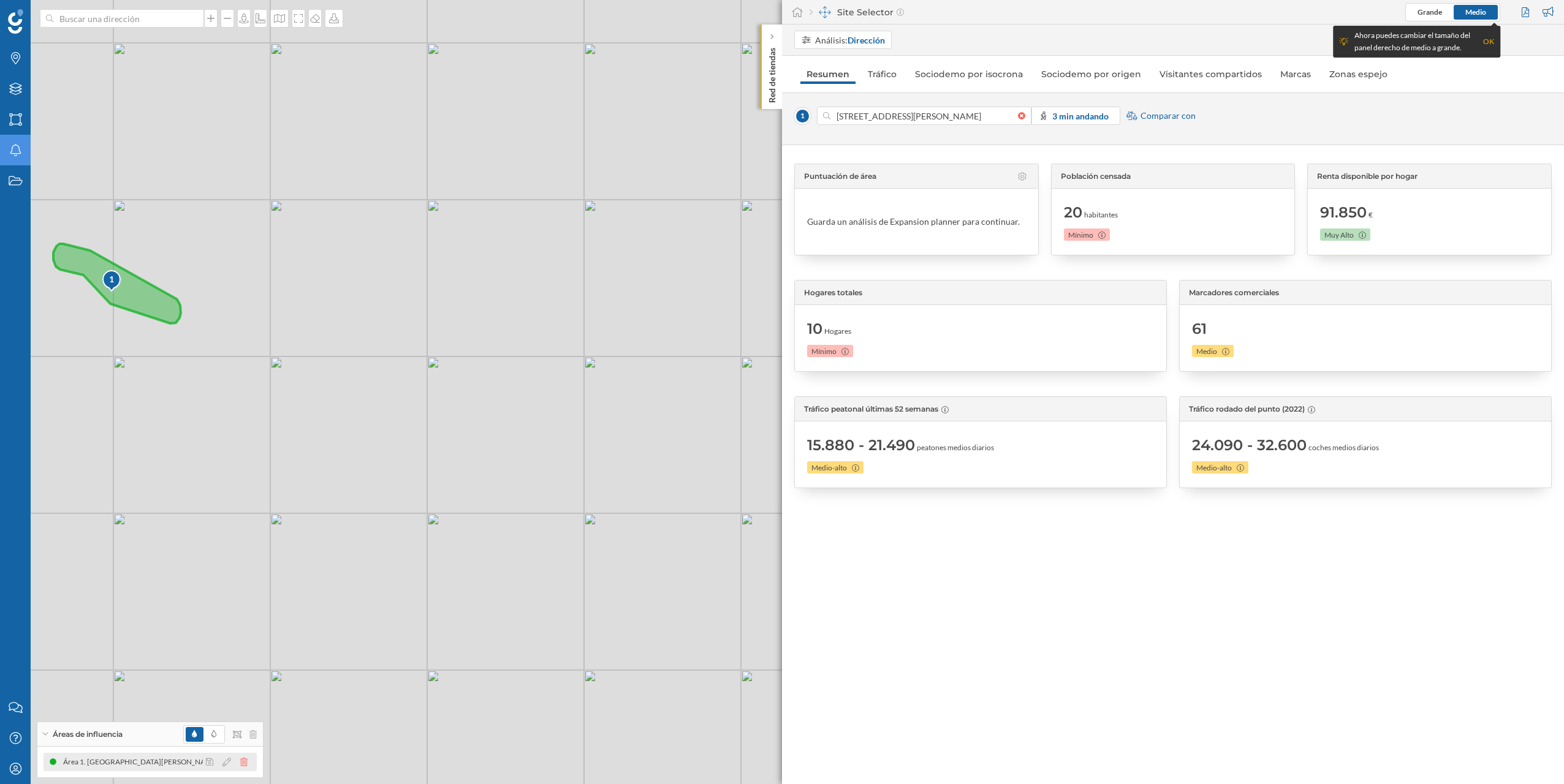 click 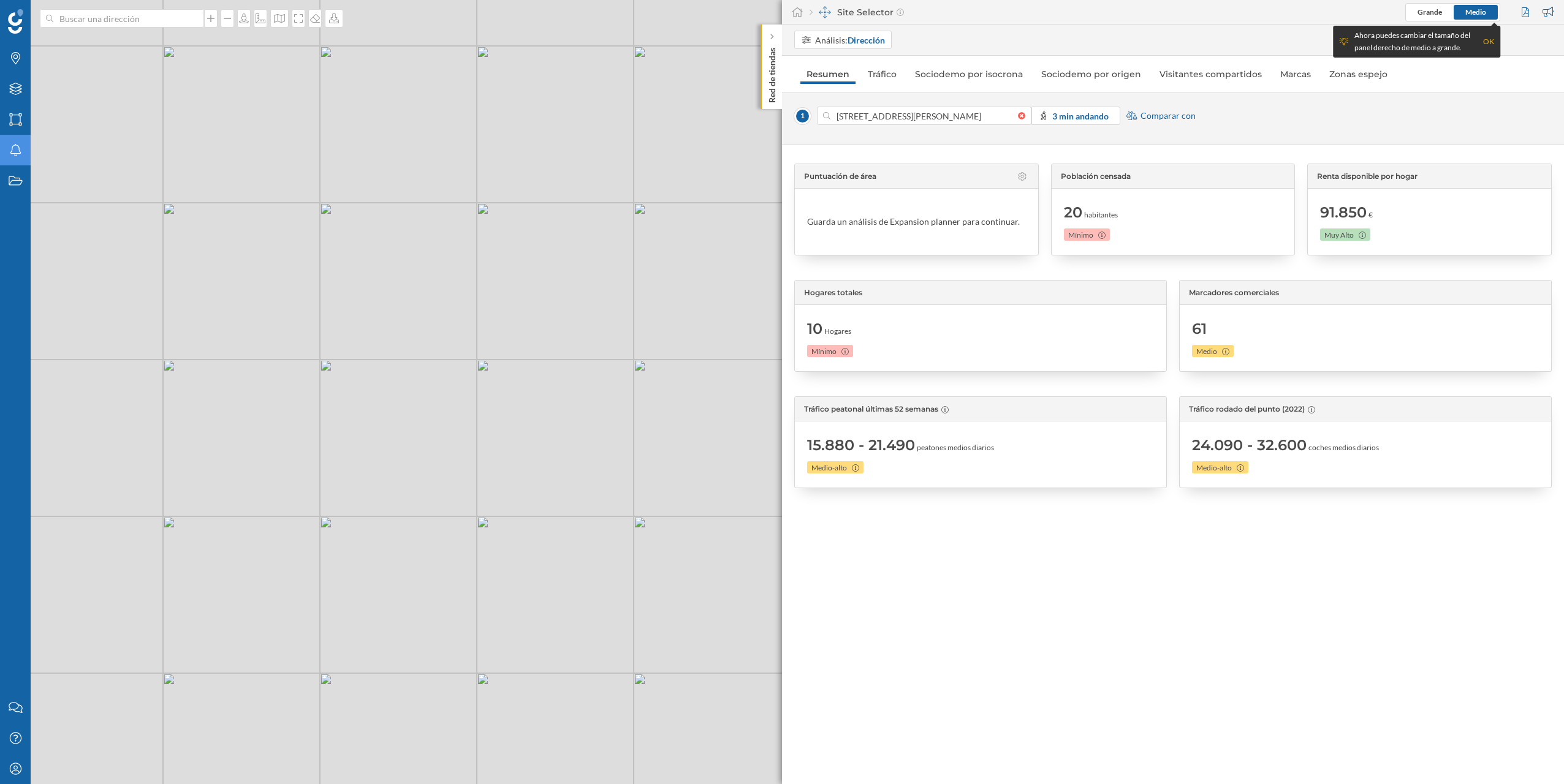 drag, startPoint x: 431, startPoint y: 574, endPoint x: 326, endPoint y: 577, distance: 105.04285 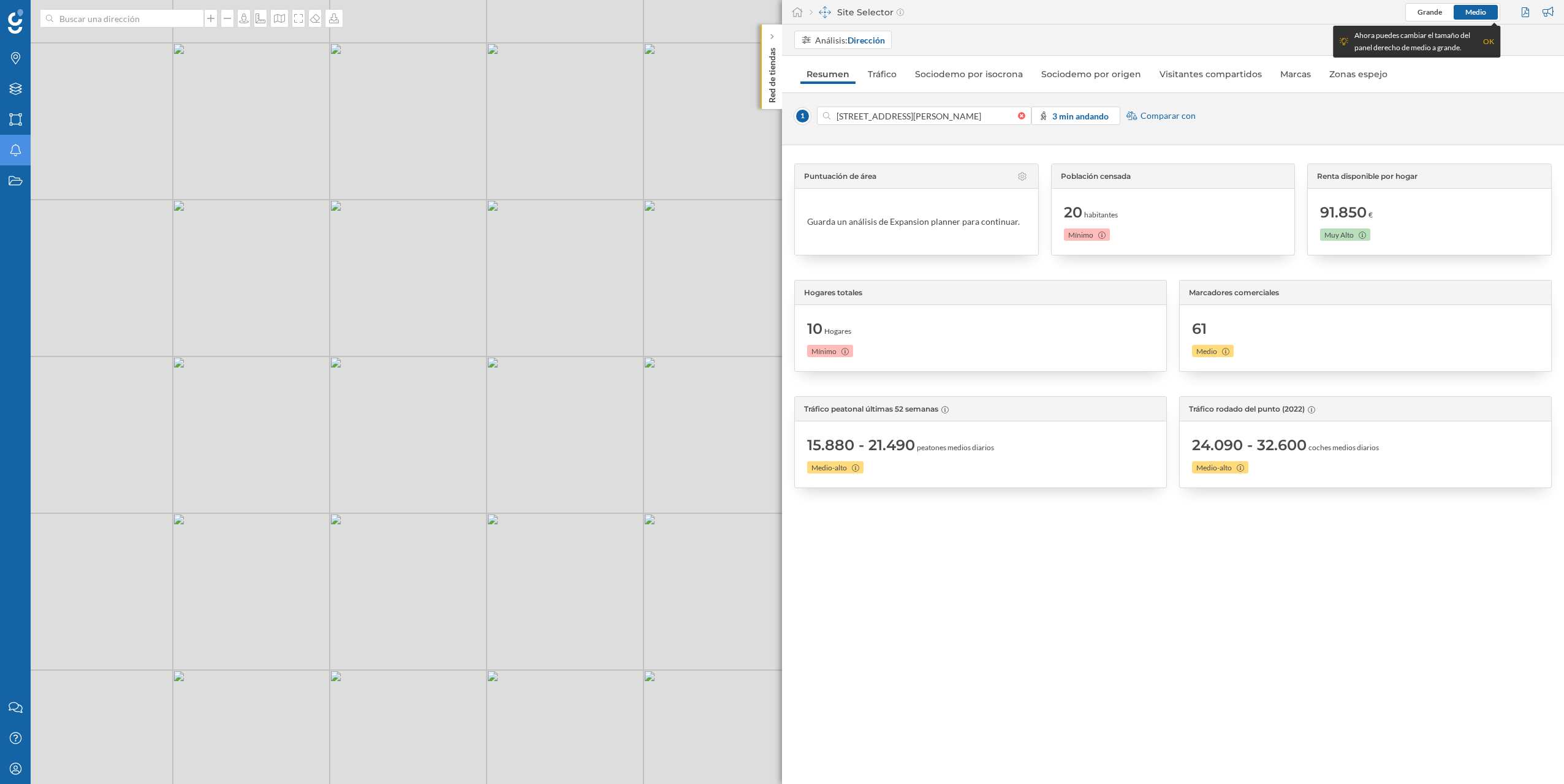 click on "©  Mapbox  ©  OpenStreetMap   Improve this map" at bounding box center [782, 392] 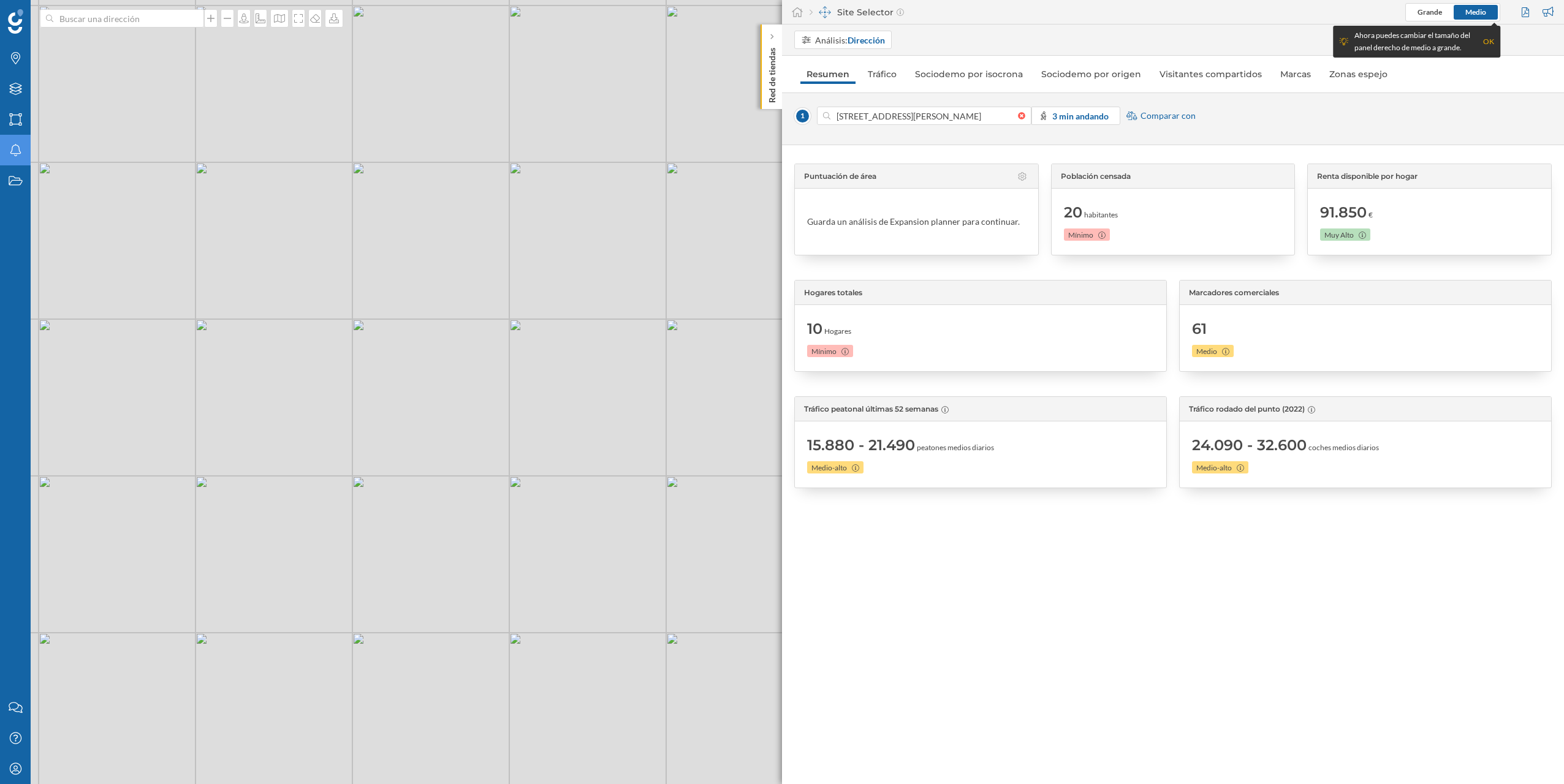 click on "©  Mapbox  ©  OpenStreetMap   Improve this map" at bounding box center (782, 392) 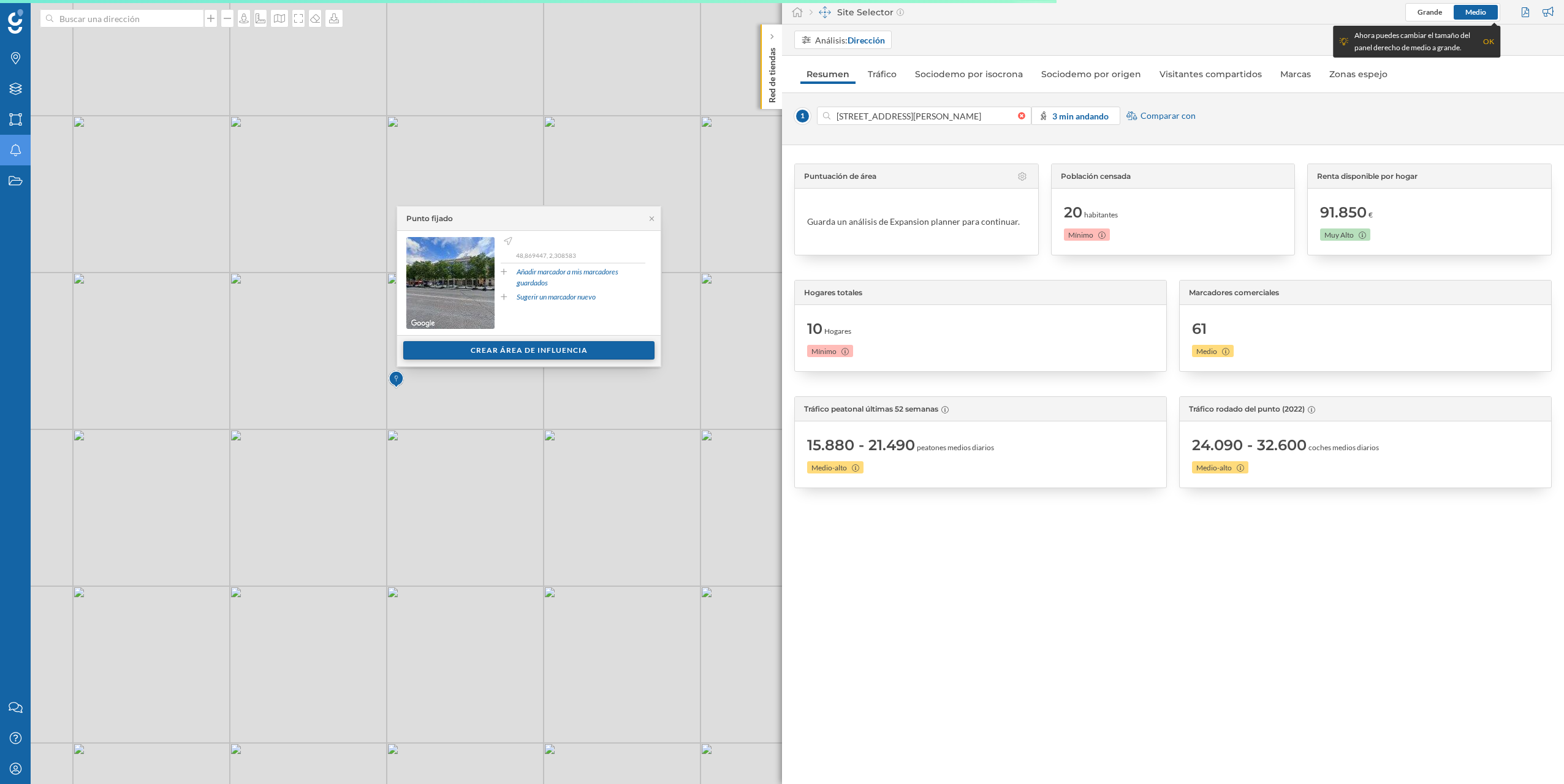 click on "Crear área de influencia" at bounding box center [529, 350] 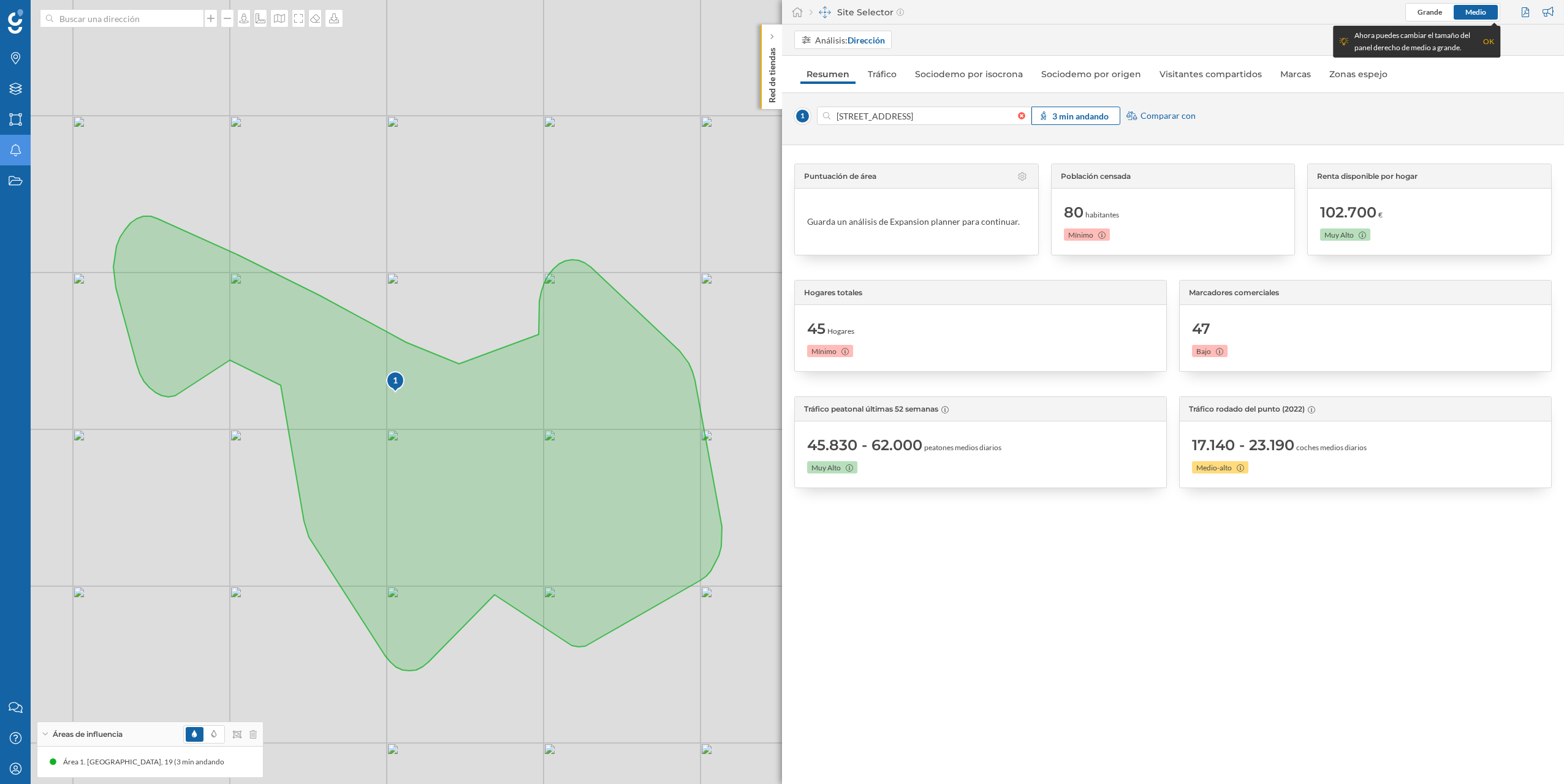 click on "3 min andando" at bounding box center [1080, 116] 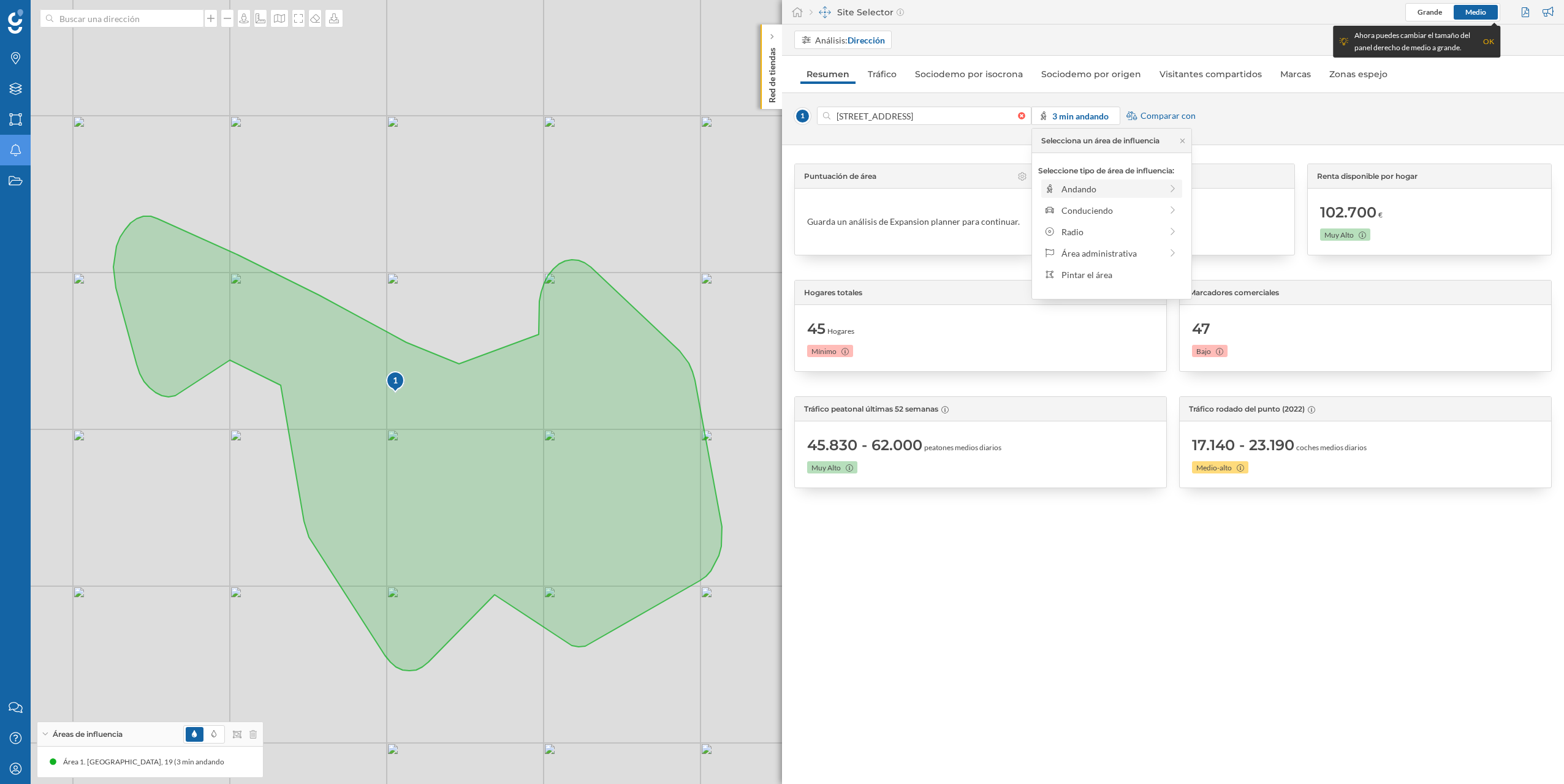 click on "Andando" at bounding box center (1111, 189) 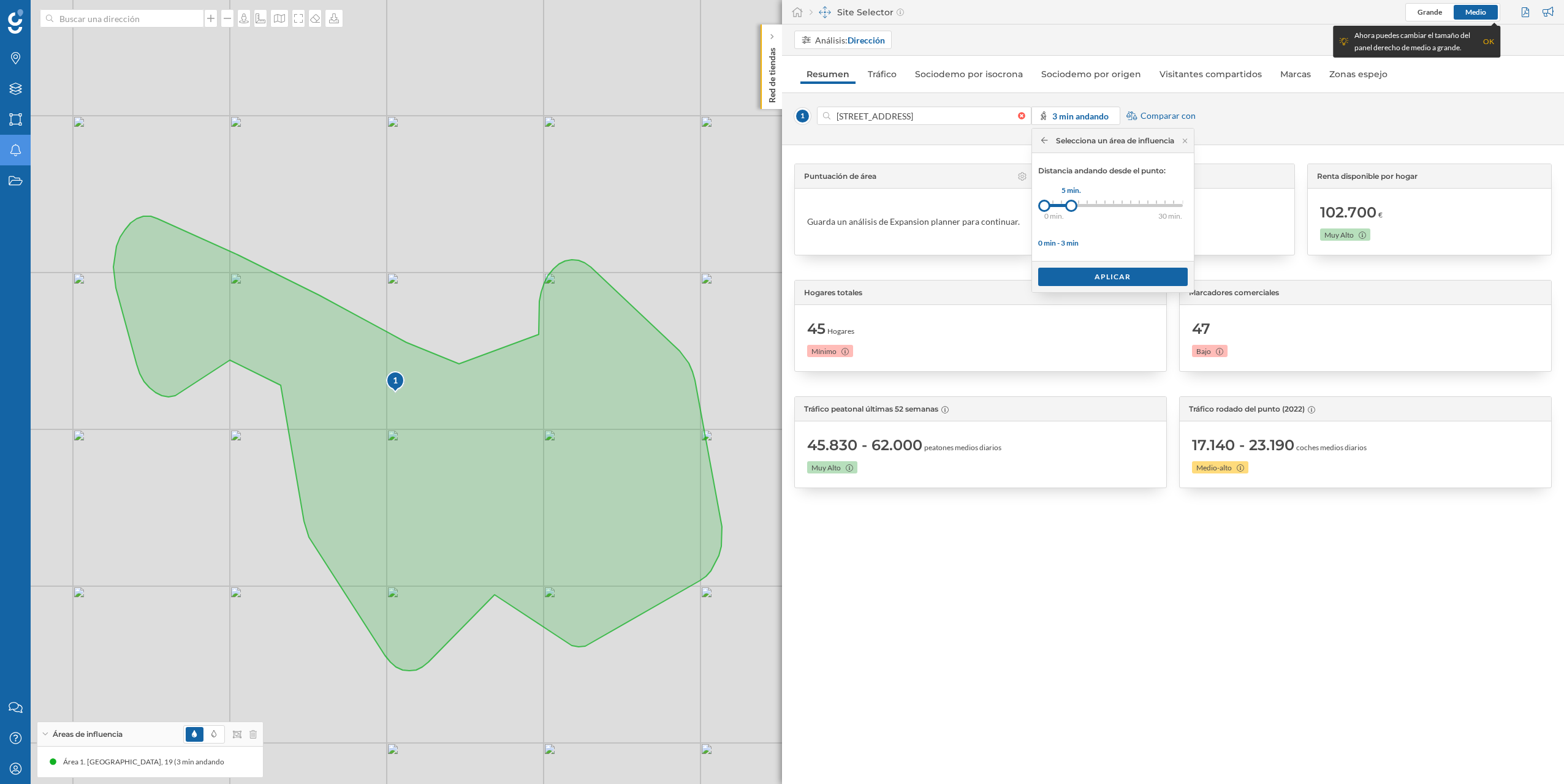 drag, startPoint x: 1055, startPoint y: 208, endPoint x: 1072, endPoint y: 206, distance: 17.117243 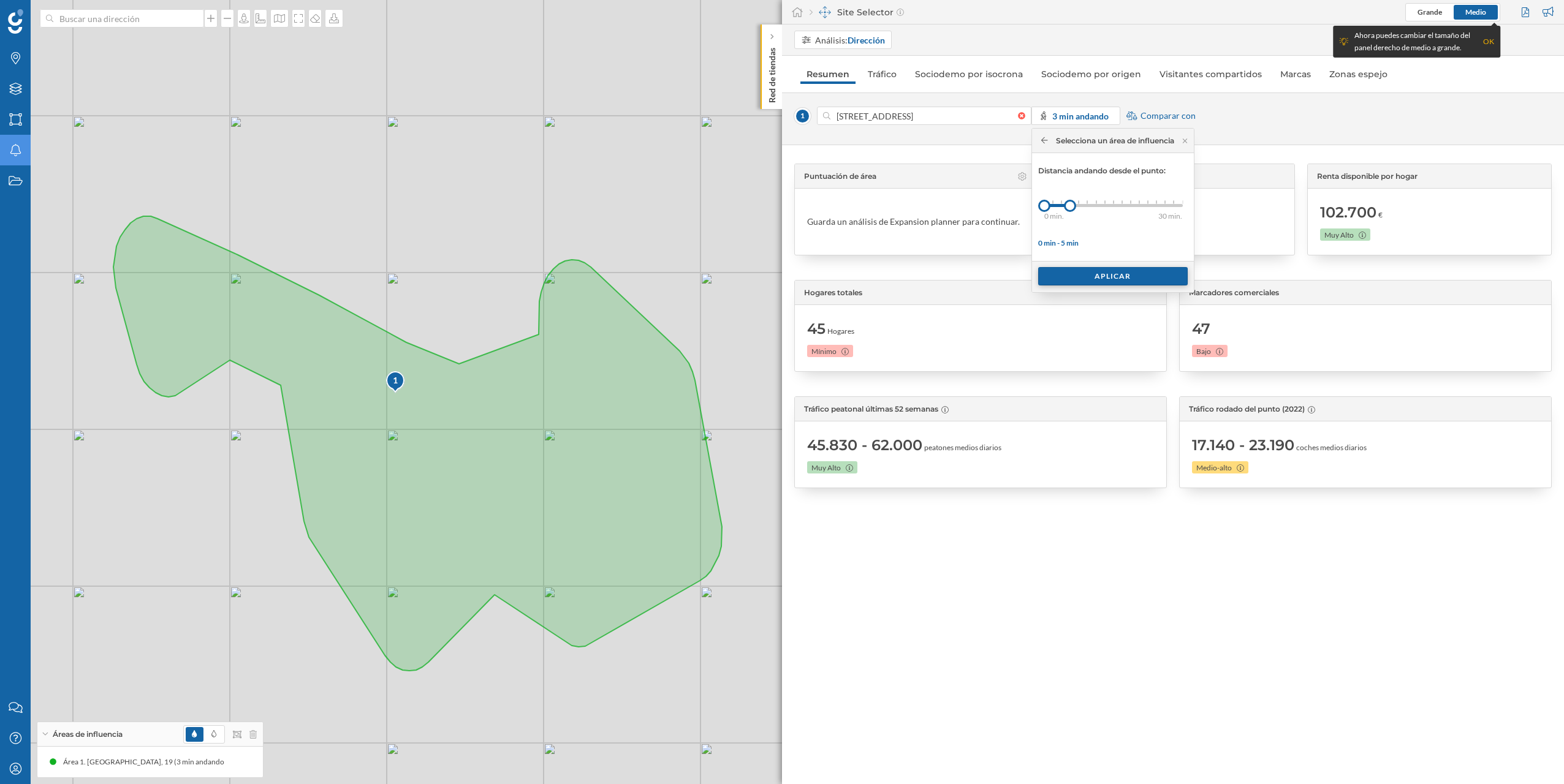 click on "Aplicar" at bounding box center (1113, 276) 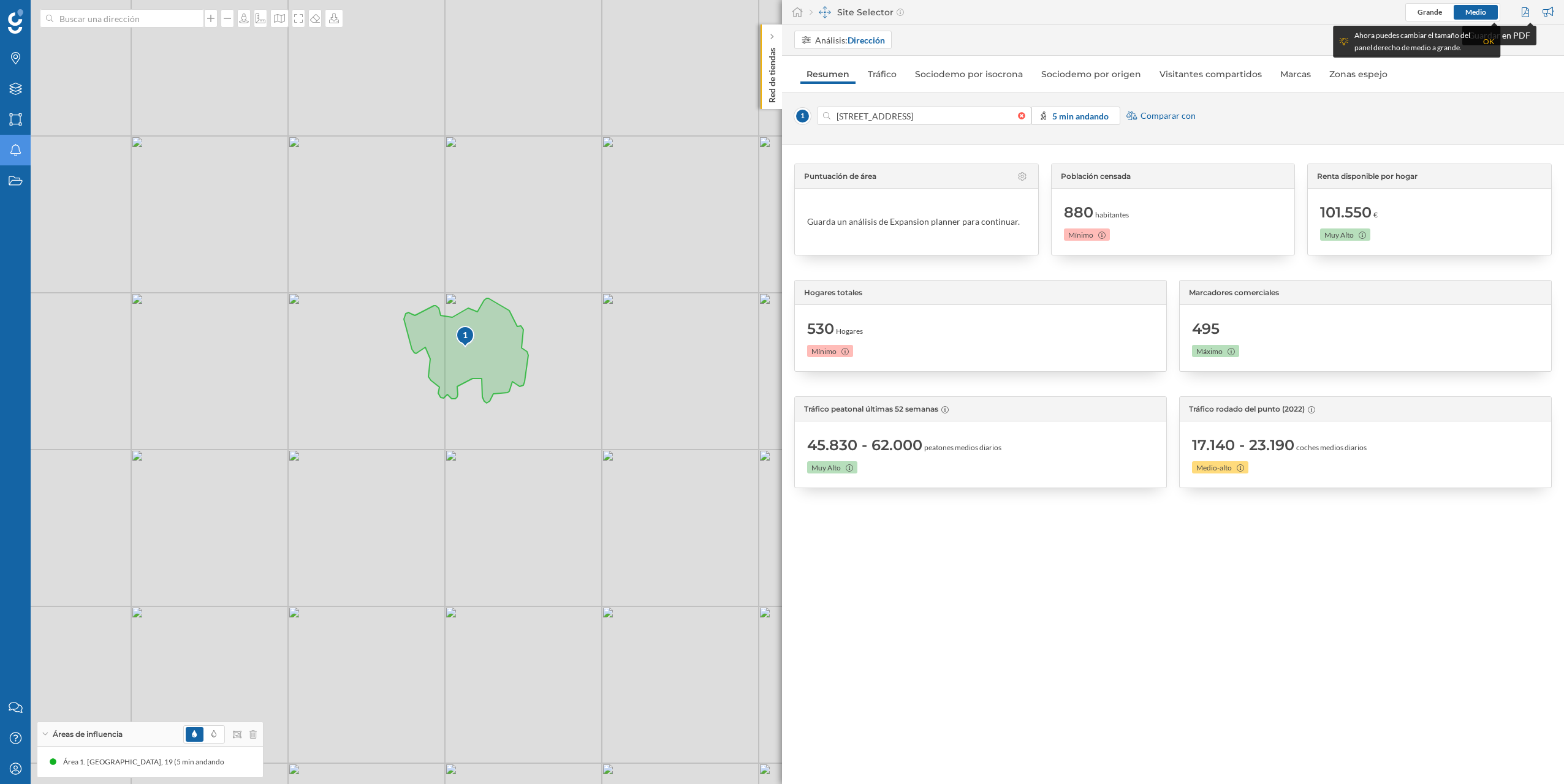 click at bounding box center (1527, 12) 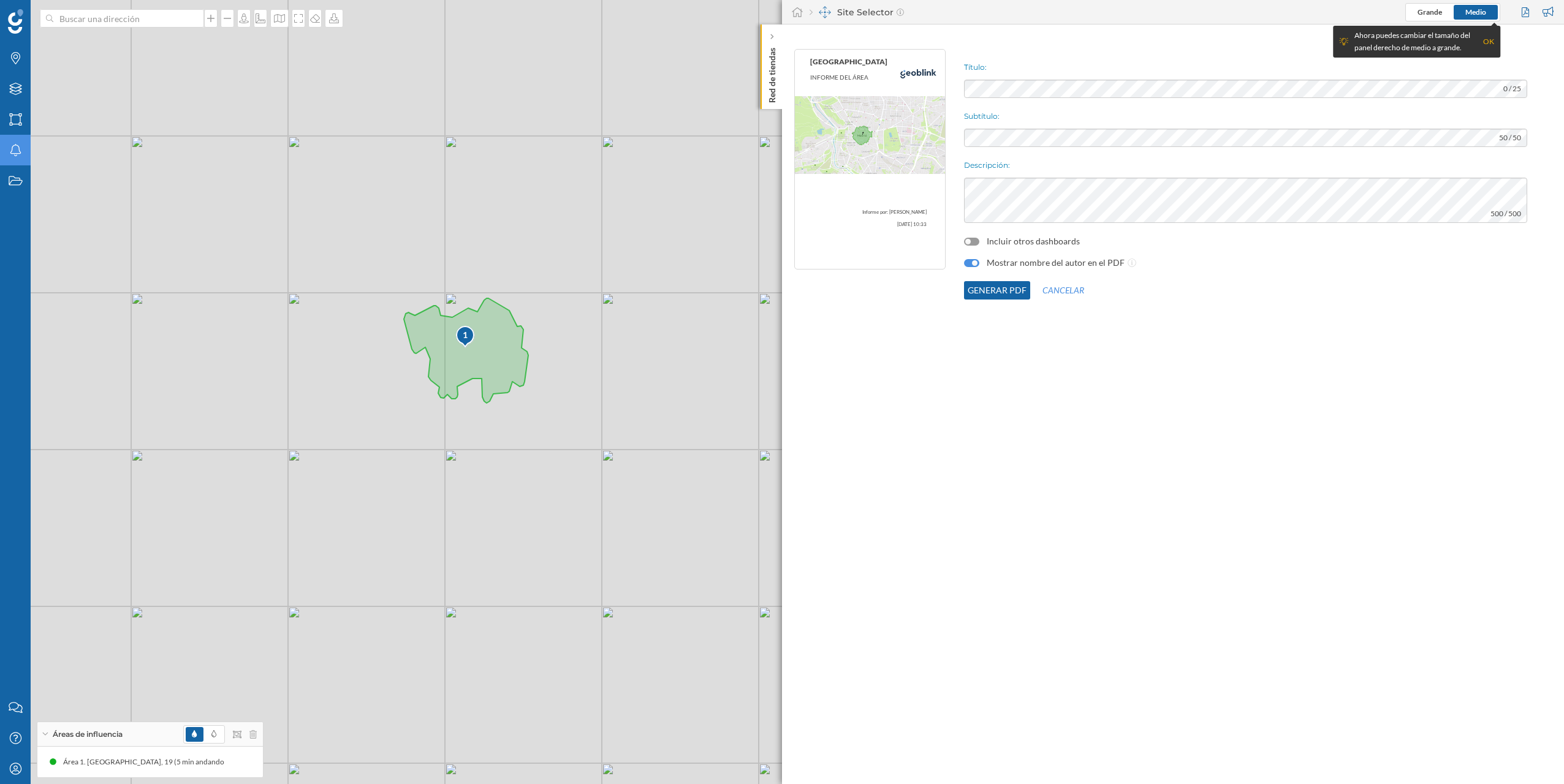 click on "Generar PDF" 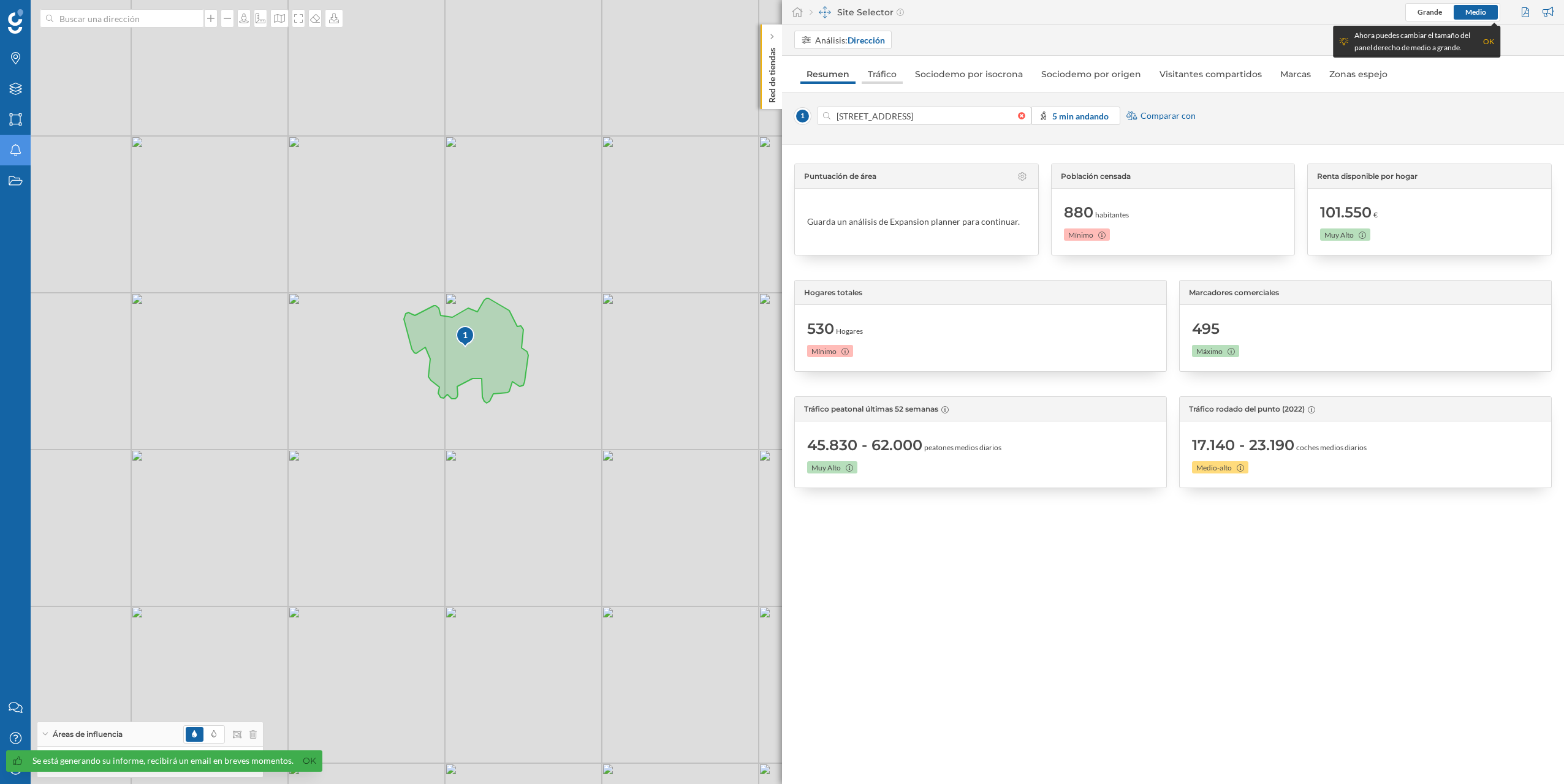 click on "Tráfico" at bounding box center (882, 74) 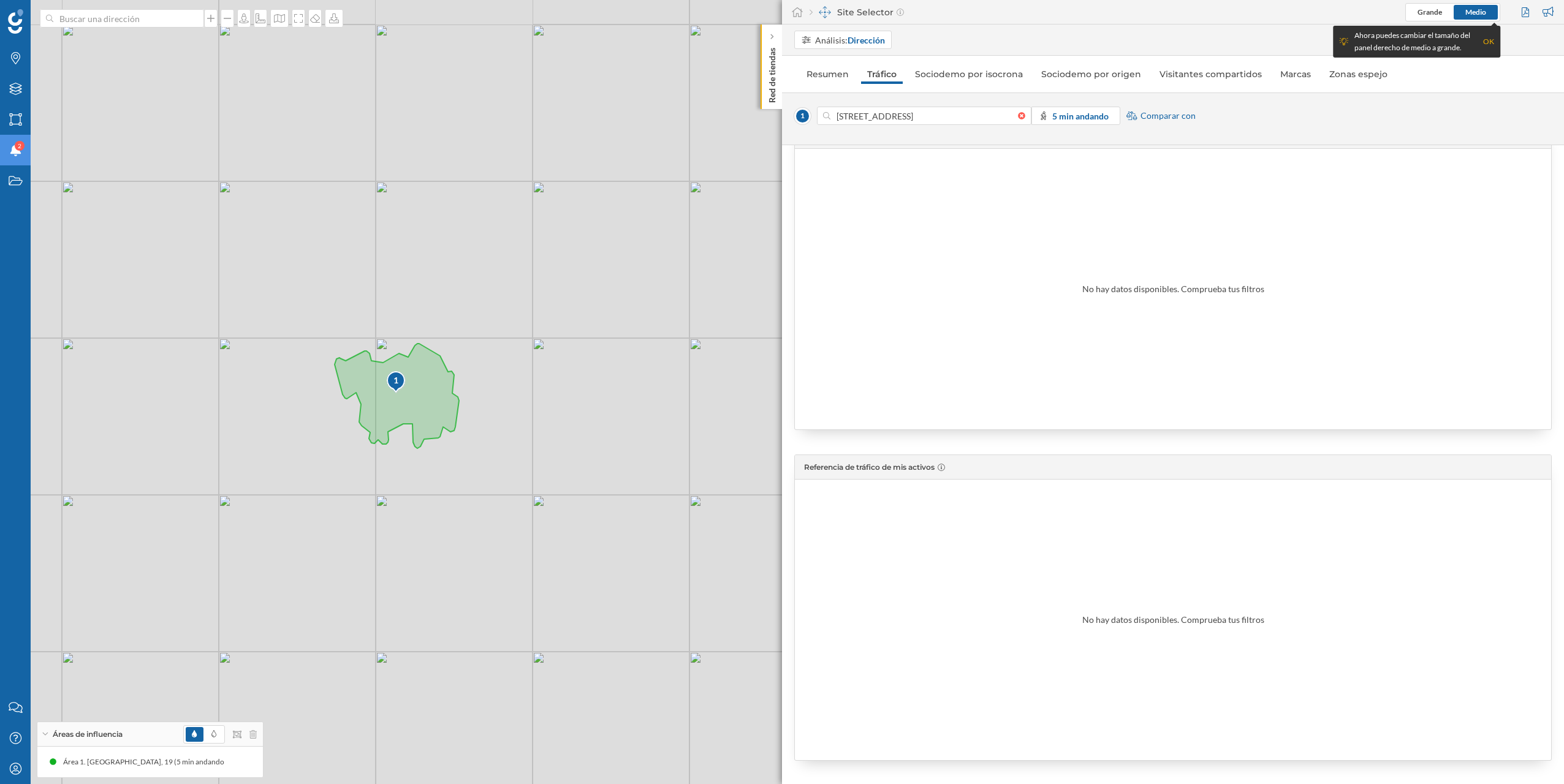 scroll, scrollTop: 841, scrollLeft: 0, axis: vertical 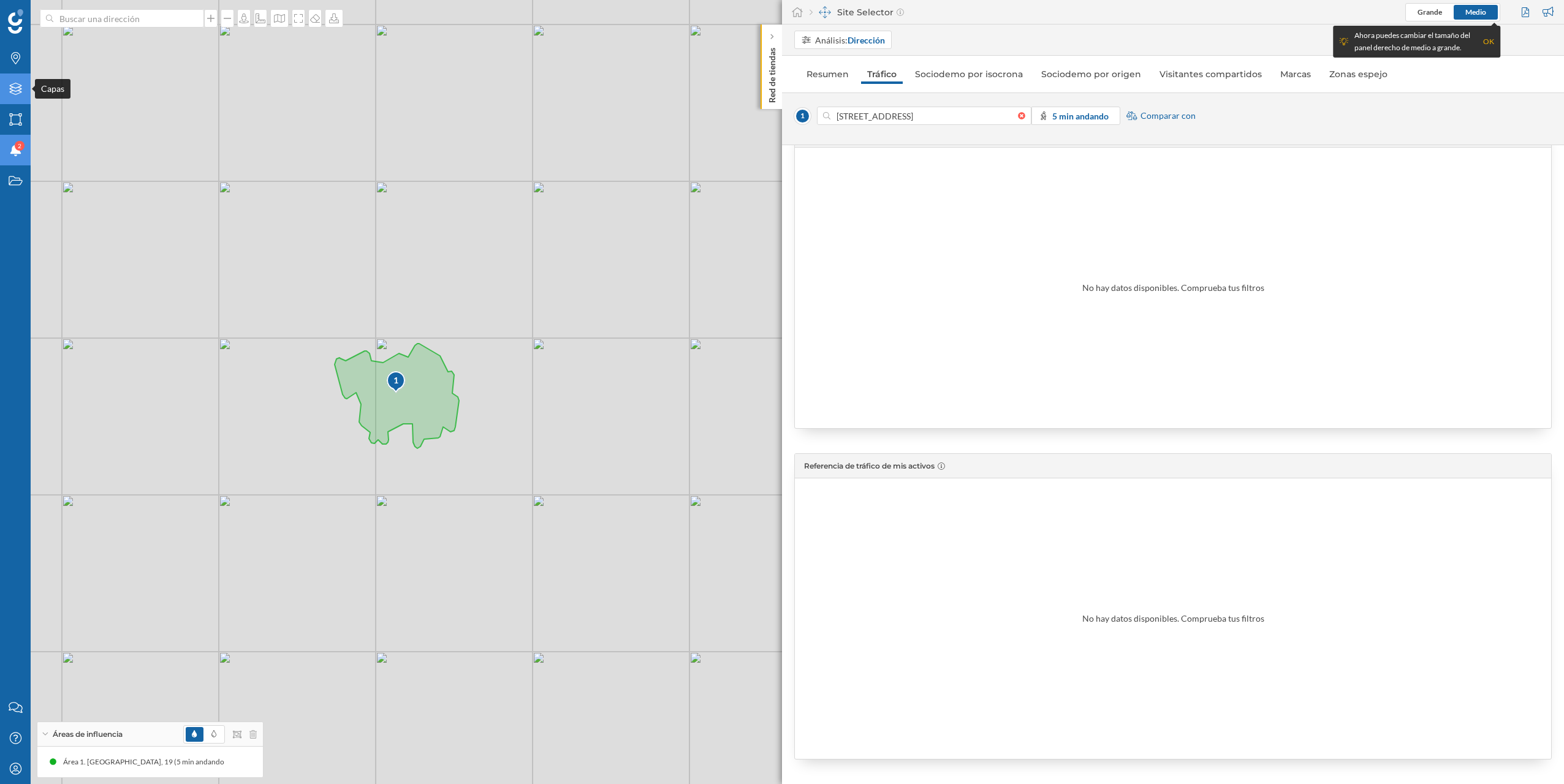 click on "Capas" at bounding box center [15, 89] 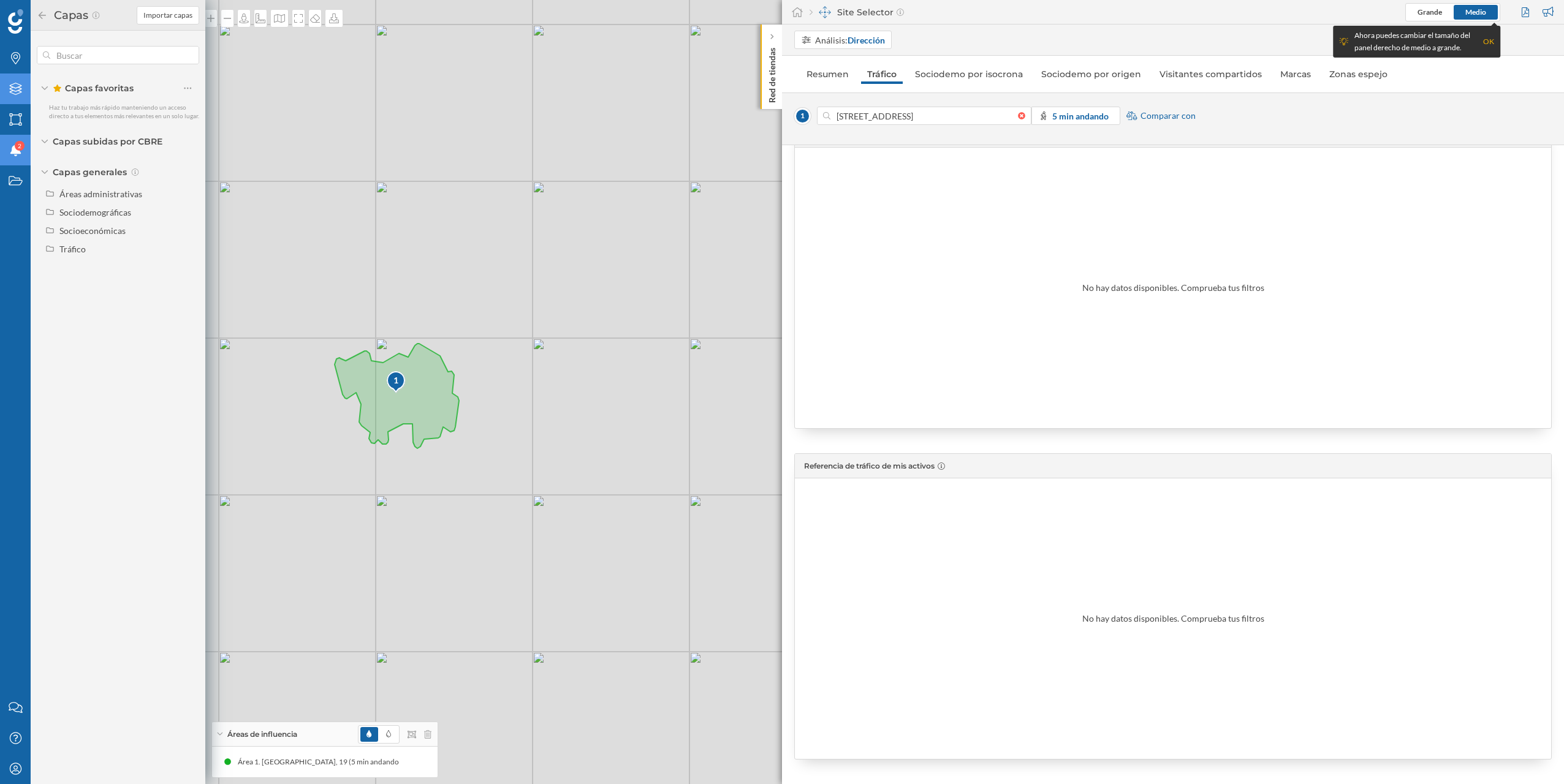 click 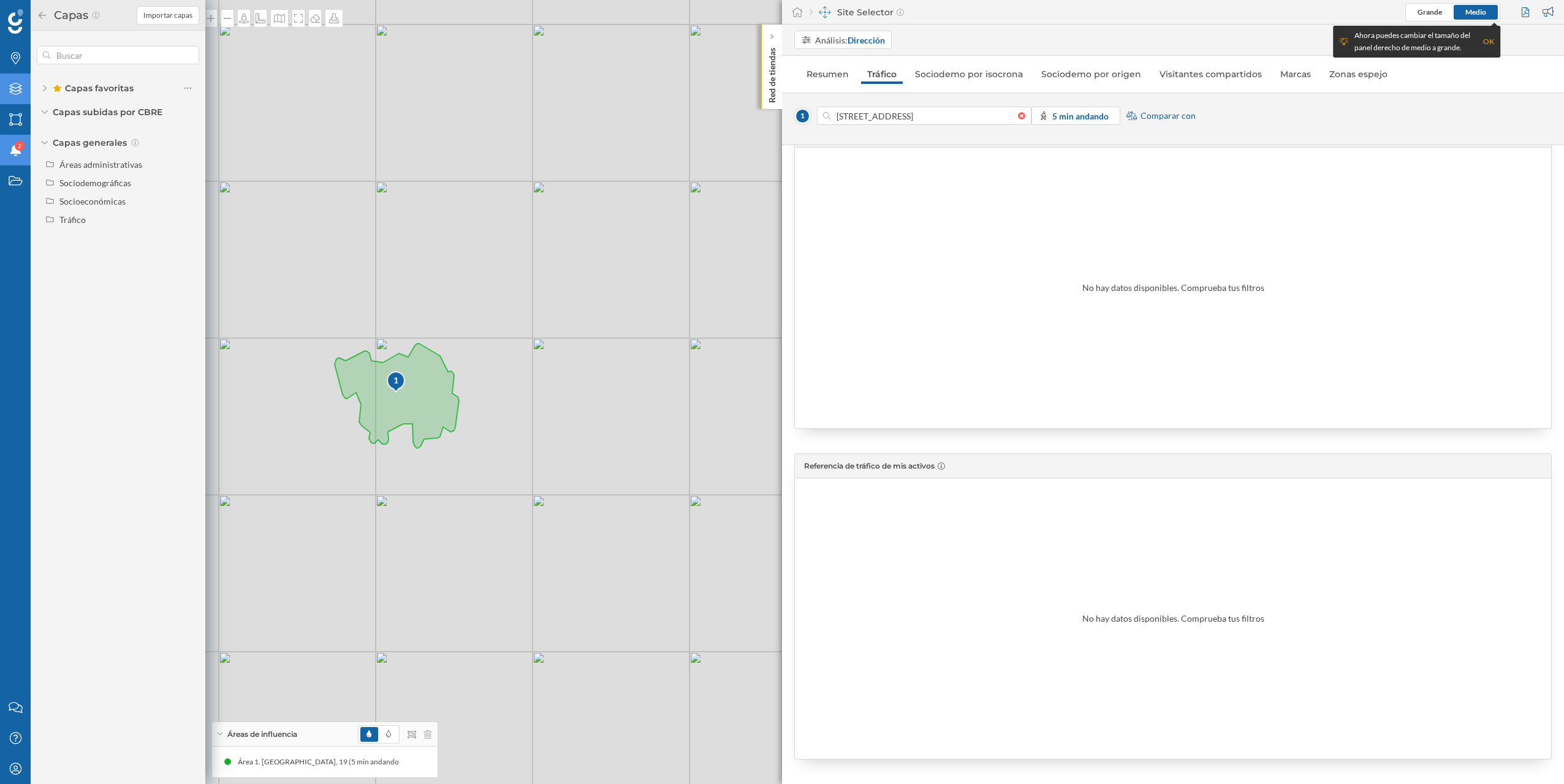 click 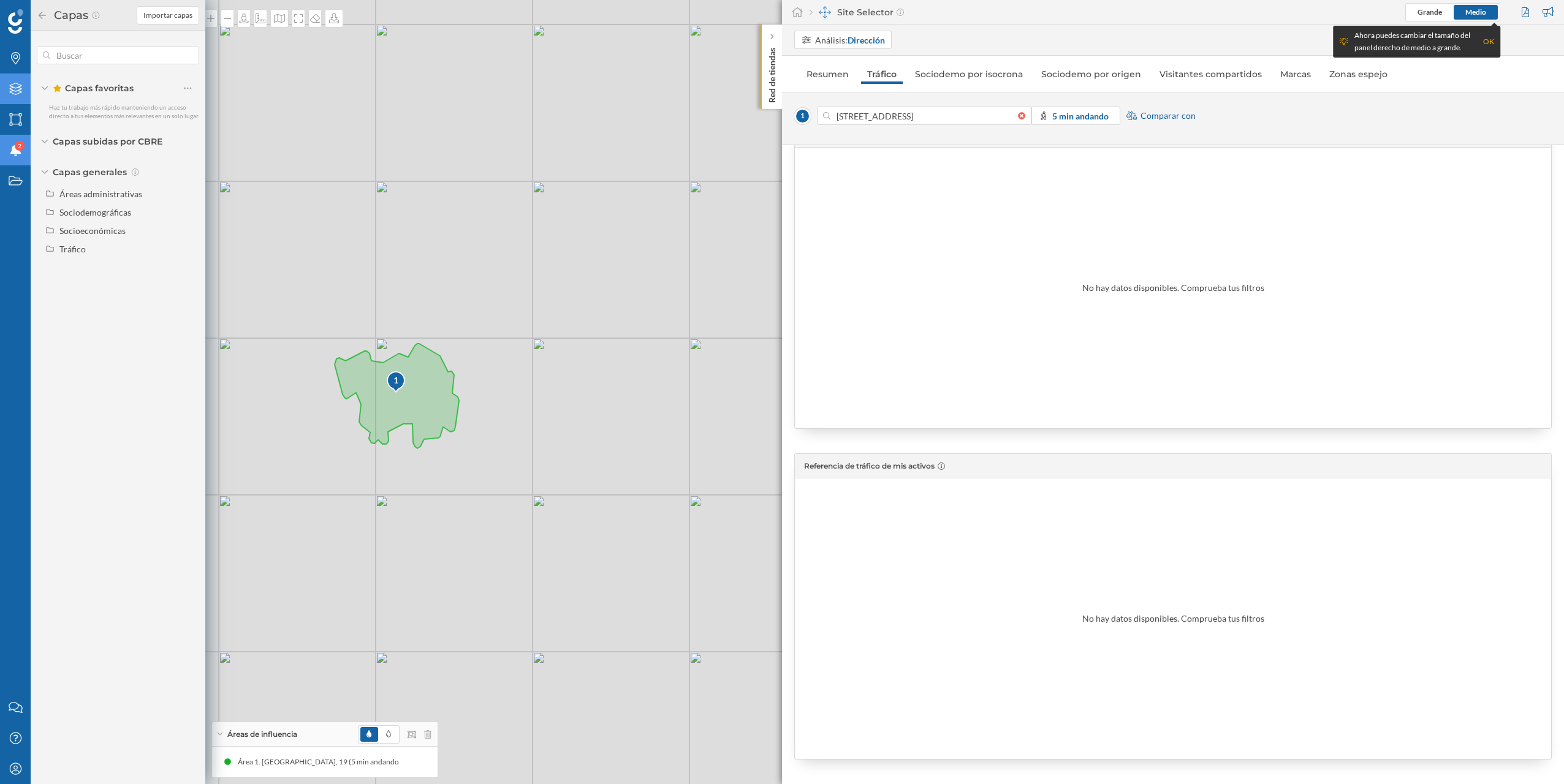 click on "Capas subidas por CBRE" at bounding box center [118, 141] 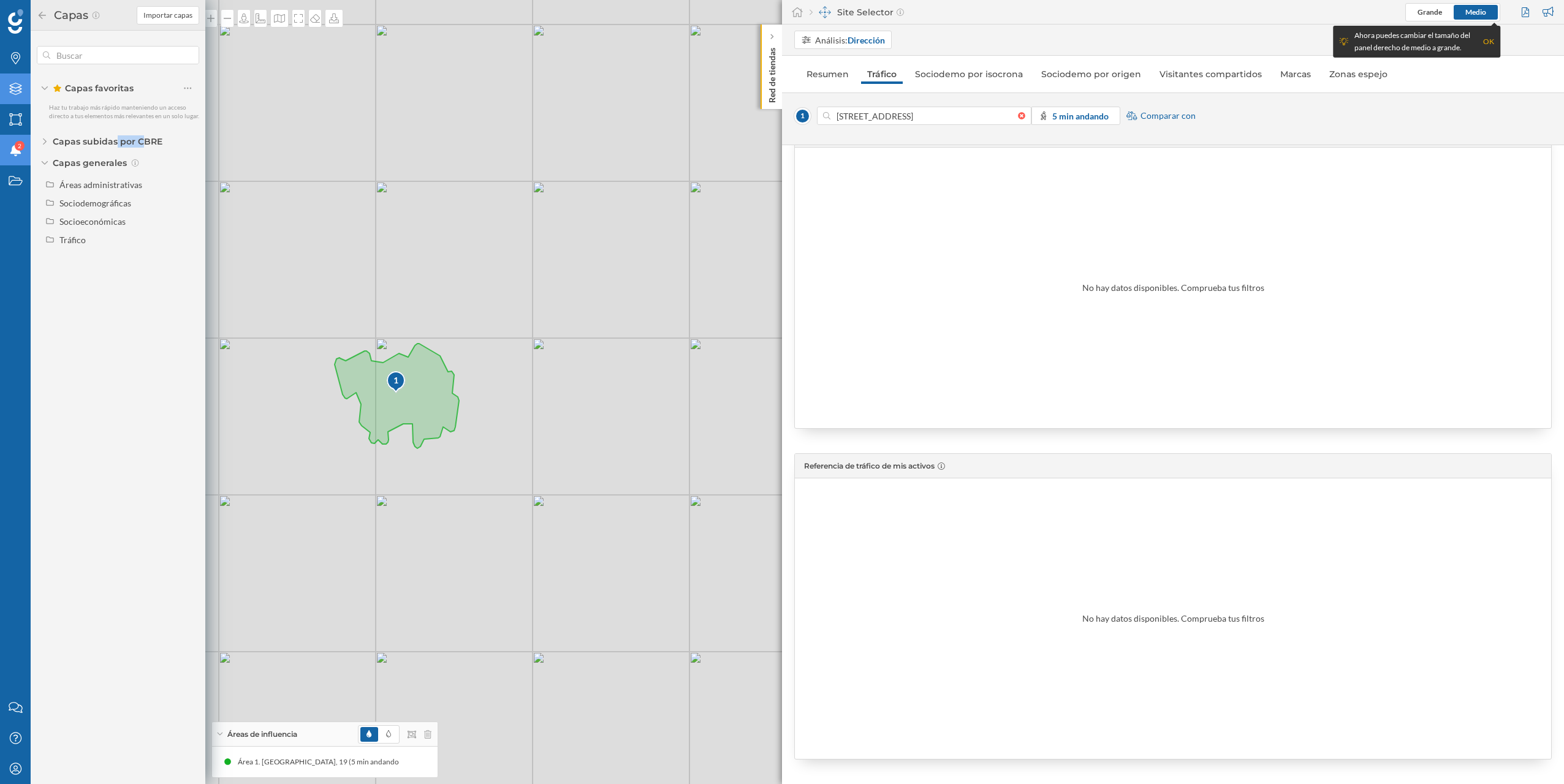 click on "Capas subidas por CBRE" at bounding box center (118, 141) 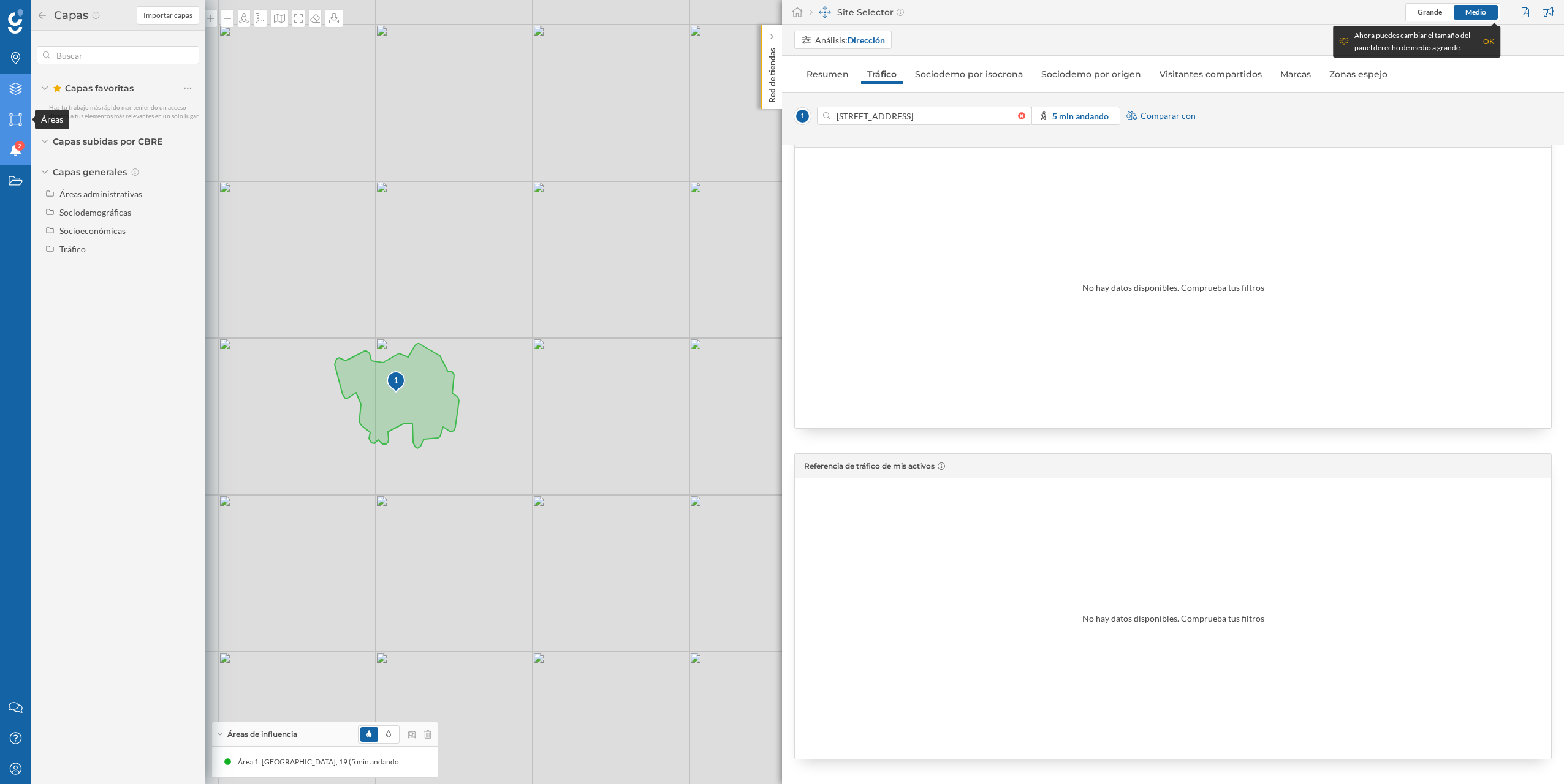 drag, startPoint x: 48, startPoint y: 142, endPoint x: 21, endPoint y: 122, distance: 33.6006 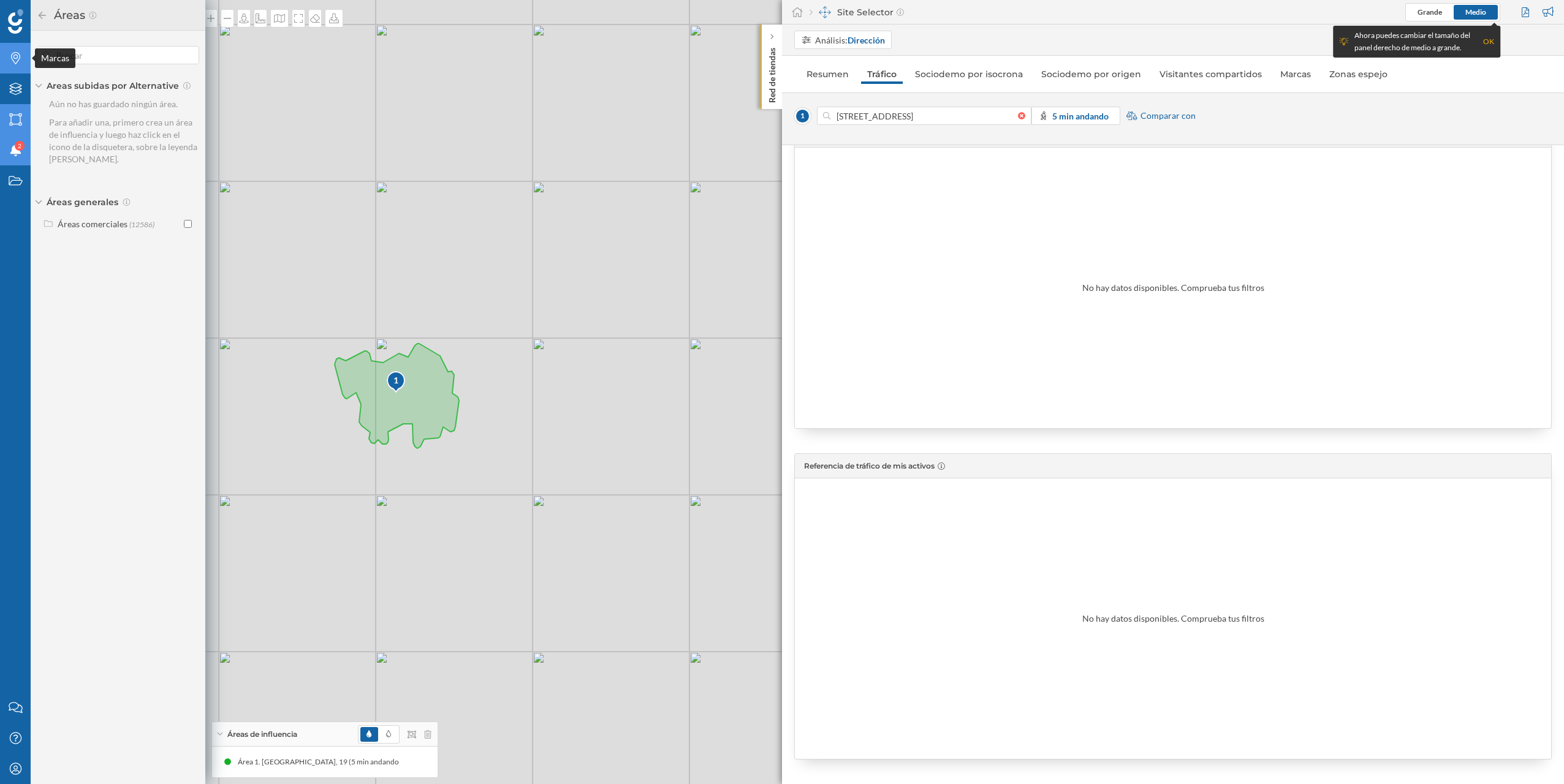 click 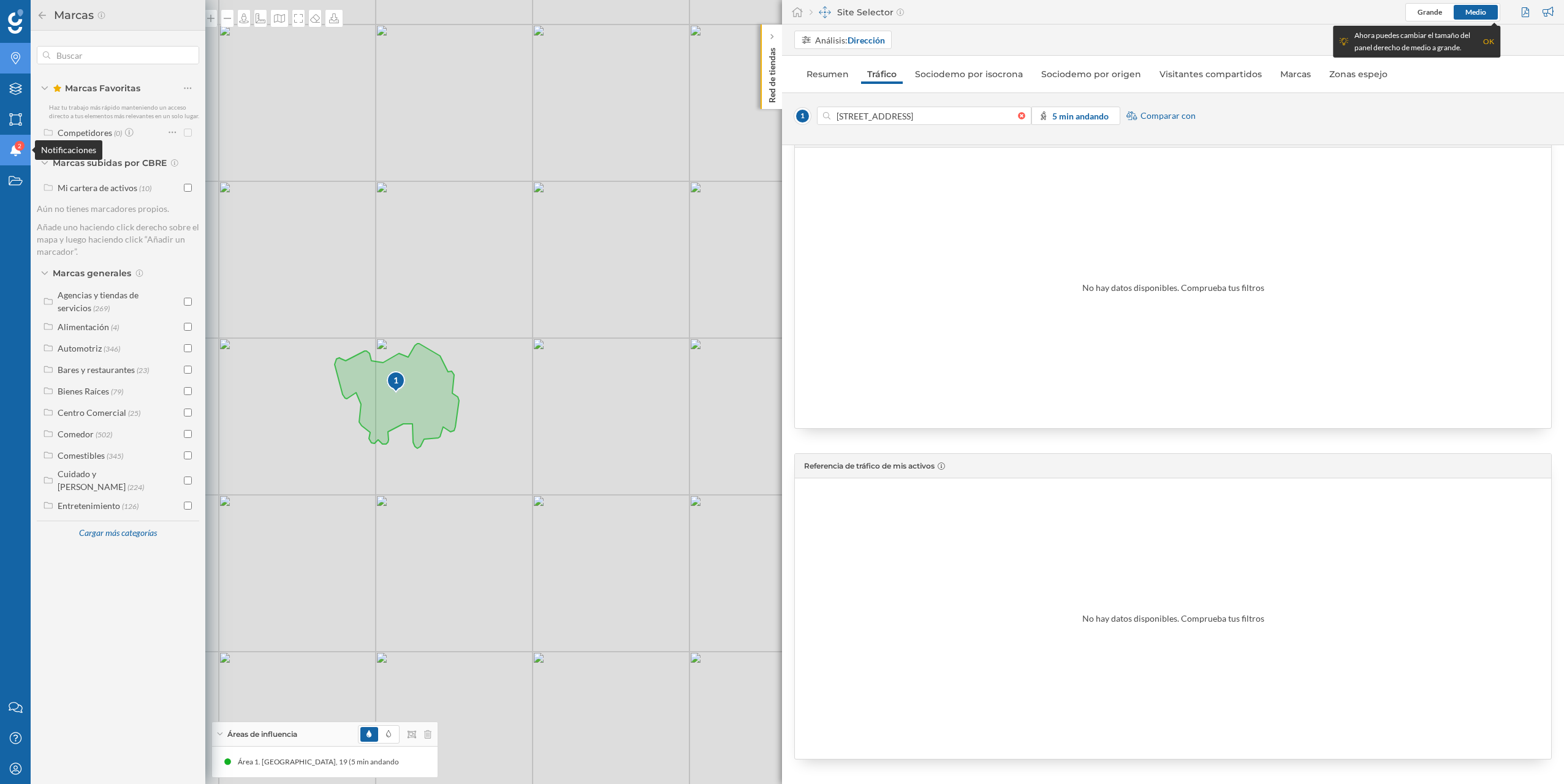 click on "Notificaciones
2" at bounding box center [15, 150] 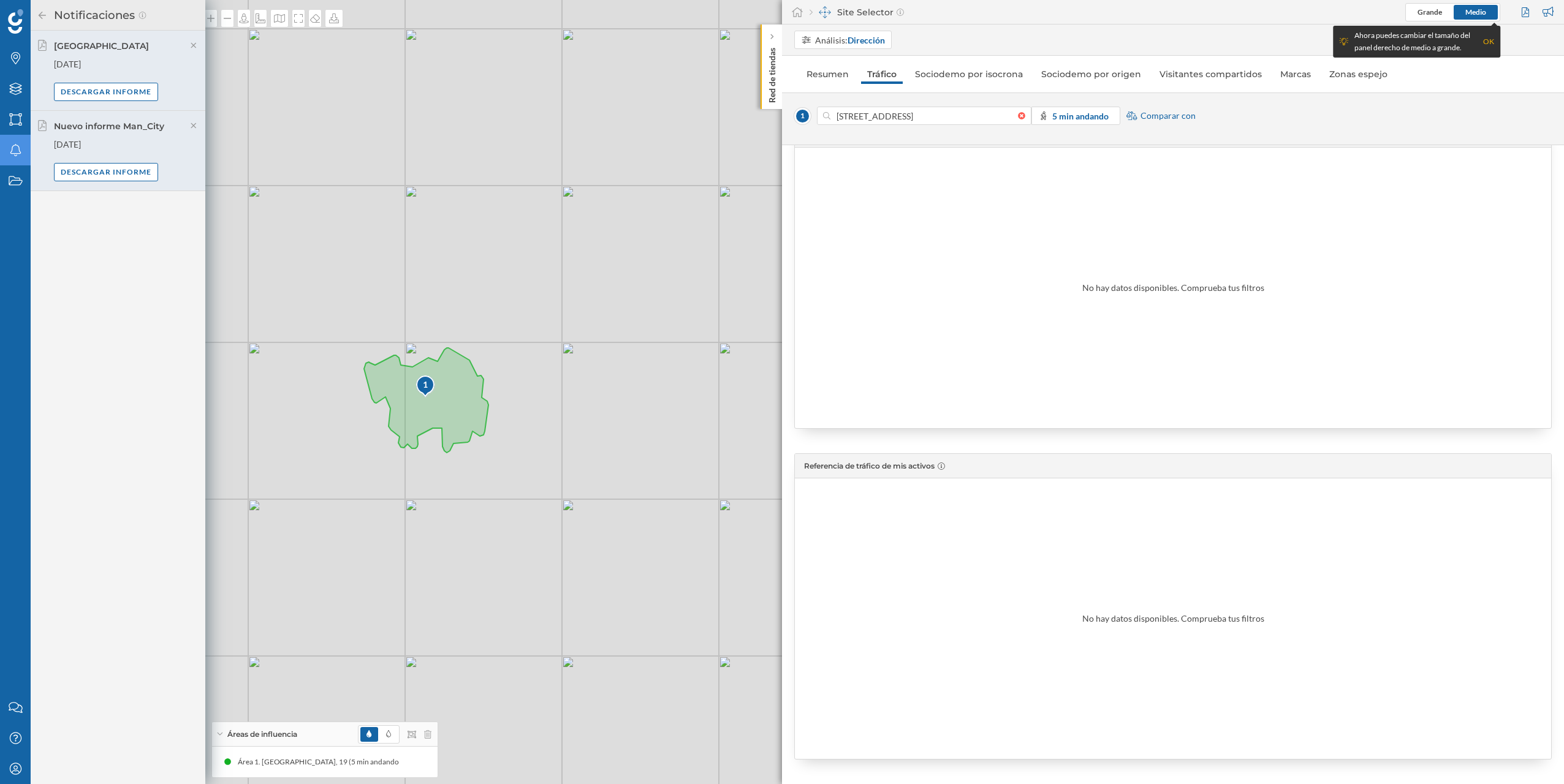 drag, startPoint x: 317, startPoint y: 203, endPoint x: 455, endPoint y: 251, distance: 146.10955 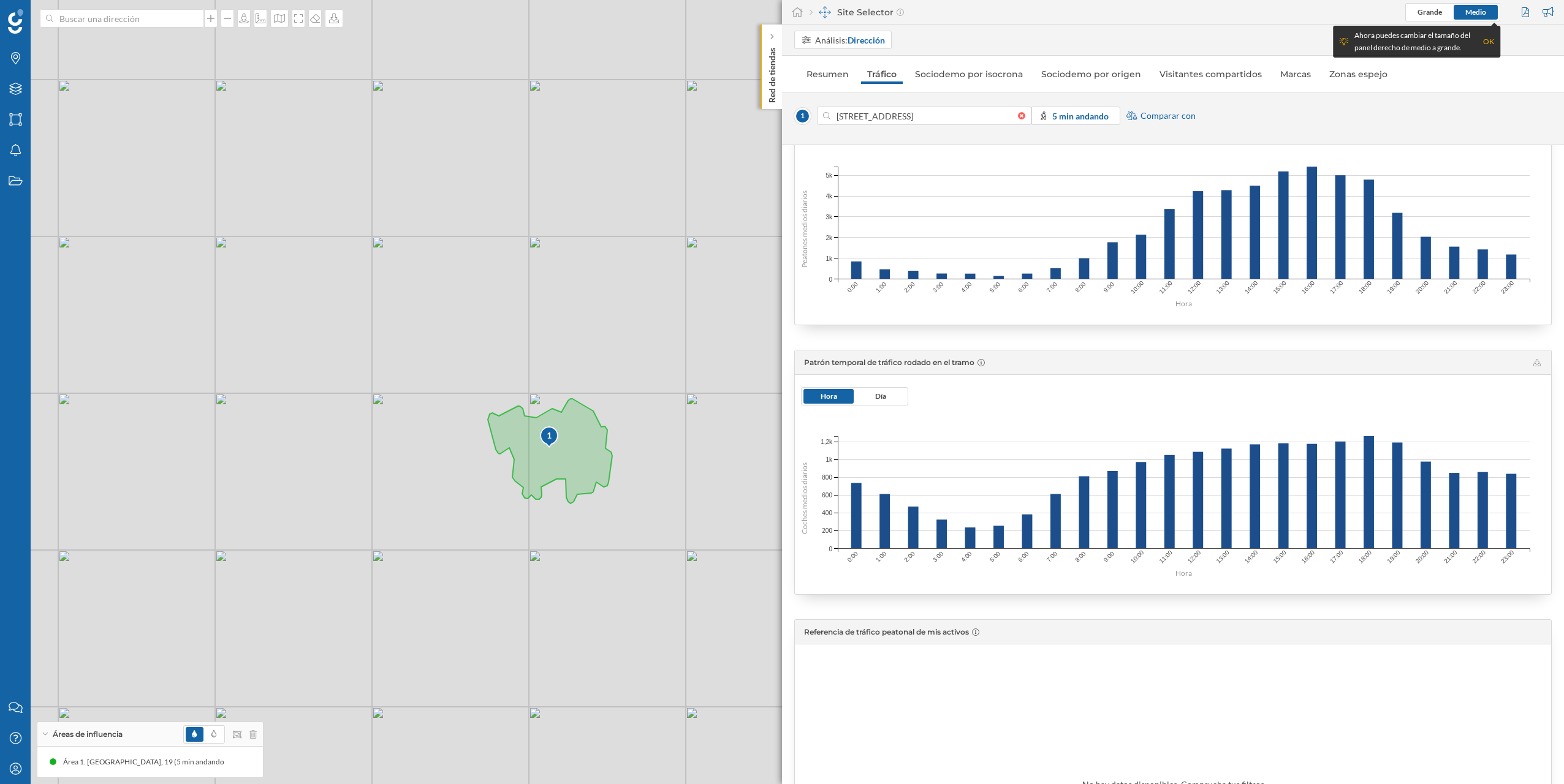 scroll, scrollTop: 336, scrollLeft: 0, axis: vertical 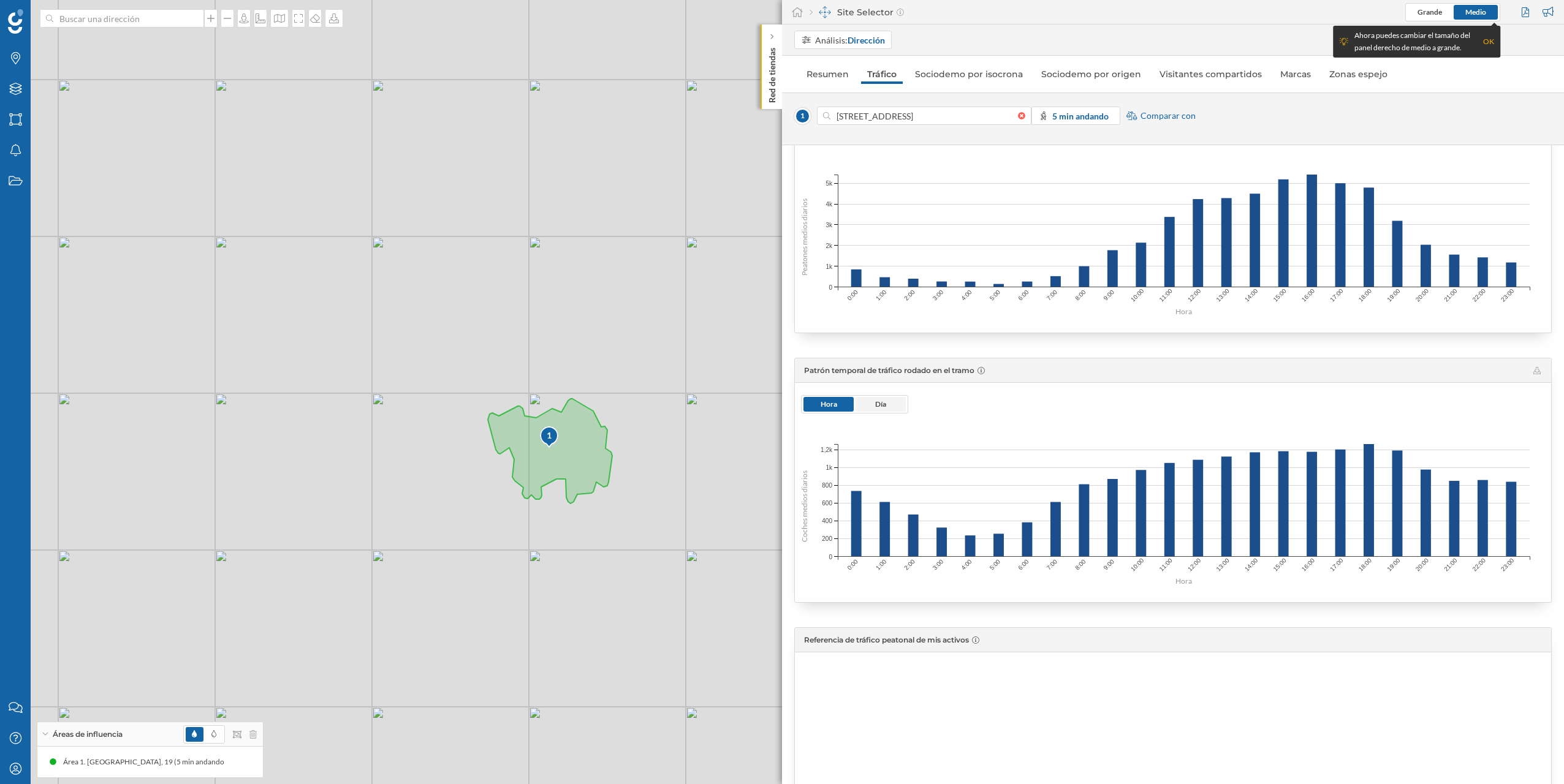click on "Día" at bounding box center (881, 404) 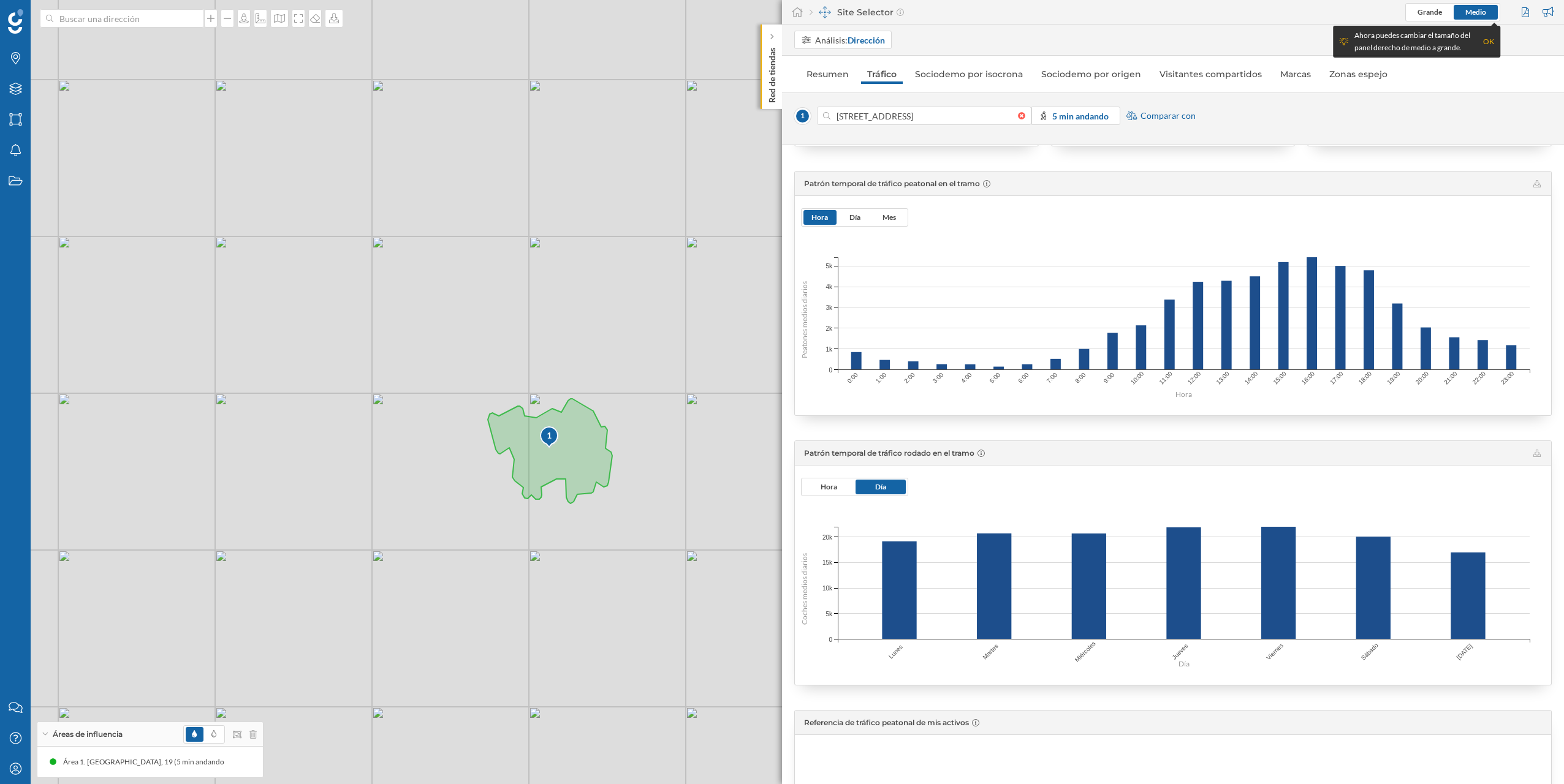 scroll, scrollTop: 251, scrollLeft: 0, axis: vertical 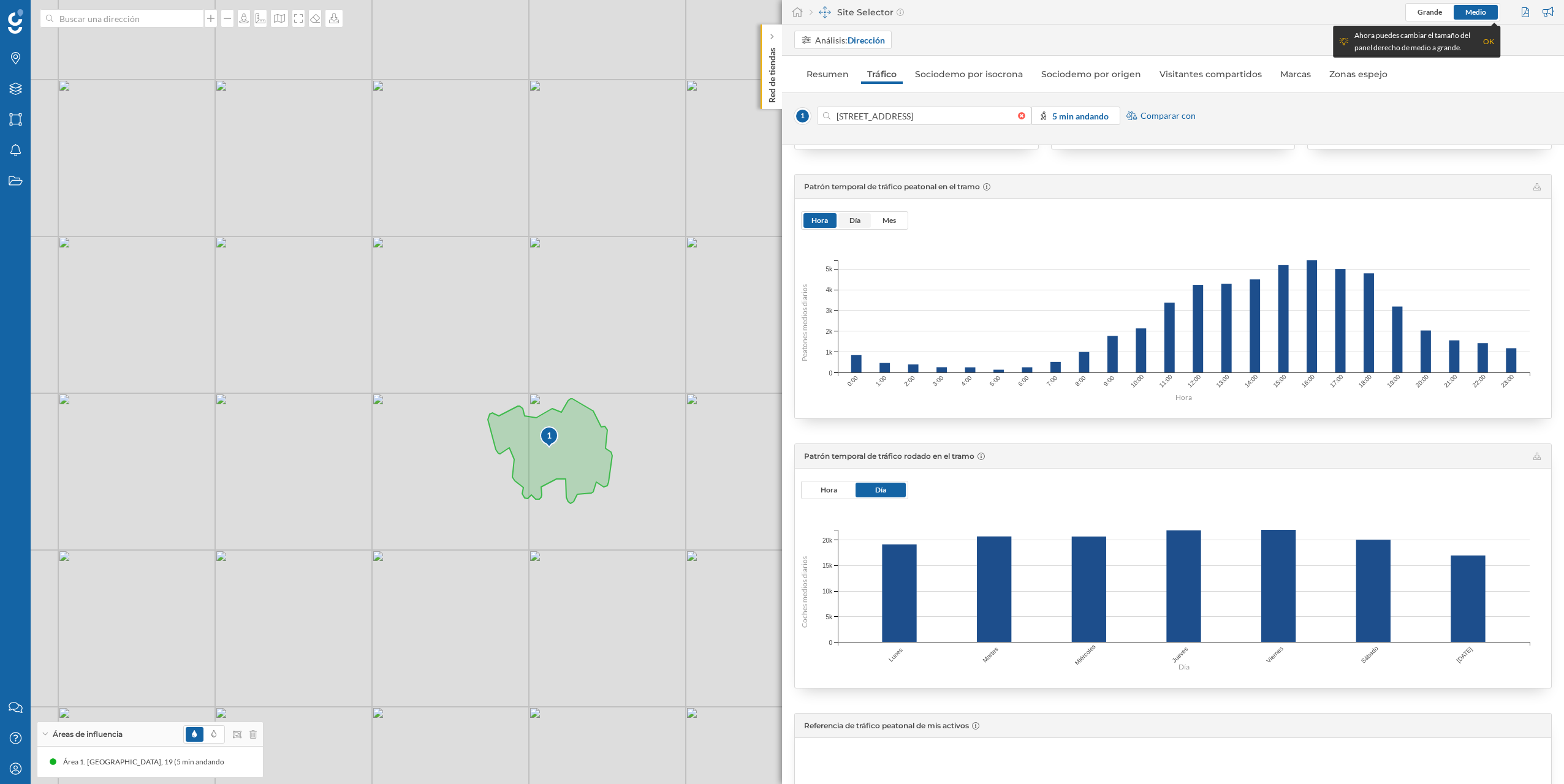 click on "Día" at bounding box center [855, 221] 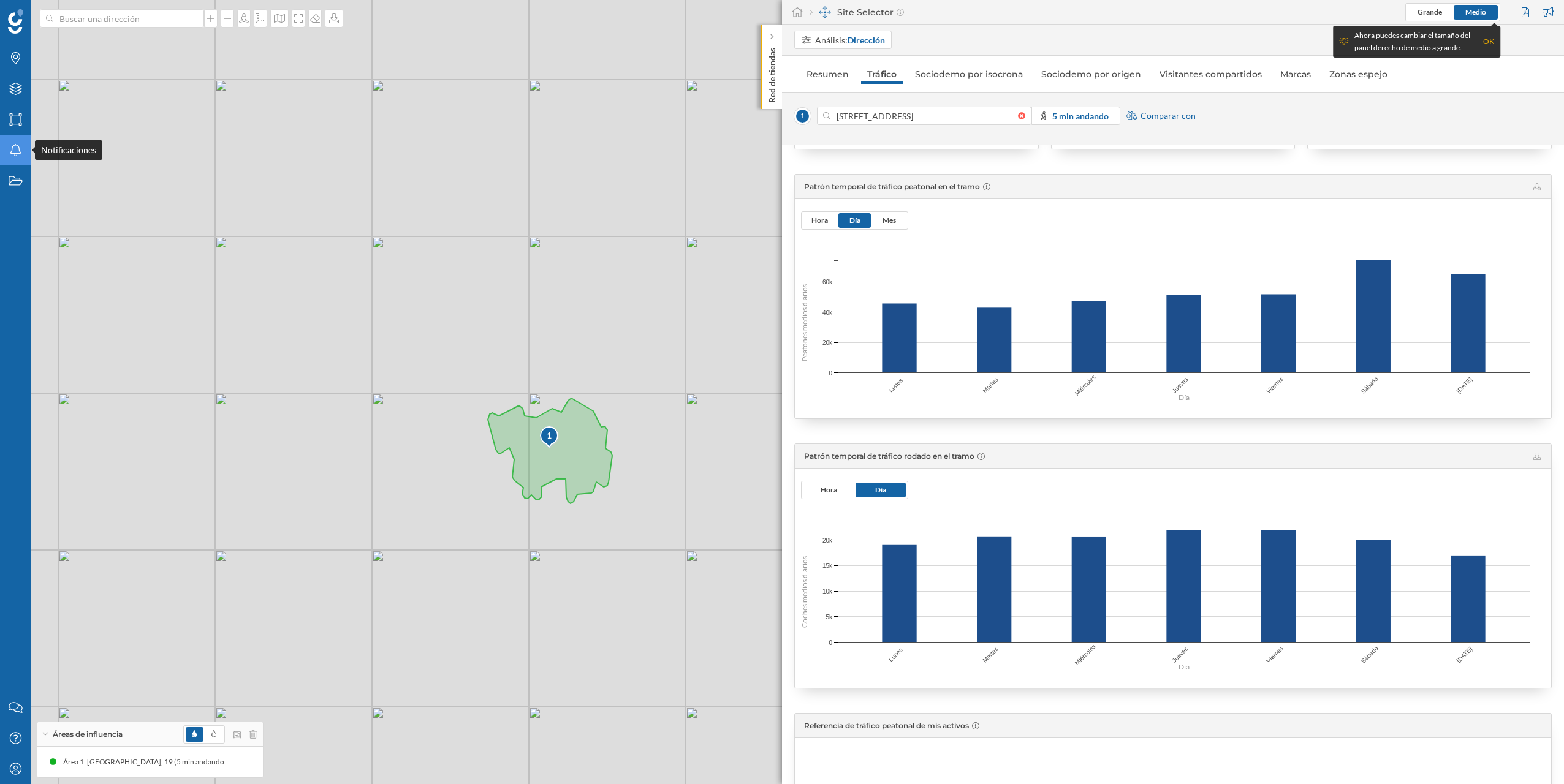click on "Notificaciones" 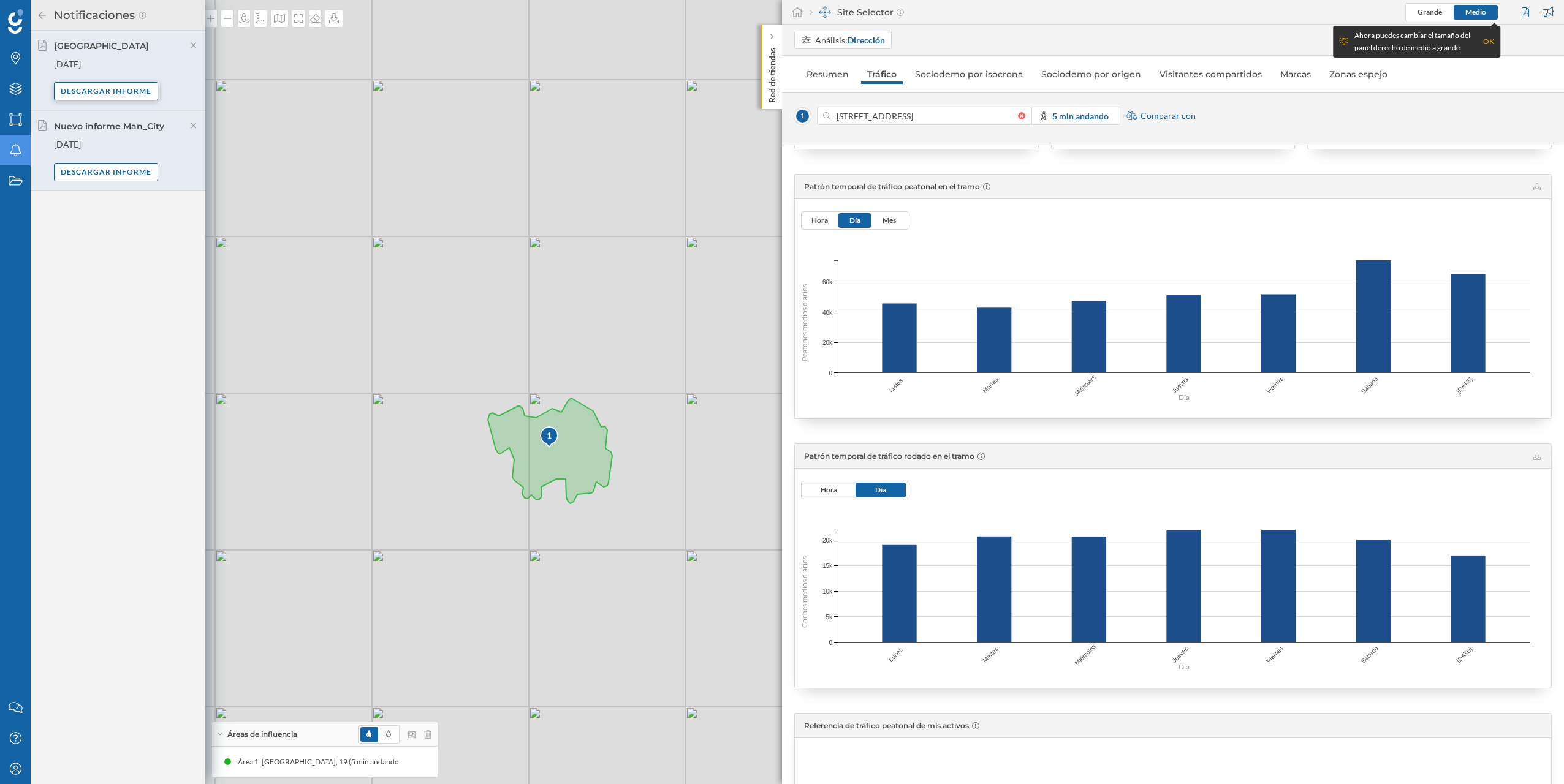 click on "Descargar informe" at bounding box center (106, 91) 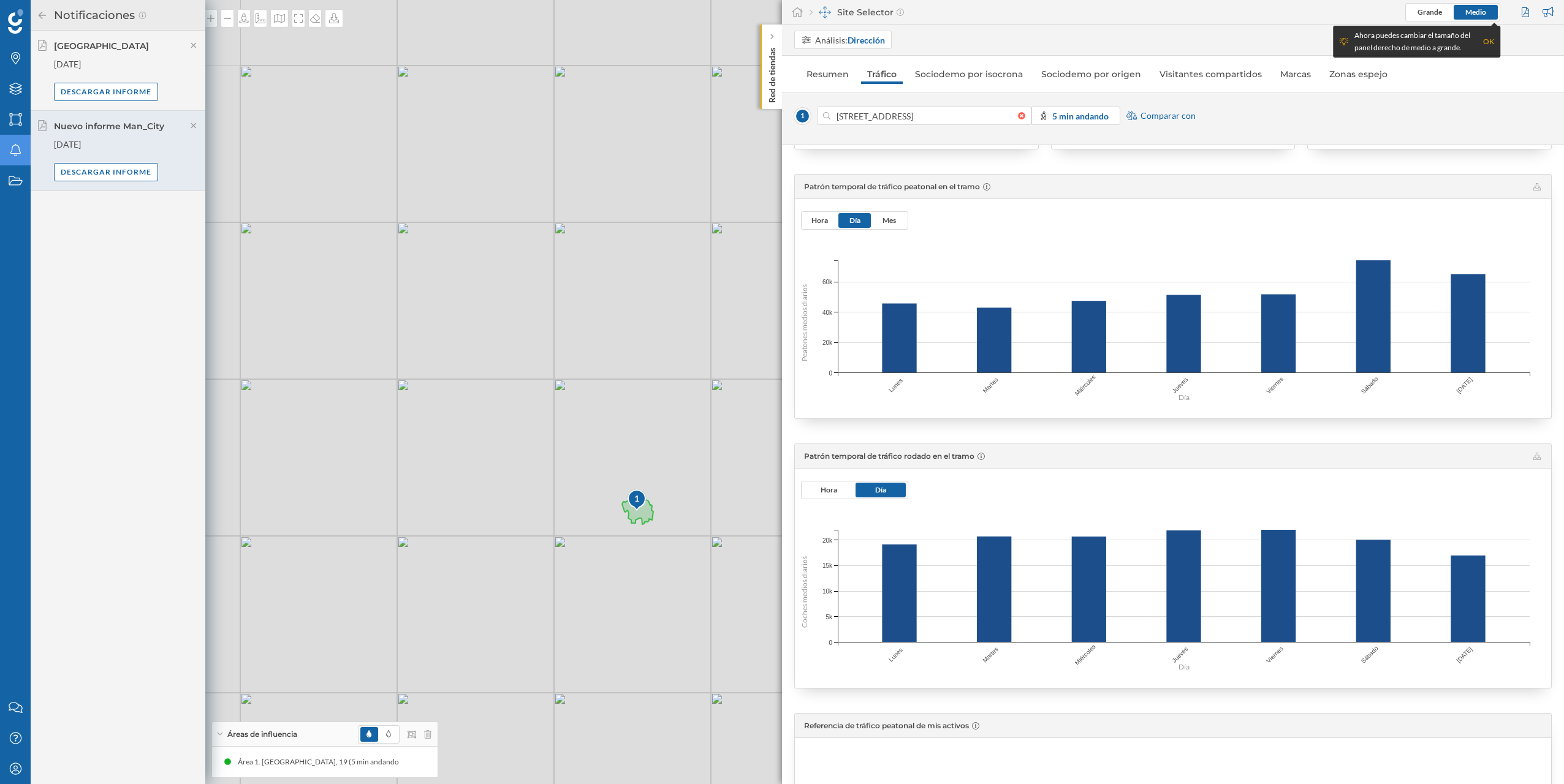 drag, startPoint x: 694, startPoint y: 520, endPoint x: 660, endPoint y: 541, distance: 39.962482 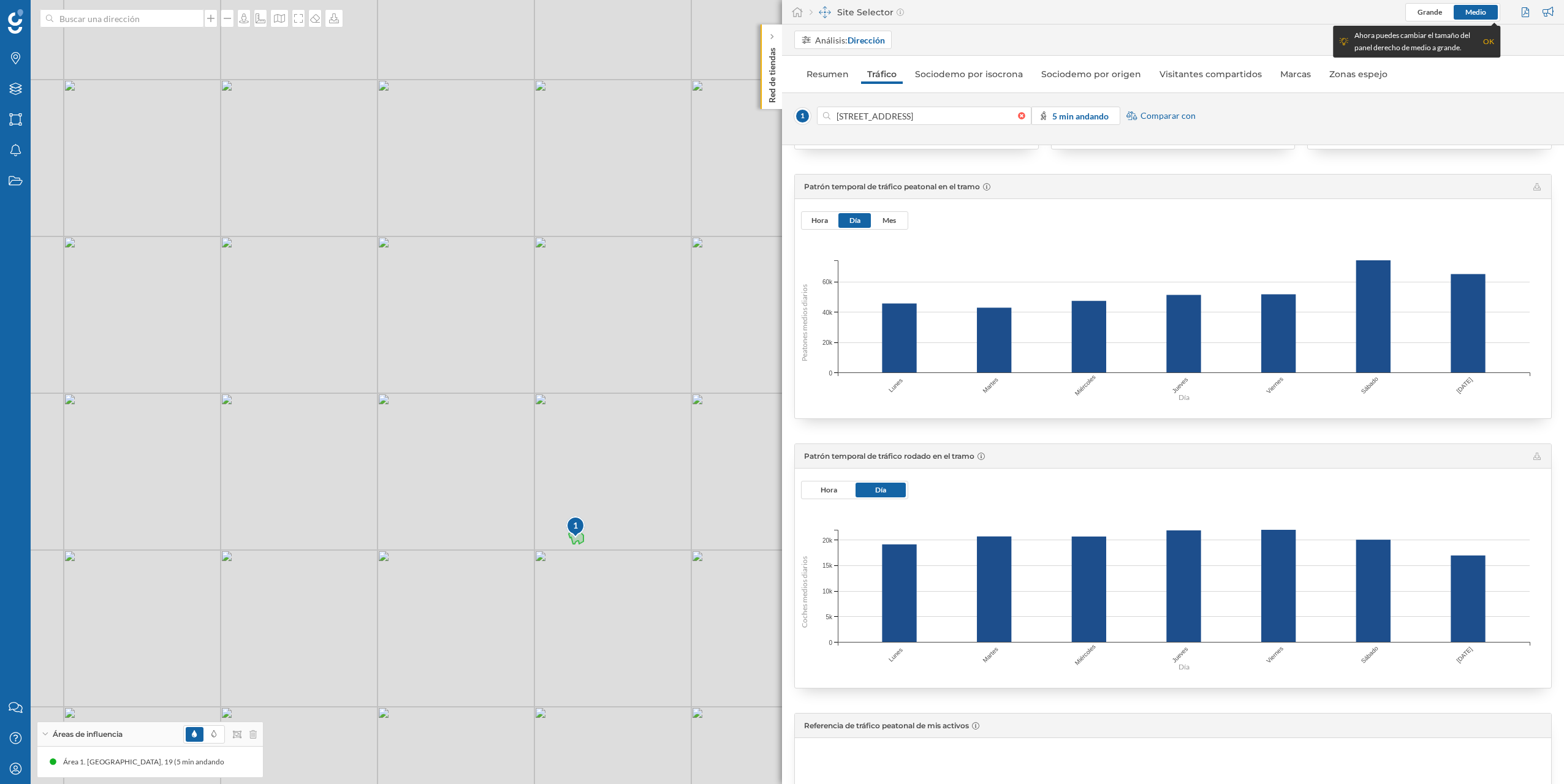 drag, startPoint x: 694, startPoint y: 541, endPoint x: 629, endPoint y: 546, distance: 65.192024 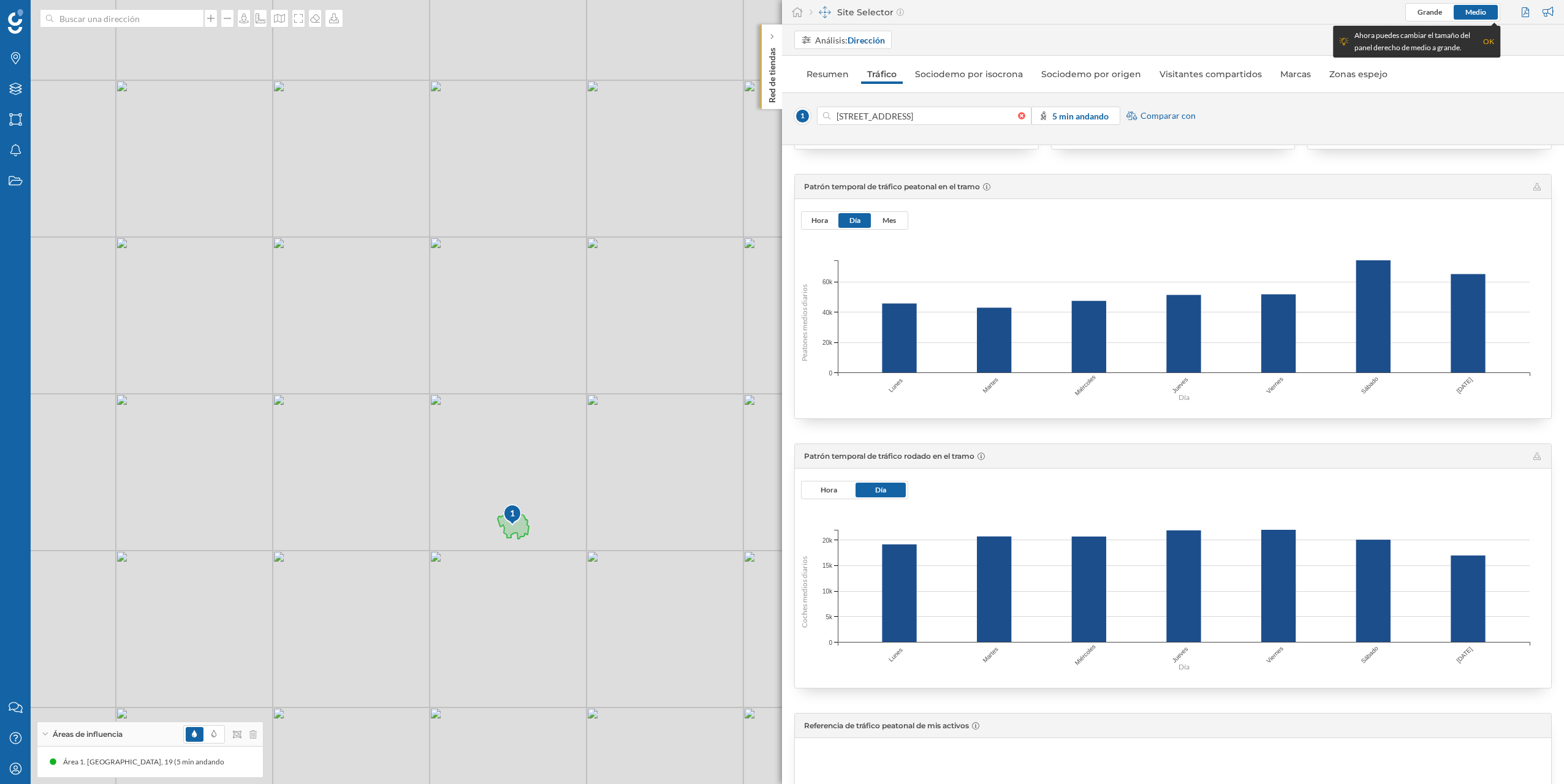 drag, startPoint x: 630, startPoint y: 549, endPoint x: 607, endPoint y: 535, distance: 26.925824 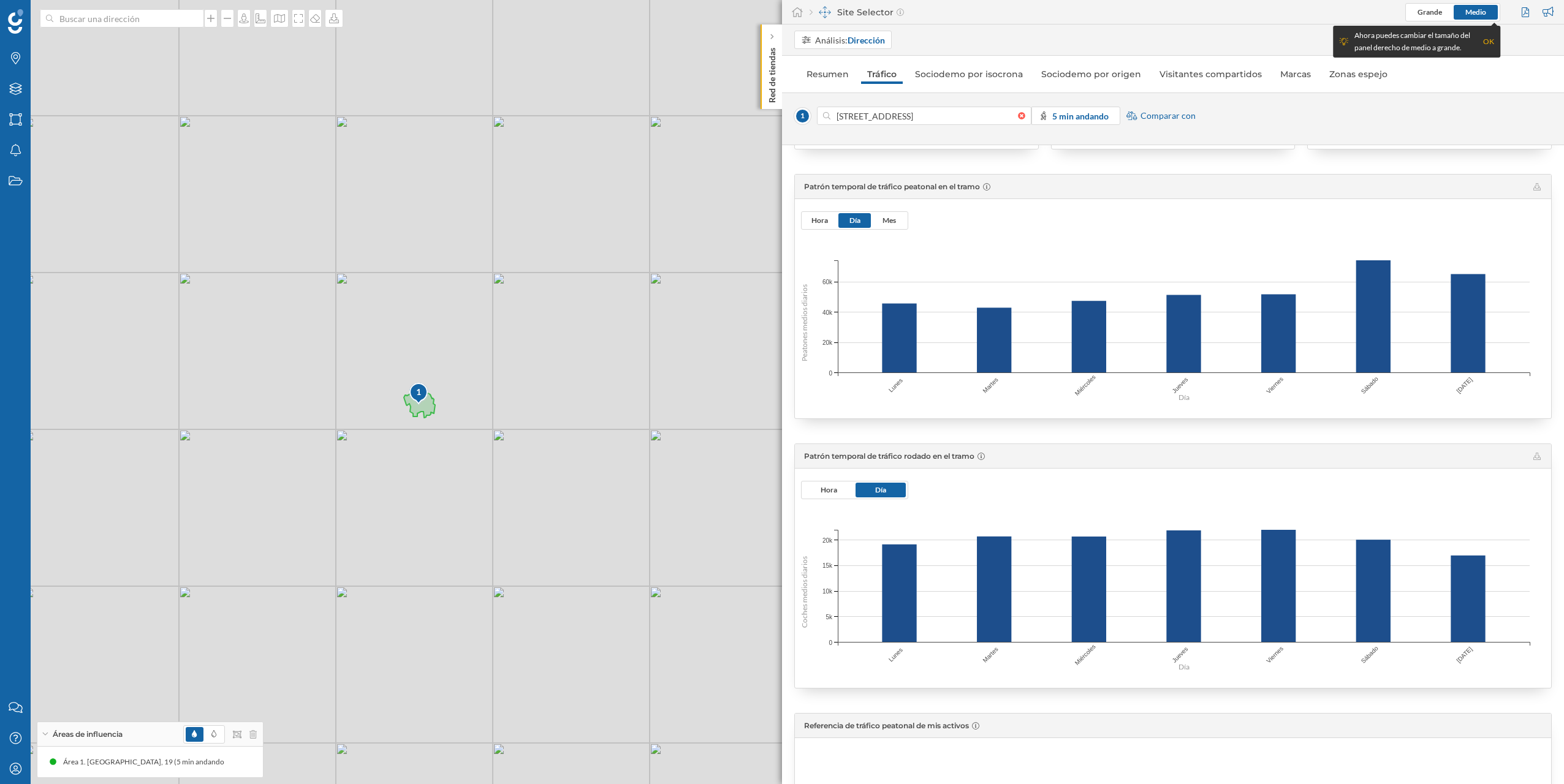 drag, startPoint x: 536, startPoint y: 628, endPoint x: 456, endPoint y: 518, distance: 136.015 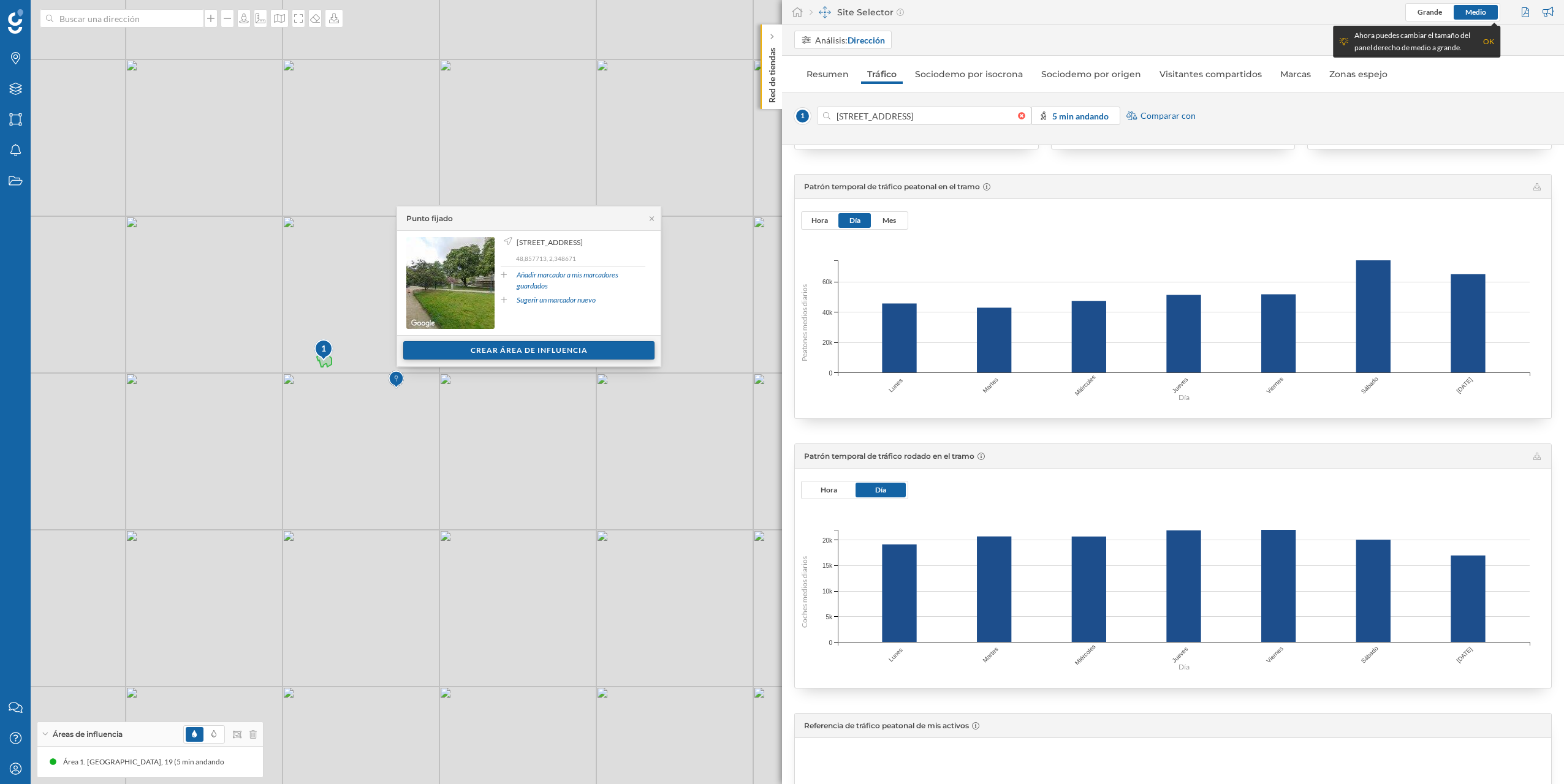 click on "Crear área de influencia" at bounding box center [529, 350] 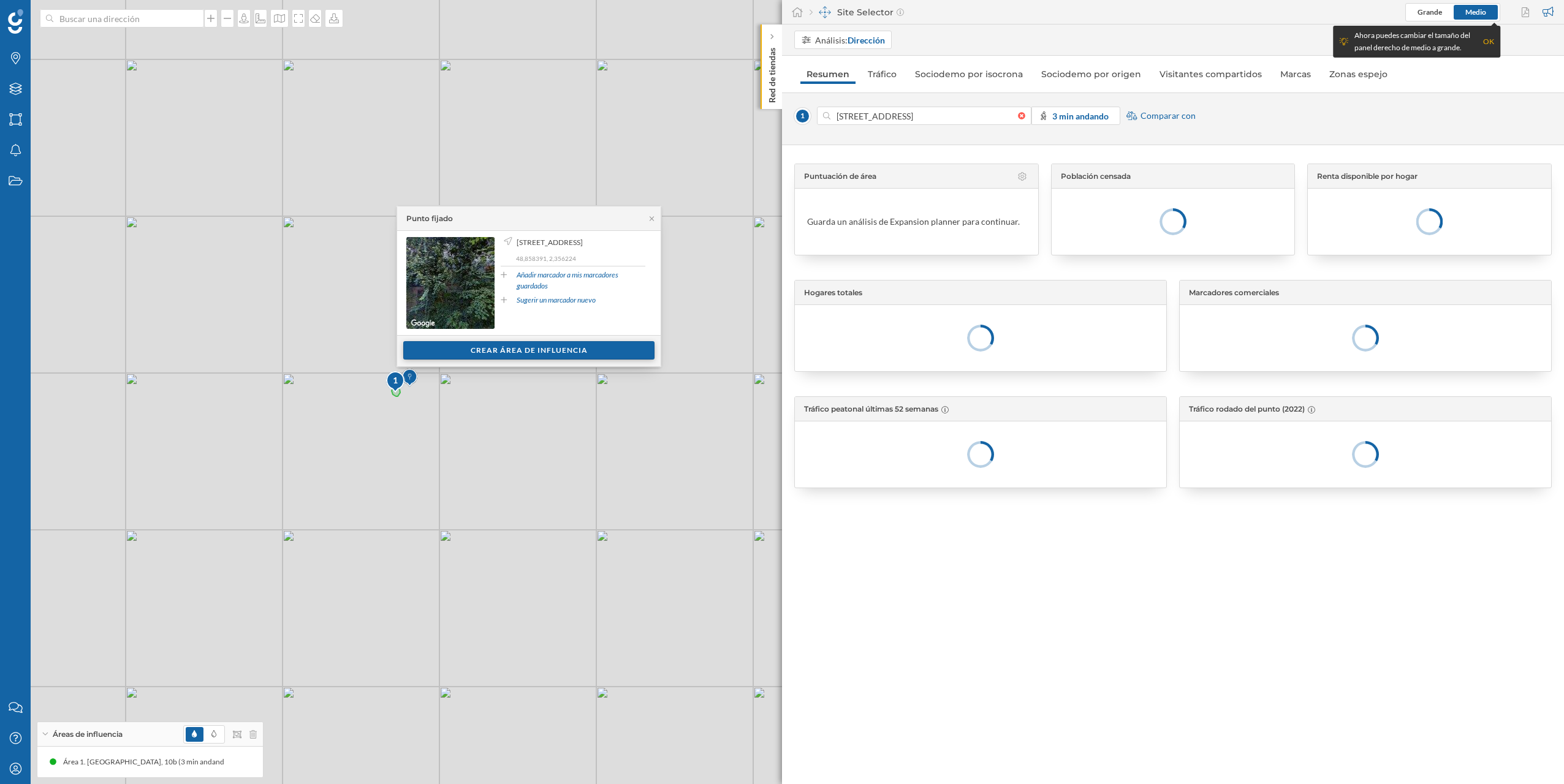 click on "Crear área de influencia" at bounding box center [529, 350] 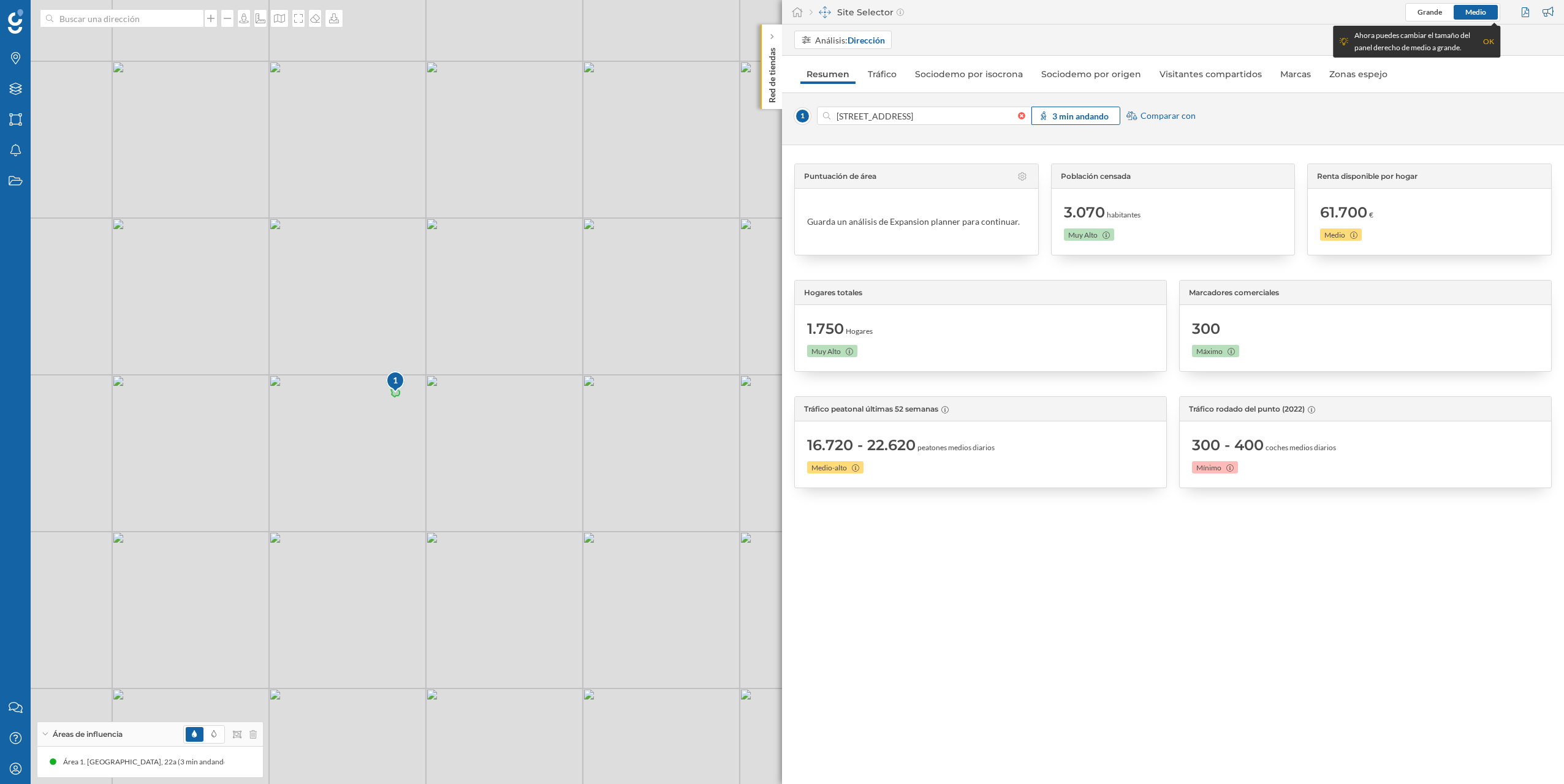 click on "3 min andando" at bounding box center (1080, 116) 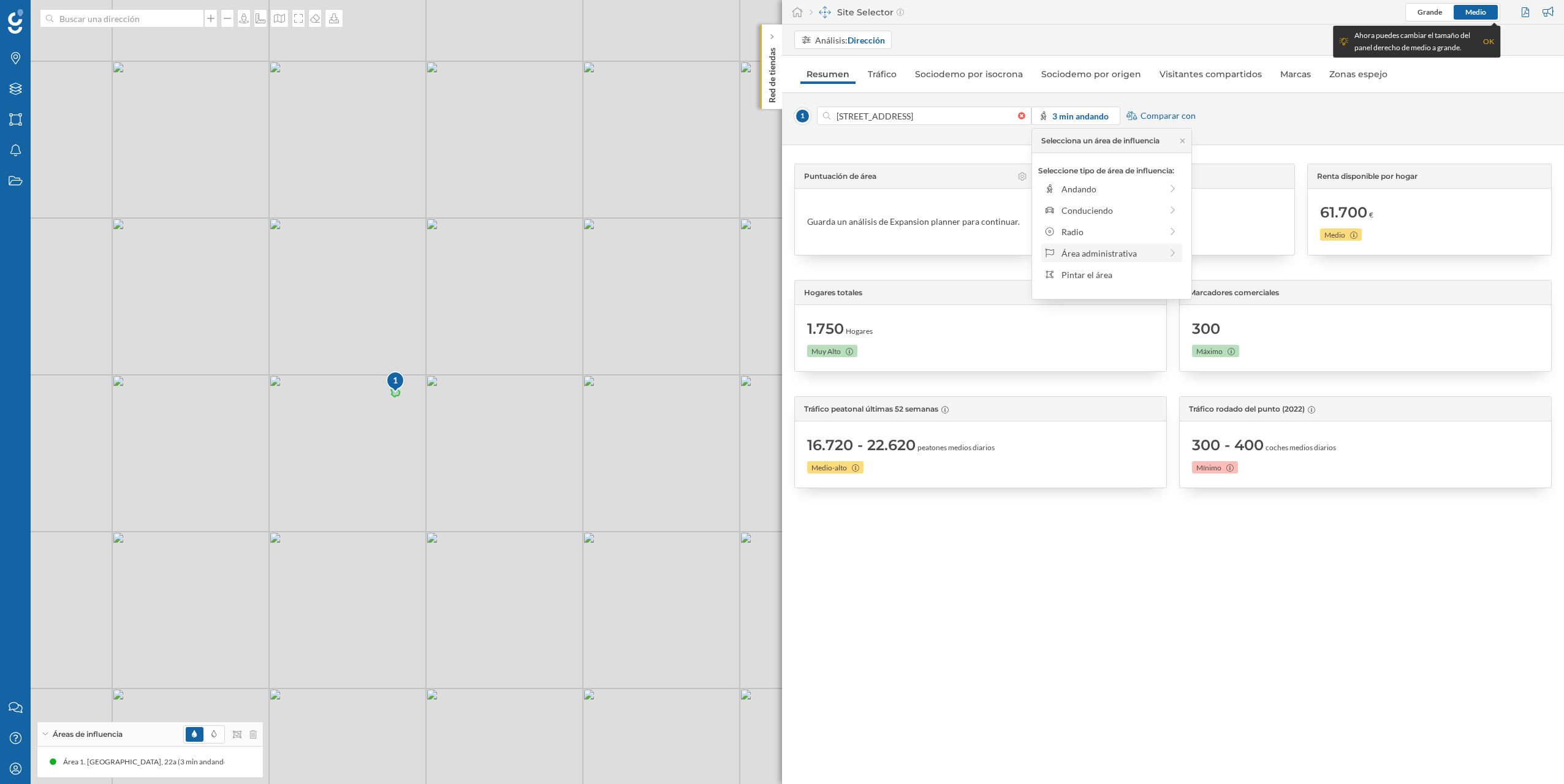 click on "Área administrativa" at bounding box center [1111, 253] 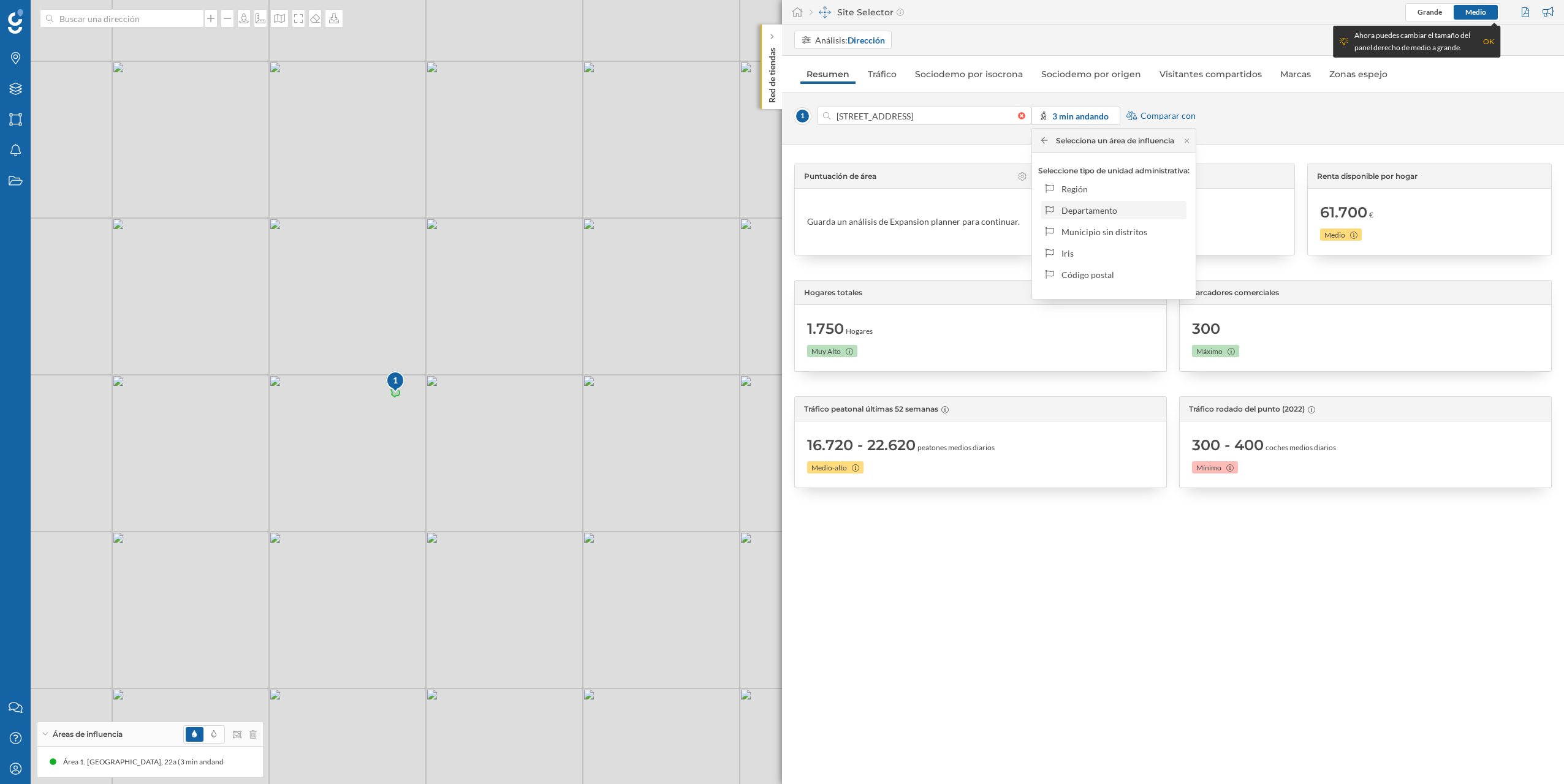 click on "Departamento" at bounding box center [1122, 210] 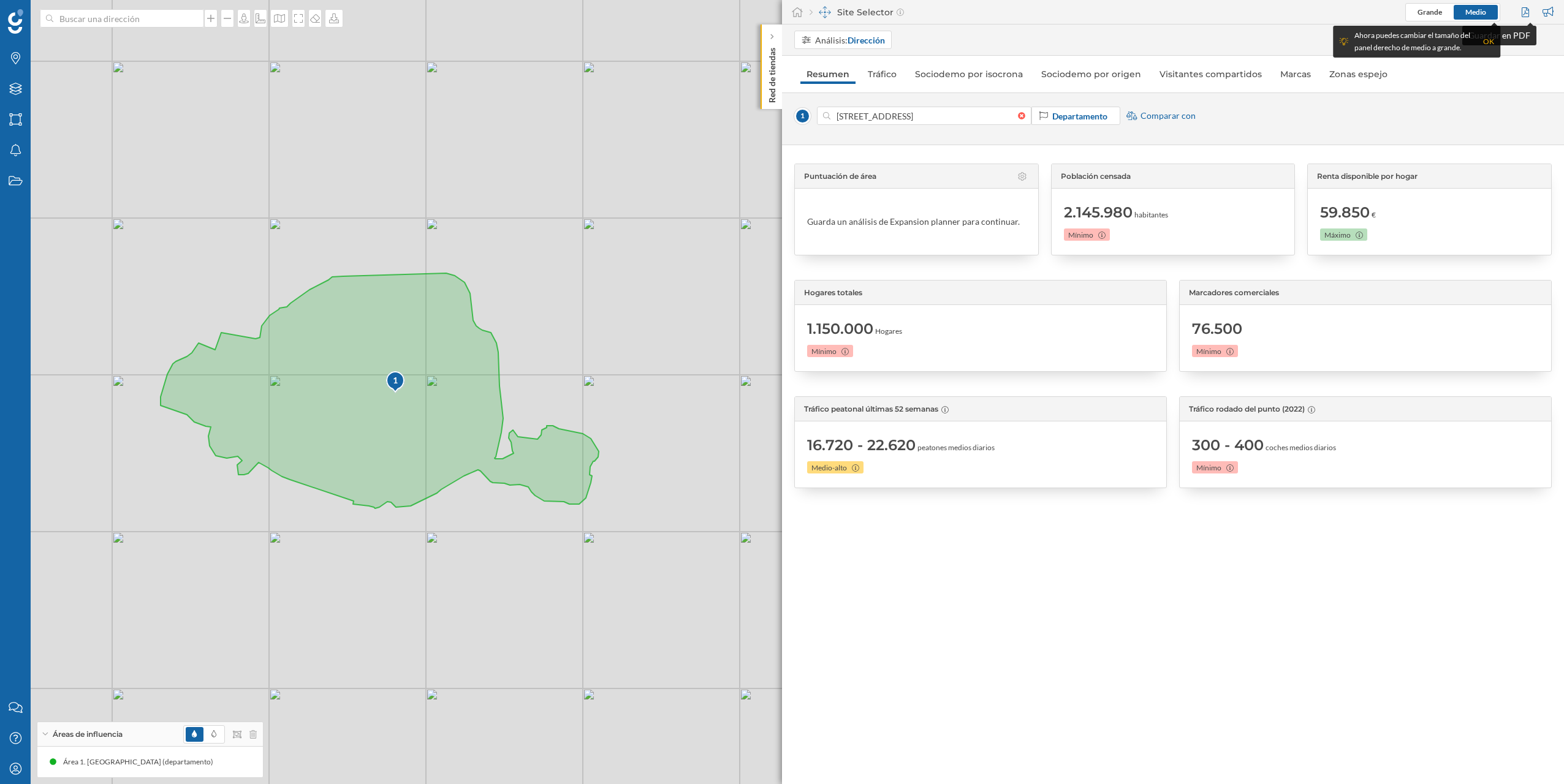click at bounding box center (1527, 12) 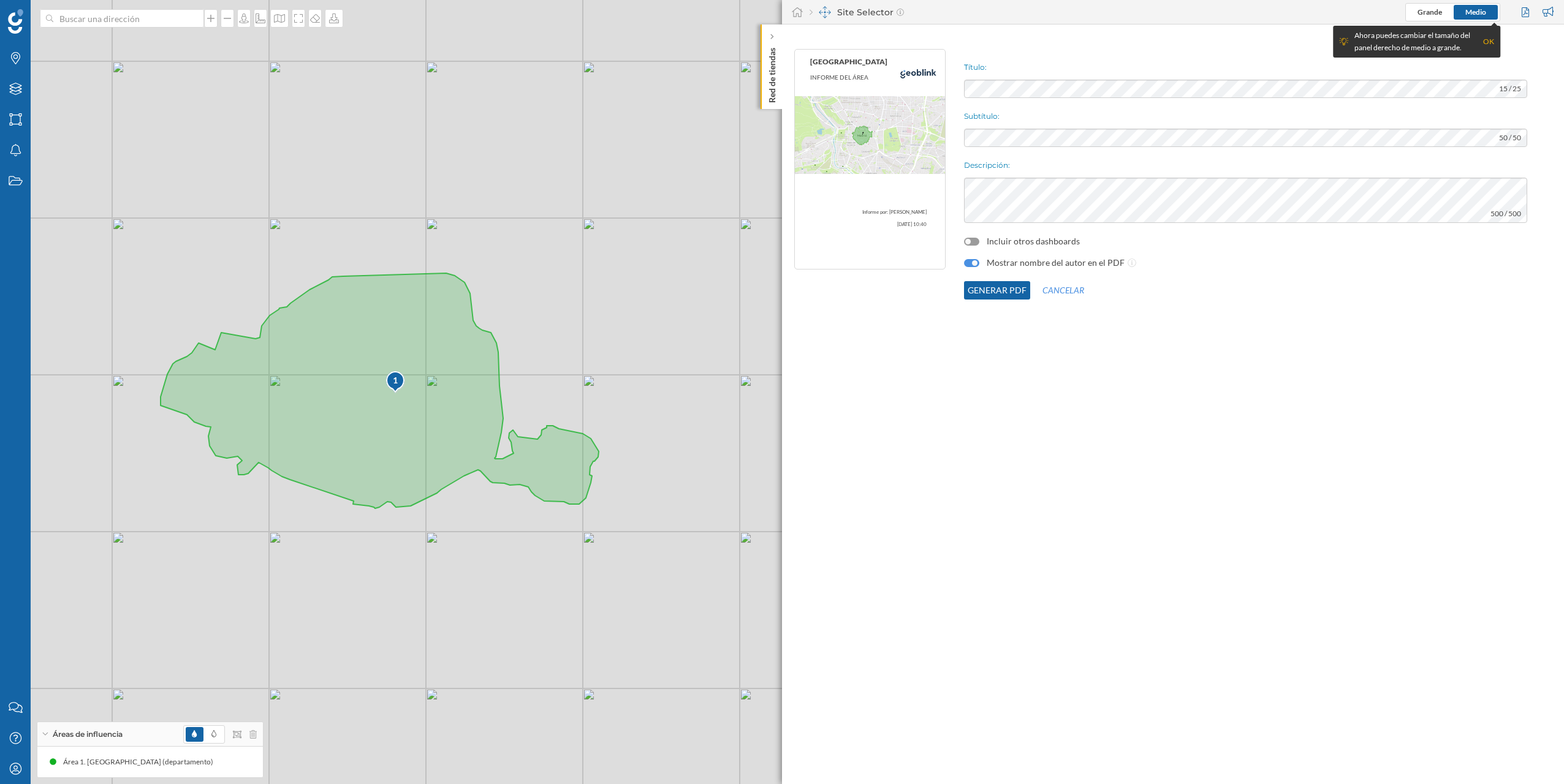 click on "Generar PDF" 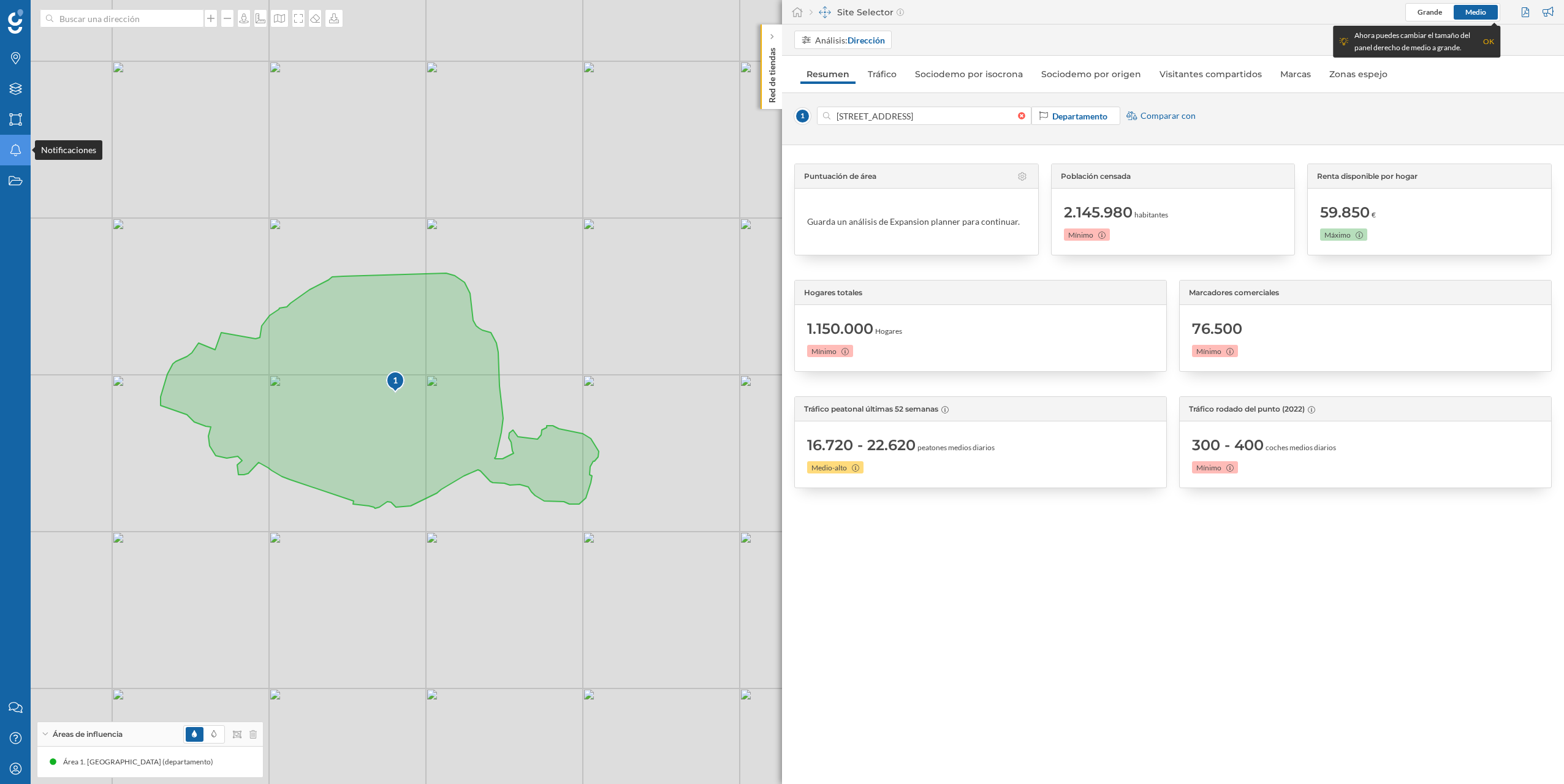 click on "Notificaciones" 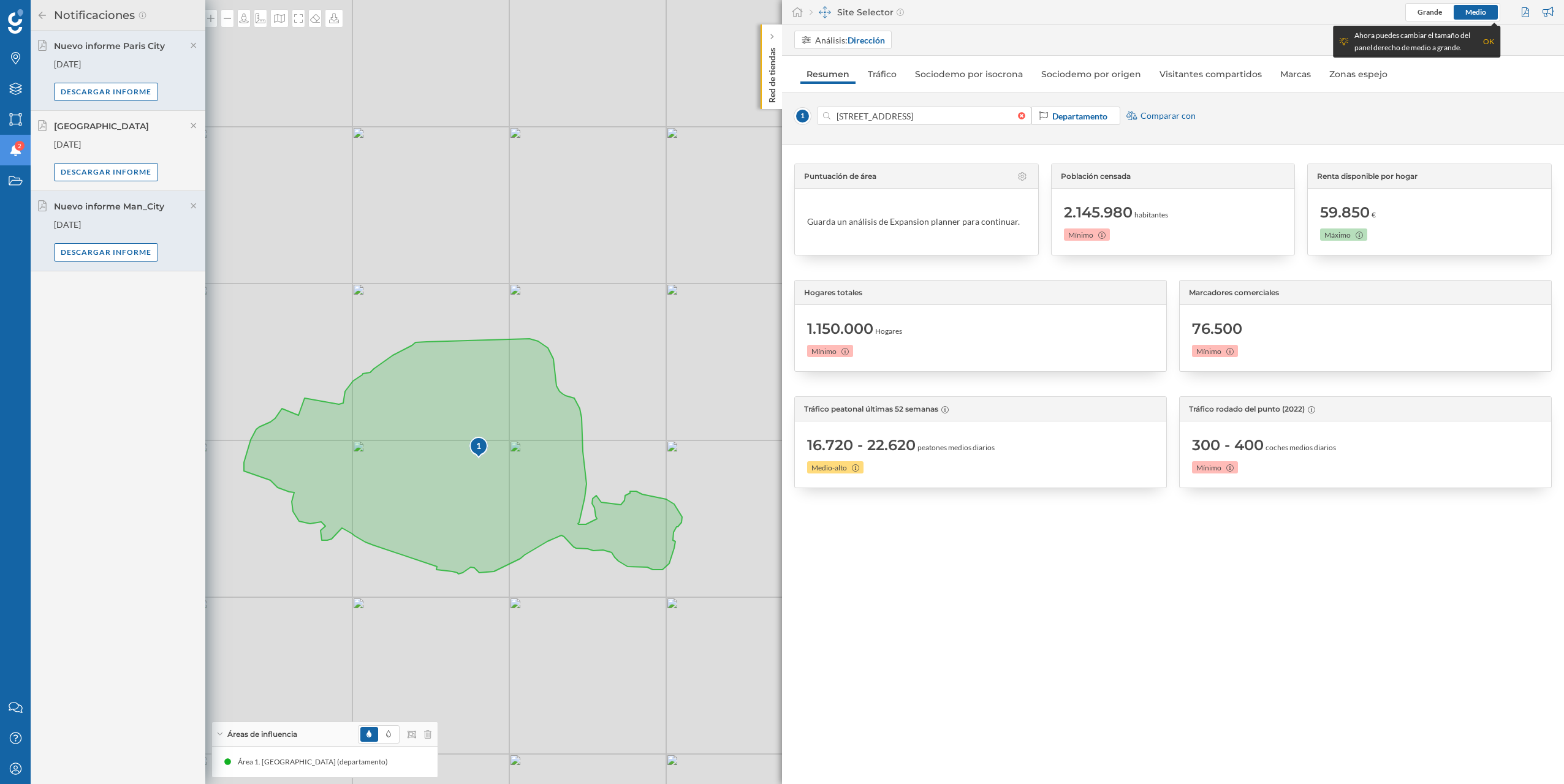 drag, startPoint x: 484, startPoint y: 565, endPoint x: 591, endPoint y: 640, distance: 130.66752 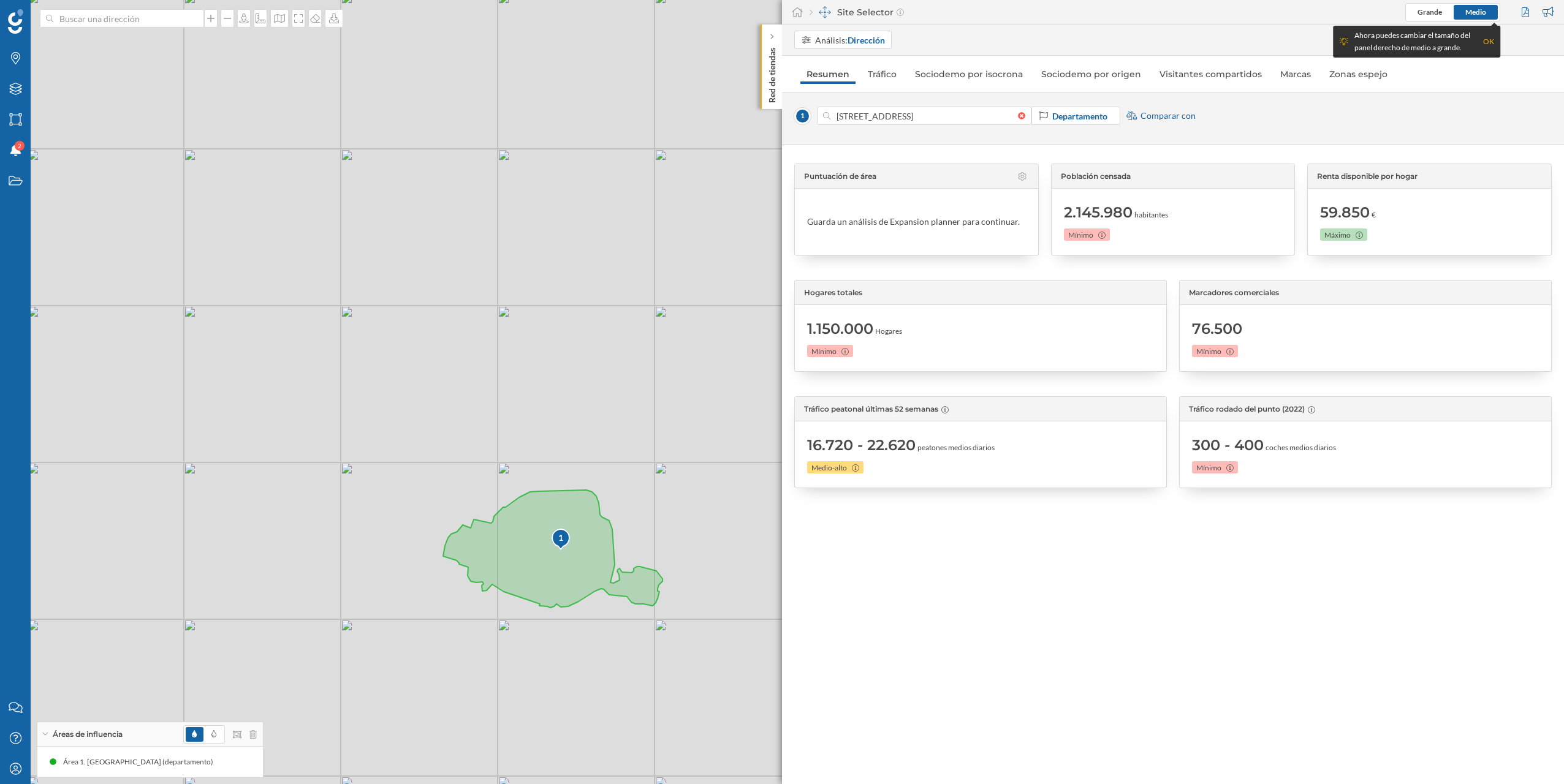 click on "Áreas de influencia" at bounding box center [150, 734] 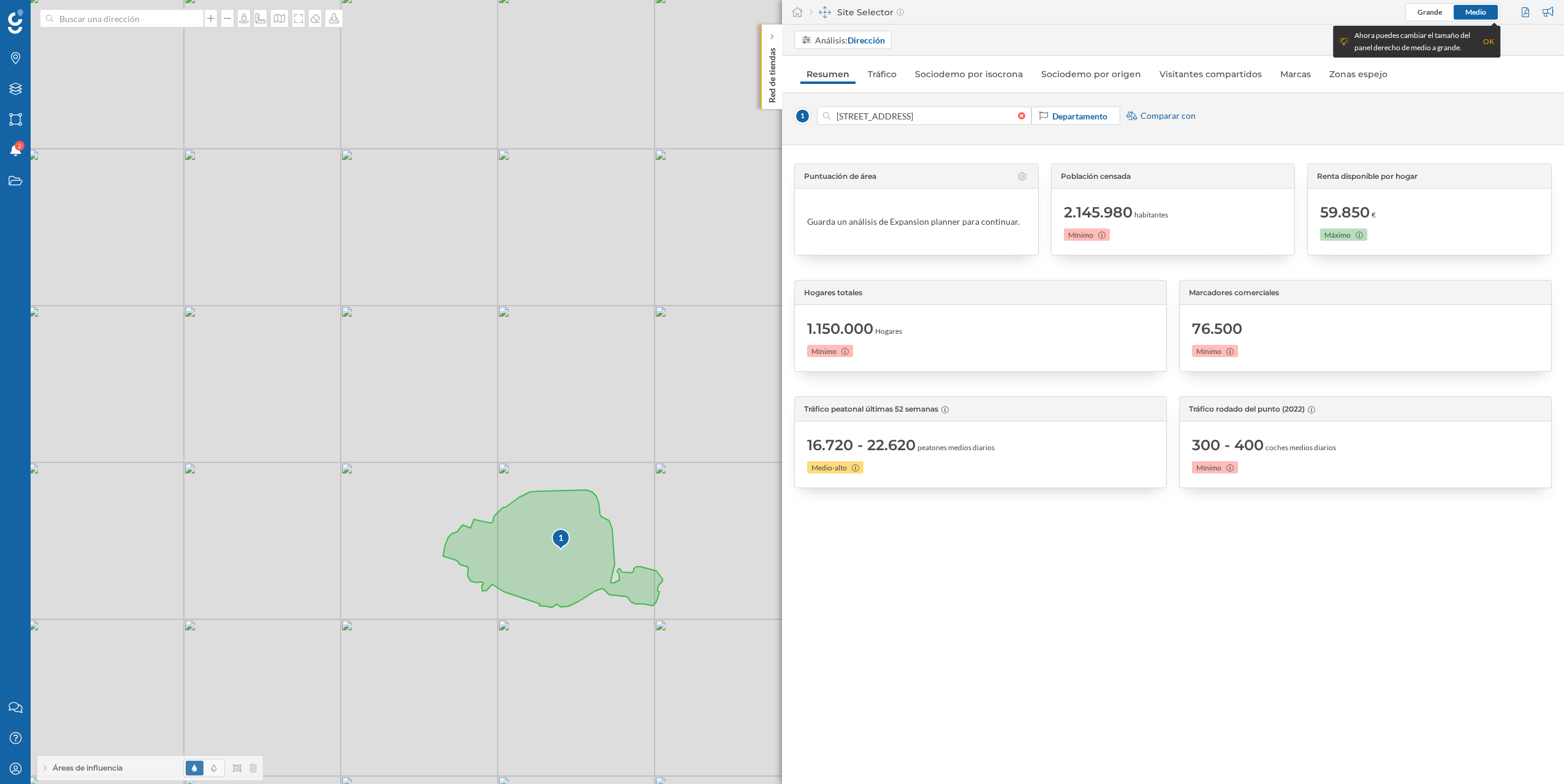 click on "Áreas de influencia" at bounding box center [150, 768] 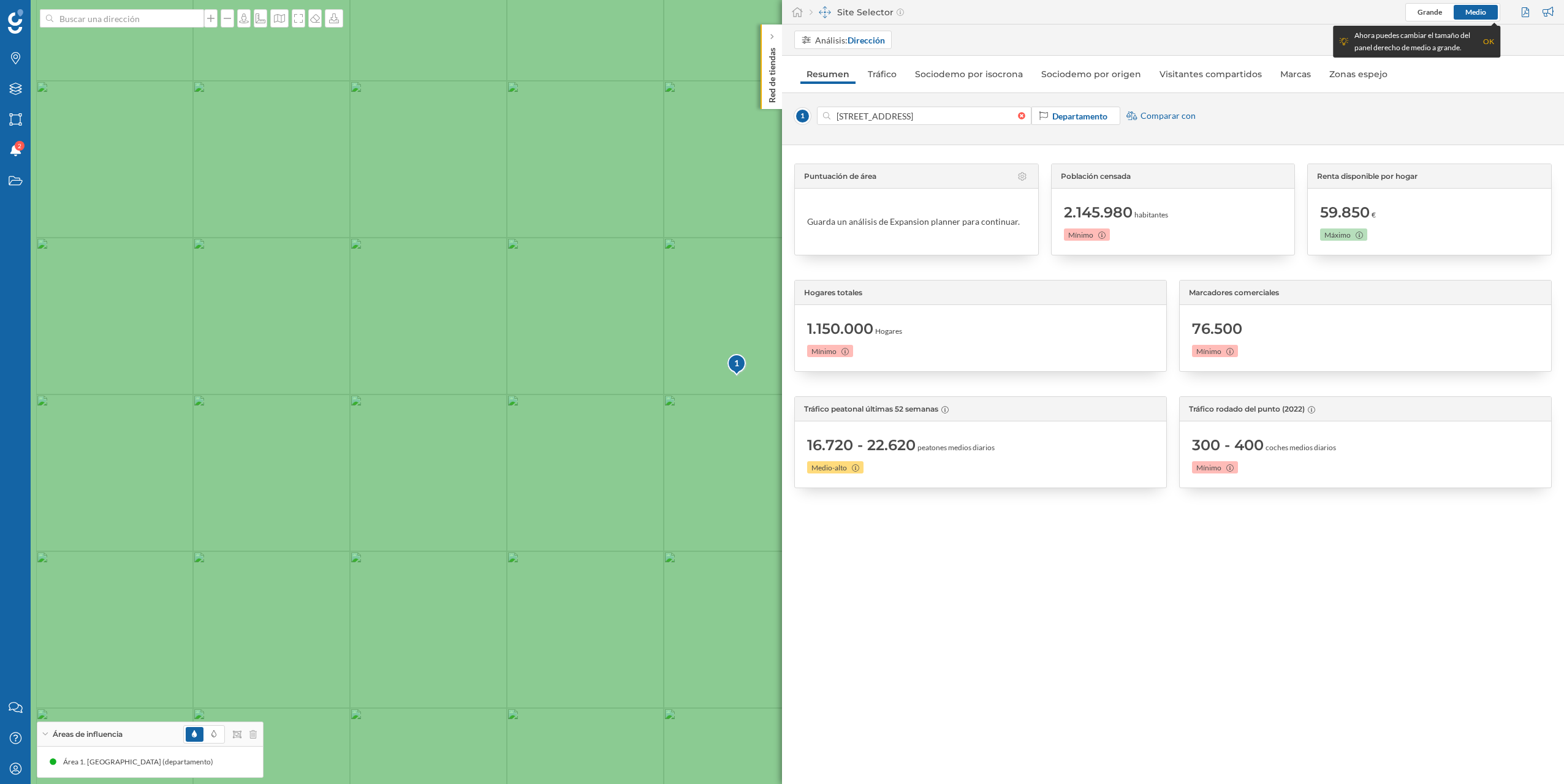 drag, startPoint x: 561, startPoint y: 552, endPoint x: 670, endPoint y: 647, distance: 144.58907 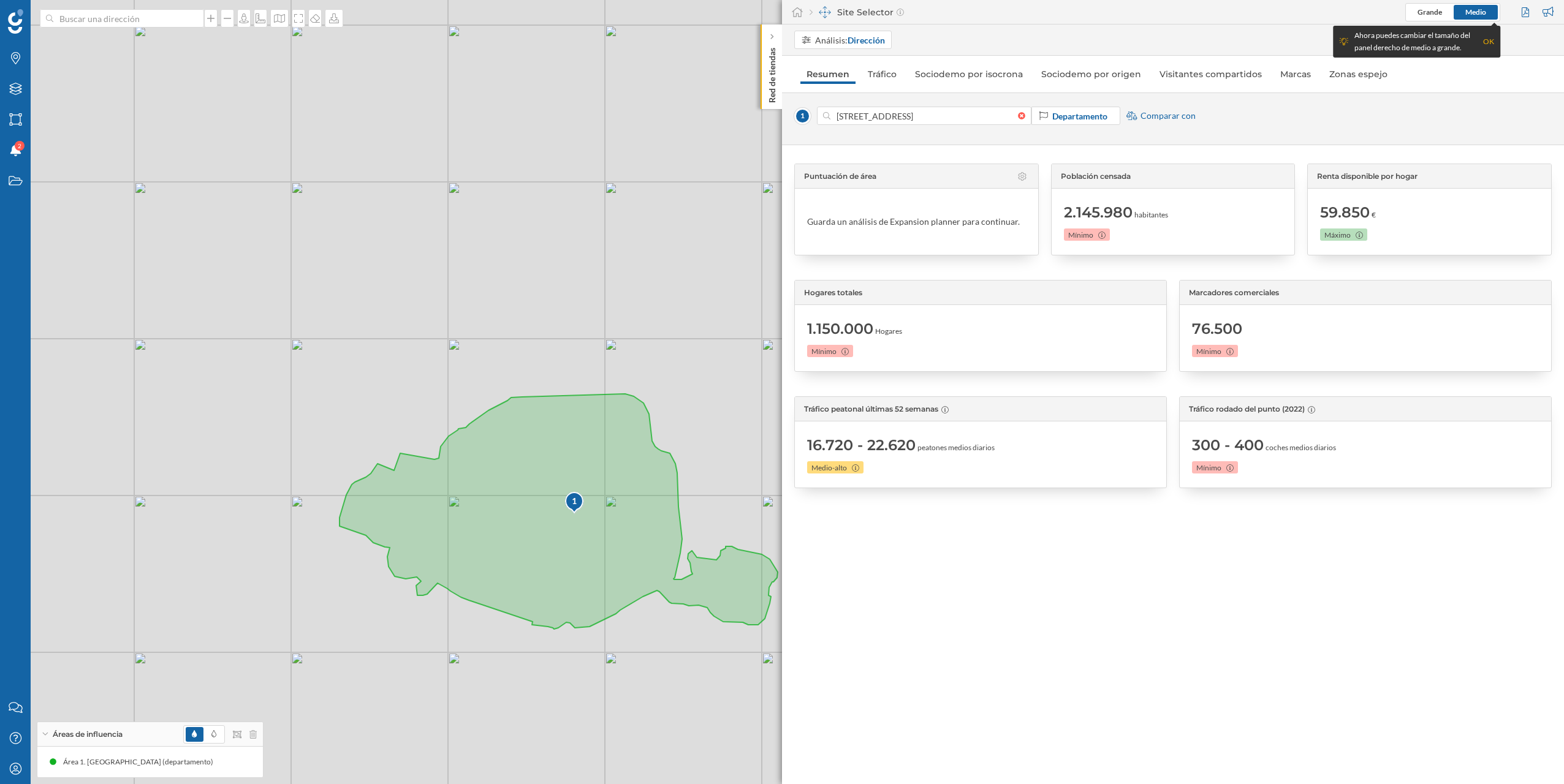 click on "Site Selector" at bounding box center [857, 12] 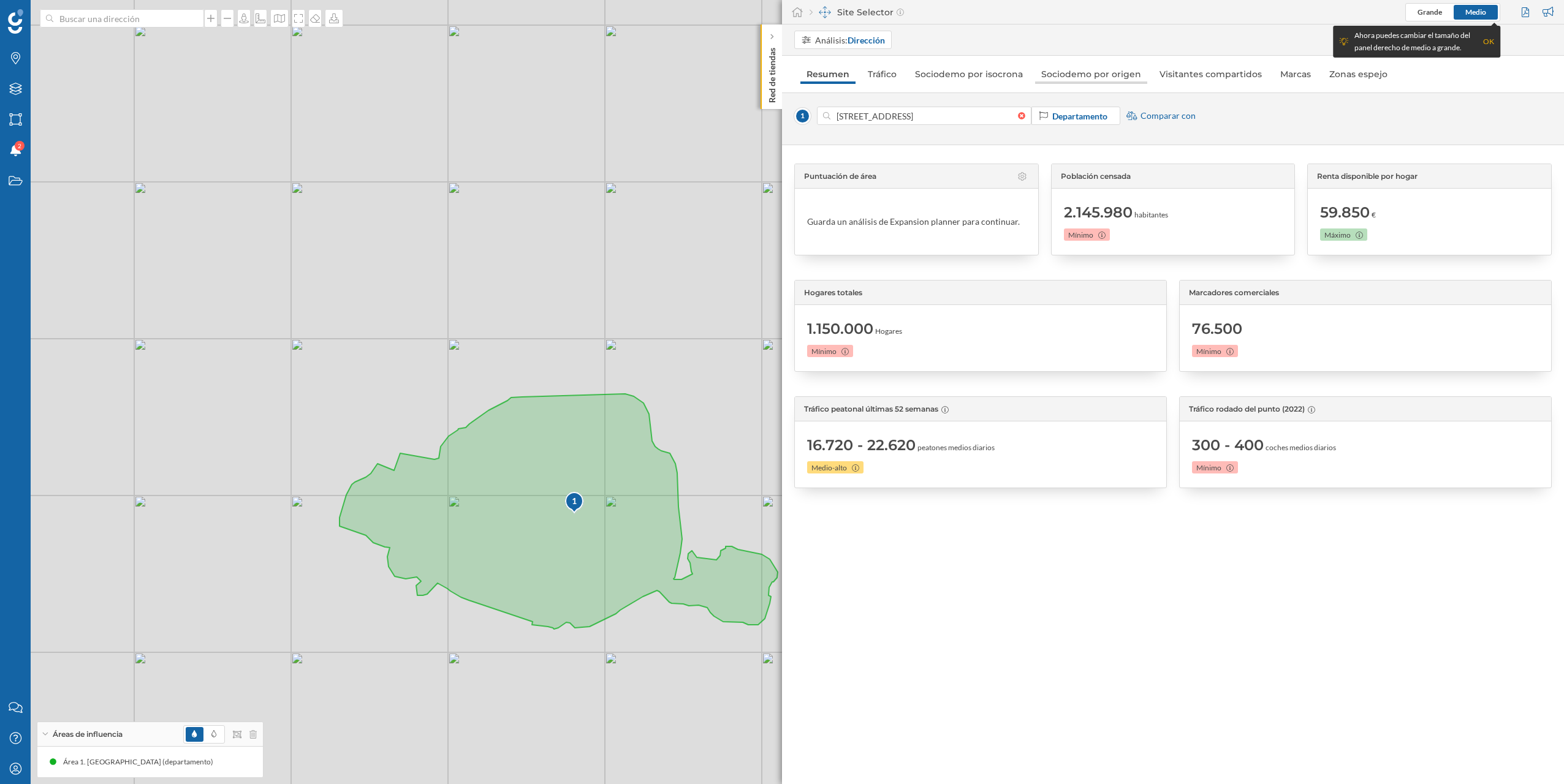 click on "Sociodemo por origen" at bounding box center (1091, 74) 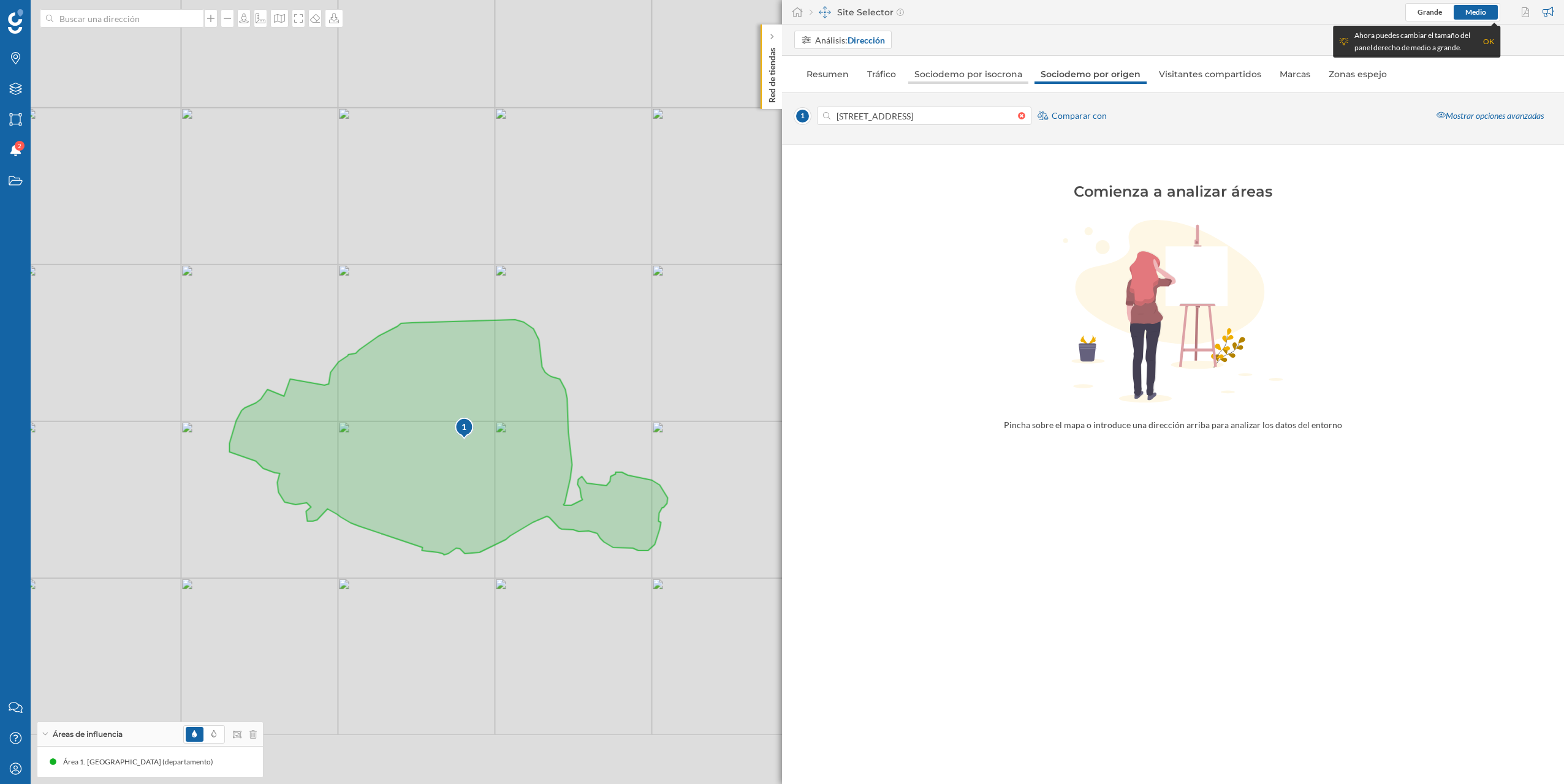 click on "Sociodemo por isocrona" at bounding box center (968, 74) 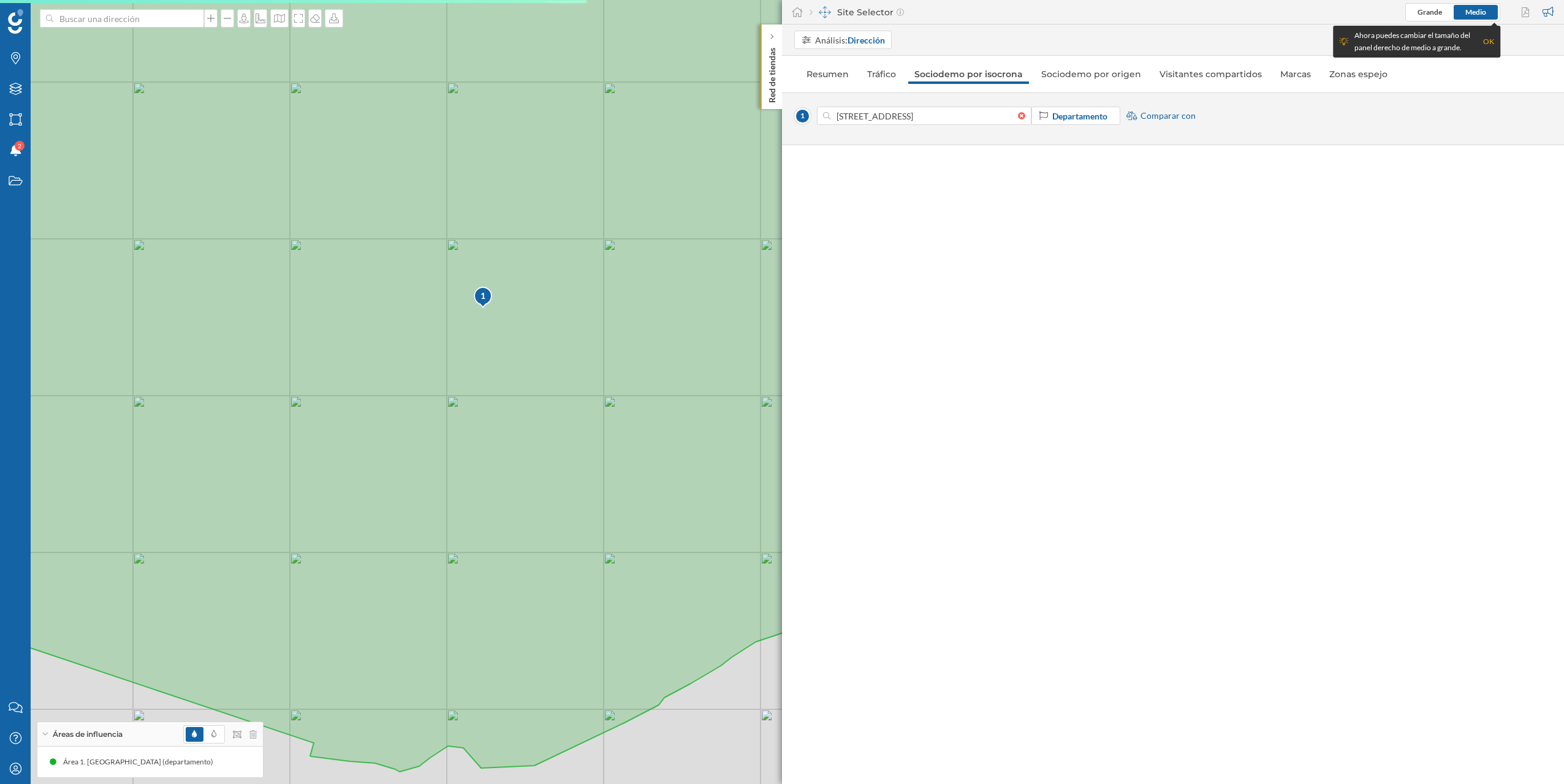 click on "Áreas de influencia" at bounding box center (150, 734) 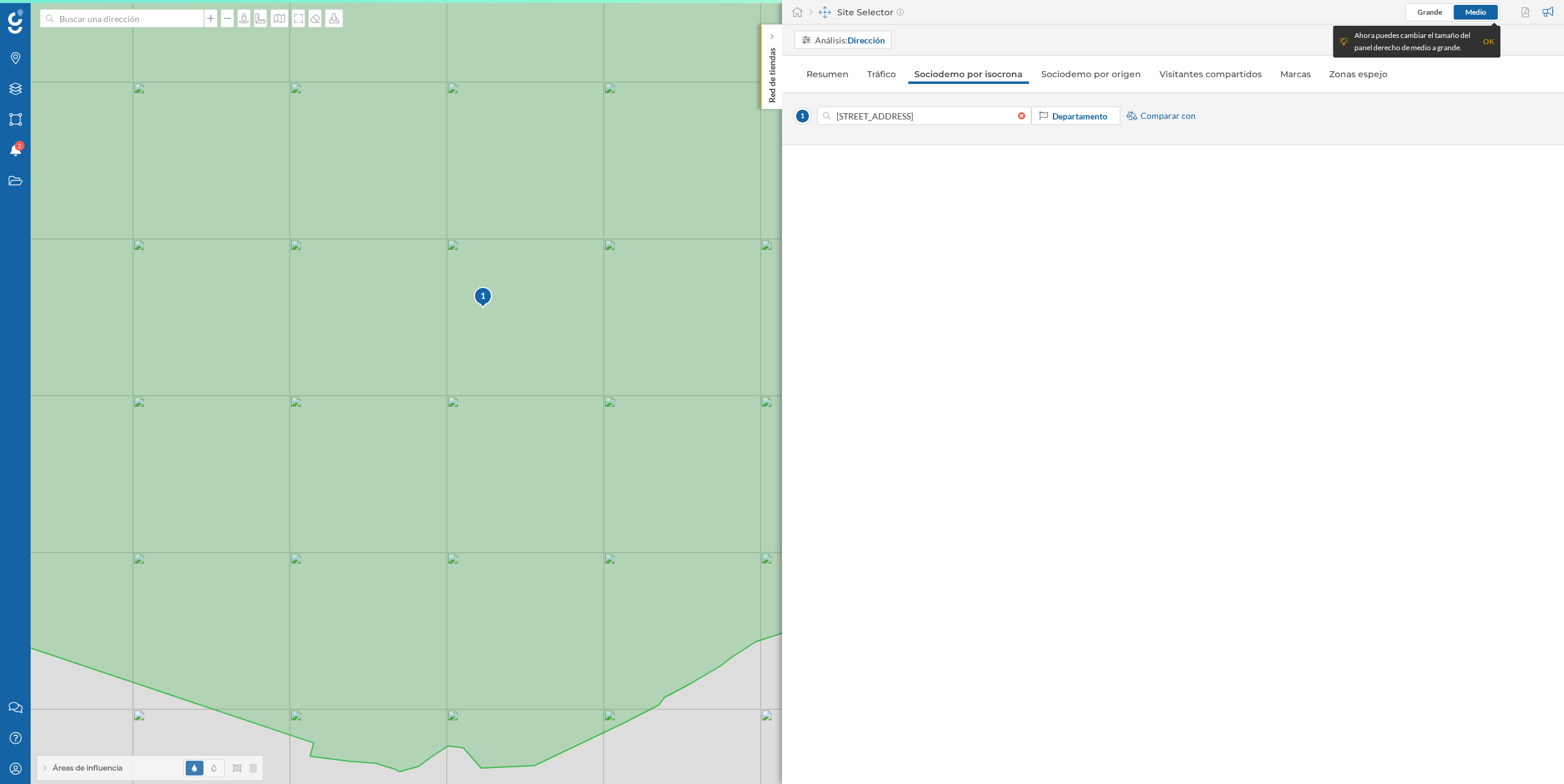 click on "Áreas de influencia" at bounding box center (88, 768) 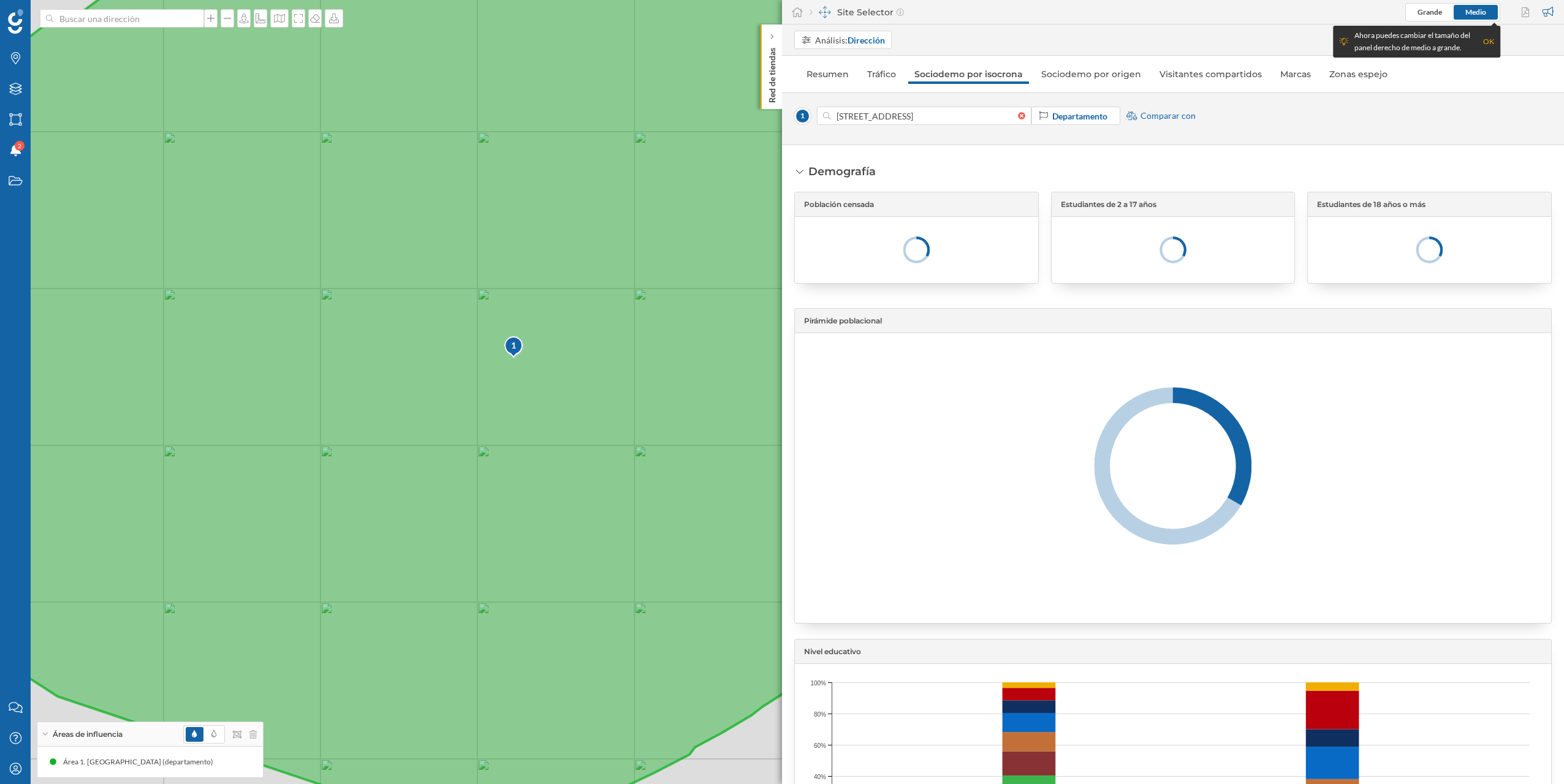 drag, startPoint x: 341, startPoint y: 476, endPoint x: 408, endPoint y: 554, distance: 102.82509 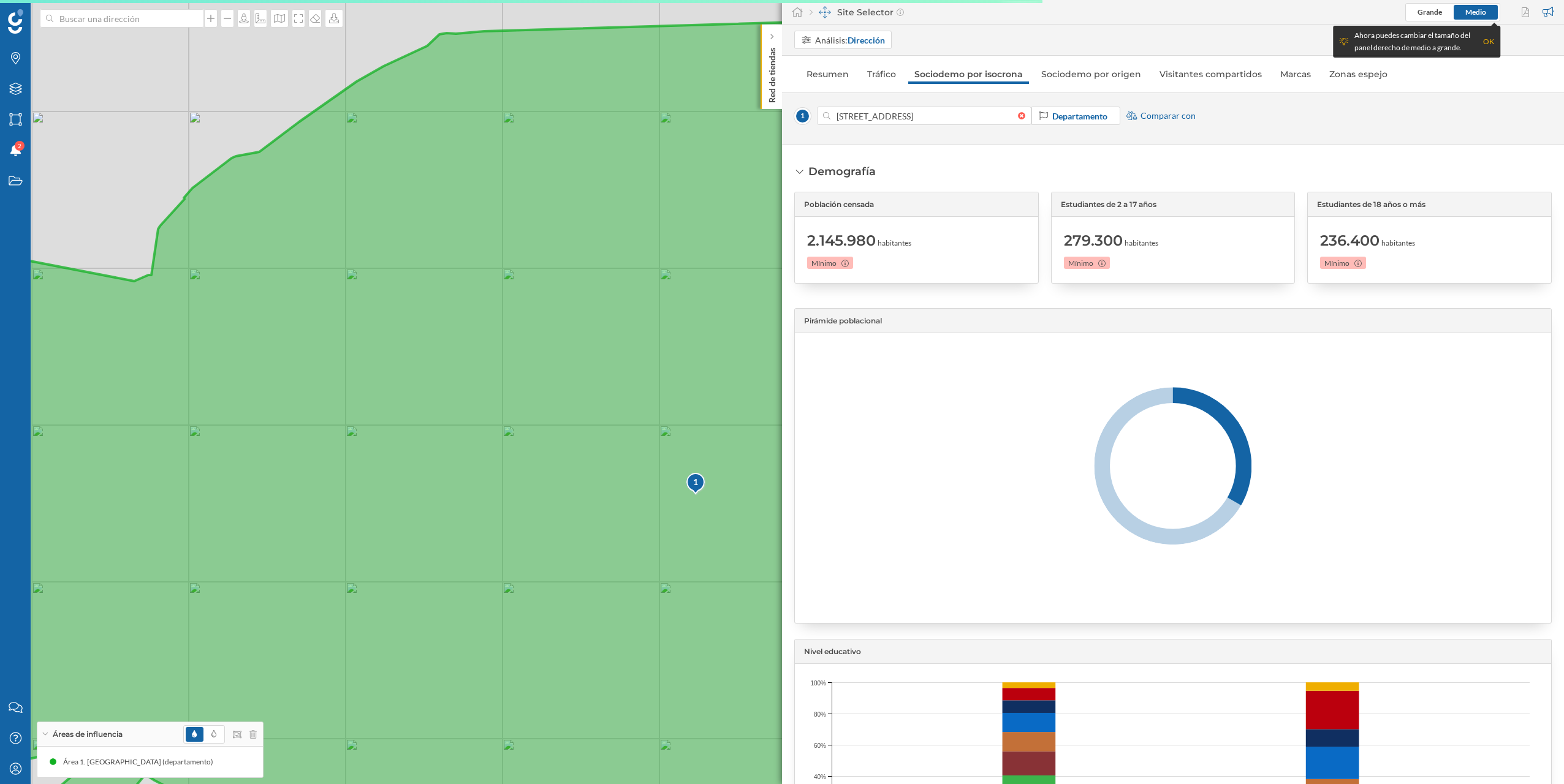 drag, startPoint x: 297, startPoint y: 453, endPoint x: 415, endPoint y: 518, distance: 134.71822 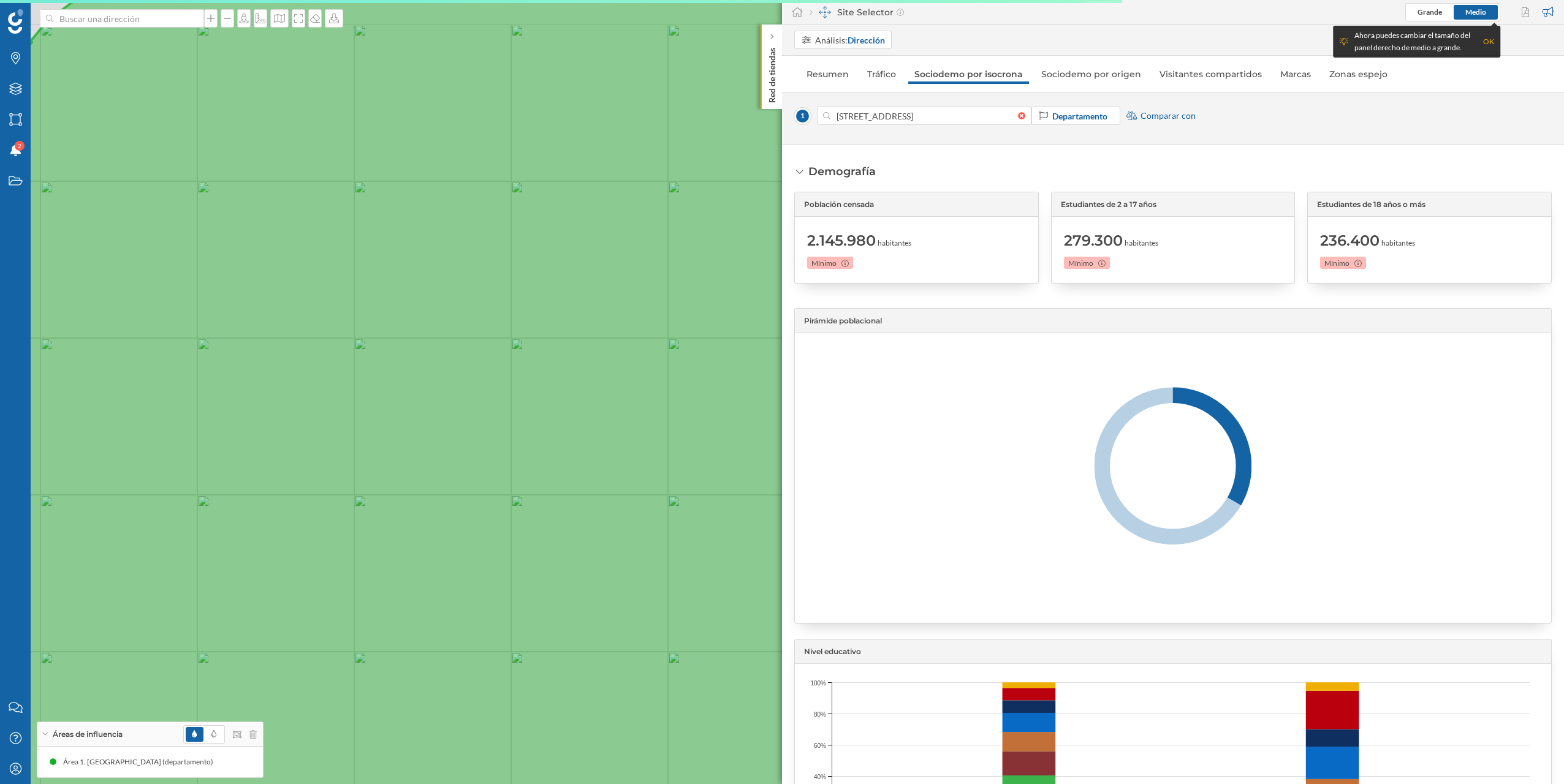 drag, startPoint x: 379, startPoint y: 349, endPoint x: 400, endPoint y: 451, distance: 104.13933 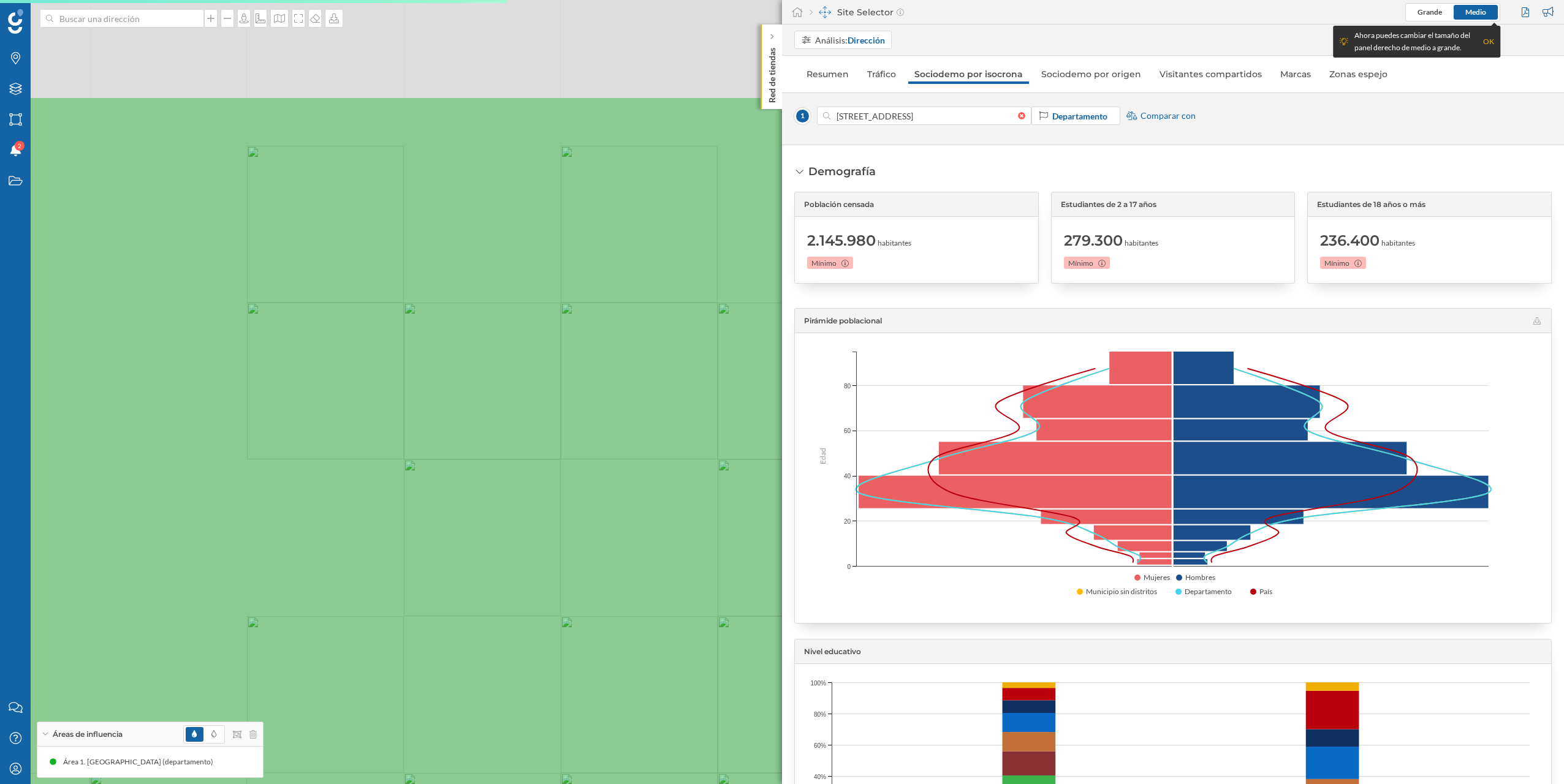 drag, startPoint x: 396, startPoint y: 418, endPoint x: 409, endPoint y: 595, distance: 177.47676 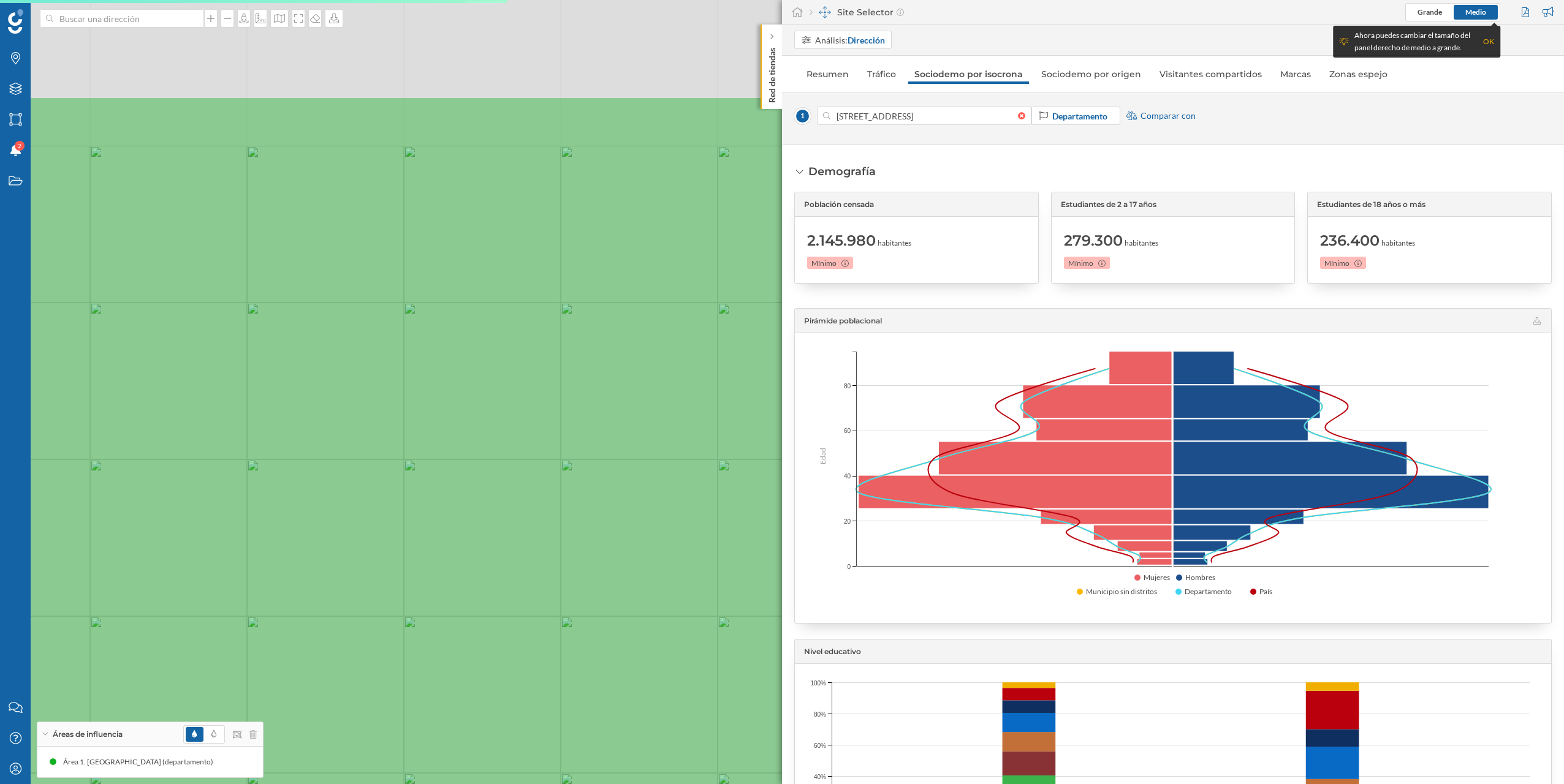 click 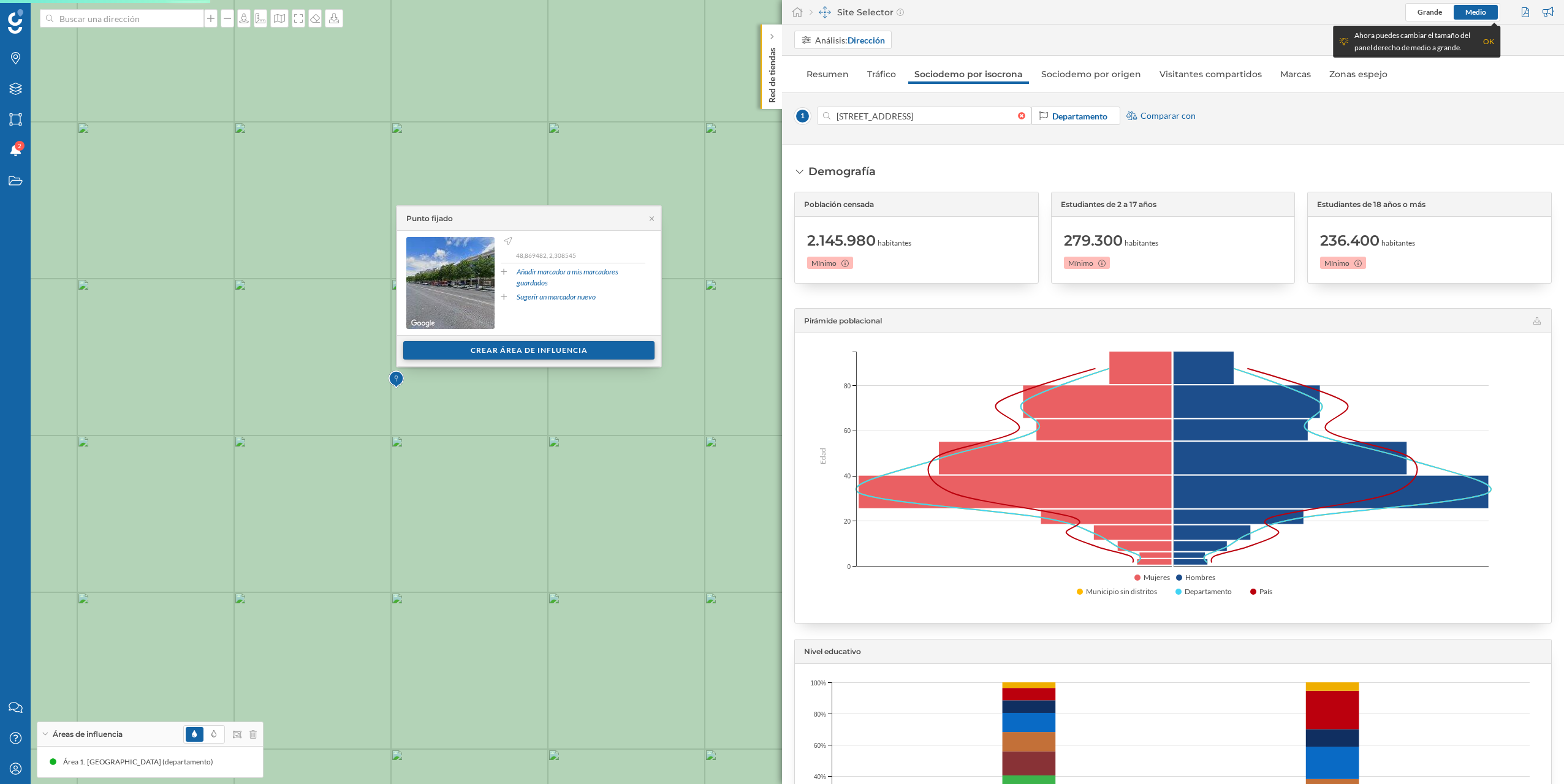click on "Crear área de influencia" at bounding box center [529, 350] 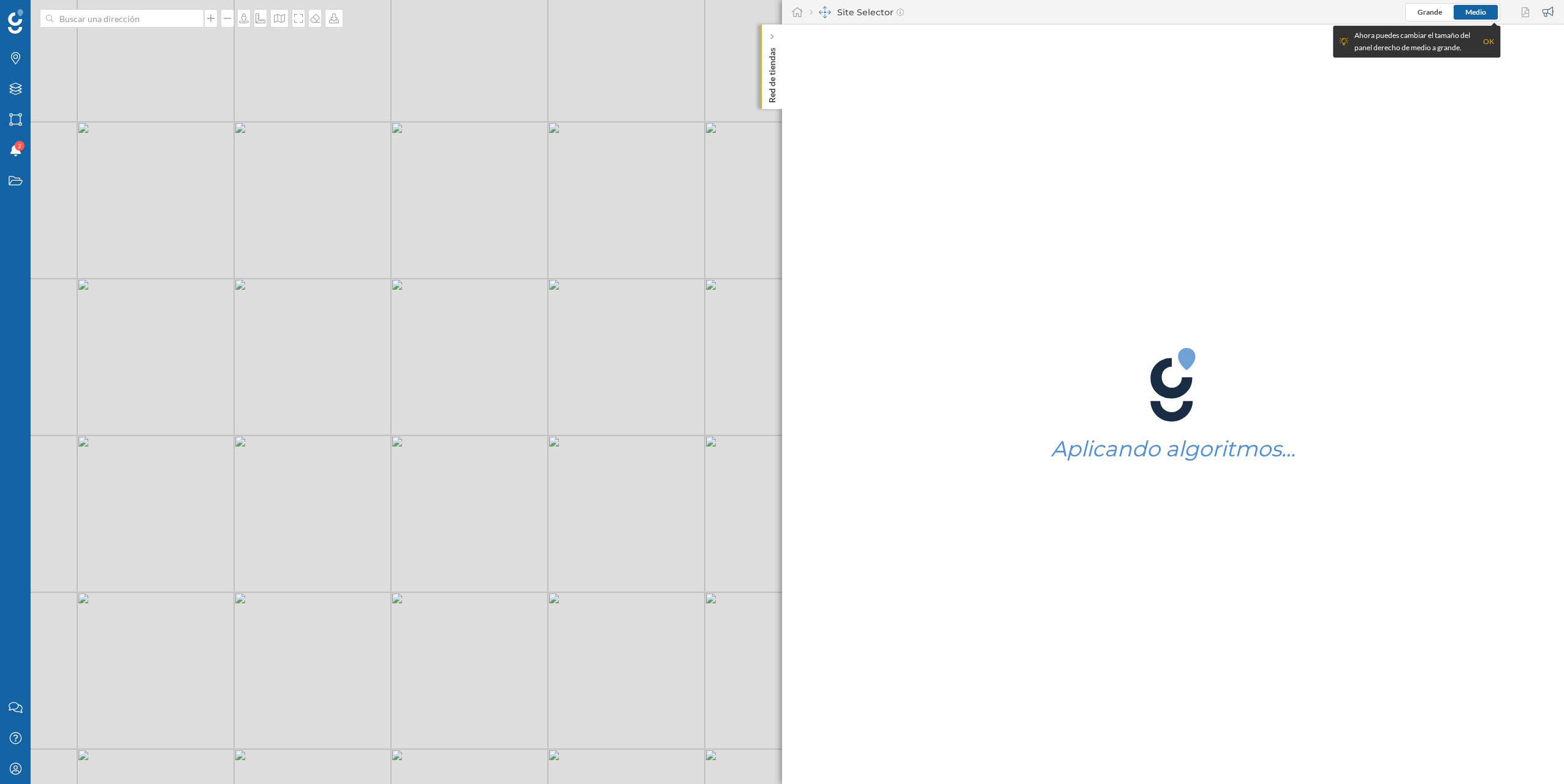 click on "©  Mapbox  ©  OpenStreetMap   Improve this map" at bounding box center (782, 392) 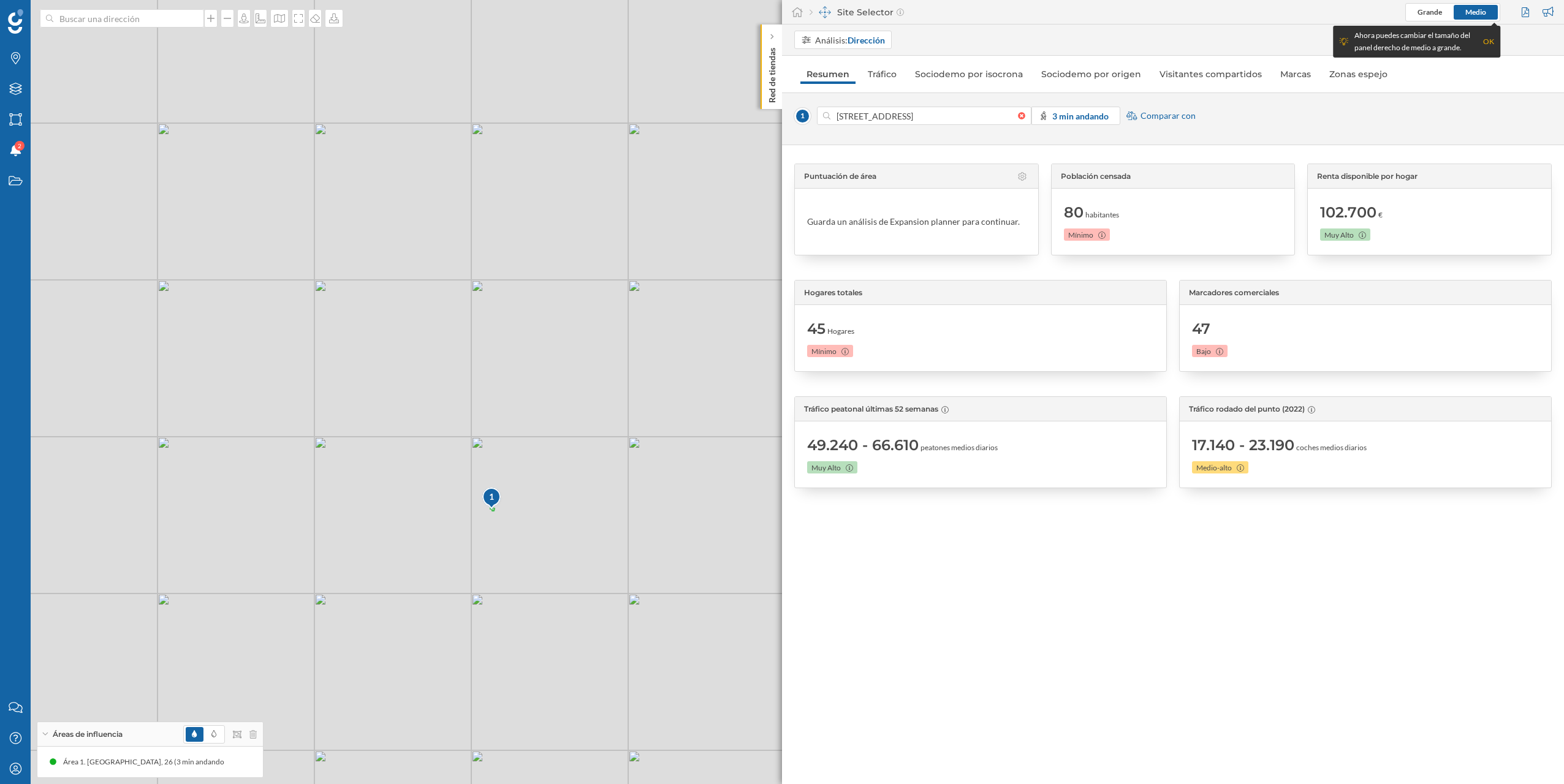 drag, startPoint x: 398, startPoint y: 473, endPoint x: 342, endPoint y: 614, distance: 151.71355 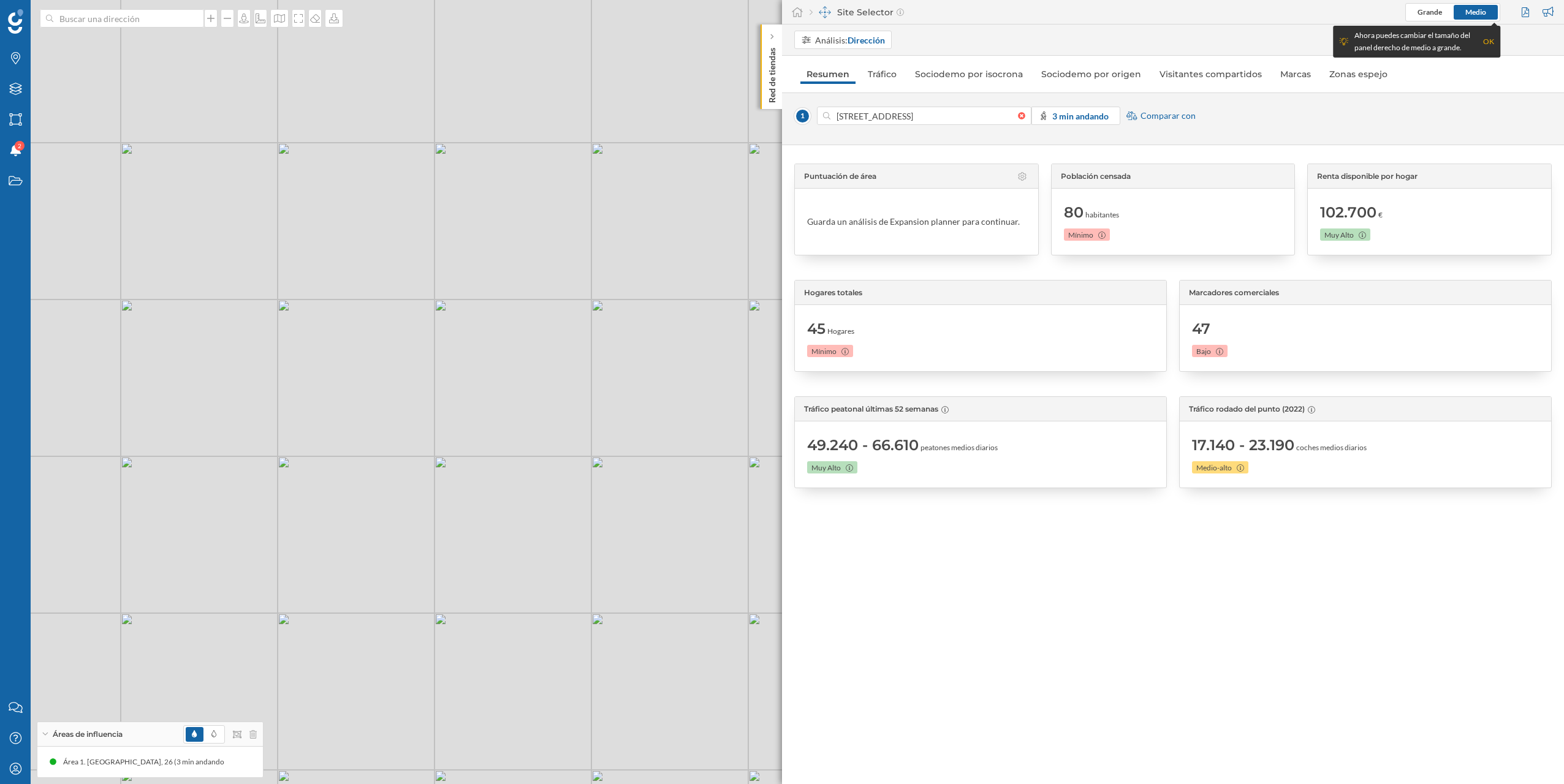 drag, startPoint x: 384, startPoint y: 527, endPoint x: 366, endPoint y: 649, distance: 123.32 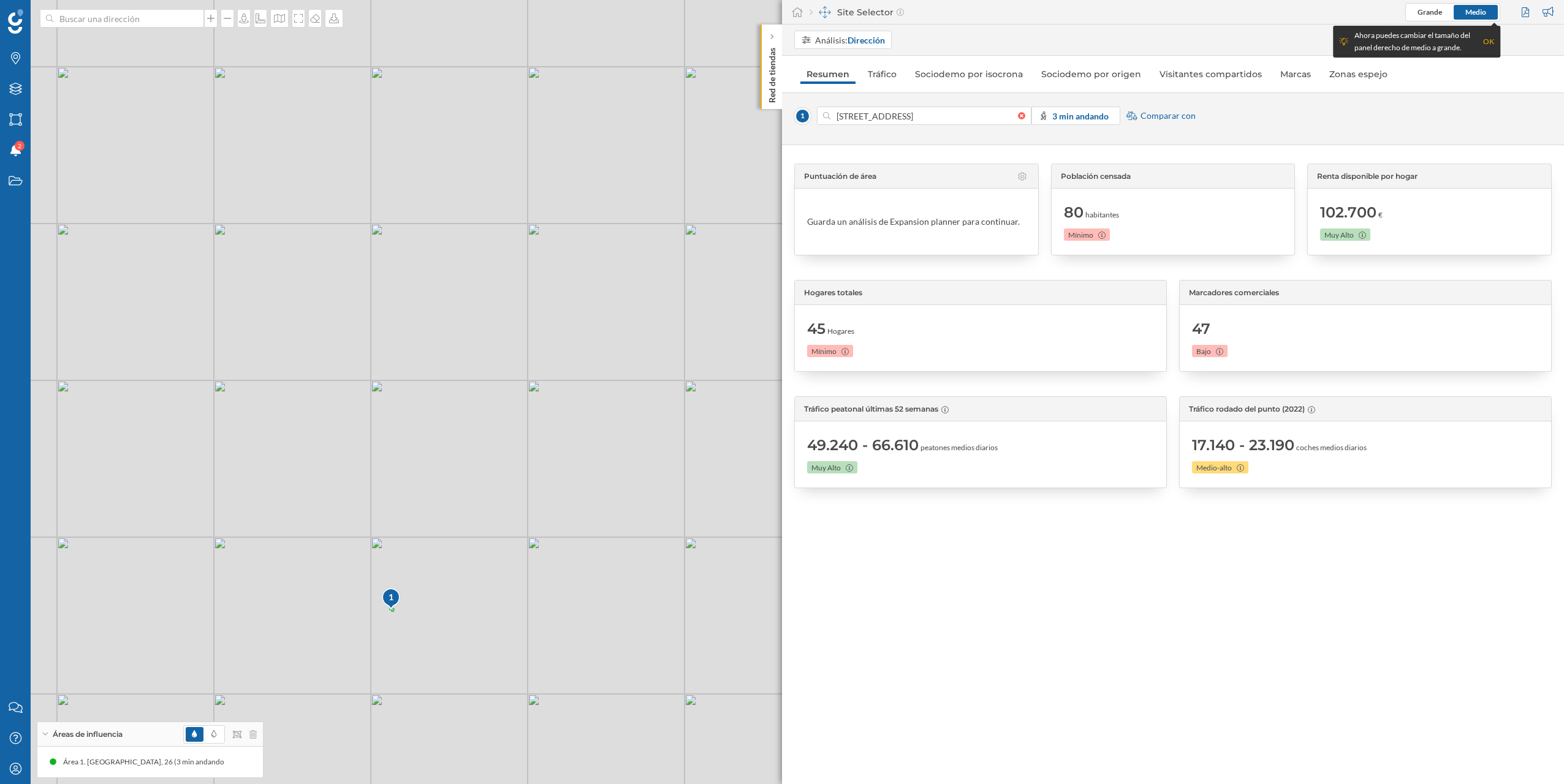 drag, startPoint x: 403, startPoint y: 610, endPoint x: 390, endPoint y: 632, distance: 25.553865 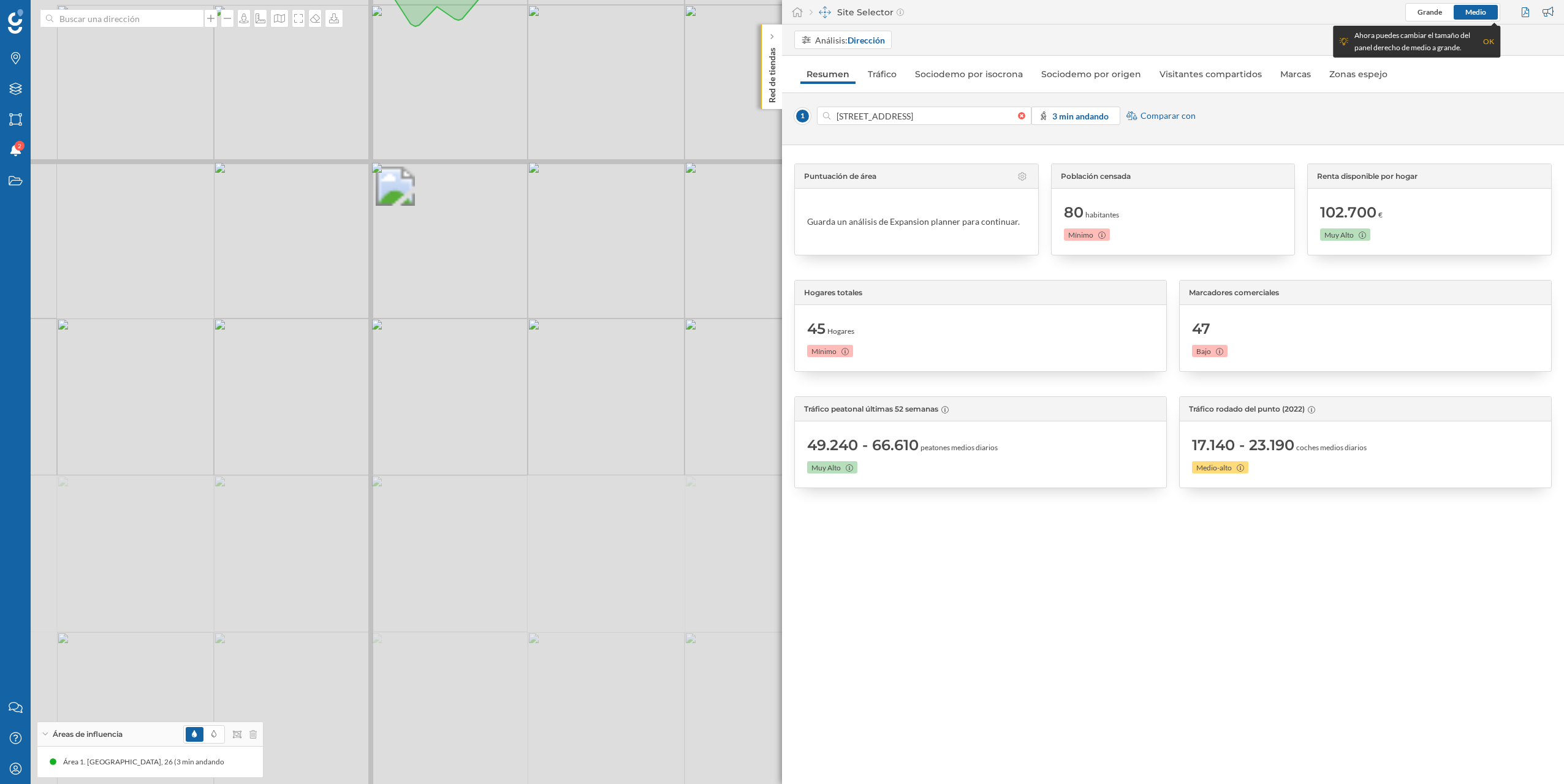 drag, startPoint x: 441, startPoint y: 507, endPoint x: 455, endPoint y: 723, distance: 216.4532 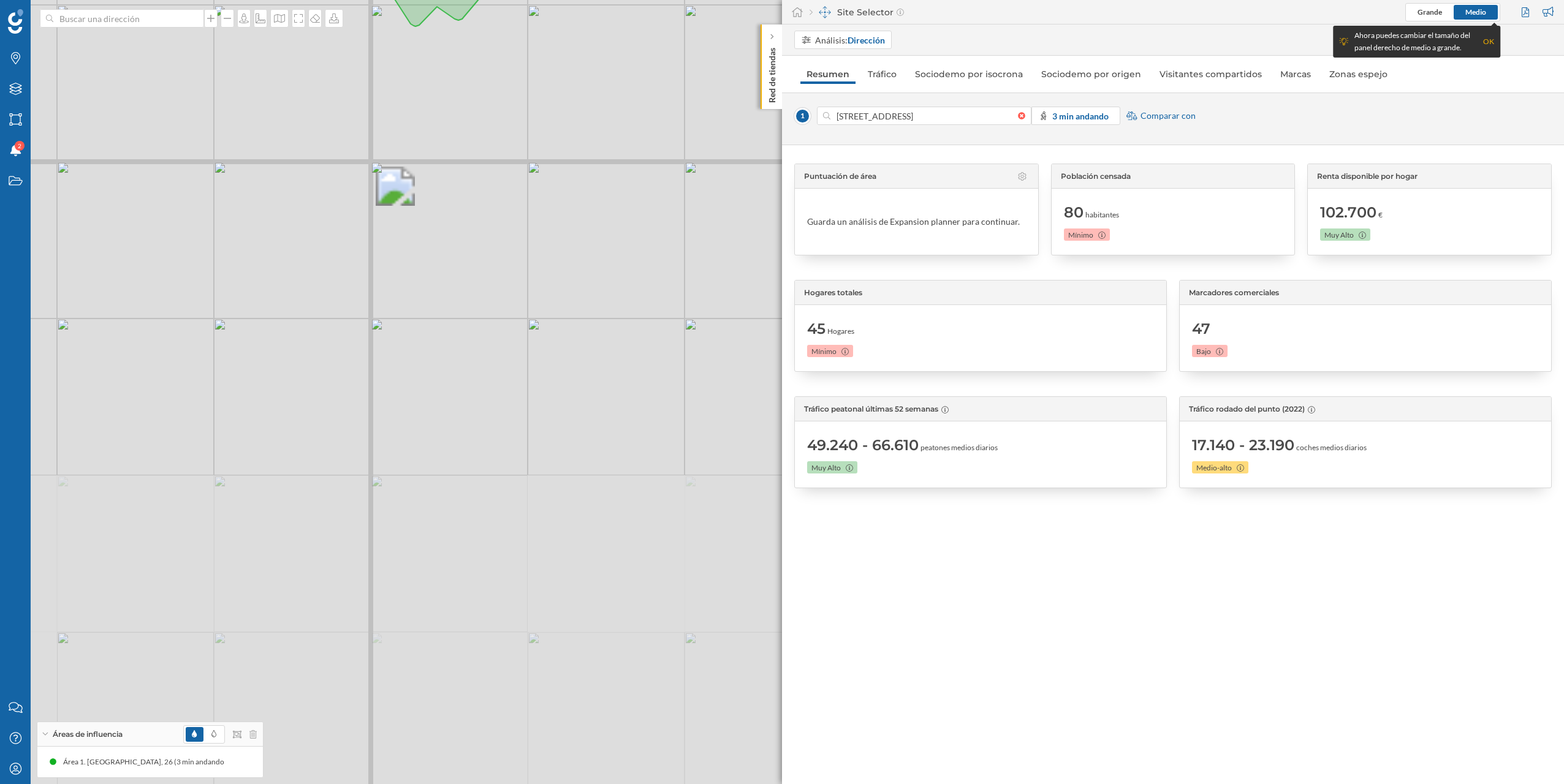 click on "1 ©  Mapbox  ©  OpenStreetMap   Improve this map" at bounding box center [782, 392] 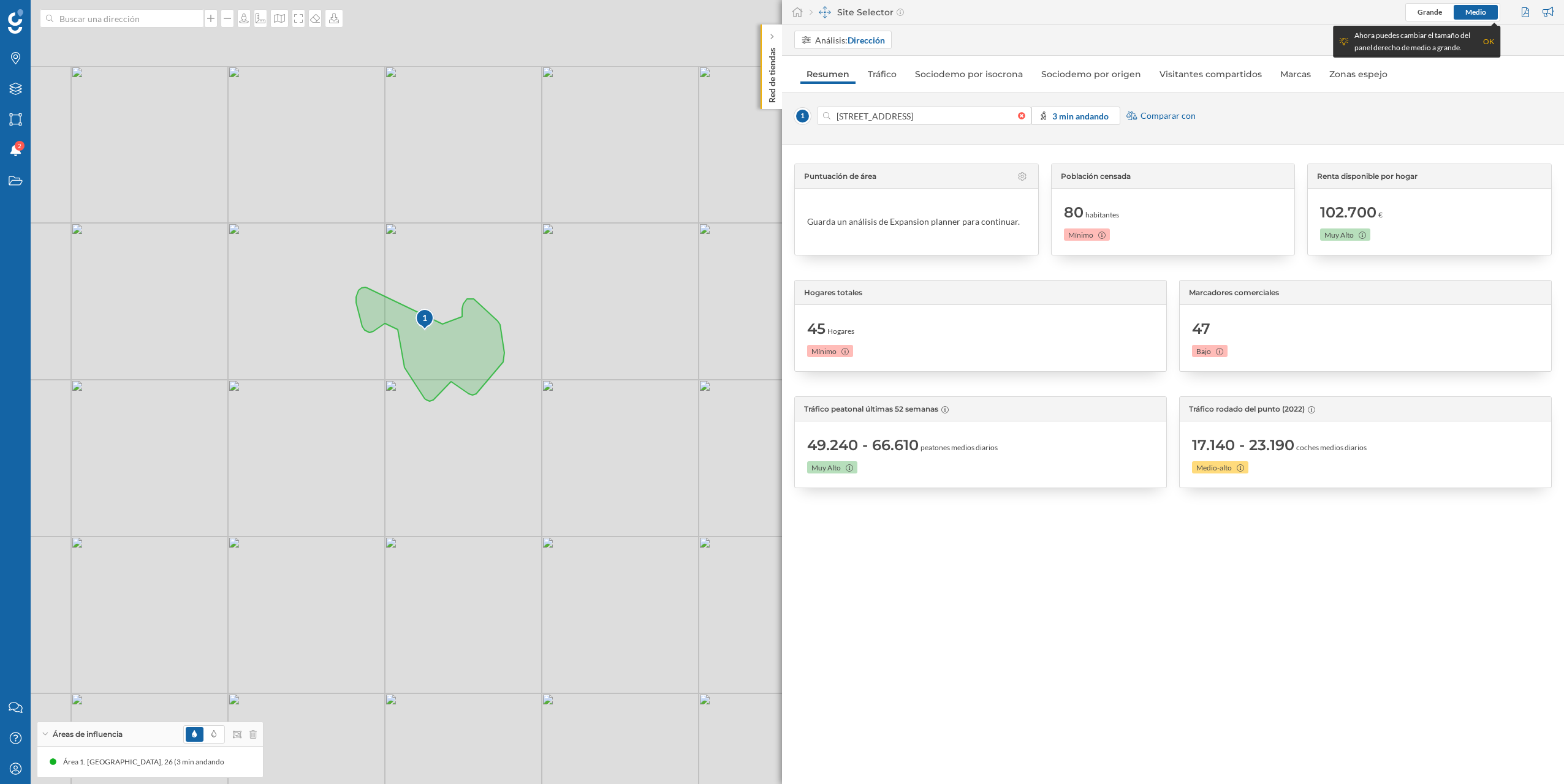 drag, startPoint x: 439, startPoint y: 492, endPoint x: 439, endPoint y: 651, distance: 159 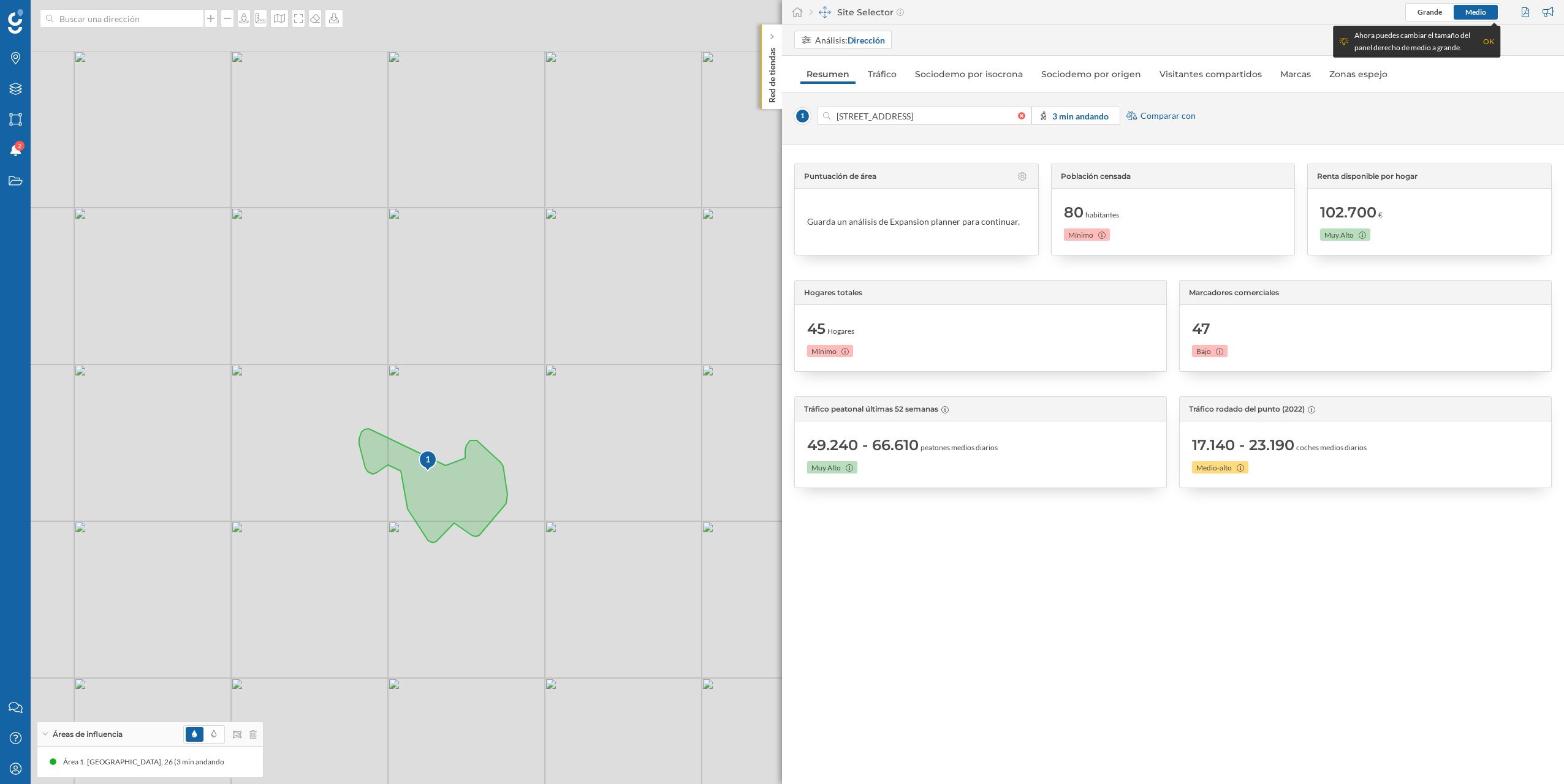drag, startPoint x: 433, startPoint y: 533, endPoint x: 434, endPoint y: 685, distance: 152.00329 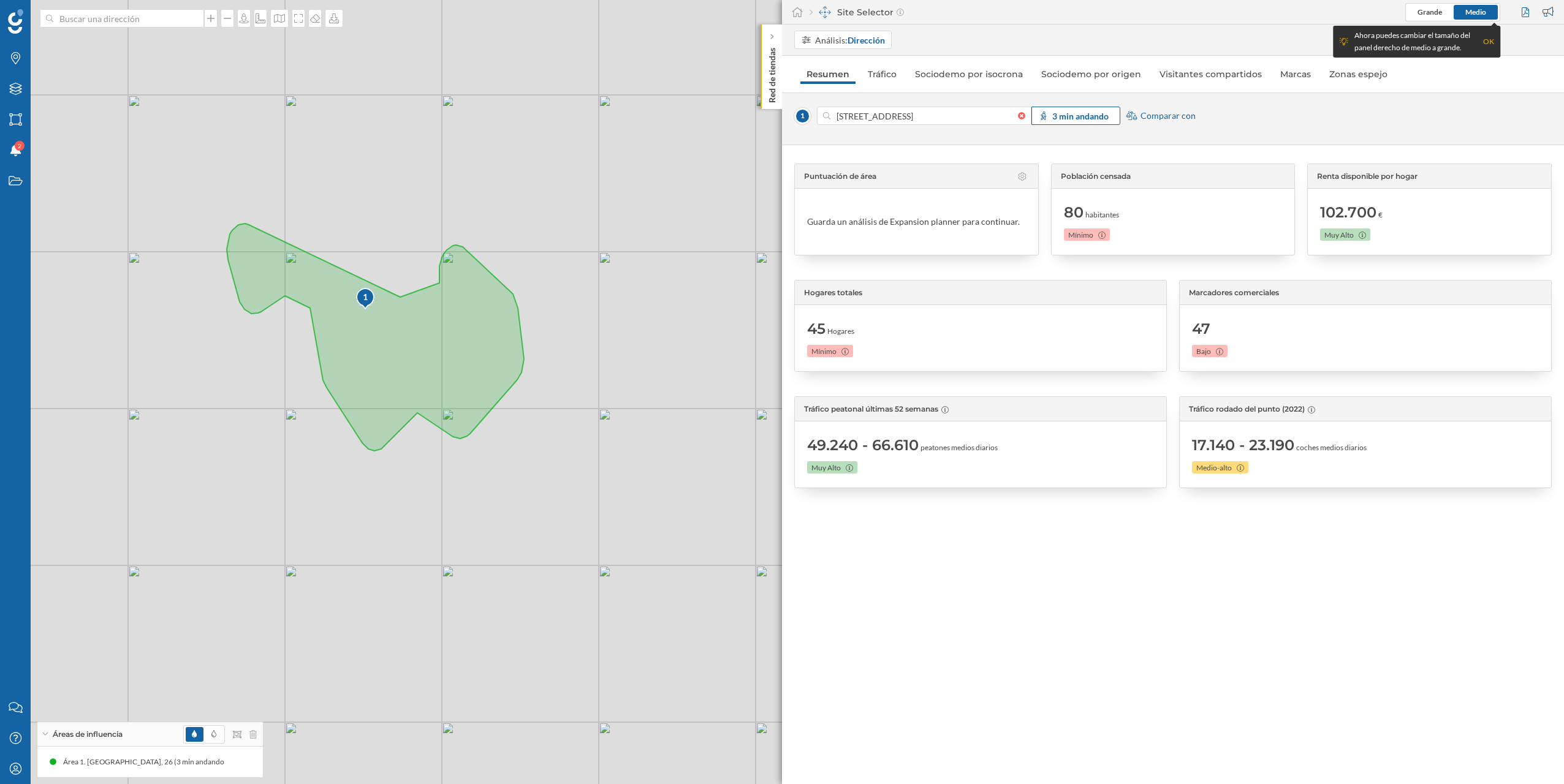 click 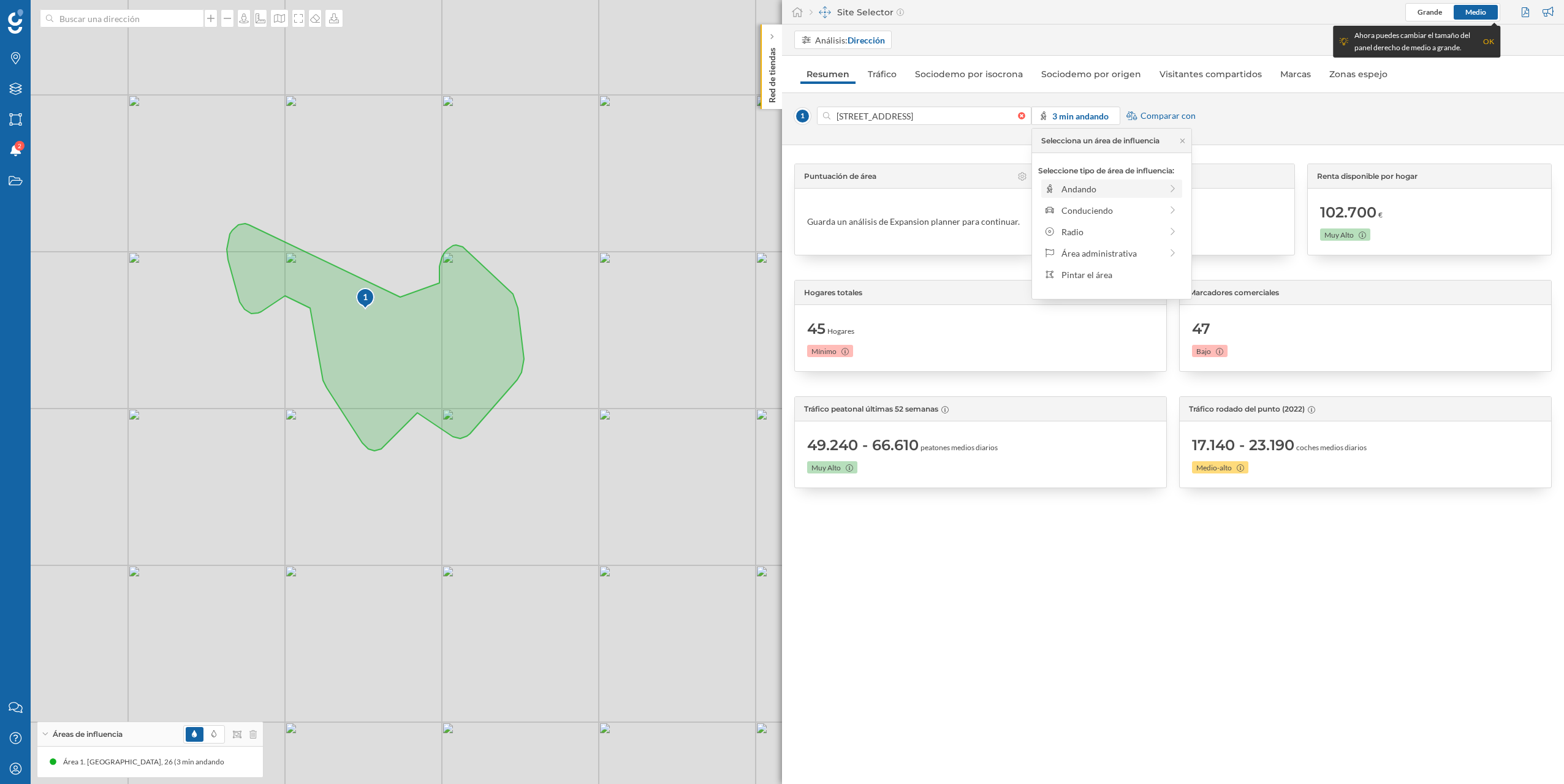 click on "Andando" at bounding box center (1111, 189) 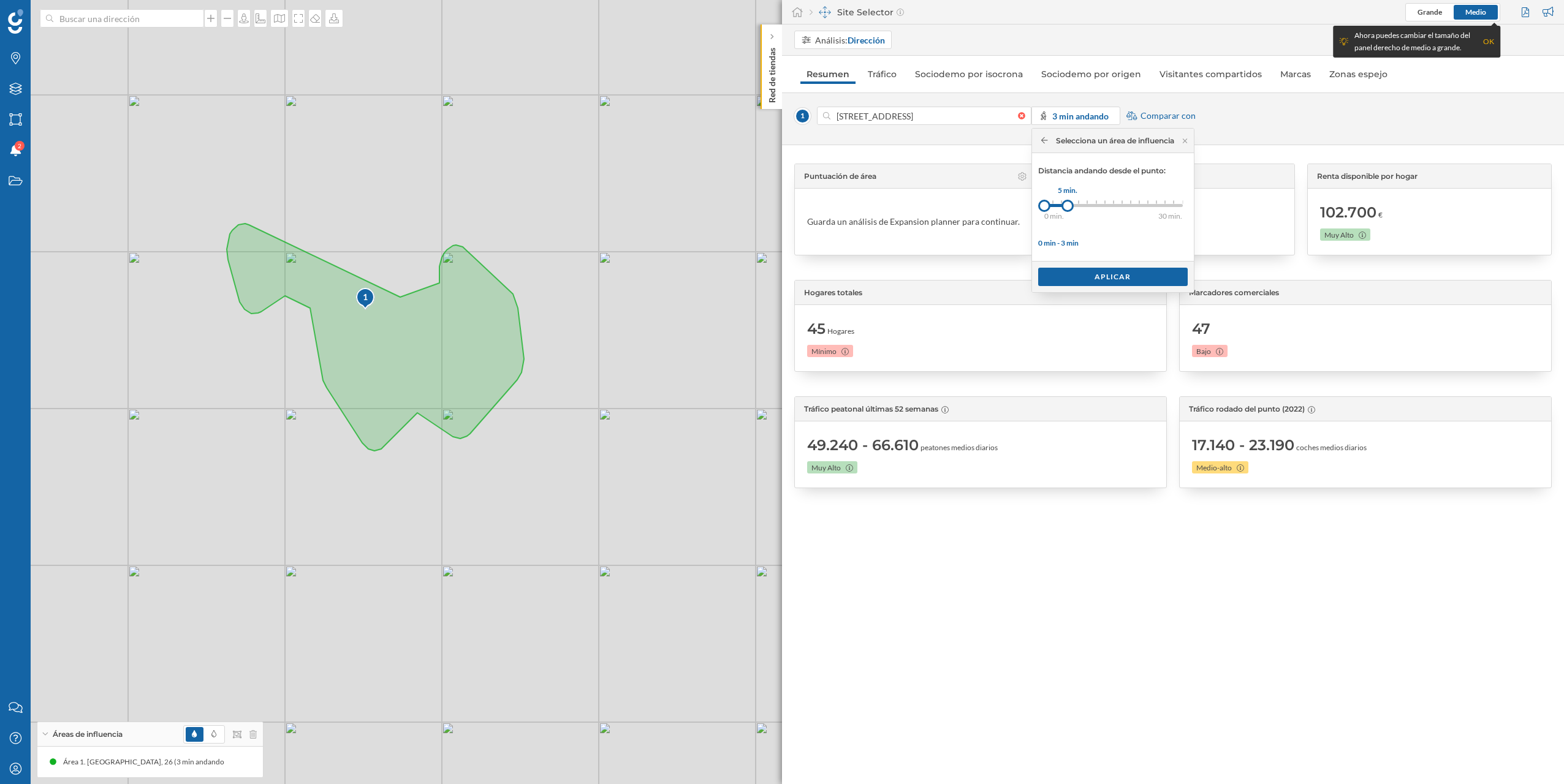 drag, startPoint x: 1052, startPoint y: 208, endPoint x: 1068, endPoint y: 204, distance: 16.492423 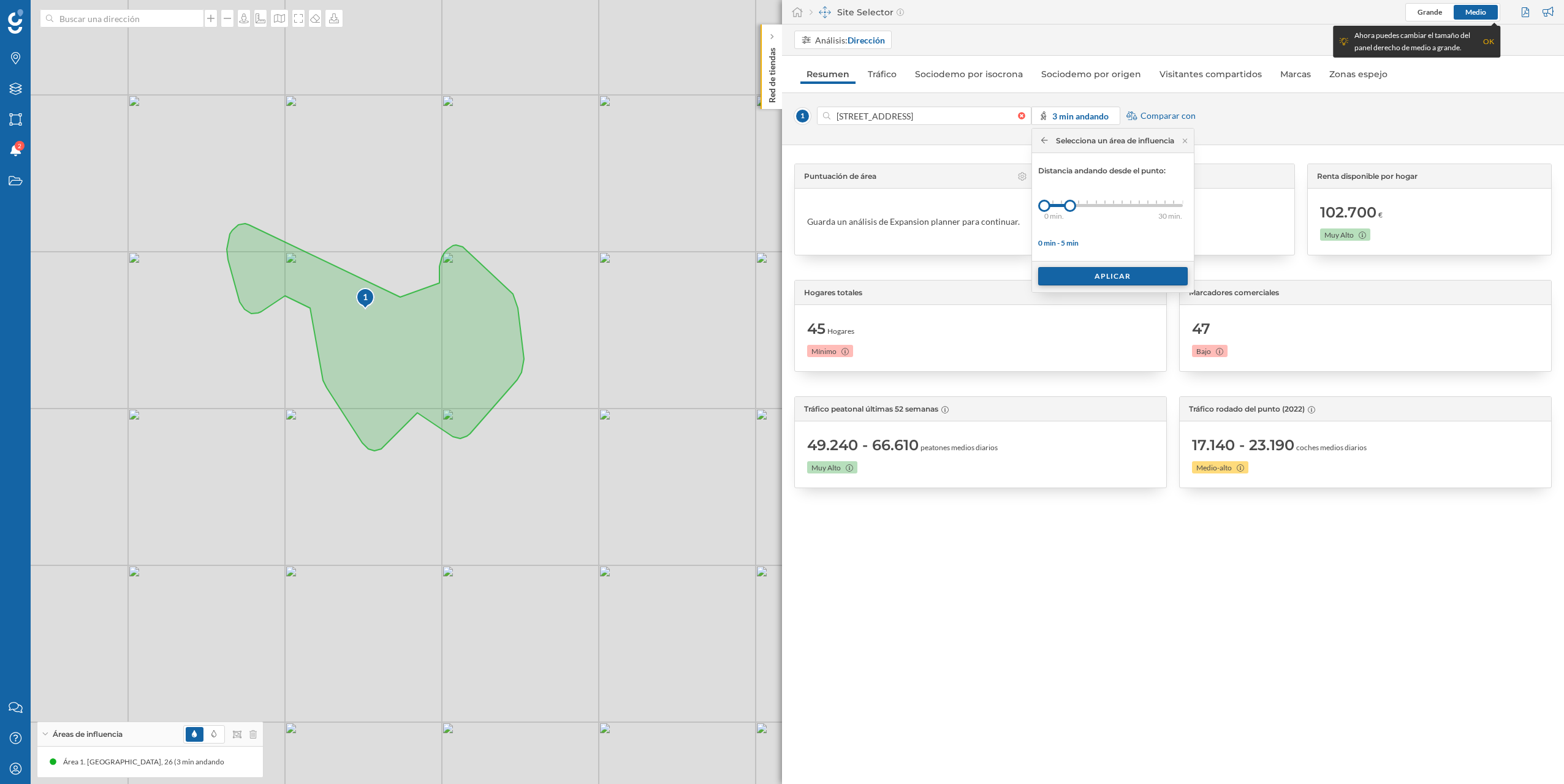 click on "Aplicar" at bounding box center (1113, 276) 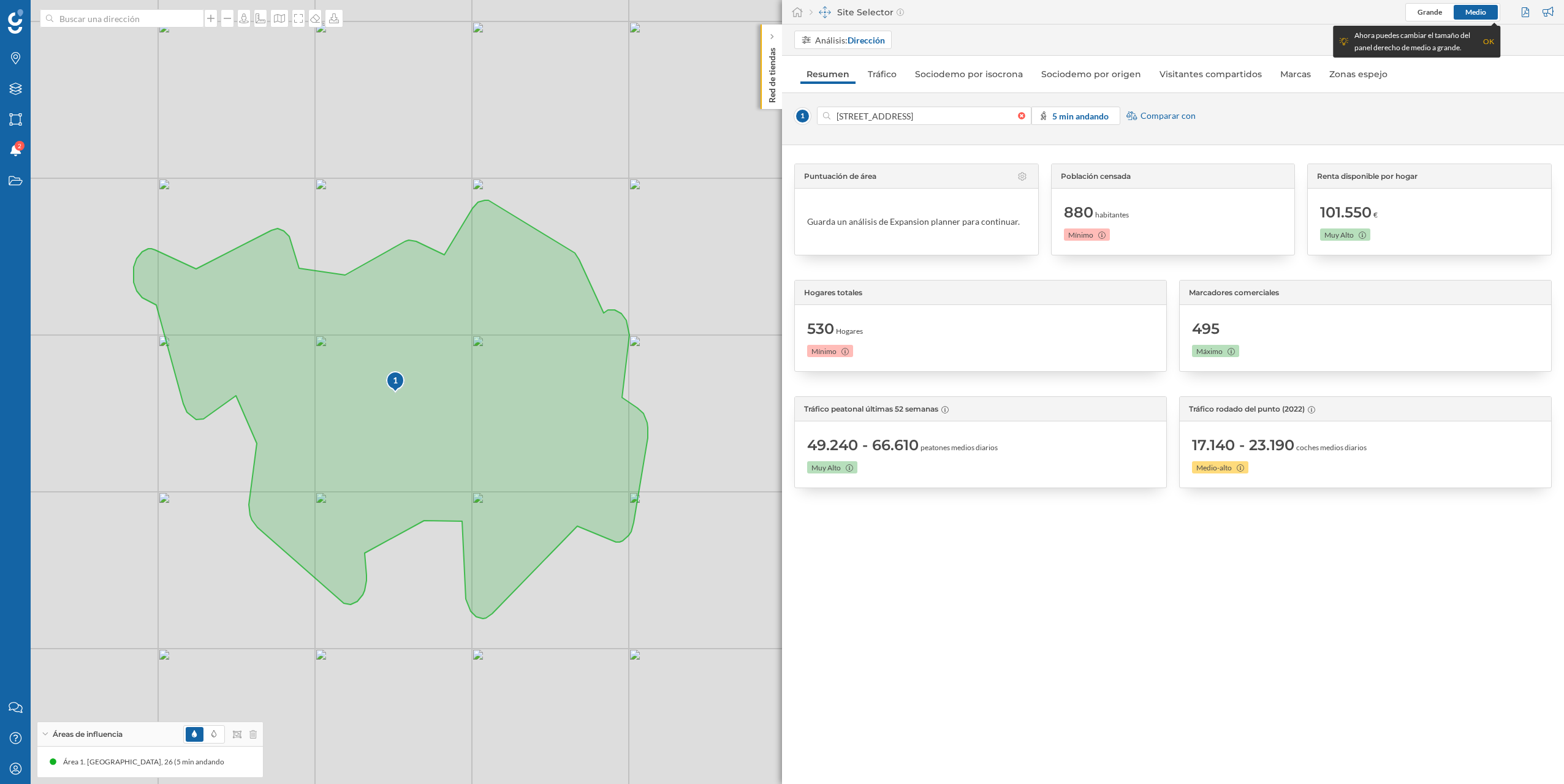 click 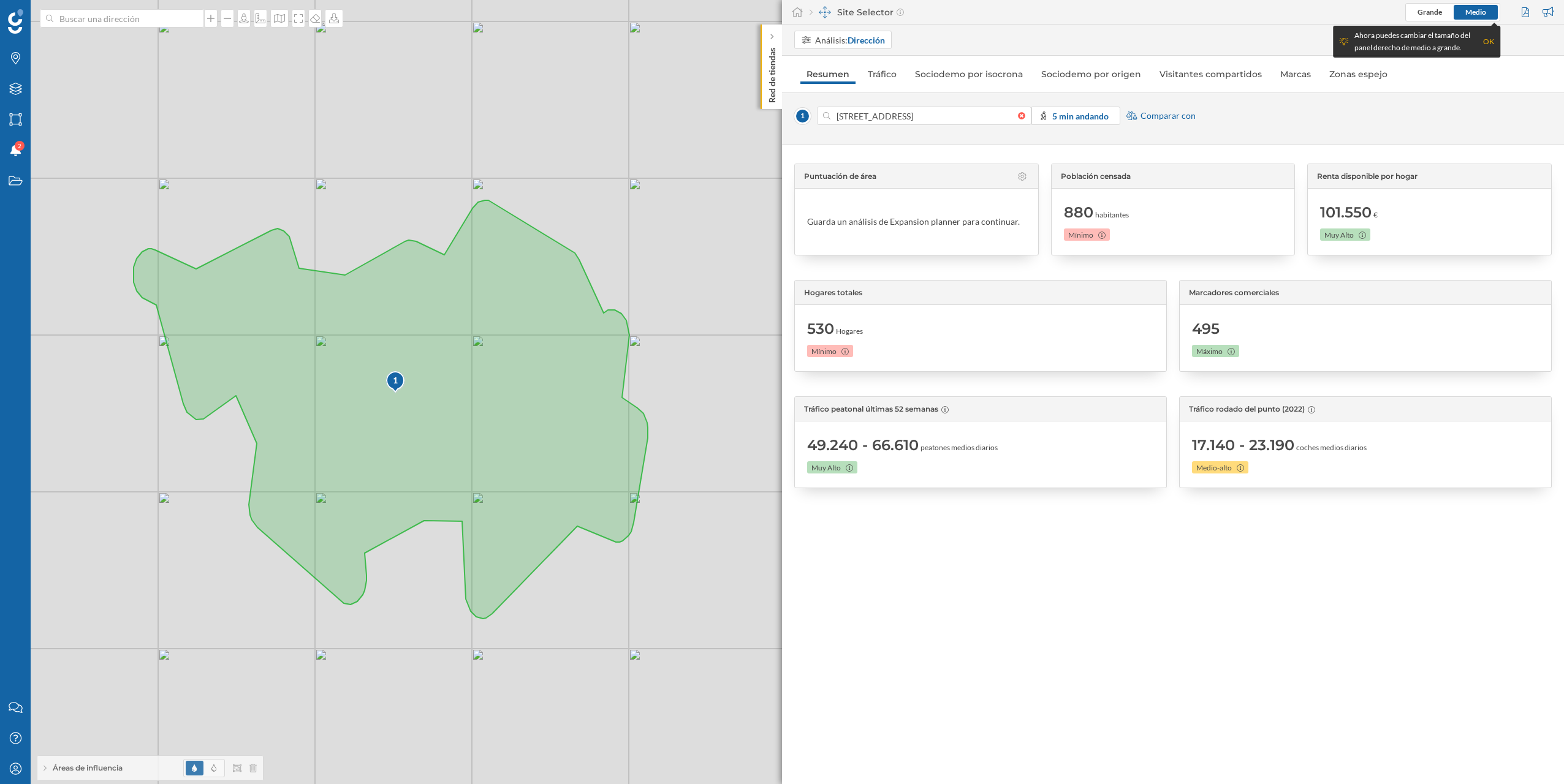 click on "Áreas de influencia" at bounding box center (150, 768) 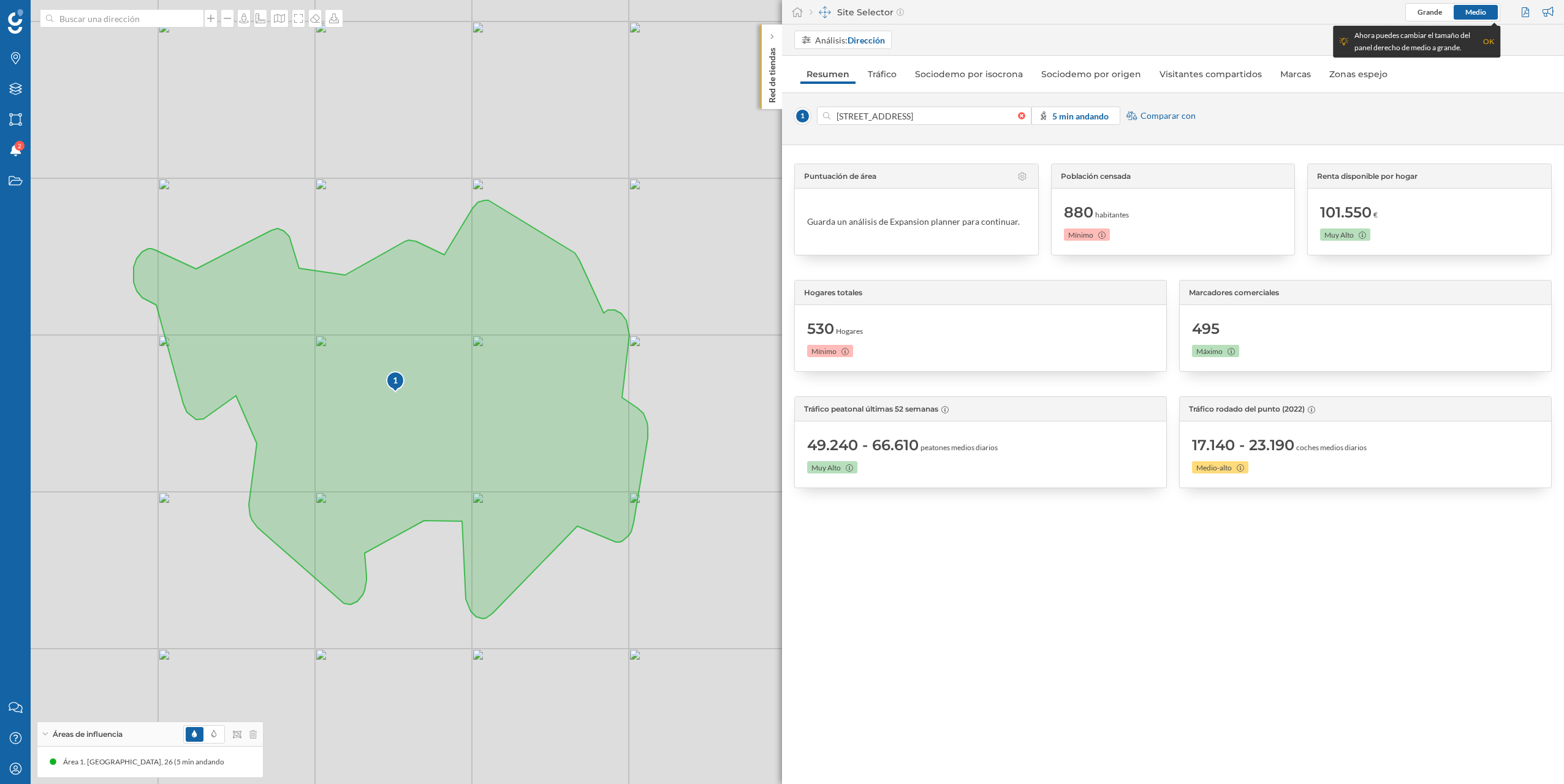 click at bounding box center (825, 12) 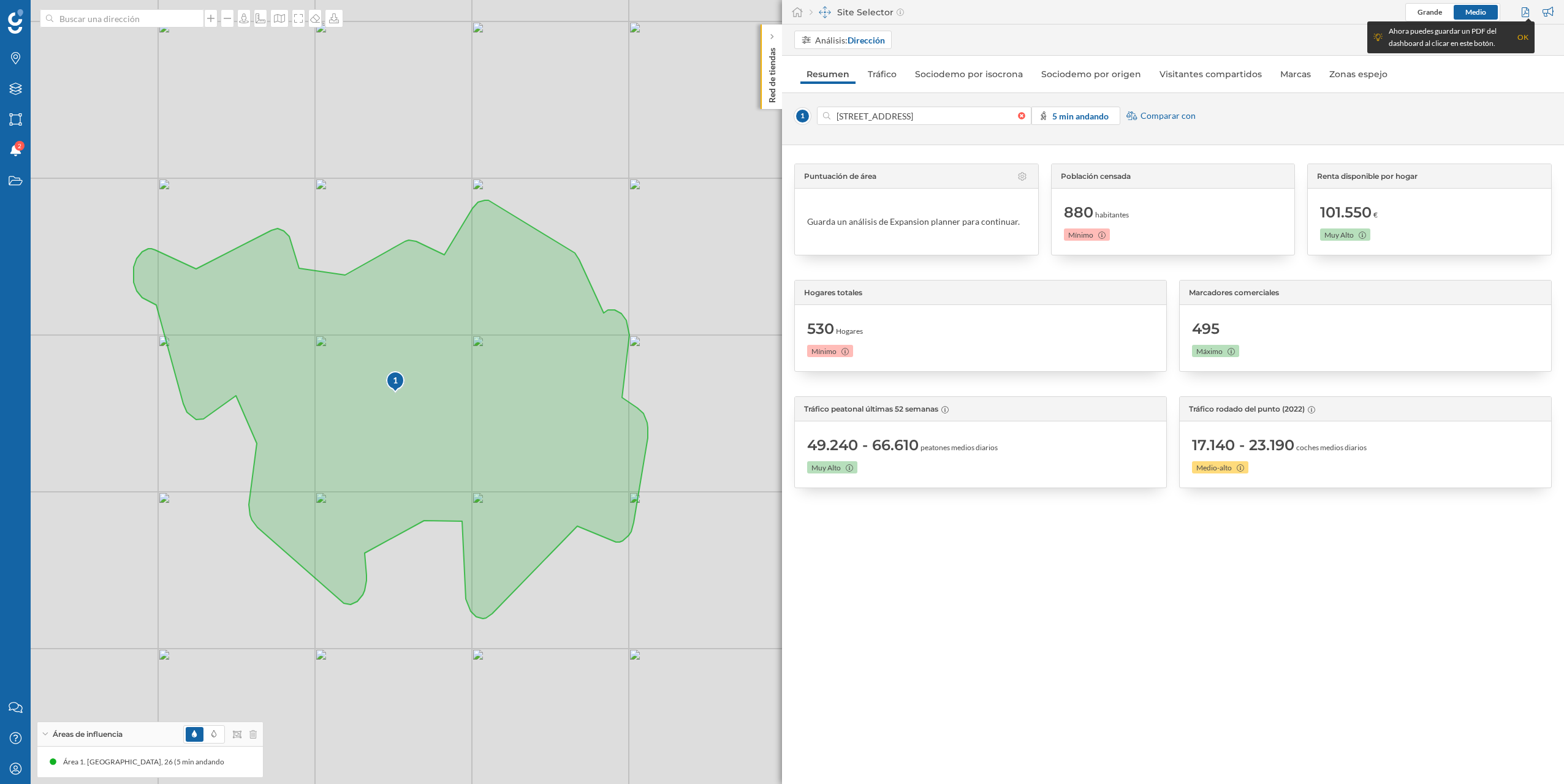 click on "OK" at bounding box center [1523, 37] 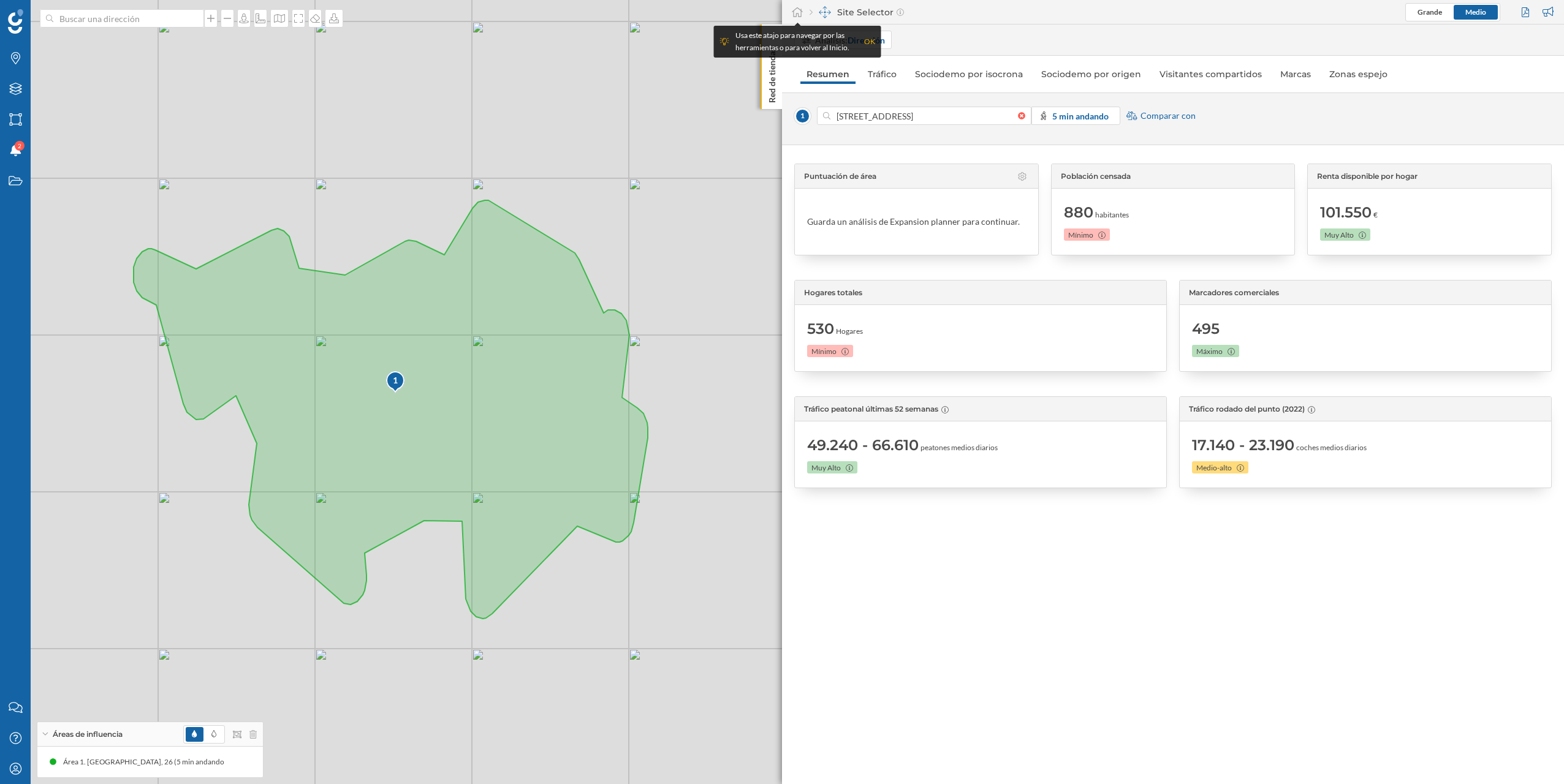 click on "OK" at bounding box center [870, 42] 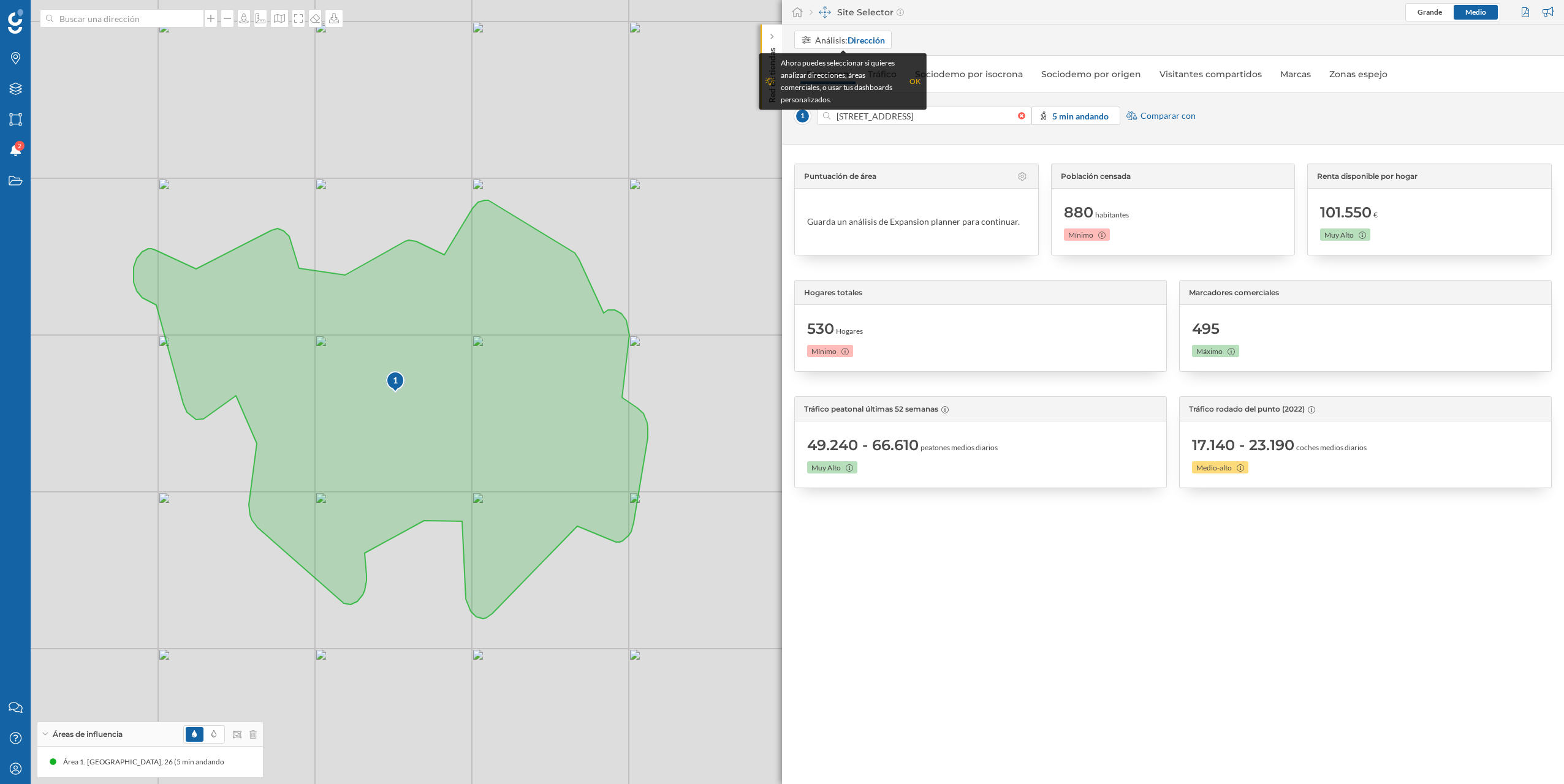 click on "Ahora puedes seleccionar si quieres analizar direcciones, áreas comerciales, o usar tus dashboards personalizados.
OK" at bounding box center (843, 81) 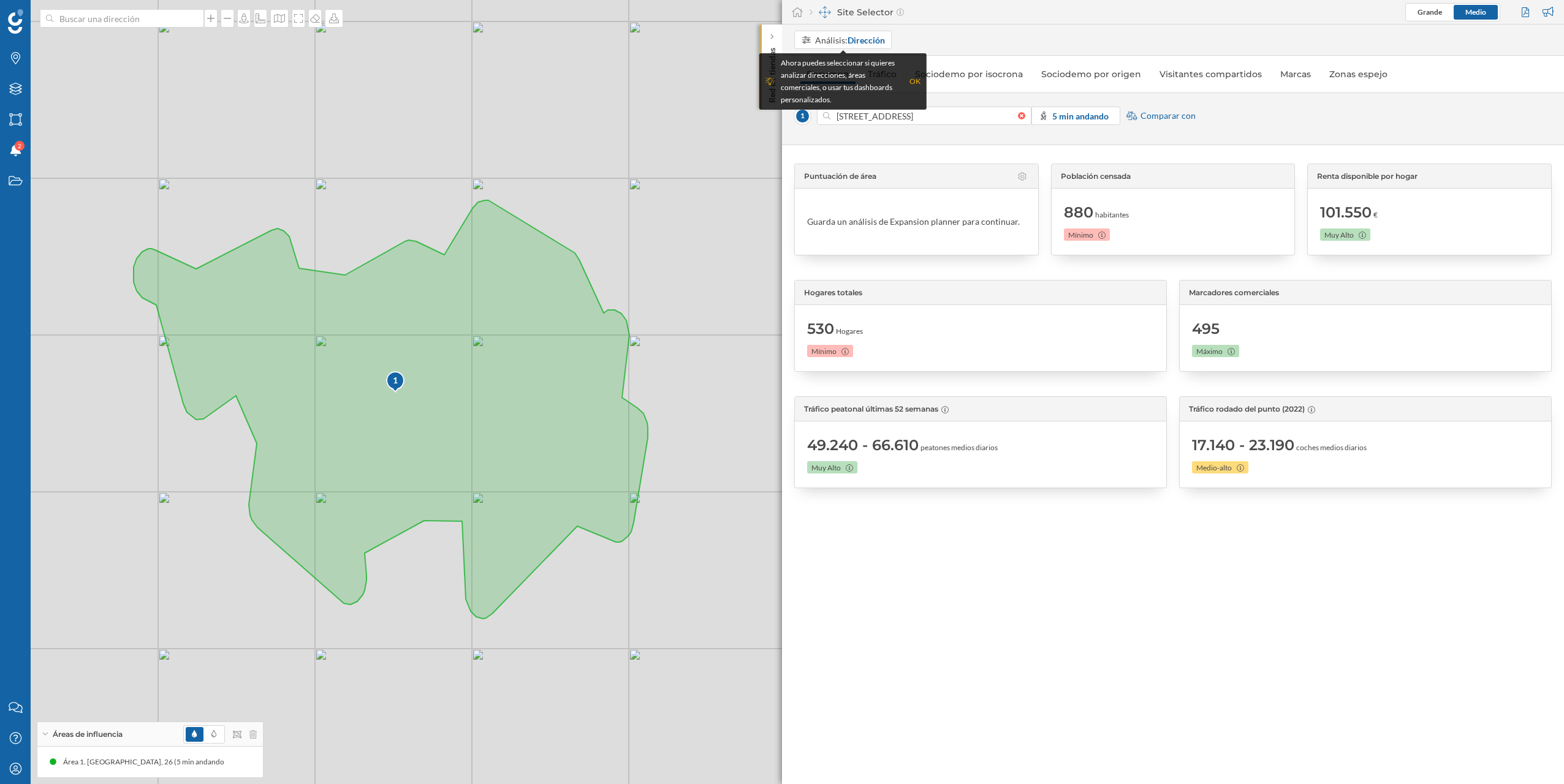 click on "OK" at bounding box center (915, 81) 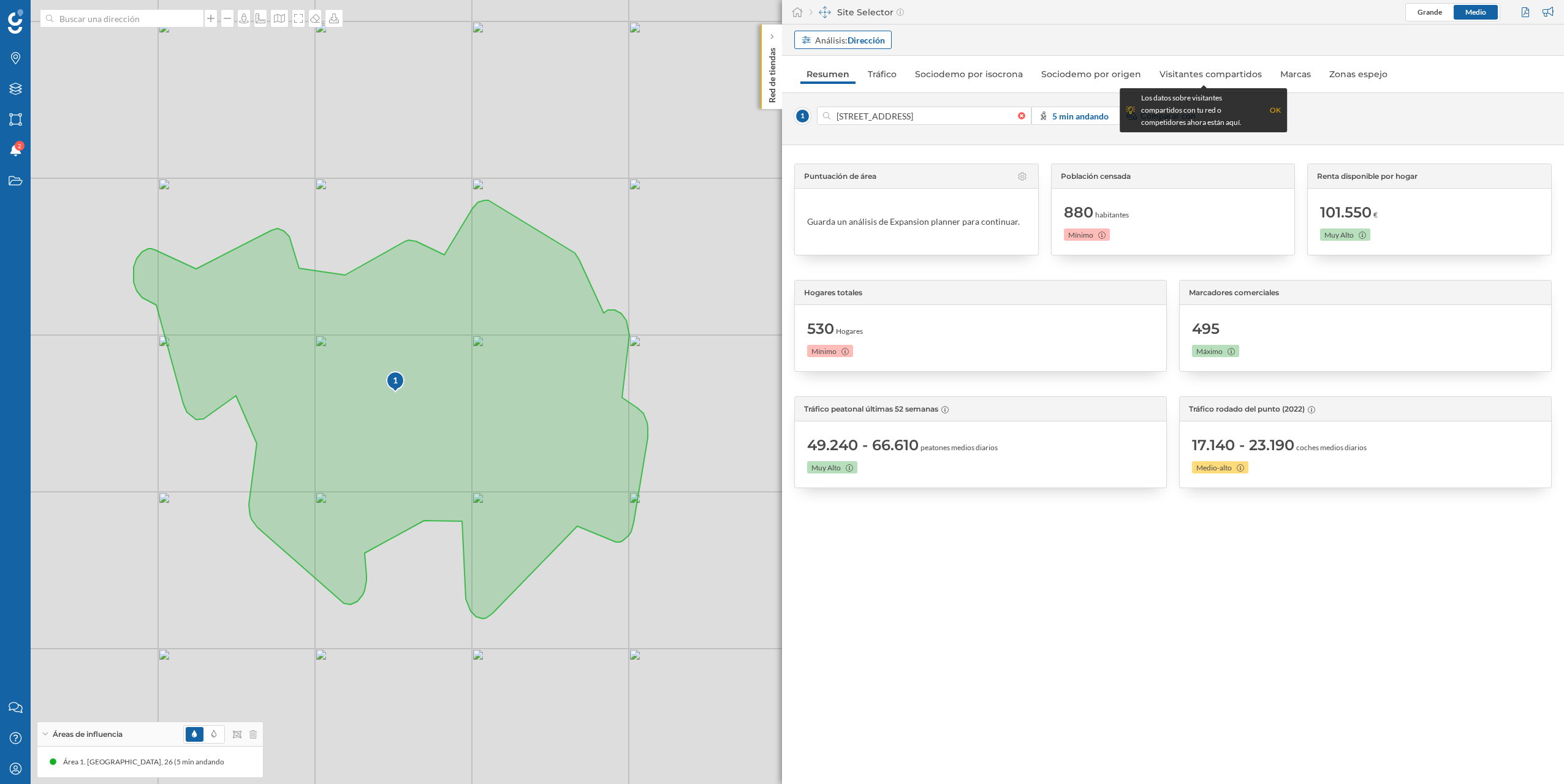 click on "Dirección" at bounding box center [866, 40] 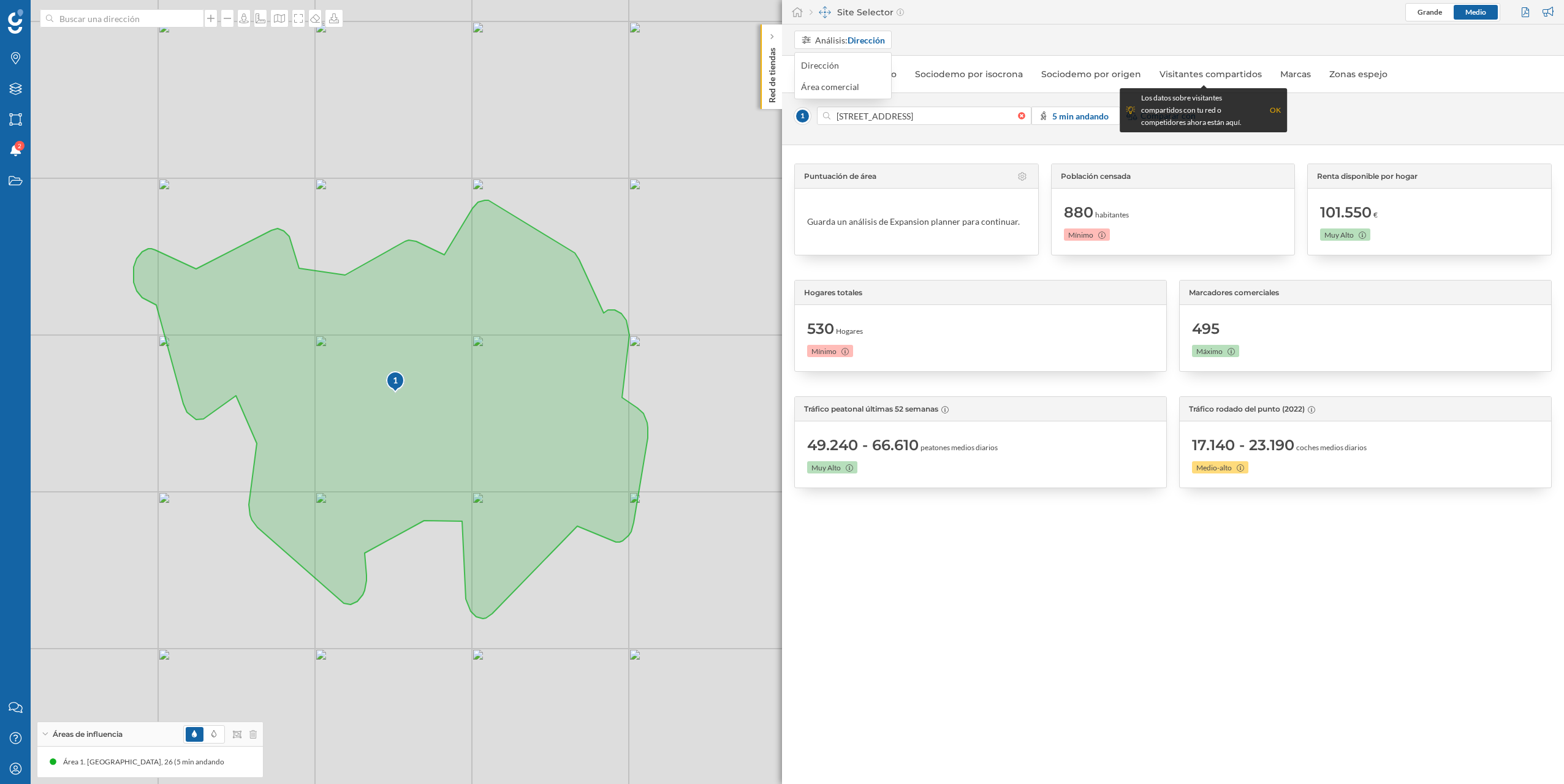 click on "Site Selector
[GEOGRAPHIC_DATA]" at bounding box center [1173, 12] 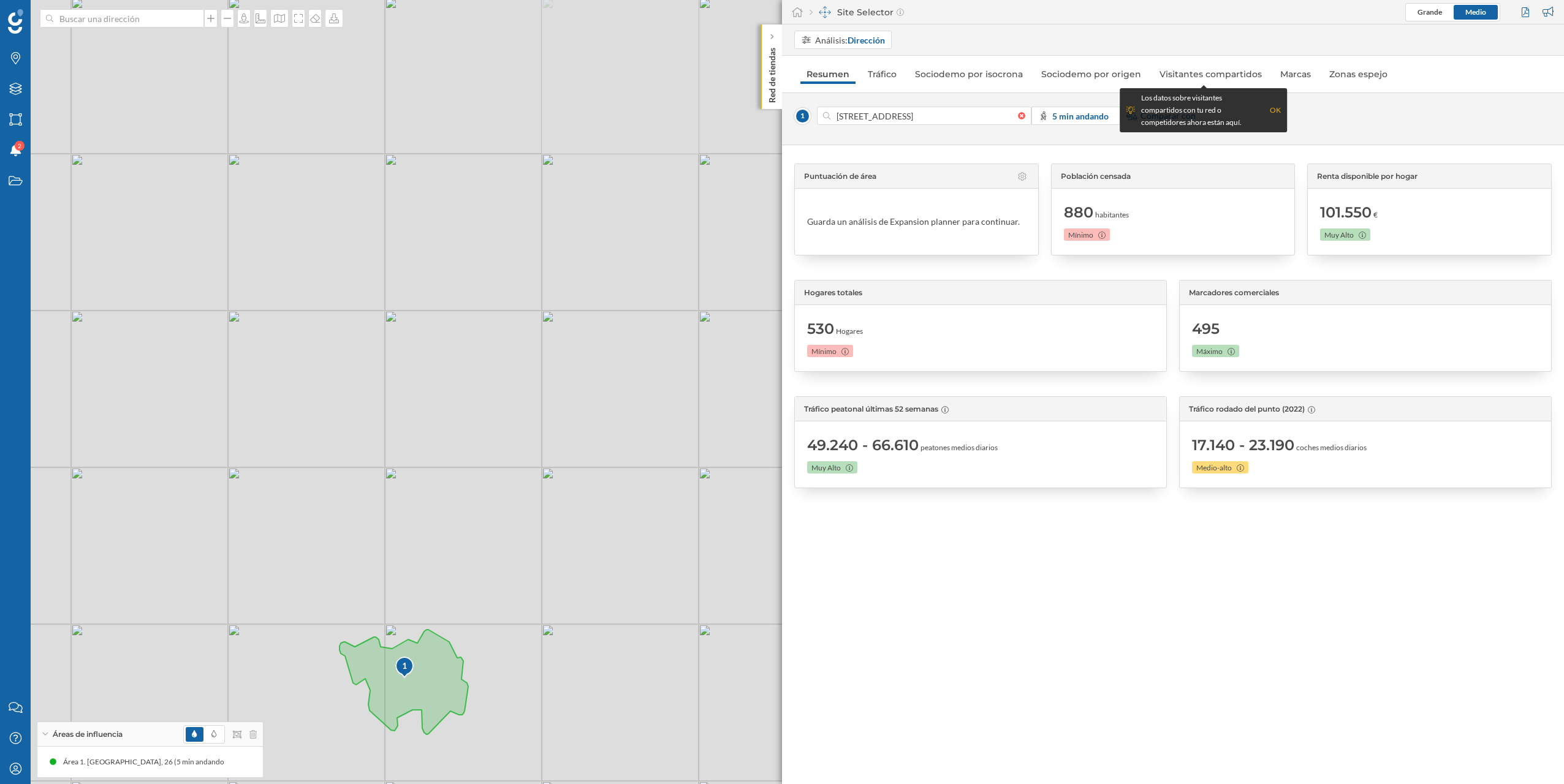 drag, startPoint x: 638, startPoint y: 565, endPoint x: 583, endPoint y: 657, distance: 107.18675 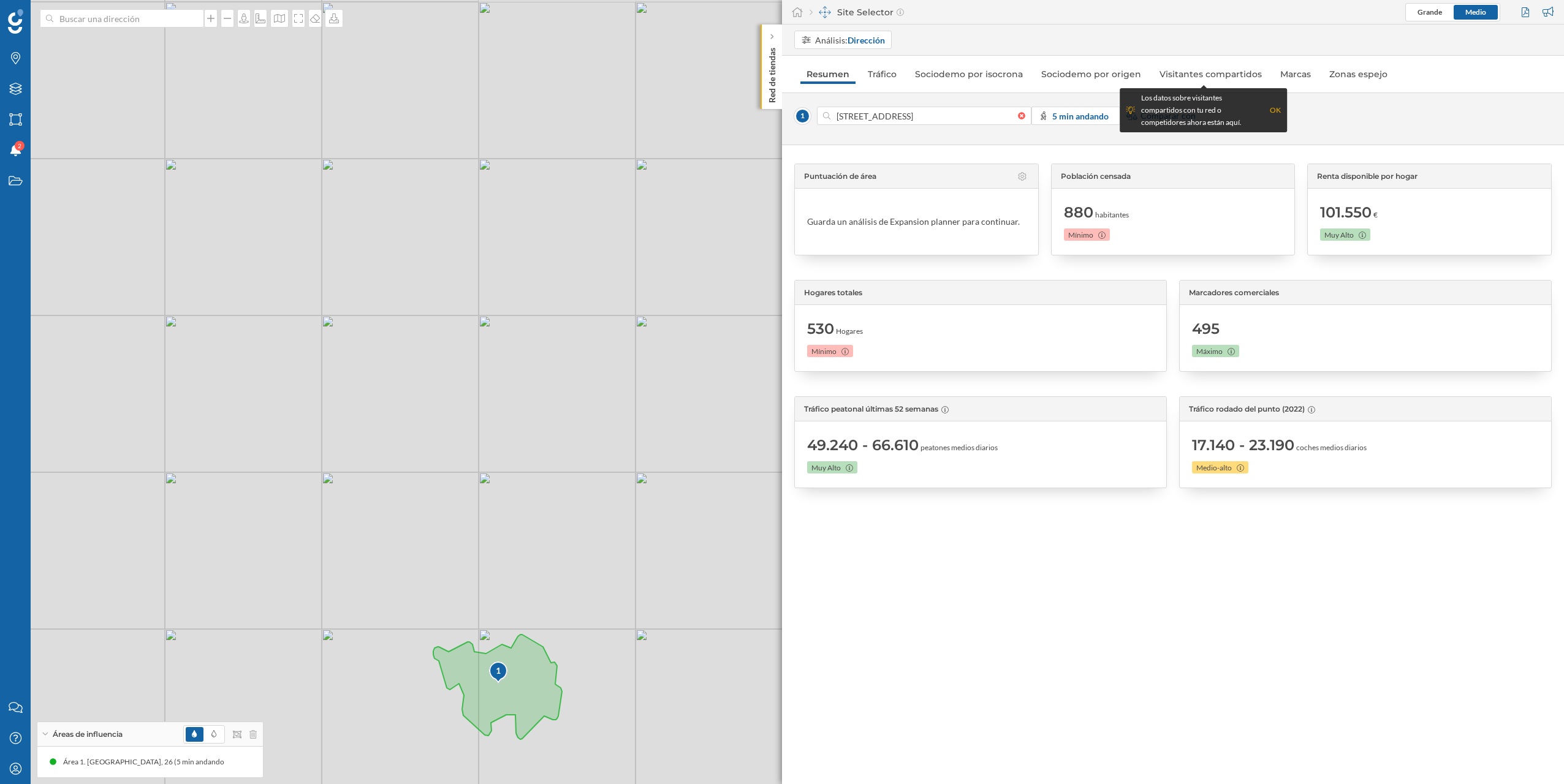 drag, startPoint x: 474, startPoint y: 544, endPoint x: 569, endPoint y: 549, distance: 95.13149 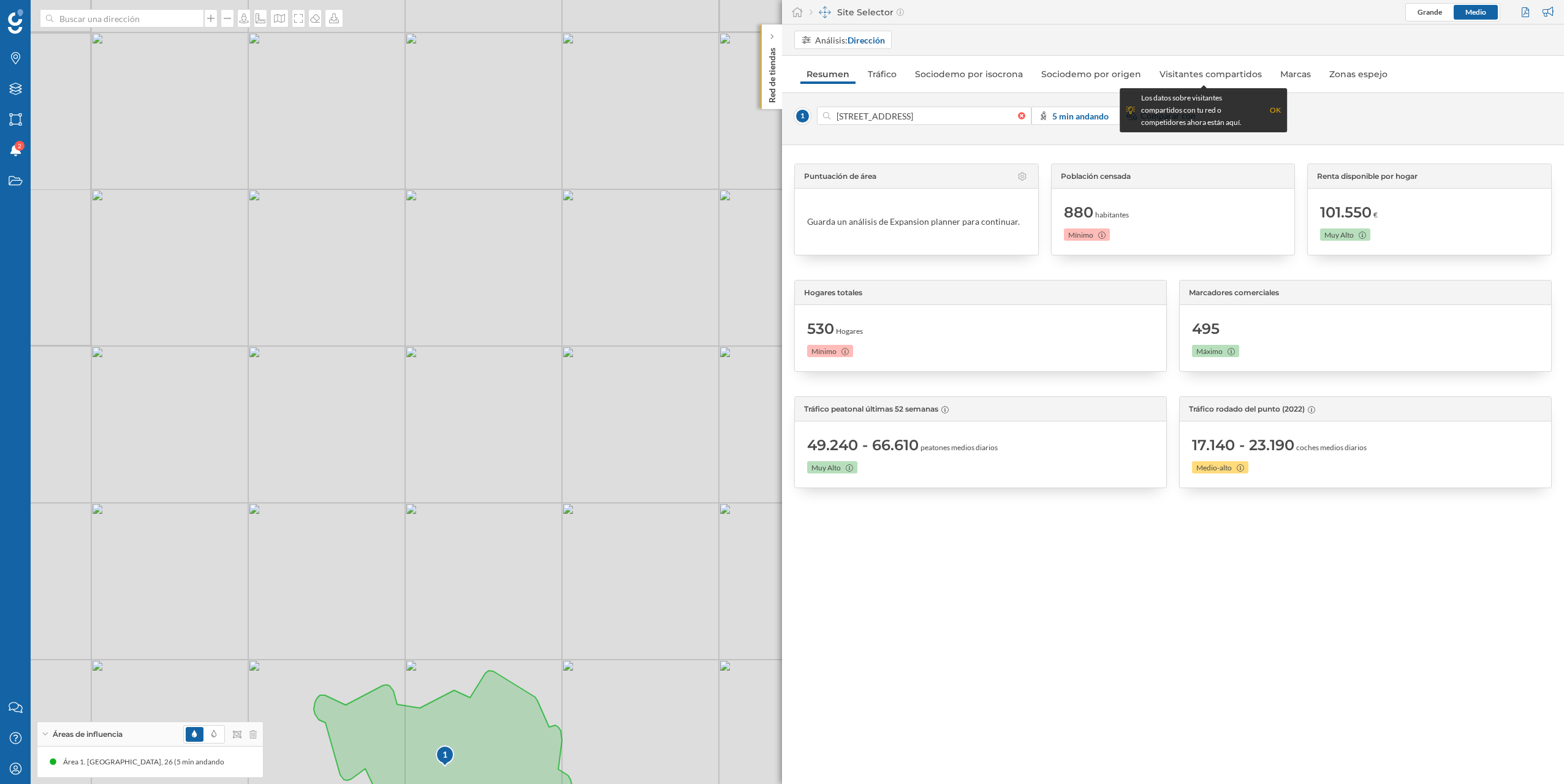 drag, startPoint x: 713, startPoint y: 601, endPoint x: 348, endPoint y: 401, distance: 416.20308 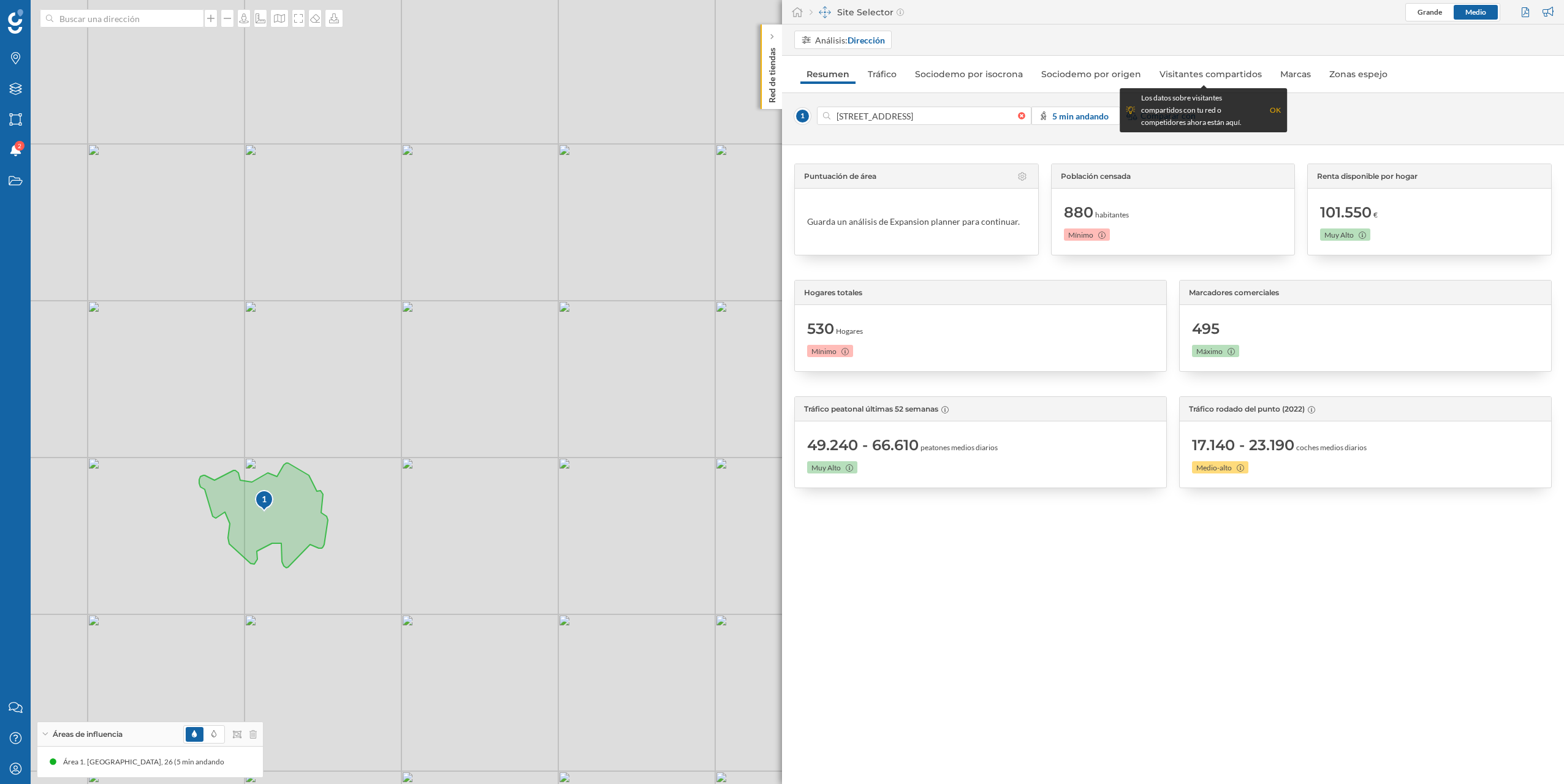 drag, startPoint x: 586, startPoint y: 543, endPoint x: 469, endPoint y: 462, distance: 142.30249 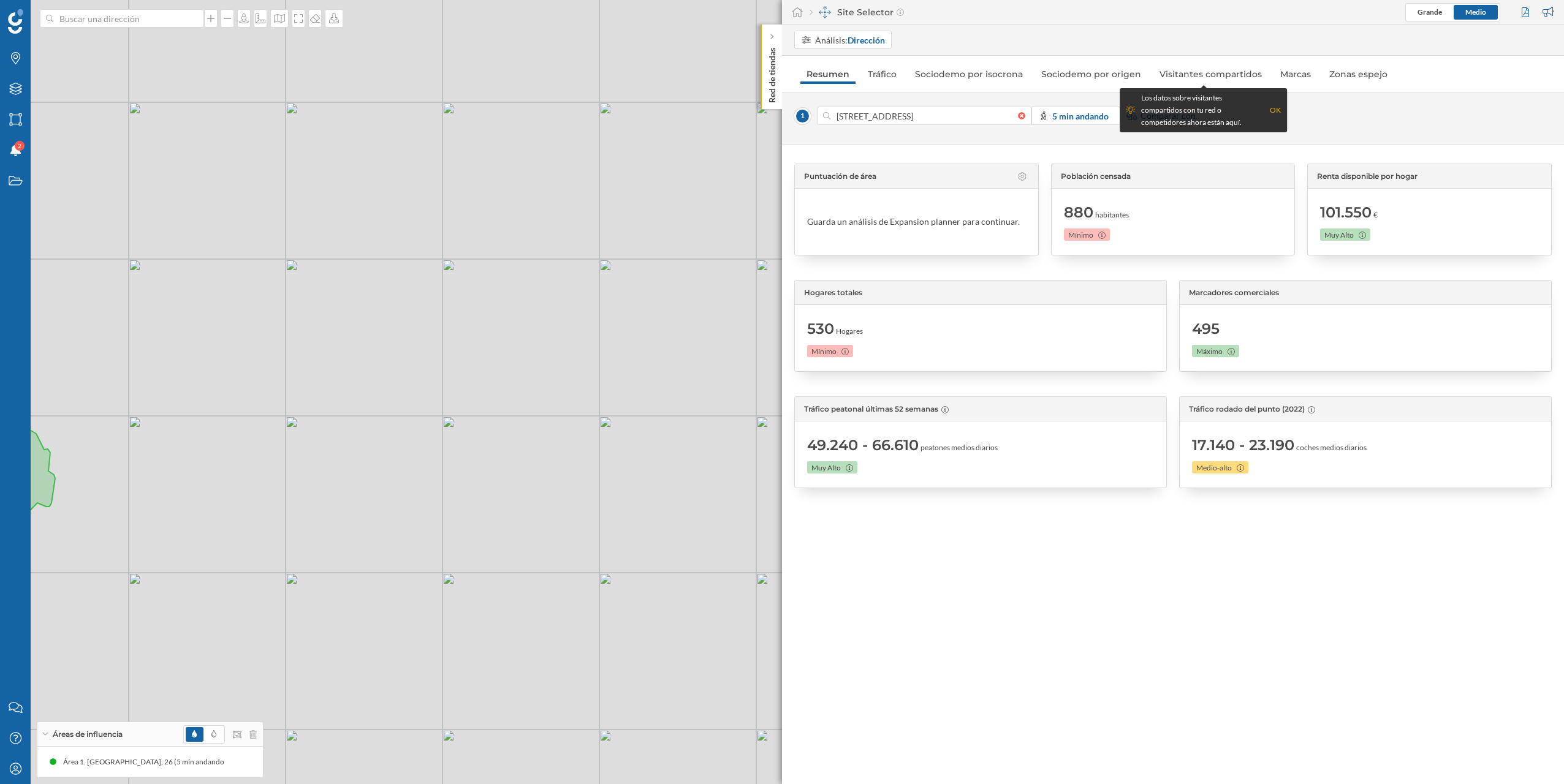 drag, startPoint x: 623, startPoint y: 503, endPoint x: 470, endPoint y: 544, distance: 158.39823 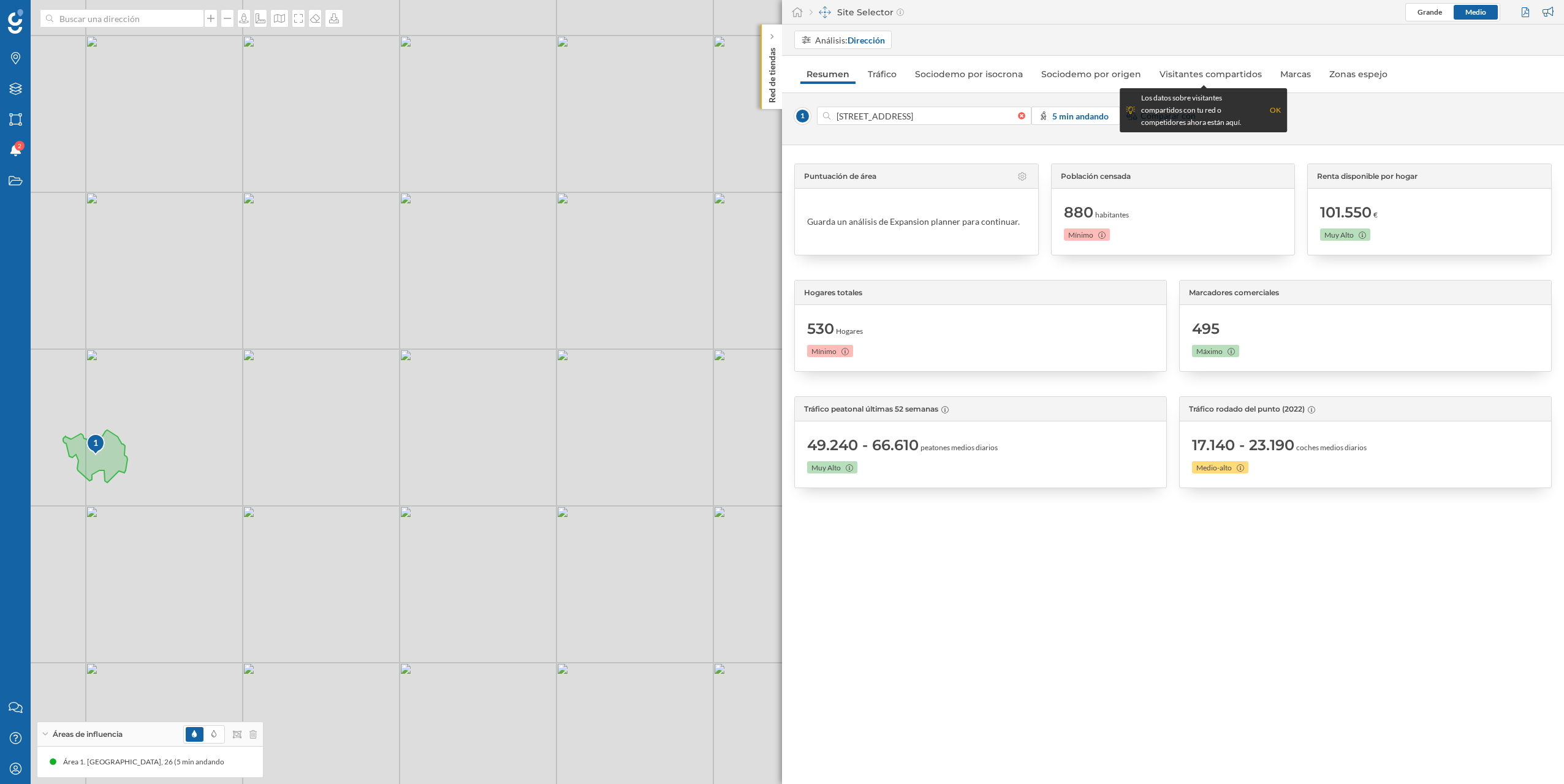 drag, startPoint x: 483, startPoint y: 566, endPoint x: 345, endPoint y: 513, distance: 147.8276 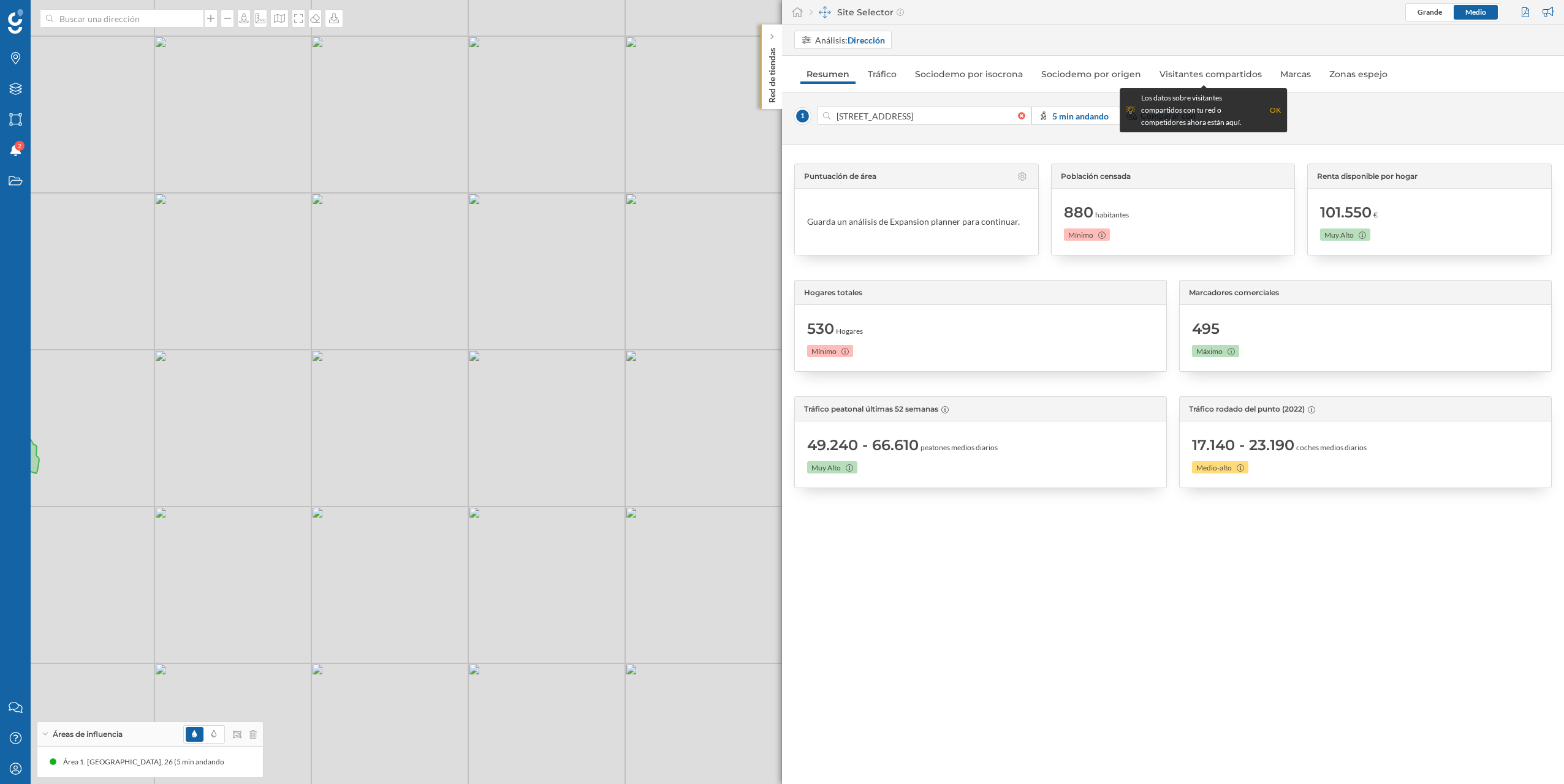 drag, startPoint x: 480, startPoint y: 549, endPoint x: 395, endPoint y: 550, distance: 85.00588 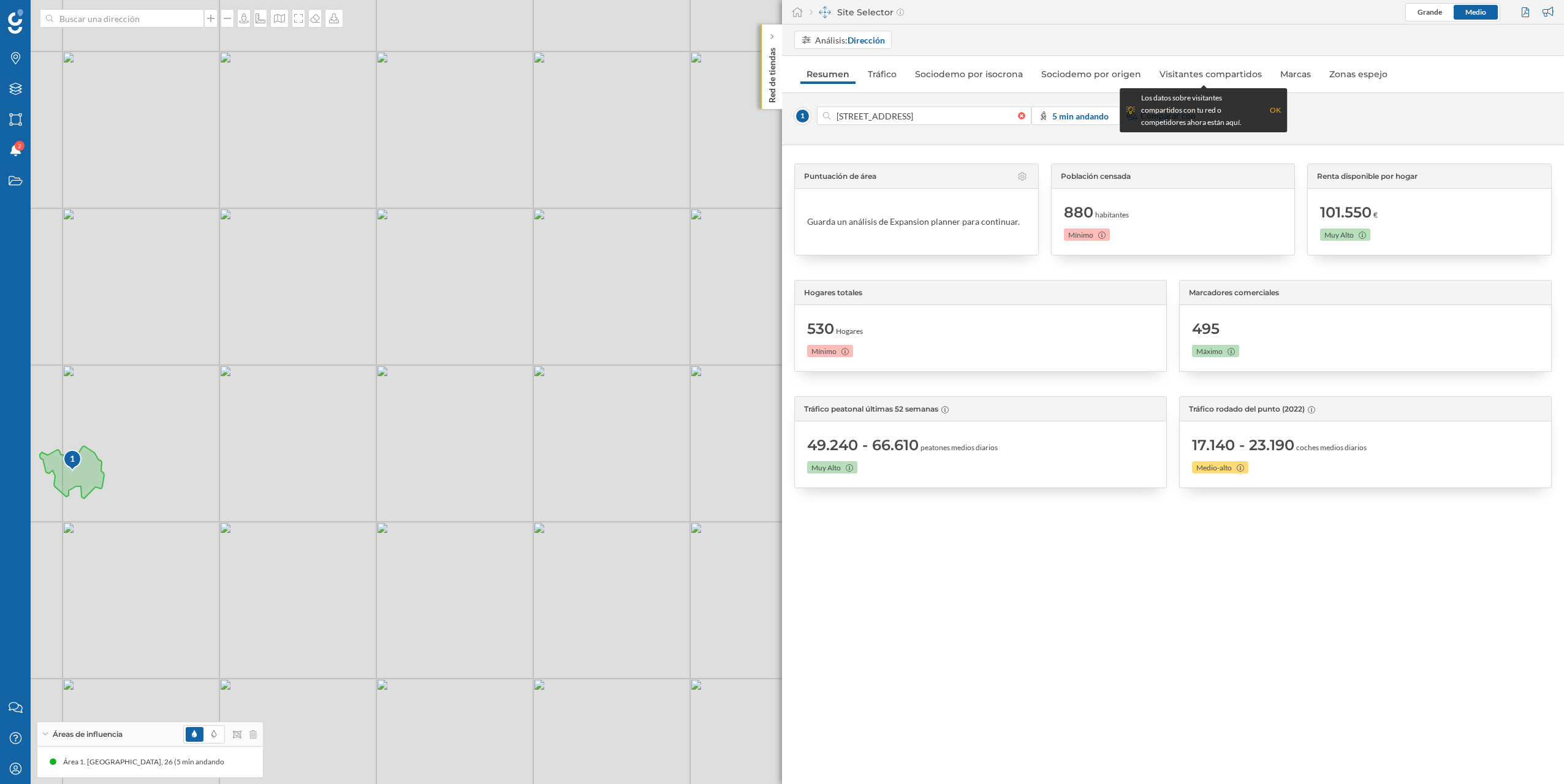 drag, startPoint x: 376, startPoint y: 549, endPoint x: 441, endPoint y: 565, distance: 66.94027 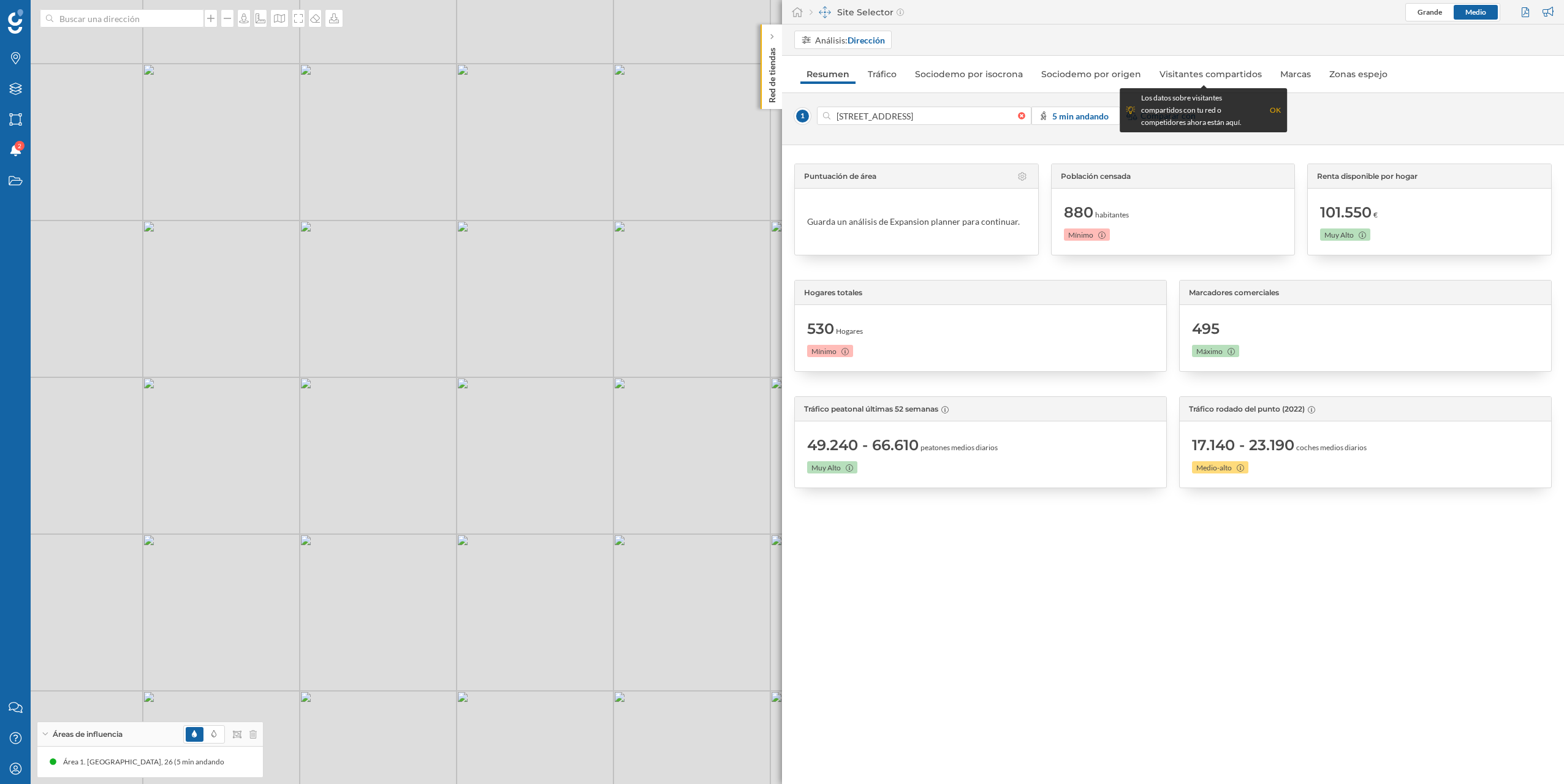 drag, startPoint x: 289, startPoint y: 488, endPoint x: 313, endPoint y: 517, distance: 37.64306 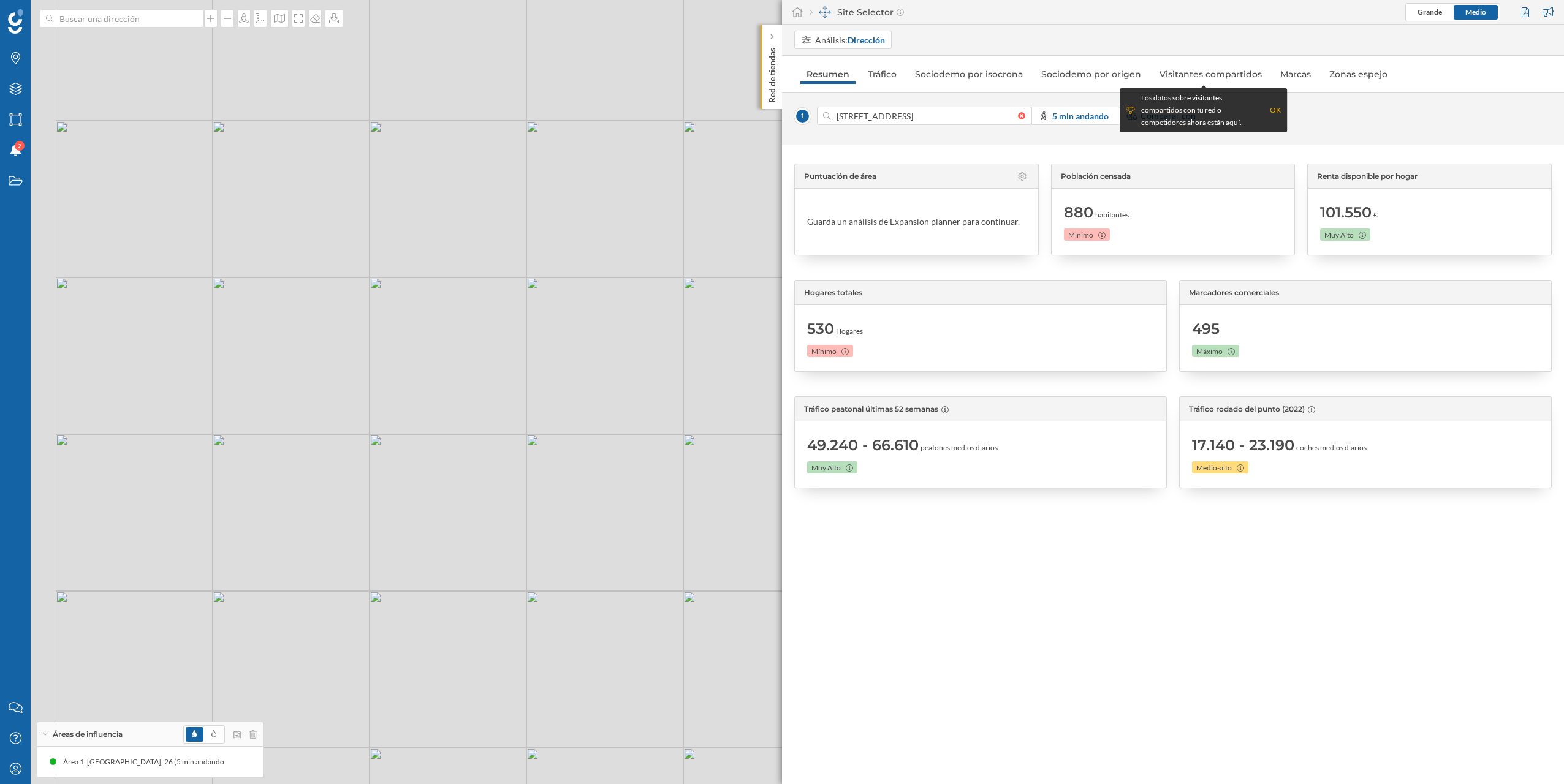 drag, startPoint x: 242, startPoint y: 474, endPoint x: 315, endPoint y: 532, distance: 93.23626 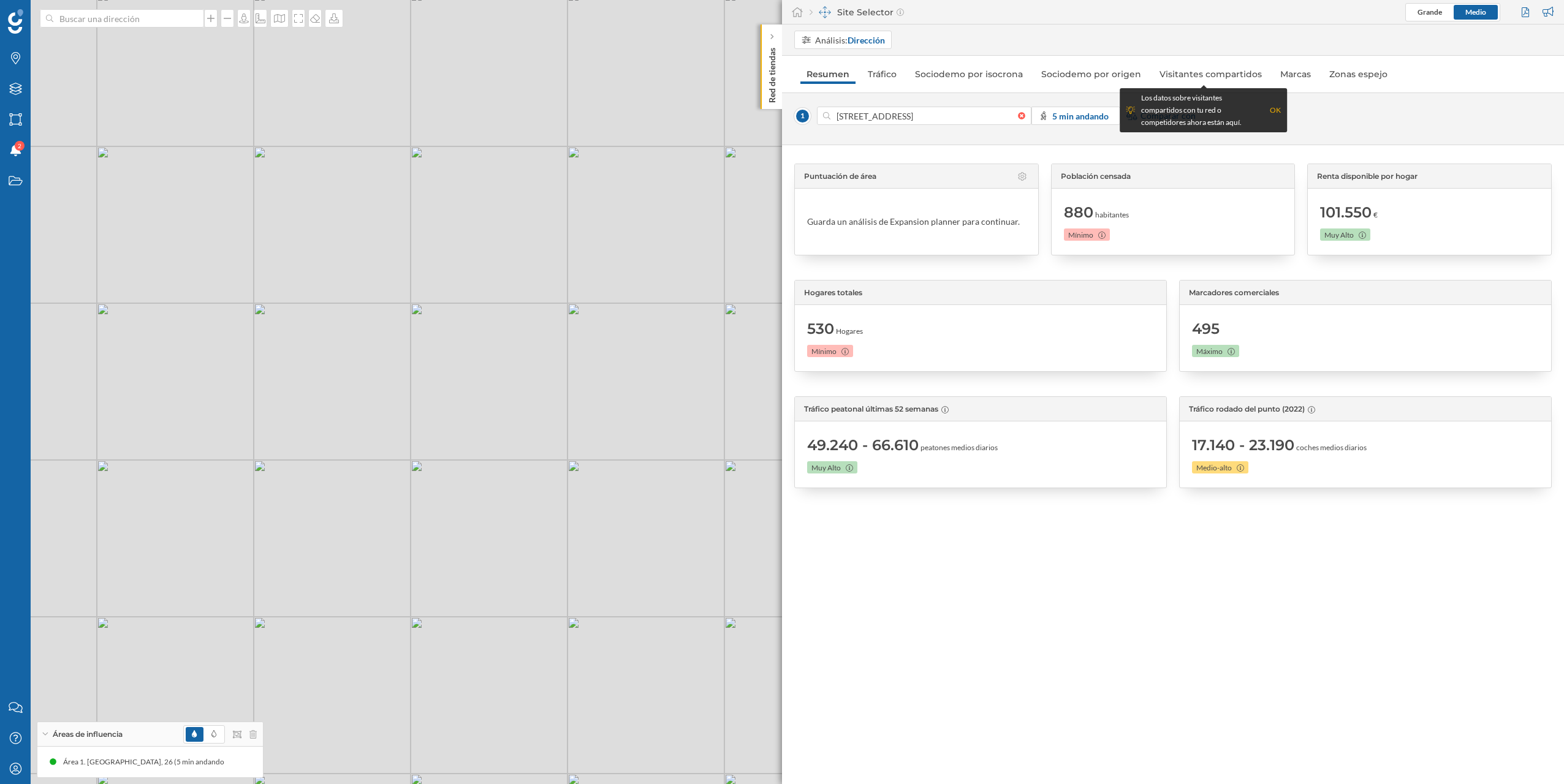 drag, startPoint x: 315, startPoint y: 494, endPoint x: 462, endPoint y: 420, distance: 164.57521 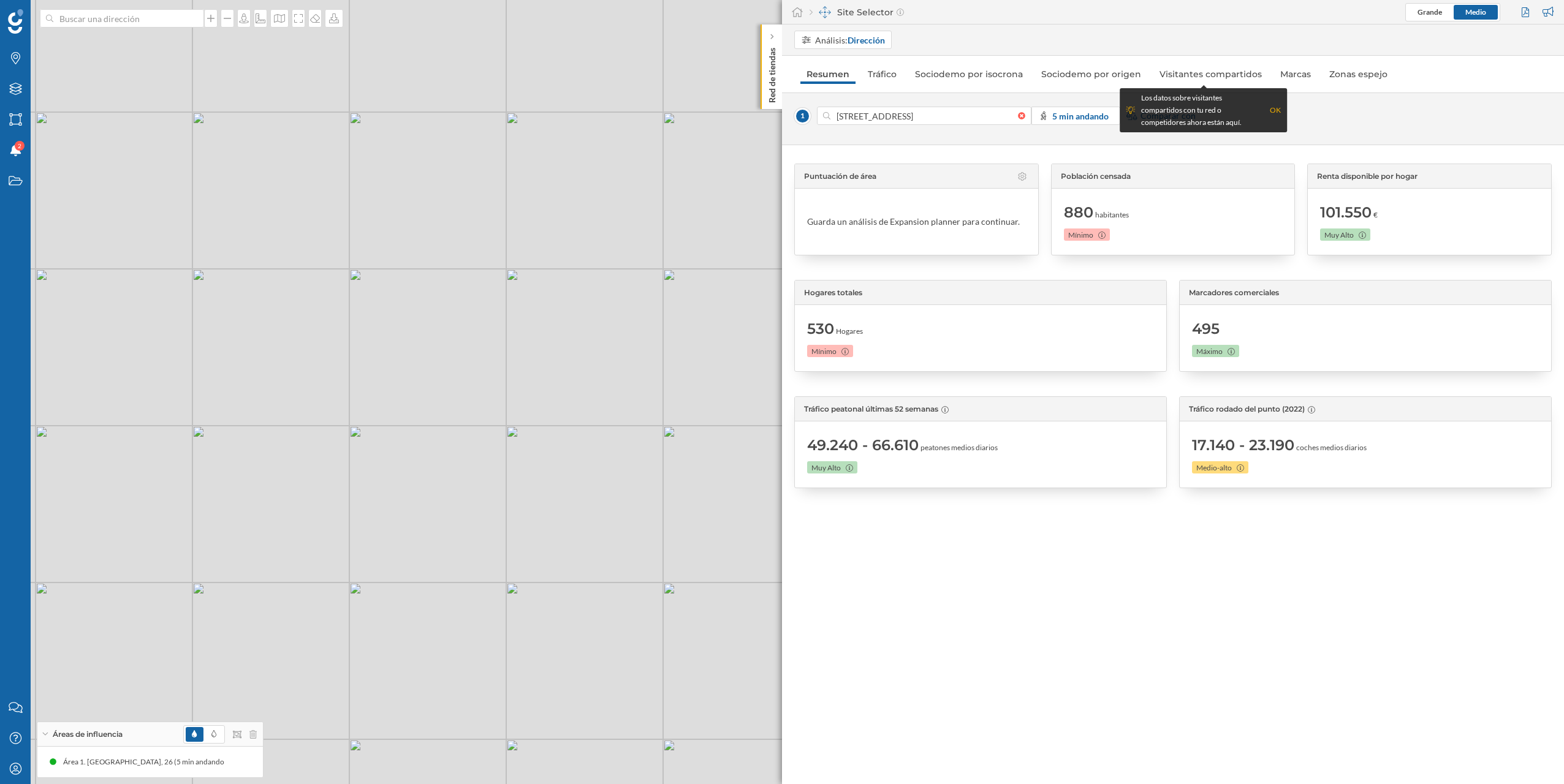 drag, startPoint x: 351, startPoint y: 421, endPoint x: 449, endPoint y: 631, distance: 231.7412 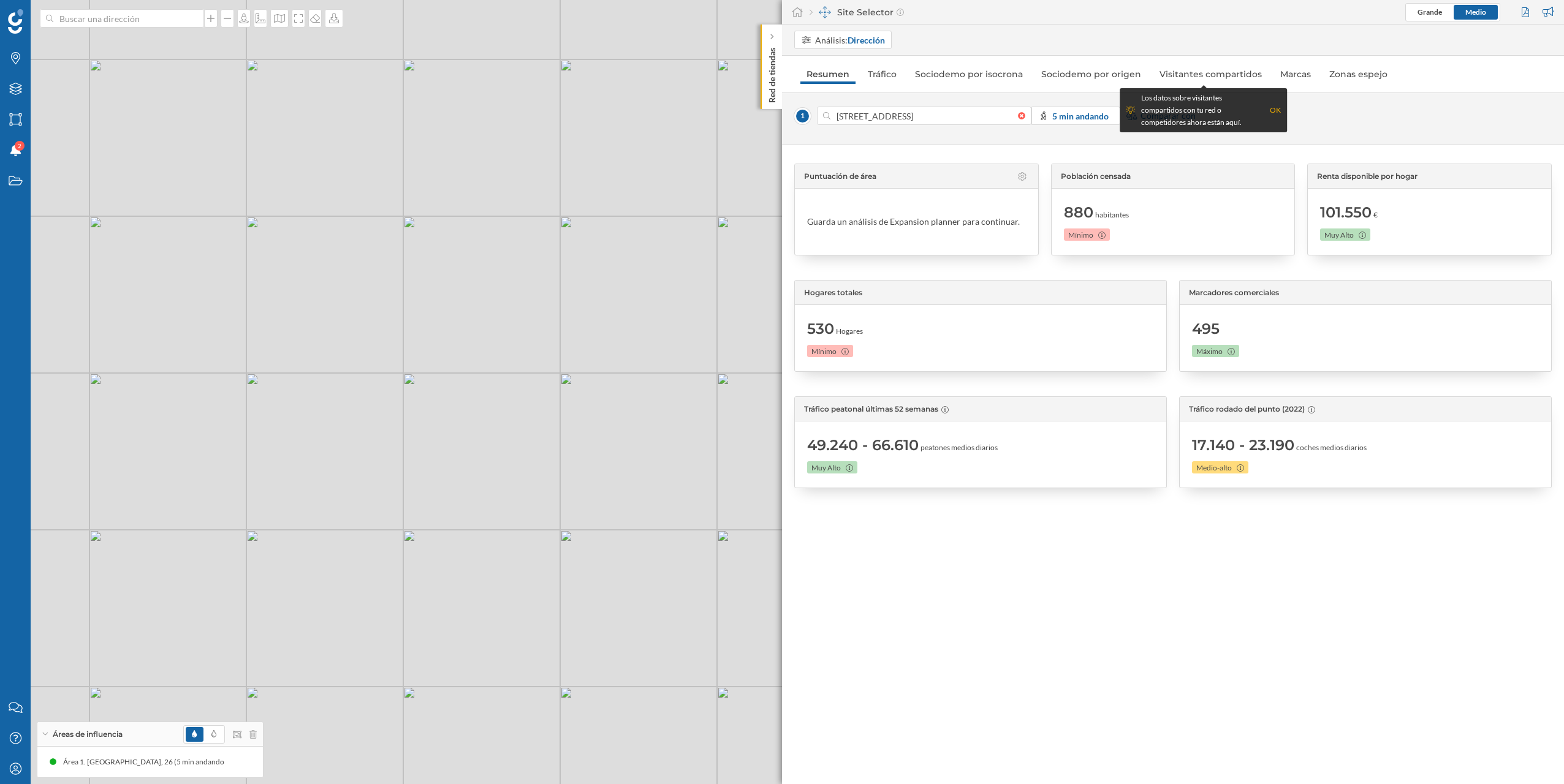 drag, startPoint x: 505, startPoint y: 448, endPoint x: 411, endPoint y: 393, distance: 108.90822 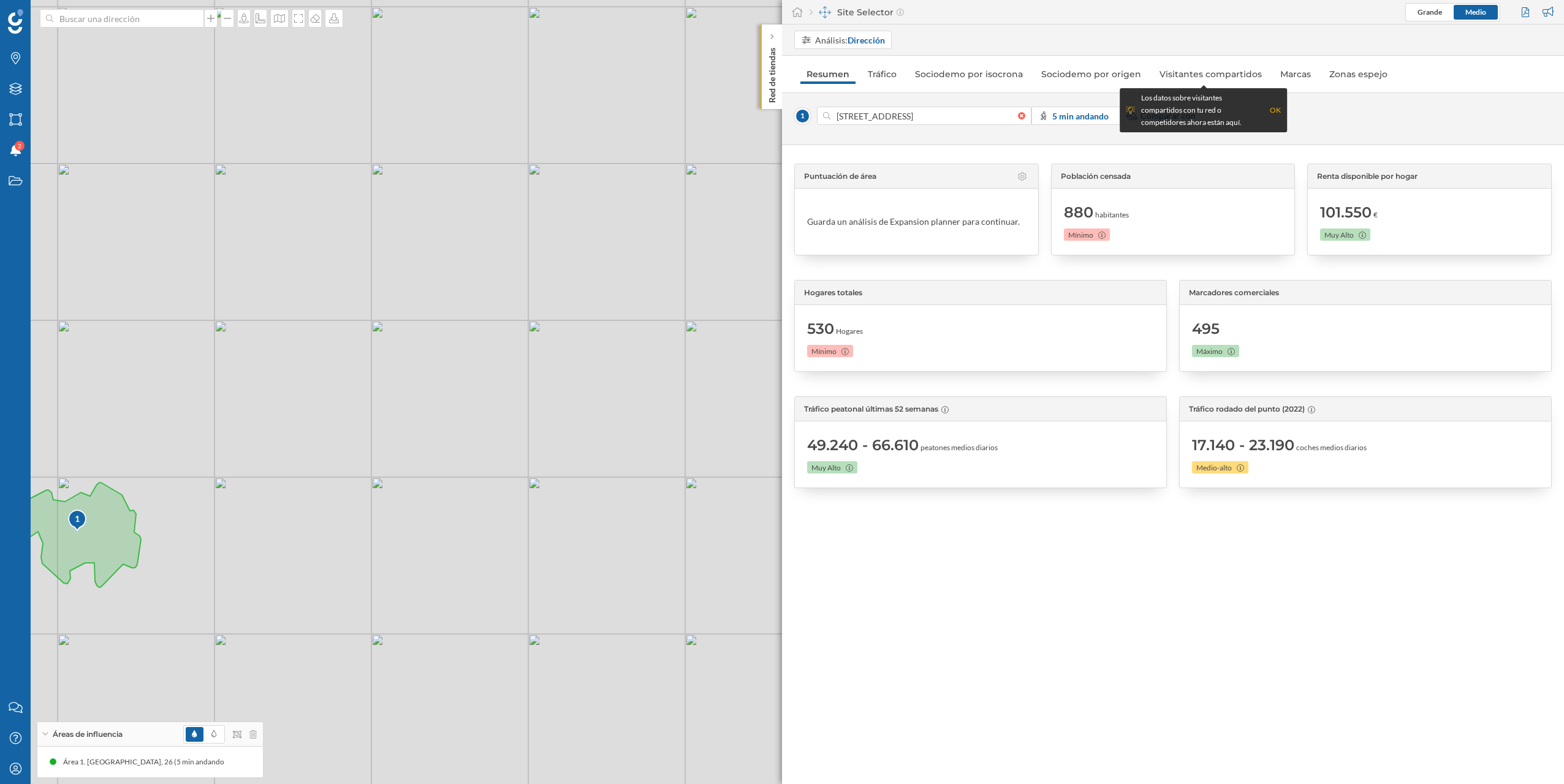 drag, startPoint x: 480, startPoint y: 487, endPoint x: 501, endPoint y: 486, distance: 21.023796 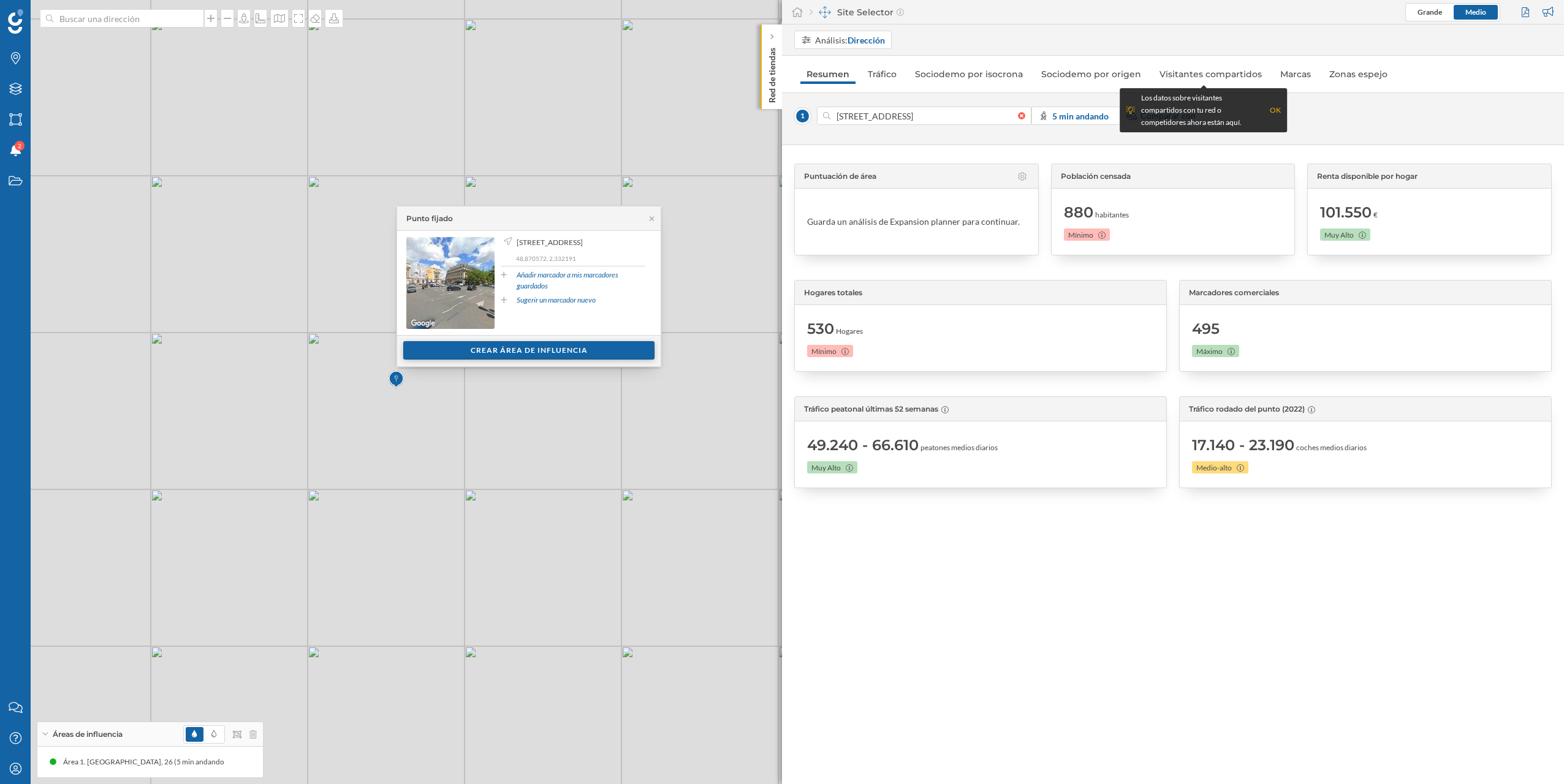 click on "Crear área de influencia" at bounding box center (529, 350) 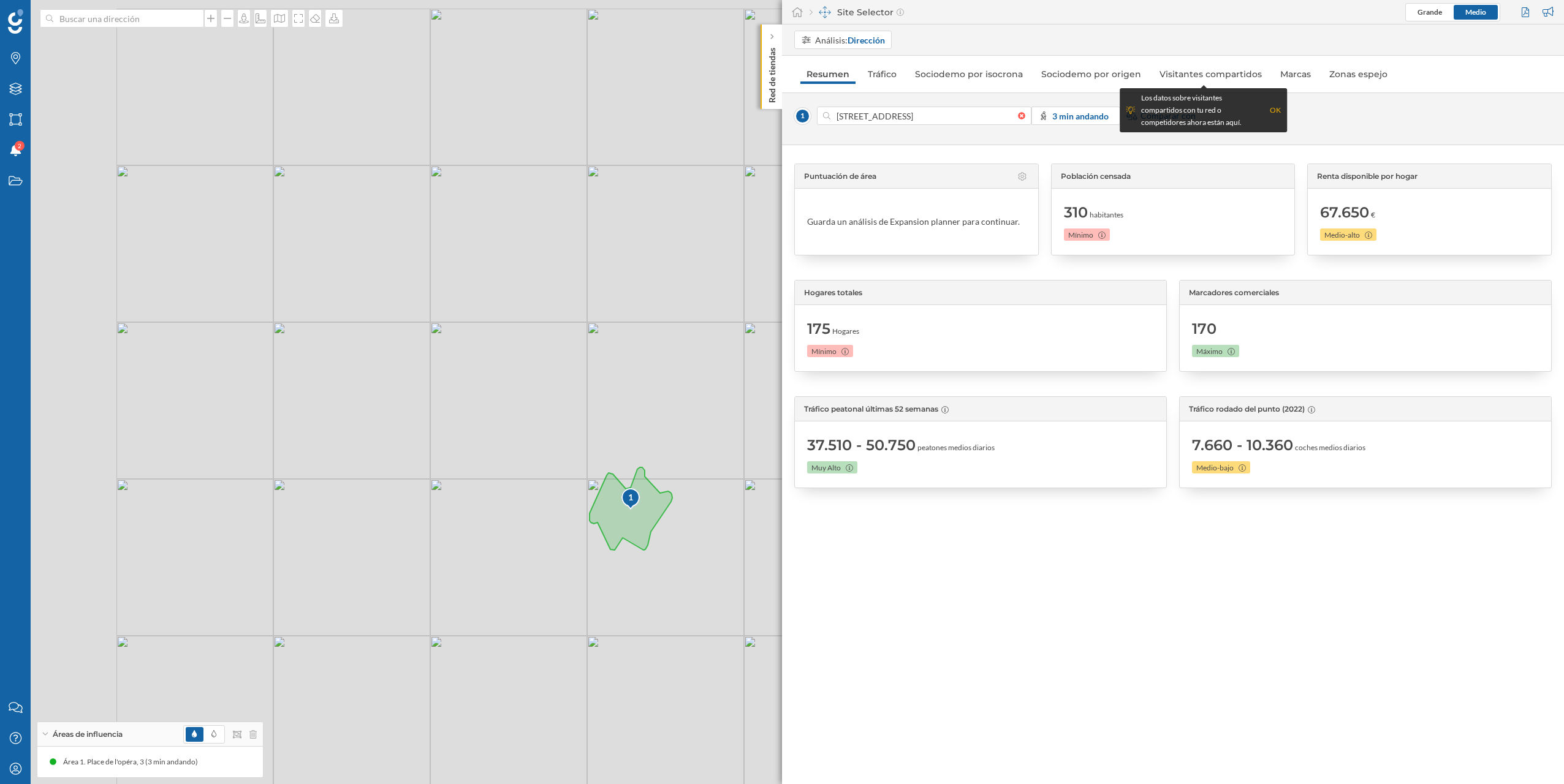 drag, startPoint x: 431, startPoint y: 345, endPoint x: 731, endPoint y: 431, distance: 312.0833 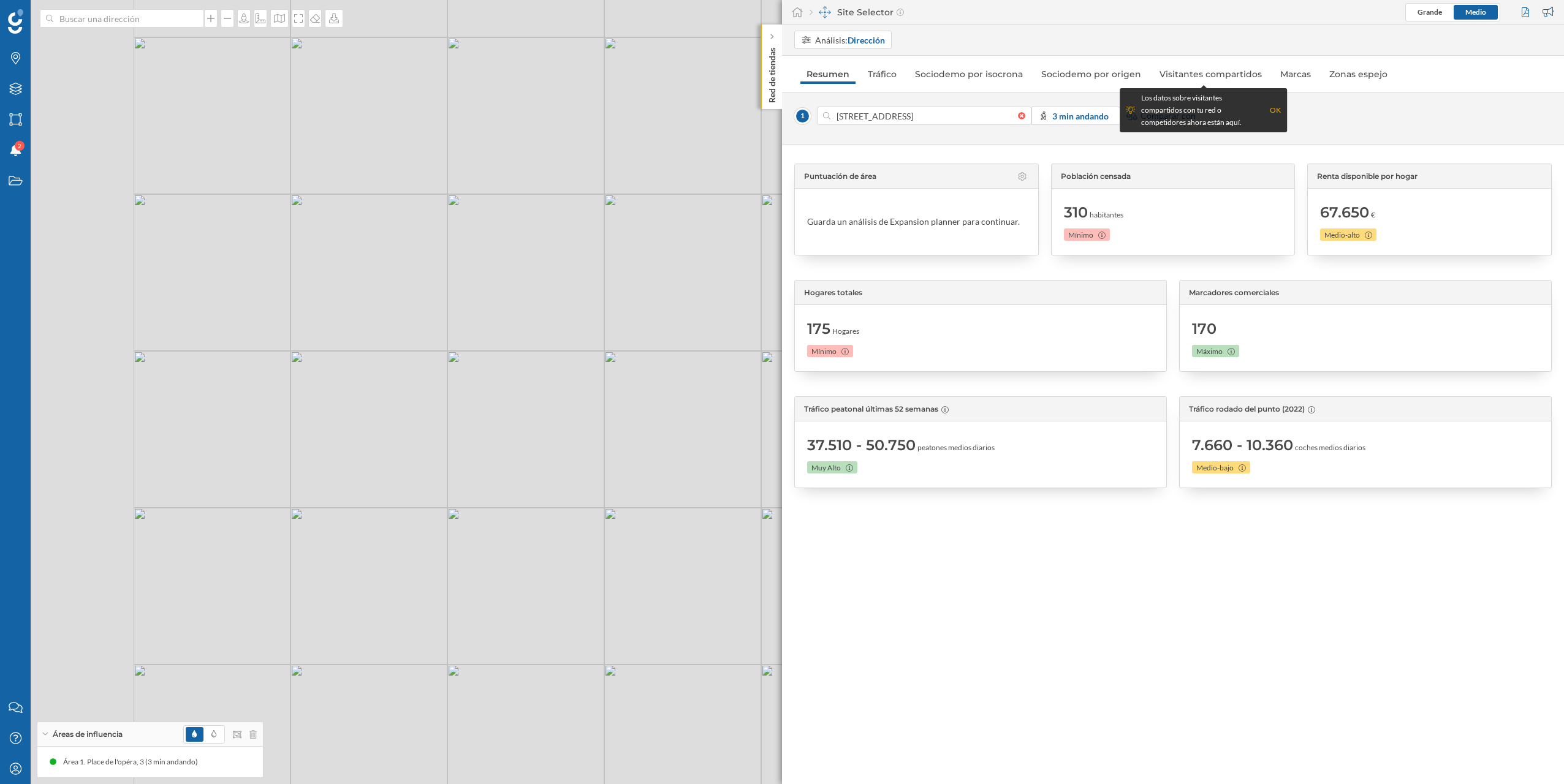 drag, startPoint x: 416, startPoint y: 383, endPoint x: 639, endPoint y: 396, distance: 223.3786 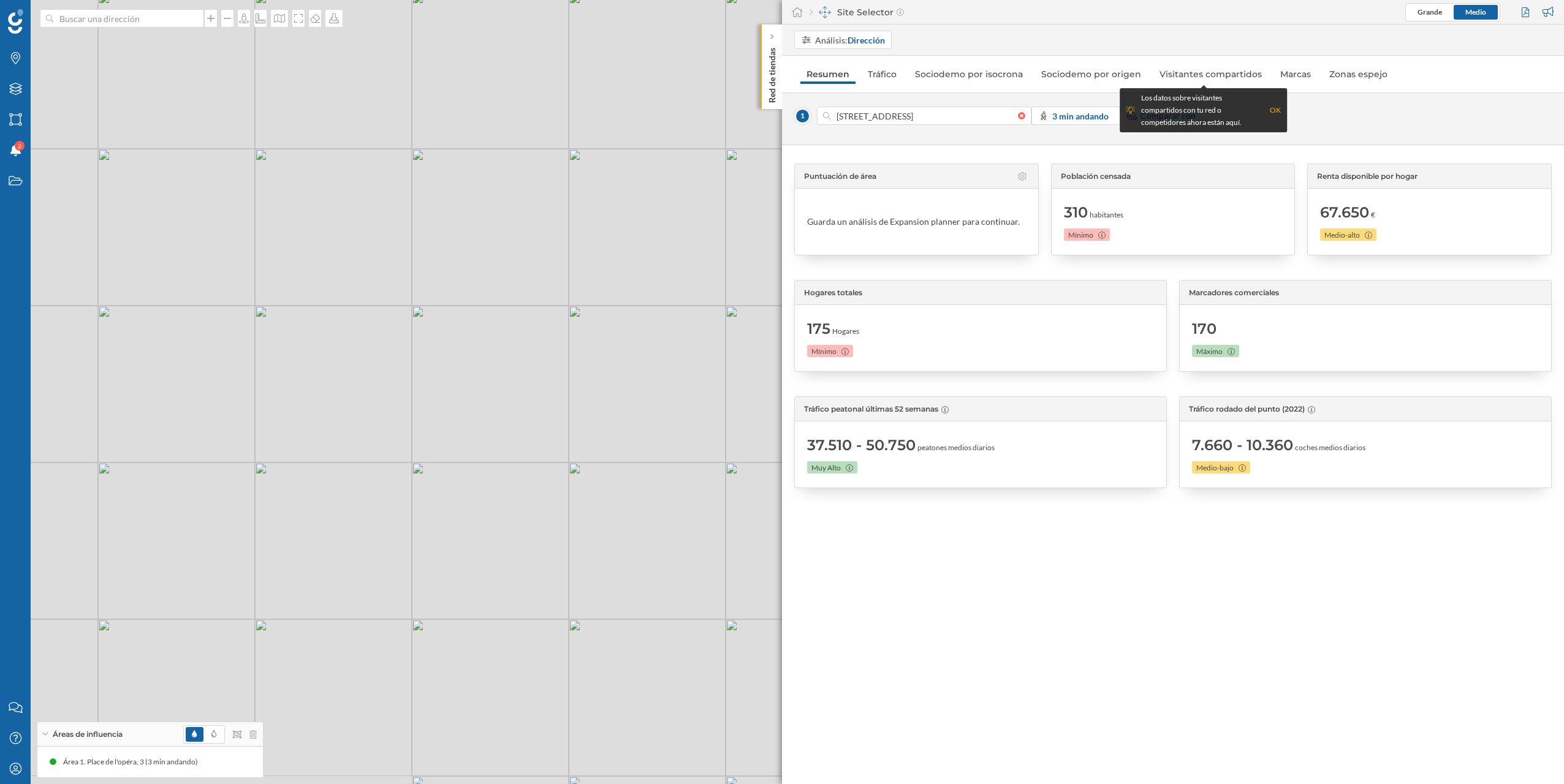 drag, startPoint x: 642, startPoint y: 535, endPoint x: 524, endPoint y: 462, distance: 138.75518 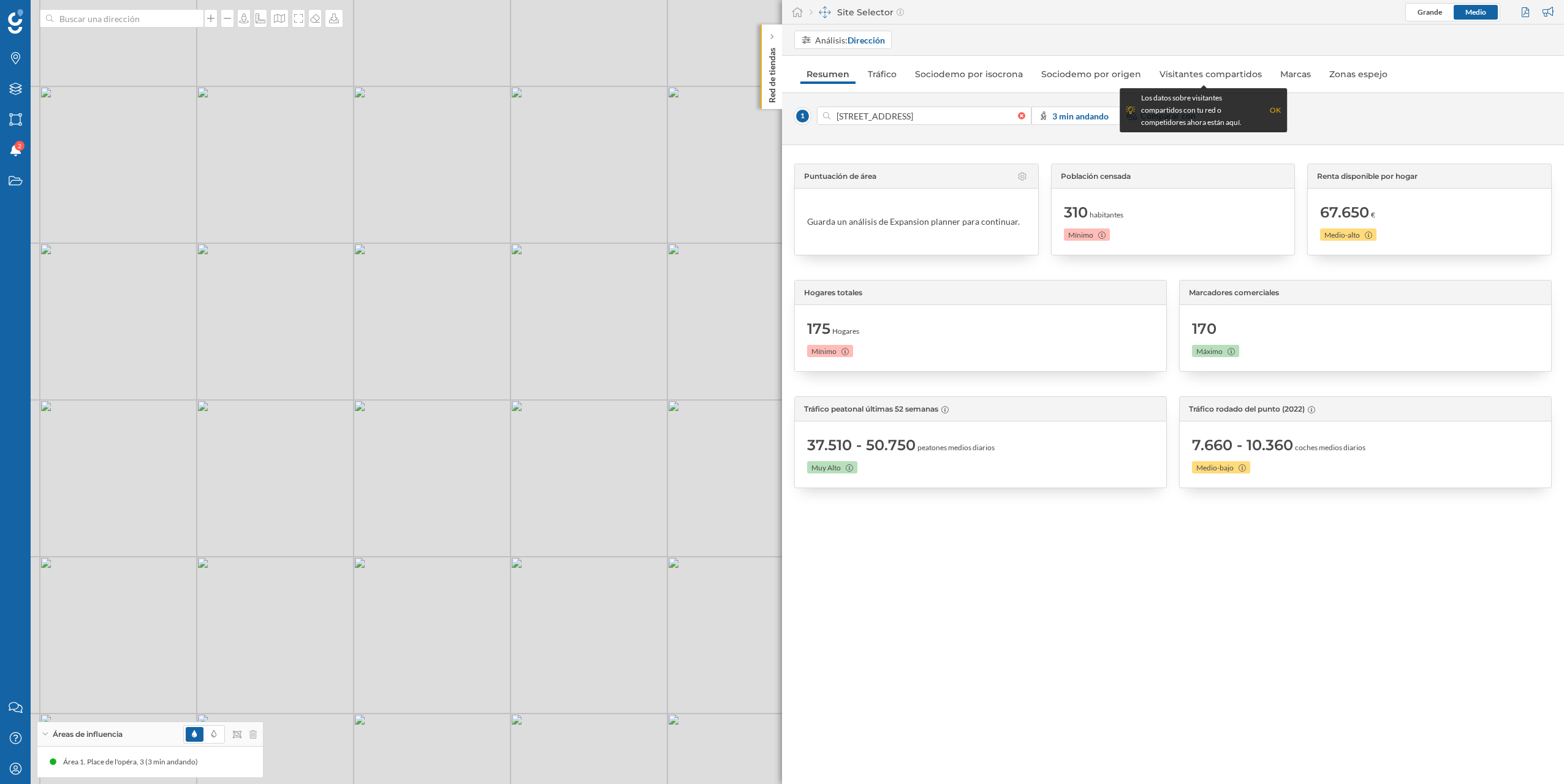 drag, startPoint x: 625, startPoint y: 488, endPoint x: 522, endPoint y: 458, distance: 107.28001 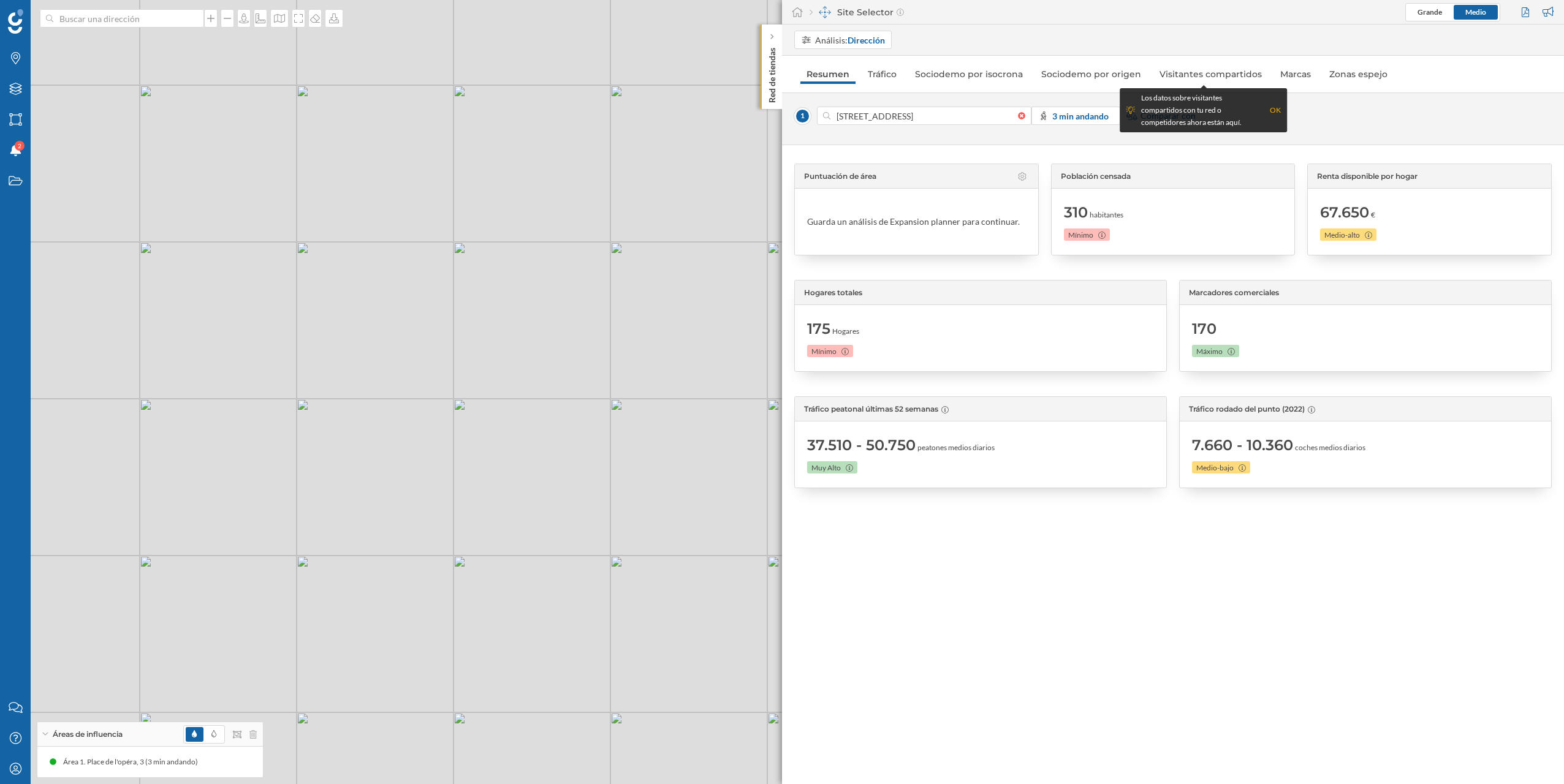 drag, startPoint x: 474, startPoint y: 434, endPoint x: 420, endPoint y: 417, distance: 56.612719 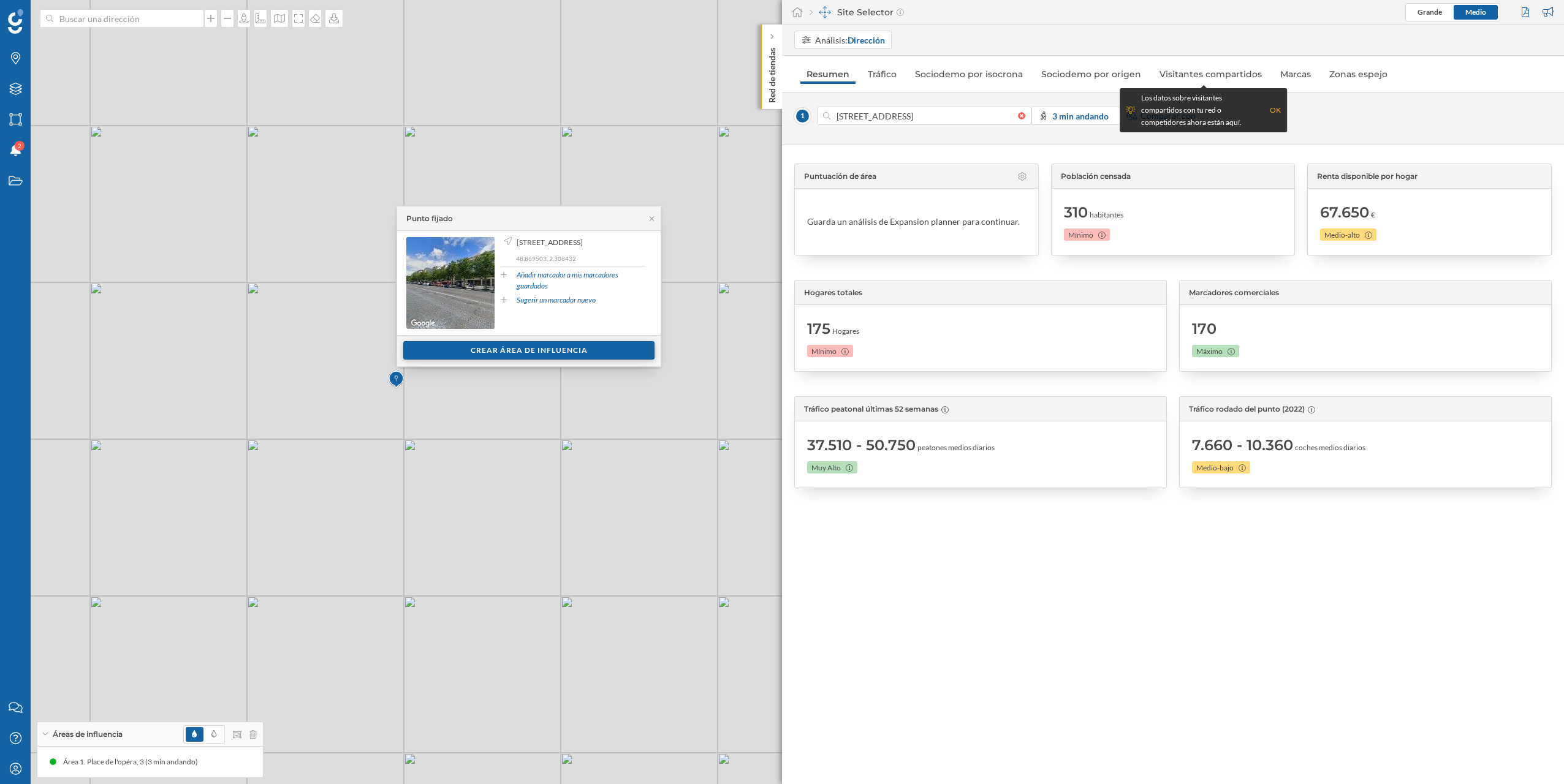click on "Crear área de influencia" at bounding box center (529, 350) 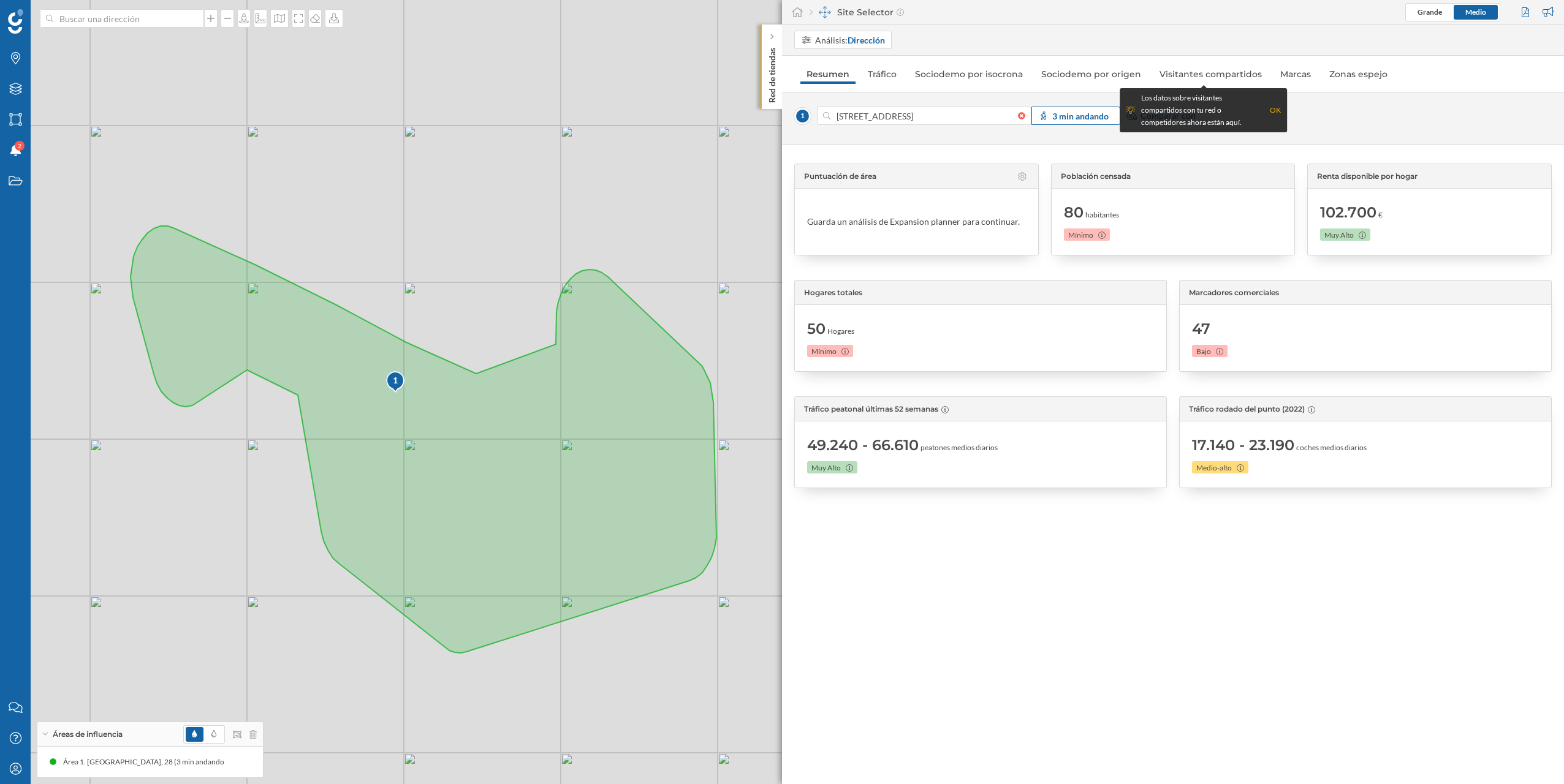 click on "3 min andando" at bounding box center (1080, 116) 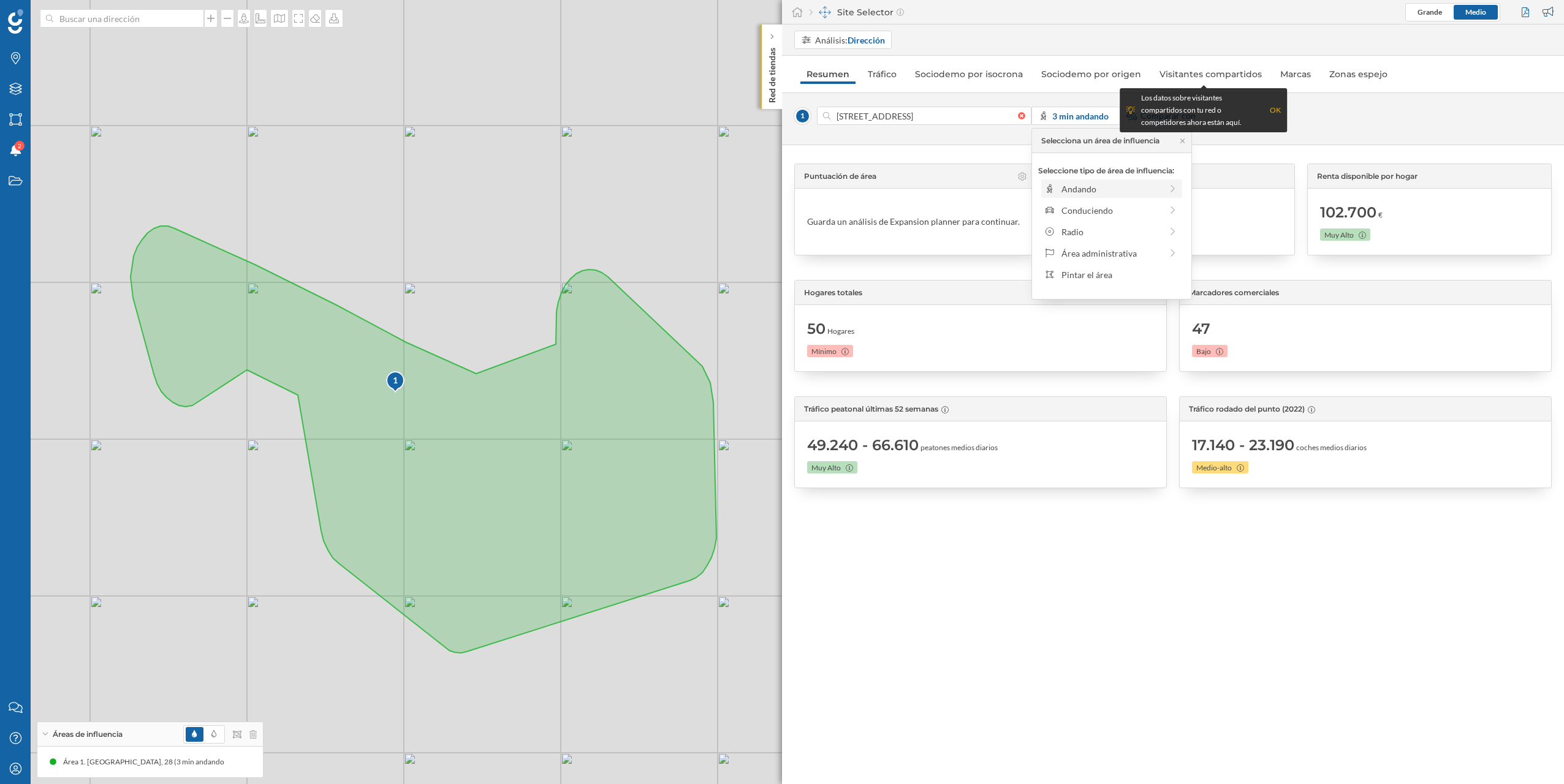 click on "Andando" at bounding box center [1111, 189] 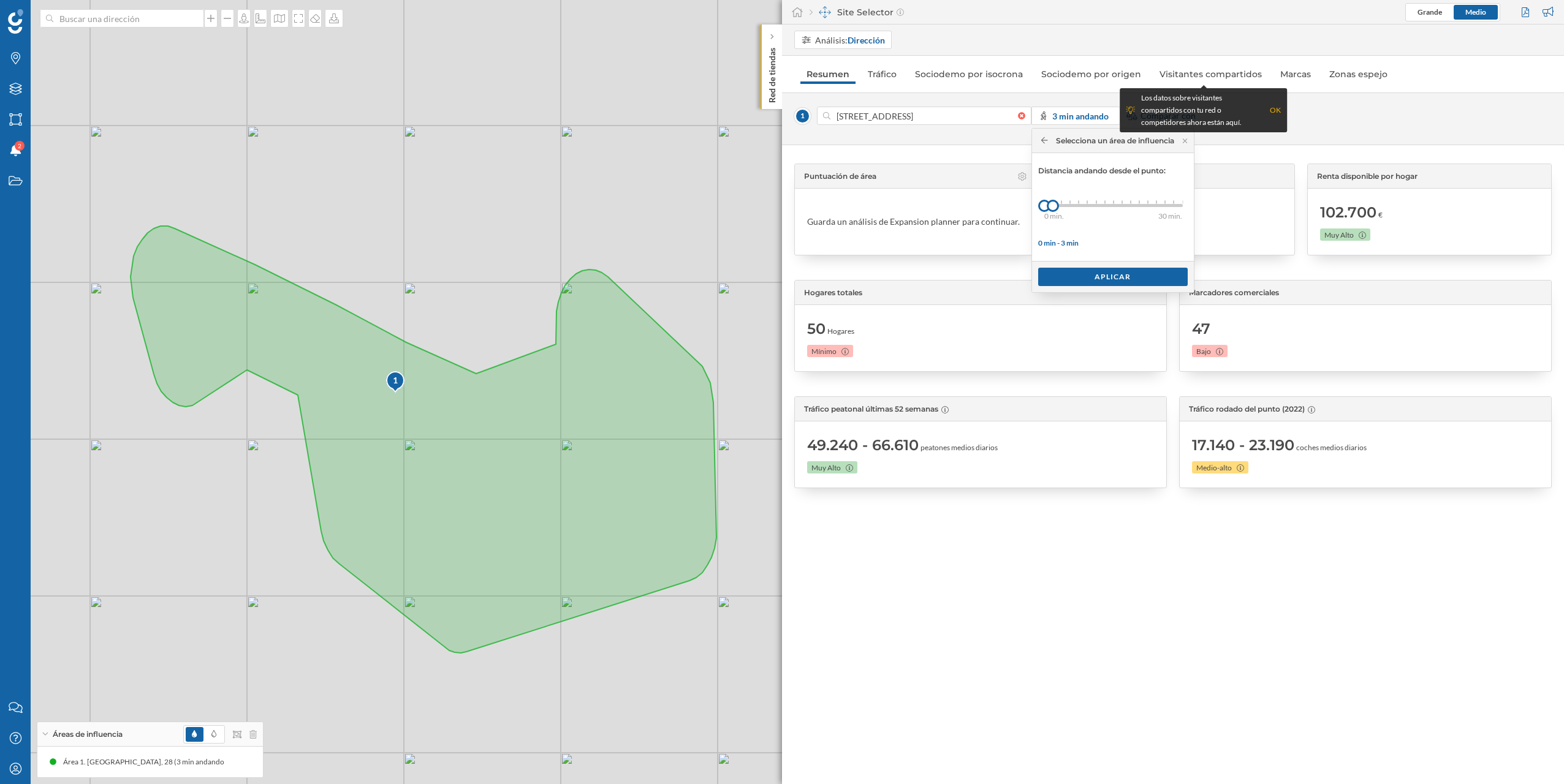 click on "0
min.
3
min.
4
min.
5
min.
6
min.
7
min.
8
min.
9
min.
10
min.
11
min.
12
min.
13
min.
14
min.
15
min.
20
min.
25
min.
30
min." at bounding box center (1114, 205) 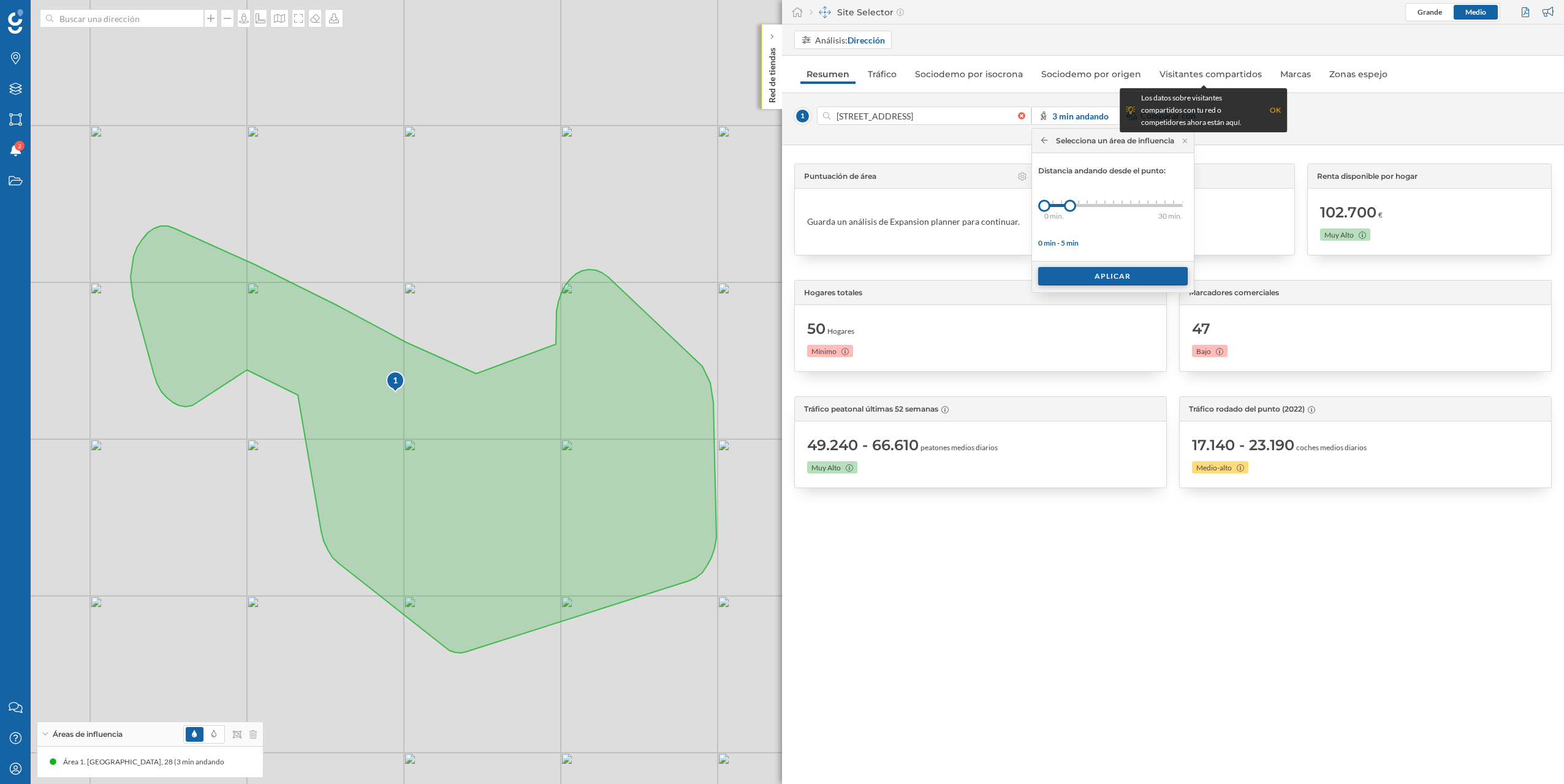 click on "Aplicar" at bounding box center (1113, 276) 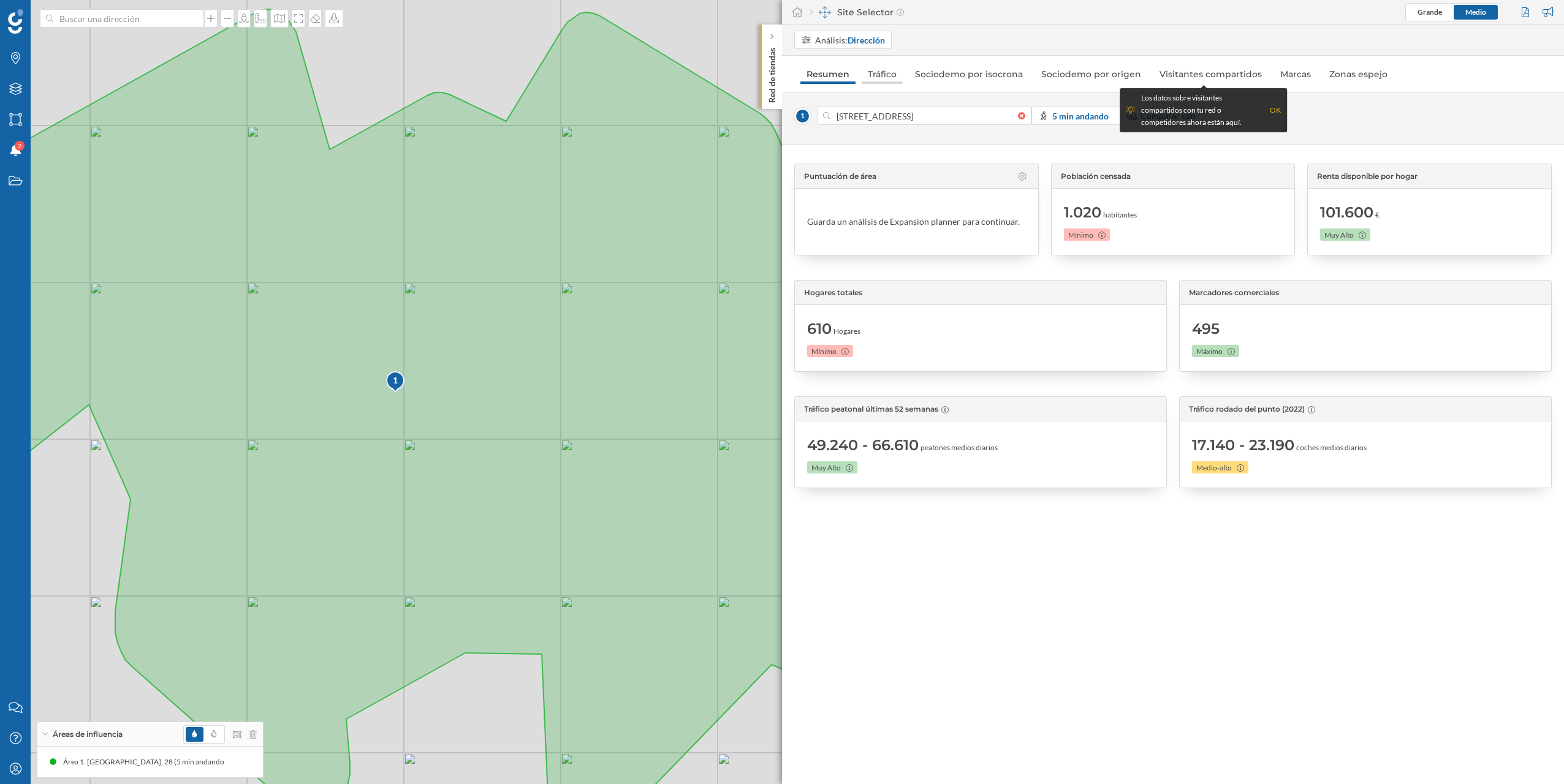 click on "Tráfico" at bounding box center [882, 74] 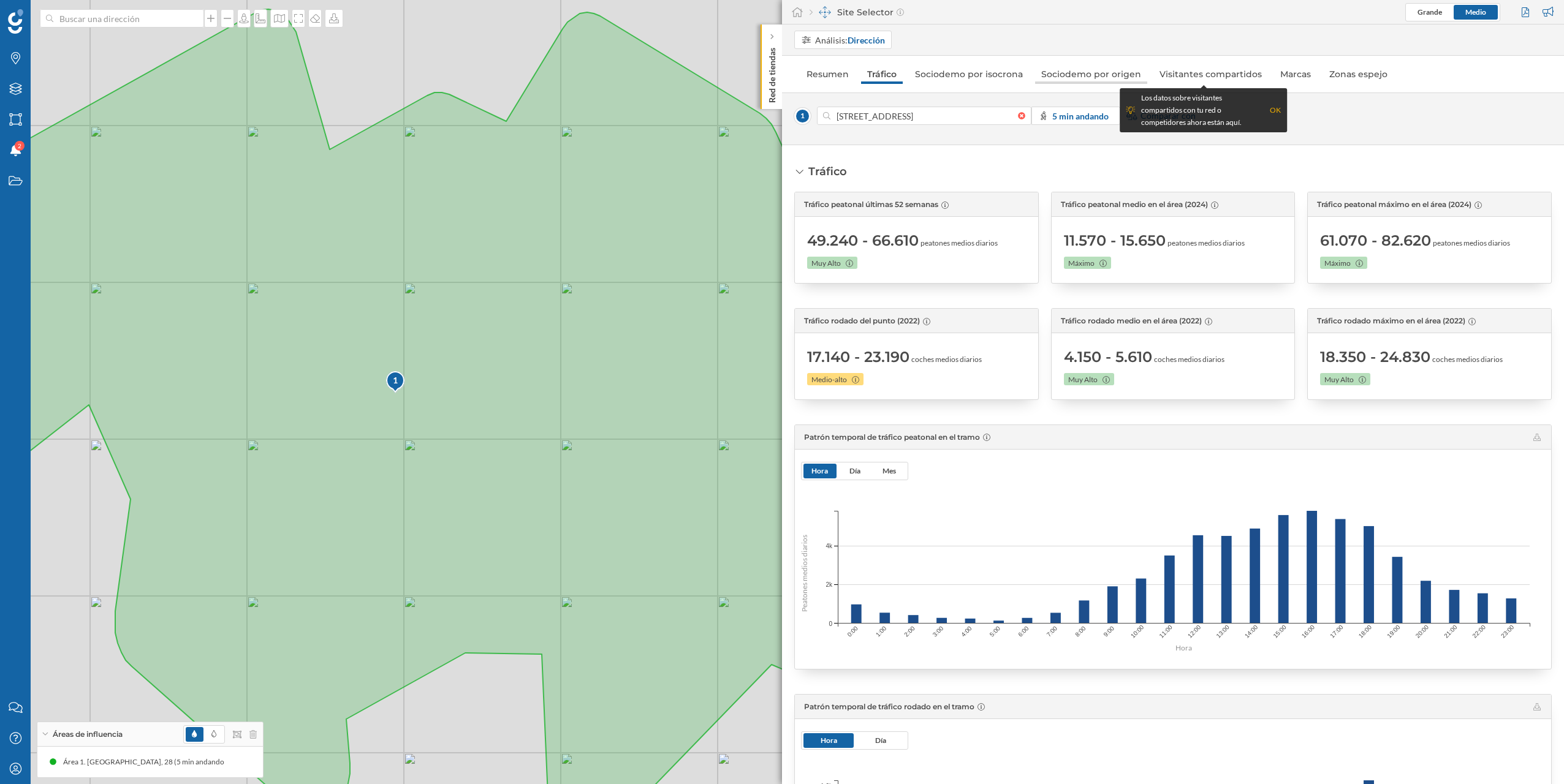 click on "Sociodemo por origen" at bounding box center [1091, 74] 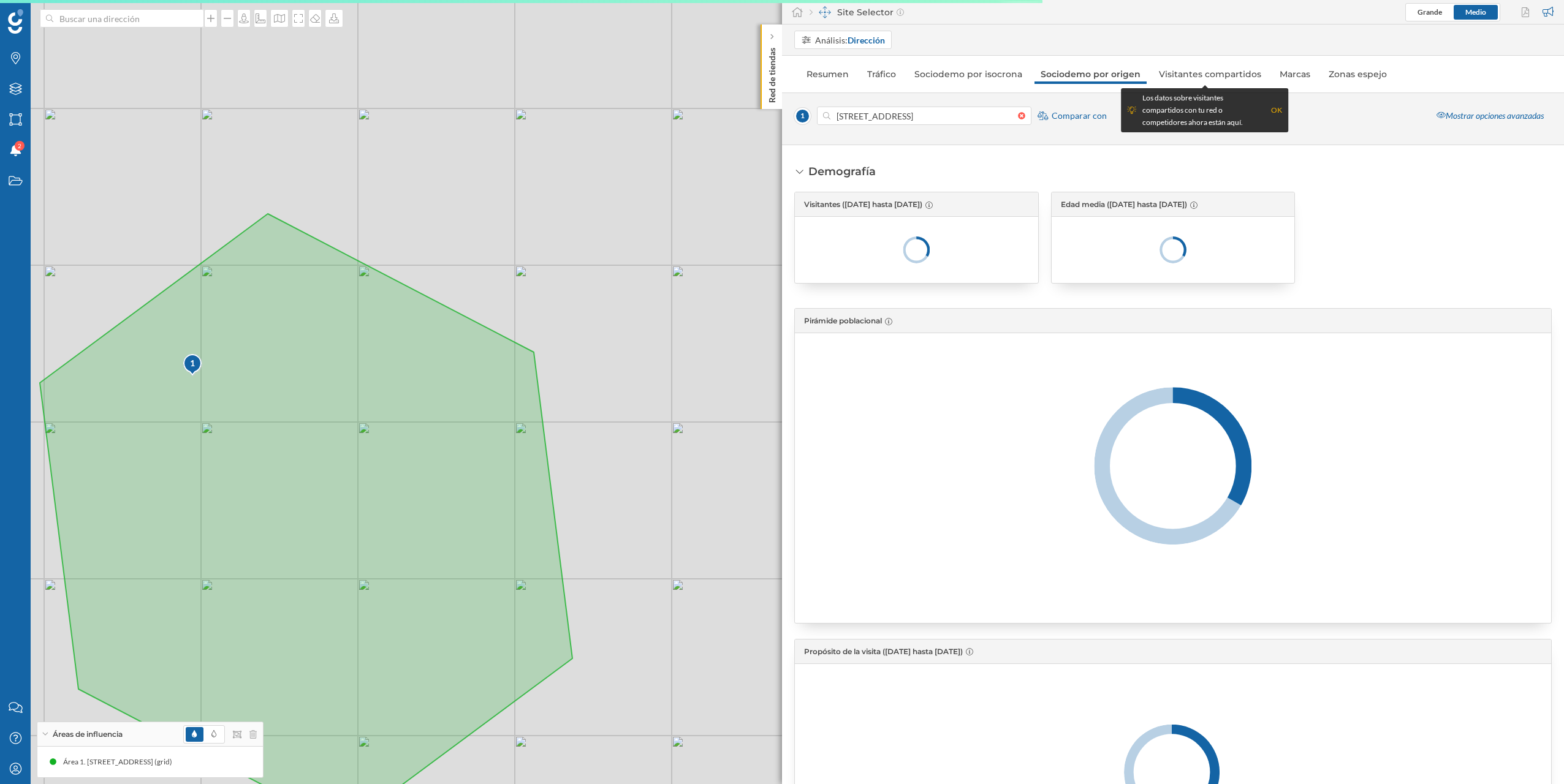 drag, startPoint x: 702, startPoint y: 319, endPoint x: 499, endPoint y: 302, distance: 203.7106 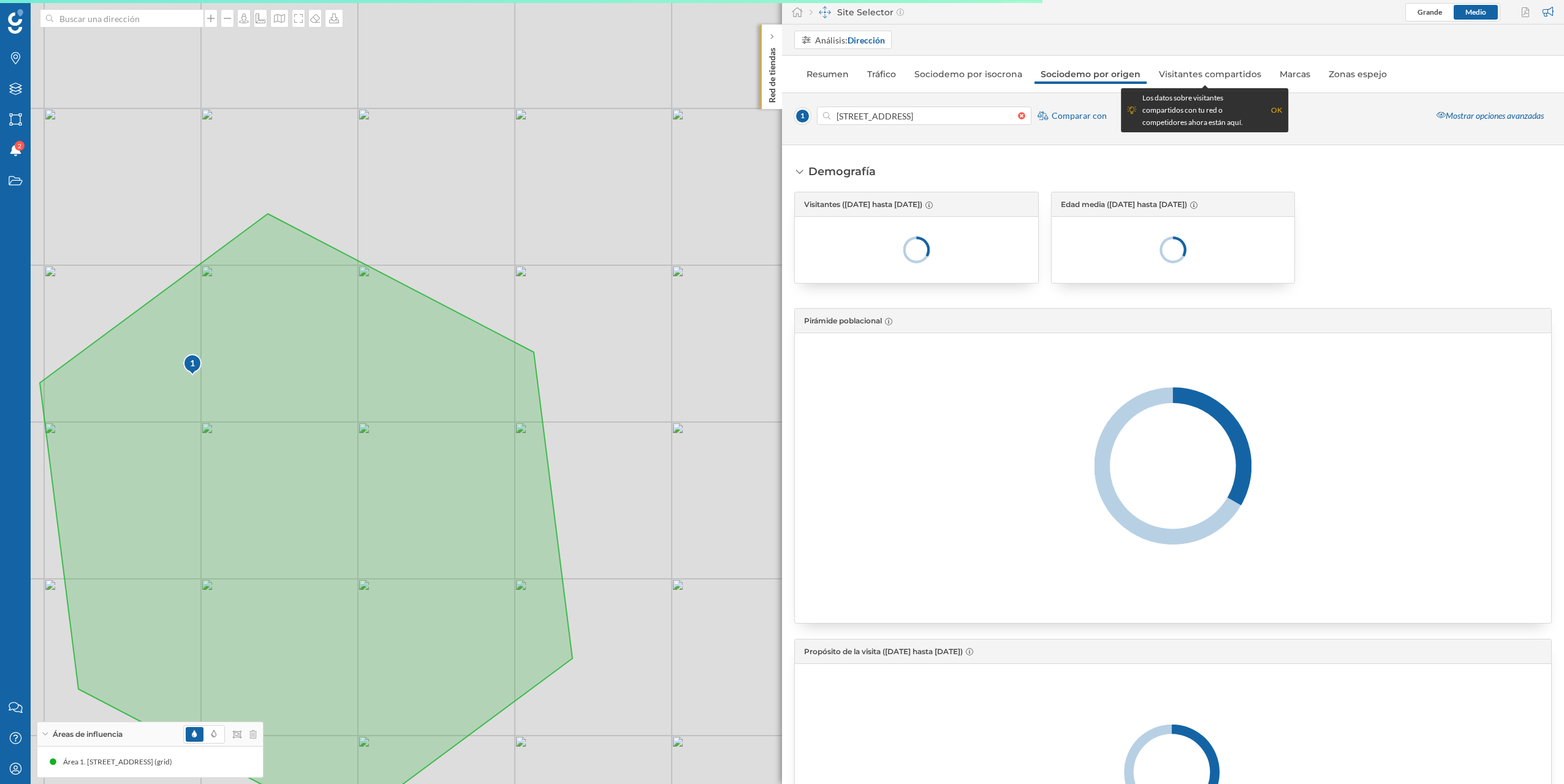 click on "1 ©  Mapbox  ©  OpenStreetMap   Improve this map" at bounding box center (782, 392) 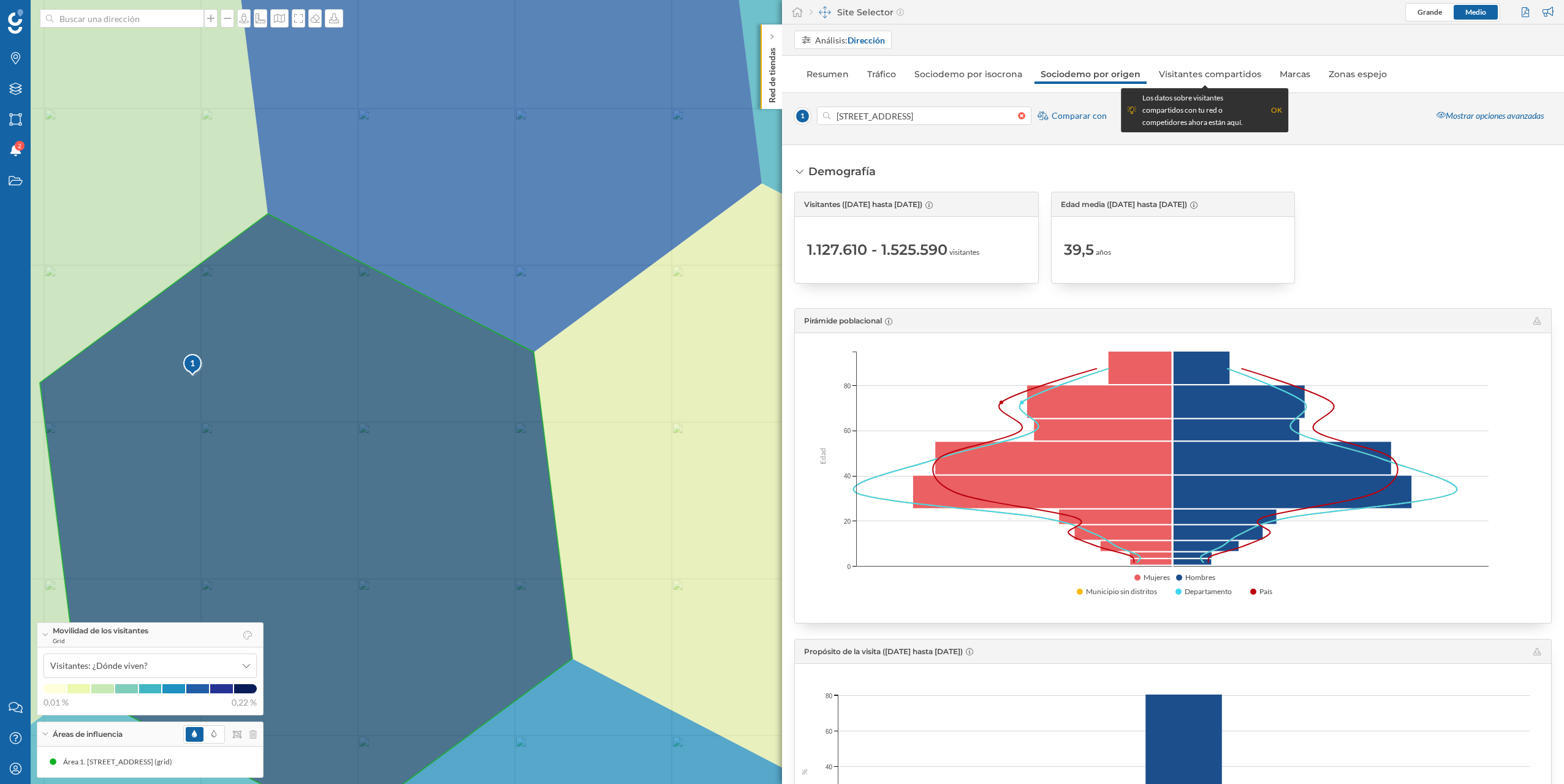 click on "Movilidad de los visitantes
Grid" at bounding box center [150, 635] 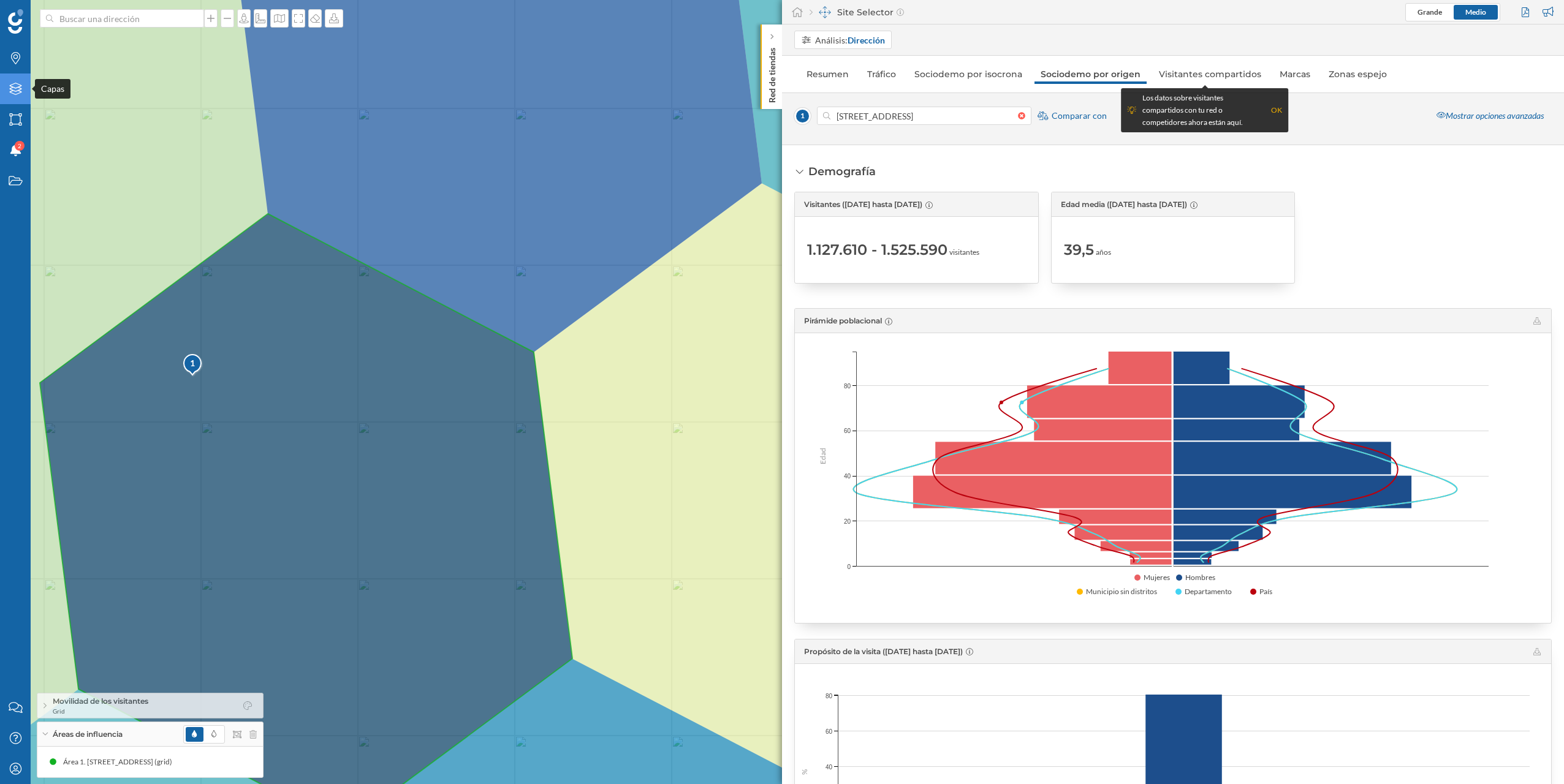 click on "Capas" 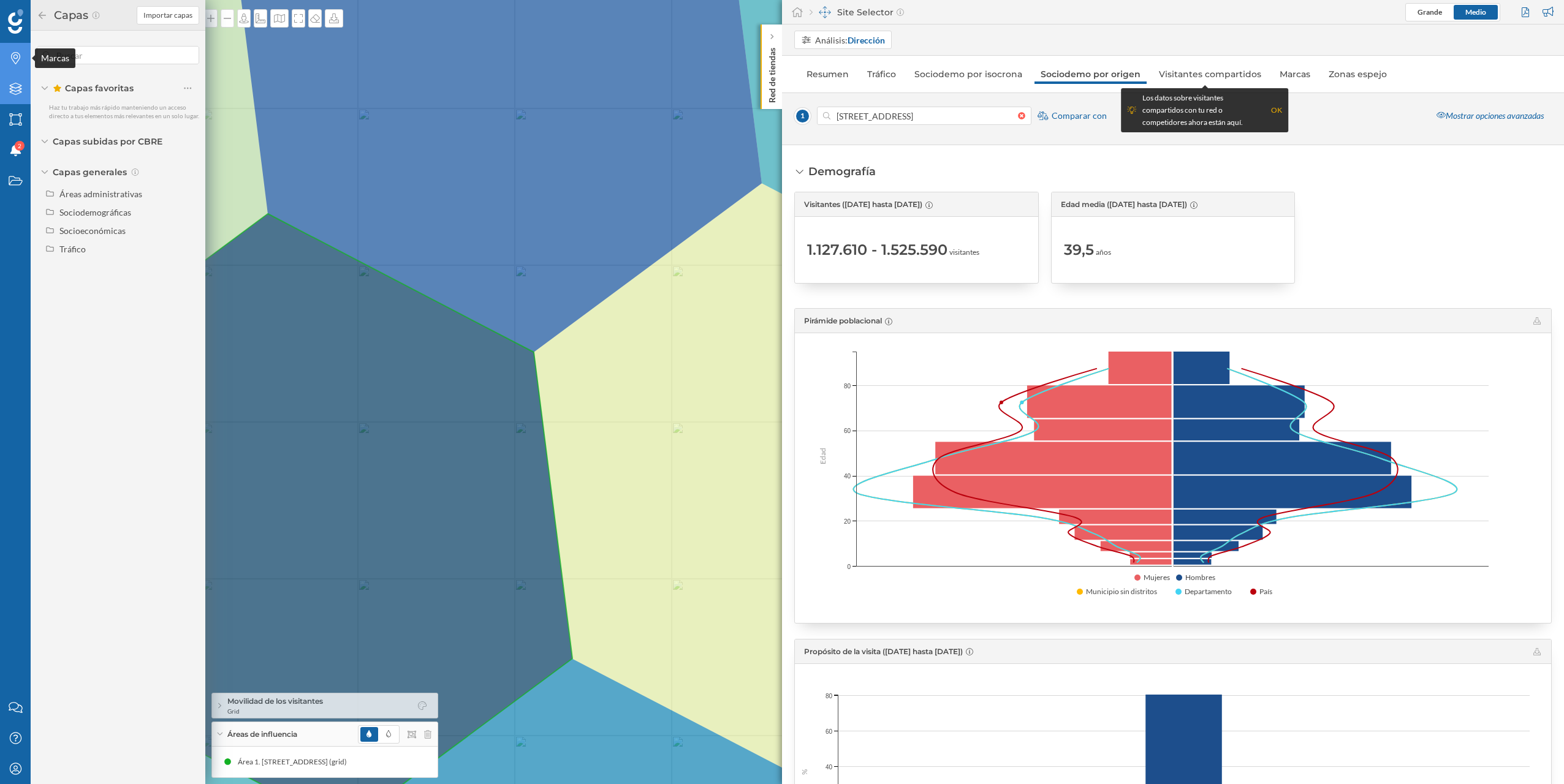 click on "Marcas" at bounding box center (15, 58) 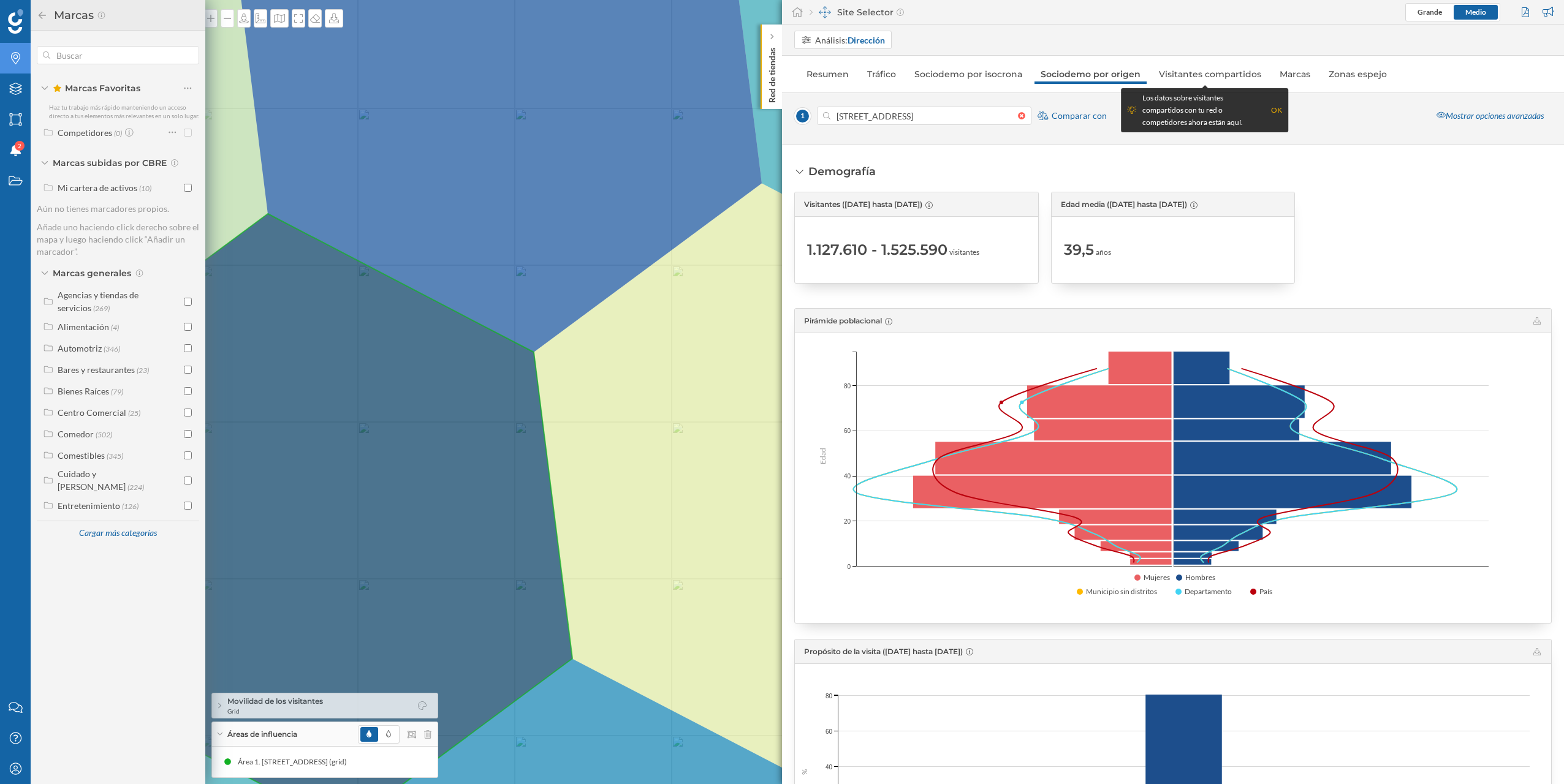 click on "Demografía
Visitantes ([DATE] hasta [DATE])
1.127.610 - 1.525.590
visitantes
Edad media ([DATE] hasta [DATE])
39,5
años
Pirámide poblacional
Edad 80 80 60 60 40 40 20 20 0 0   Edad
Mujeres
Hombres
Municipio sin distritos
Departamento
País
Propósito de la visita ([DATE] hasta [DATE])
% 80 80 60 60 40 40 20 20 0 0 Trabajo Visita Residencia" at bounding box center (1173, 524) 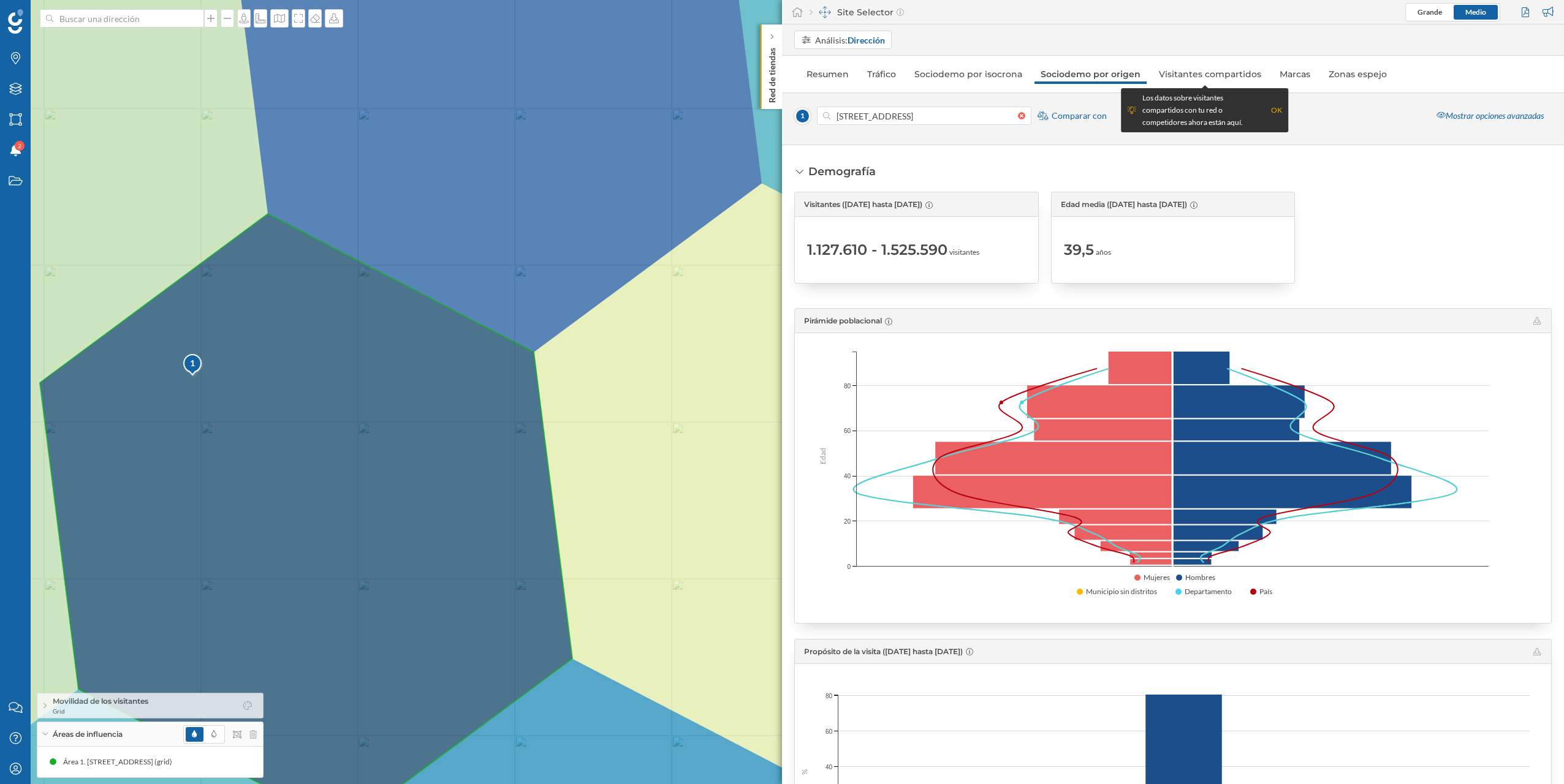 click on "OK" at bounding box center [1277, 110] 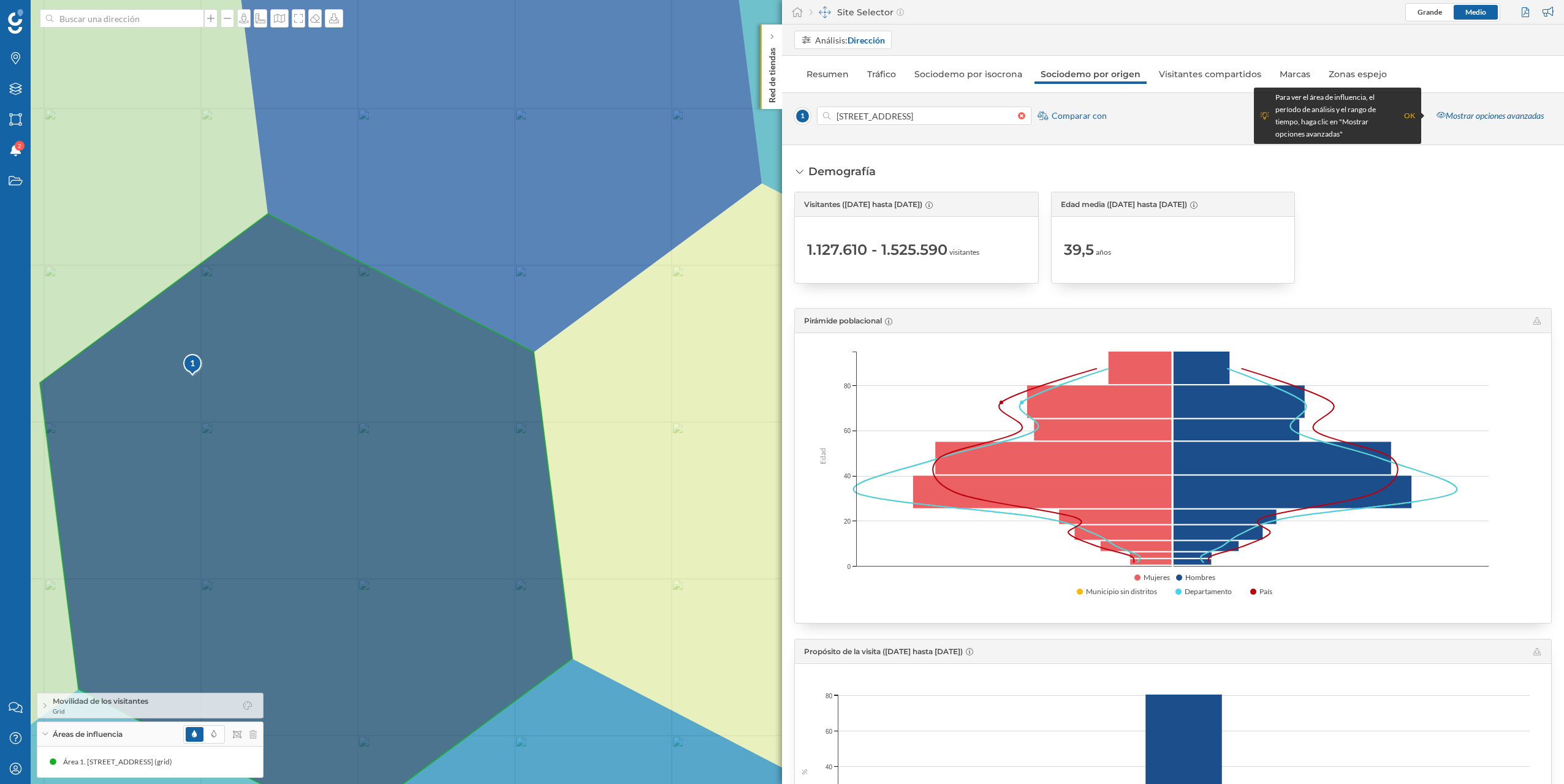 click on "Movilidad de los visitantes" at bounding box center [101, 701] 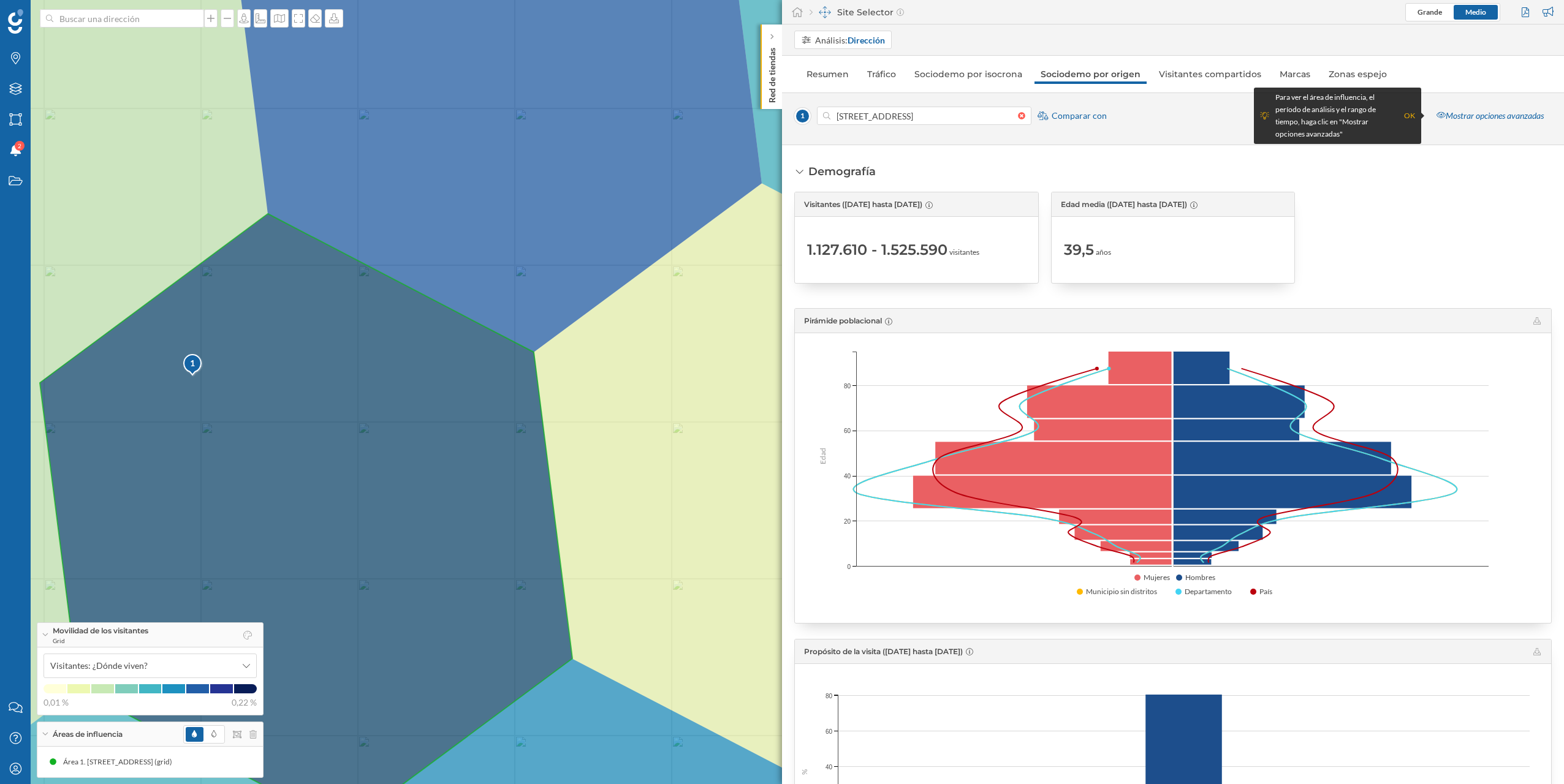 click on "39,5" at bounding box center (1079, 250) 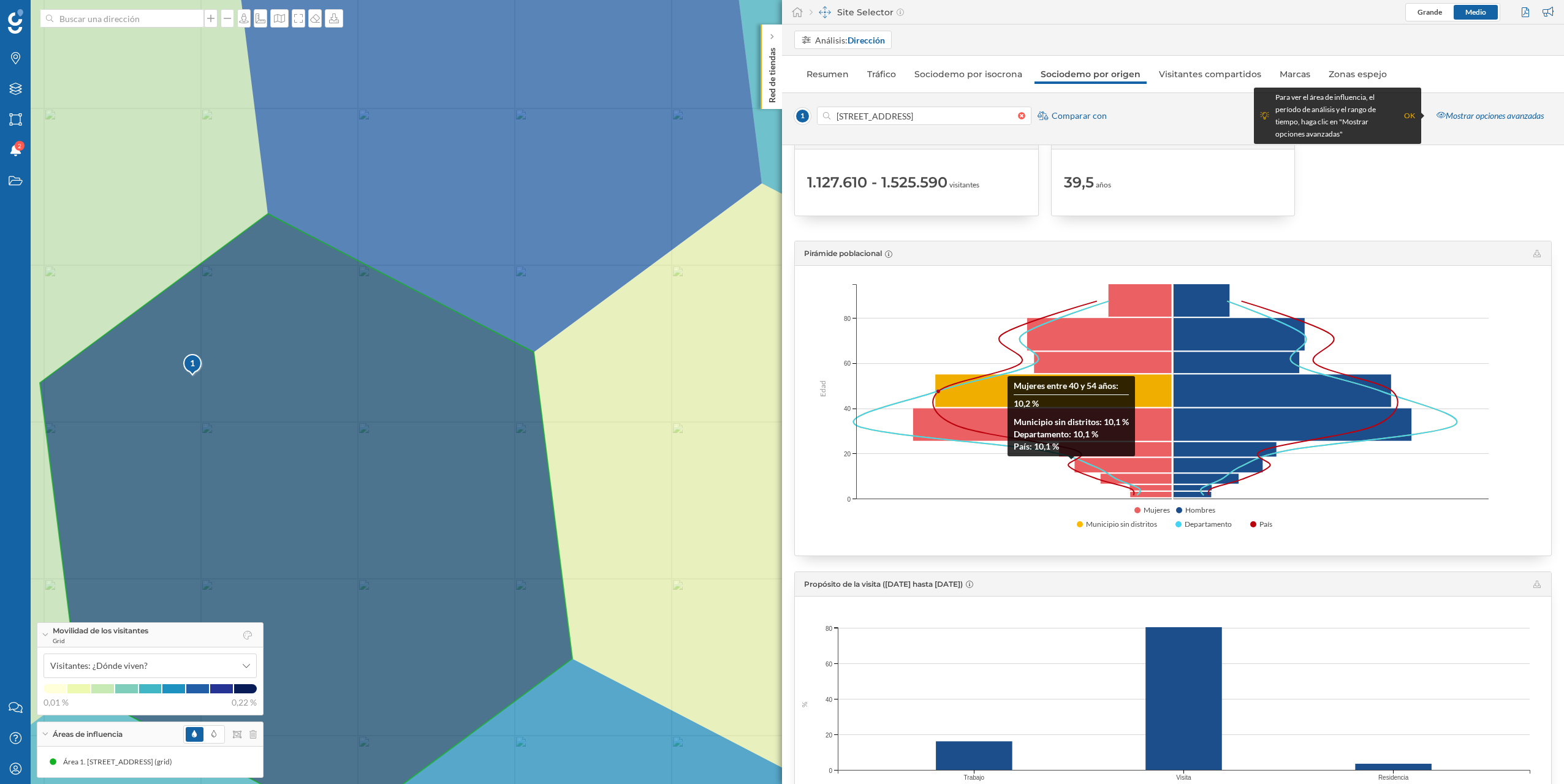 scroll, scrollTop: 58, scrollLeft: 0, axis: vertical 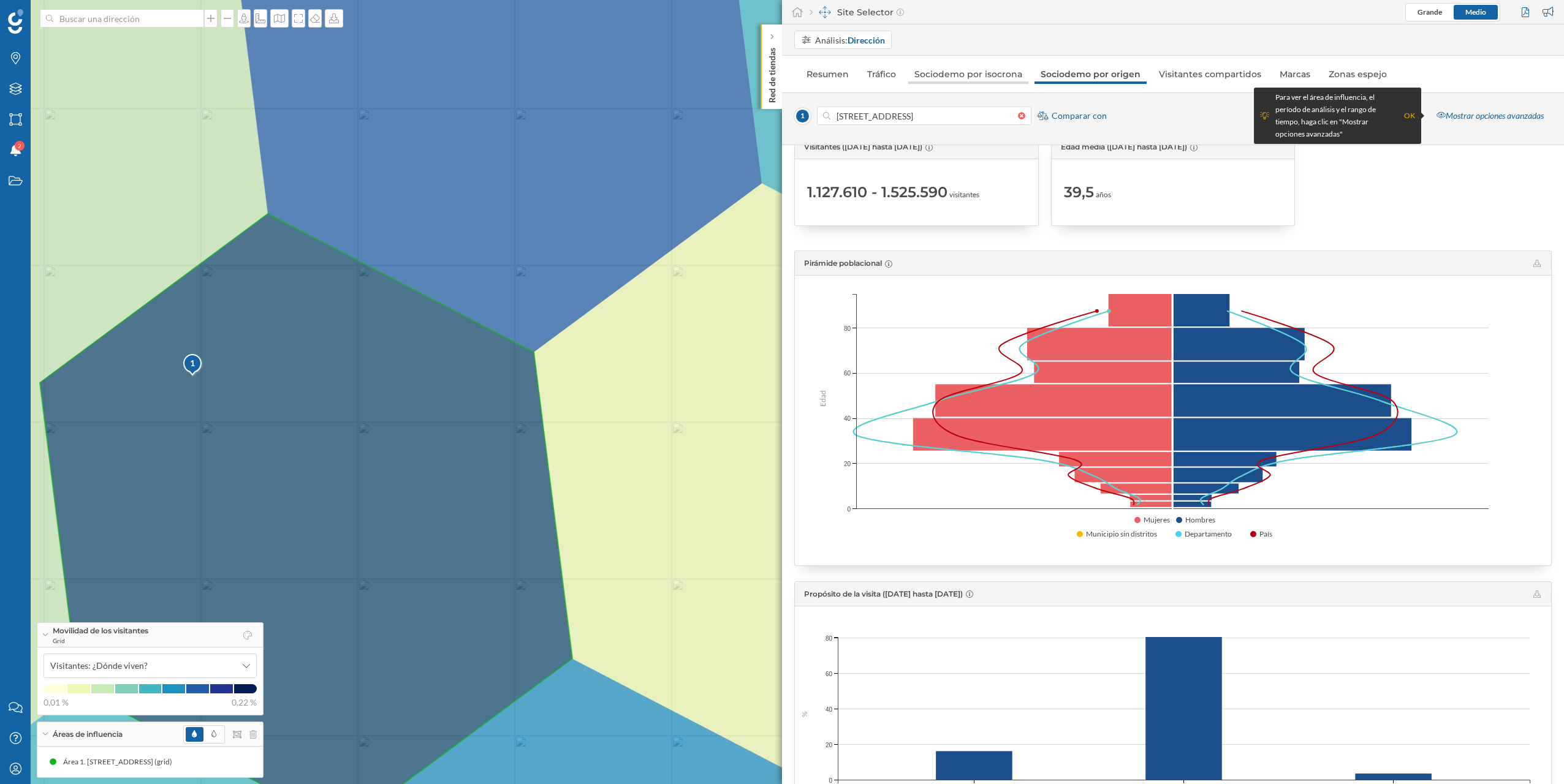 click on "Sociodemo por isocrona" at bounding box center [968, 74] 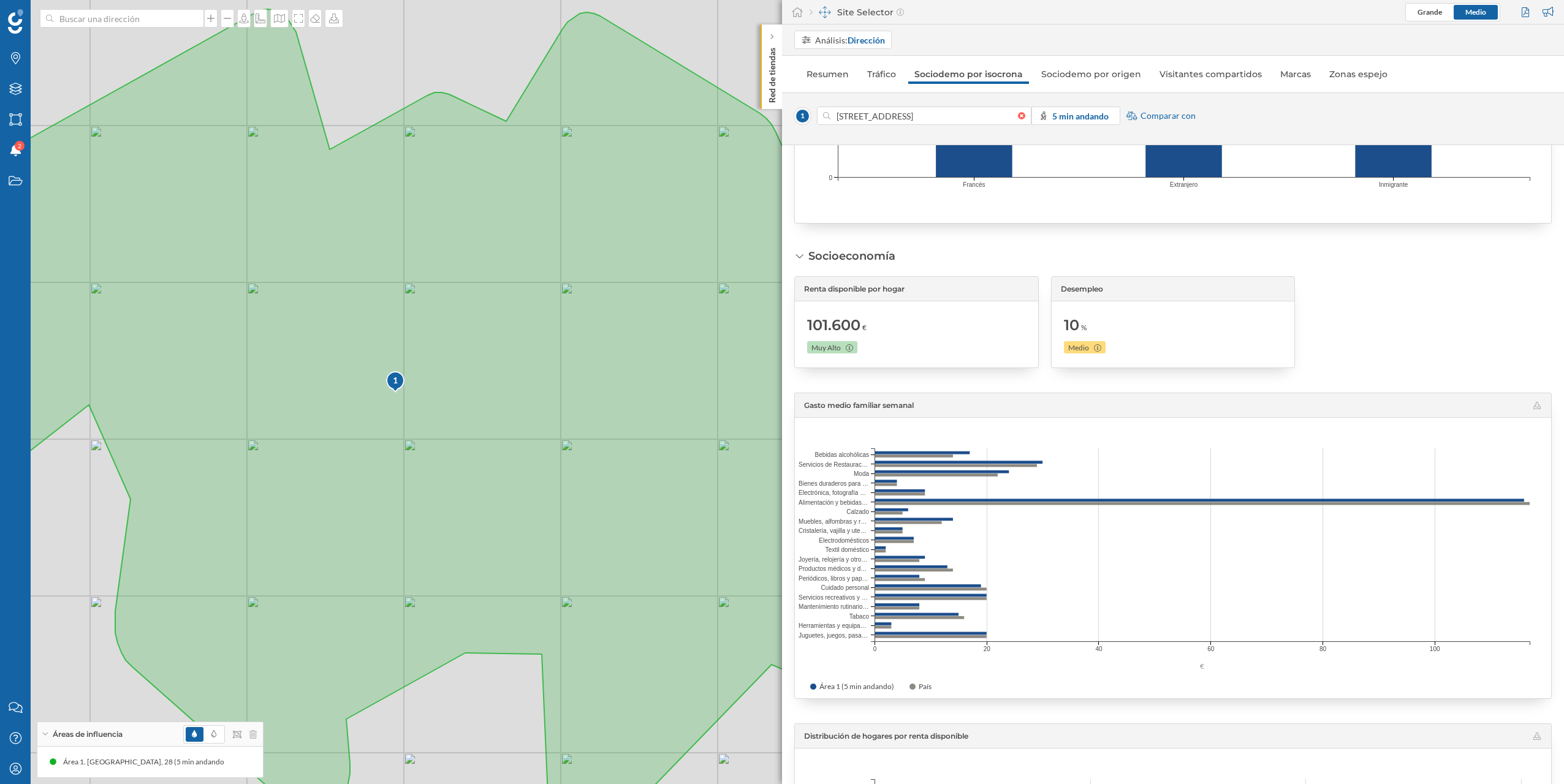 scroll, scrollTop: 1217, scrollLeft: 0, axis: vertical 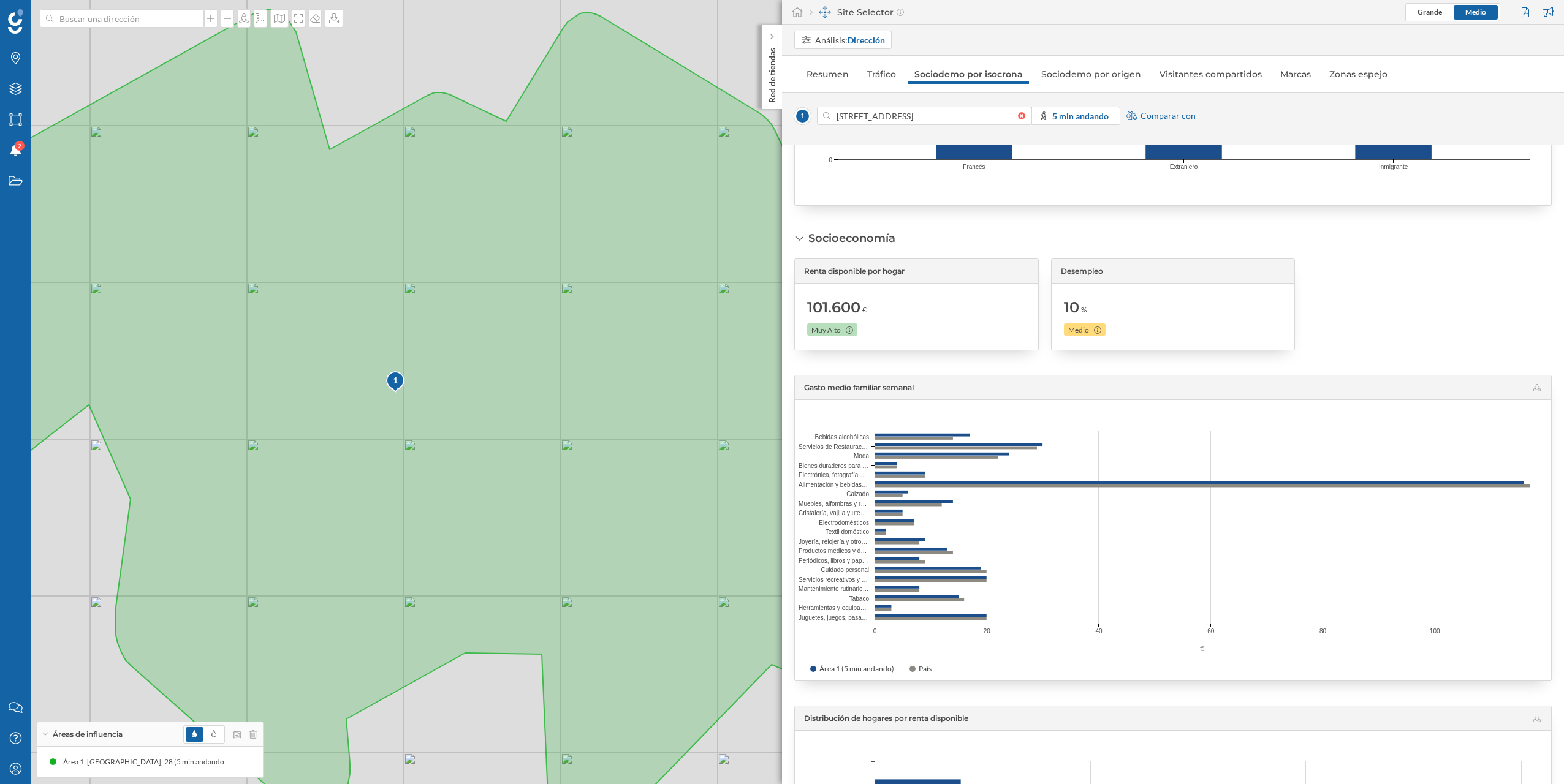 click on "Gasto medio familiar semanal
€ 0 20 40 60 80 100 Bebidas alcohólicas Bebidas alcohólicas Servicios de Restauración Servicios de Restauración Moda Moda Bienes duraderos para ocio y cultura Bienes duraderos para ocio y cultura Electrónica, fotografía y equipos informáticos Electrónica, fotografía y equipos informáticos Alimentación y bebidas no alcohólicas Alimentación y bebidas no alcohólicas Calzado Calzado Muebles, alfombras y revestimientos de suelos Muebles, alfombras y revestimientos de suelos Cristalería, vajilla y utensilios del hogar Cristalería, vajilla y utensilios del hogar Electrodomésticos Electrodomésticos Textil doméstico Textil doméstico Joyería, relojería y otros efectos personales Joyería, relojería y otros efectos personales Productos médicos y de salud Productos médicos y de salud Periódicos, libros y papelería Periódicos, libros y papelería Cuidado personal Cuidado personal Servicios recreativos y culturales Tabaco" at bounding box center [1173, 528] 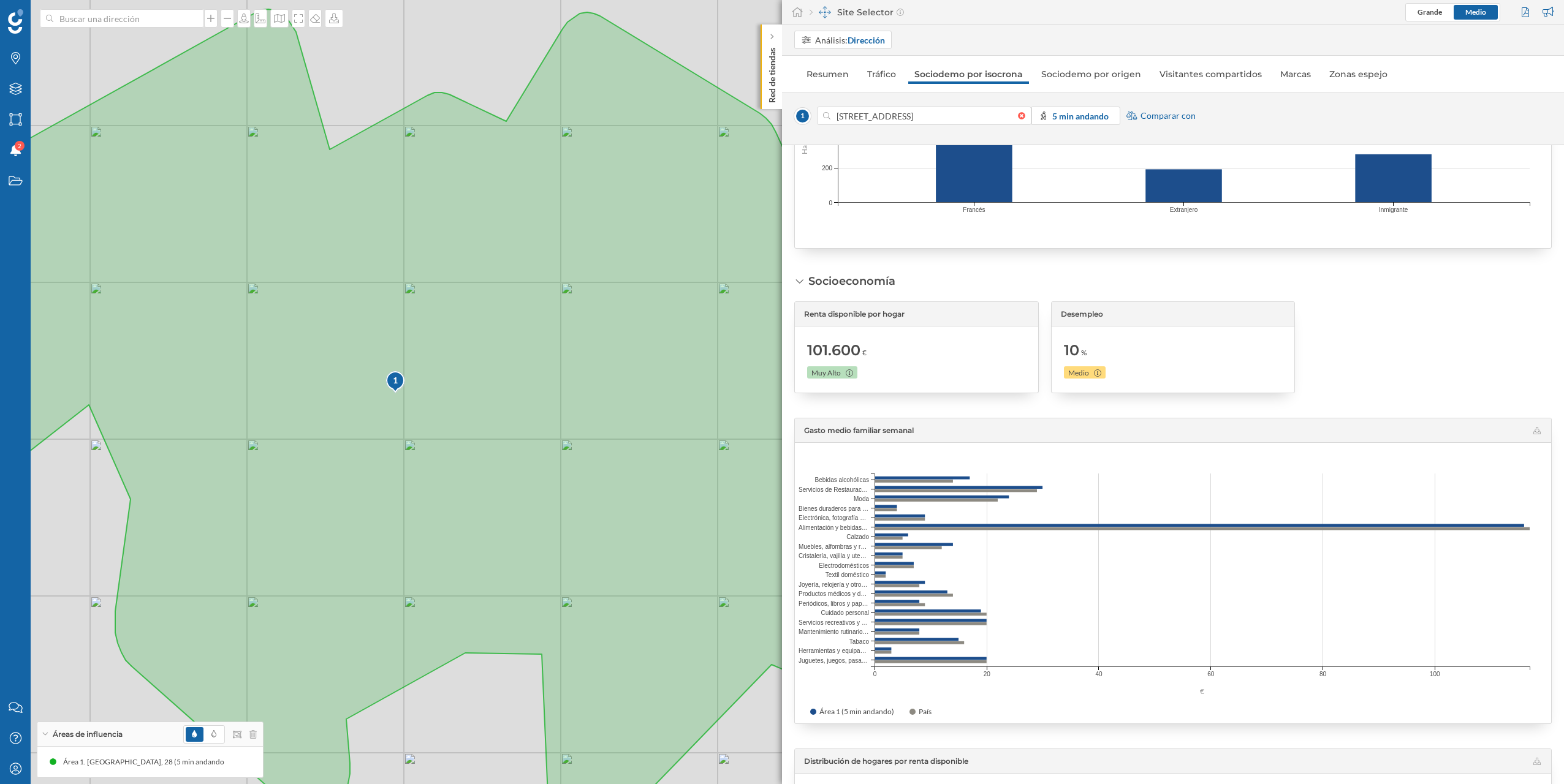 scroll, scrollTop: 1175, scrollLeft: 0, axis: vertical 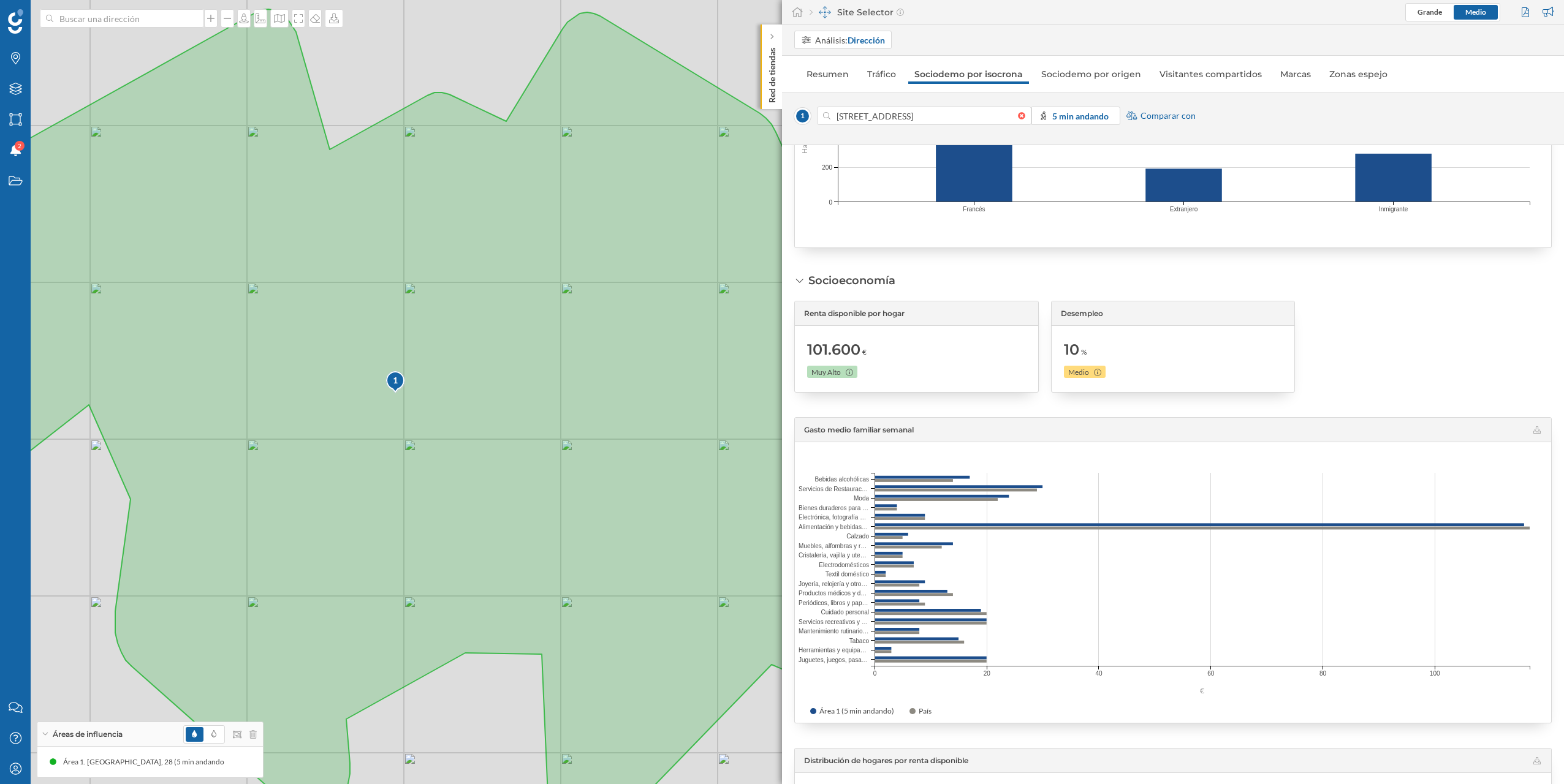 click 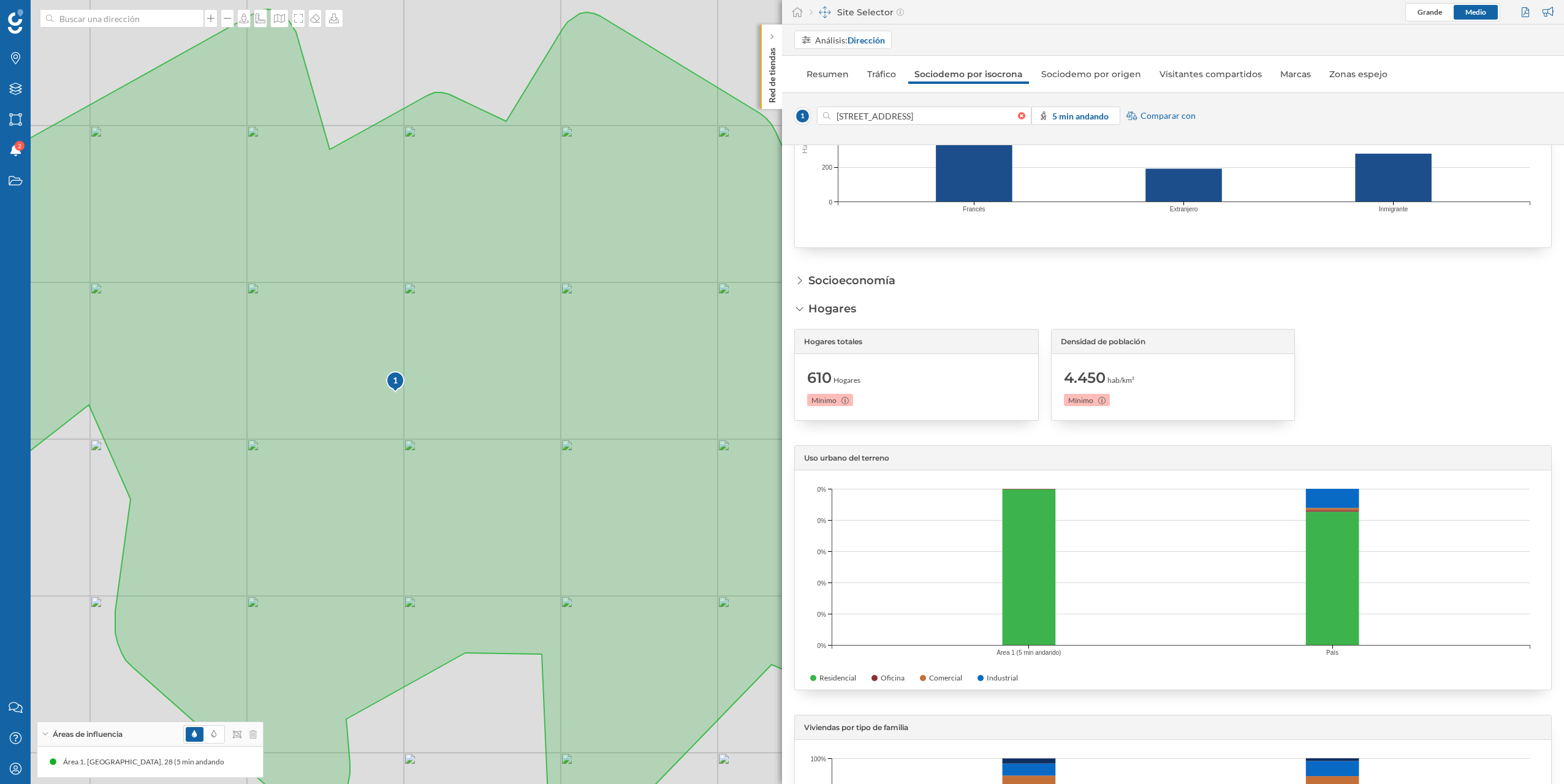 click 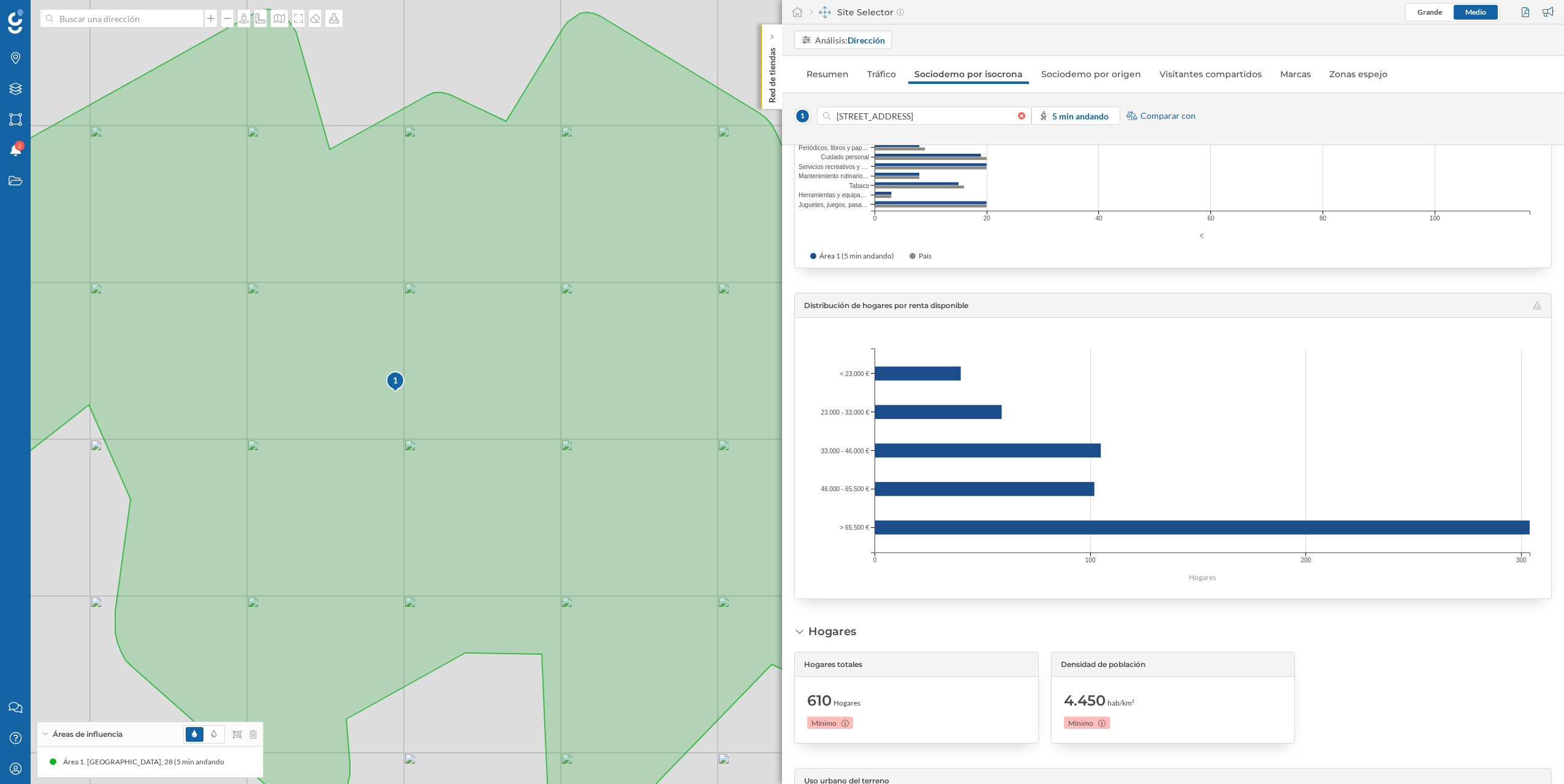 scroll, scrollTop: 1630, scrollLeft: 0, axis: vertical 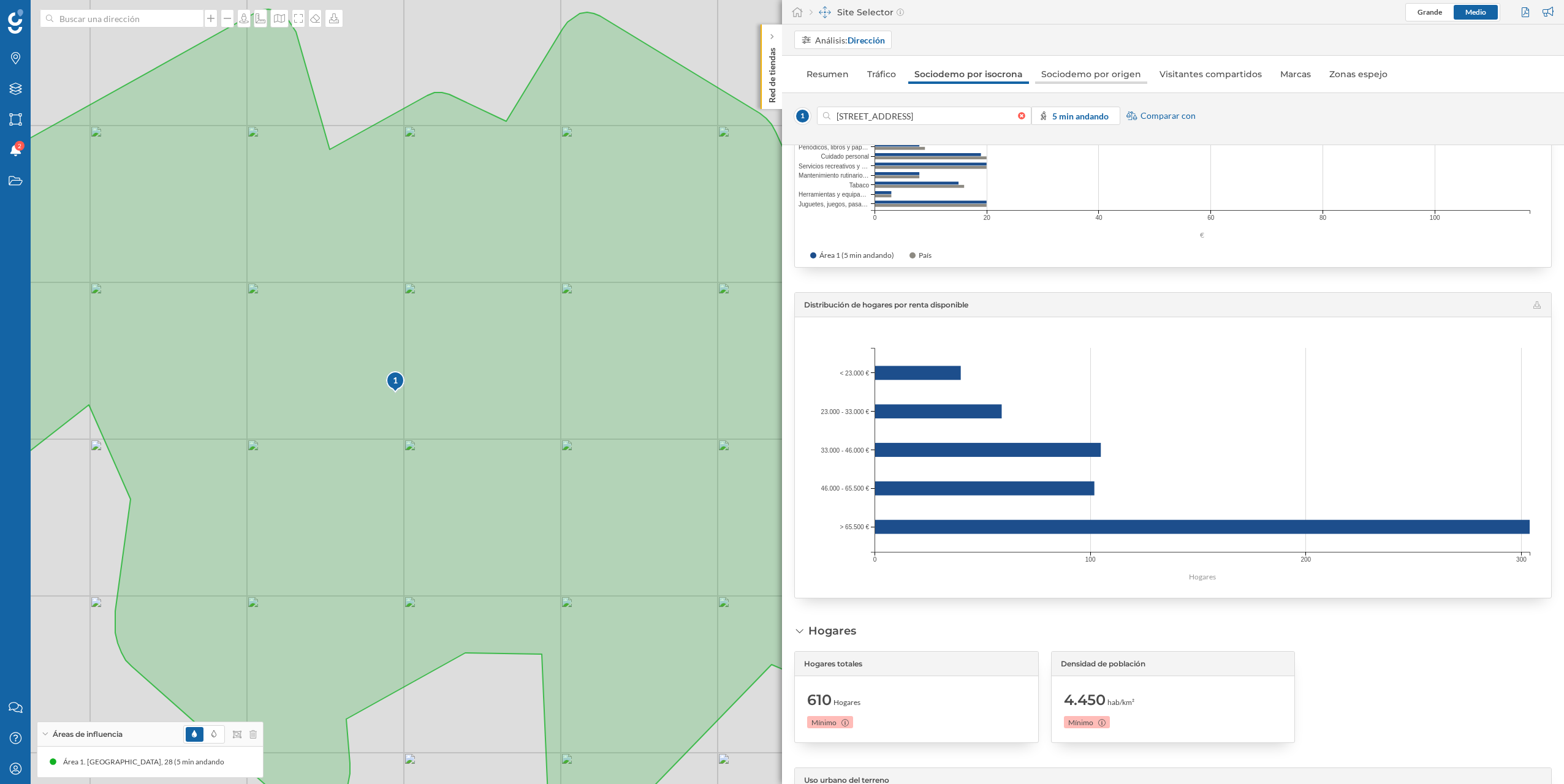 click on "Sociodemo por origen" at bounding box center (1091, 74) 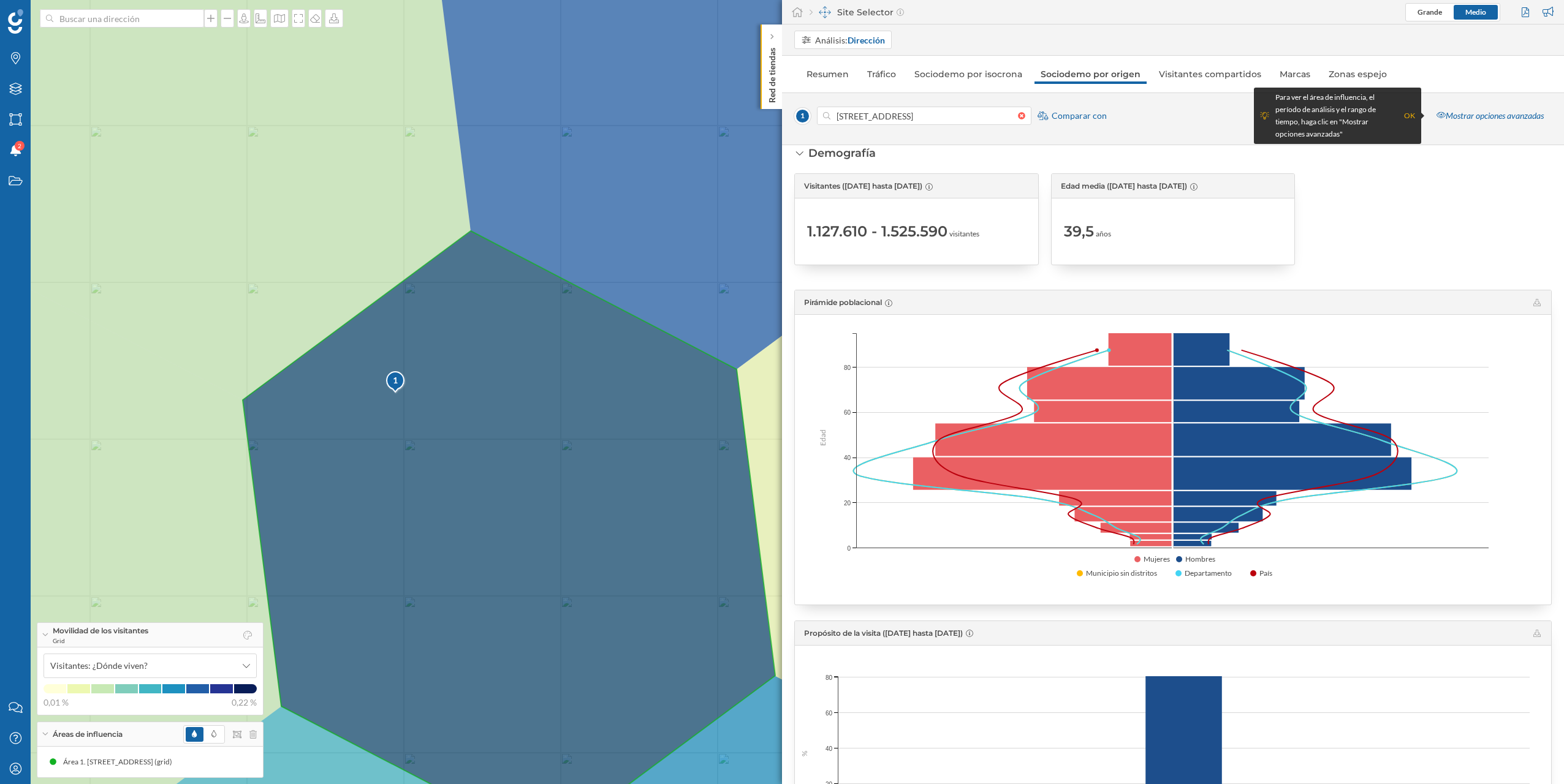 scroll, scrollTop: 0, scrollLeft: 0, axis: both 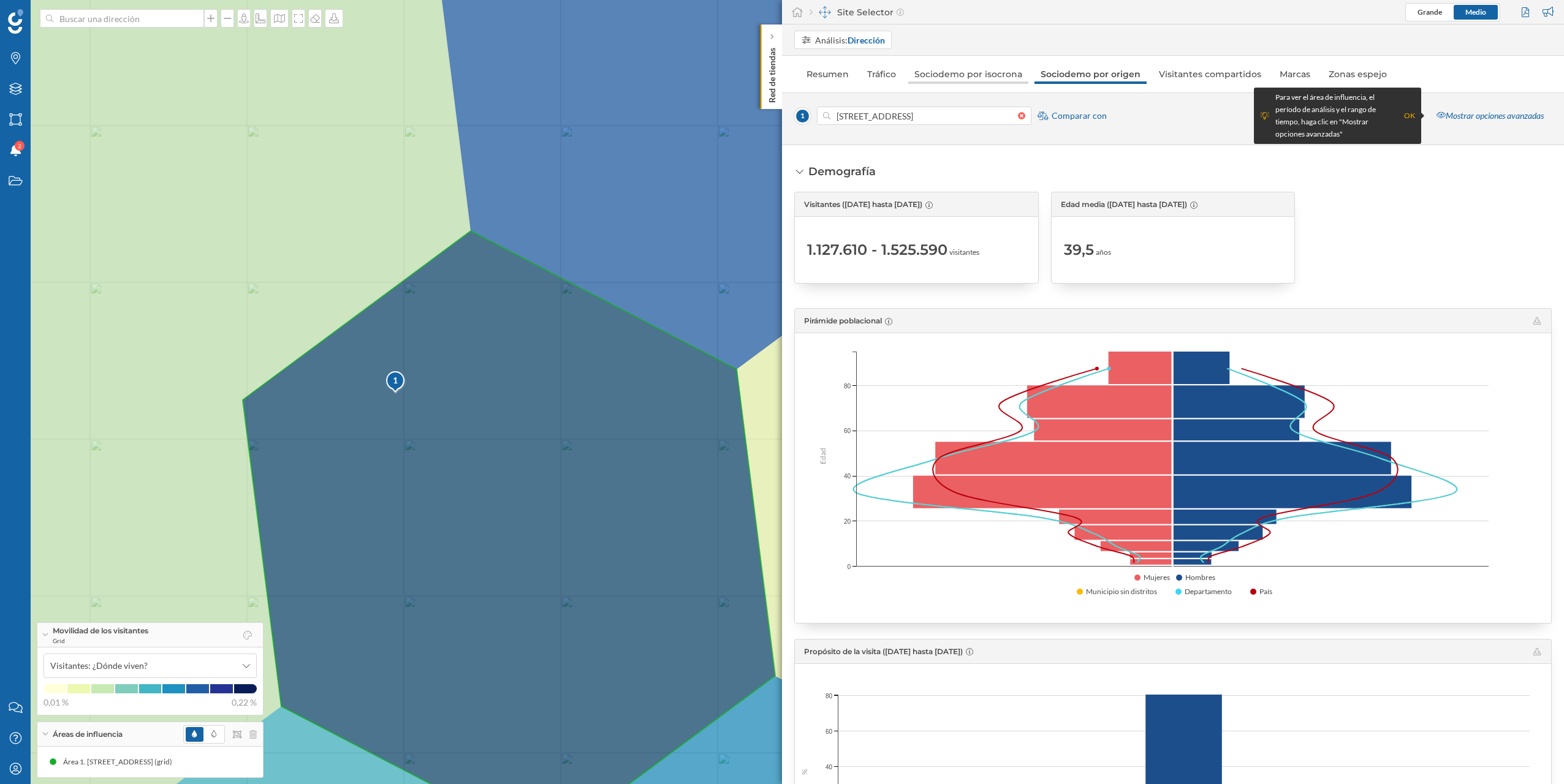 click on "Sociodemo por isocrona" at bounding box center (968, 74) 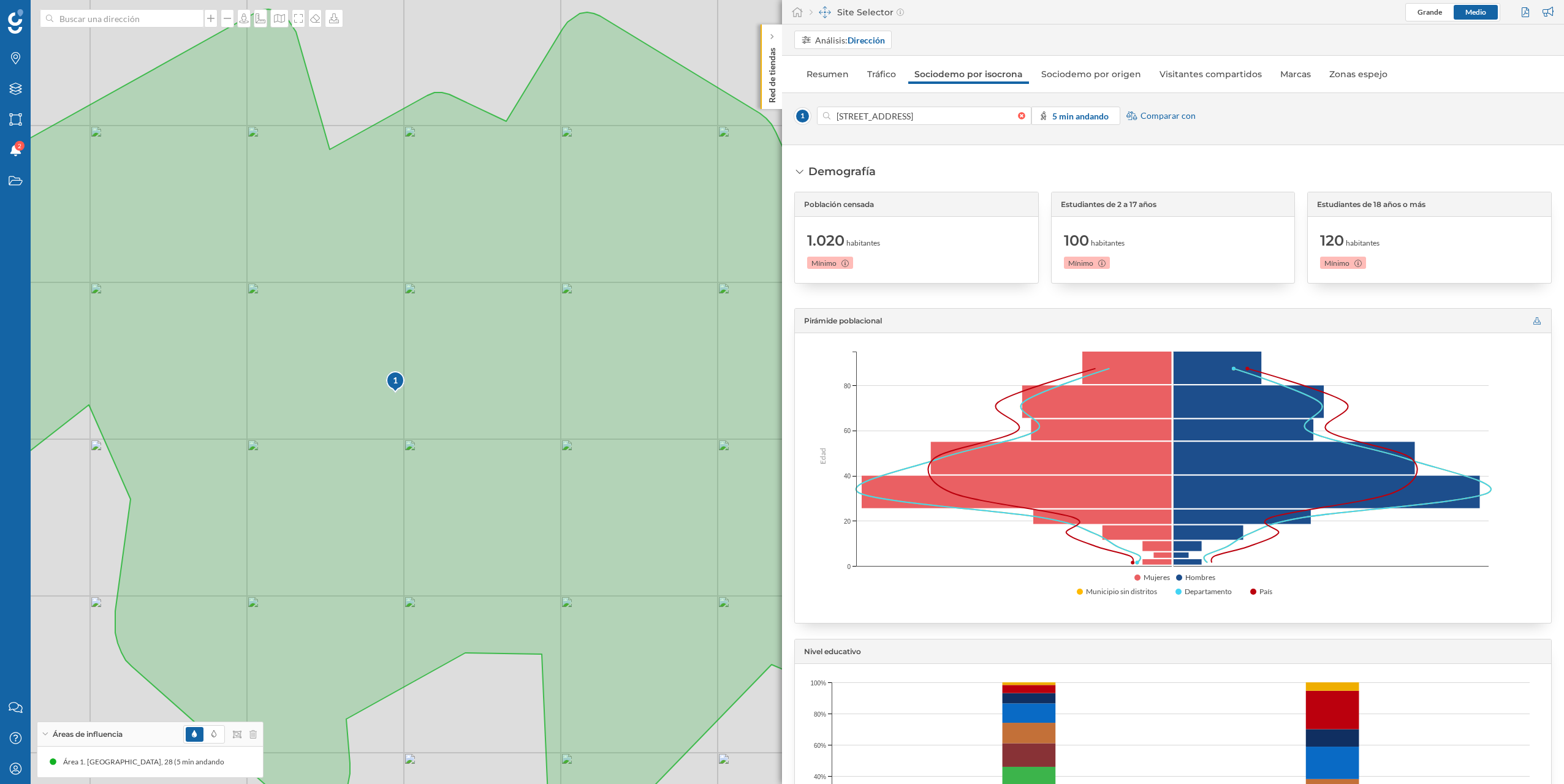 click 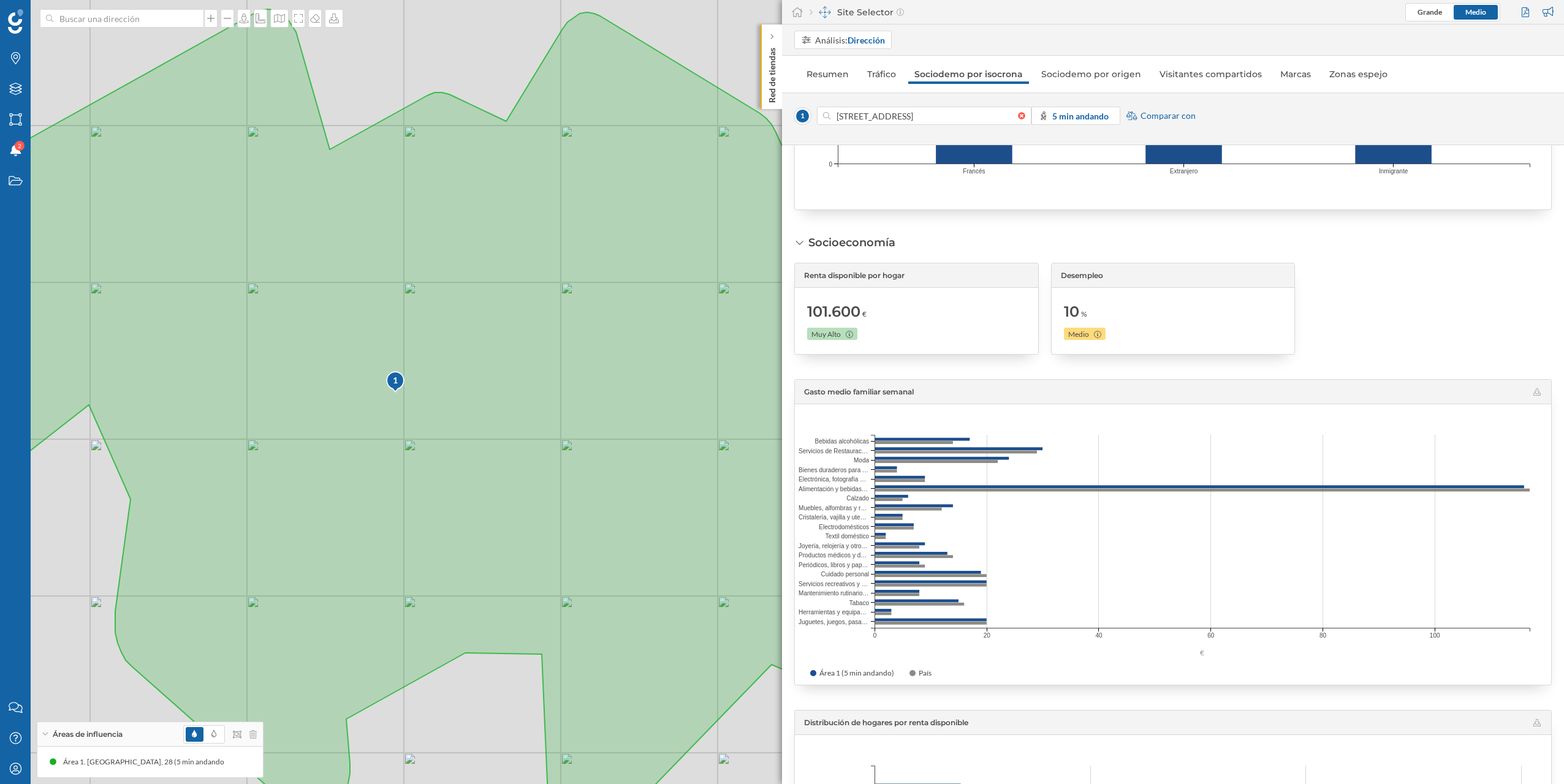 scroll, scrollTop: 1213, scrollLeft: 0, axis: vertical 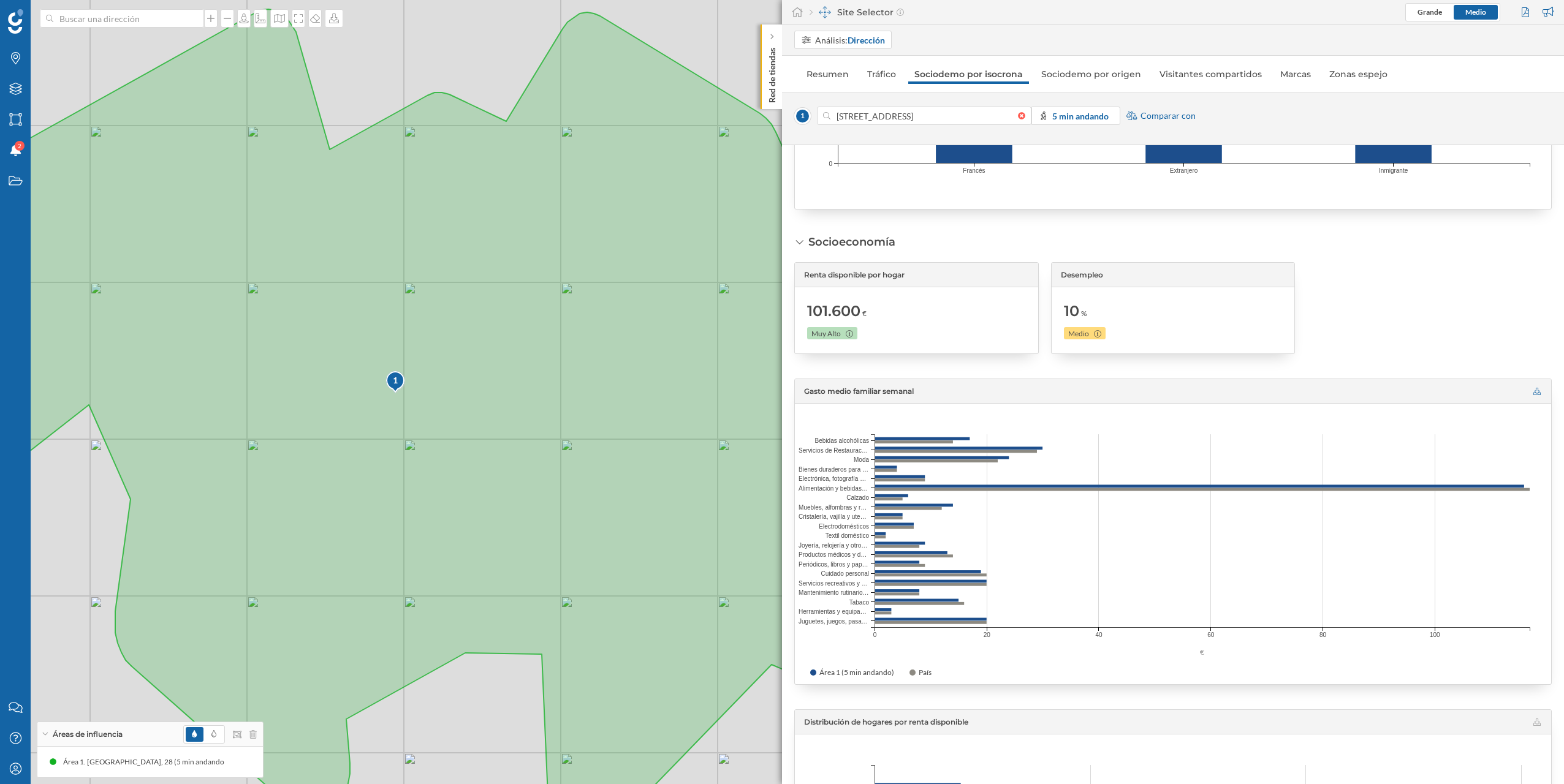 click 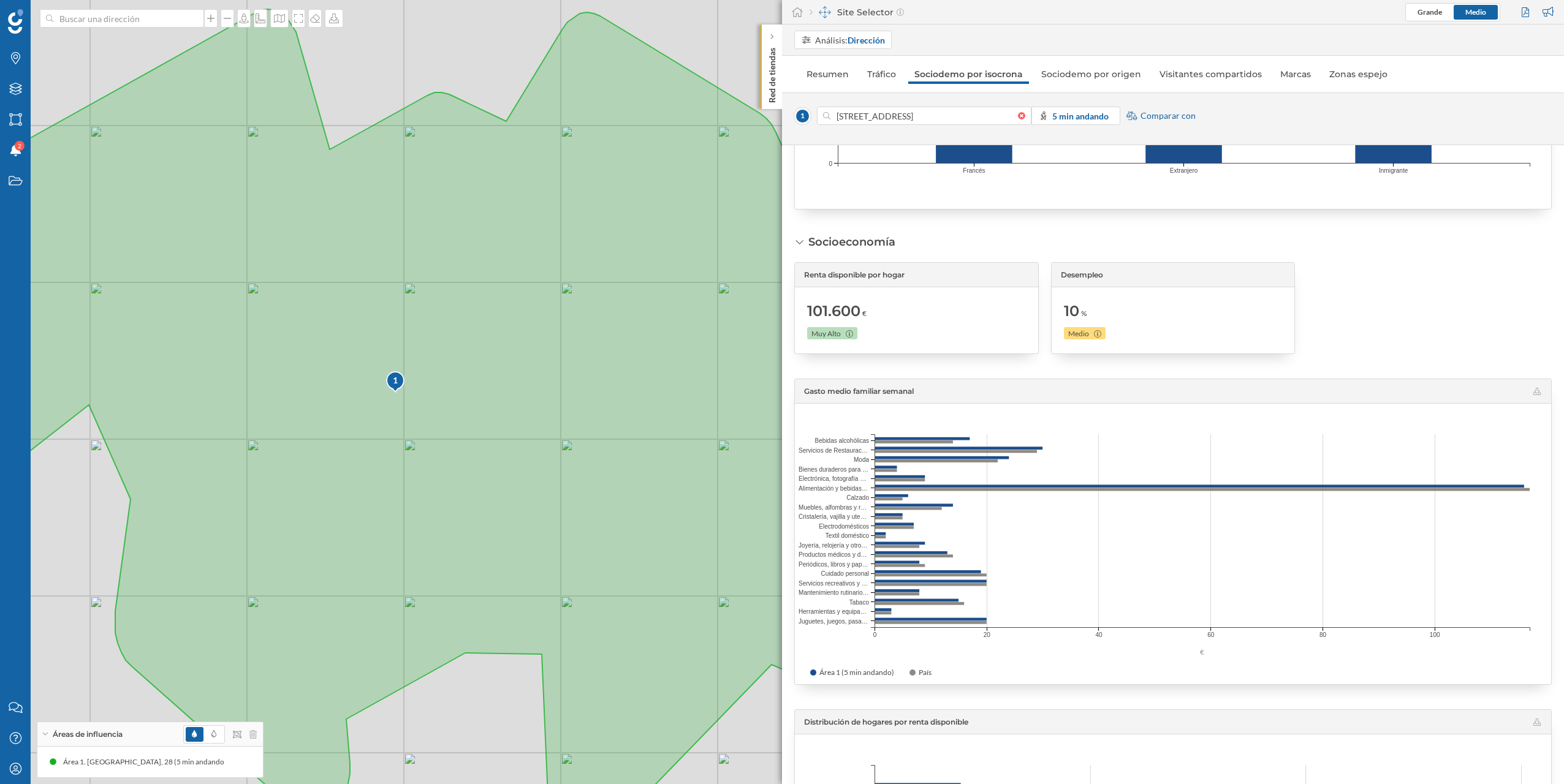 drag, startPoint x: 1120, startPoint y: 523, endPoint x: 1006, endPoint y: 571, distance: 123.69317 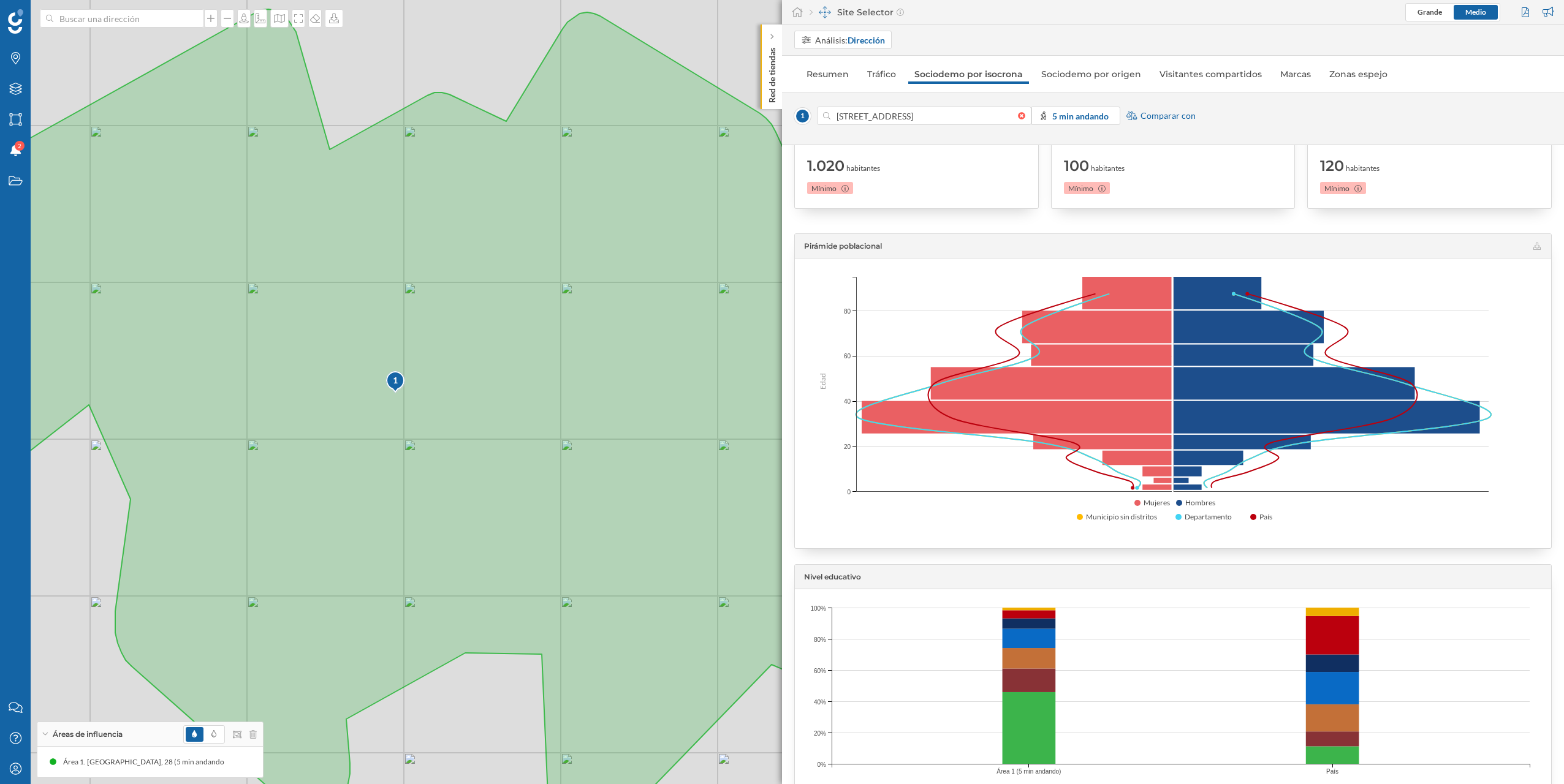 scroll, scrollTop: 0, scrollLeft: 0, axis: both 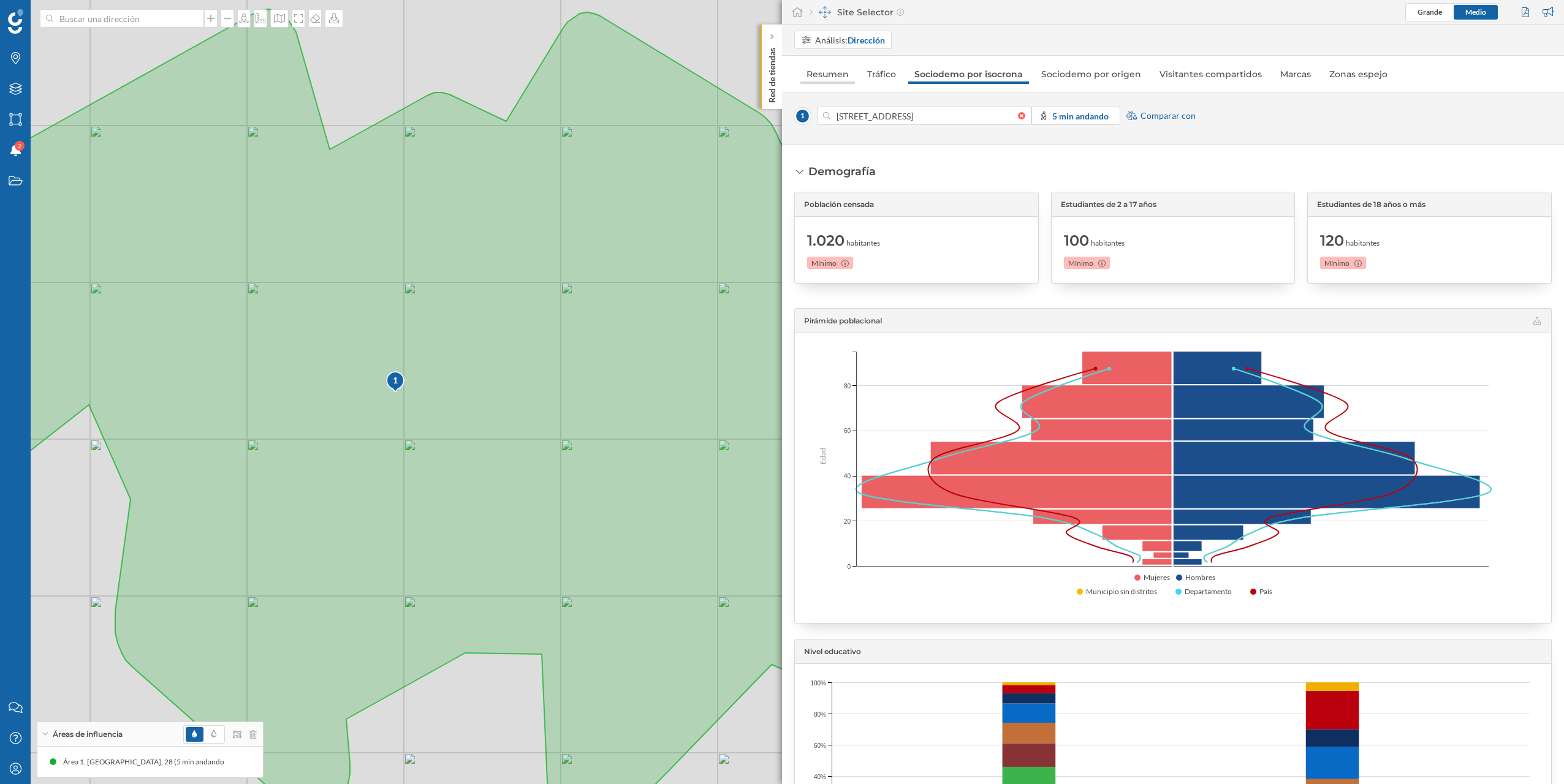 click on "Resumen" at bounding box center (827, 74) 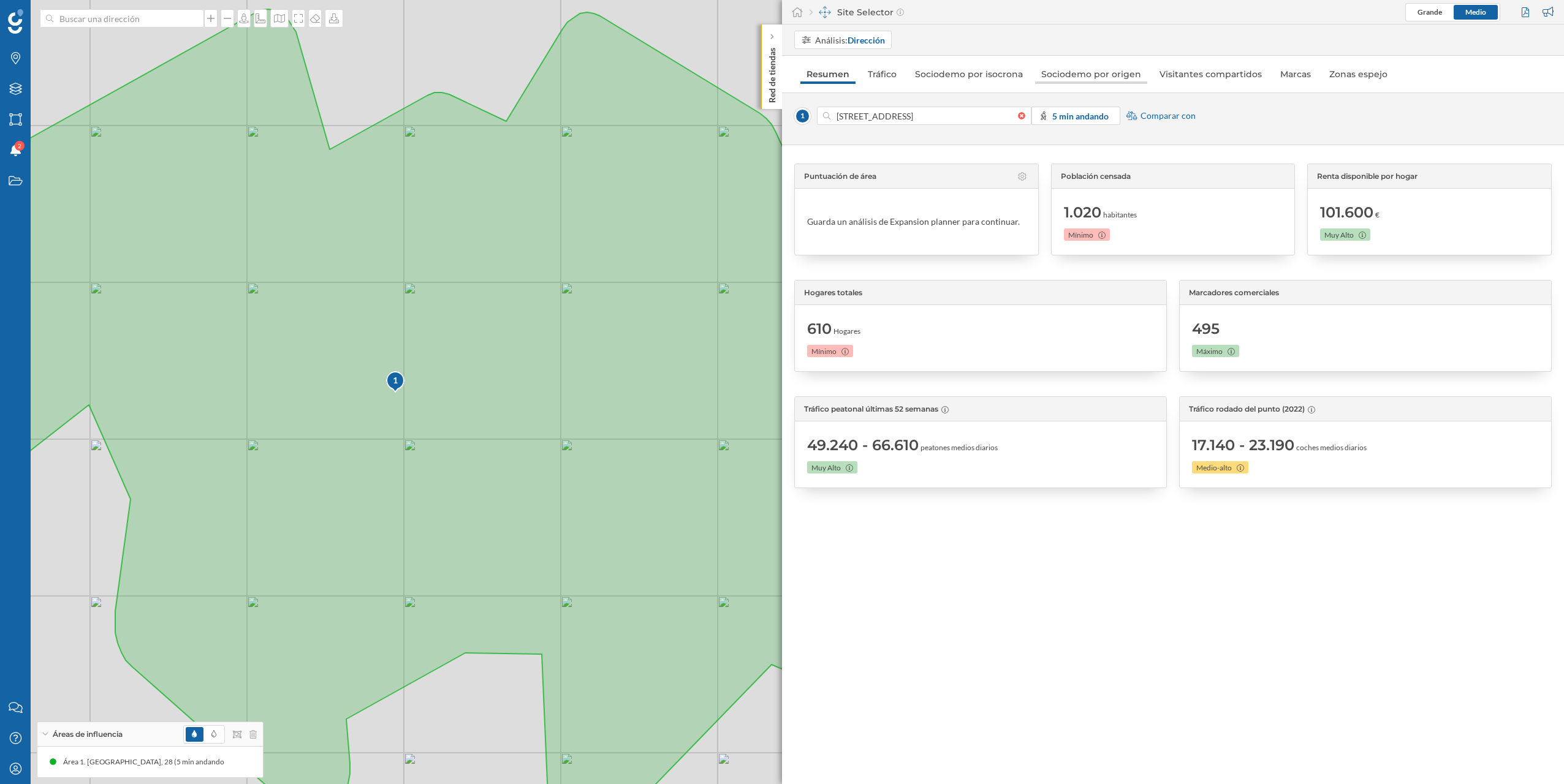 click on "Sociodemo por origen" at bounding box center [1091, 74] 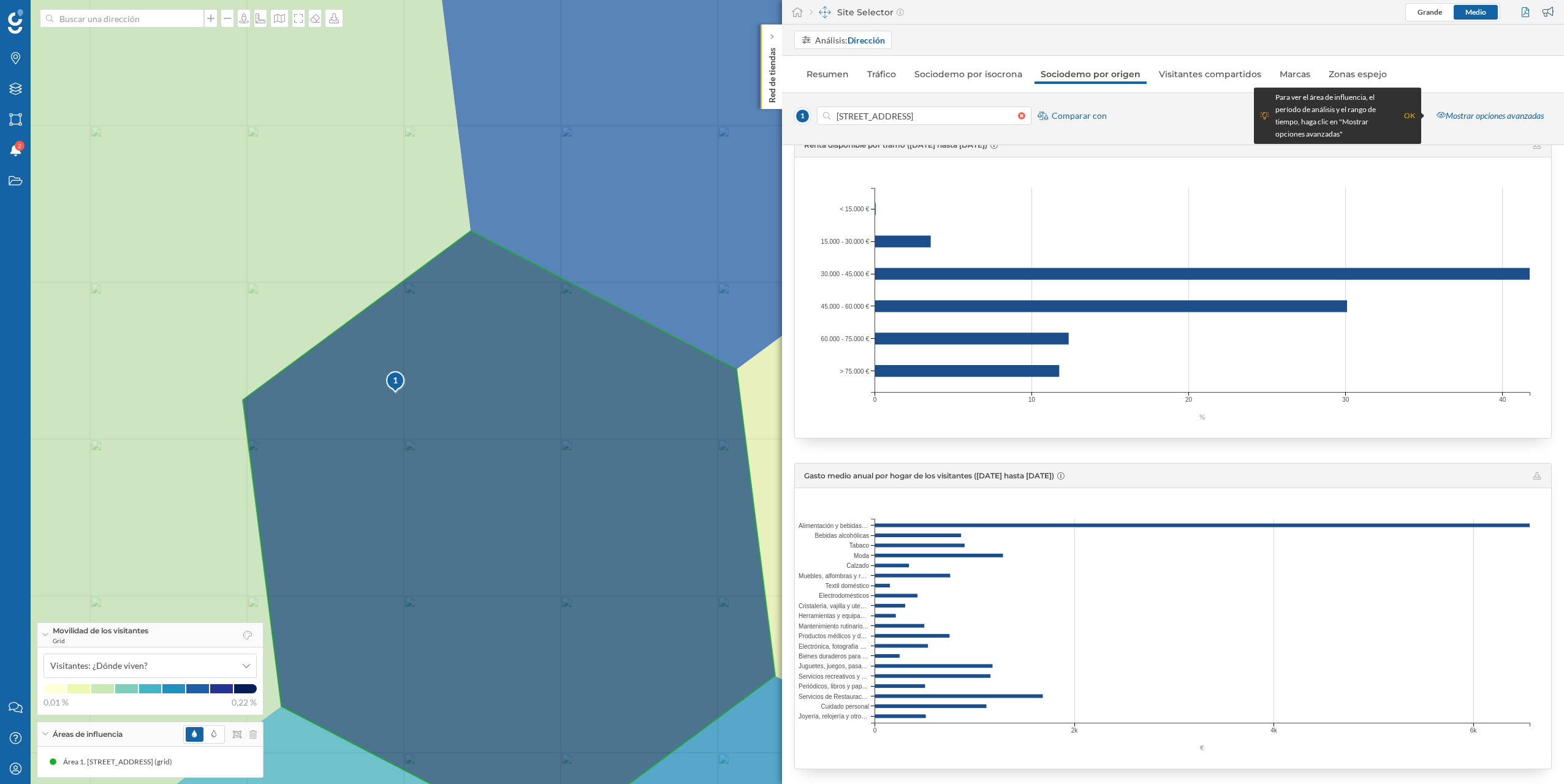 scroll, scrollTop: 1121, scrollLeft: 0, axis: vertical 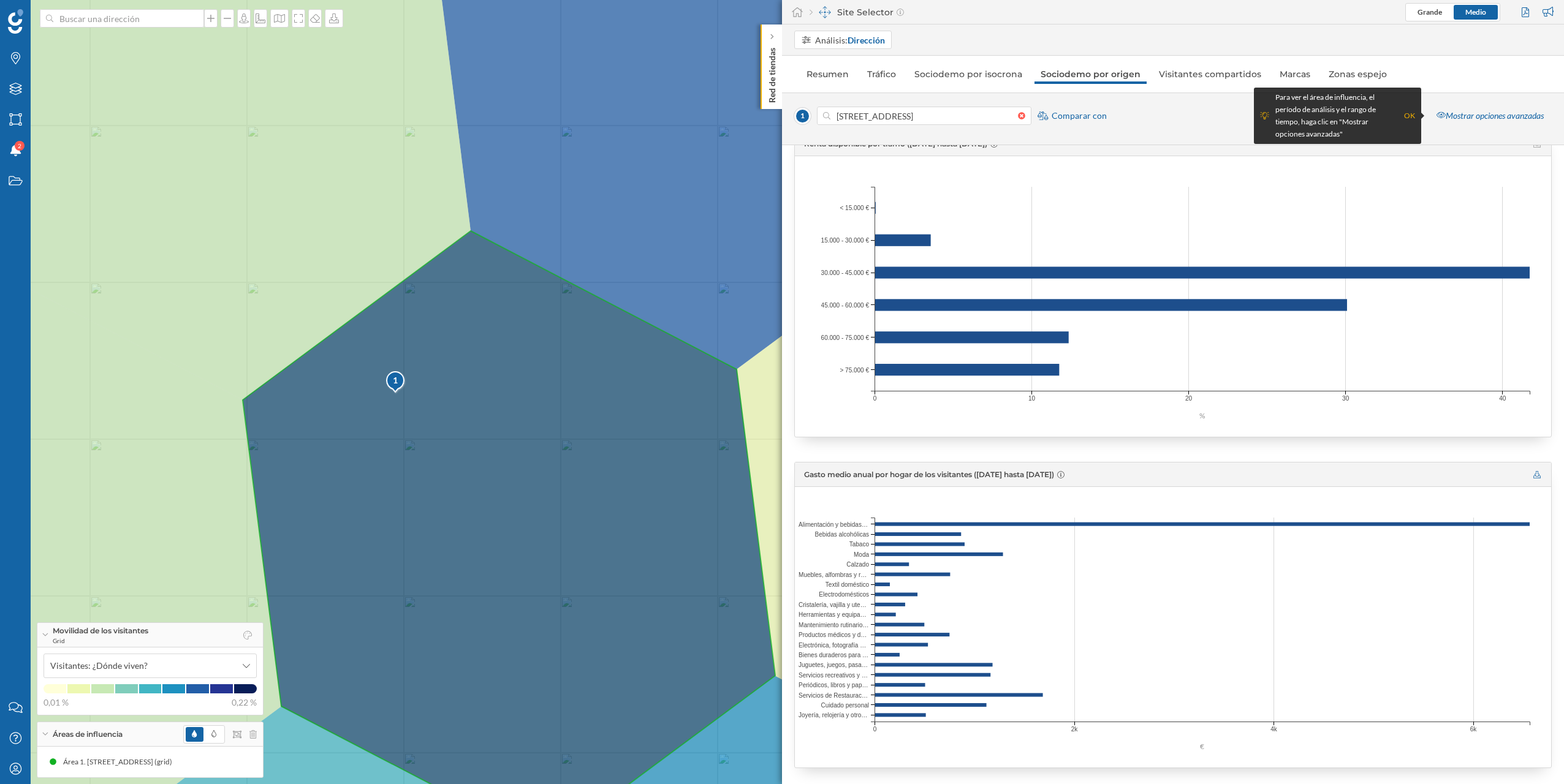 click 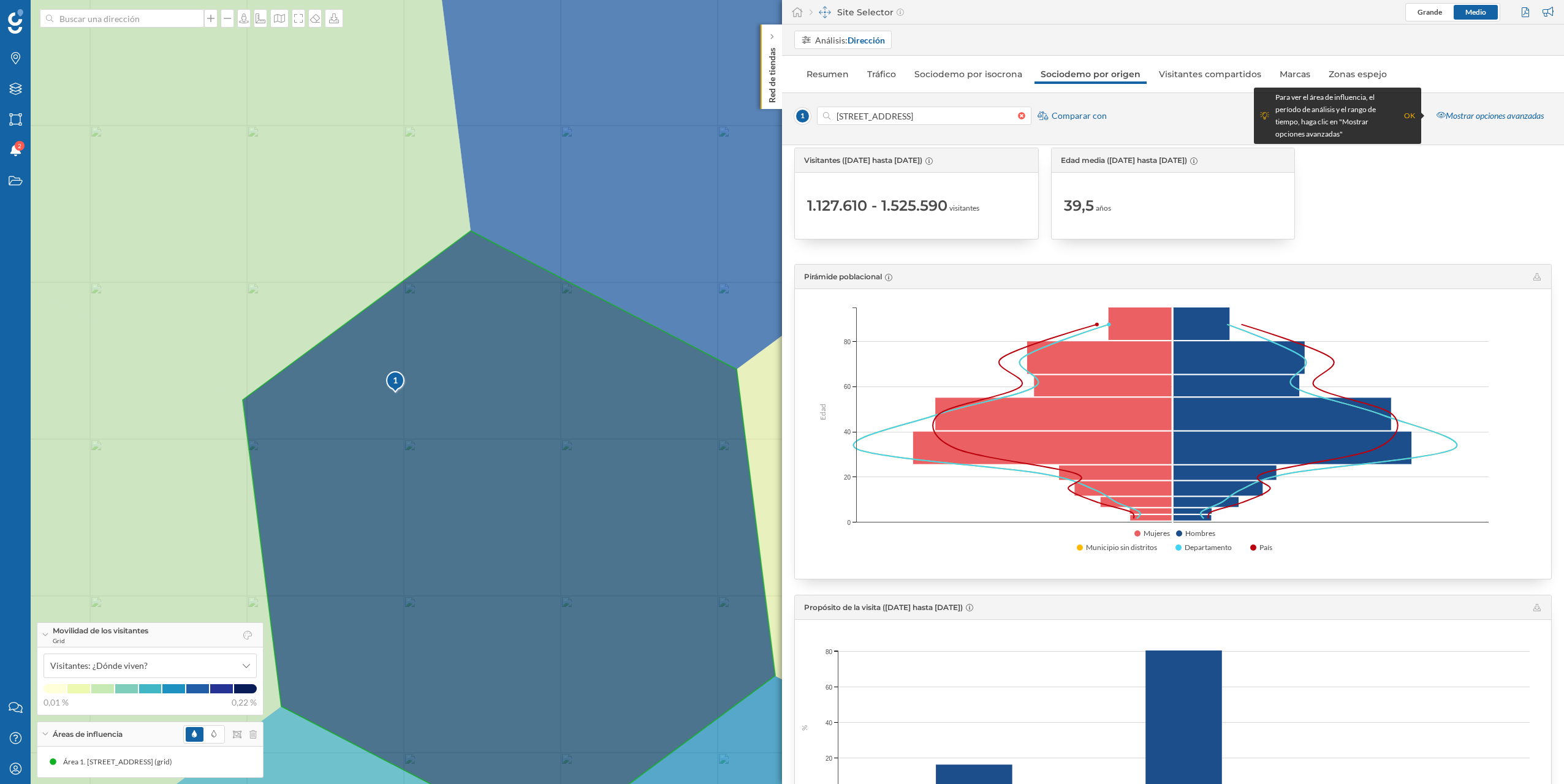 scroll, scrollTop: 0, scrollLeft: 0, axis: both 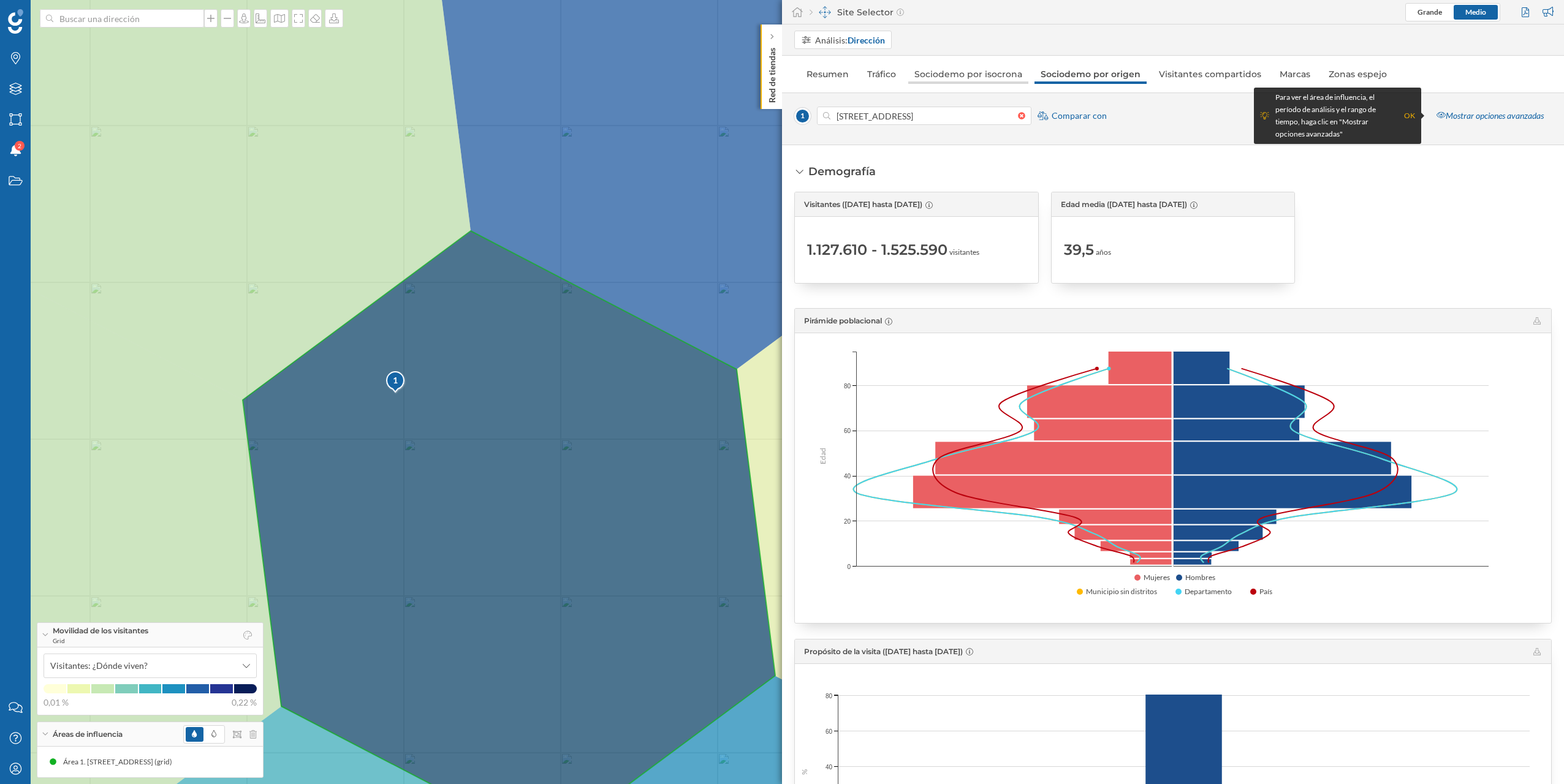 click on "Sociodemo por isocrona" at bounding box center (968, 74) 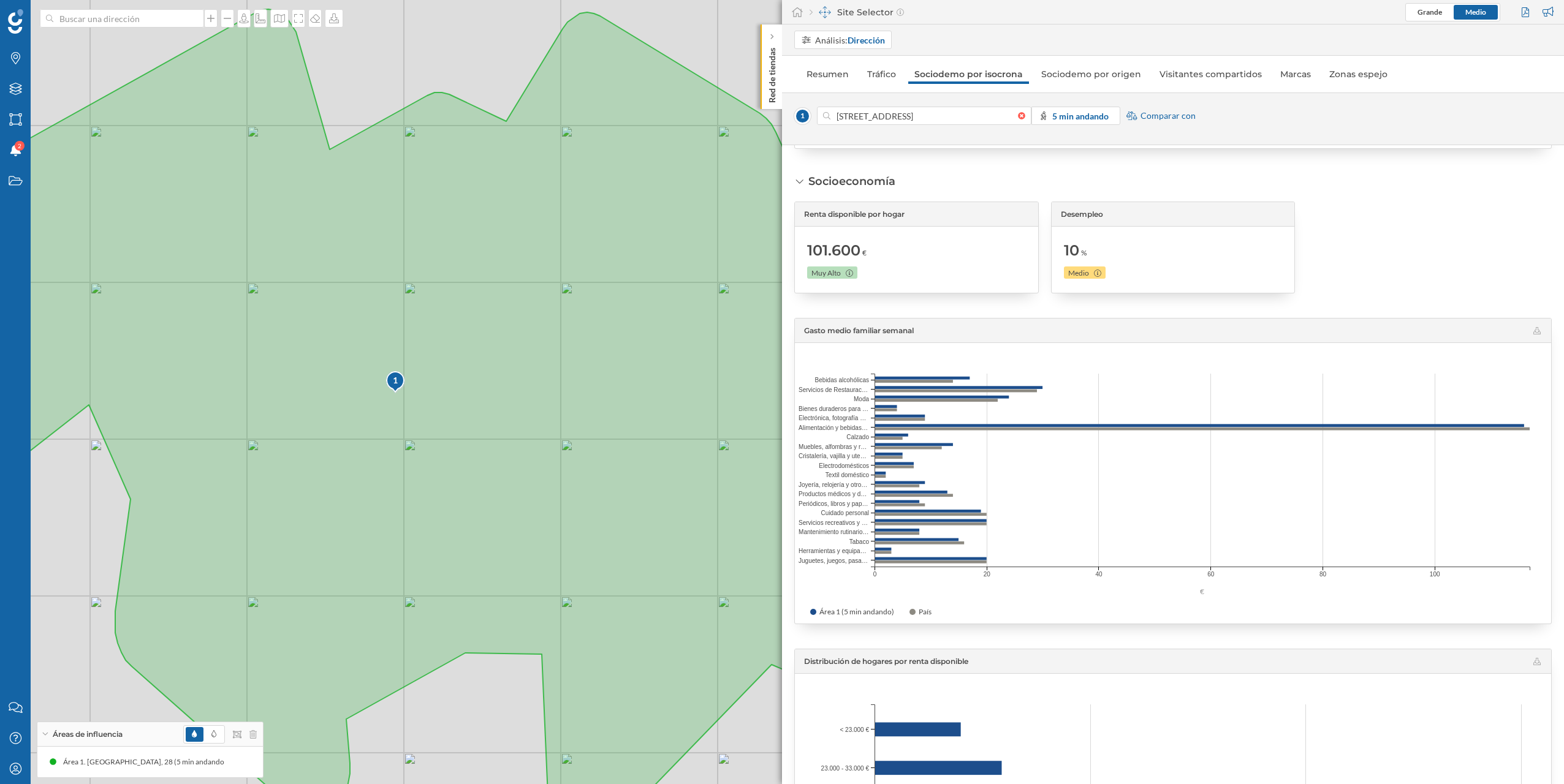 scroll, scrollTop: 1273, scrollLeft: 0, axis: vertical 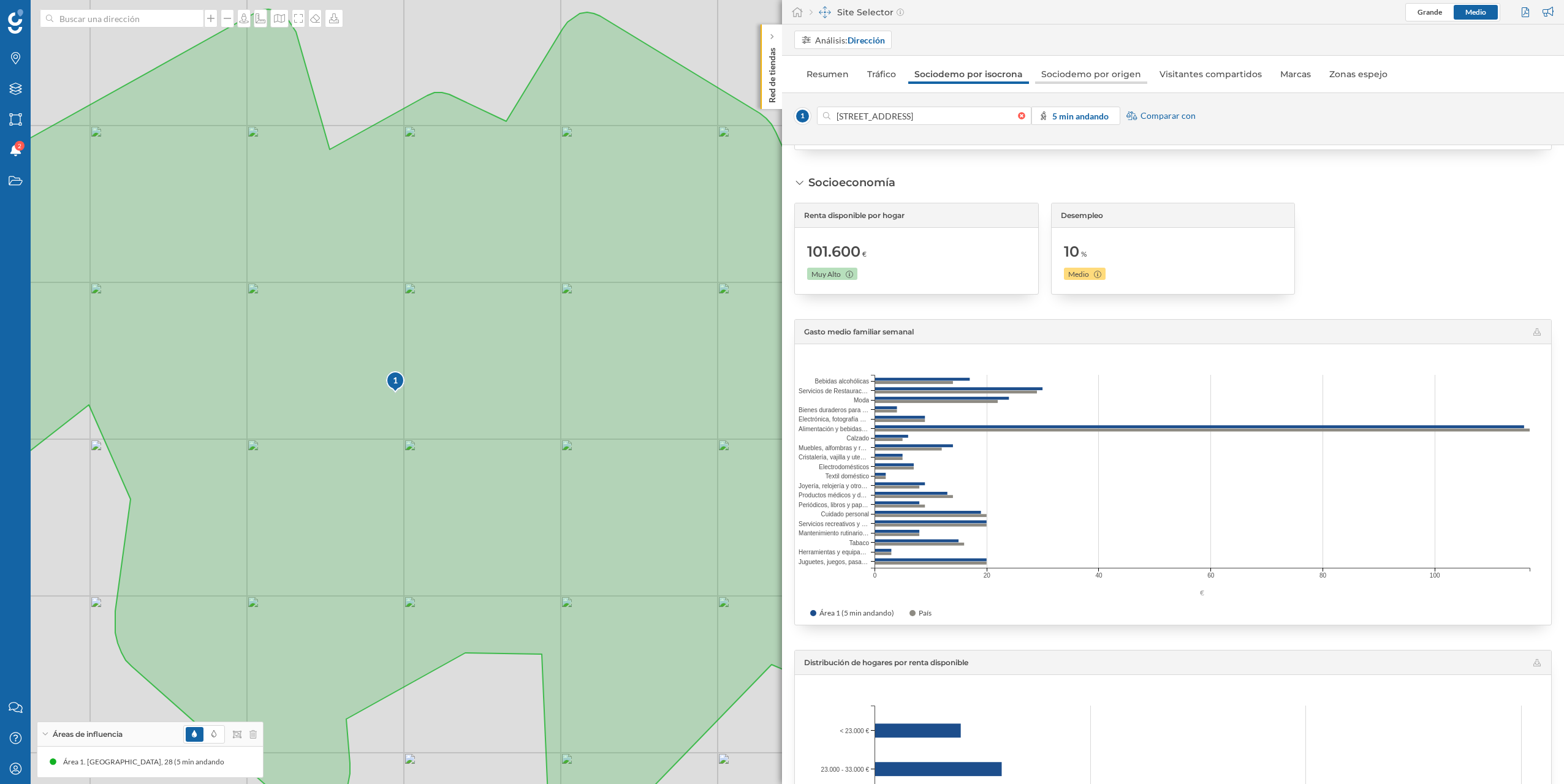click on "Sociodemo por origen" at bounding box center (1091, 74) 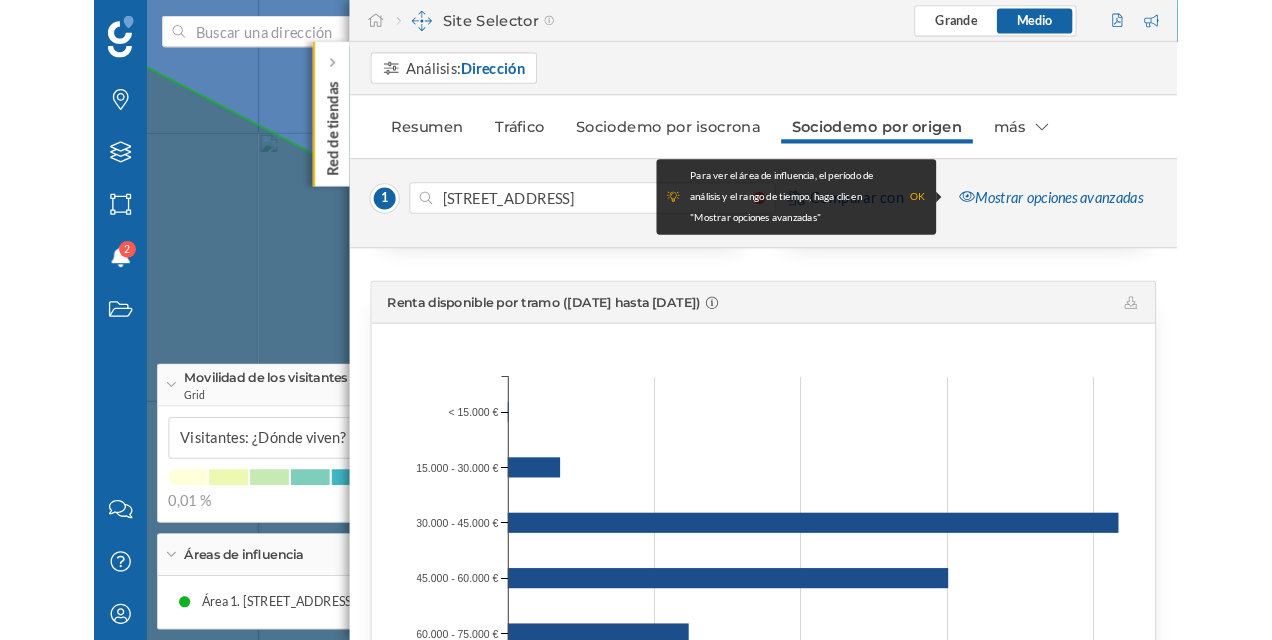 scroll, scrollTop: 1776, scrollLeft: 0, axis: vertical 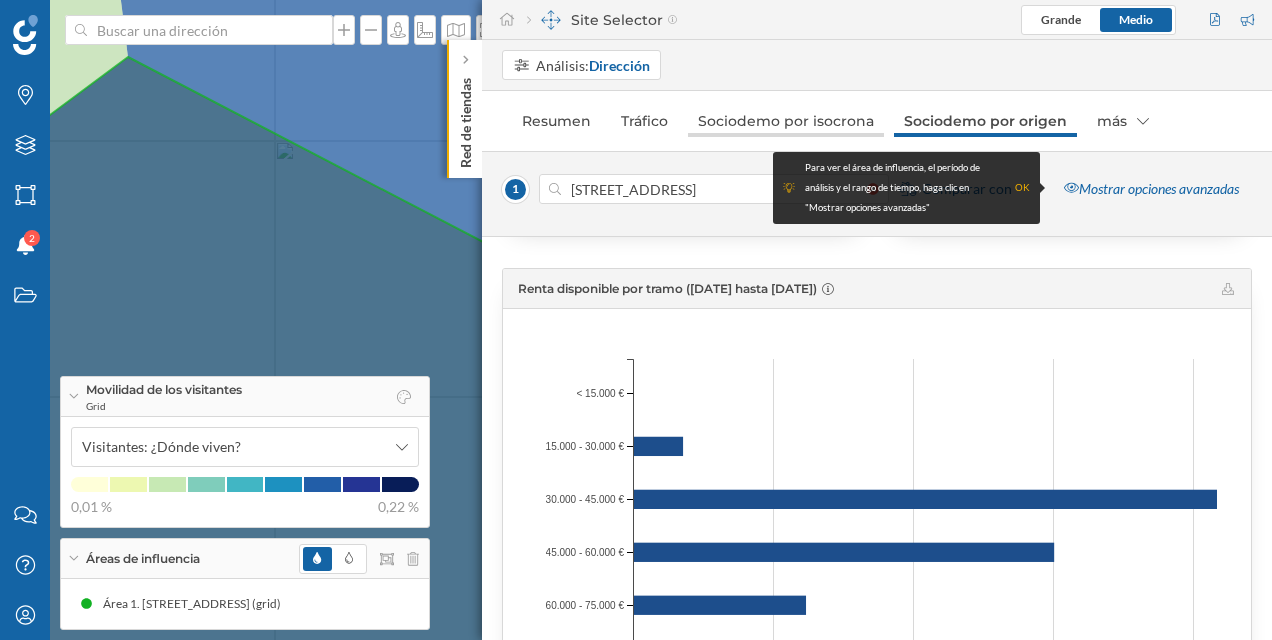 click on "Sociodemo por isocrona" at bounding box center [786, 121] 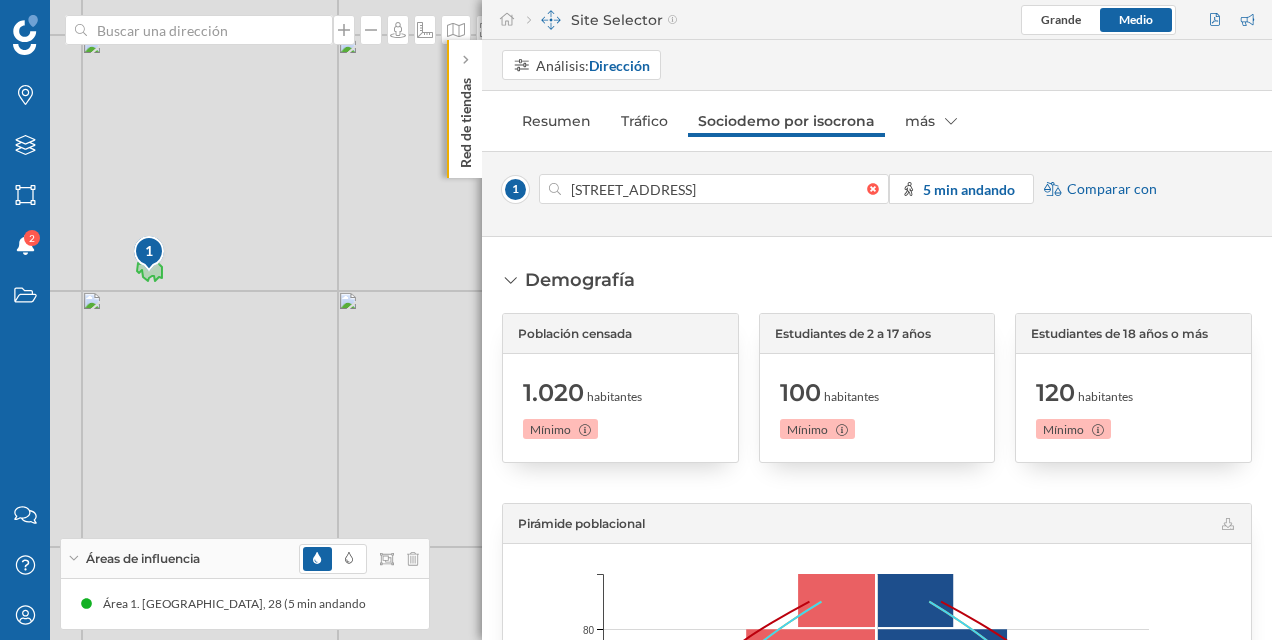 drag, startPoint x: 350, startPoint y: 380, endPoint x: 249, endPoint y: 257, distance: 159.154 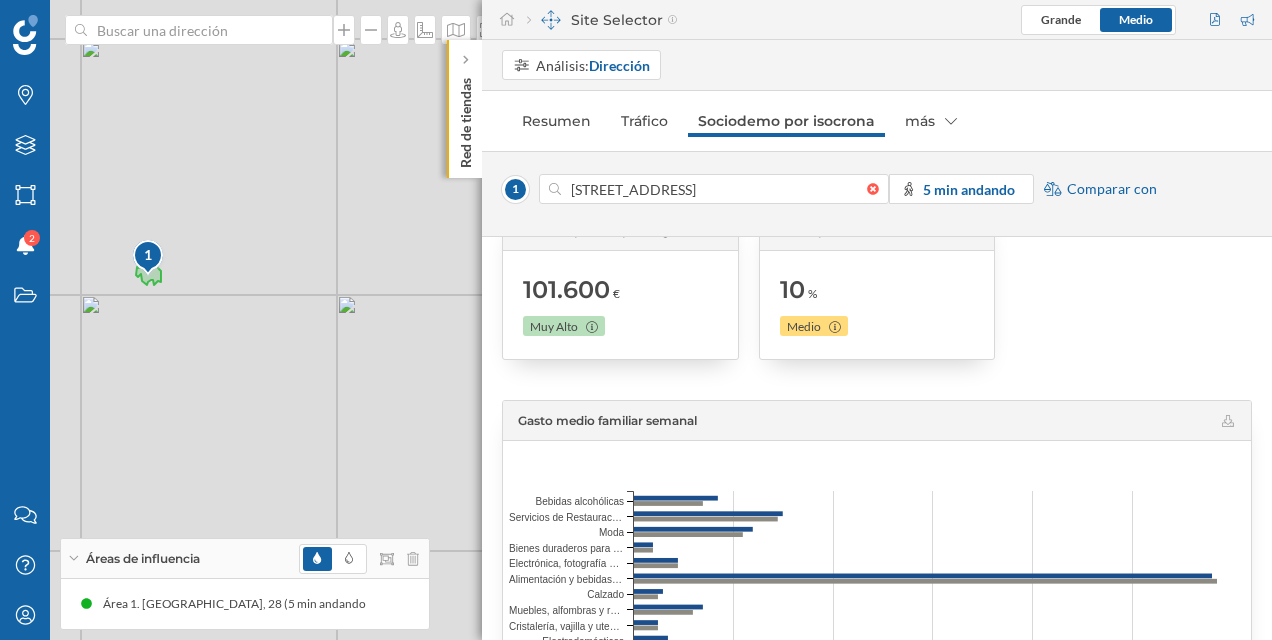 scroll, scrollTop: 2200, scrollLeft: 0, axis: vertical 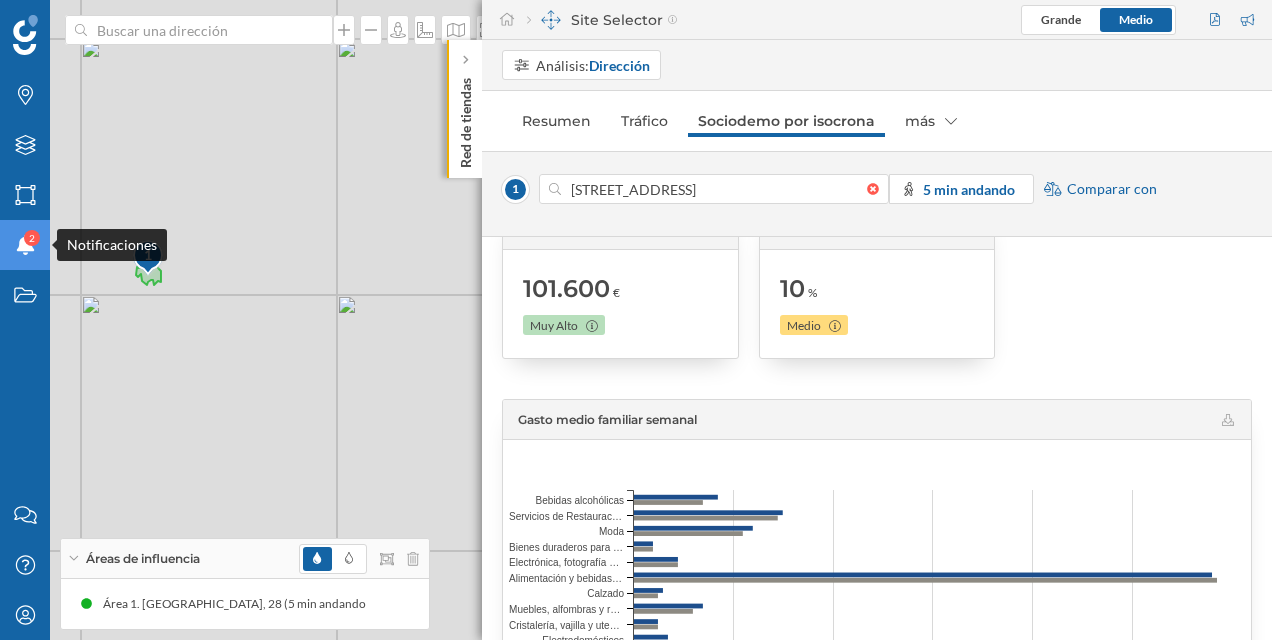 click on "2" at bounding box center (32, 238) 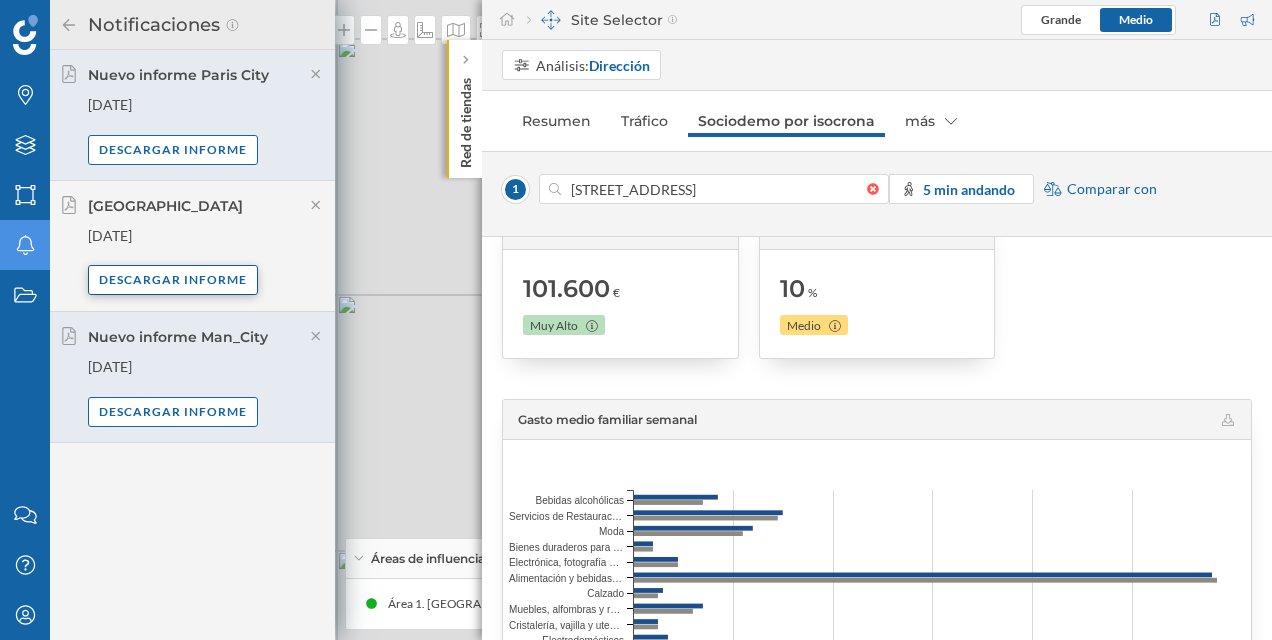 click on "Descargar informe" at bounding box center [173, 280] 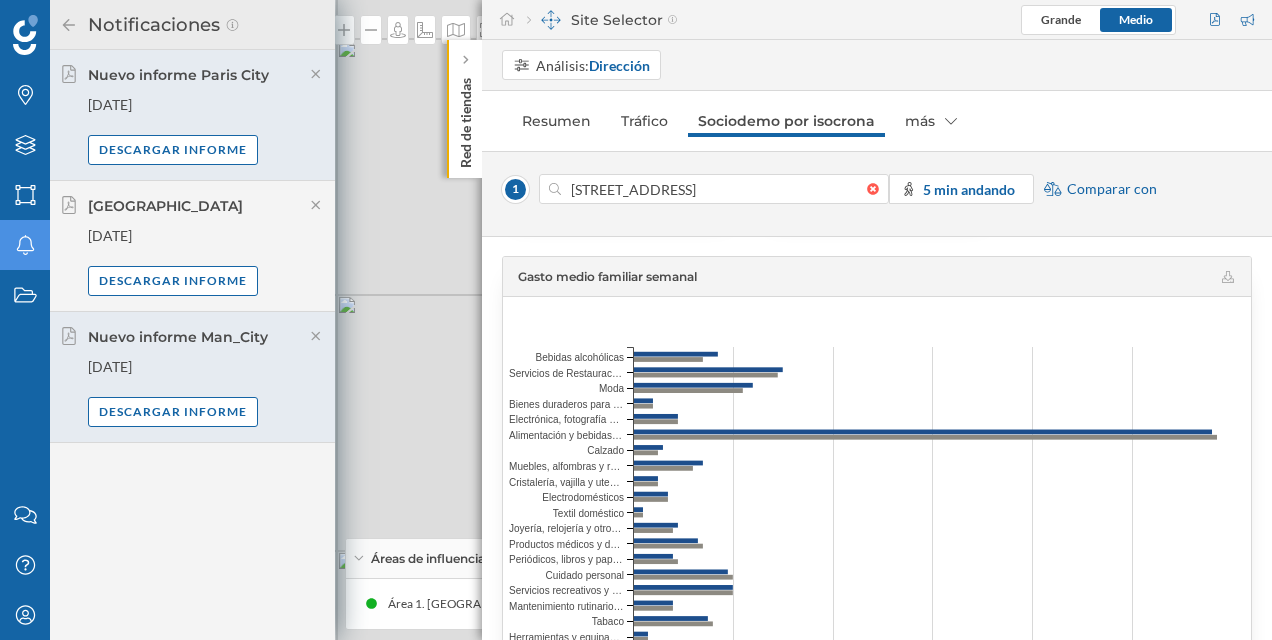 scroll, scrollTop: 2344, scrollLeft: 0, axis: vertical 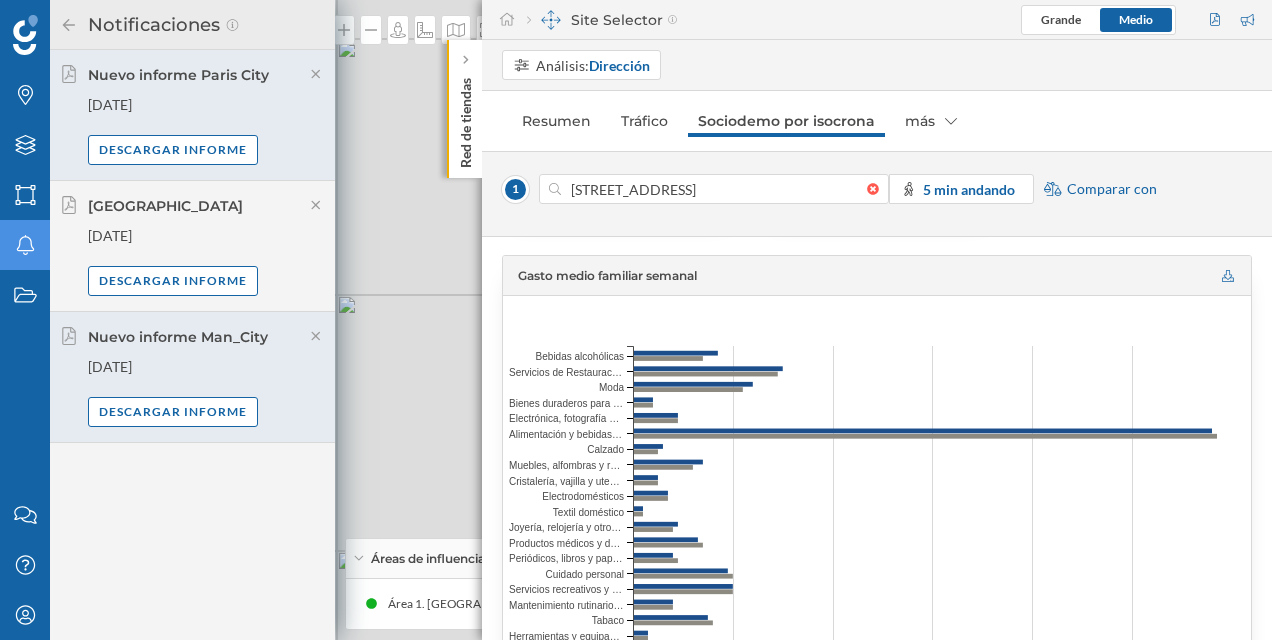 click 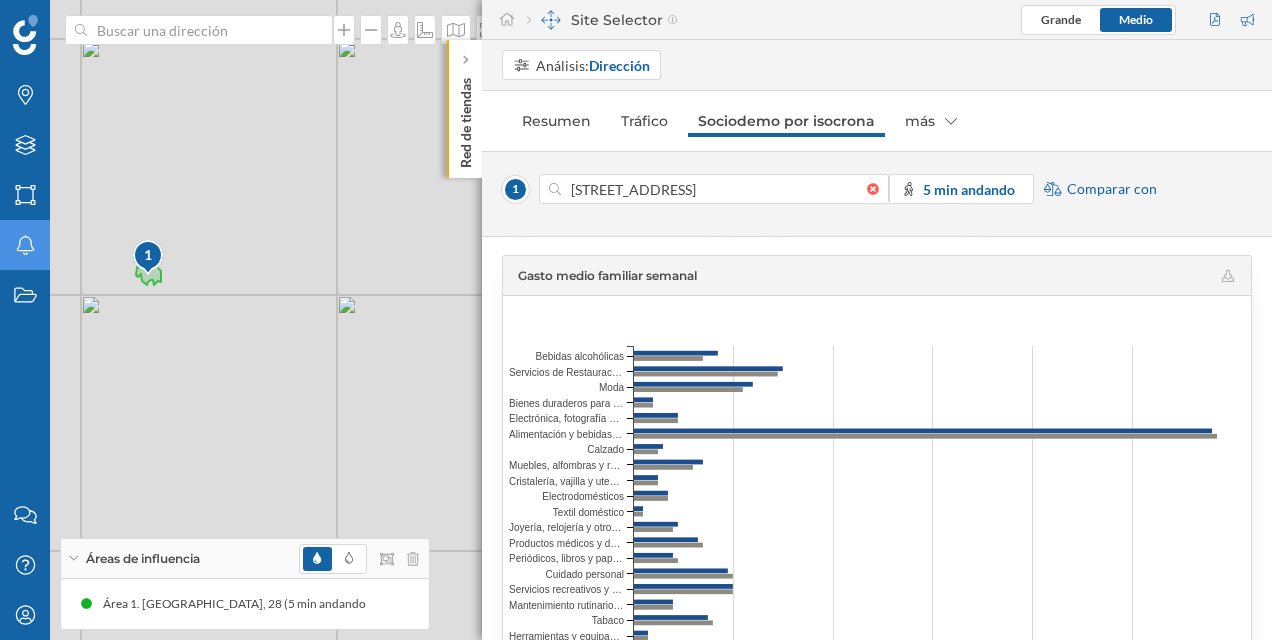 click on "Gasto medio familiar semanal
€ 0 20 40 60 80 100 Bebidas alcohólicas Bebidas alcohólicas Servicios de Restauración Servicios de Restauración Moda Moda Bienes duraderos para ocio y cultura Bienes duraderos para ocio y cultura Electrónica, fotografía y equipos informáticos Electrónica, fotografía y equipos informáticos Alimentación y bebidas no alcohólicas Alimentación y bebidas no alcohólicas Calzado Calzado Muebles, alfombras y revestimientos de suelos Muebles, alfombras y revestimientos de suelos Cristalería, vajilla y utensilios del hogar Cristalería, vajilla y utensilios del hogar Electrodomésticos Electrodomésticos Textil doméstico Textil doméstico Joyería, relojería y otros efectos personales Joyería, relojería y otros efectos personales Productos médicos y de salud Productos médicos y de salud Periódicos, libros y papelería Periódicos, libros y papelería Cuidado personal Cuidado personal Servicios recreativos y culturales Tabaco" at bounding box center [877, 505] 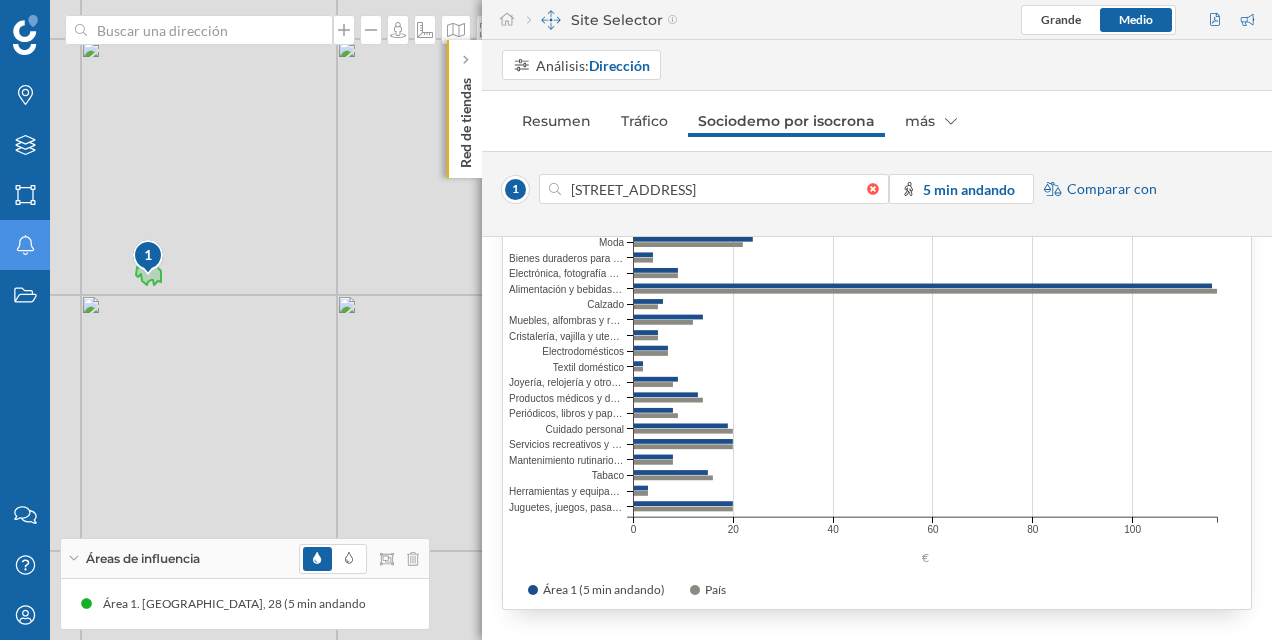 scroll, scrollTop: 2486, scrollLeft: 0, axis: vertical 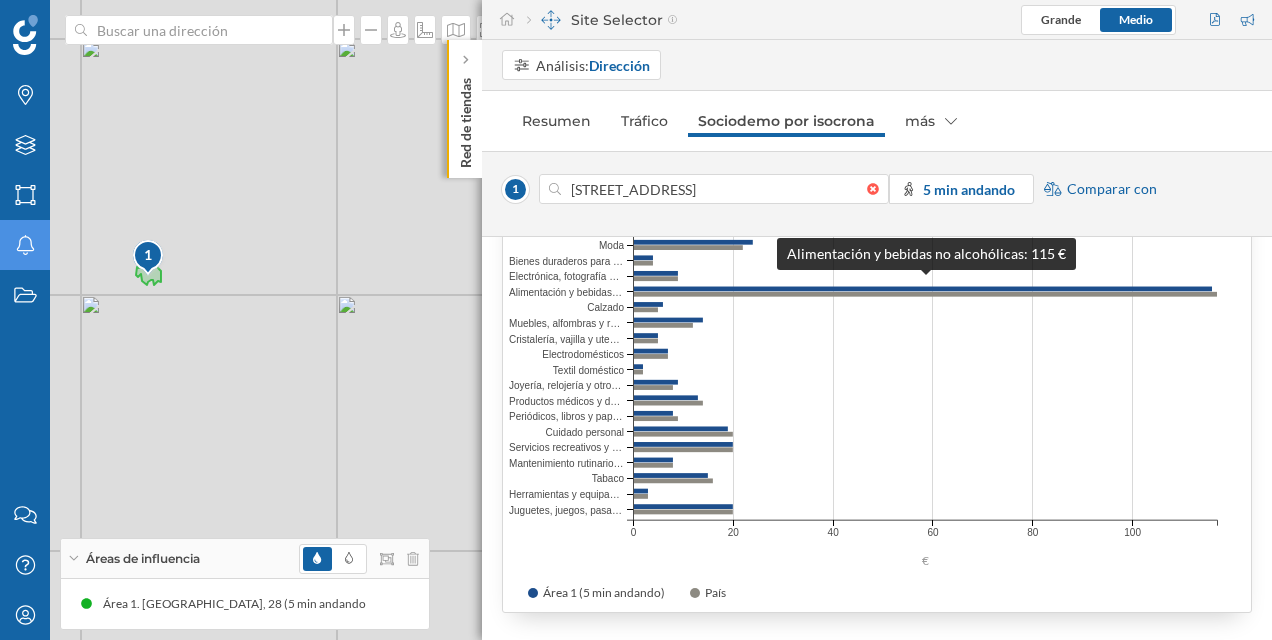click 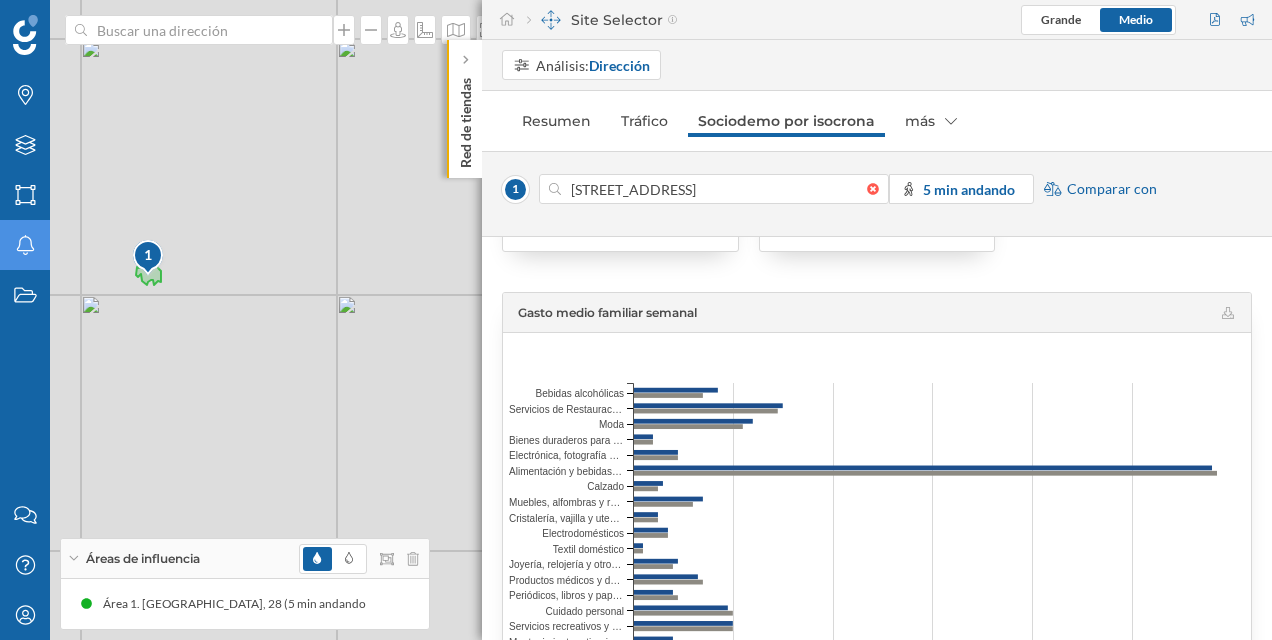 scroll, scrollTop: 2306, scrollLeft: 0, axis: vertical 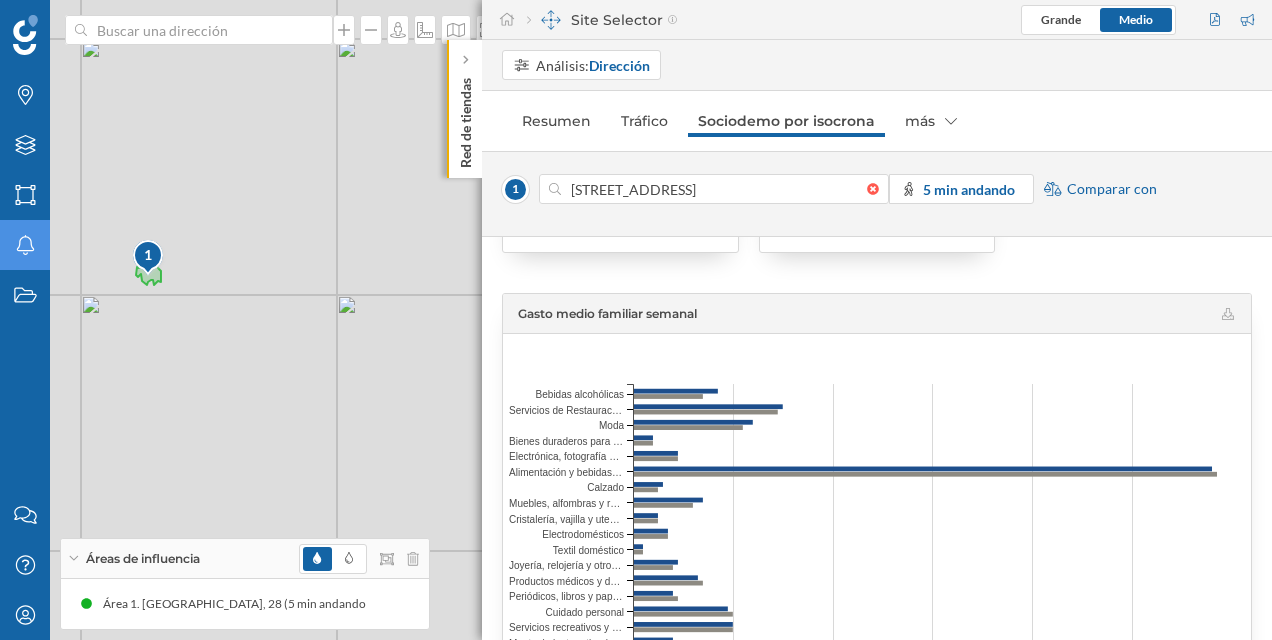 click on "Gasto medio familiar semanal" at bounding box center [607, 313] 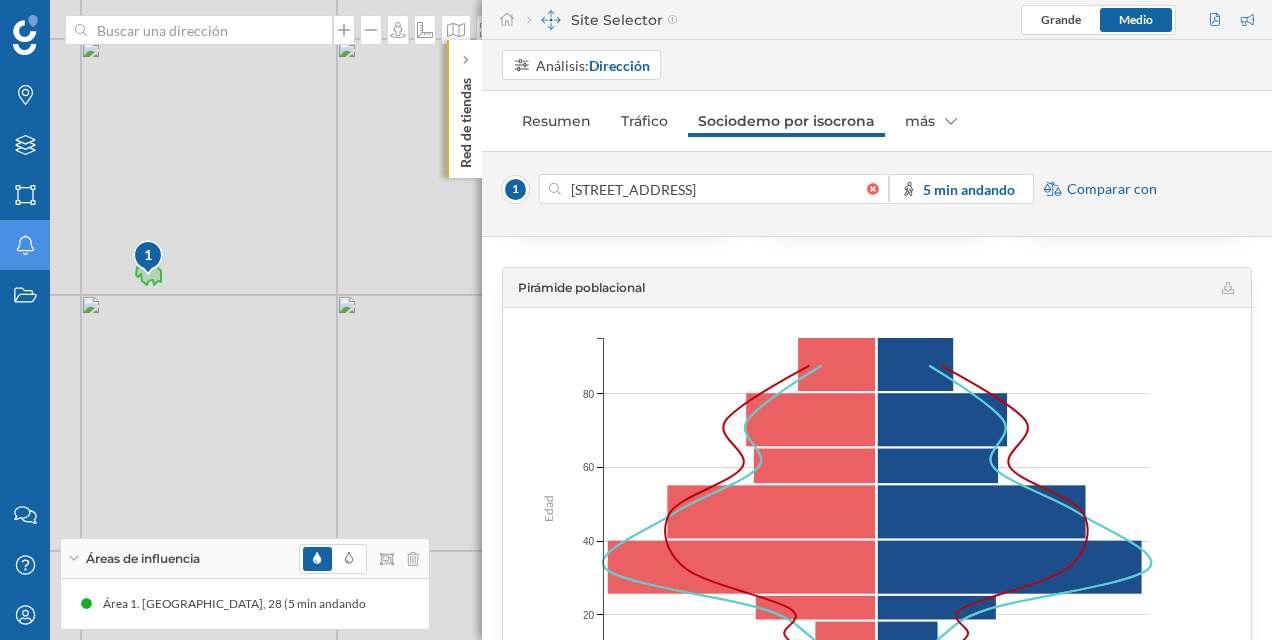 scroll, scrollTop: 218, scrollLeft: 0, axis: vertical 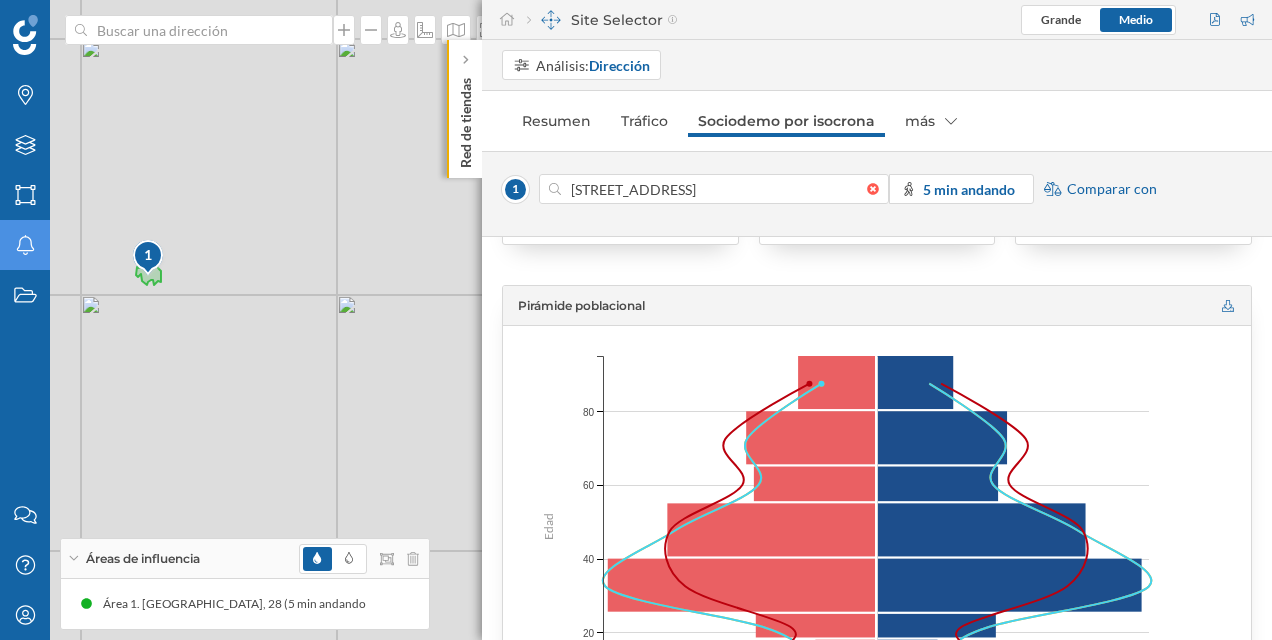 click 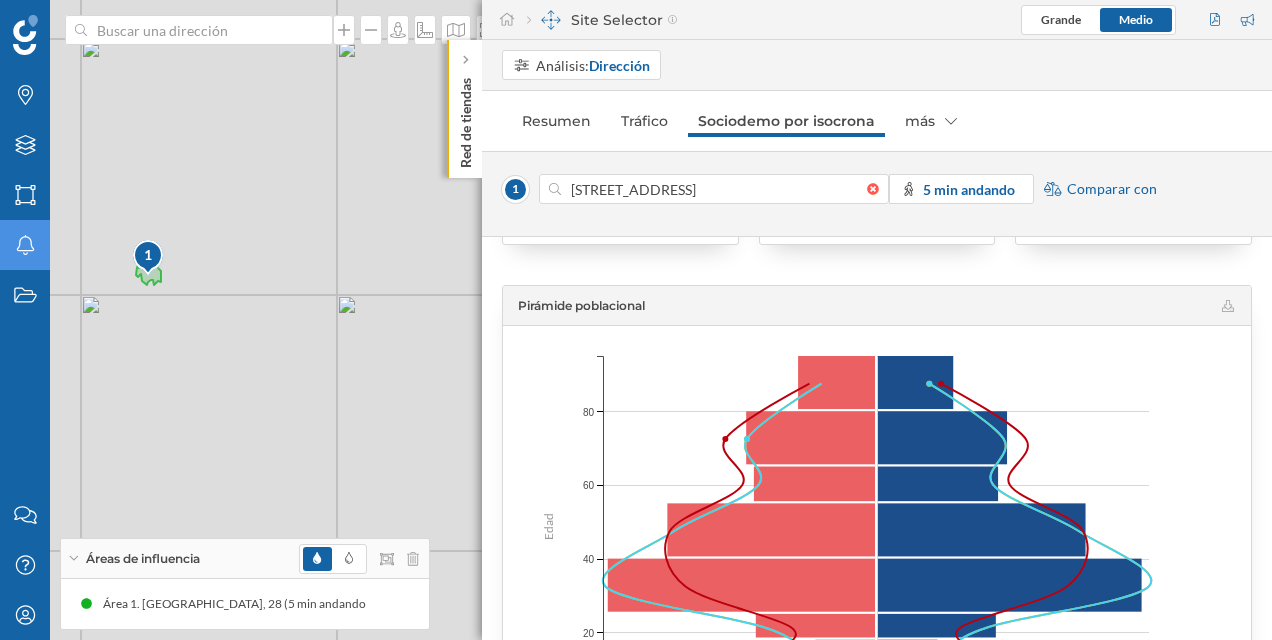 click on "Edad 80 80 60 60 40 40 20 20 0 0" 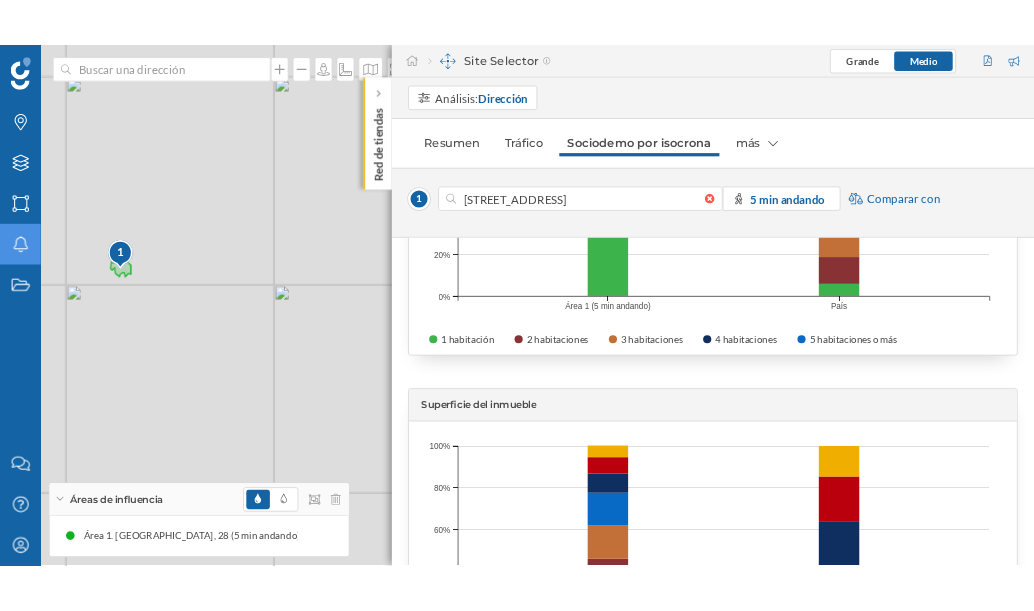scroll, scrollTop: 4782, scrollLeft: 0, axis: vertical 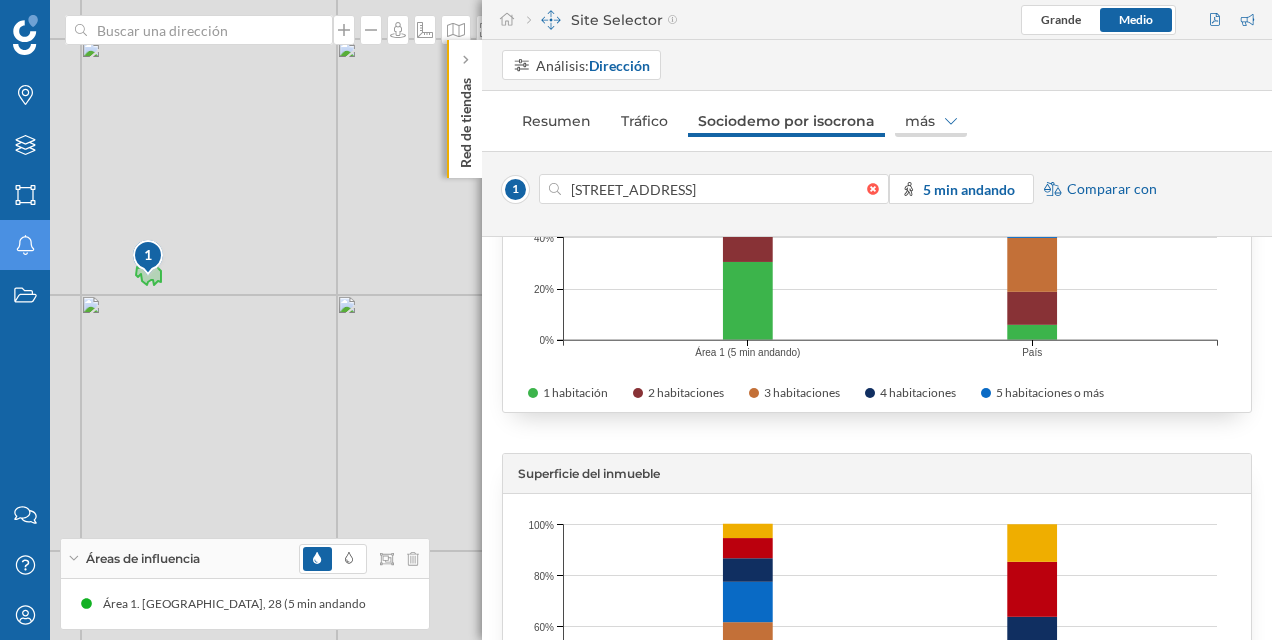 click 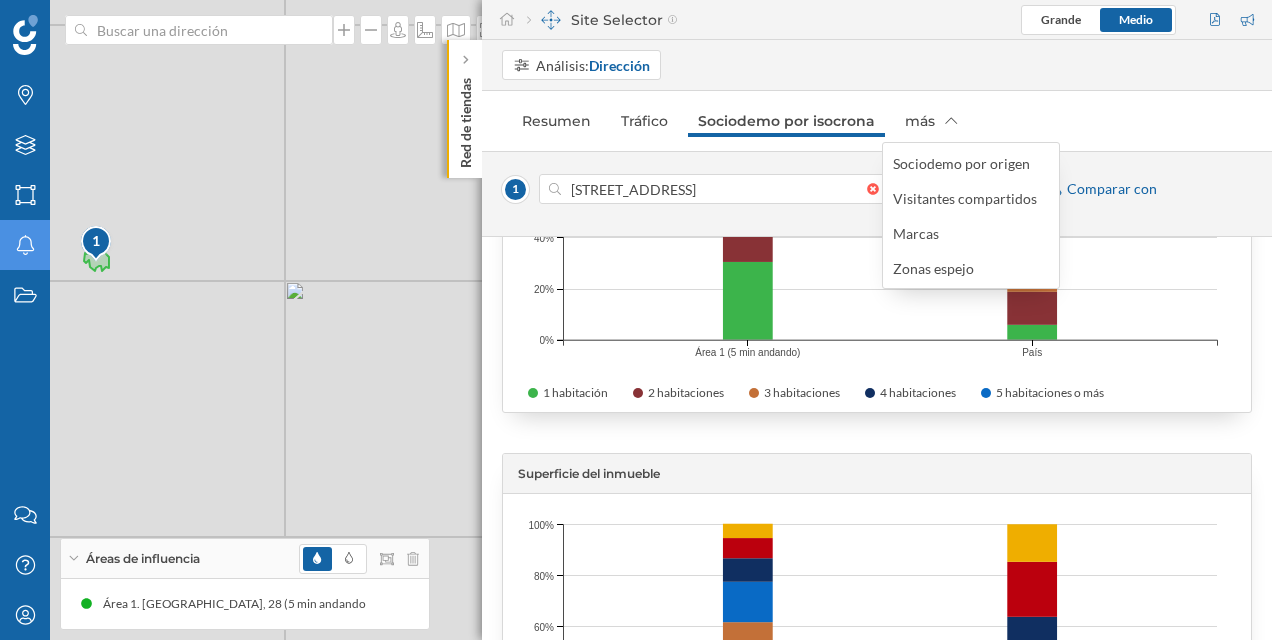drag, startPoint x: 350, startPoint y: 376, endPoint x: 258, endPoint y: 356, distance: 94.14882 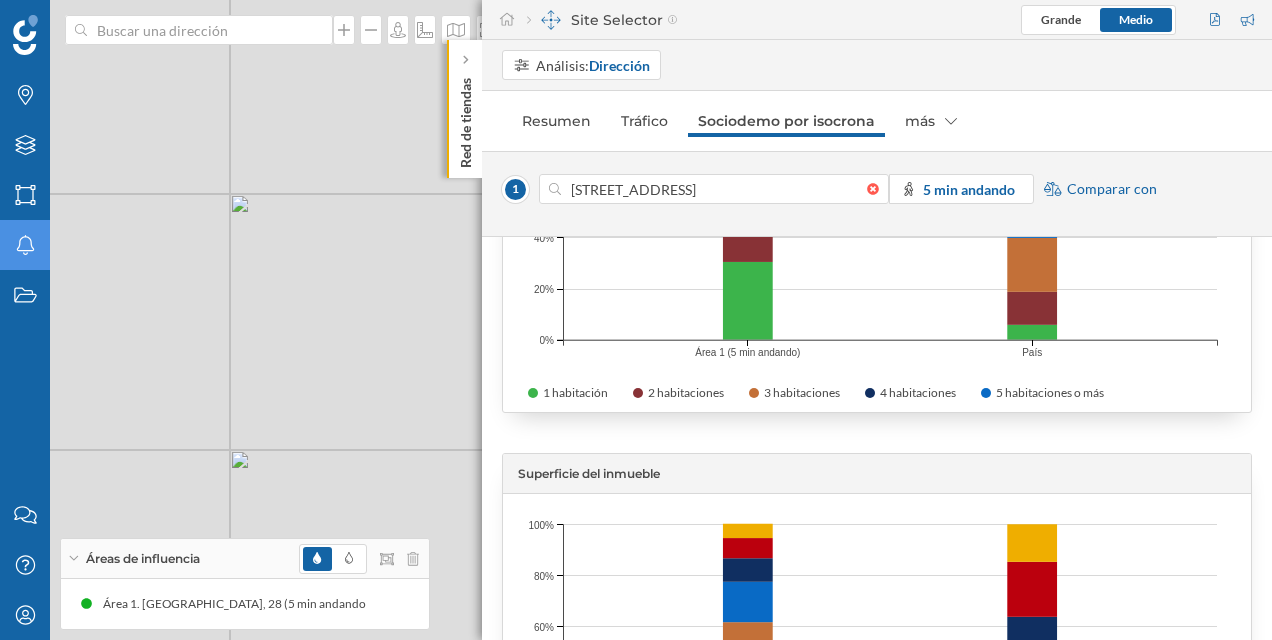 drag, startPoint x: 228, startPoint y: 326, endPoint x: 321, endPoint y: 408, distance: 123.9879 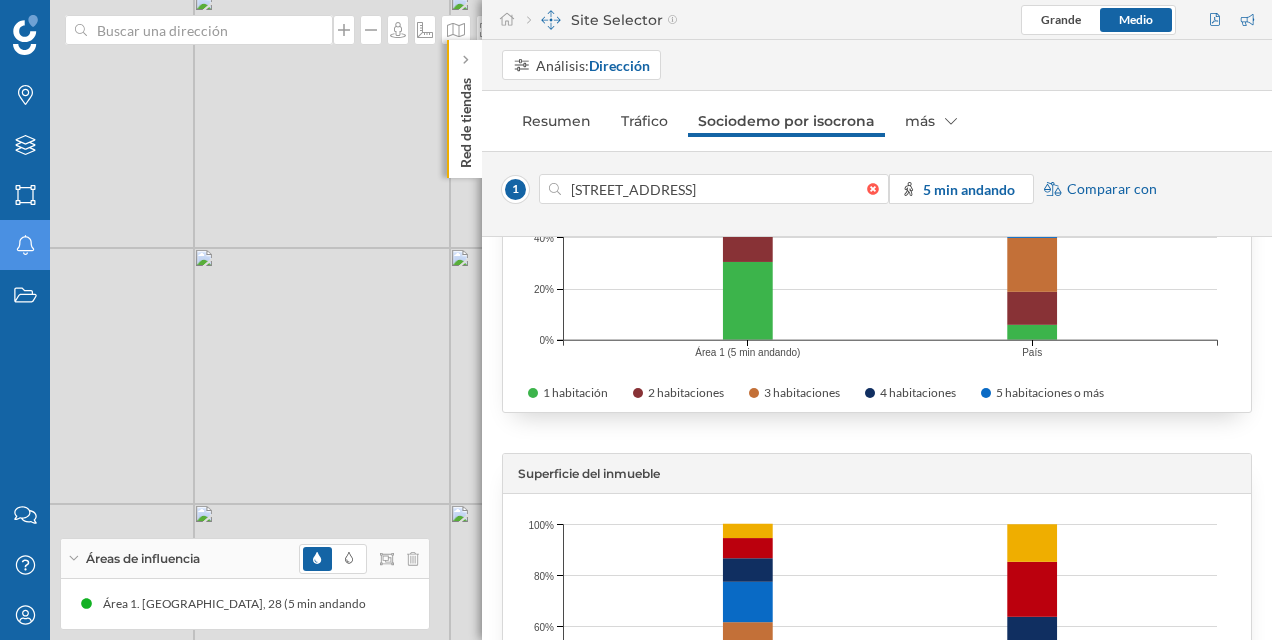 drag, startPoint x: 274, startPoint y: 278, endPoint x: 297, endPoint y: 254, distance: 33.24154 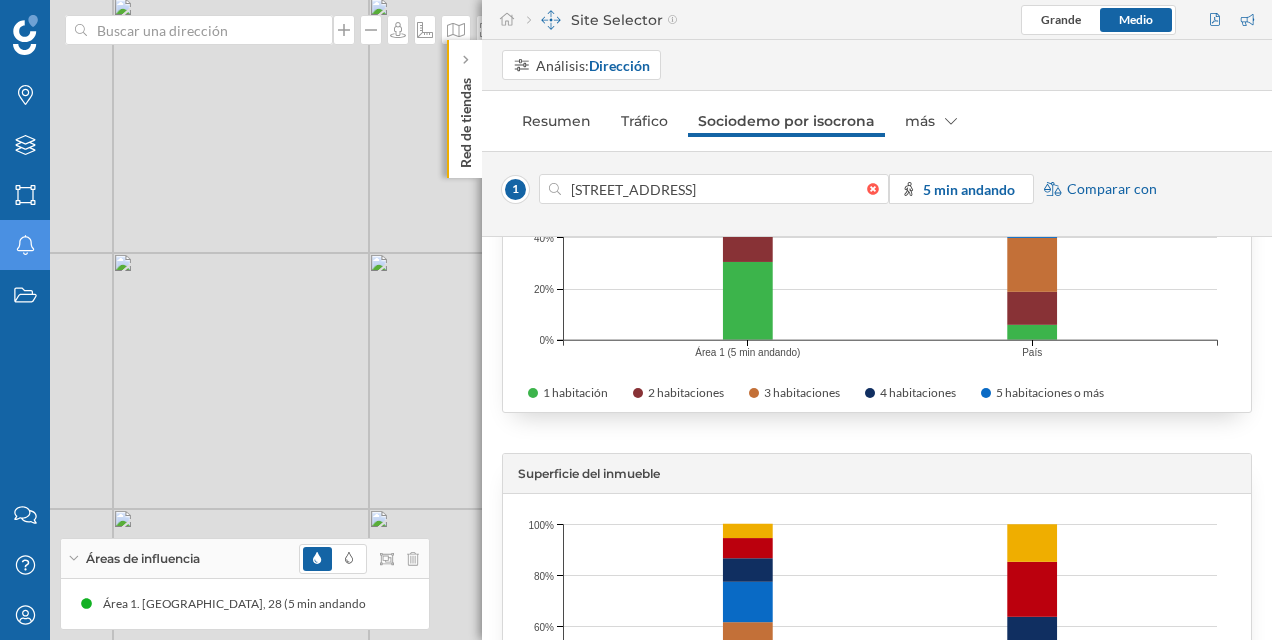 click on "1 ©  Mapbox  ©  OpenStreetMap   Improve this map" at bounding box center [636, 320] 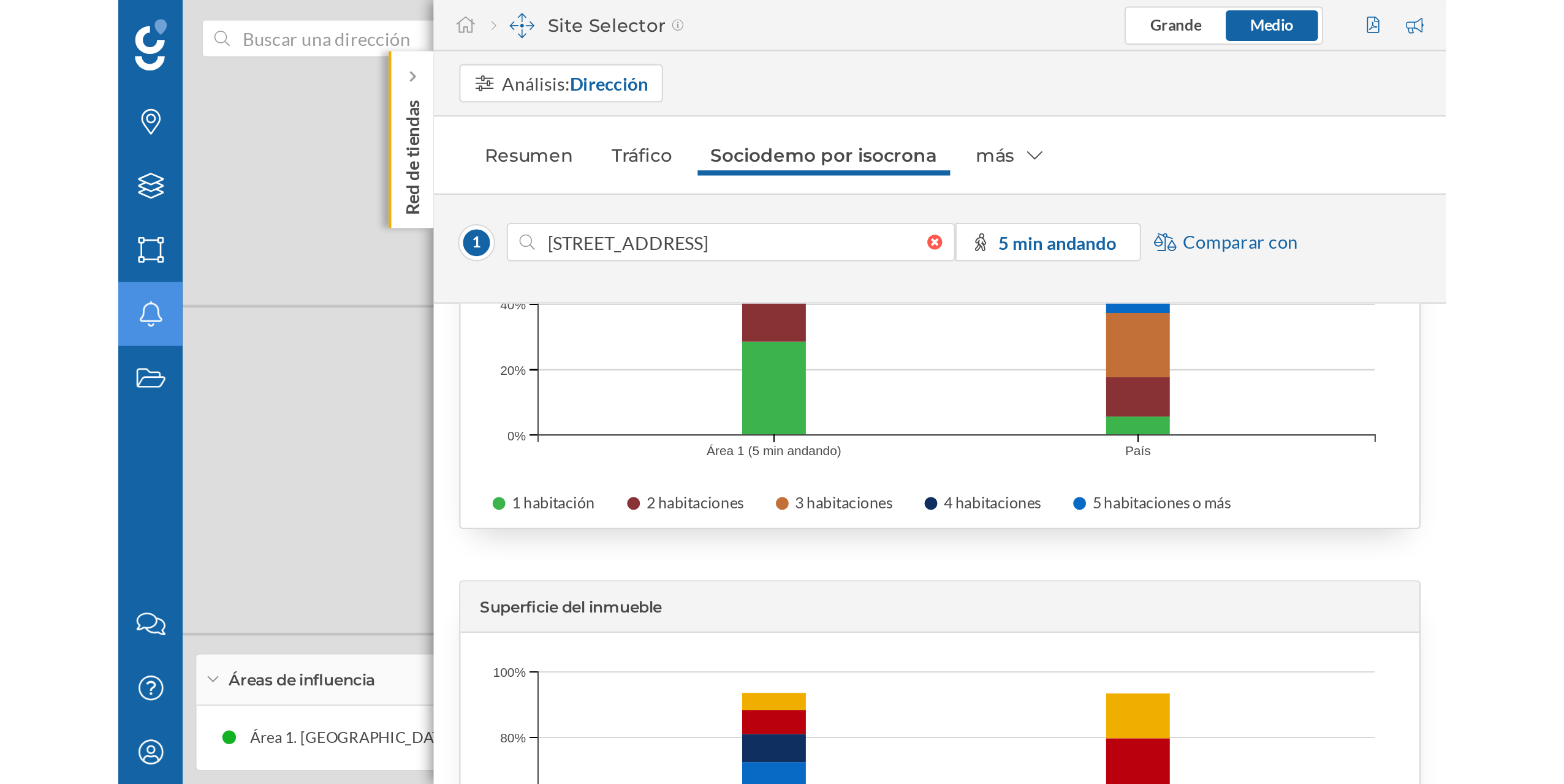 scroll, scrollTop: 2929, scrollLeft: 0, axis: vertical 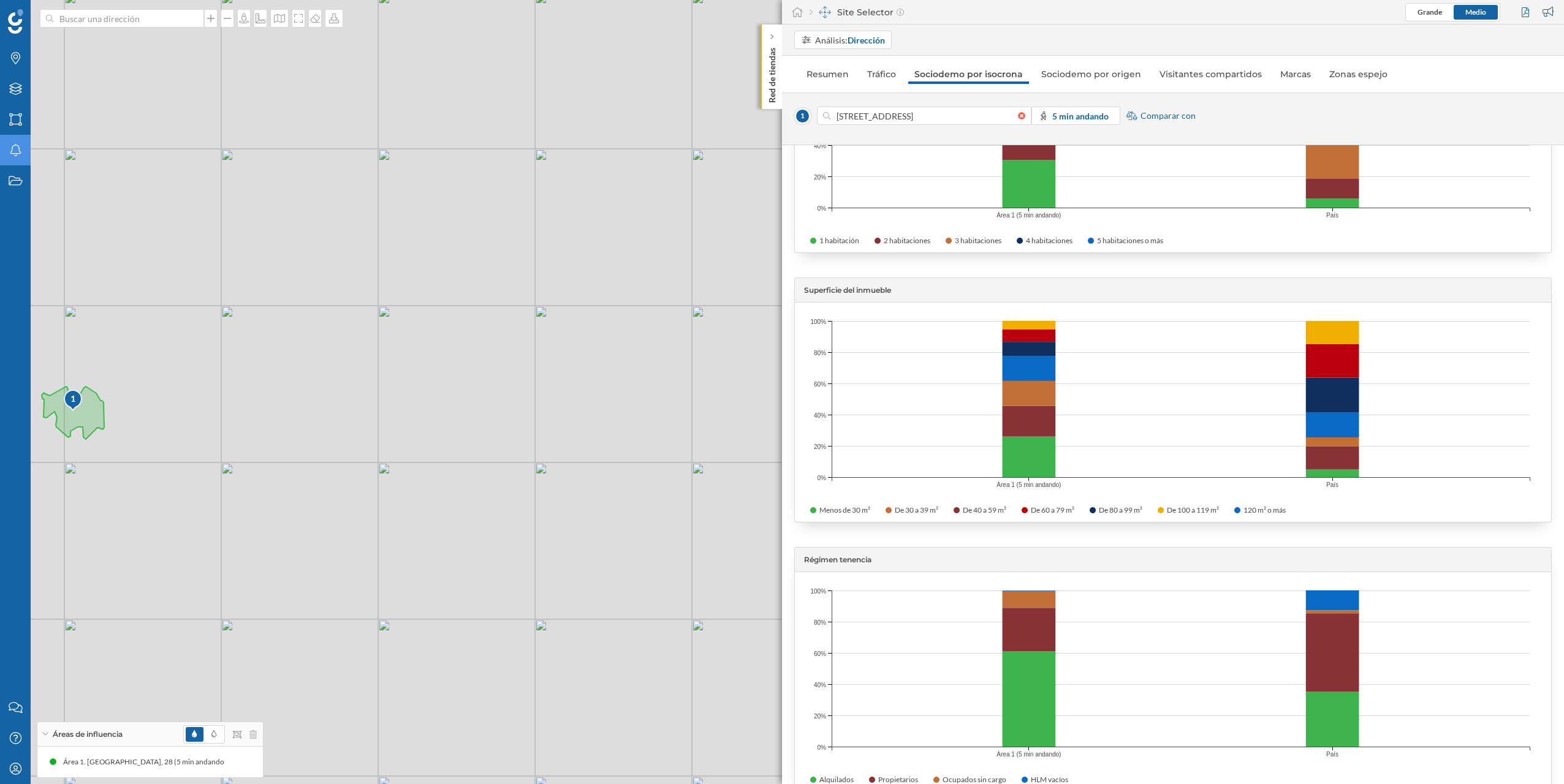 drag, startPoint x: 665, startPoint y: 427, endPoint x: 589, endPoint y: 526, distance: 124.80785 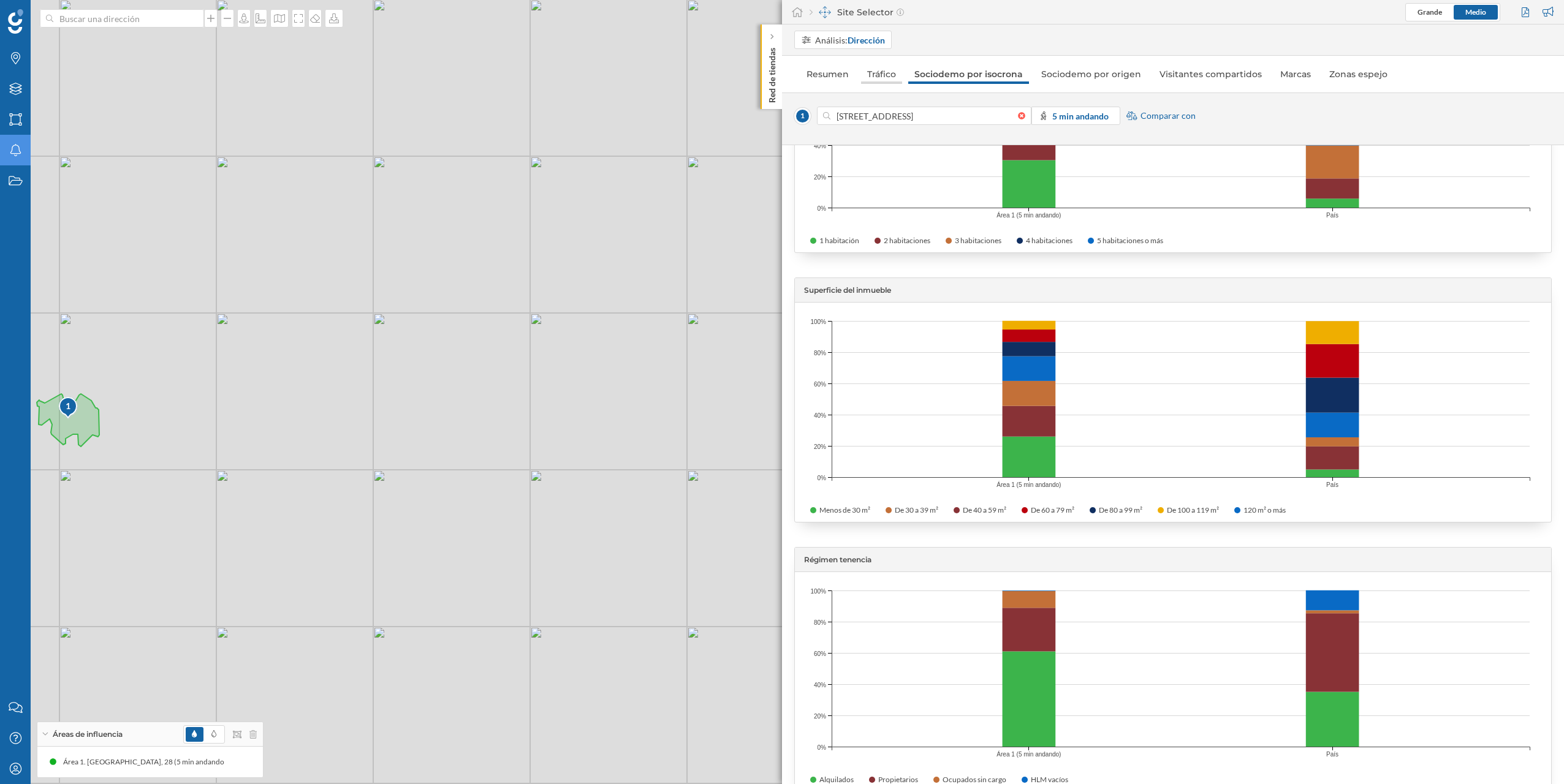click on "Tráfico" at bounding box center (881, 74) 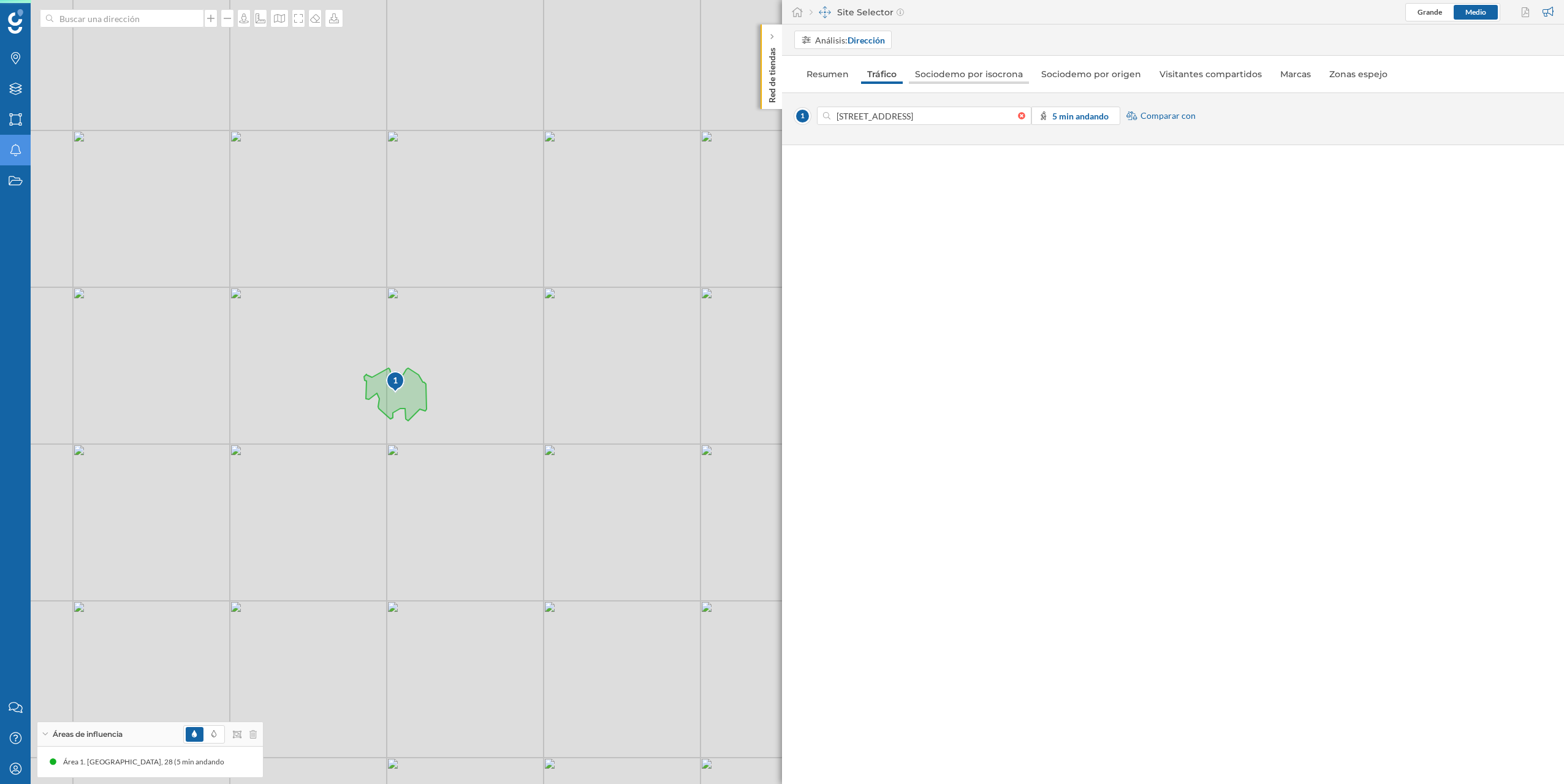 click on "Sociodemo por isocrona" at bounding box center (969, 74) 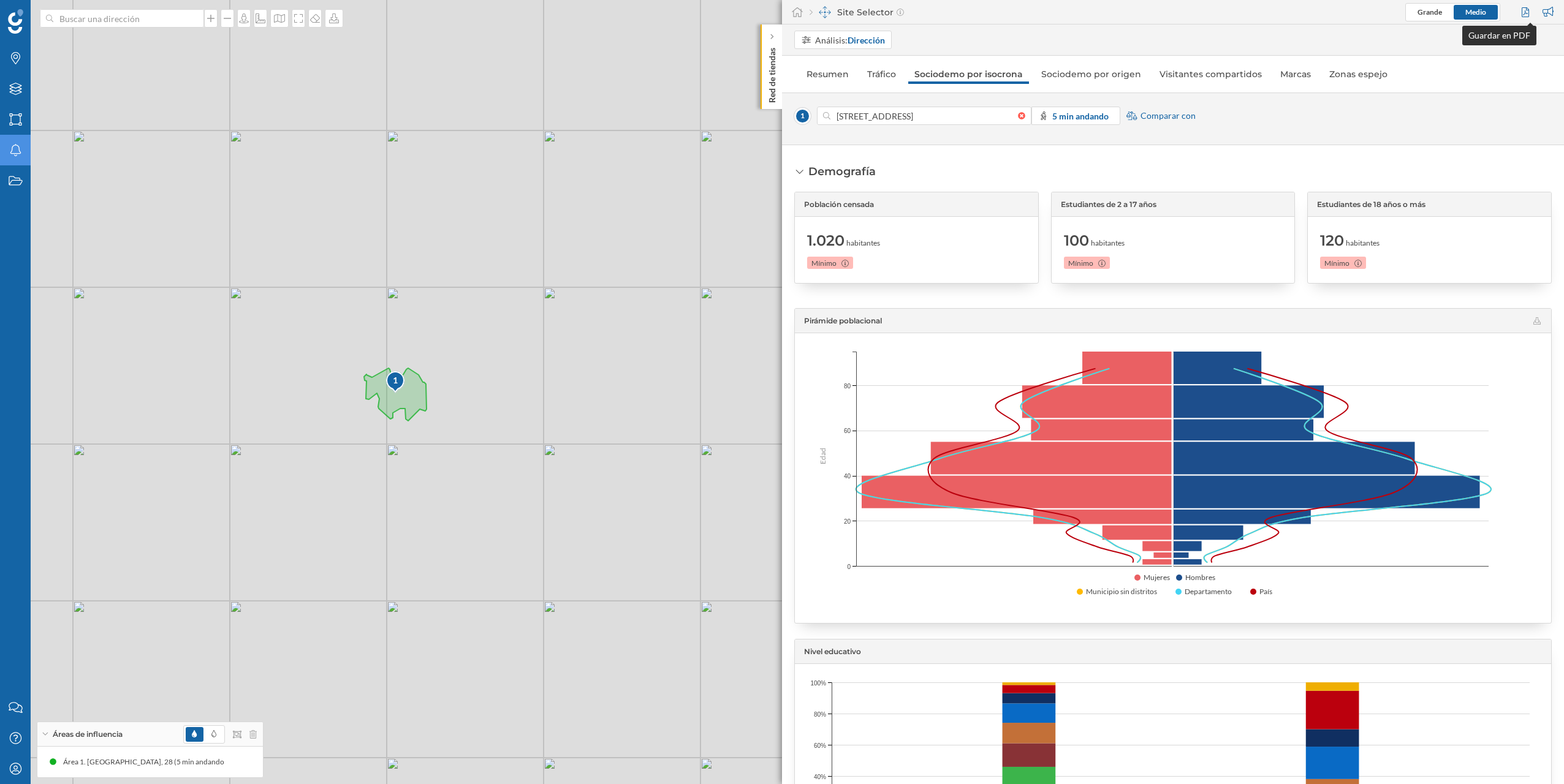 click at bounding box center (1527, 12) 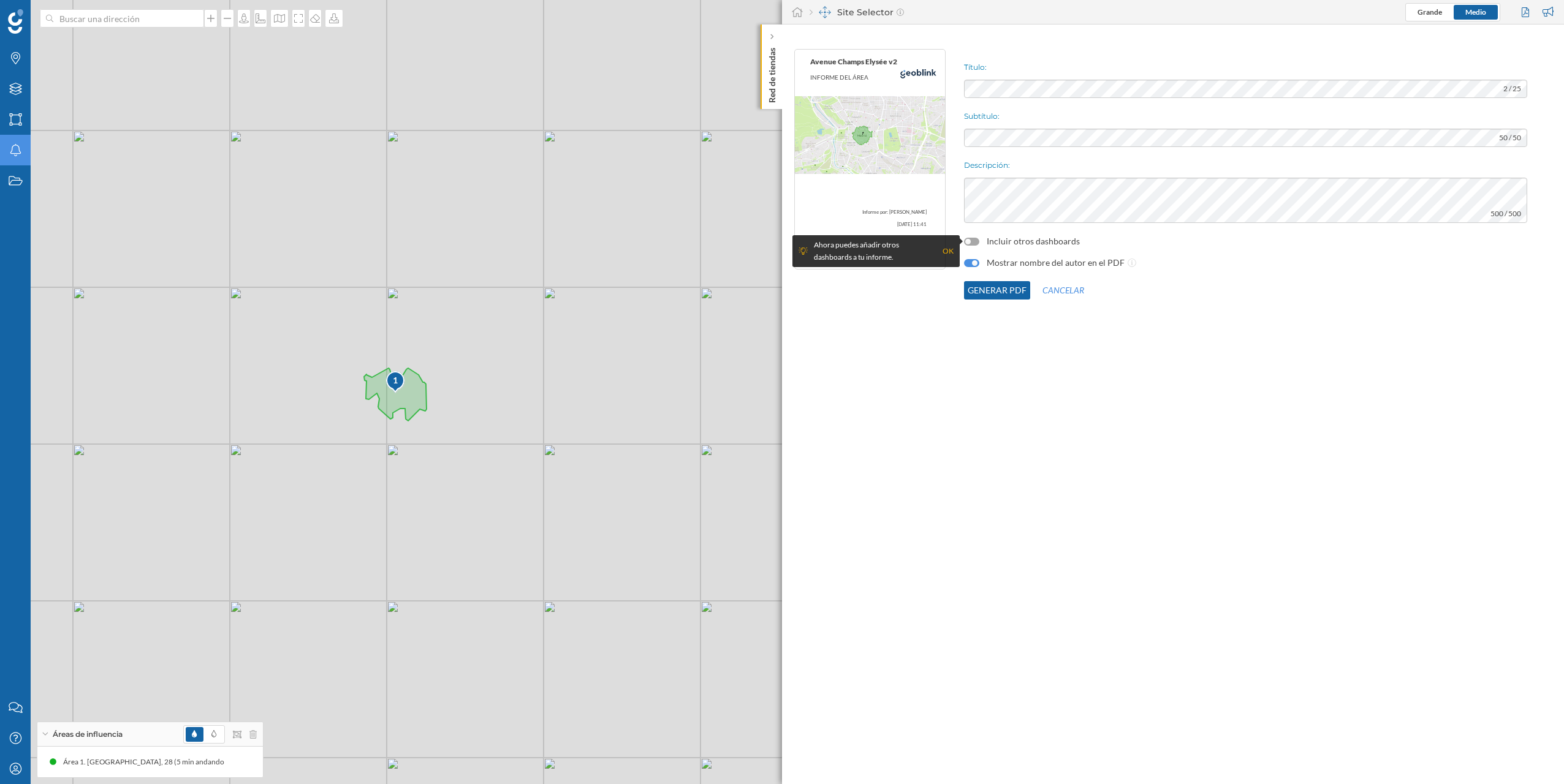 click at bounding box center (971, 241) 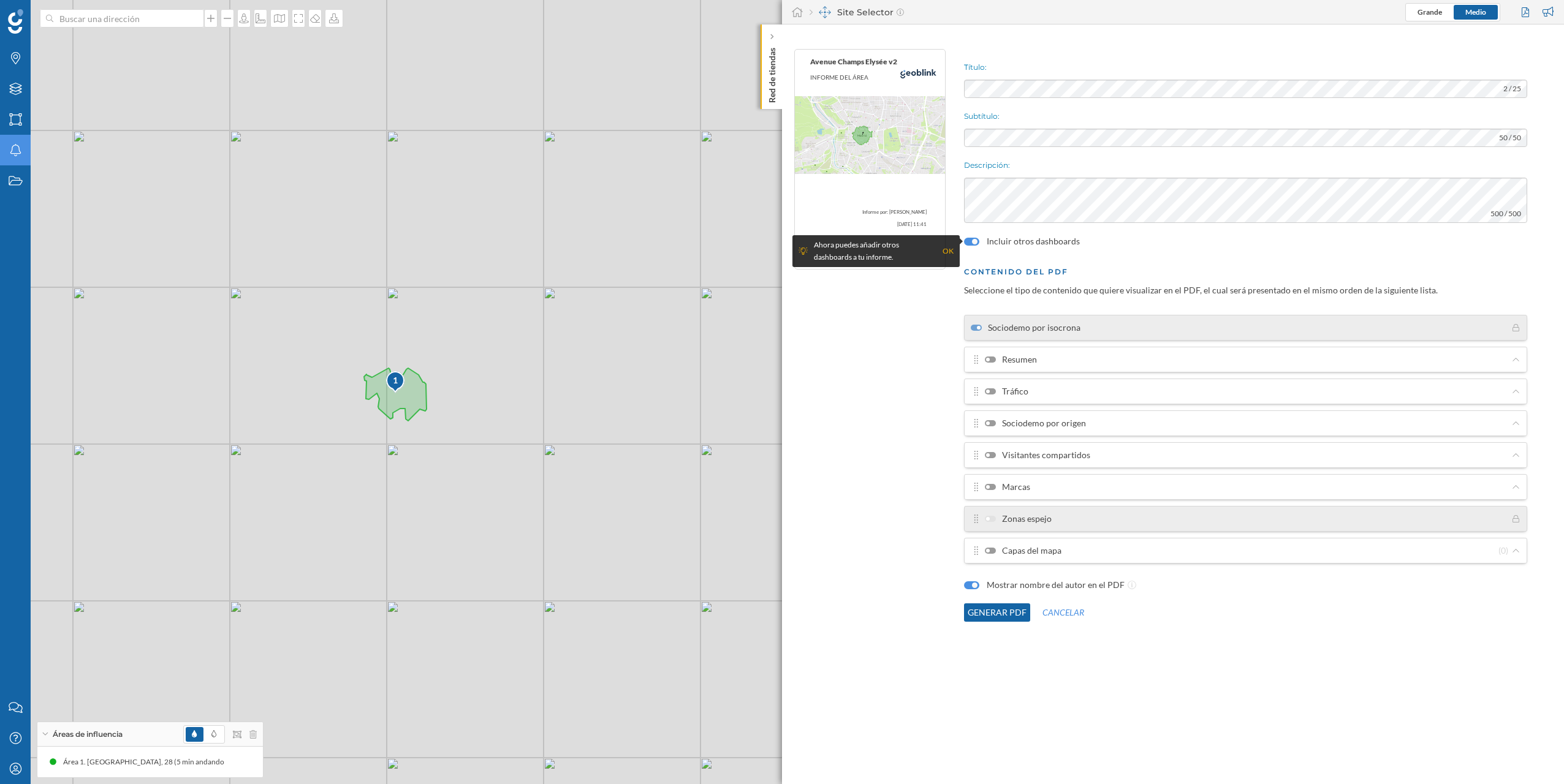 click at bounding box center [990, 360] 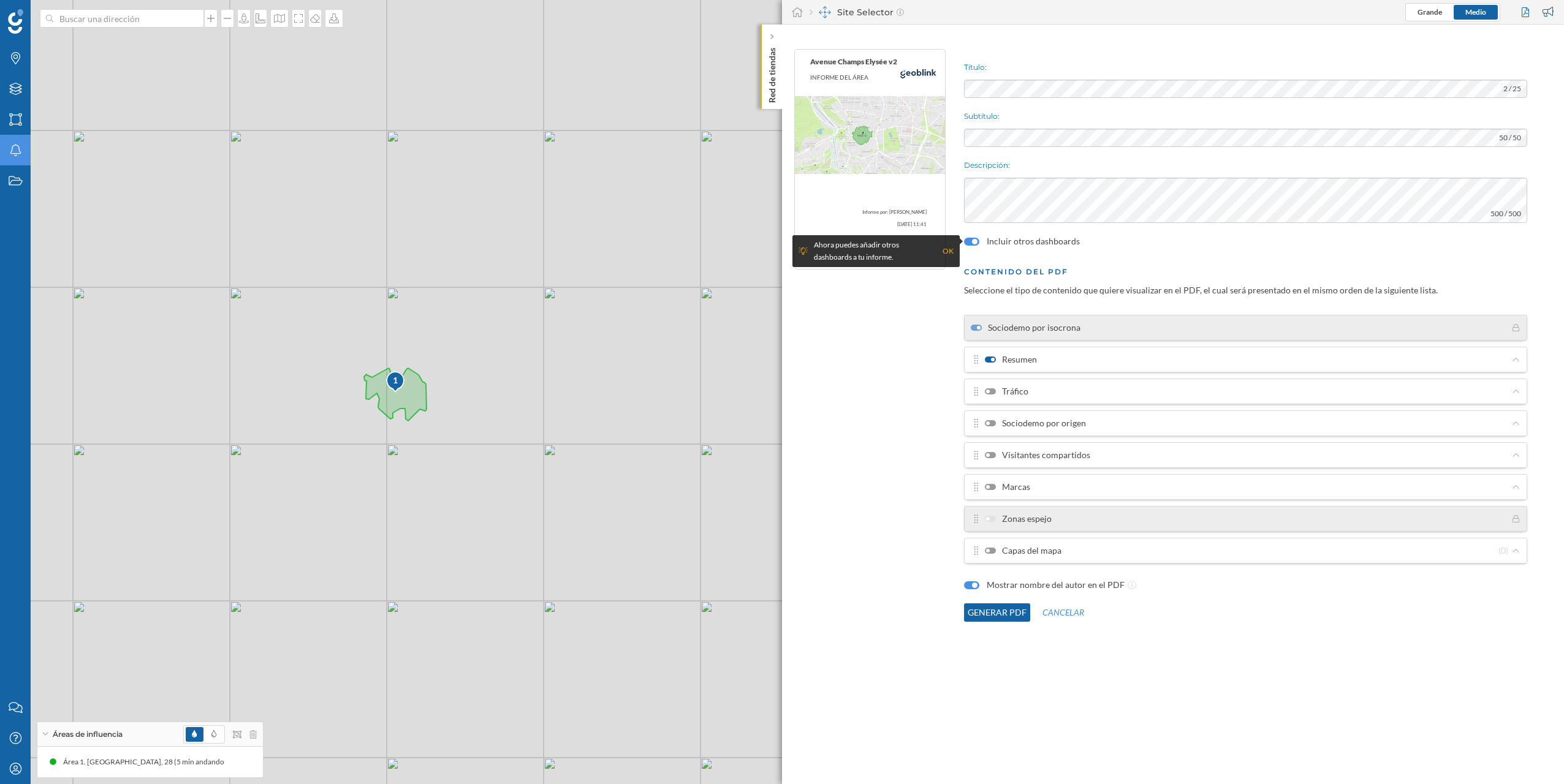 click on "Tráfico" at bounding box center [1006, 391] 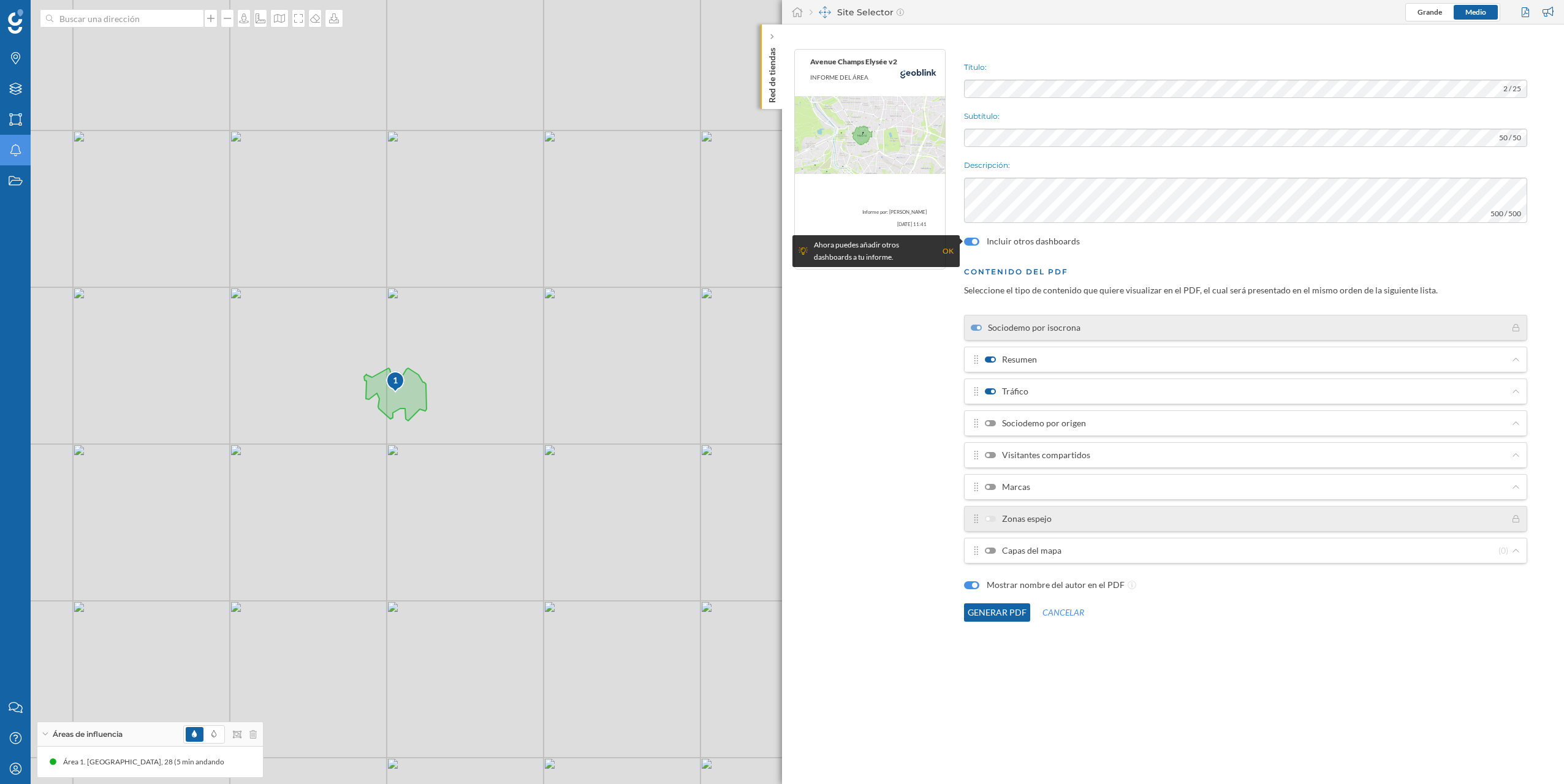 click on "Sociodemo por origen" at bounding box center (1245, 423) 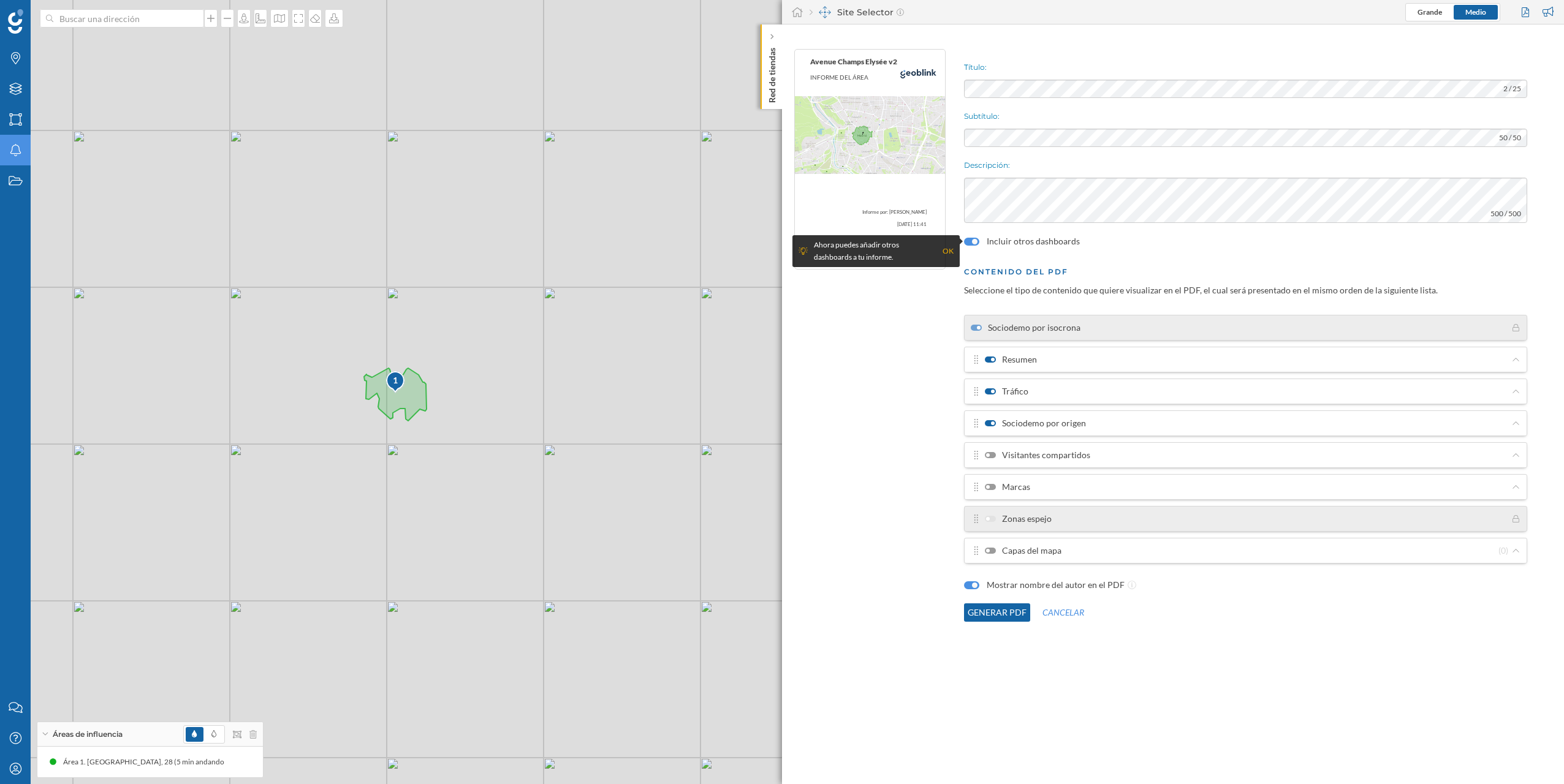 click at bounding box center [990, 455] 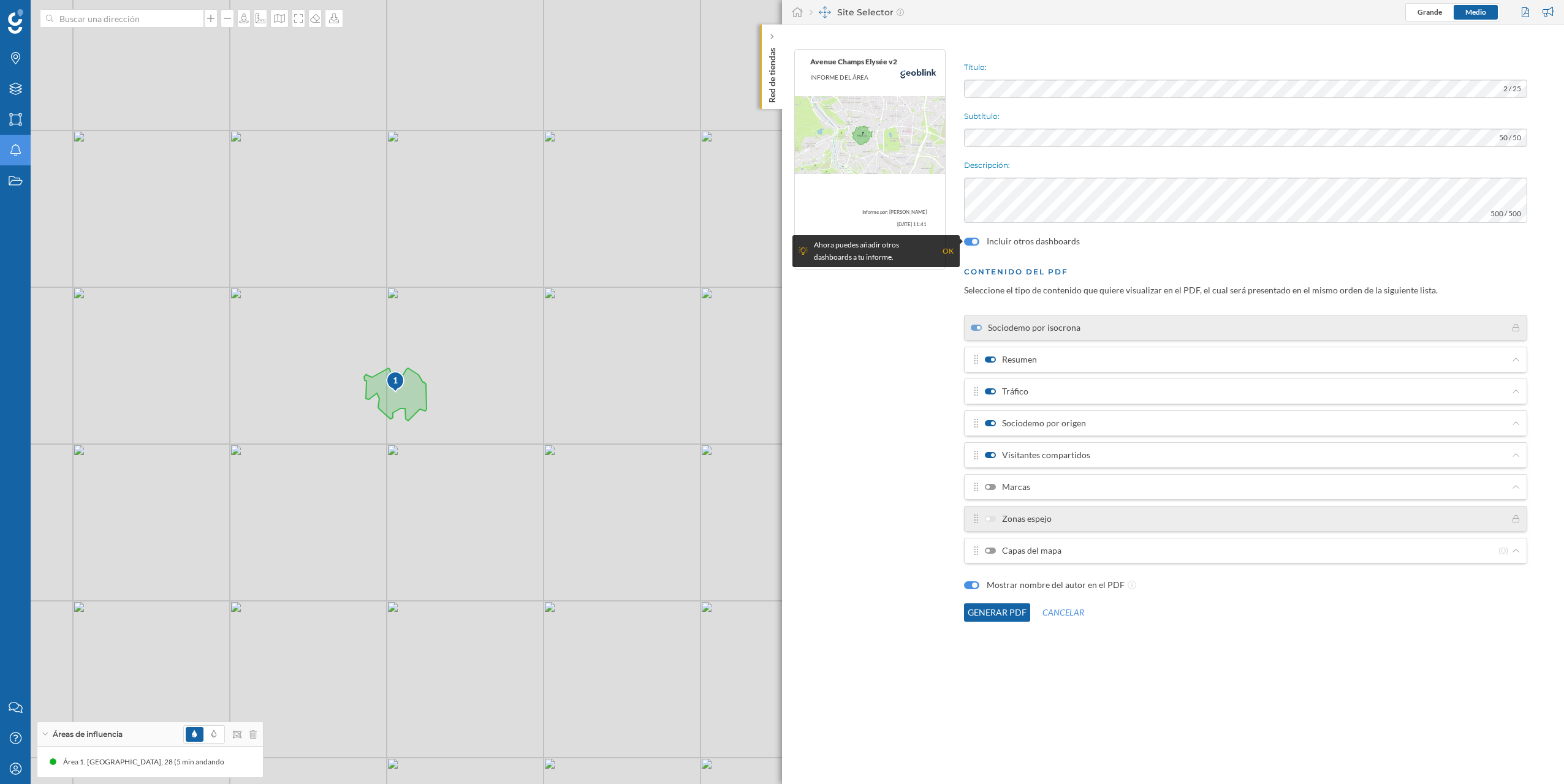 click on "Marcas" at bounding box center (1008, 487) 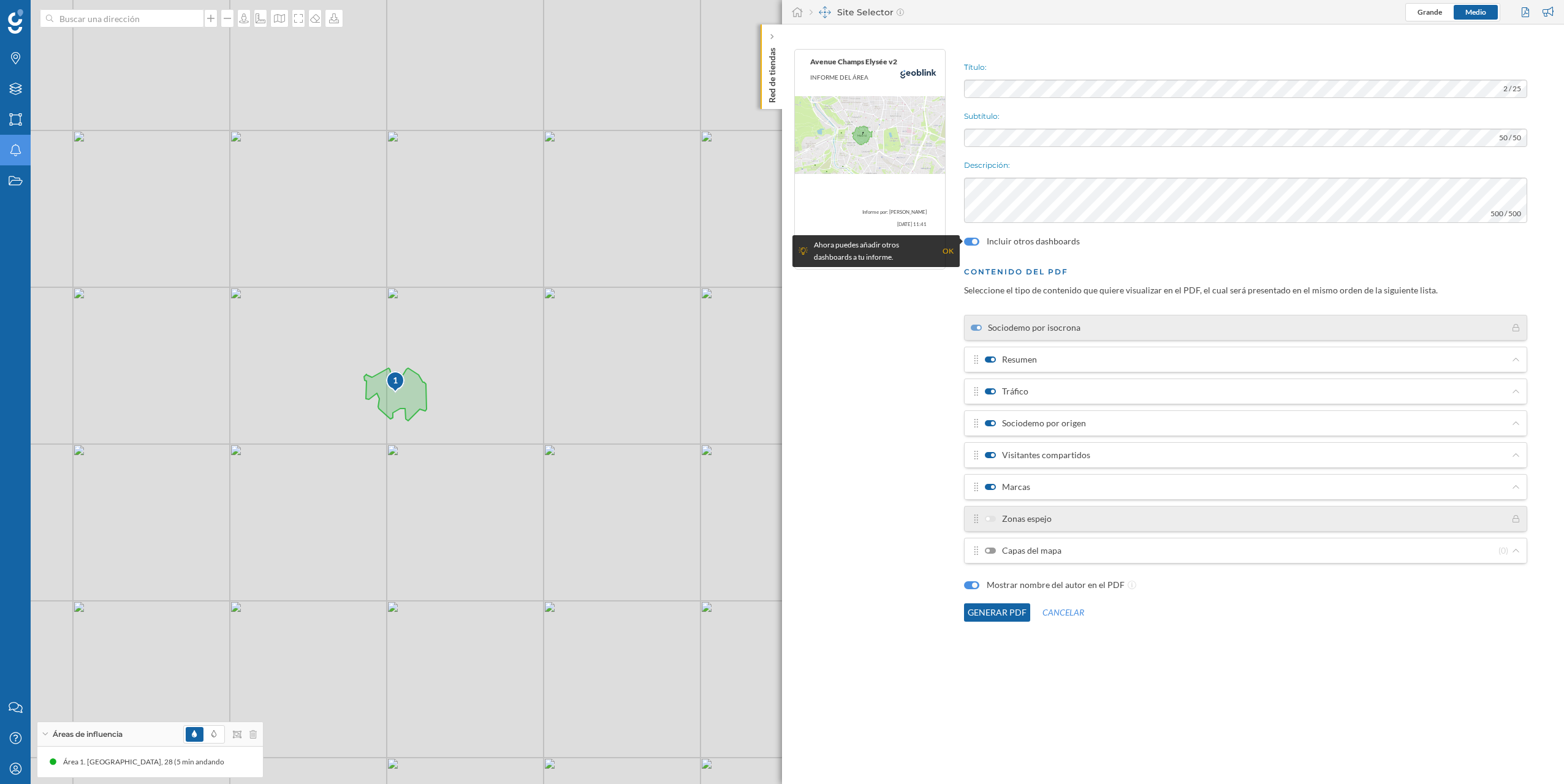 click on "Generar PDF" 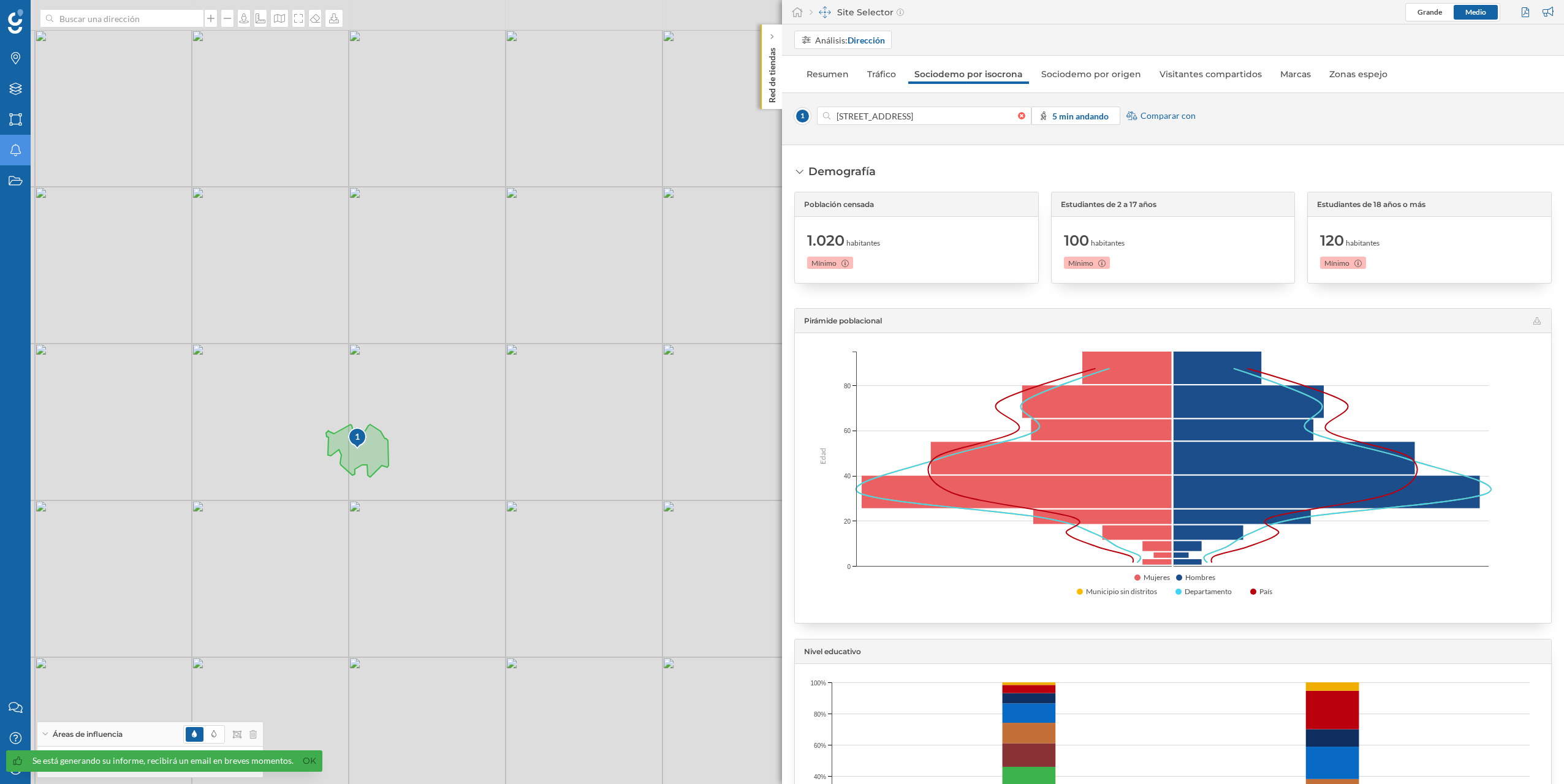 drag, startPoint x: 618, startPoint y: 487, endPoint x: 575, endPoint y: 547, distance: 73.81734 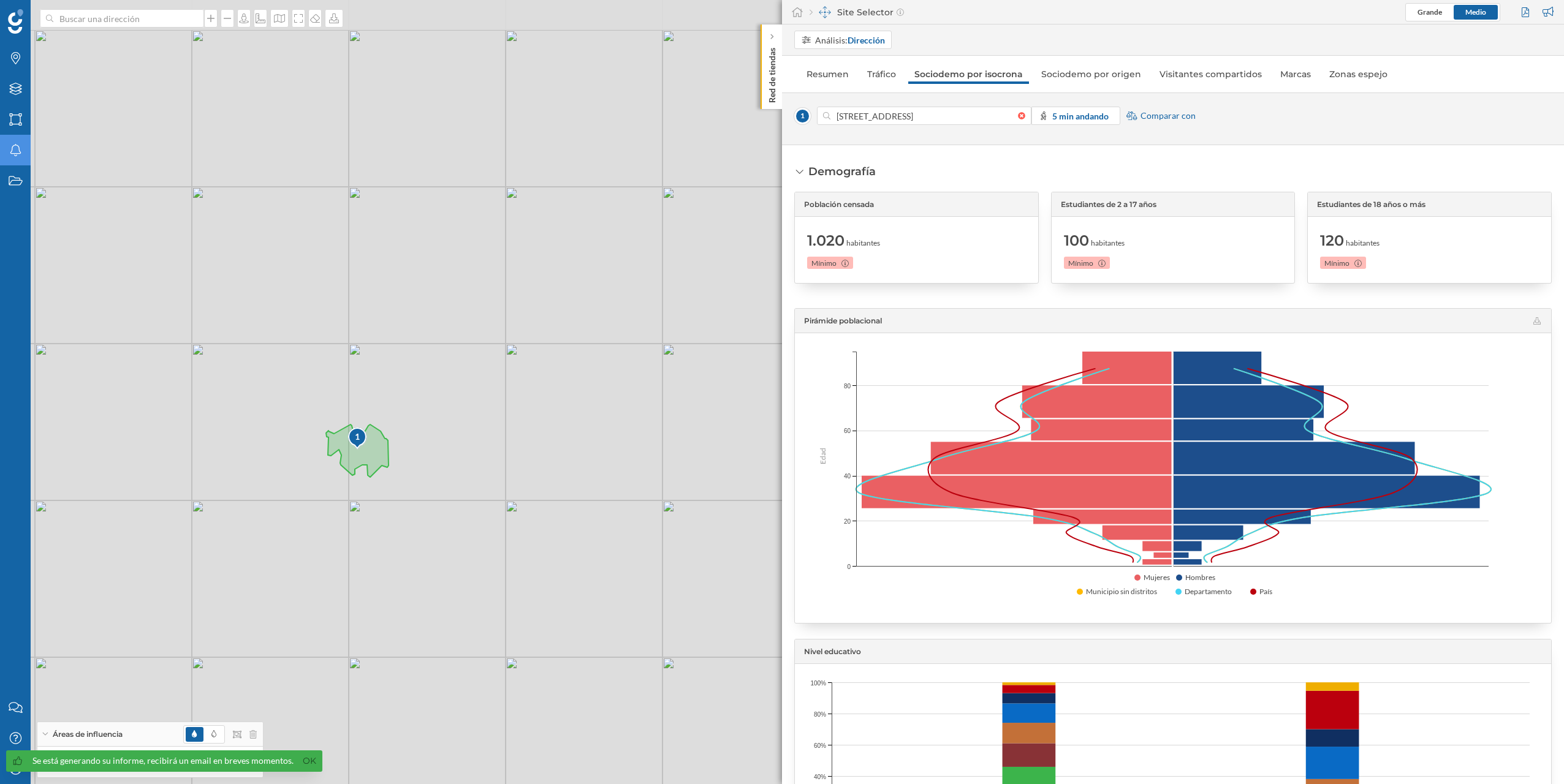 click on "1 ©  Mapbox  ©  OpenStreetMap   Improve this map" at bounding box center (782, 392) 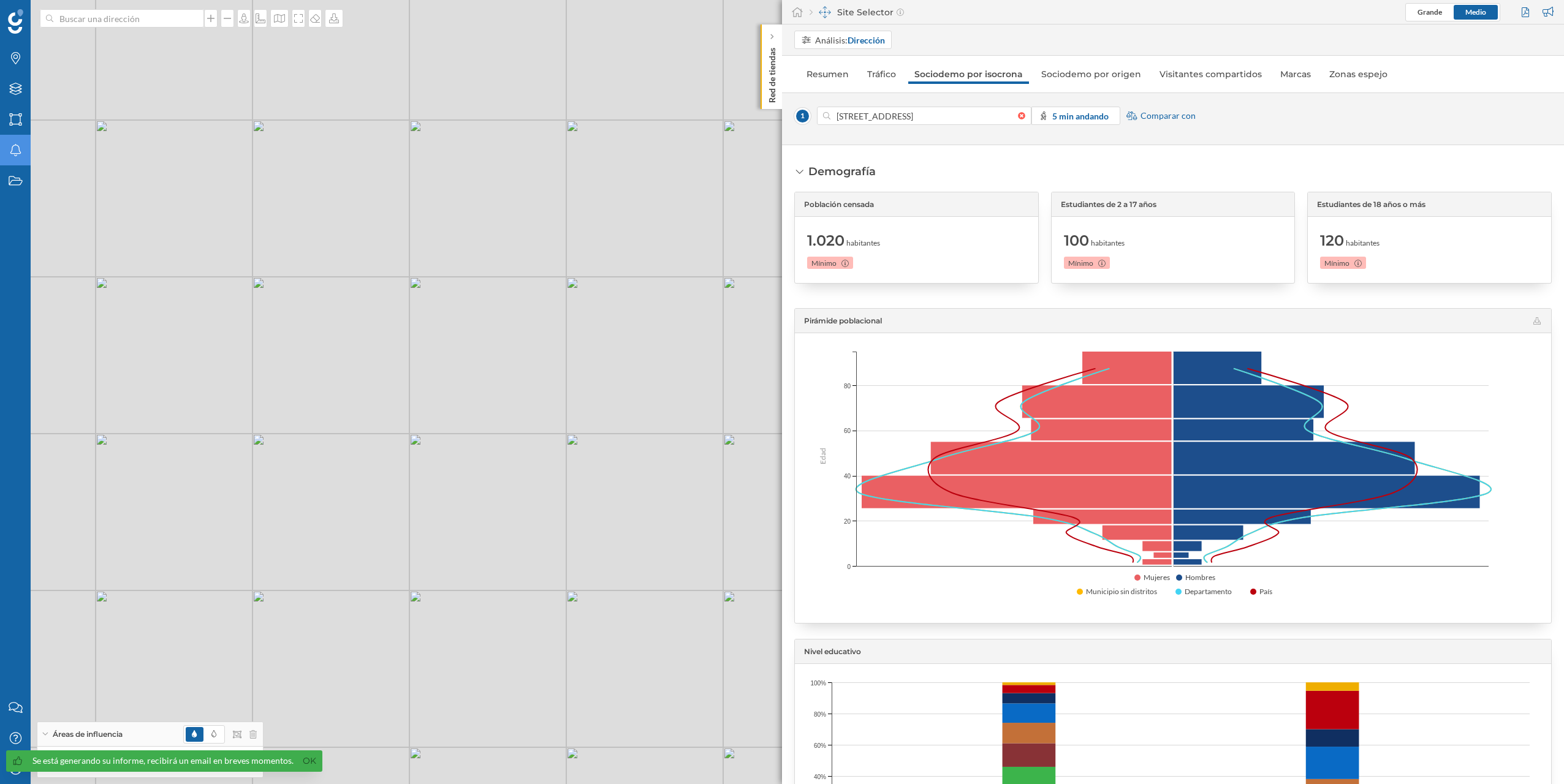 drag, startPoint x: 594, startPoint y: 537, endPoint x: 572, endPoint y: 591, distance: 58.30952 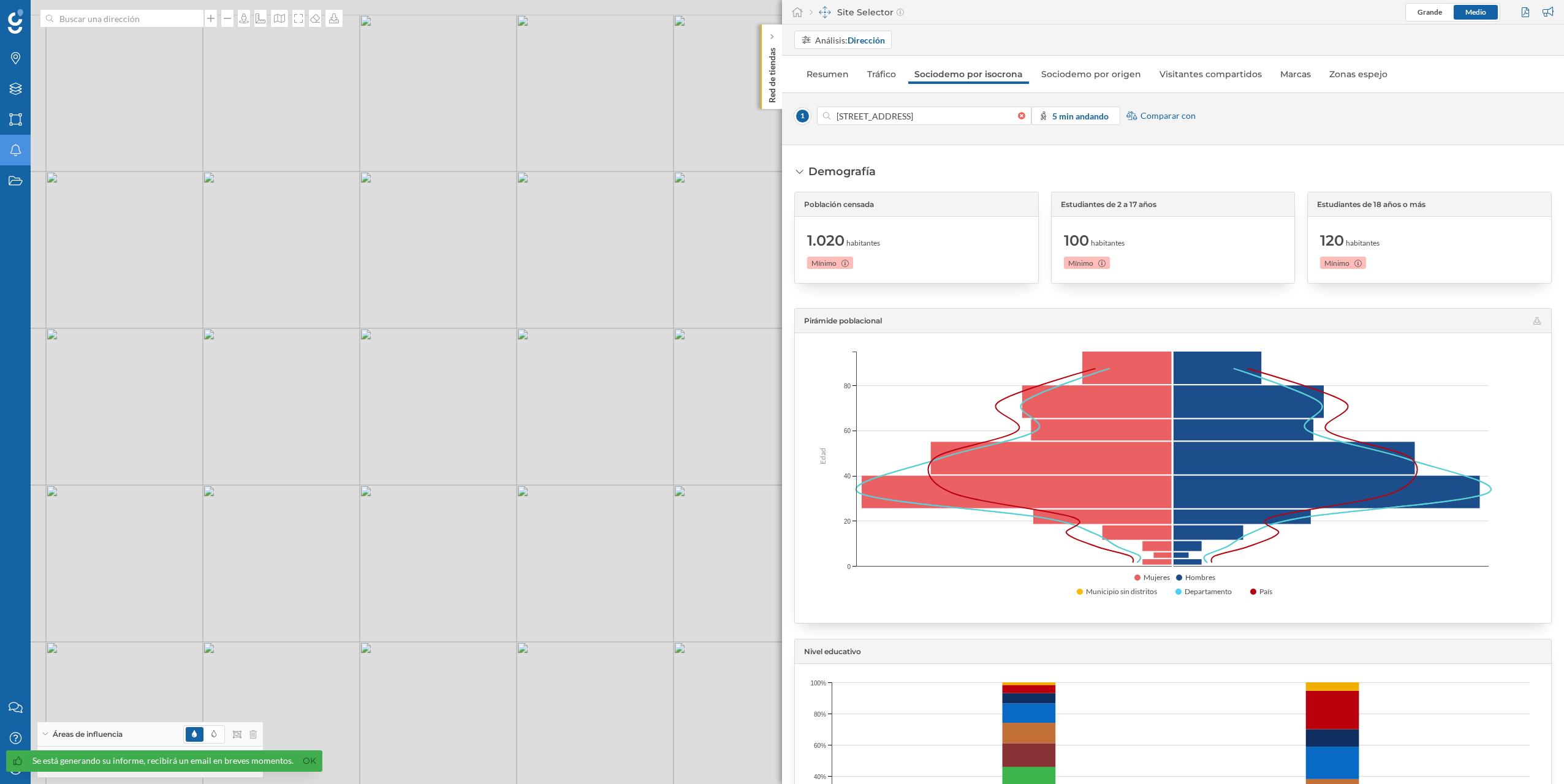 drag, startPoint x: 612, startPoint y: 481, endPoint x: 531, endPoint y: 562, distance: 114.5513 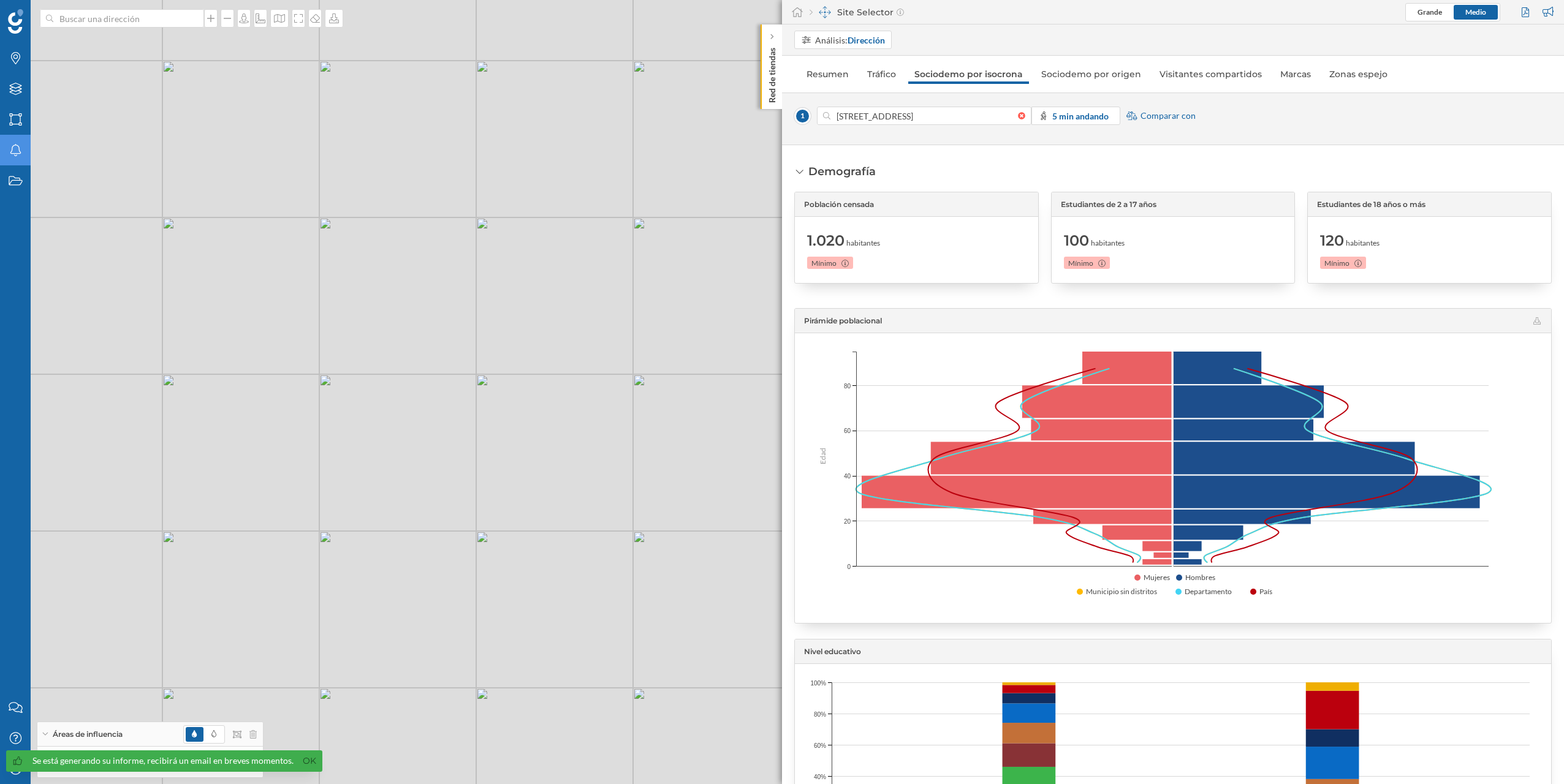 drag, startPoint x: 645, startPoint y: 466, endPoint x: 497, endPoint y: 460, distance: 148.12157 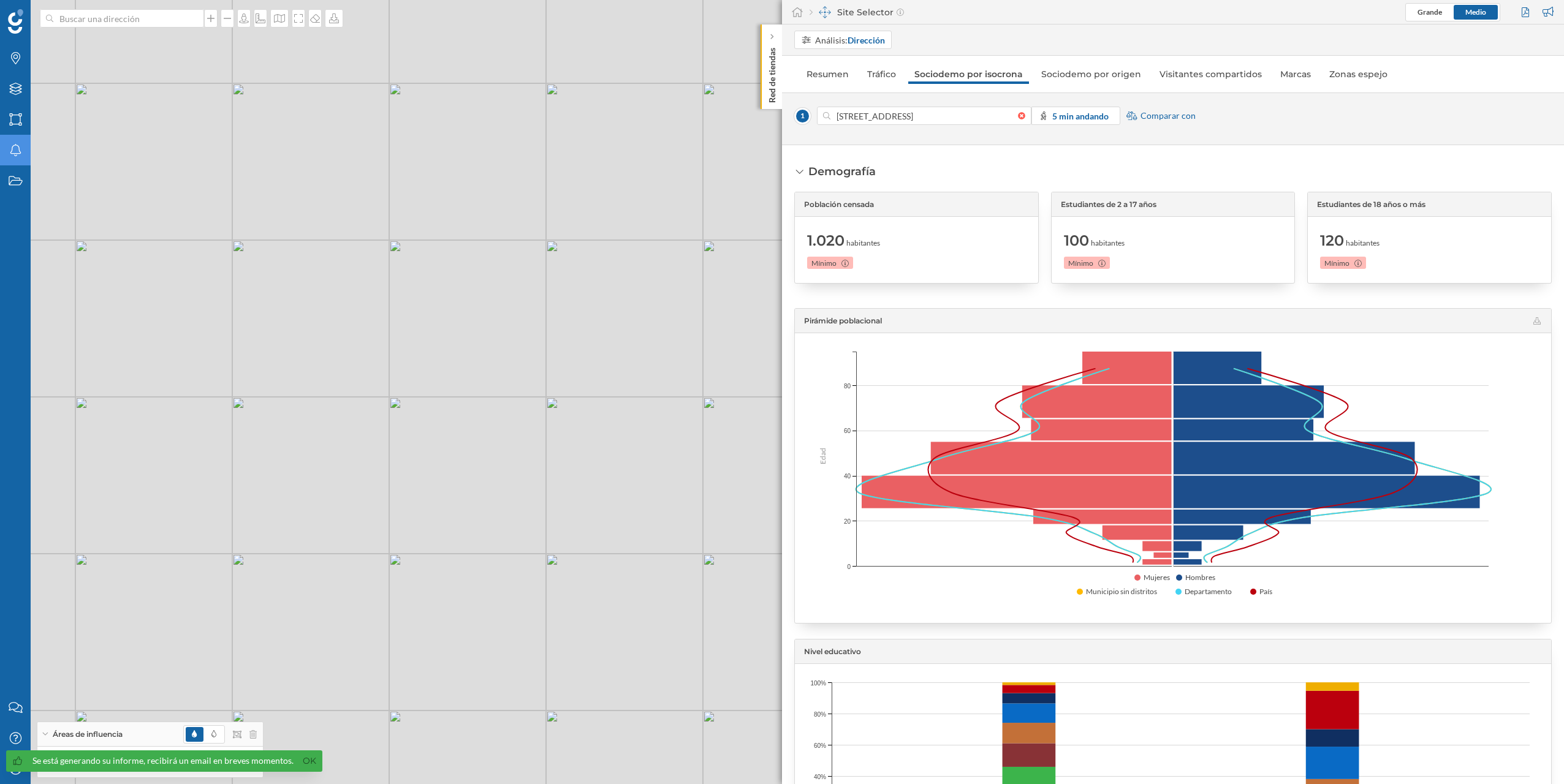 drag, startPoint x: 598, startPoint y: 447, endPoint x: 500, endPoint y: 460, distance: 98.8585 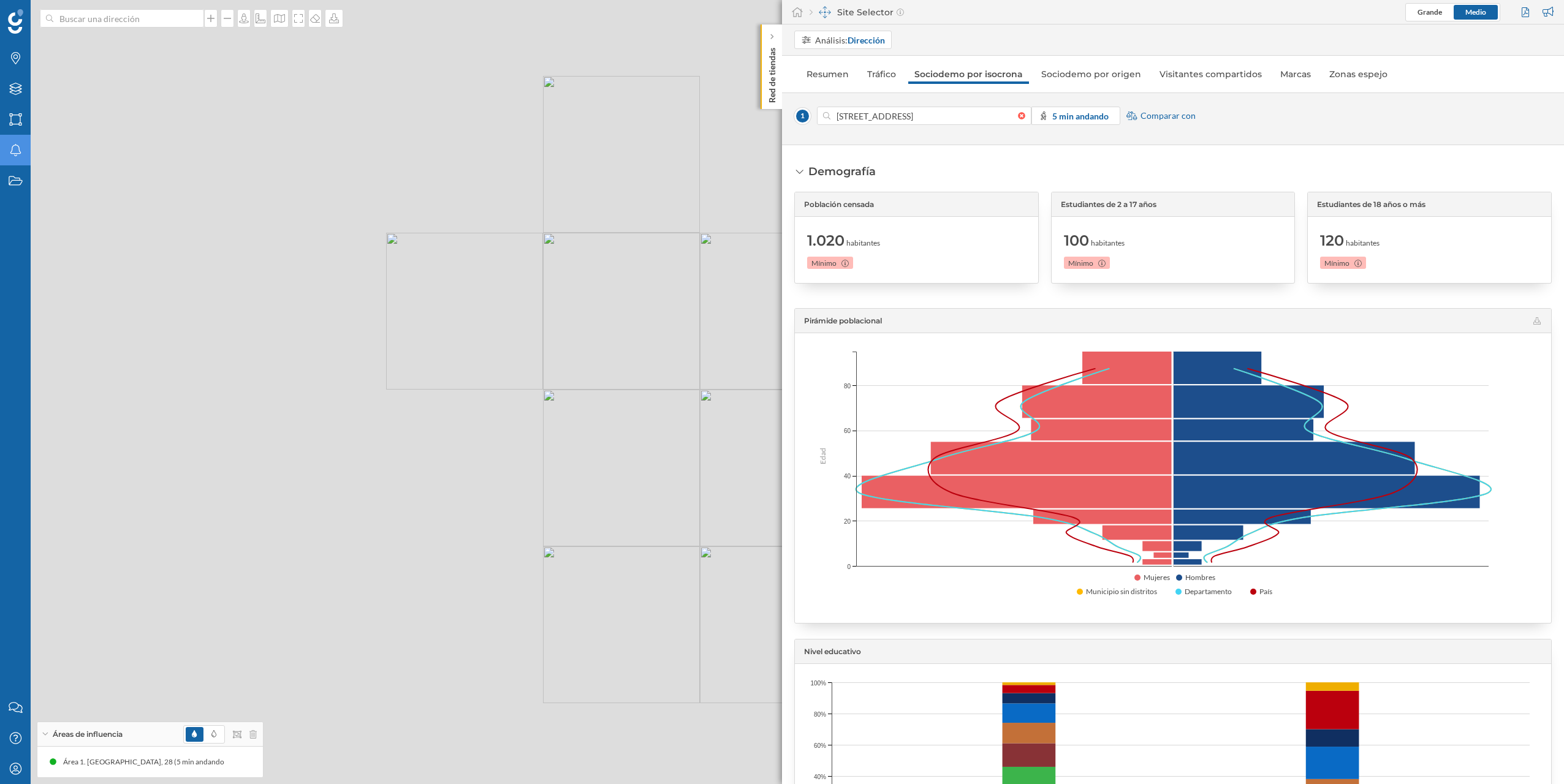 drag, startPoint x: 561, startPoint y: 450, endPoint x: 624, endPoint y: 503, distance: 82.32861 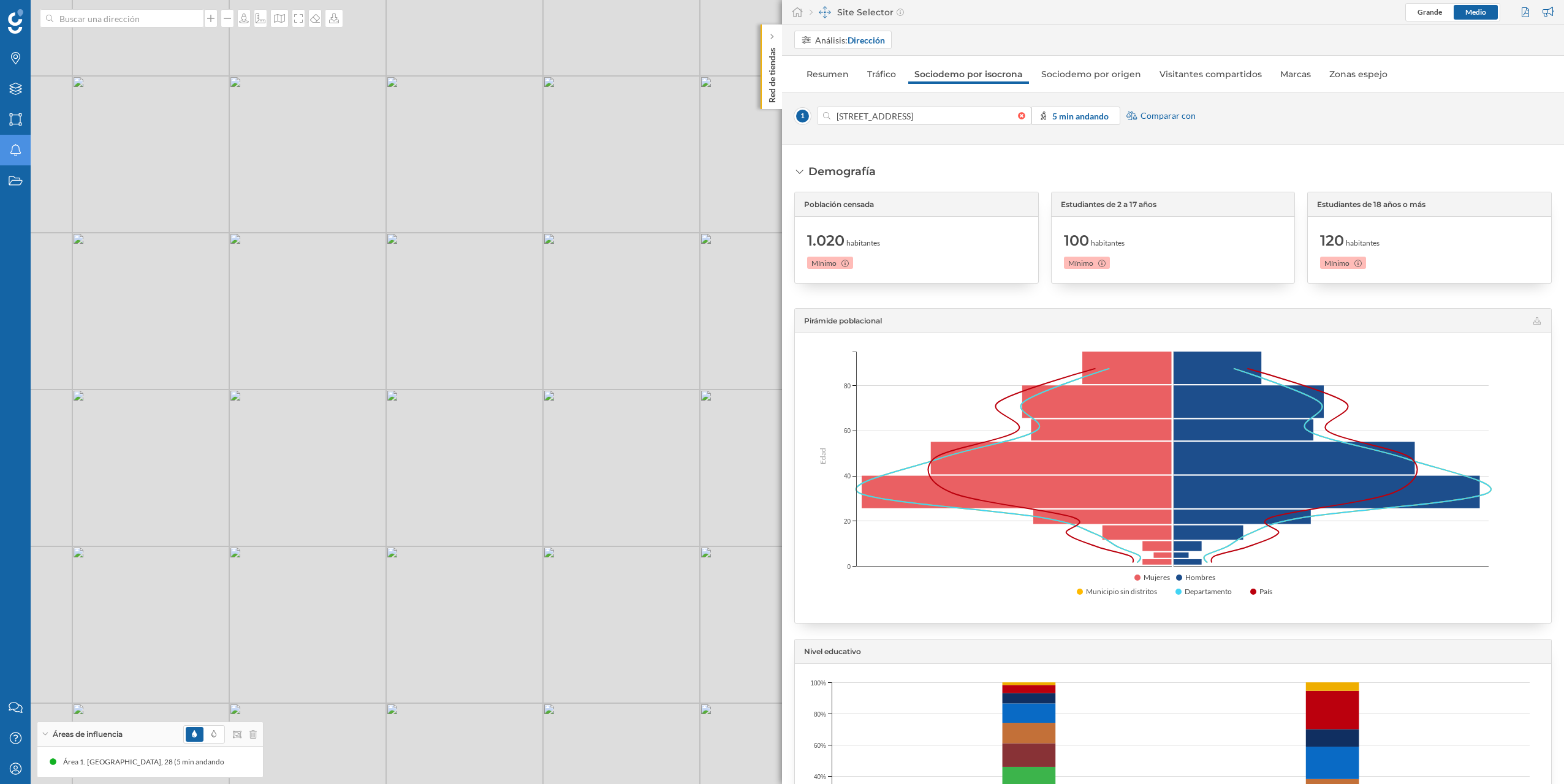click on "1 ©  Mapbox  ©  OpenStreetMap   Improve this map" at bounding box center [782, 392] 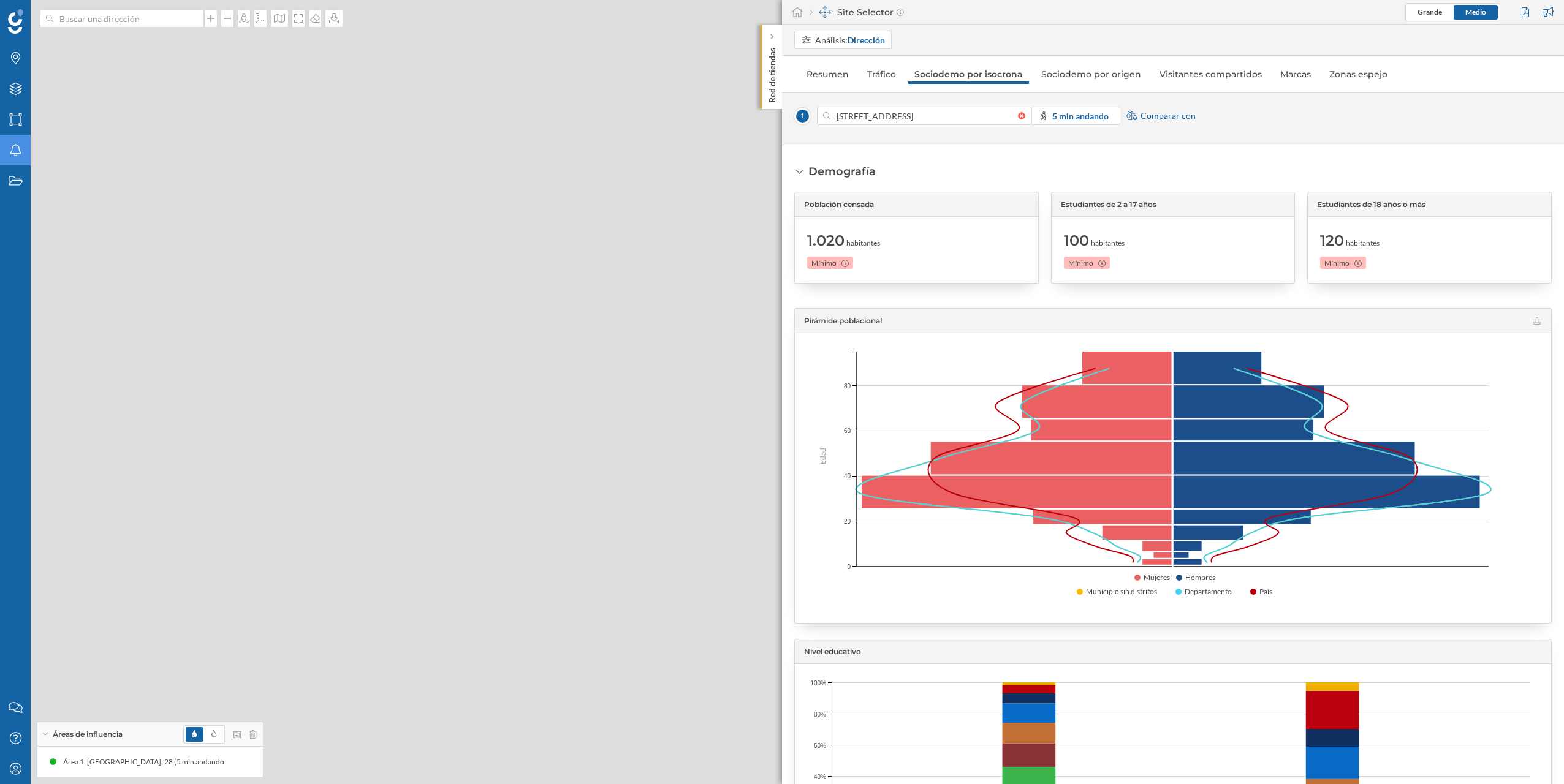 drag, startPoint x: 316, startPoint y: 446, endPoint x: 415, endPoint y: 485, distance: 106.4049 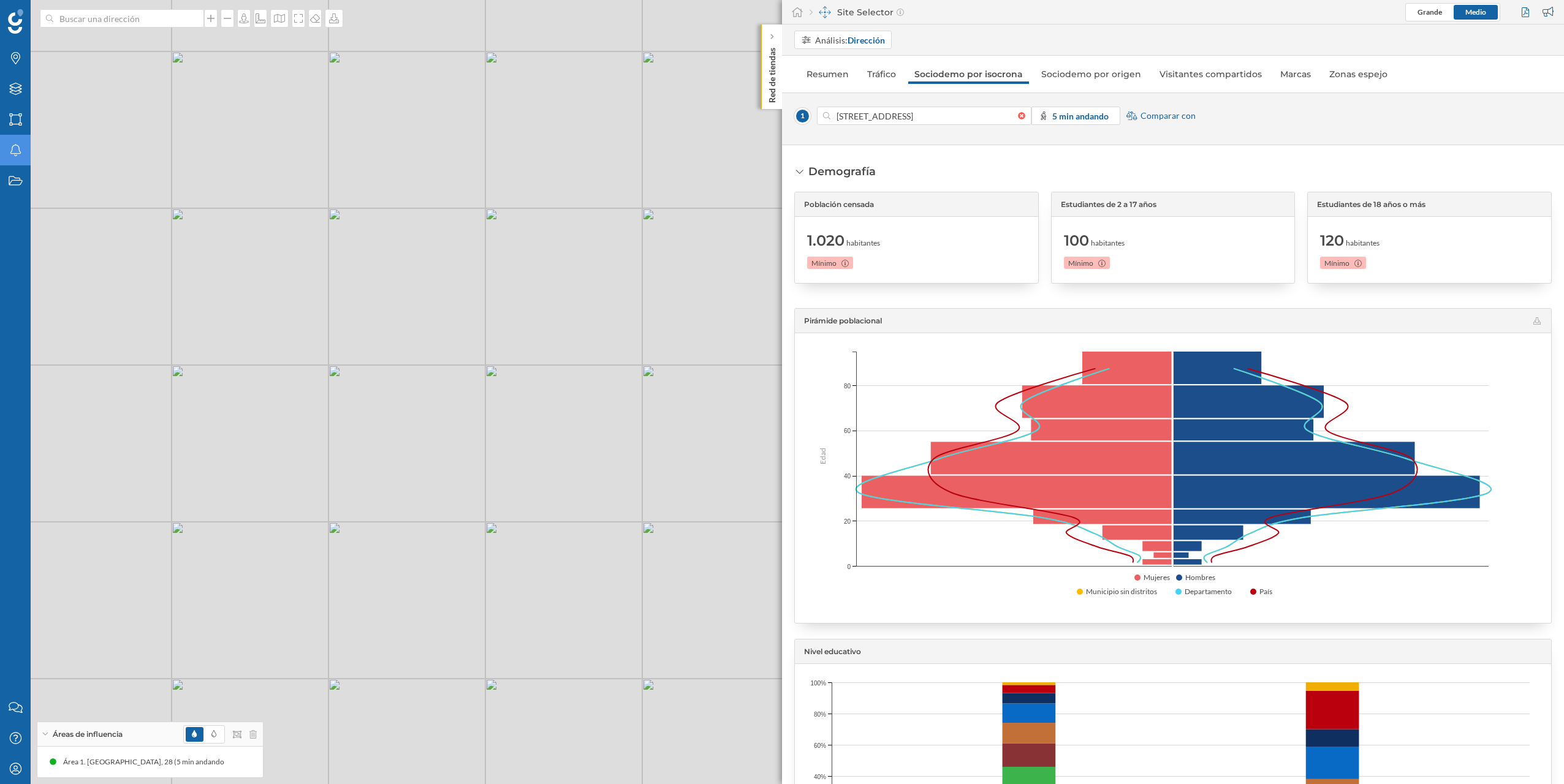 click on "1 ©  Mapbox  ©  OpenStreetMap   Improve this map" at bounding box center (782, 392) 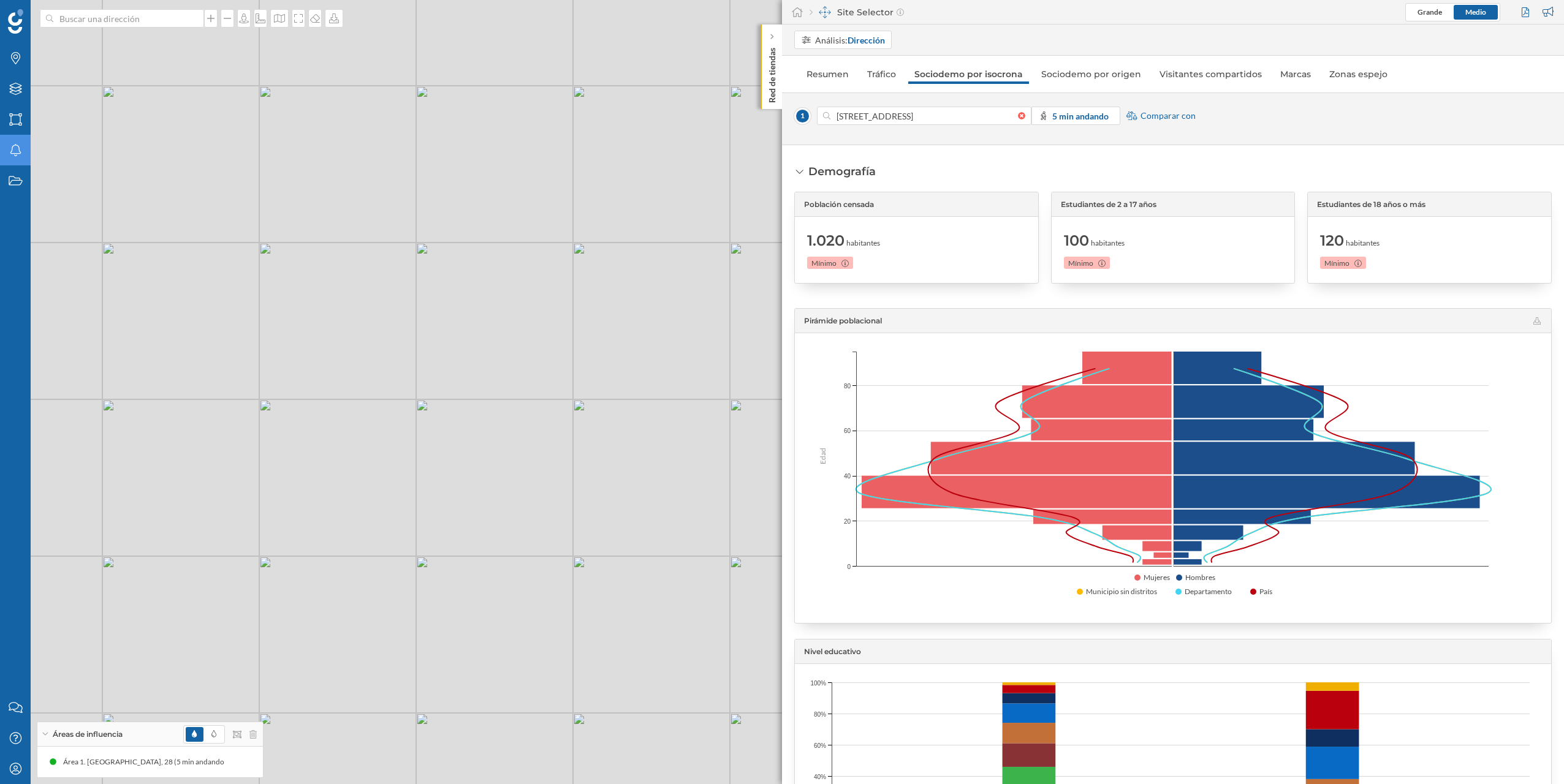 drag, startPoint x: 374, startPoint y: 467, endPoint x: 437, endPoint y: 496, distance: 69.35416 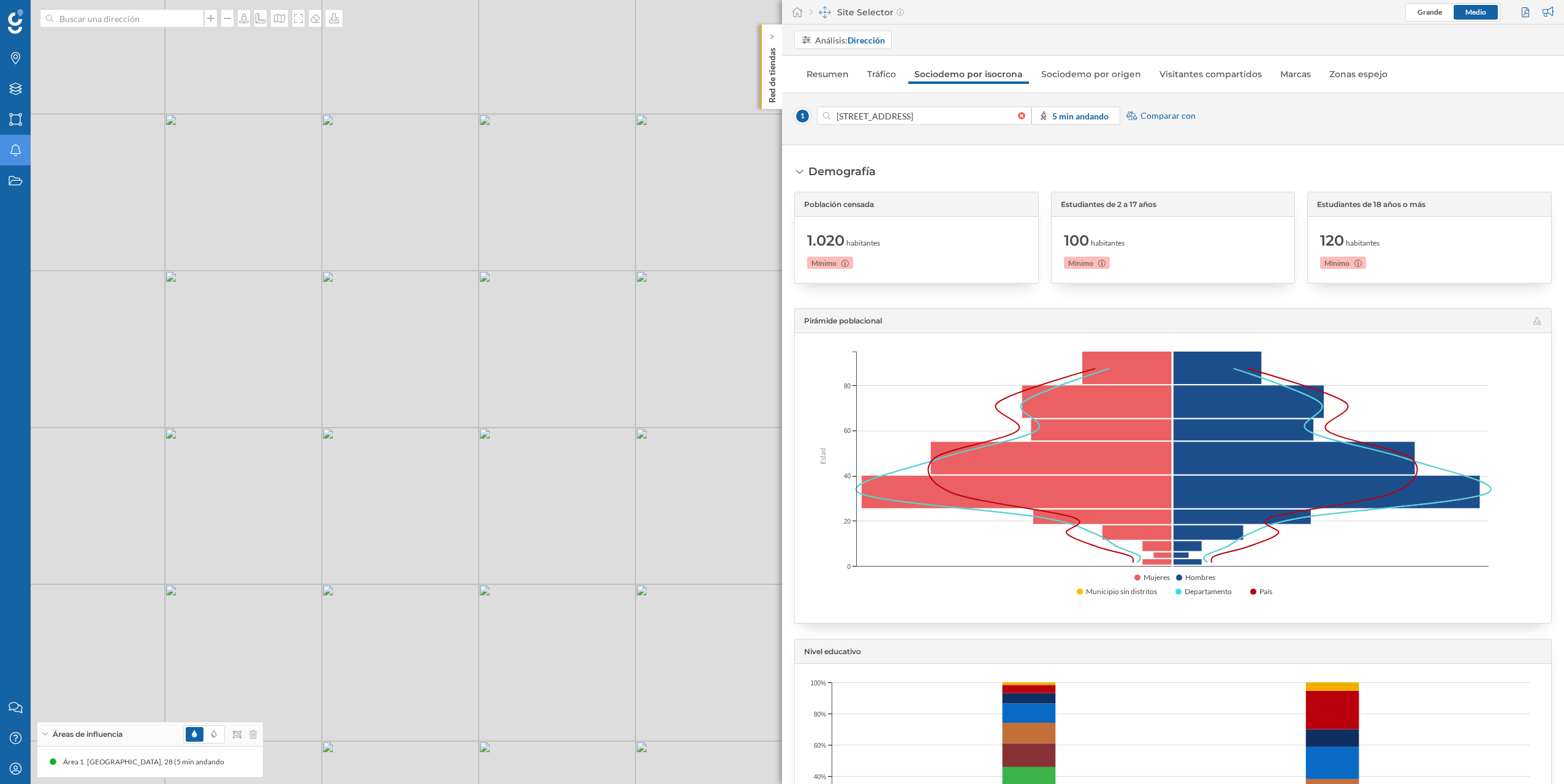click on "1 ©  Mapbox  ©  OpenStreetMap   Improve this map" at bounding box center [782, 392] 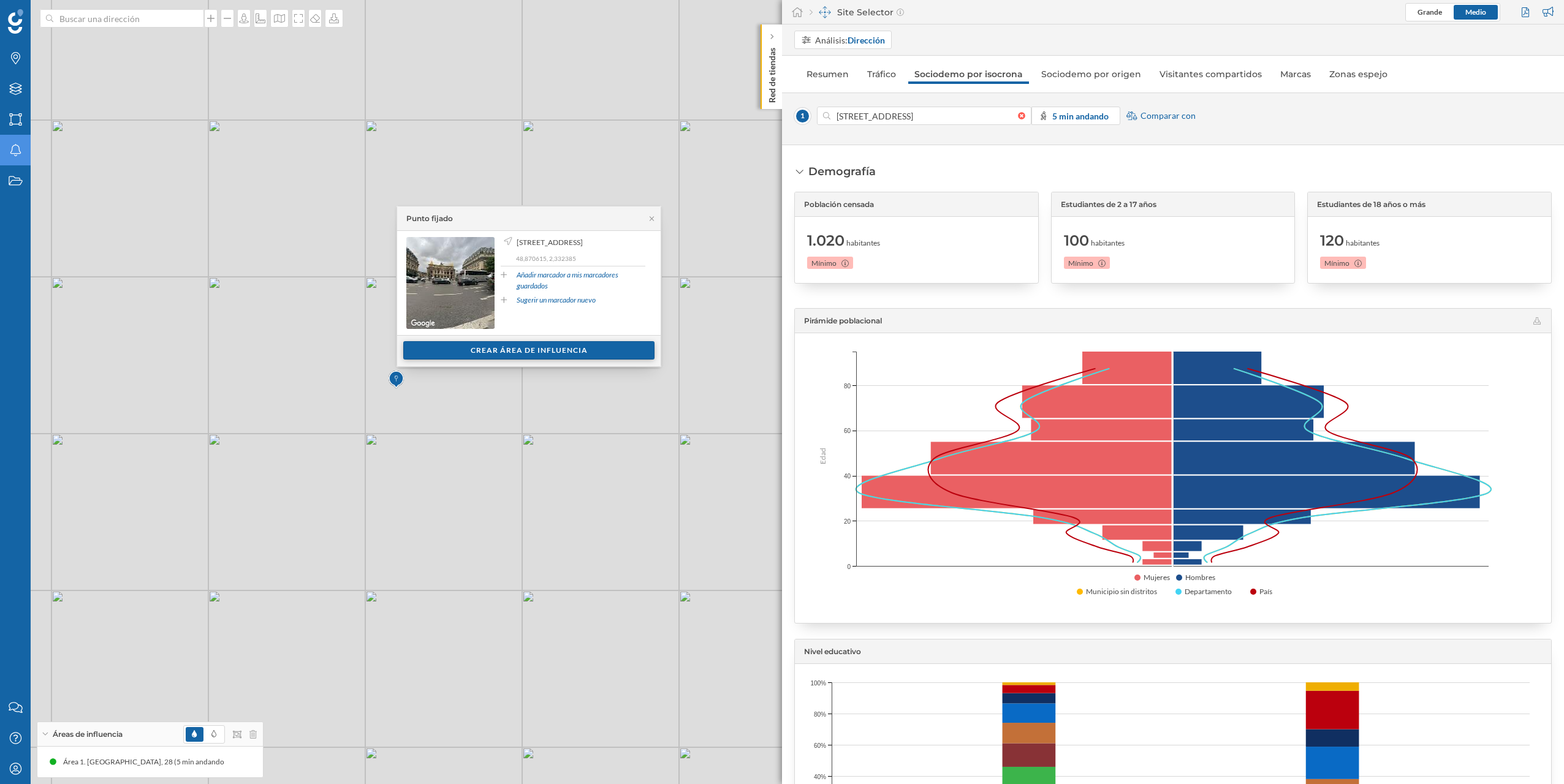 click on "Crear área de influencia" at bounding box center (529, 350) 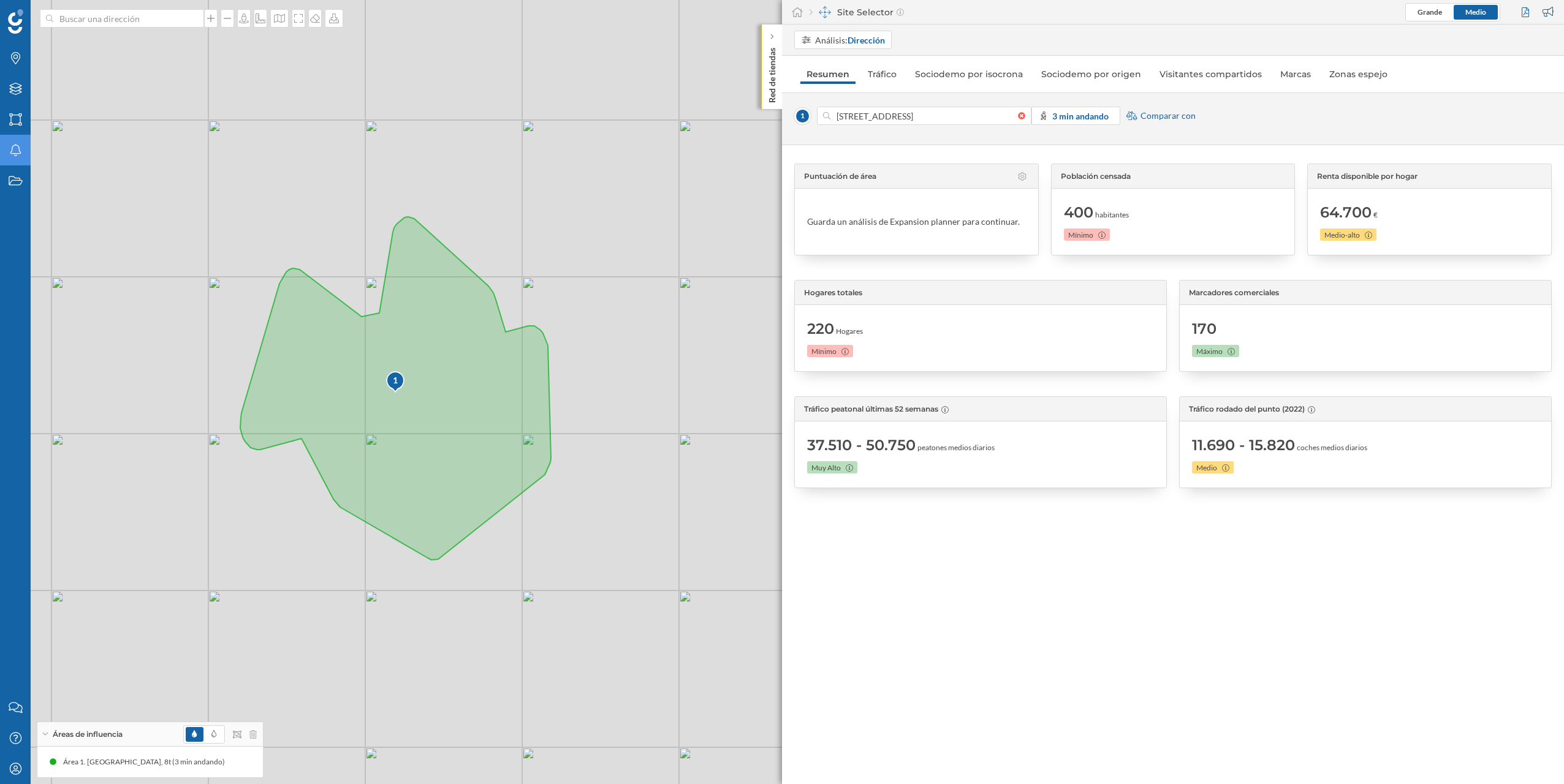 click on "[STREET_ADDRESS]                     3 min andando        Comparar con" at bounding box center (1173, 119) 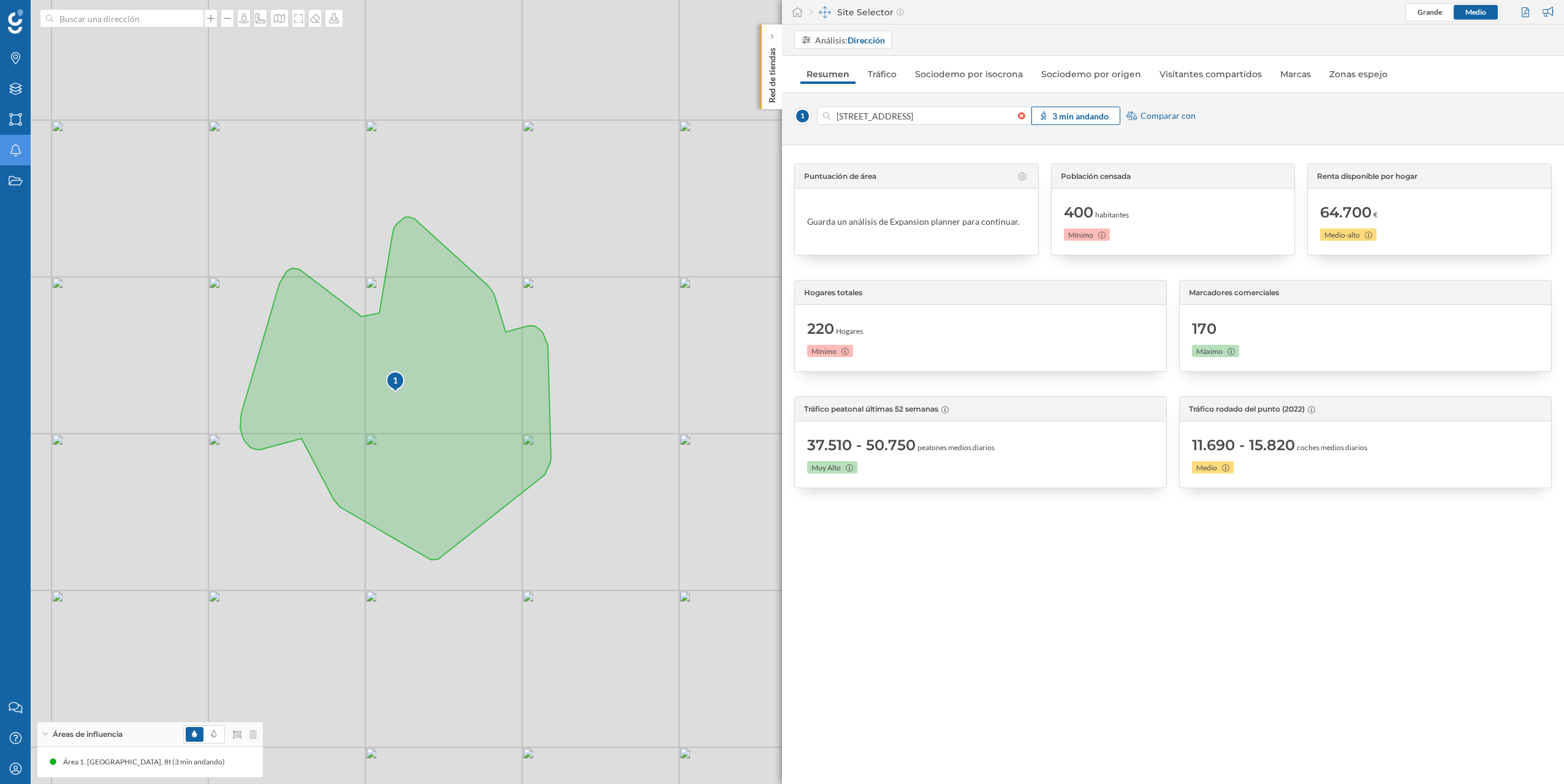 click on "3 min andando" at bounding box center (1080, 116) 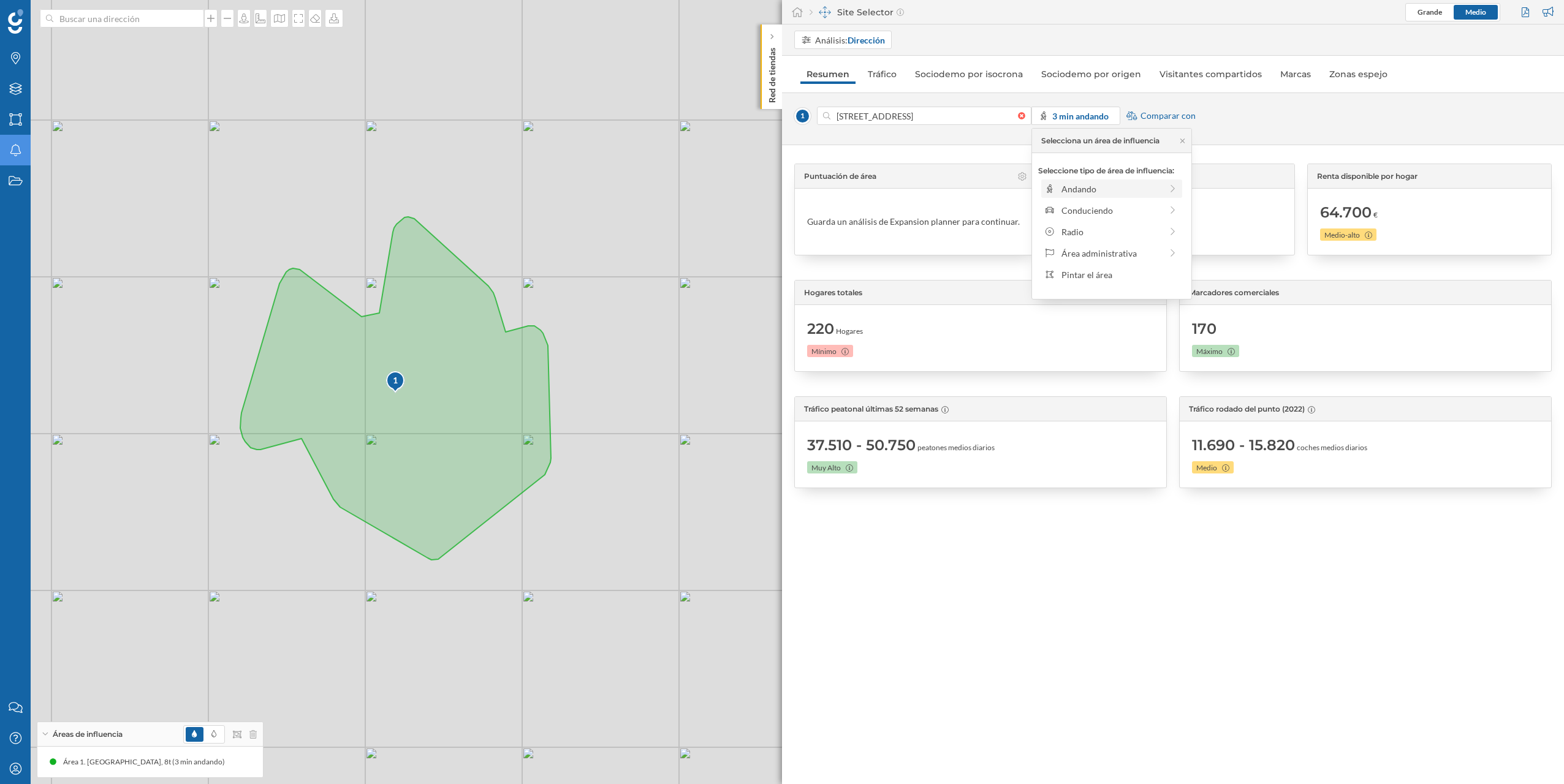 click on "Andando" at bounding box center (1111, 189) 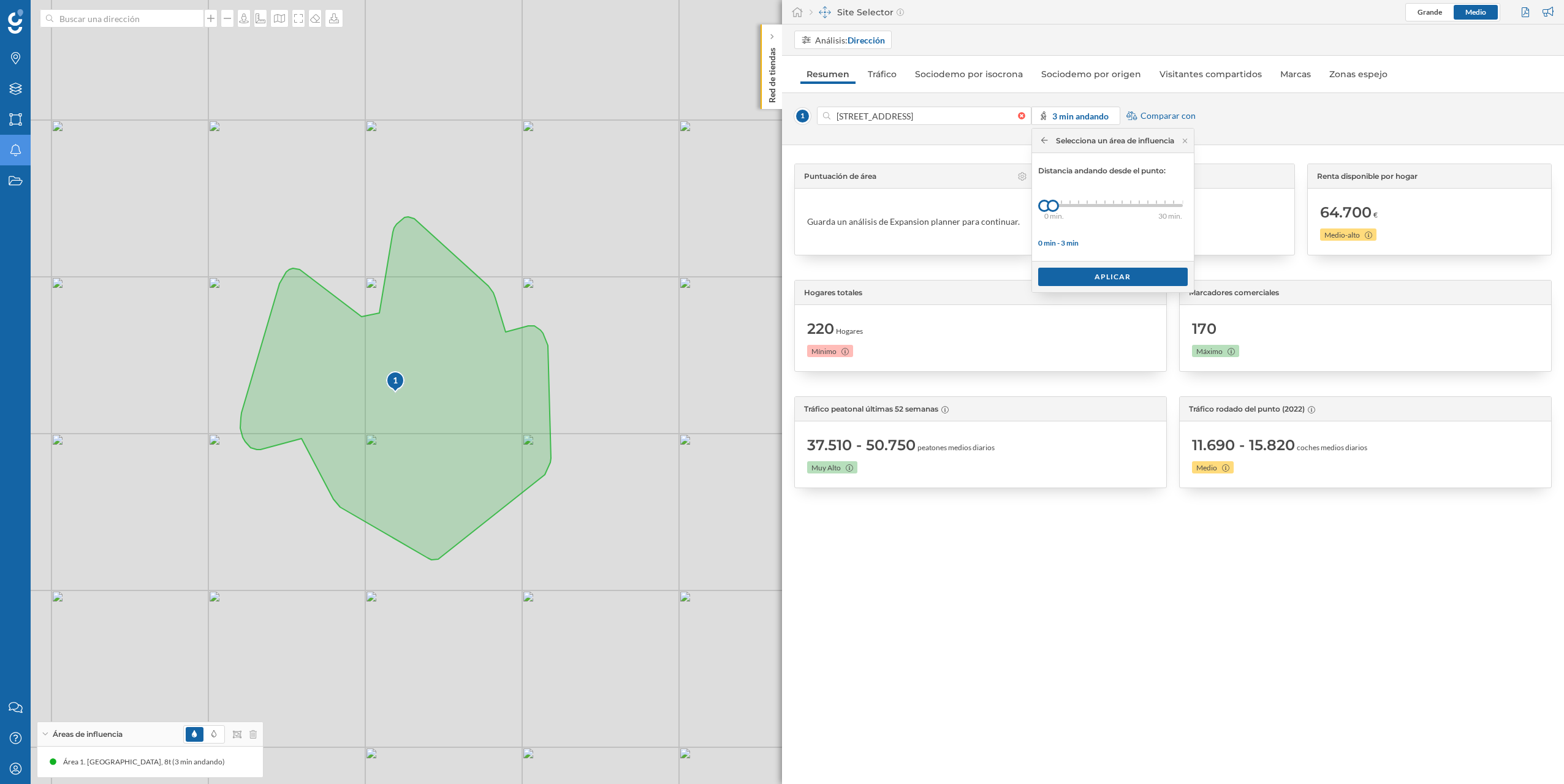 click on "0
min.
3
min.
4
min.
5
min.
6
min.
7
min.
8
min.
9
min.
10
min.
11
min.
12
min.
13
min.
14
min.
15
min.
20
min.
25
min.
30
min.
0
min.
3
min." at bounding box center [1114, 205] 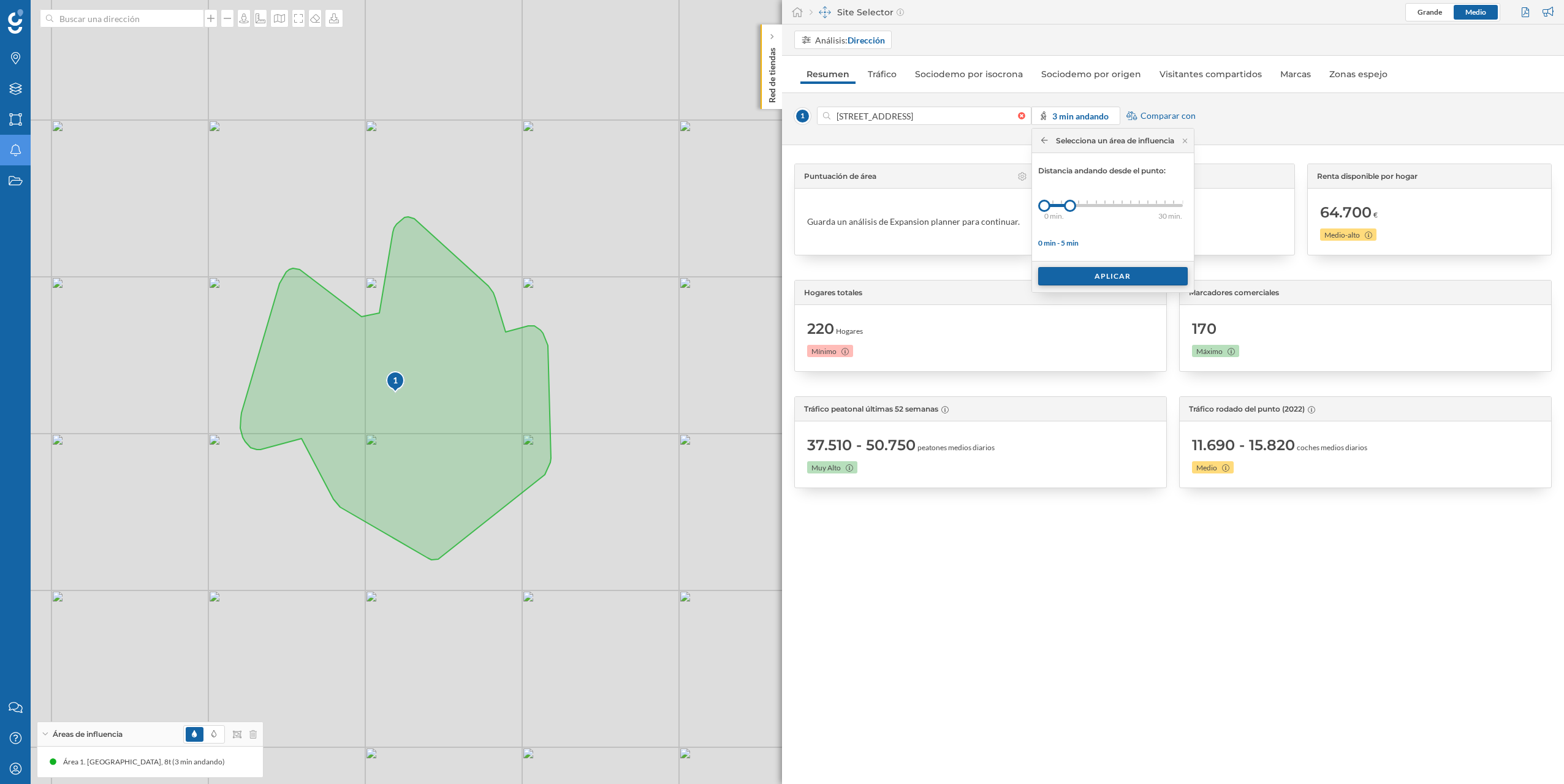 click on "Aplicar" at bounding box center [1113, 276] 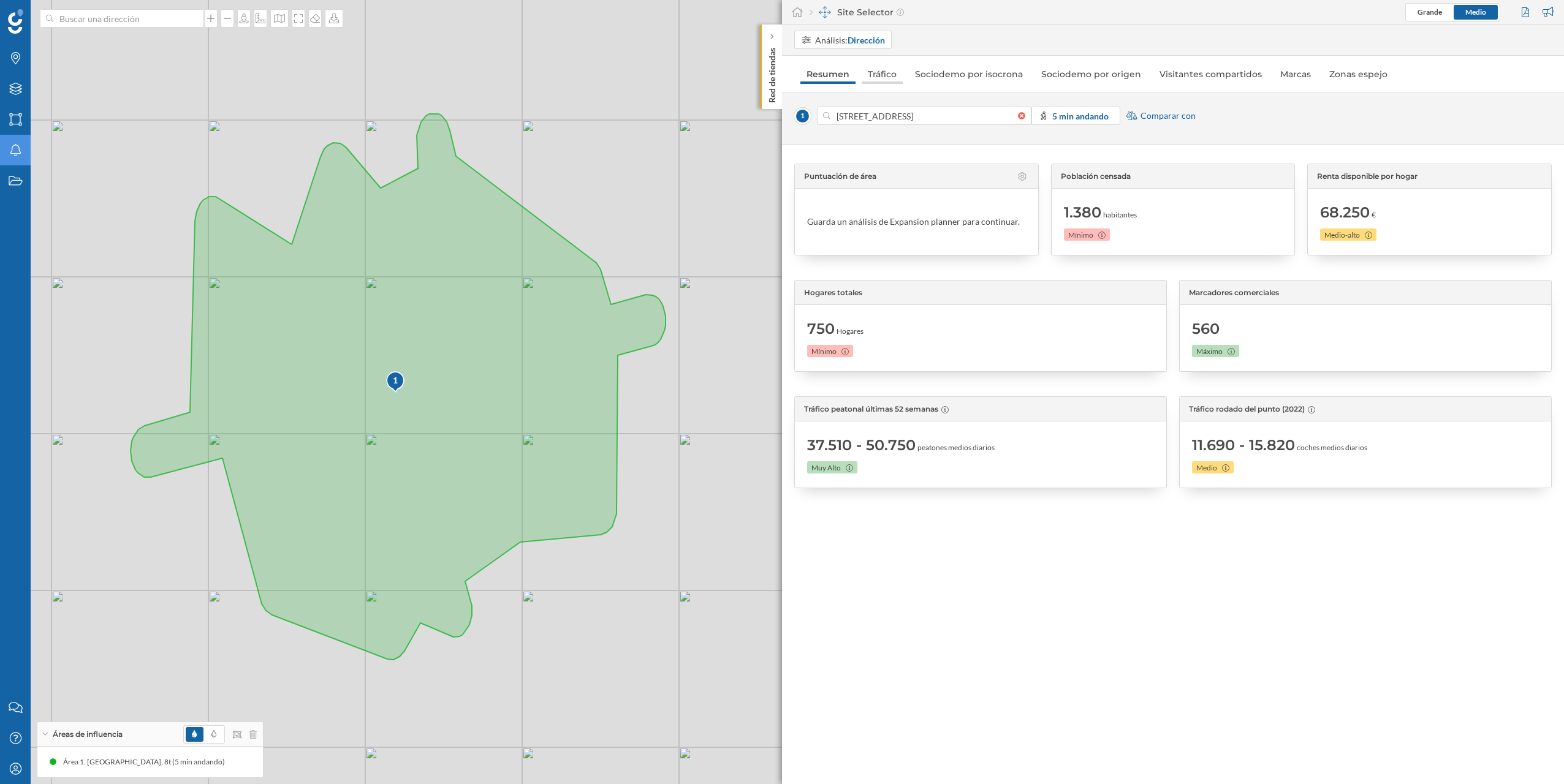 click on "Tráfico" at bounding box center (882, 74) 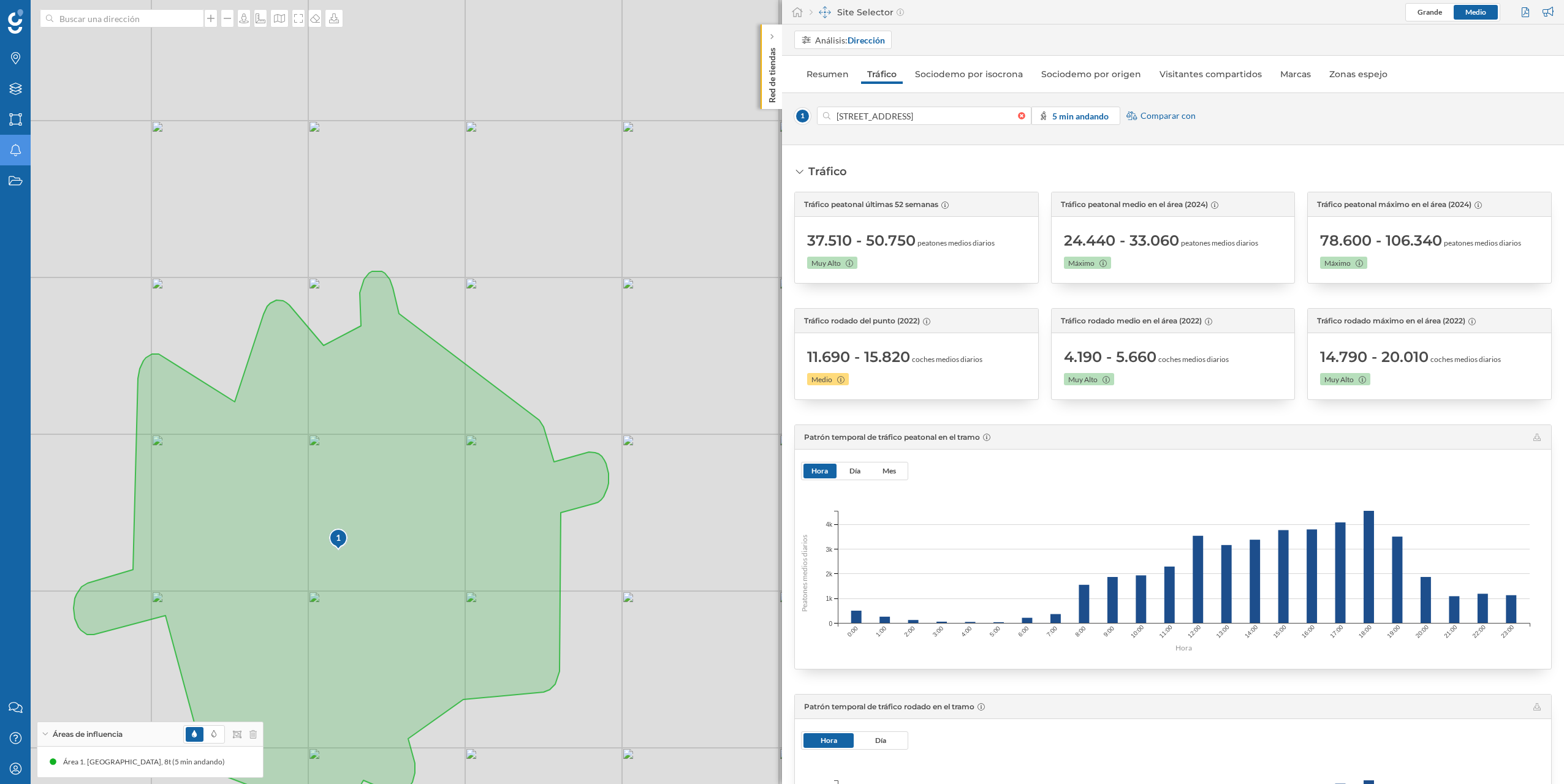 drag, startPoint x: 691, startPoint y: 232, endPoint x: 585, endPoint y: 409, distance: 206.31287 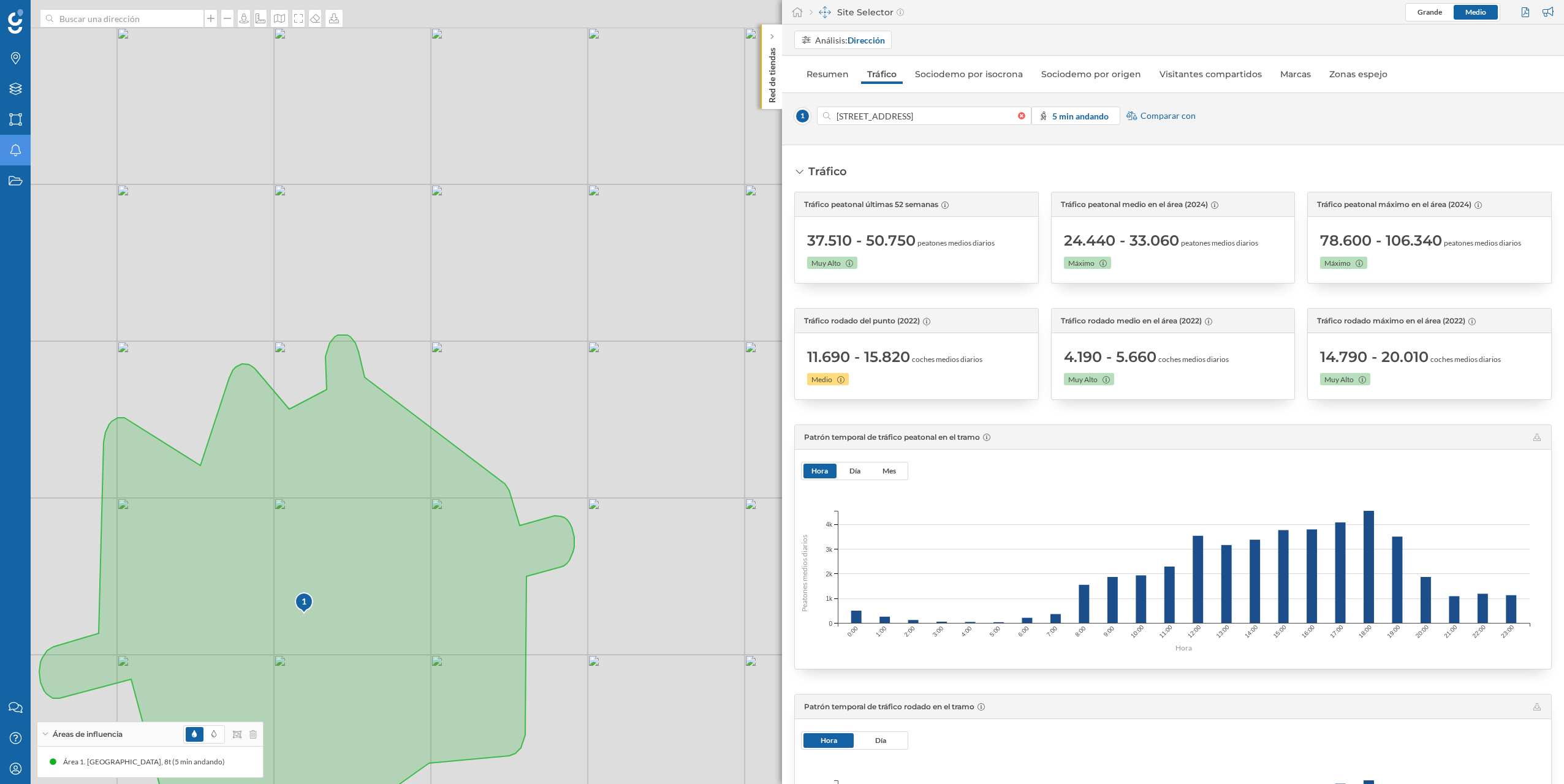 drag, startPoint x: 640, startPoint y: 436, endPoint x: 670, endPoint y: 475, distance: 49.20366 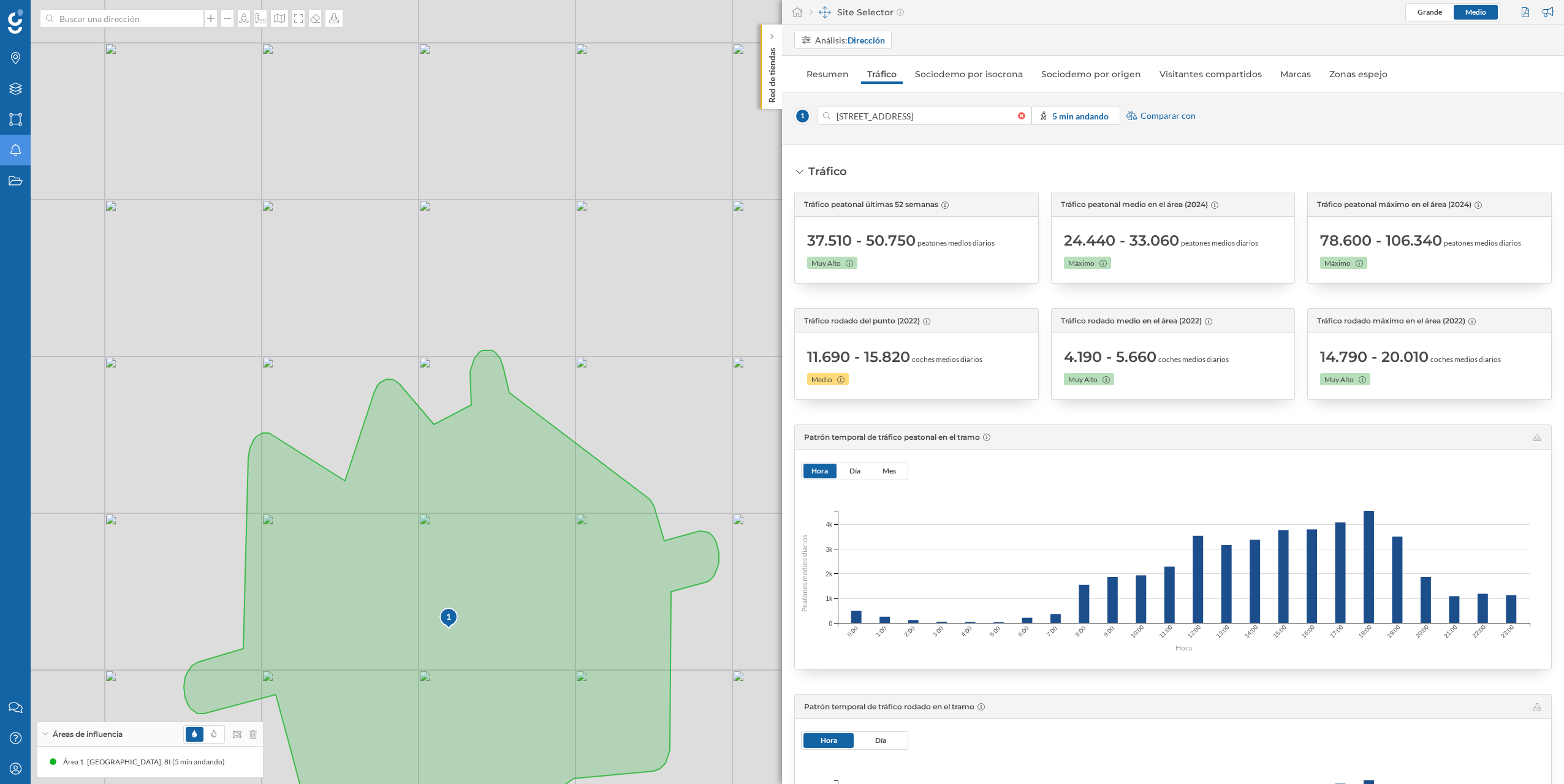 drag, startPoint x: 540, startPoint y: 432, endPoint x: 684, endPoint y: 448, distance: 144.88616 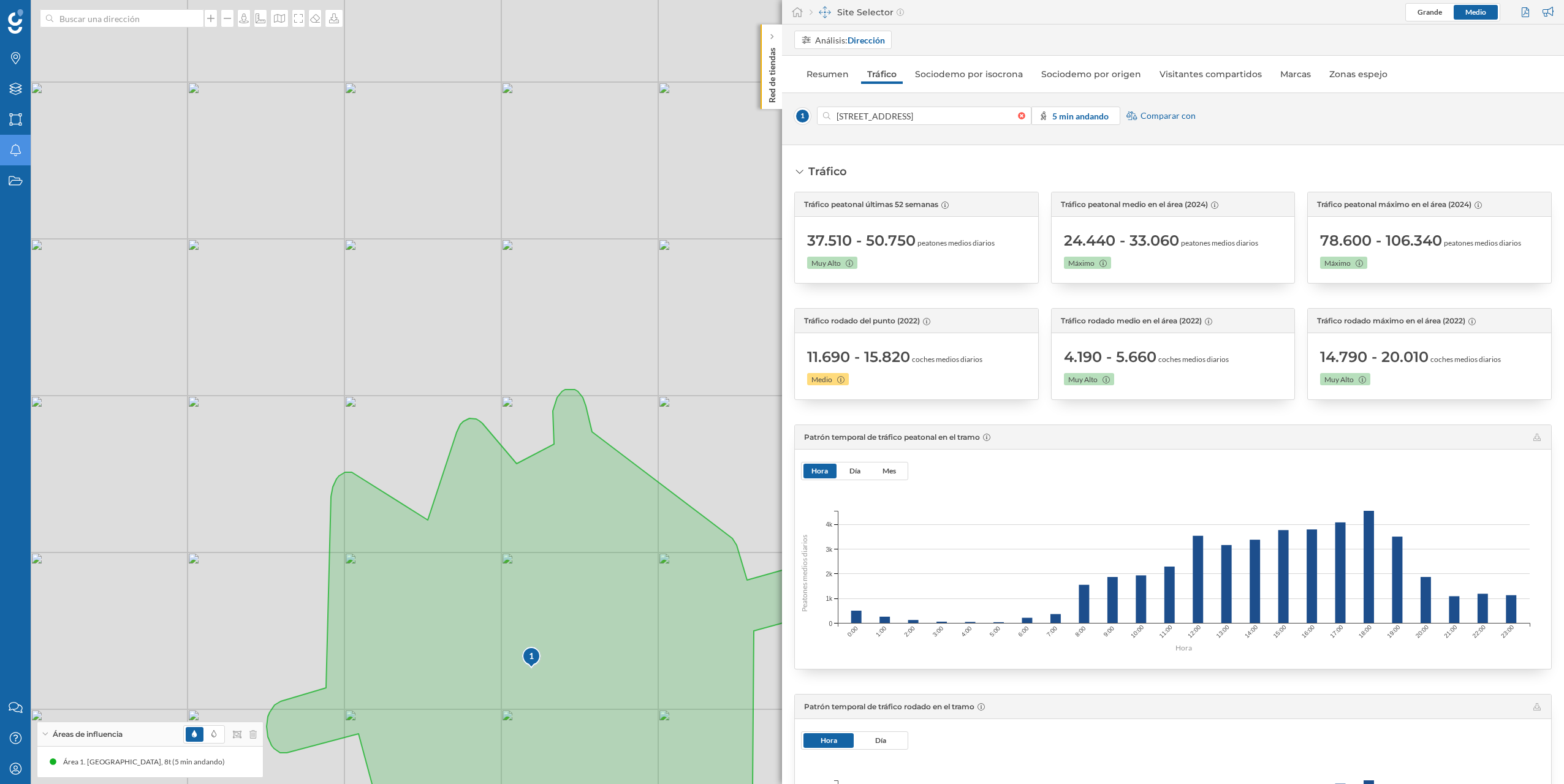 drag, startPoint x: 602, startPoint y: 416, endPoint x: 679, endPoint y: 452, distance: 85 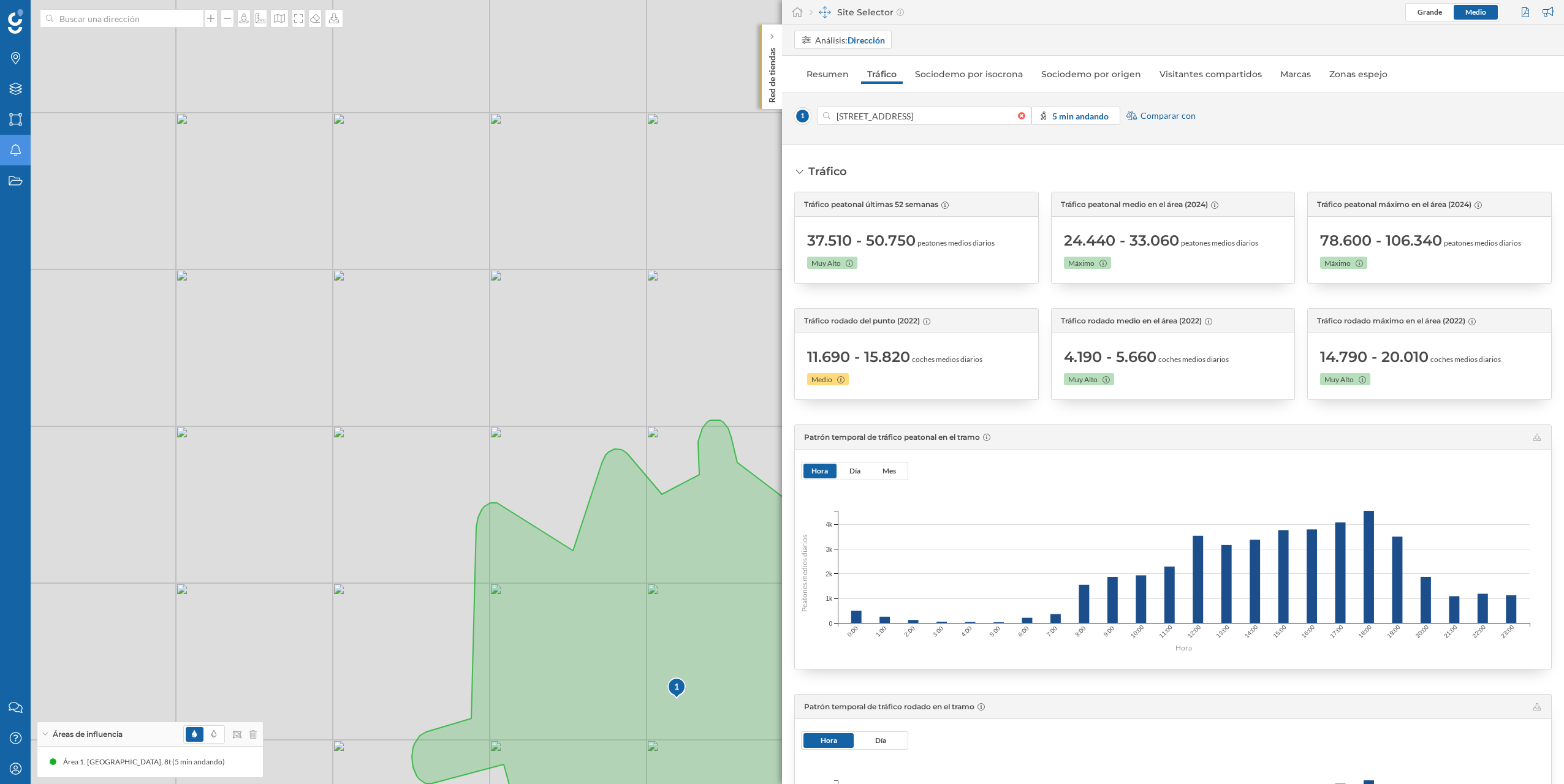 drag, startPoint x: 535, startPoint y: 396, endPoint x: 682, endPoint y: 429, distance: 150.65855 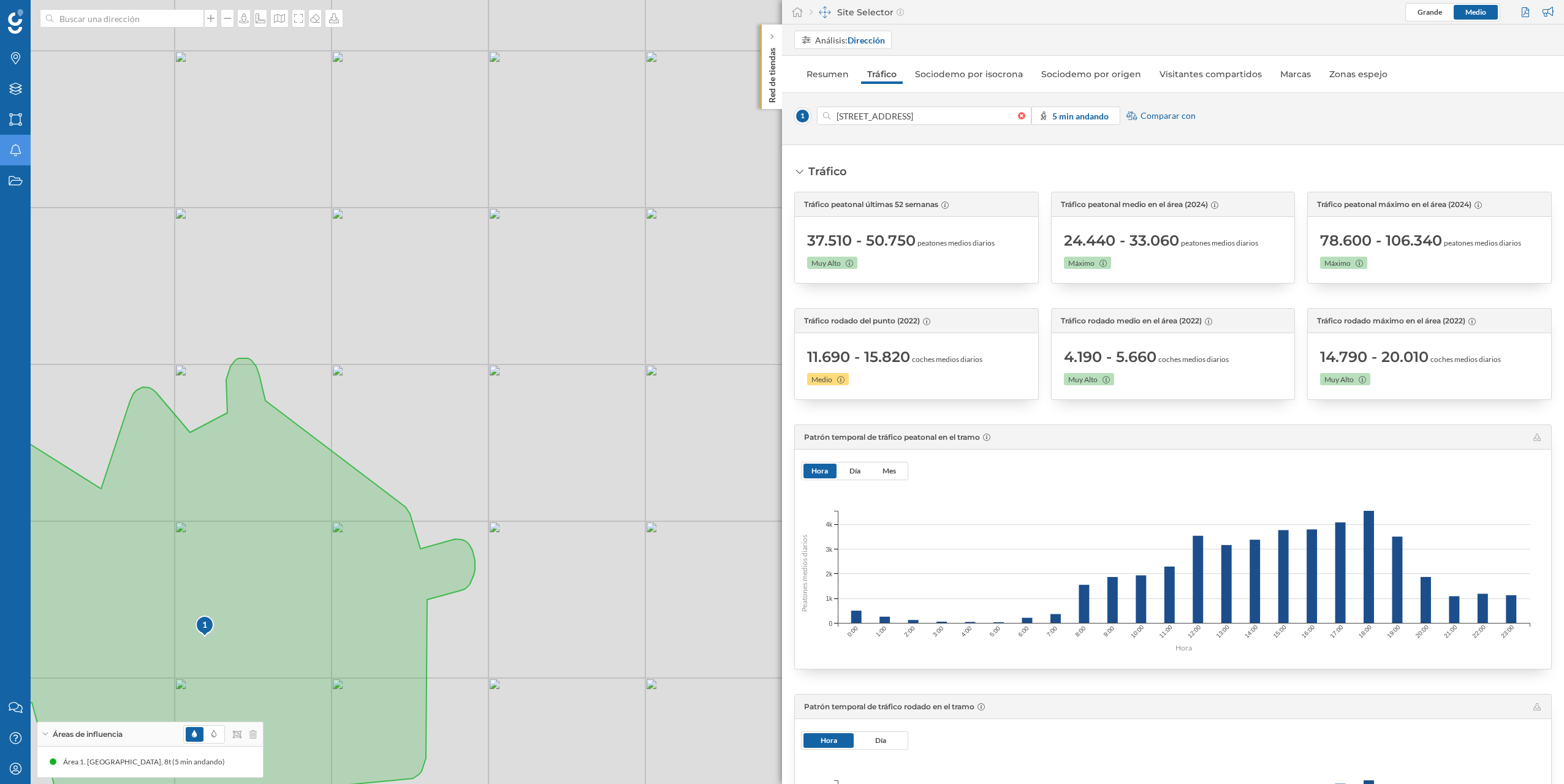 drag, startPoint x: 471, startPoint y: 429, endPoint x: -2, endPoint y: 366, distance: 477.1771 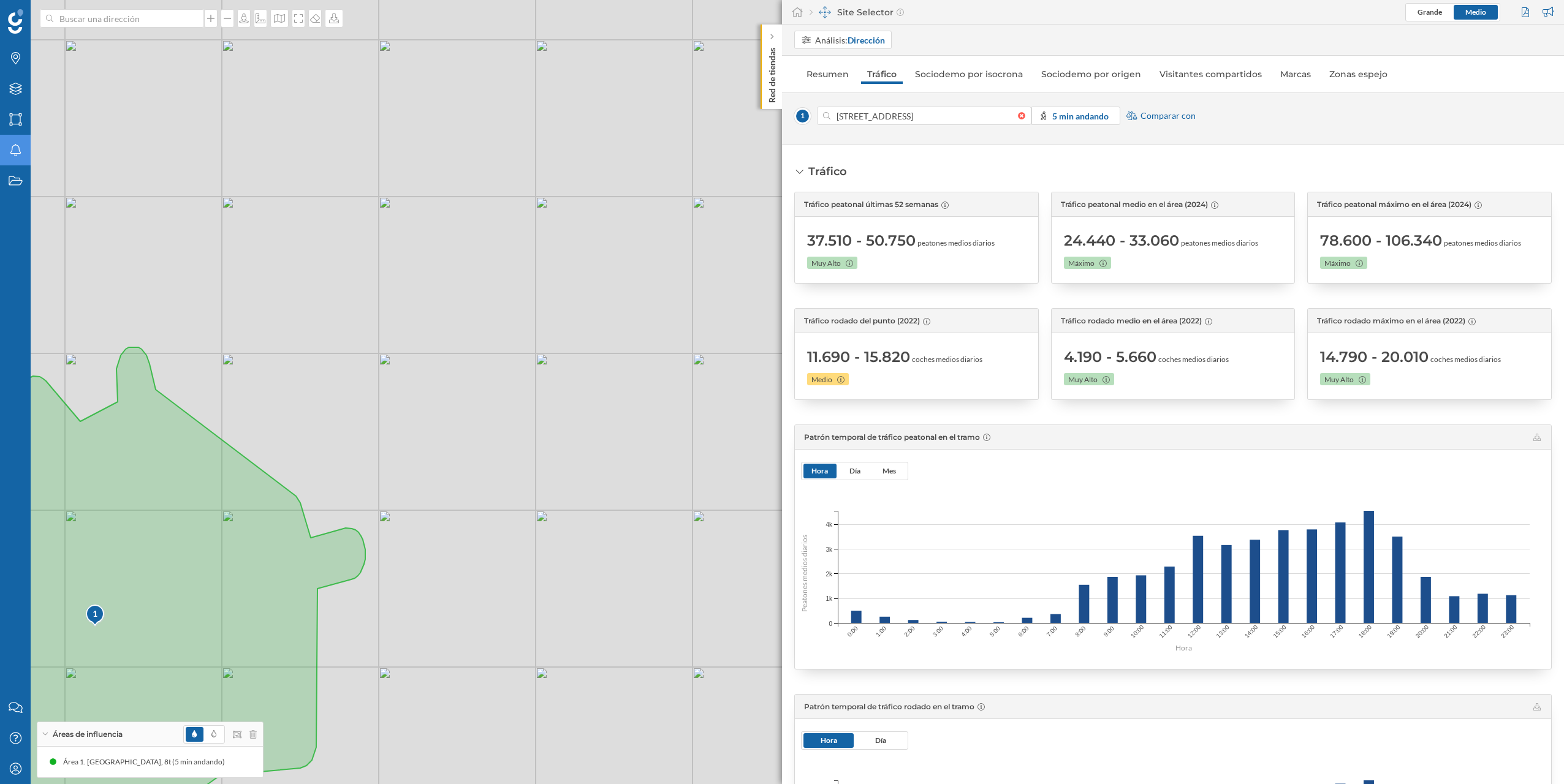 drag, startPoint x: 398, startPoint y: 364, endPoint x: 111, endPoint y: 311, distance: 291.8527 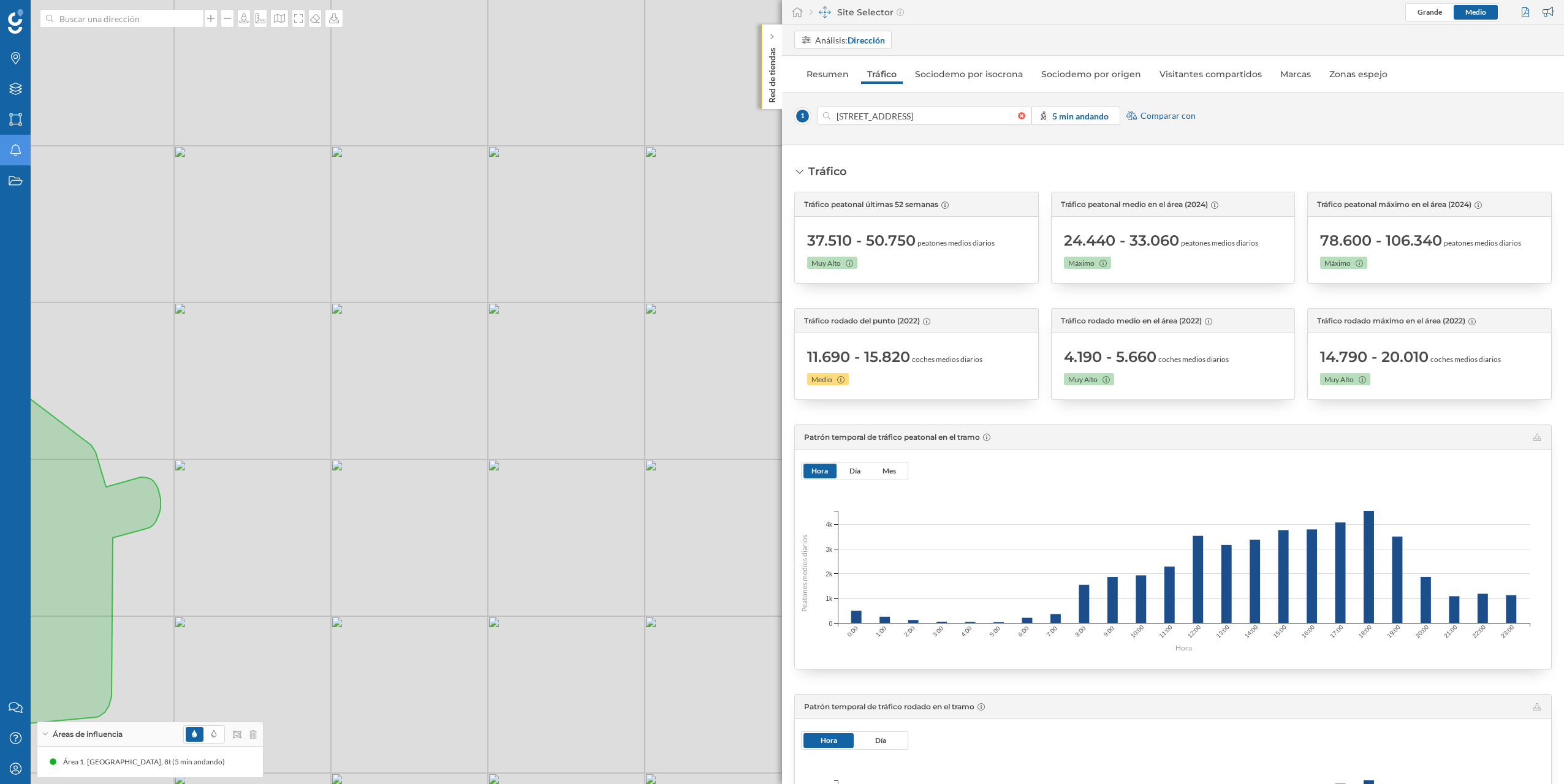drag, startPoint x: 319, startPoint y: 429, endPoint x: 325, endPoint y: 323, distance: 106.1697 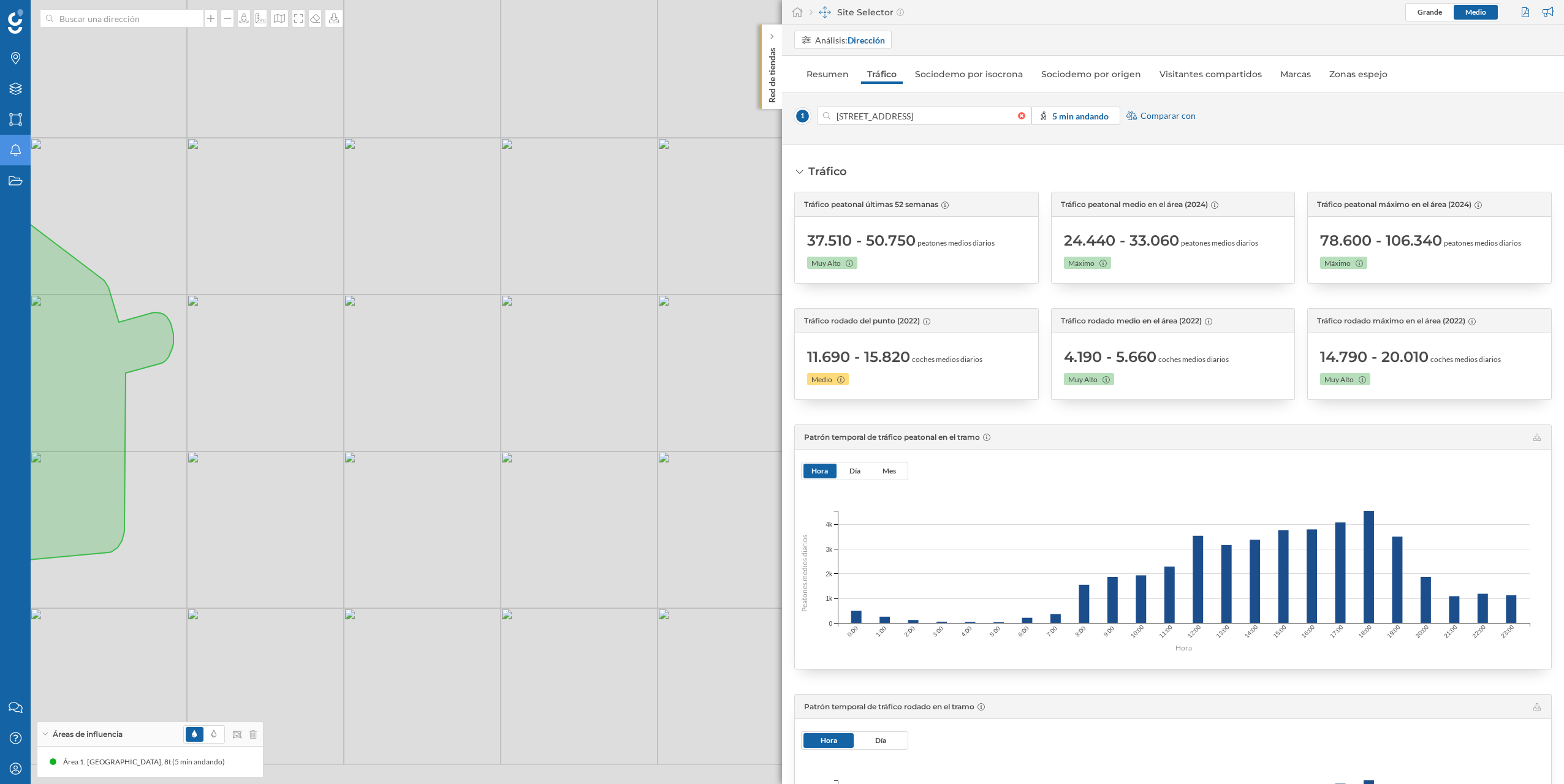 drag, startPoint x: 292, startPoint y: 483, endPoint x: 306, endPoint y: 399, distance: 85.15868 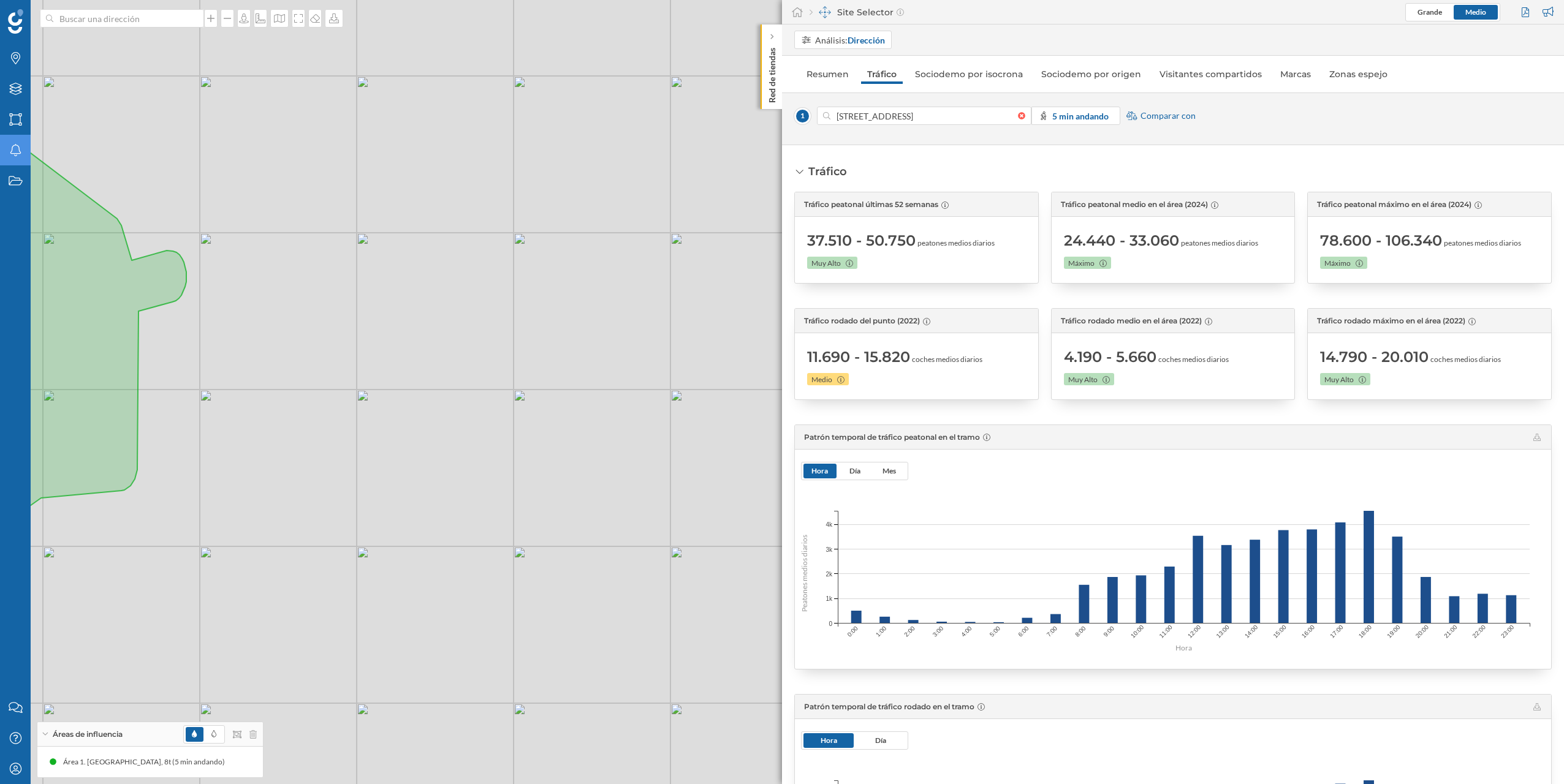 drag, startPoint x: 197, startPoint y: 516, endPoint x: 355, endPoint y: 454, distance: 169.7292 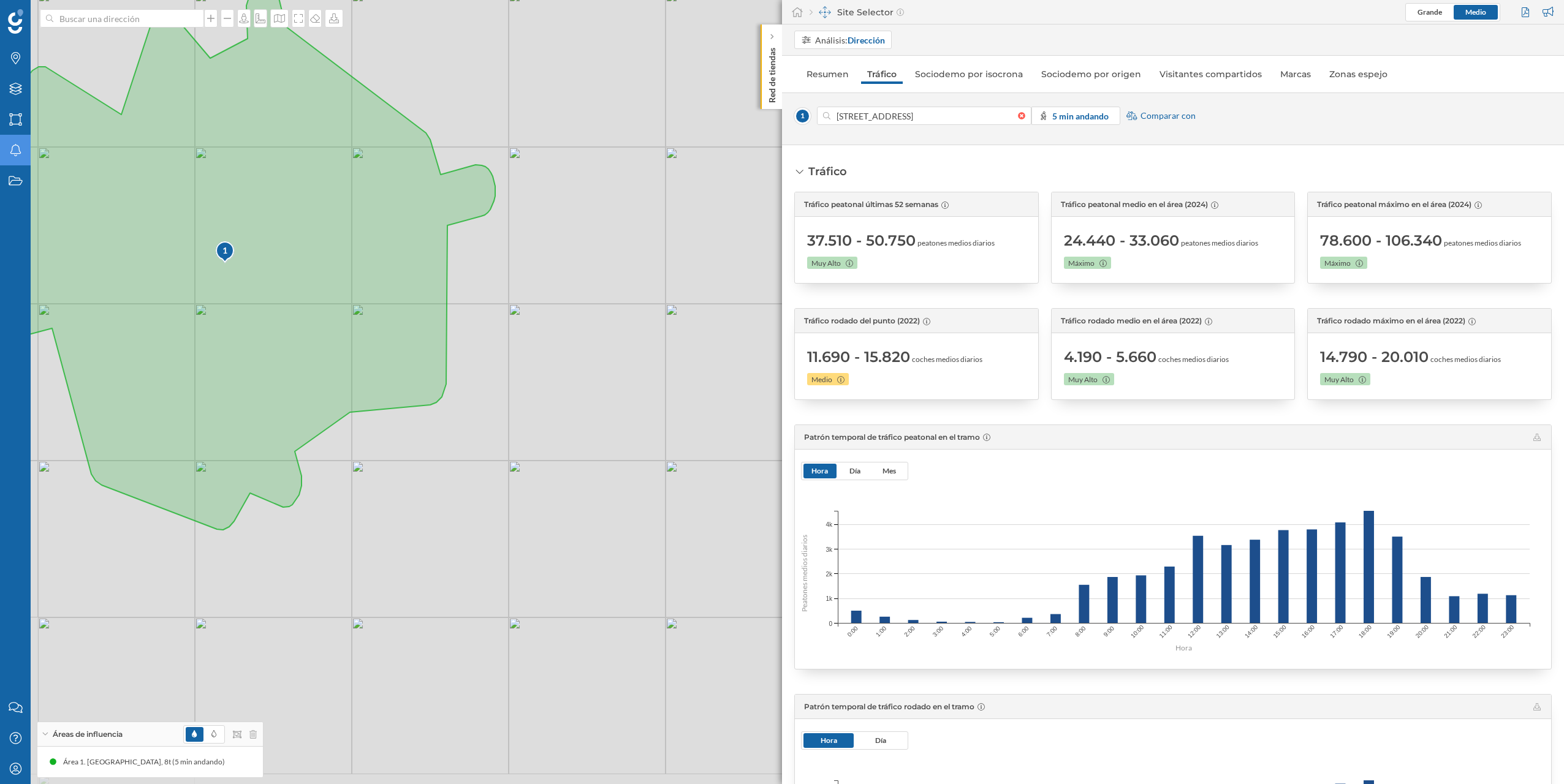 drag, startPoint x: 134, startPoint y: 526, endPoint x: 311, endPoint y: 509, distance: 177.81451 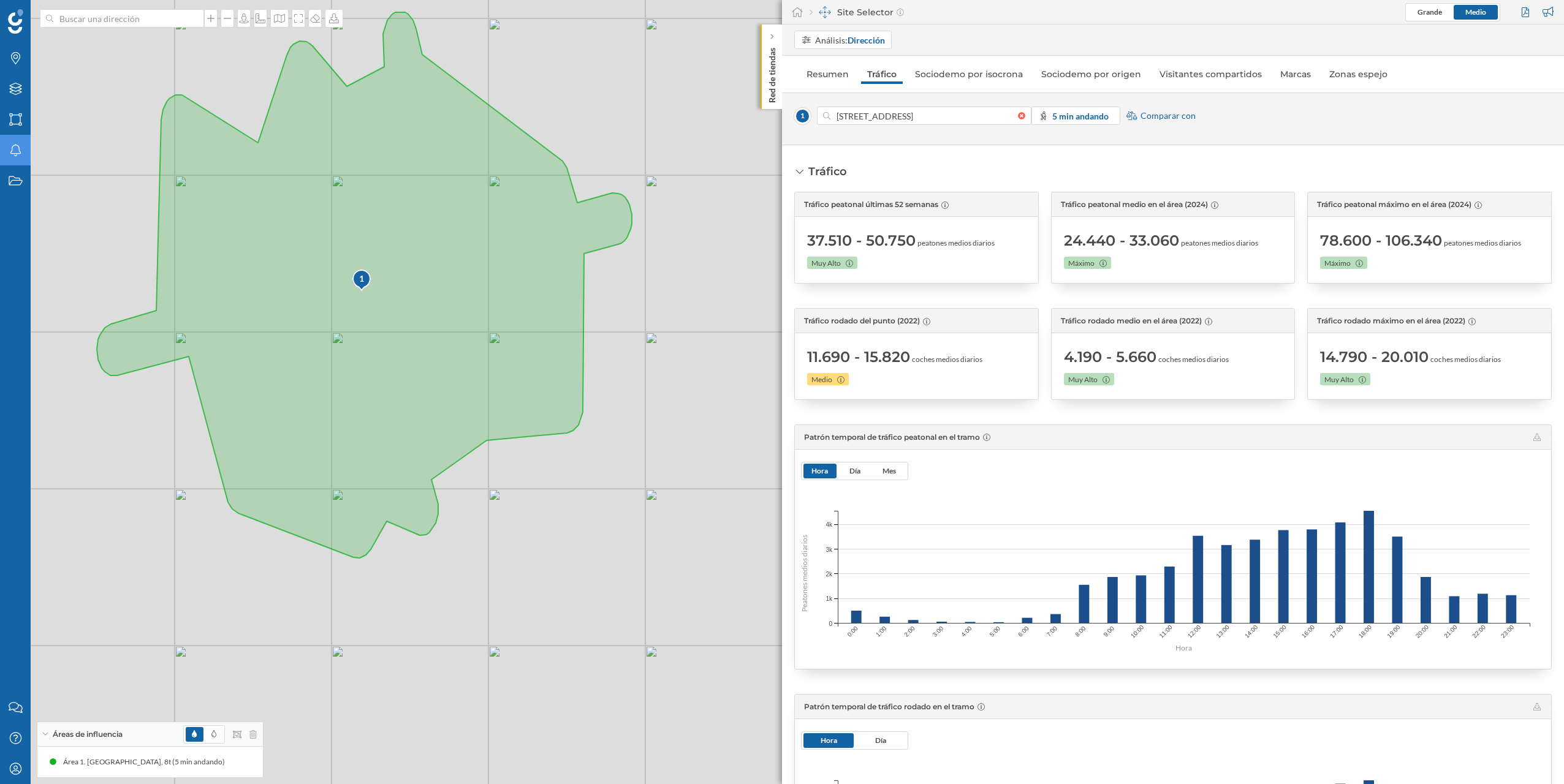 drag, startPoint x: 231, startPoint y: 560, endPoint x: 398, endPoint y: 646, distance: 187.843 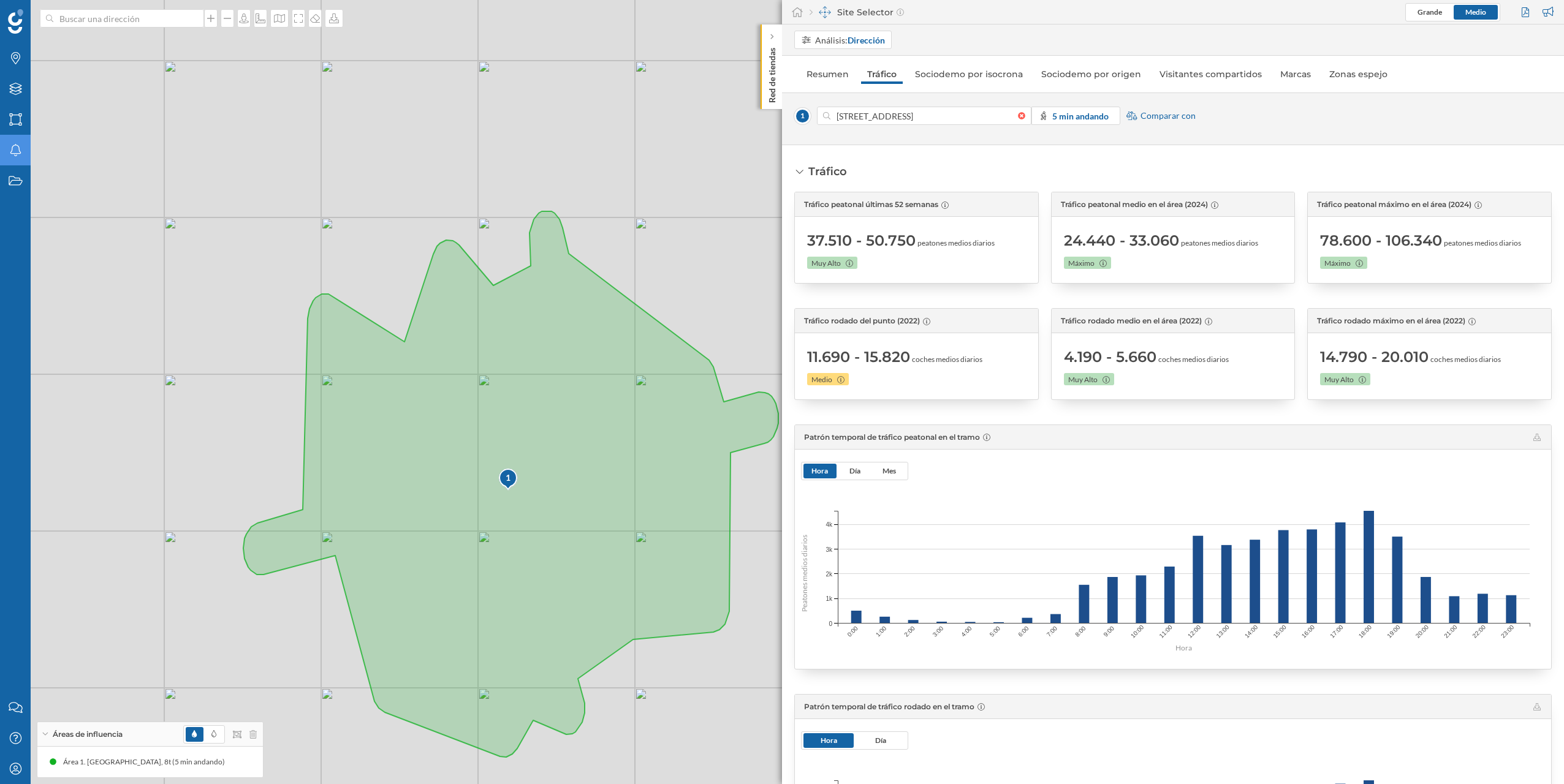 drag, startPoint x: 254, startPoint y: 574, endPoint x: 290, endPoint y: 732, distance: 162.0494 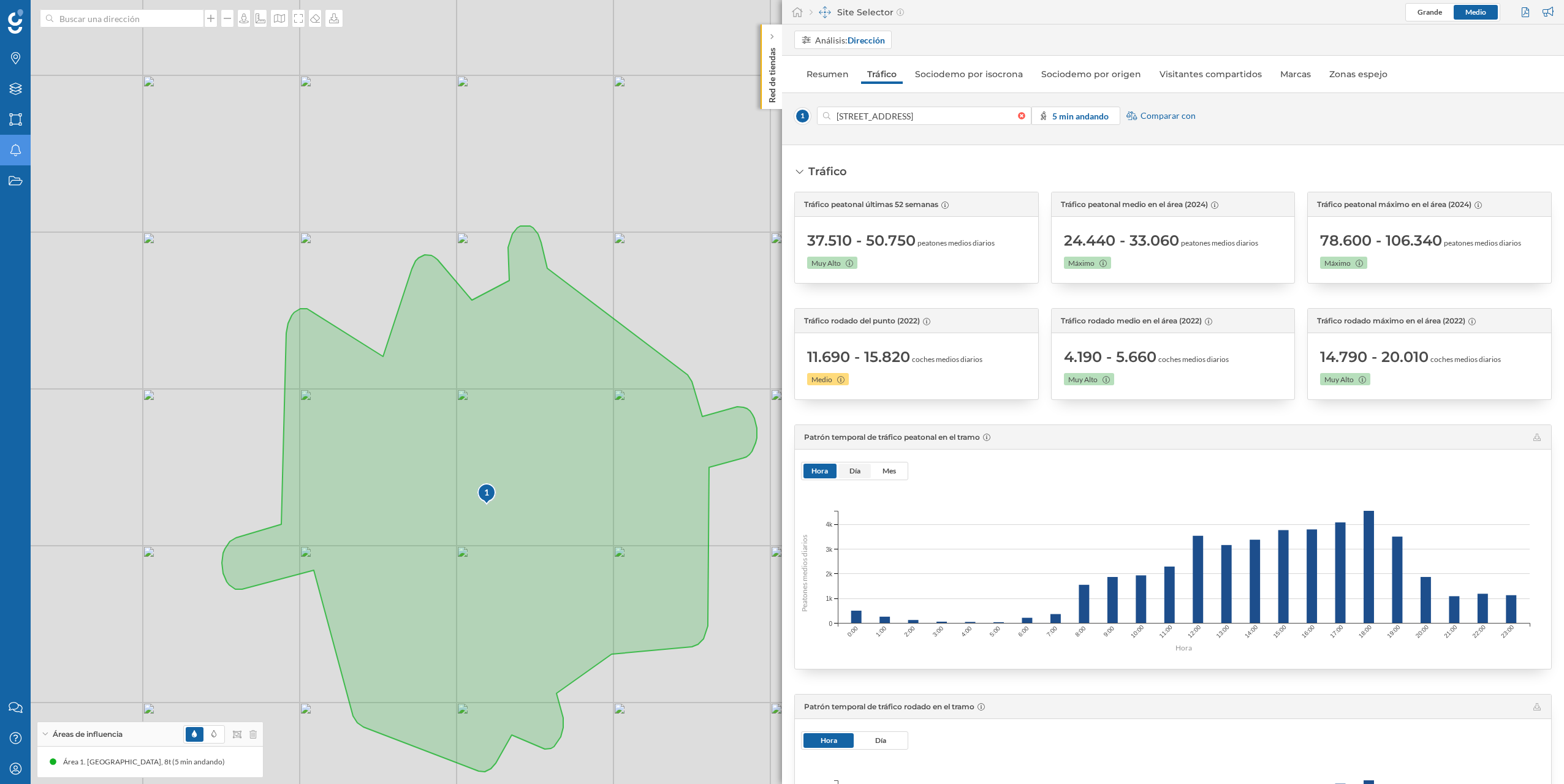 click on "Día" at bounding box center [855, 470] 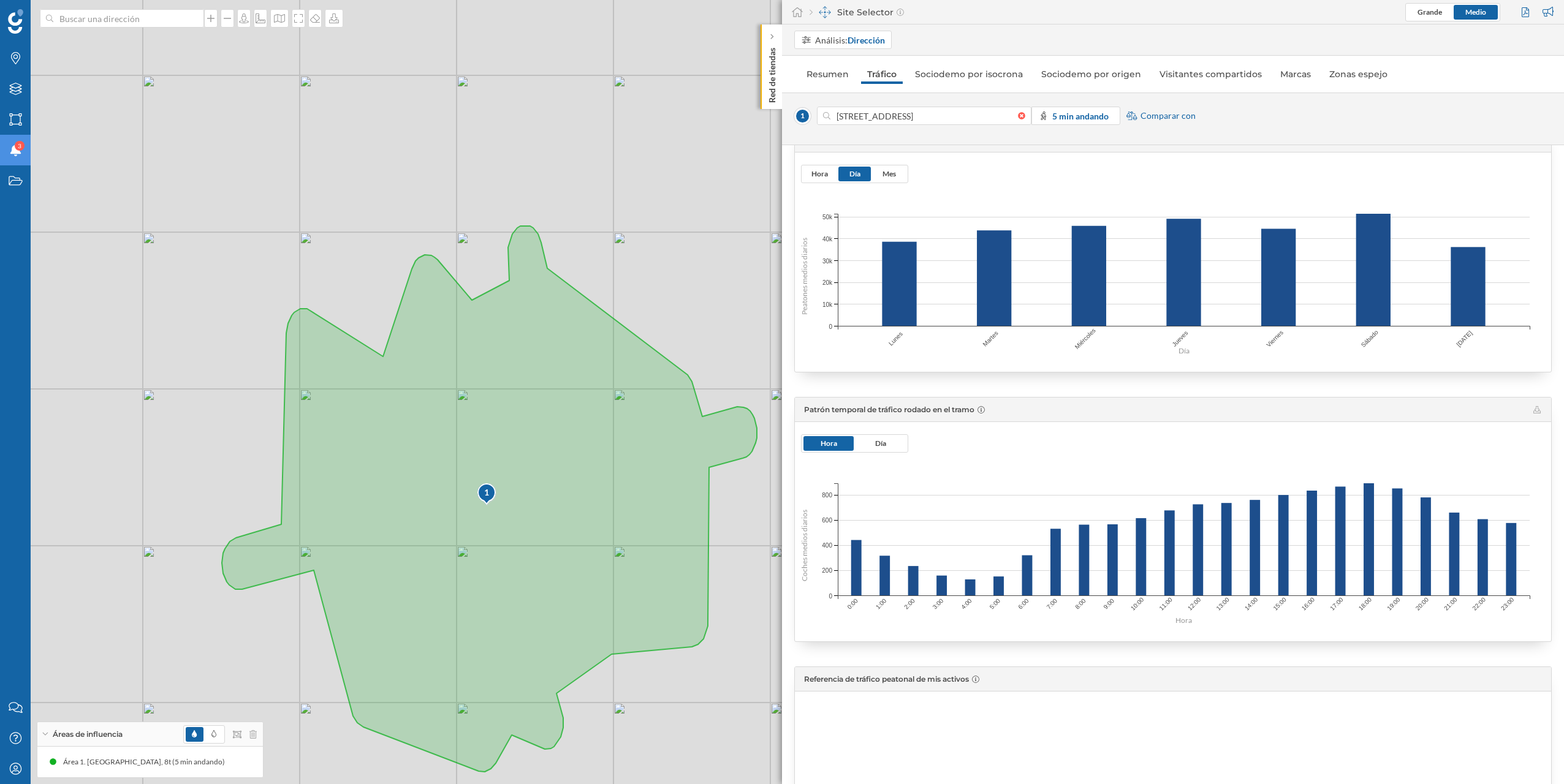 scroll, scrollTop: 0, scrollLeft: 0, axis: both 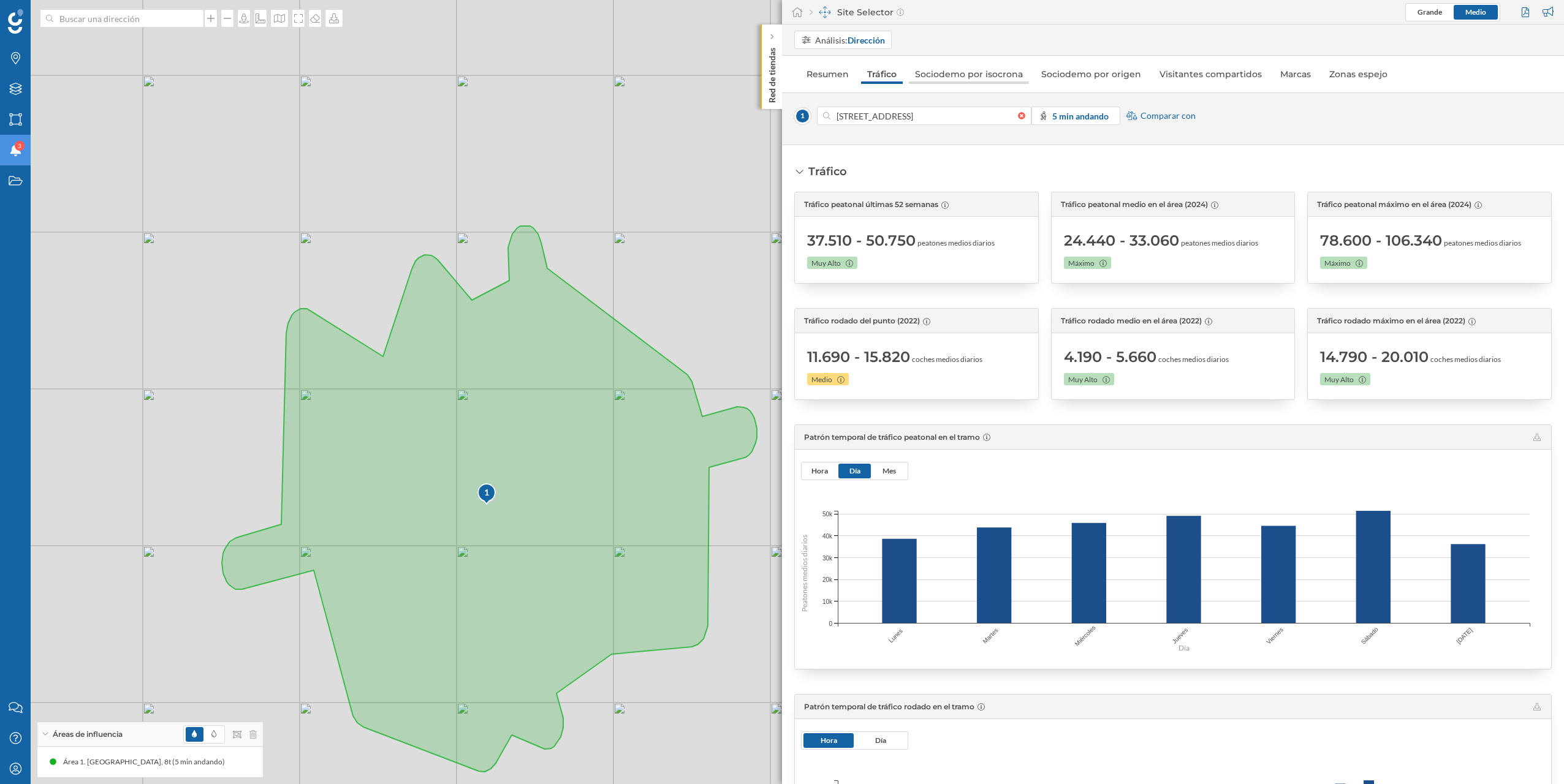 click on "Sociodemo por isocrona" at bounding box center [969, 74] 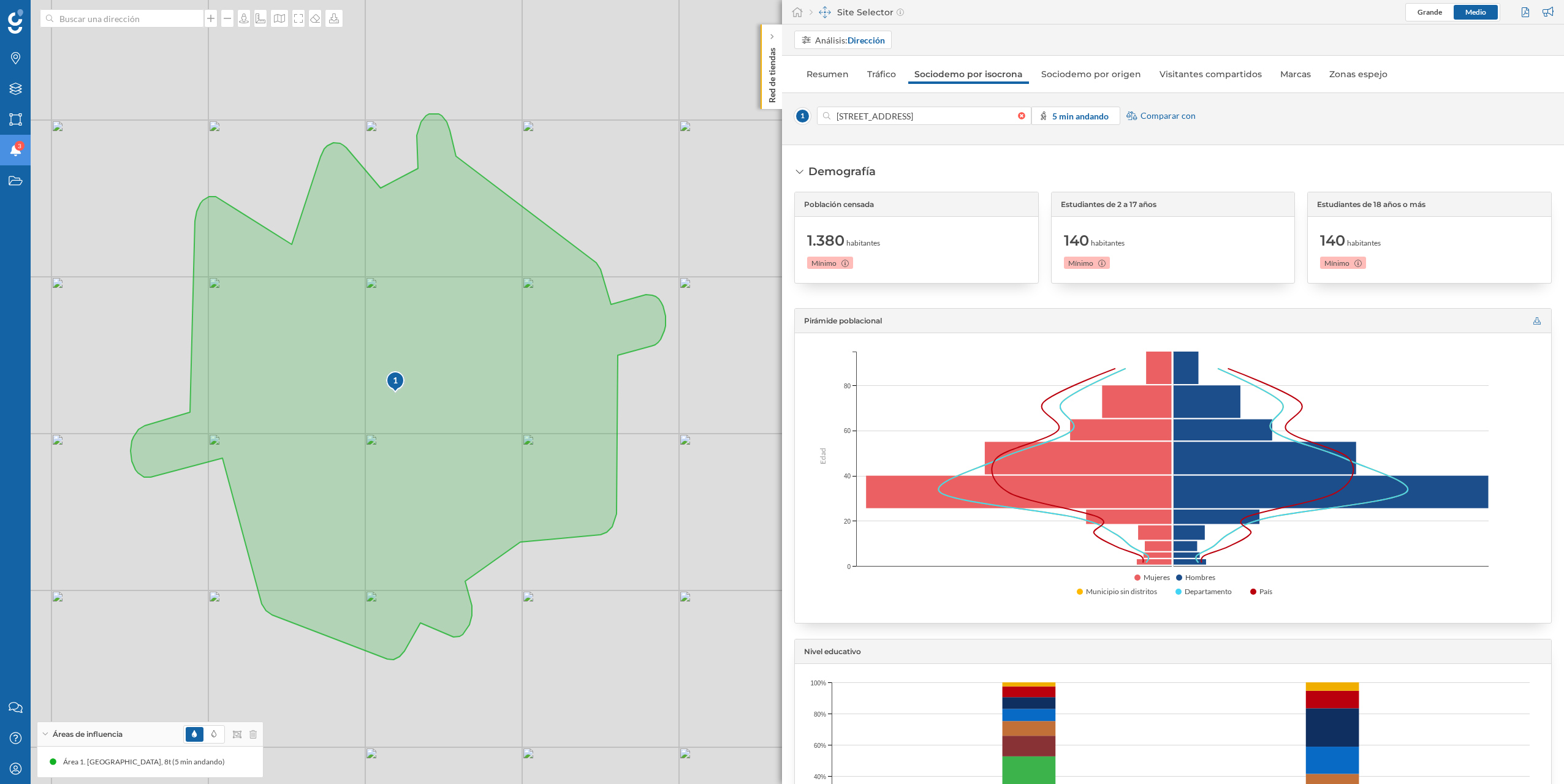 click 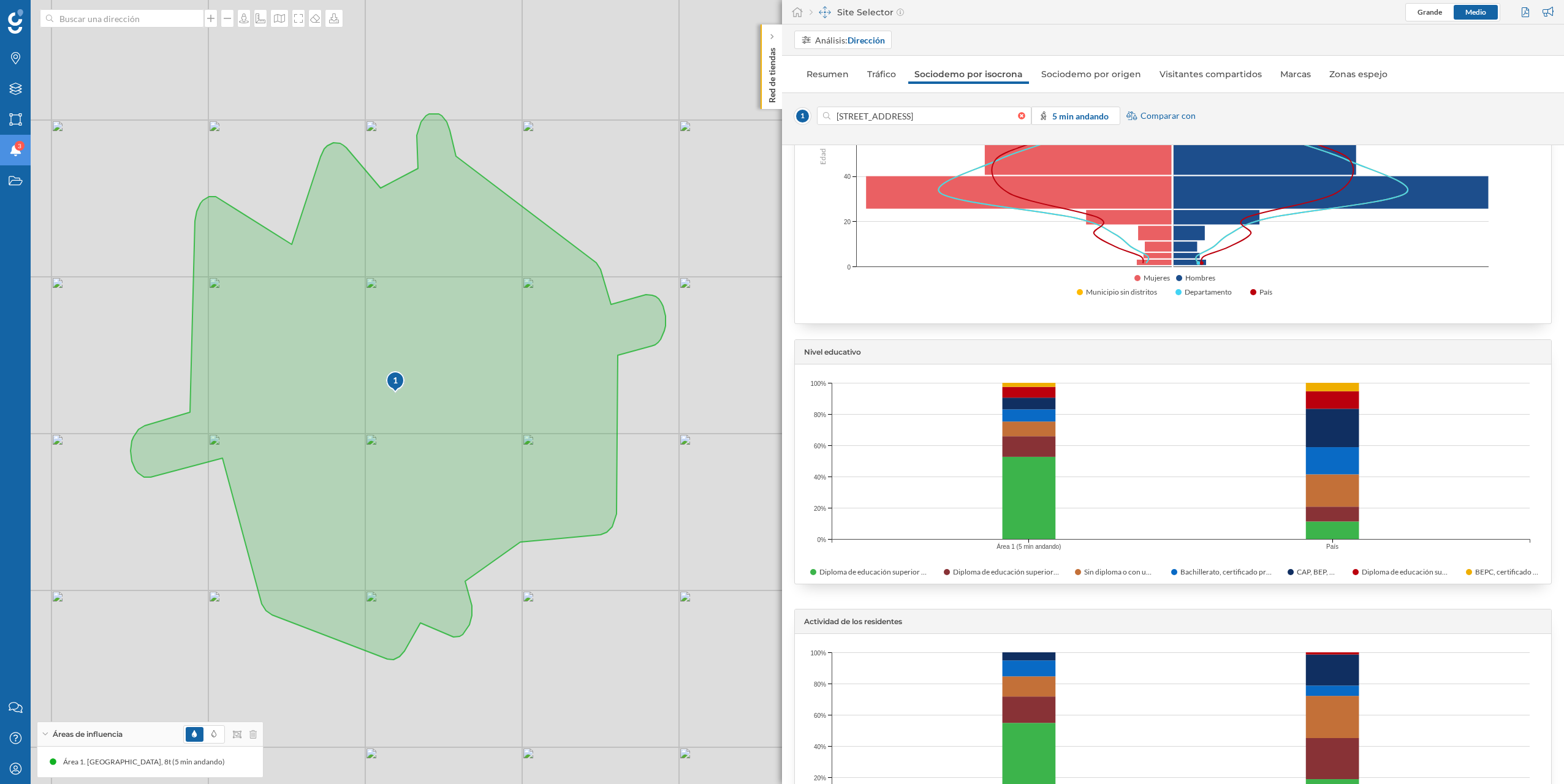 scroll, scrollTop: 0, scrollLeft: 0, axis: both 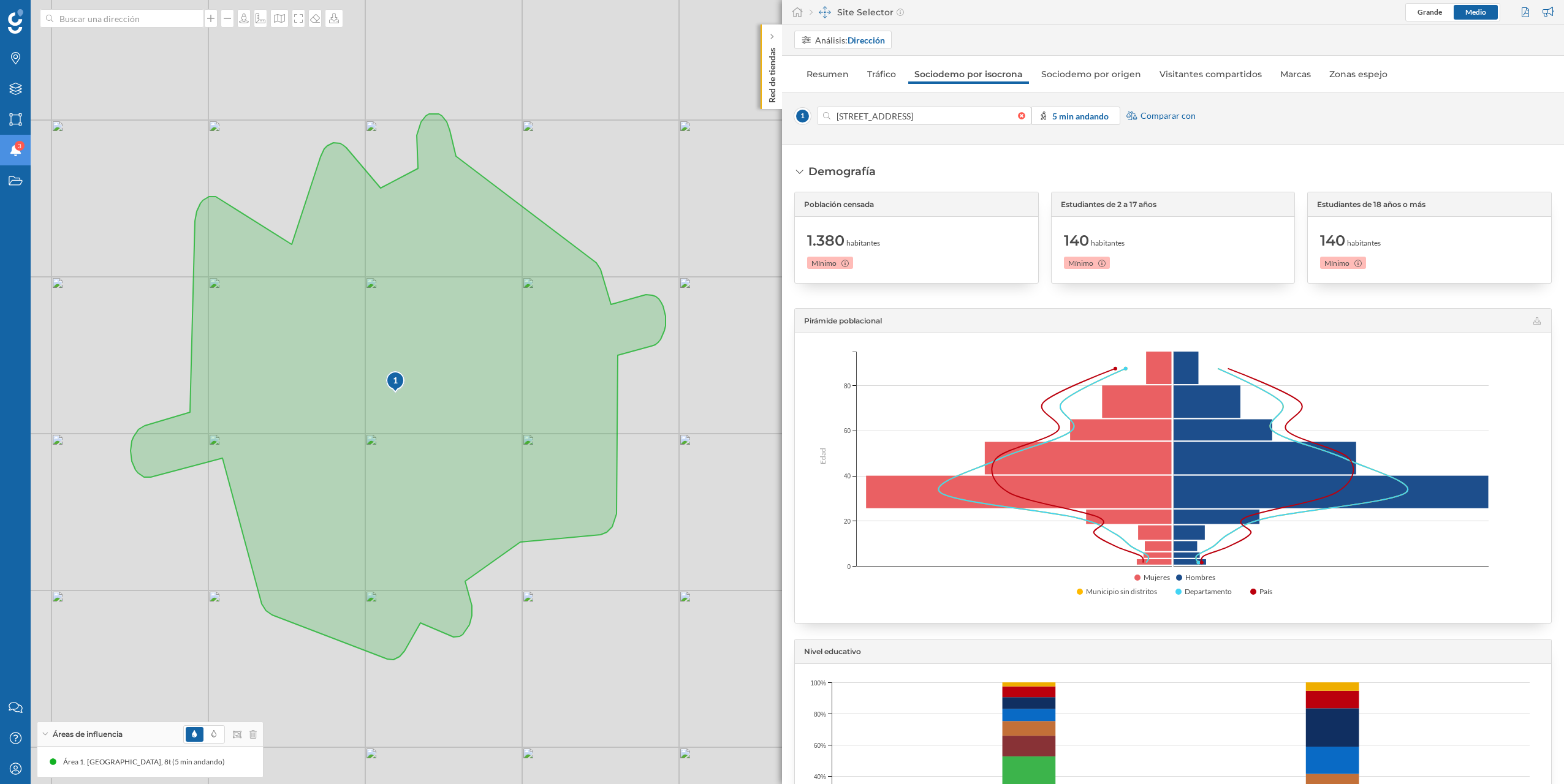 click on "Demografía
Población censada
1.380
habitantes
Mínimo
Estudiantes de 2 a 17 años
140
habitantes
Mínimo
Estudiantes de 18 años o más
140
habitantes
Mínimo
Pirámide poblacional
Edad 80 80 60 60 40 40 20 20 0 0   Edad
Mujeres
Hombres
Municipio sin distritos
Departamento
País
Nivel educativo
100% 100% 80% 80% 60% 60% 40% 40% 20% 20% 0% 0% País" at bounding box center [1173, 793] 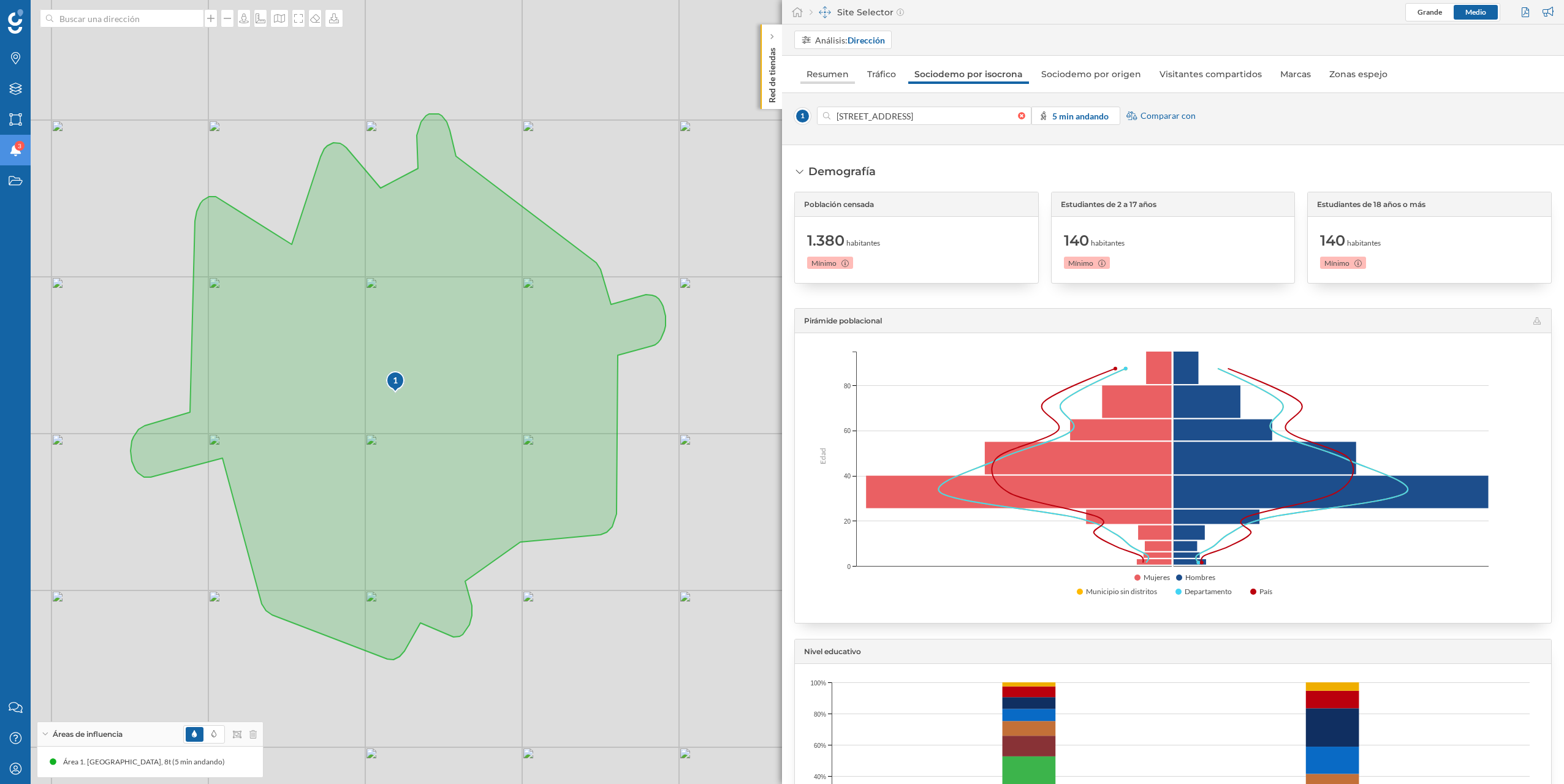 click on "Resumen" at bounding box center [827, 74] 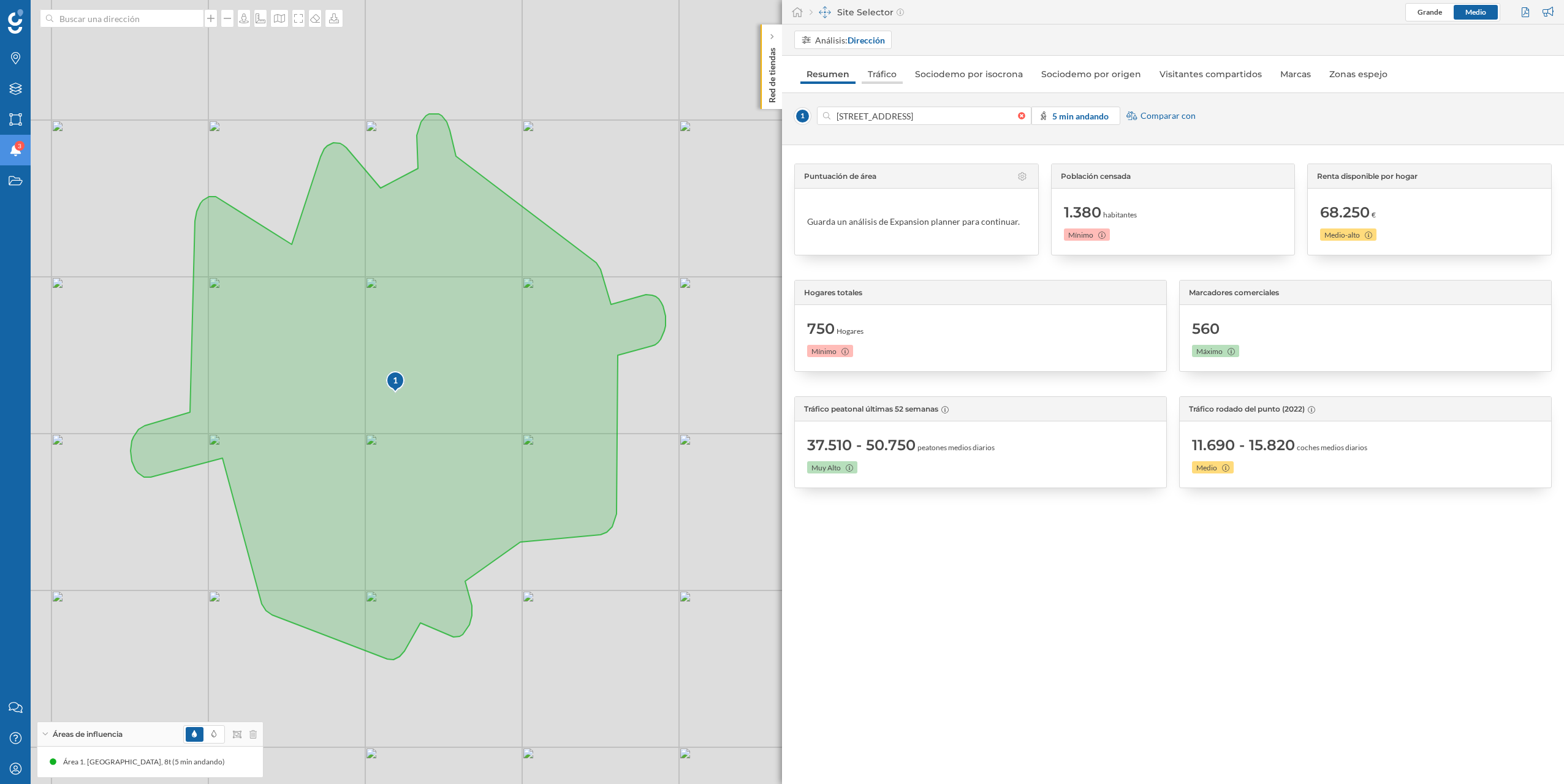 click on "Tráfico" at bounding box center [882, 74] 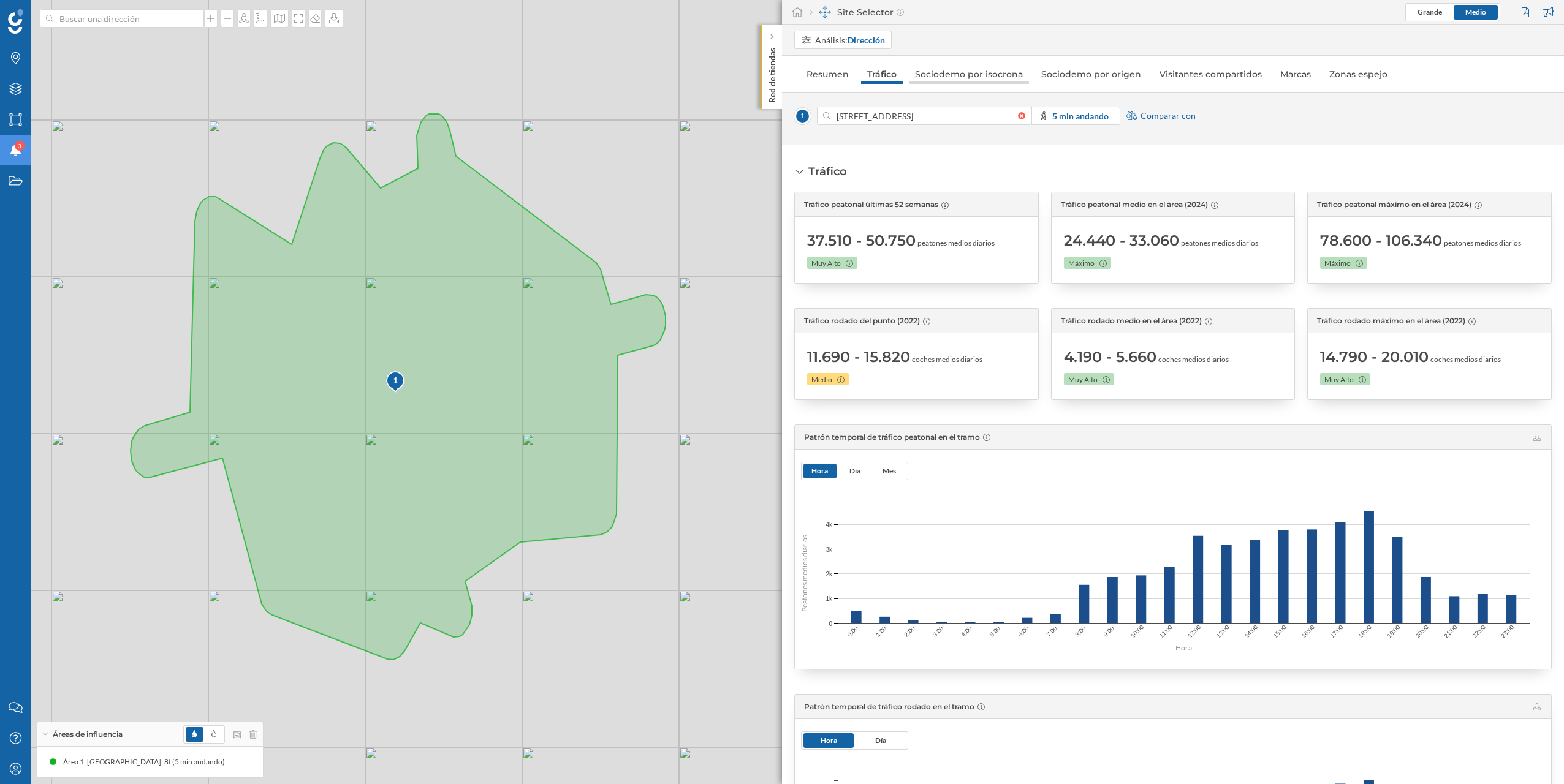 click on "Sociodemo por isocrona" at bounding box center [969, 74] 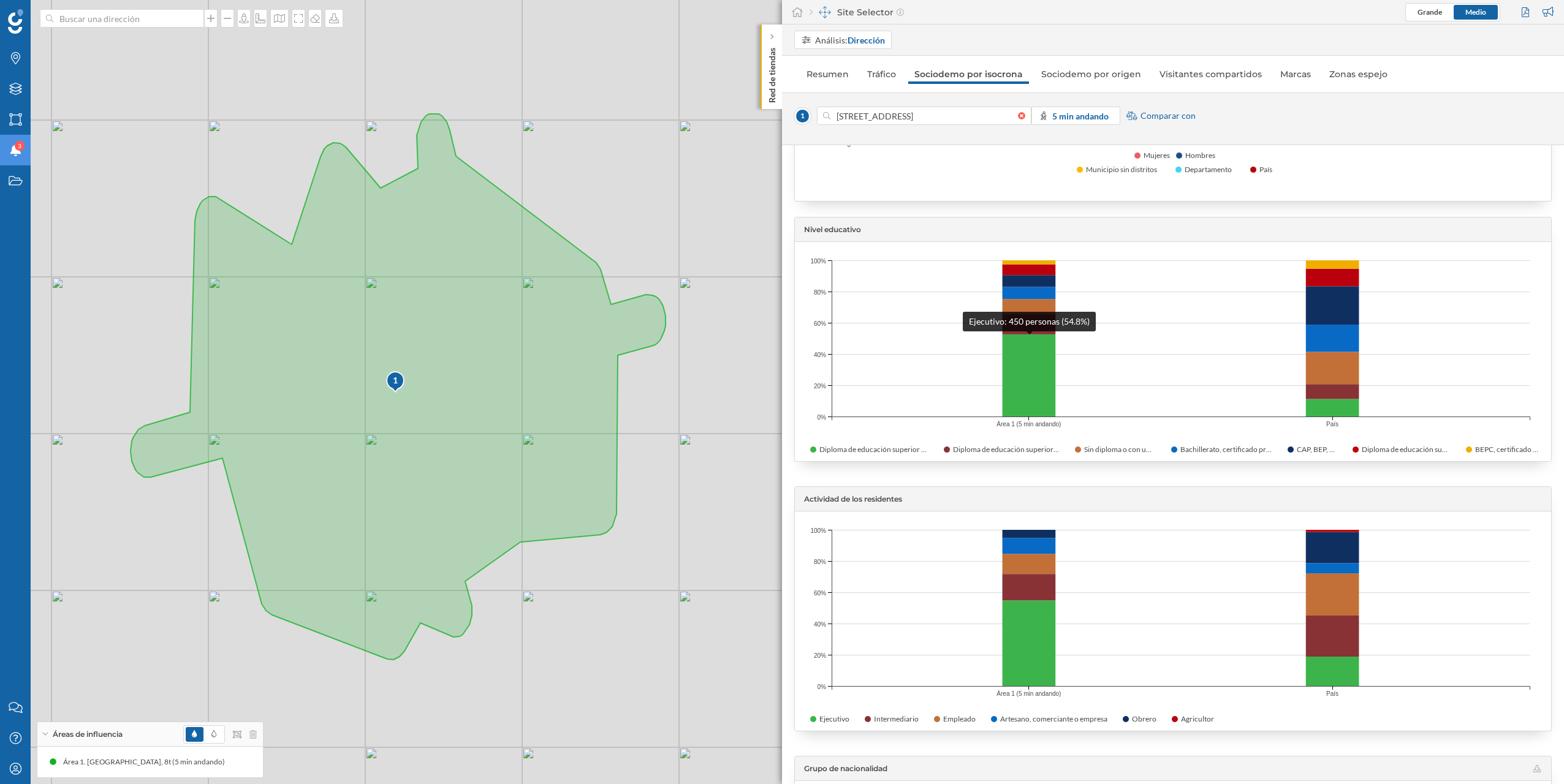 scroll, scrollTop: 421, scrollLeft: 0, axis: vertical 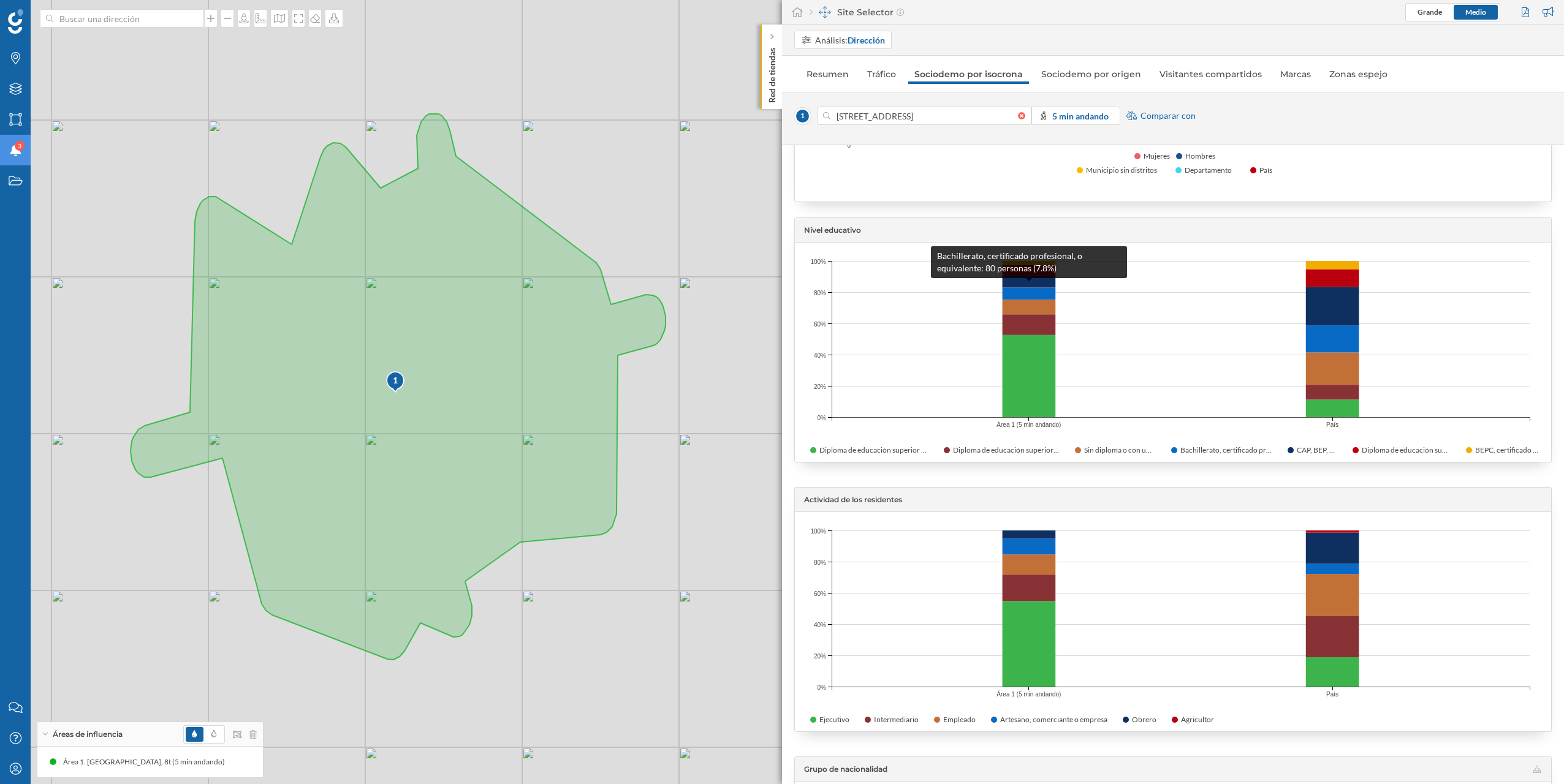 click 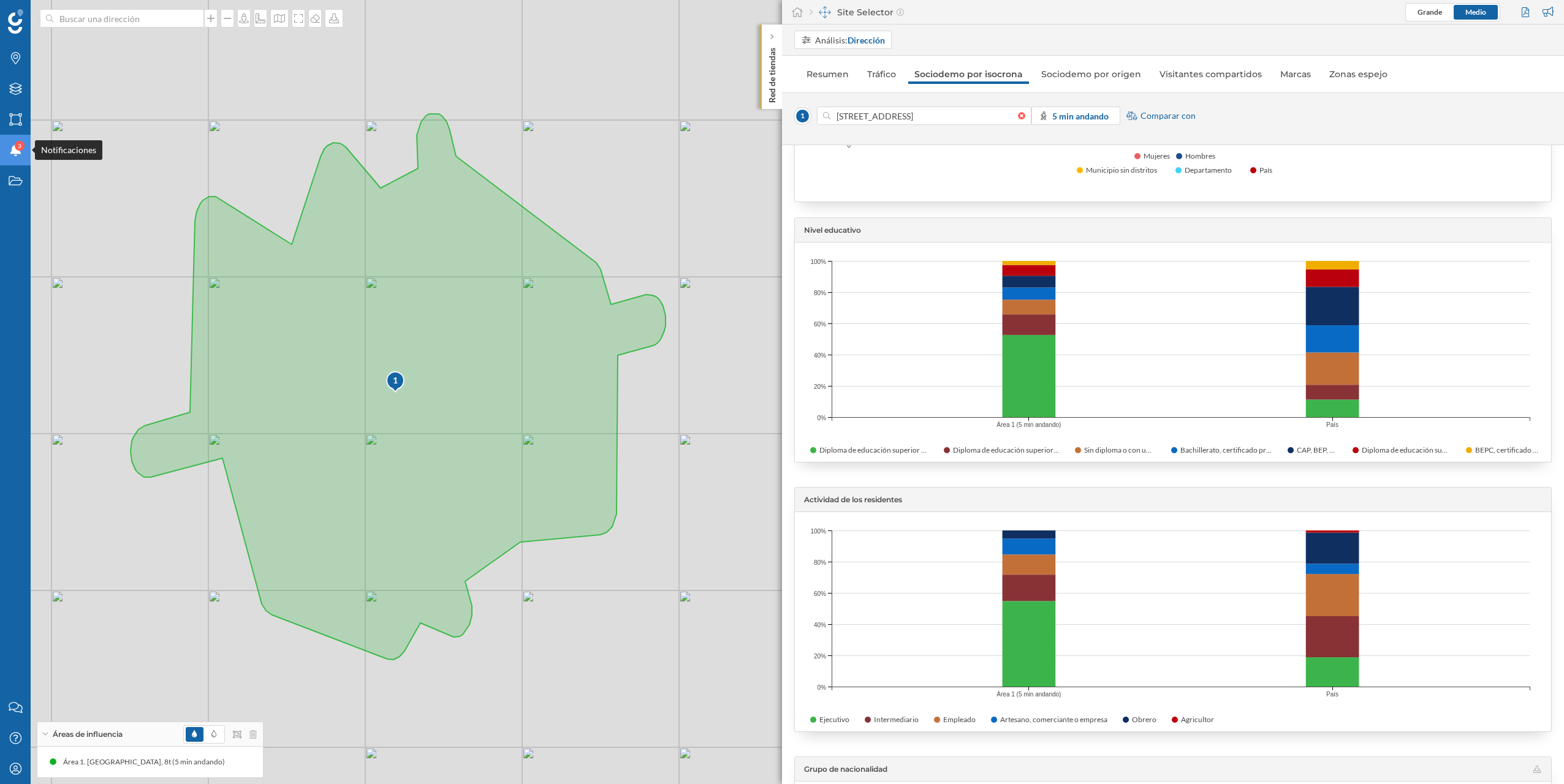 click on "Notificaciones
3" at bounding box center [15, 150] 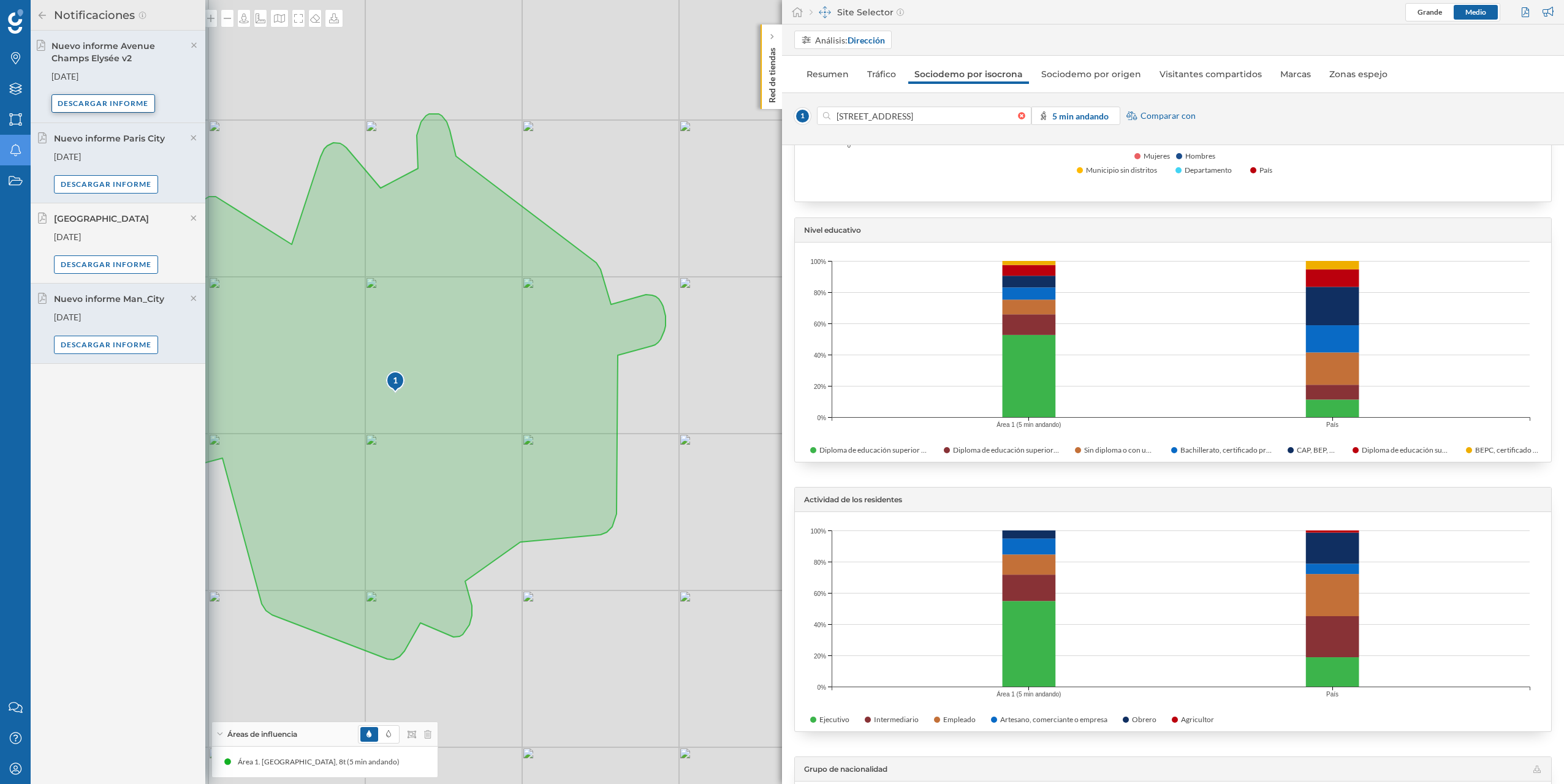 click on "Descargar informe" at bounding box center (104, 104) 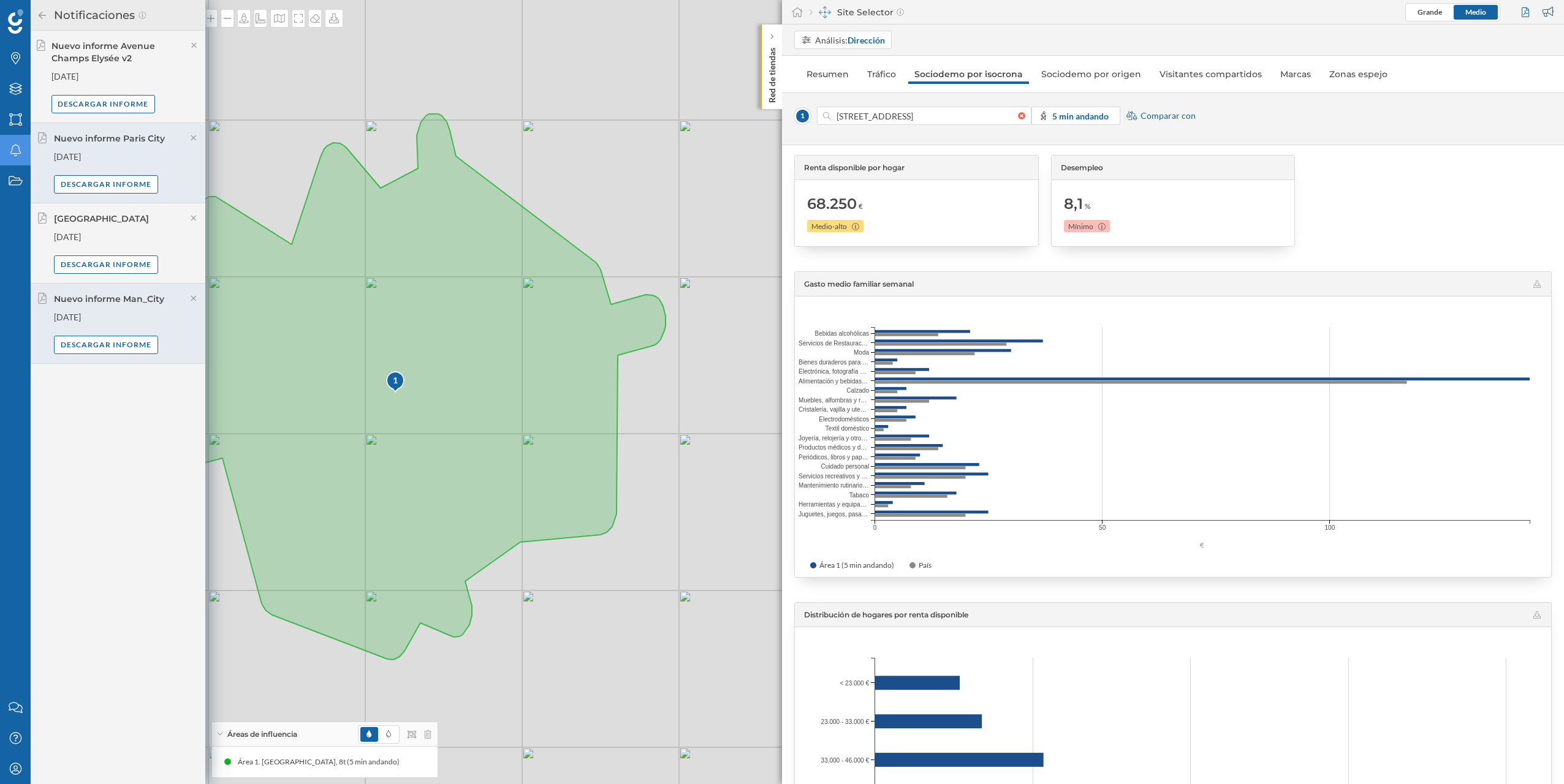 scroll, scrollTop: 1338, scrollLeft: 0, axis: vertical 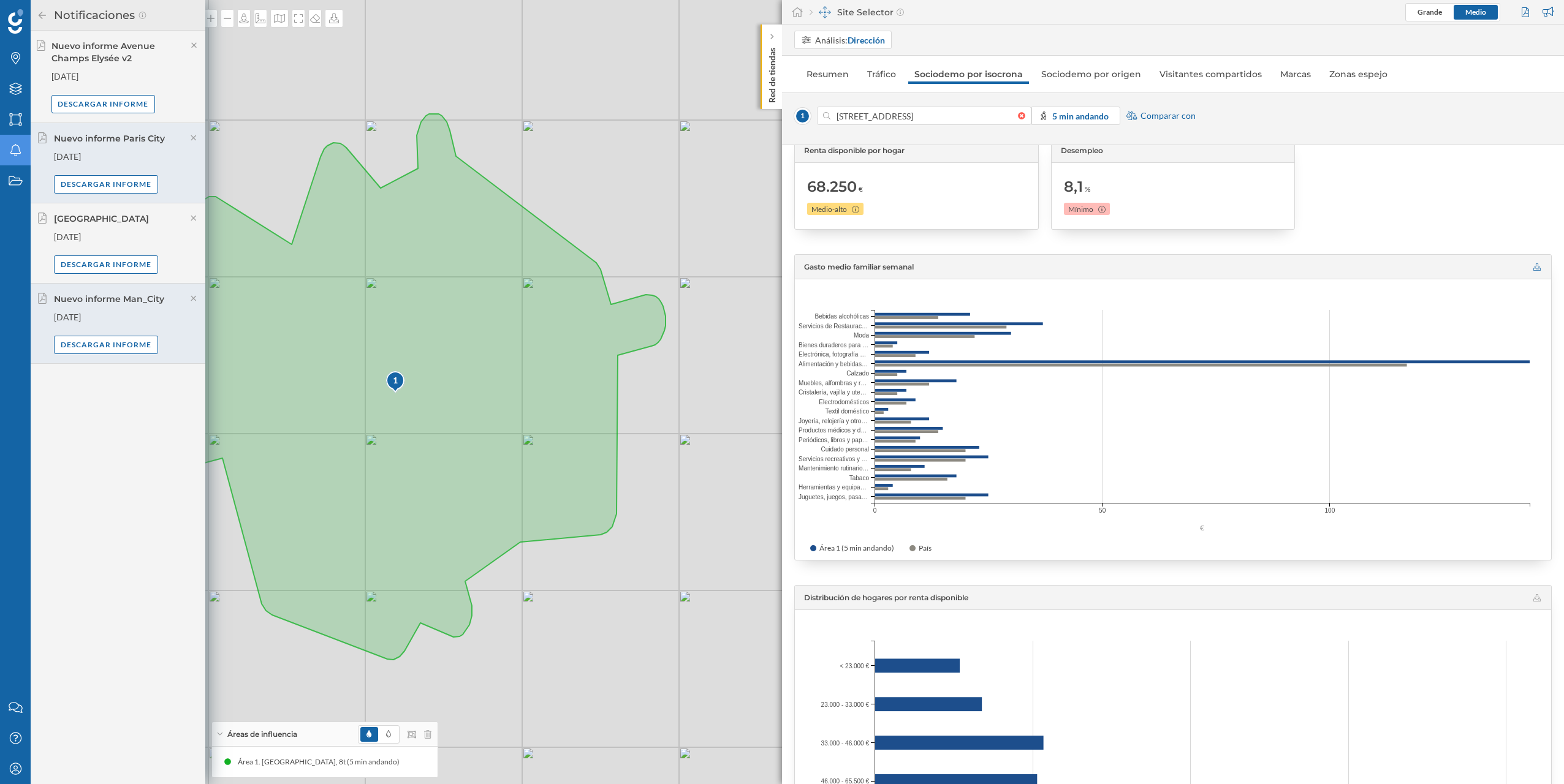 click 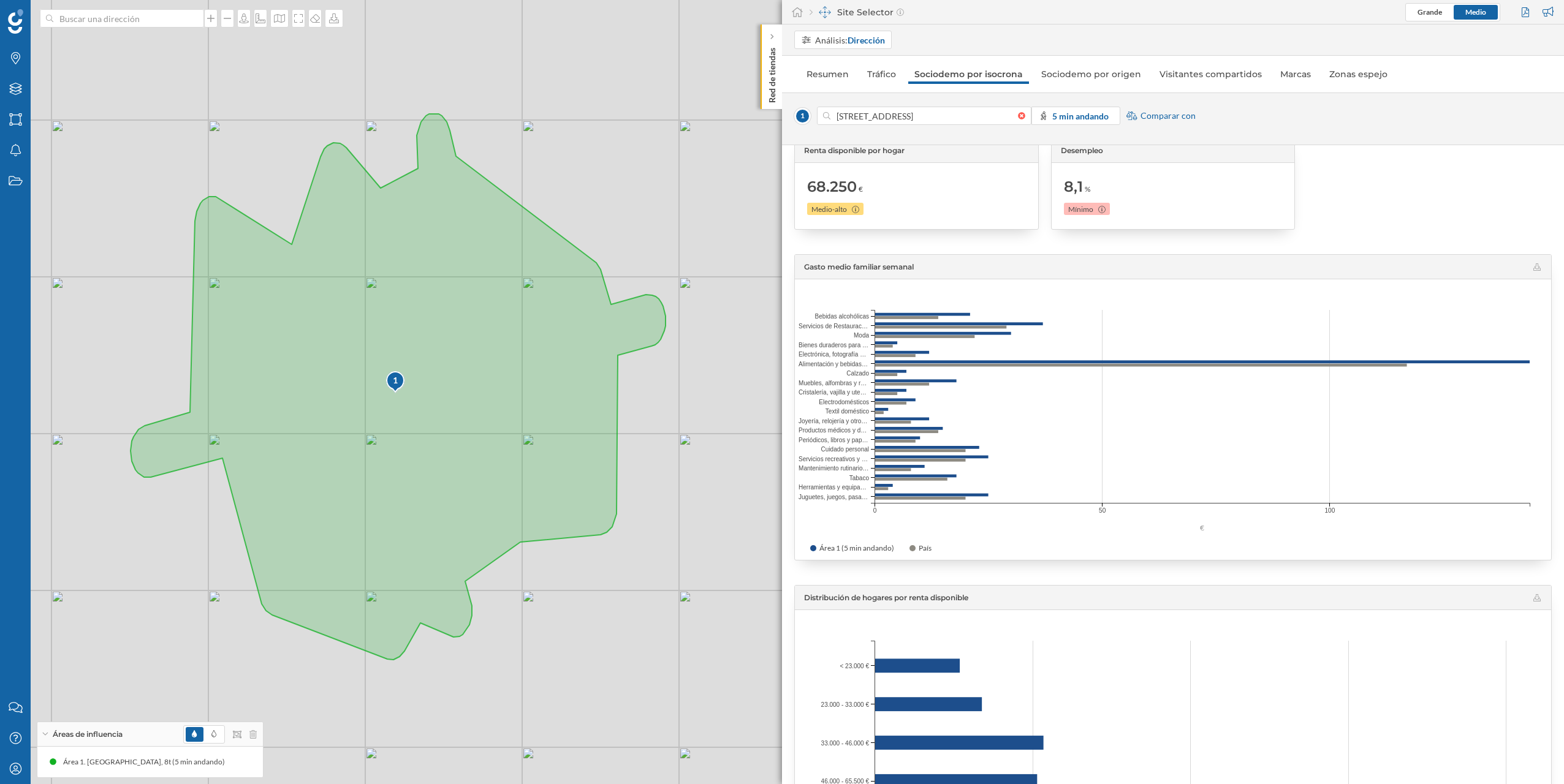 click on "Área 1 (5 min andando)
País" at bounding box center (1173, 549) 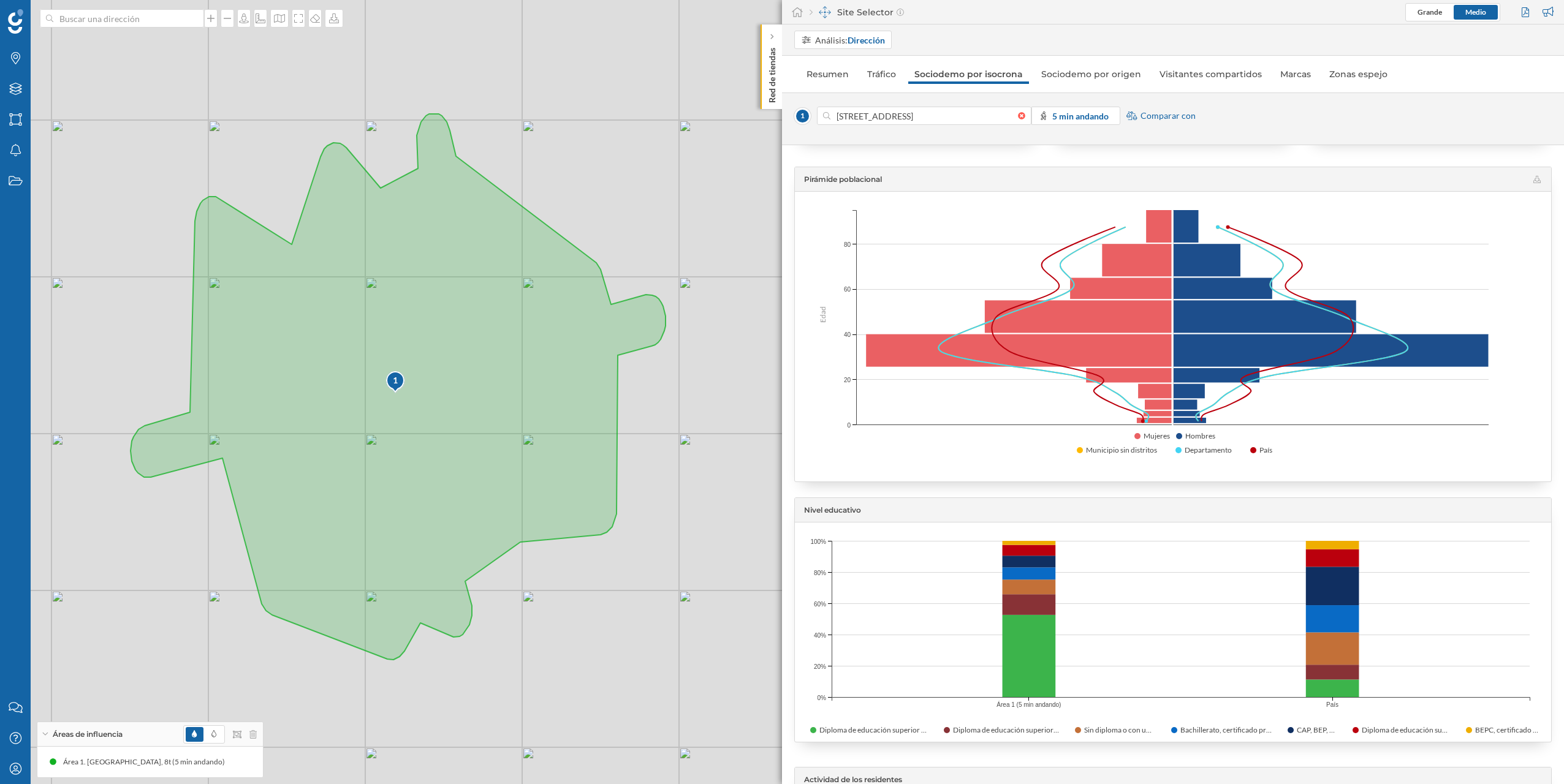 scroll, scrollTop: 0, scrollLeft: 0, axis: both 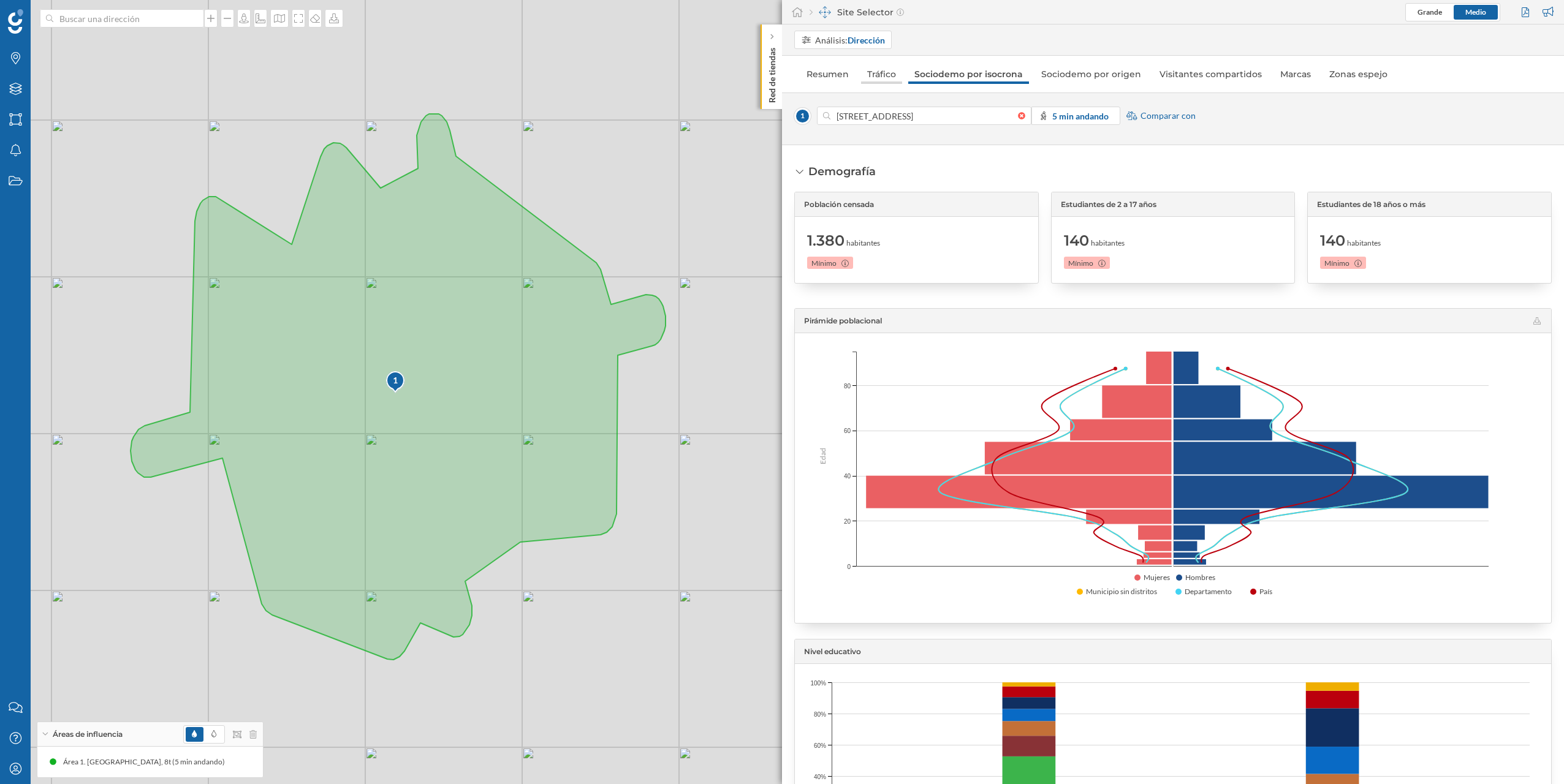 click on "Tráfico" at bounding box center (881, 74) 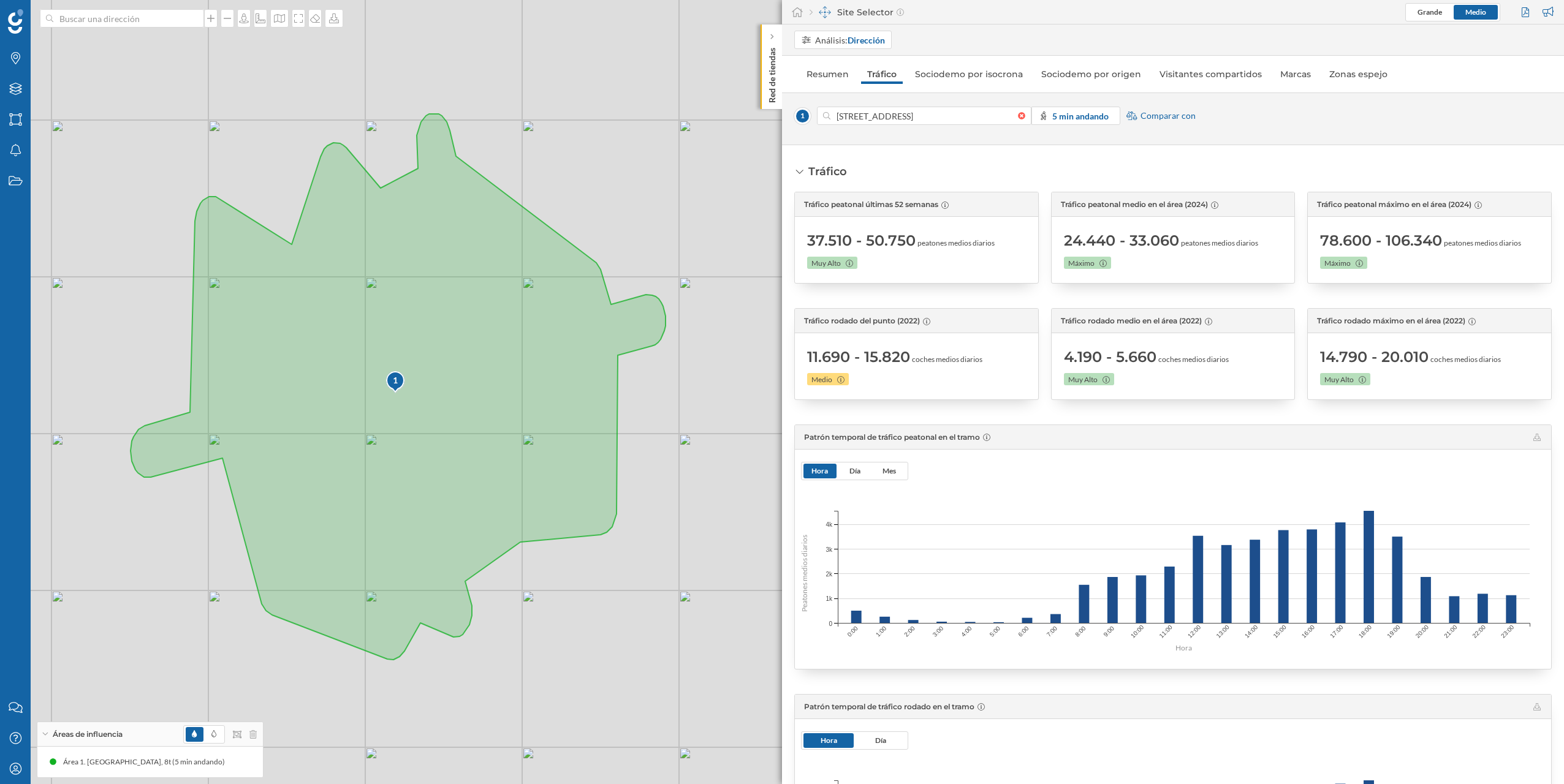 click on "Tráfico peatonal medio en el área (2024)" at bounding box center (1134, 205) 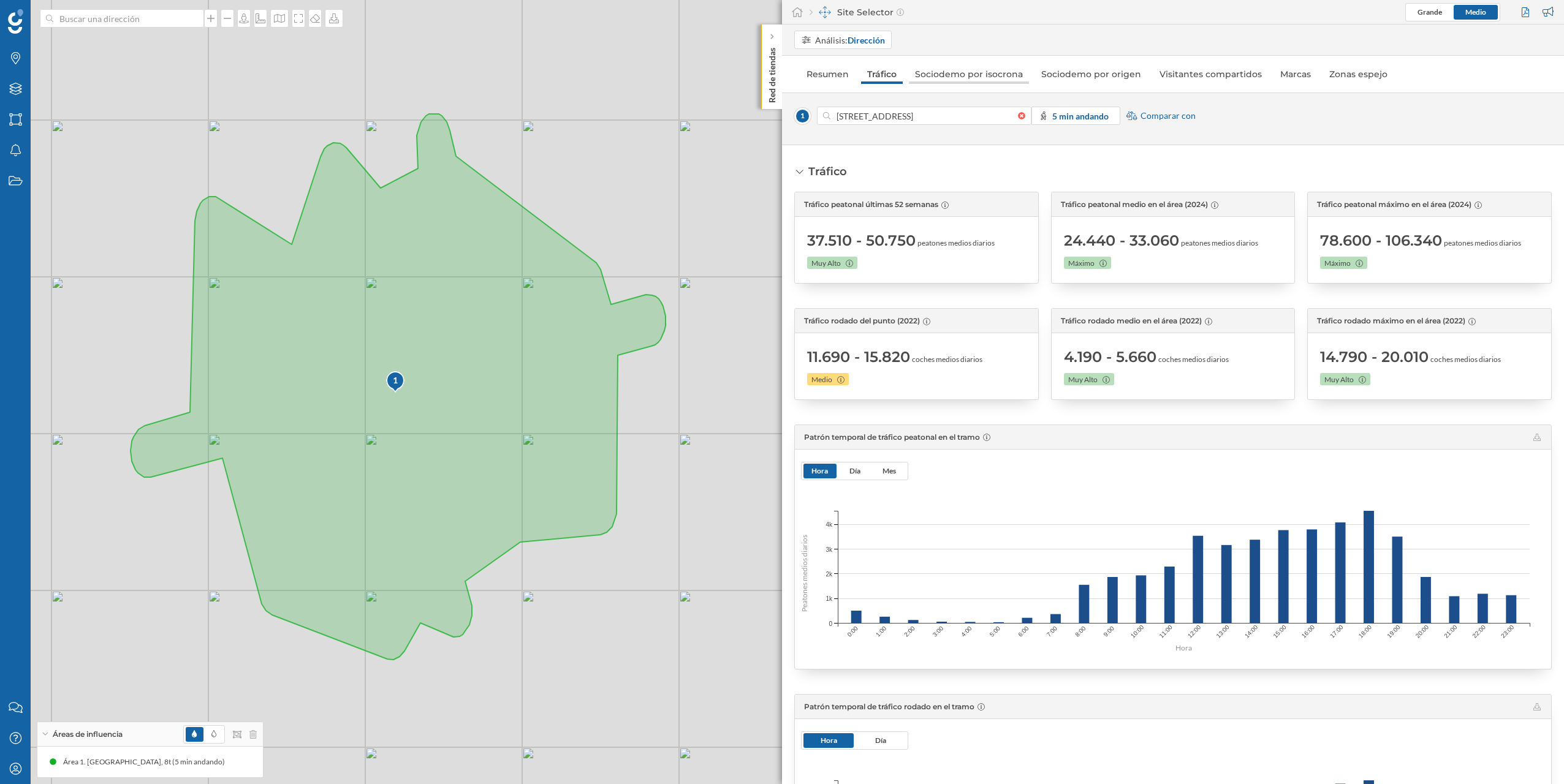 click on "Sociodemo por isocrona" at bounding box center (969, 74) 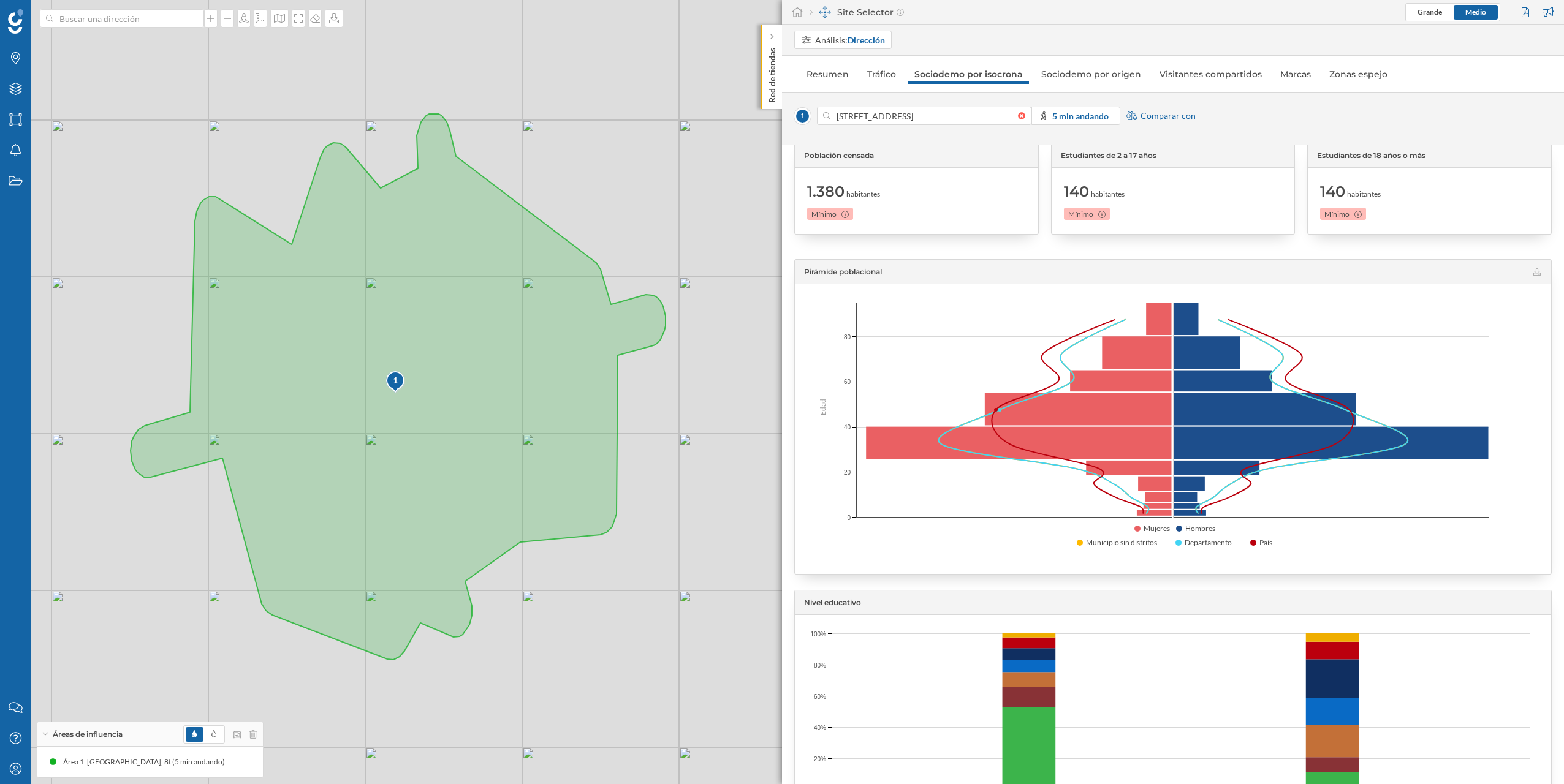 scroll, scrollTop: 176, scrollLeft: 0, axis: vertical 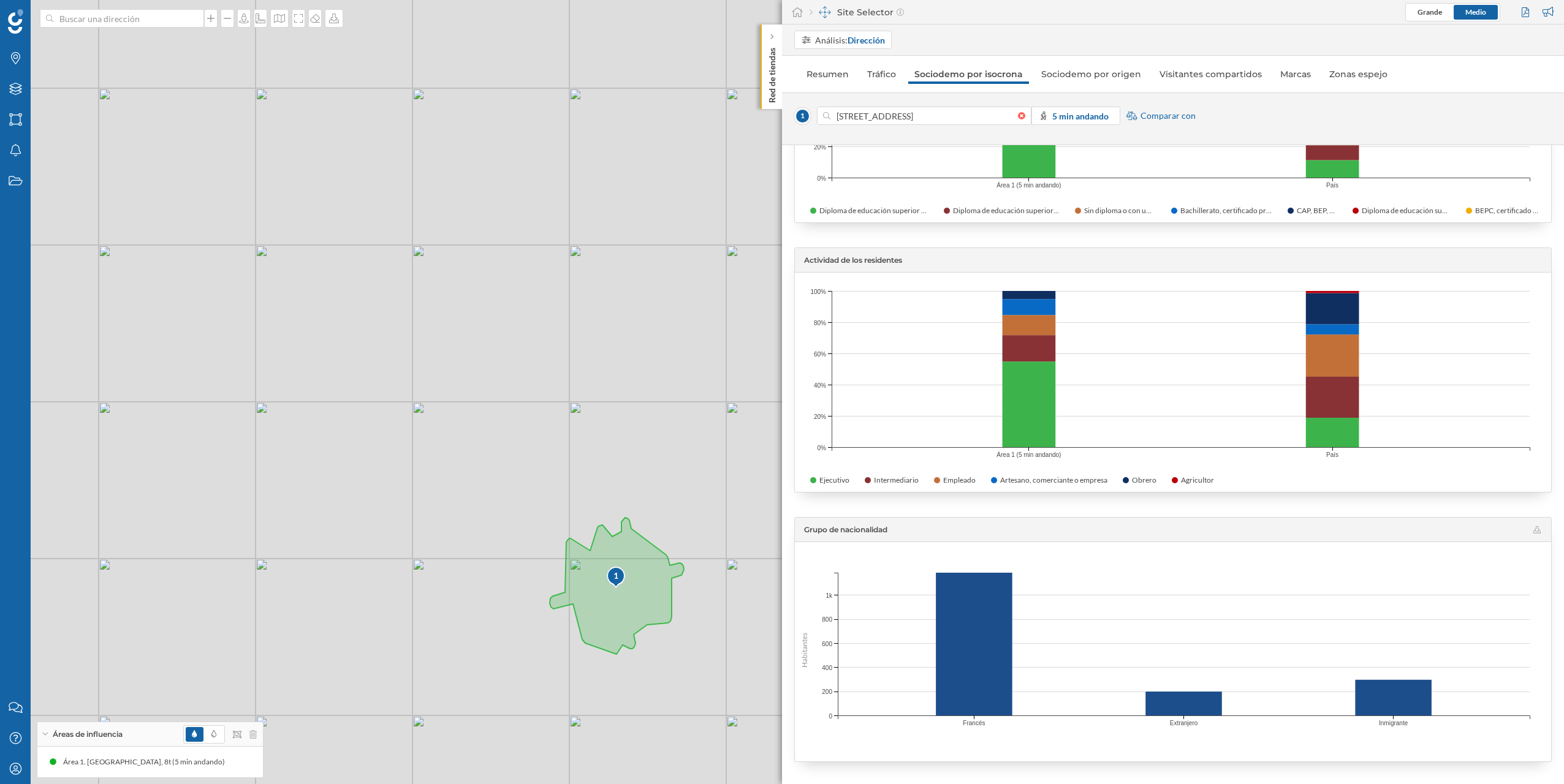 drag, startPoint x: 688, startPoint y: 618, endPoint x: 689, endPoint y: 652, distance: 34.0147 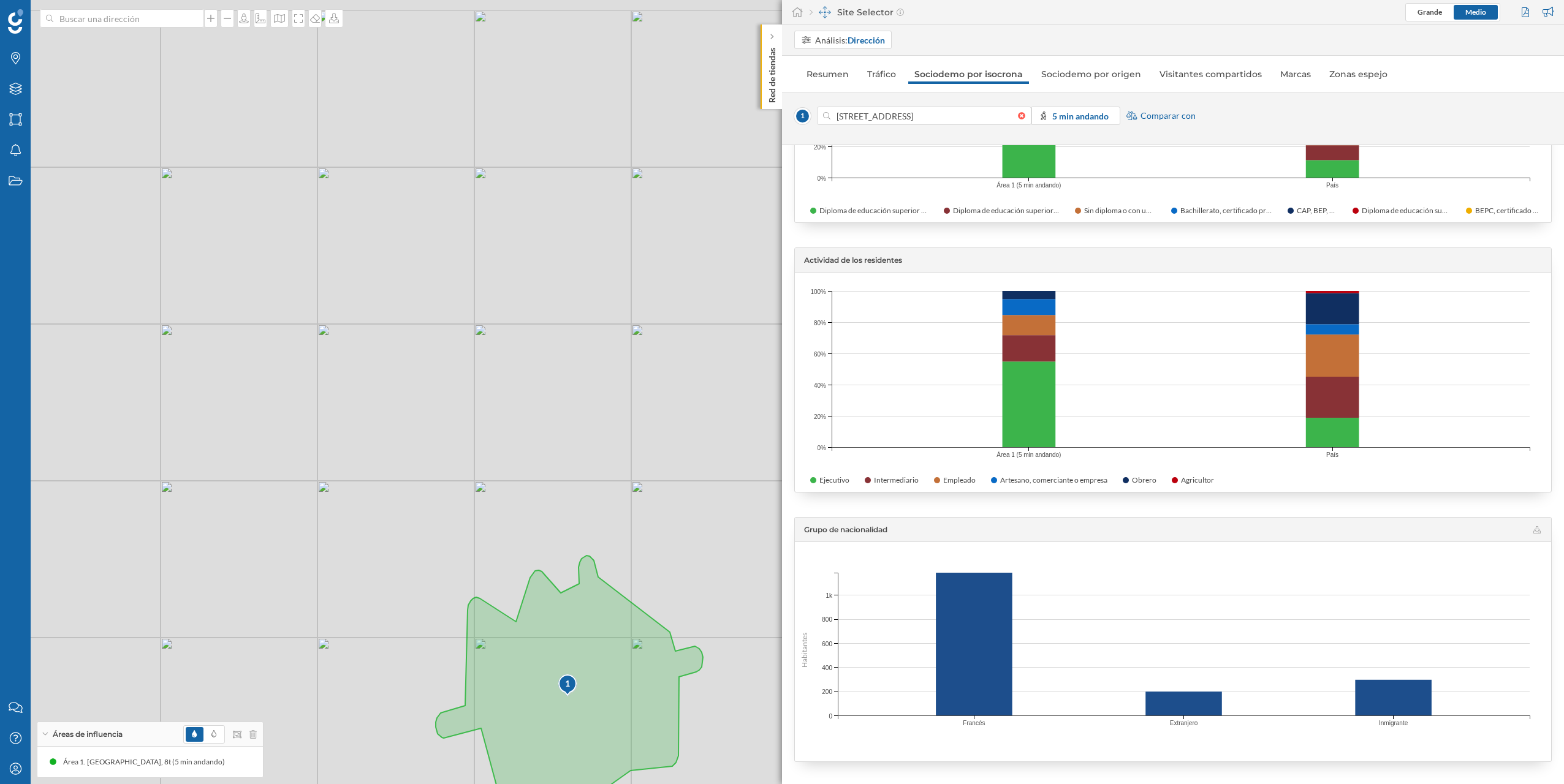 drag, startPoint x: 699, startPoint y: 531, endPoint x: 729, endPoint y: 565, distance: 45.34314 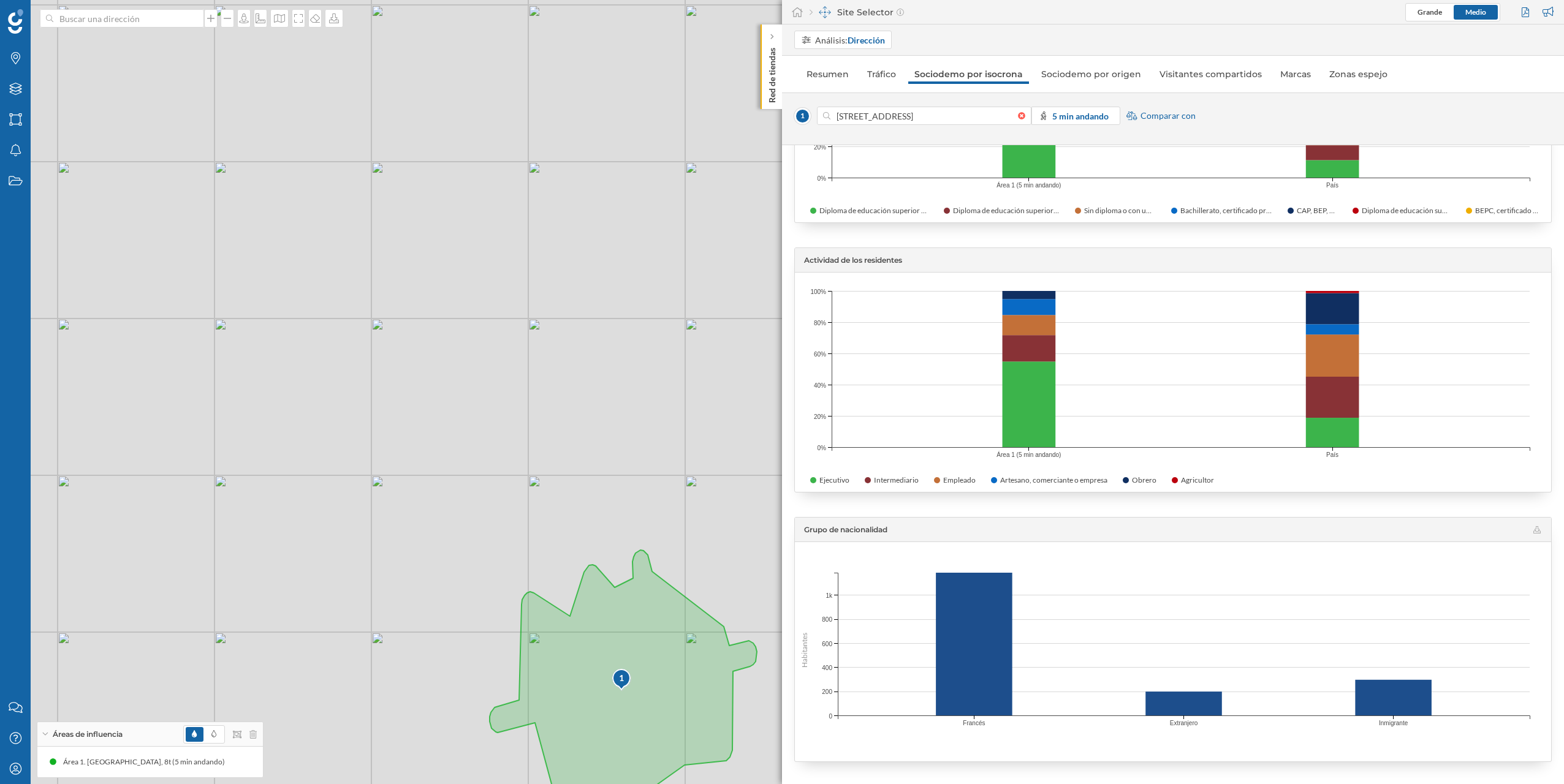 drag, startPoint x: 576, startPoint y: 555, endPoint x: 647, endPoint y: 548, distance: 71.34424 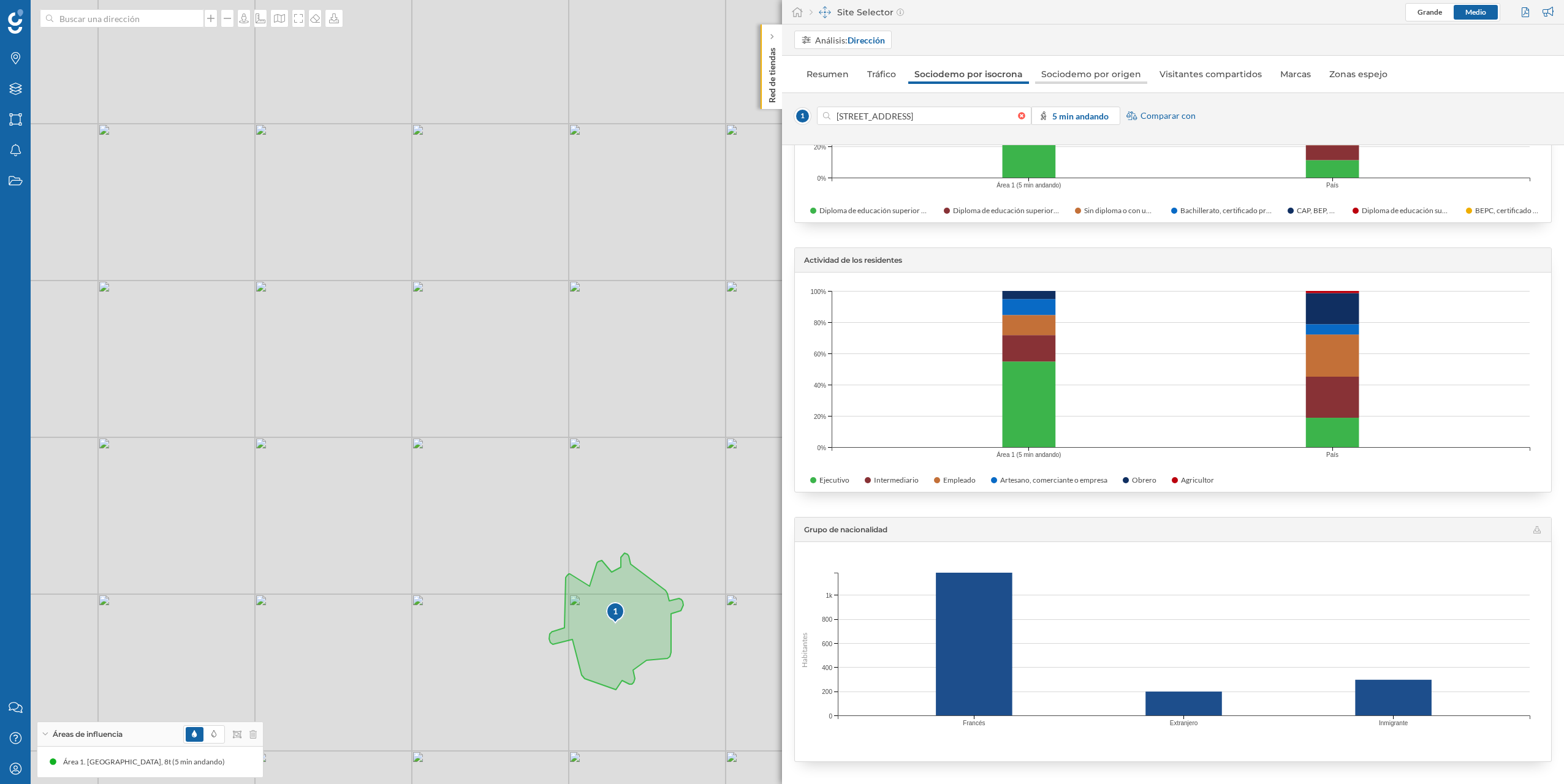 click on "Sociodemo por origen" at bounding box center [1091, 74] 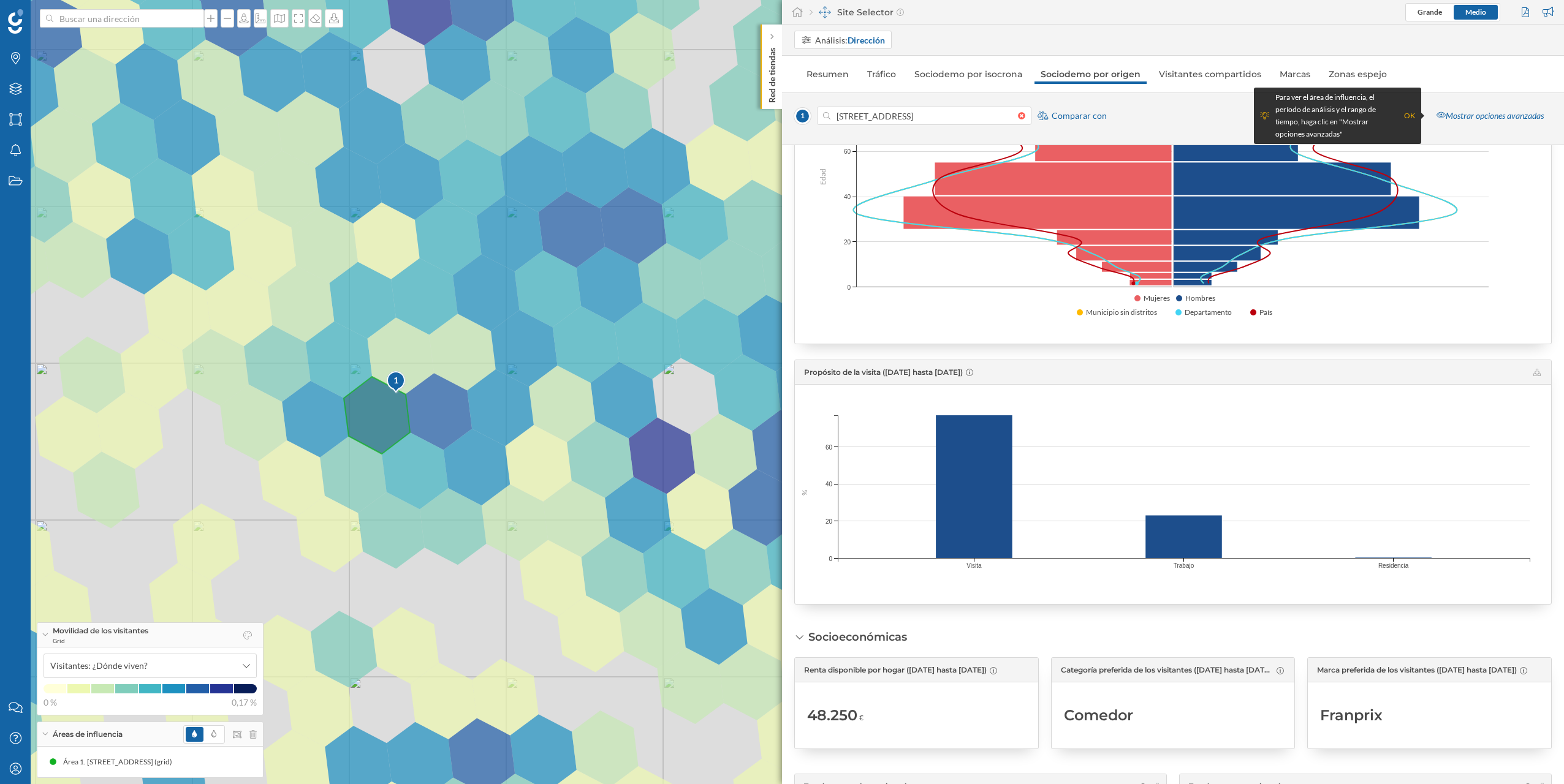 scroll, scrollTop: 280, scrollLeft: 0, axis: vertical 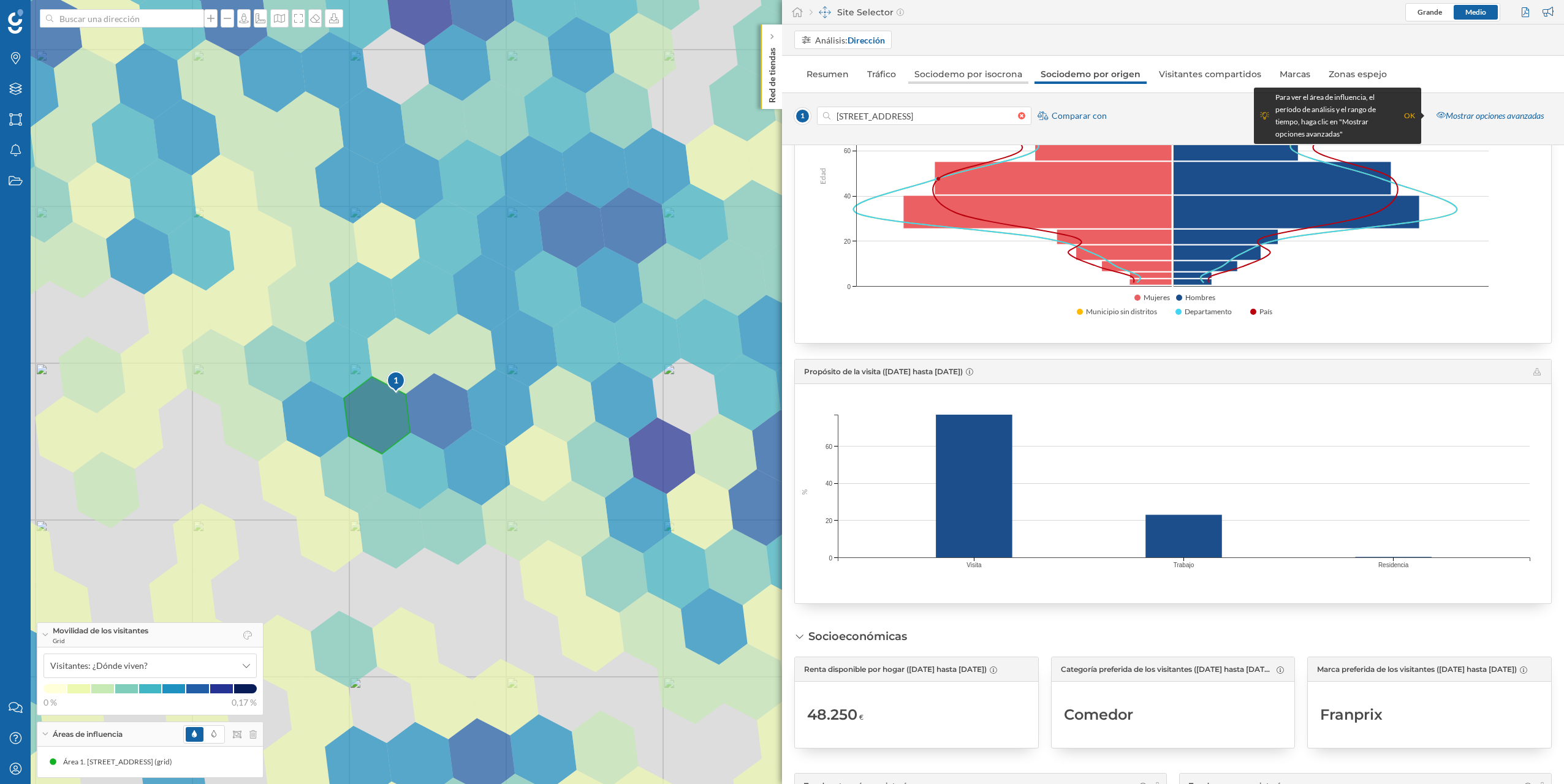 click on "Sociodemo por isocrona" at bounding box center (968, 74) 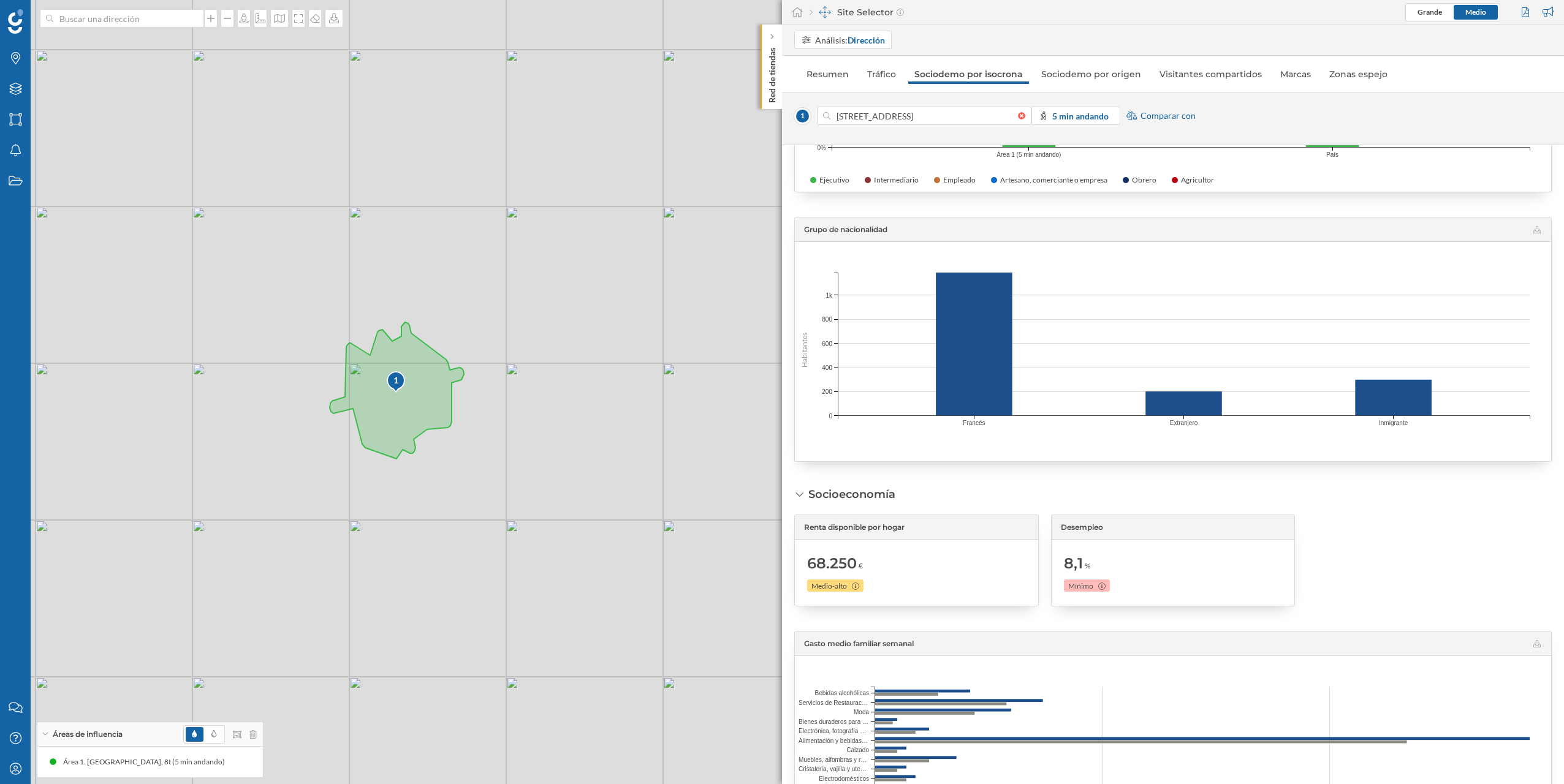 scroll, scrollTop: 962, scrollLeft: 0, axis: vertical 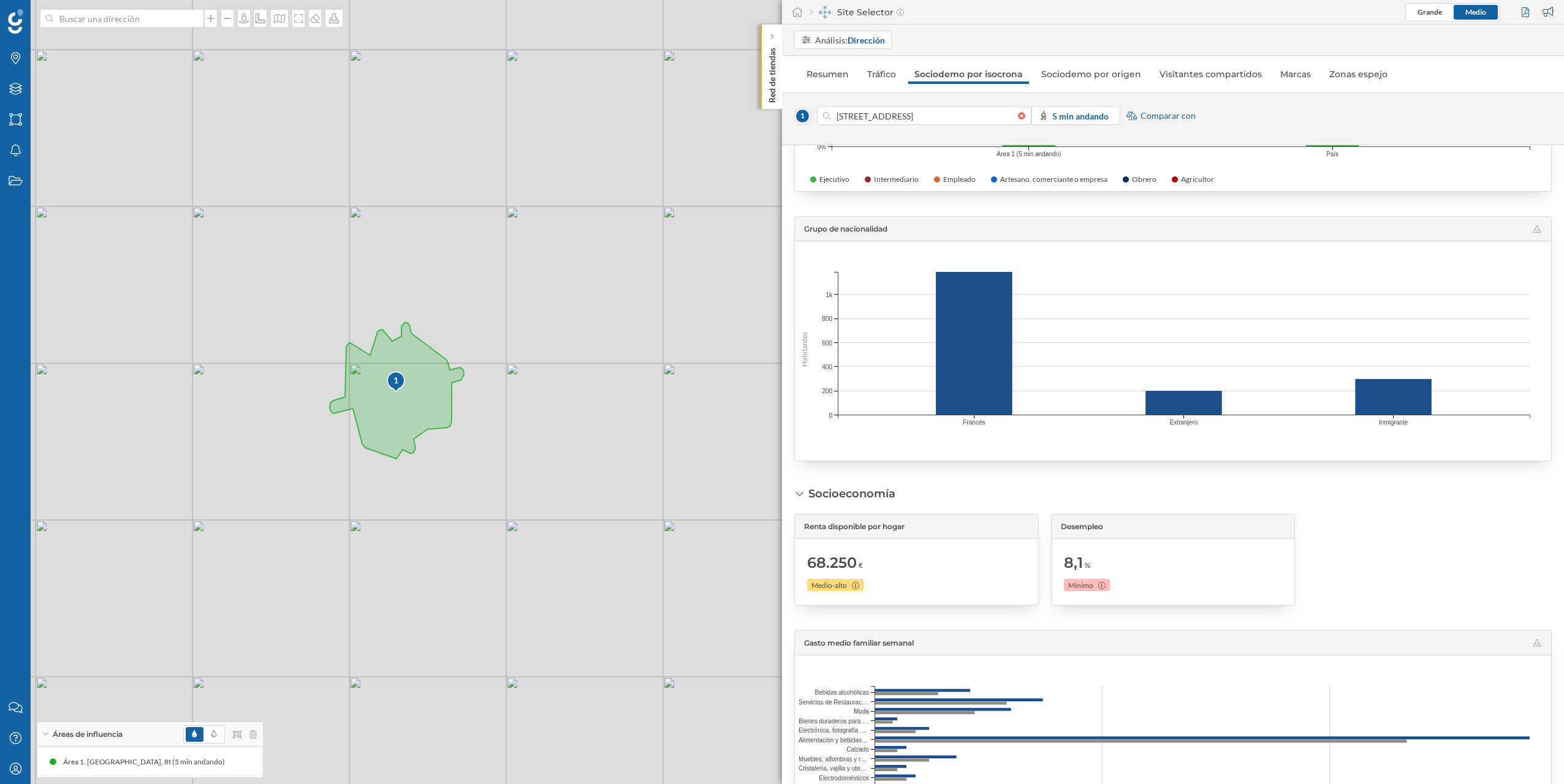 drag, startPoint x: 1100, startPoint y: 77, endPoint x: 1088, endPoint y: 90, distance: 18 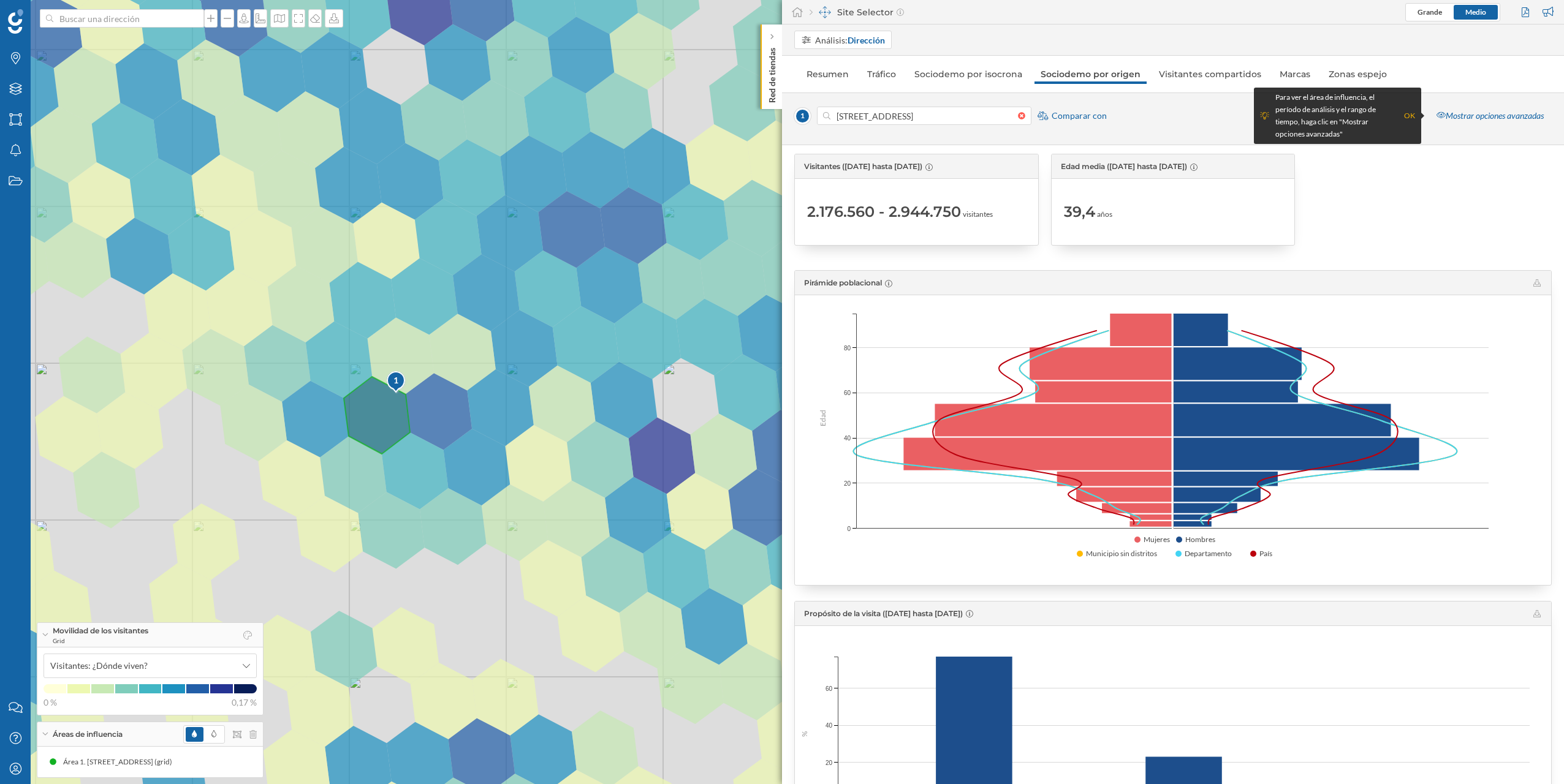 scroll, scrollTop: 0, scrollLeft: 0, axis: both 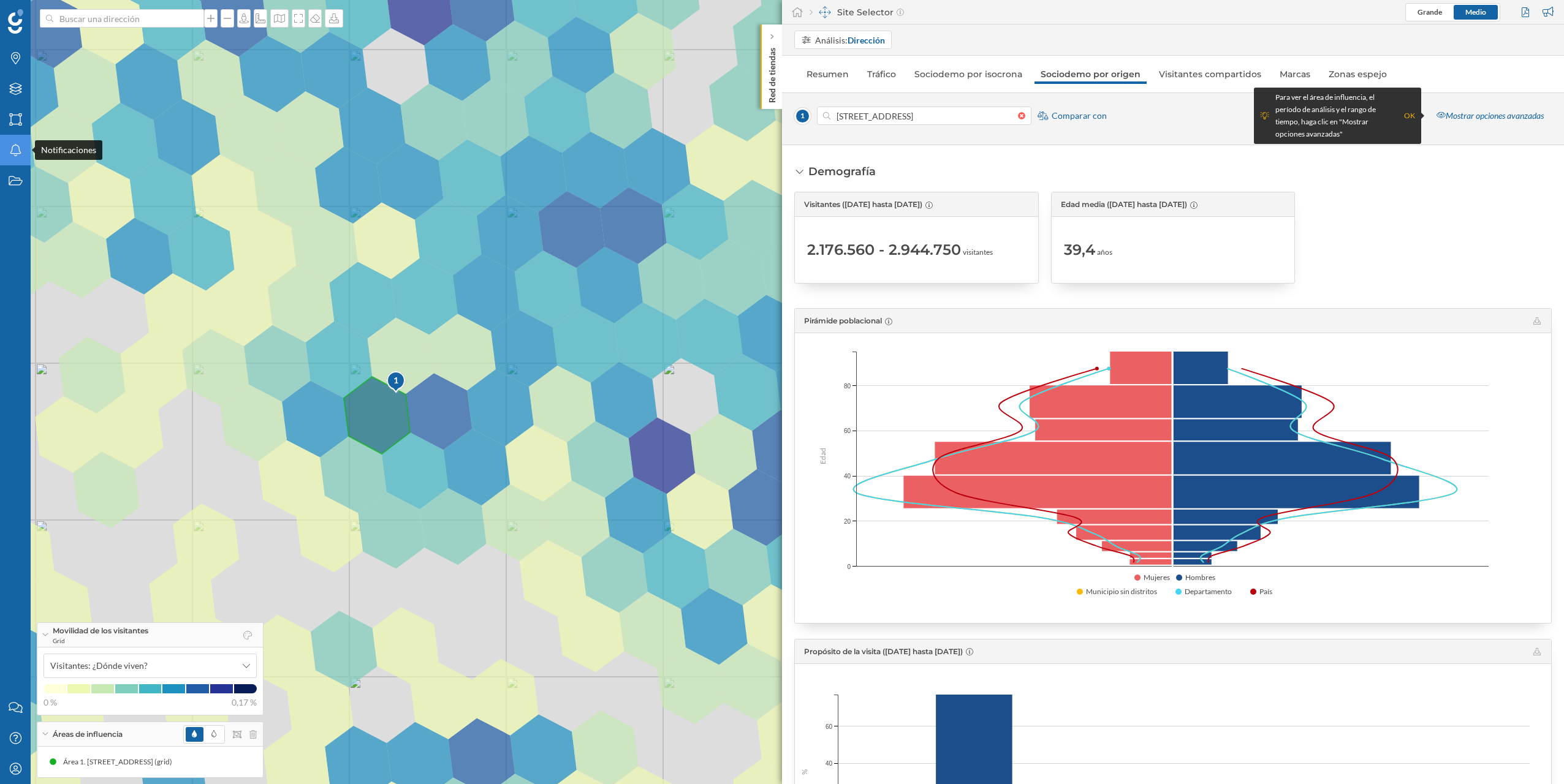 click on "Notificaciones" 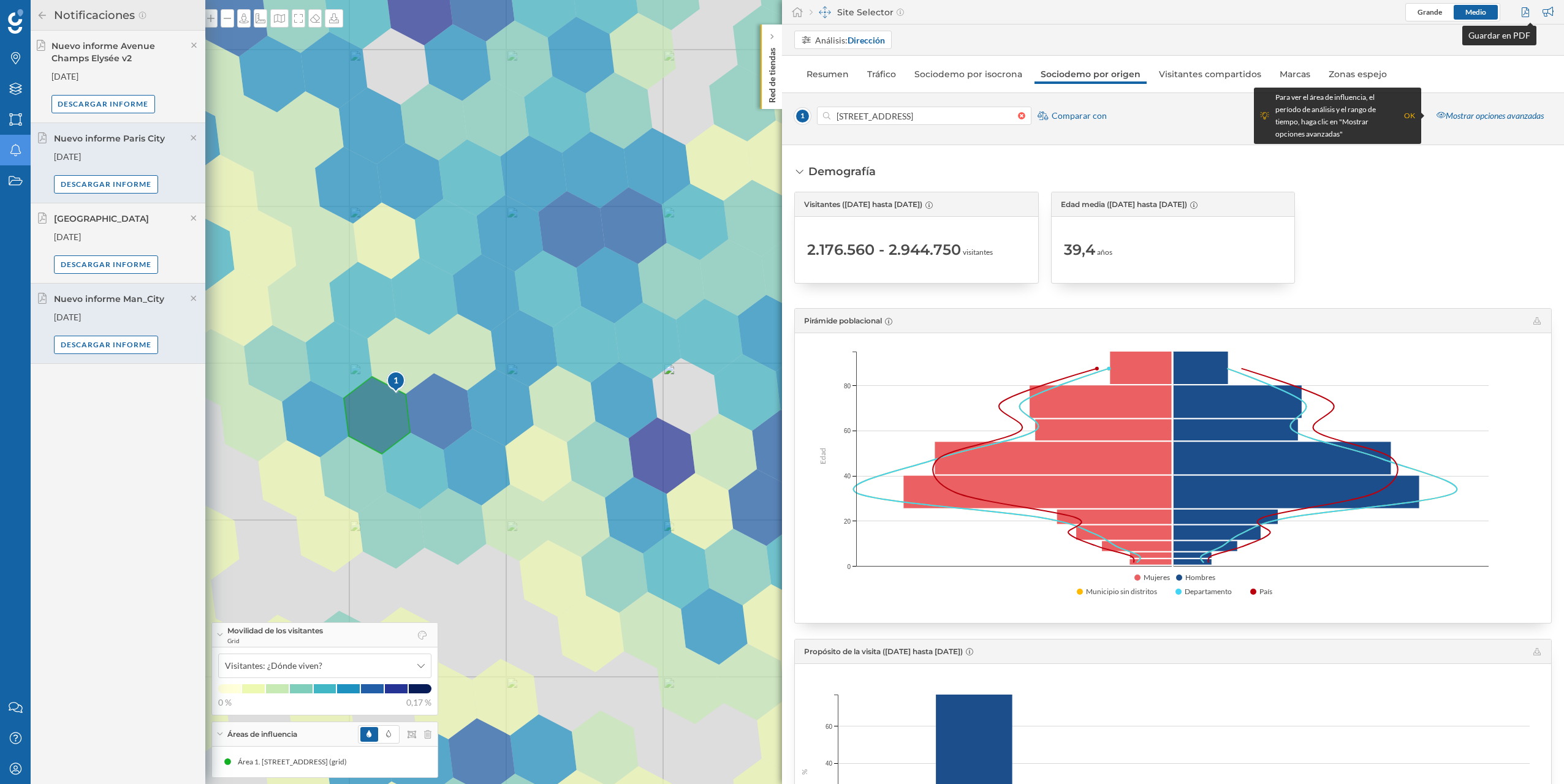 click at bounding box center (1527, 12) 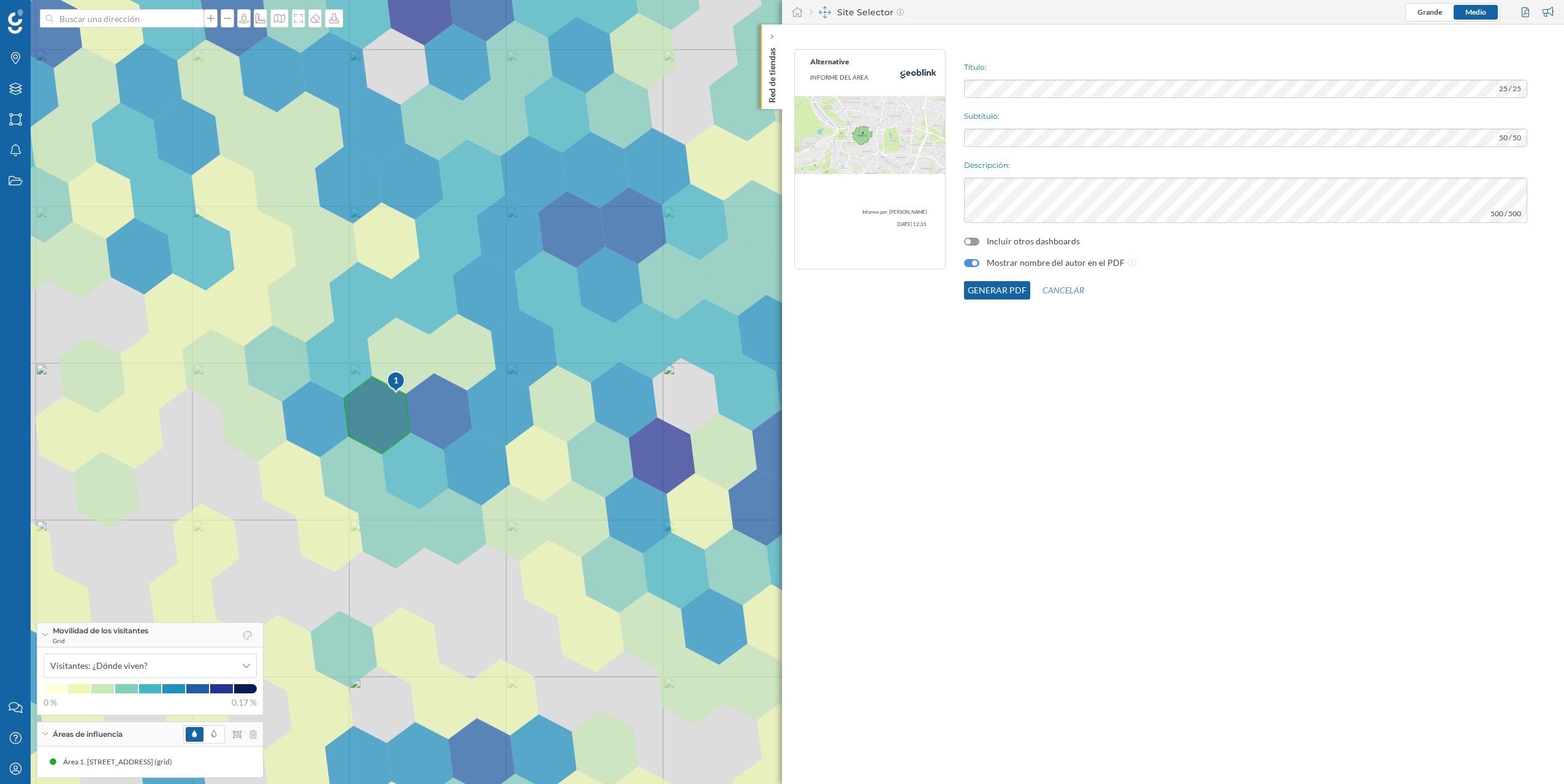 click on "Título:
25 / 25
Subtítulo:
50 / 50
Descripción:
500 / 500
Incluir otros dashboards
Mostrar nombre del autor en el PDF
Generar PDF
Cancelar" 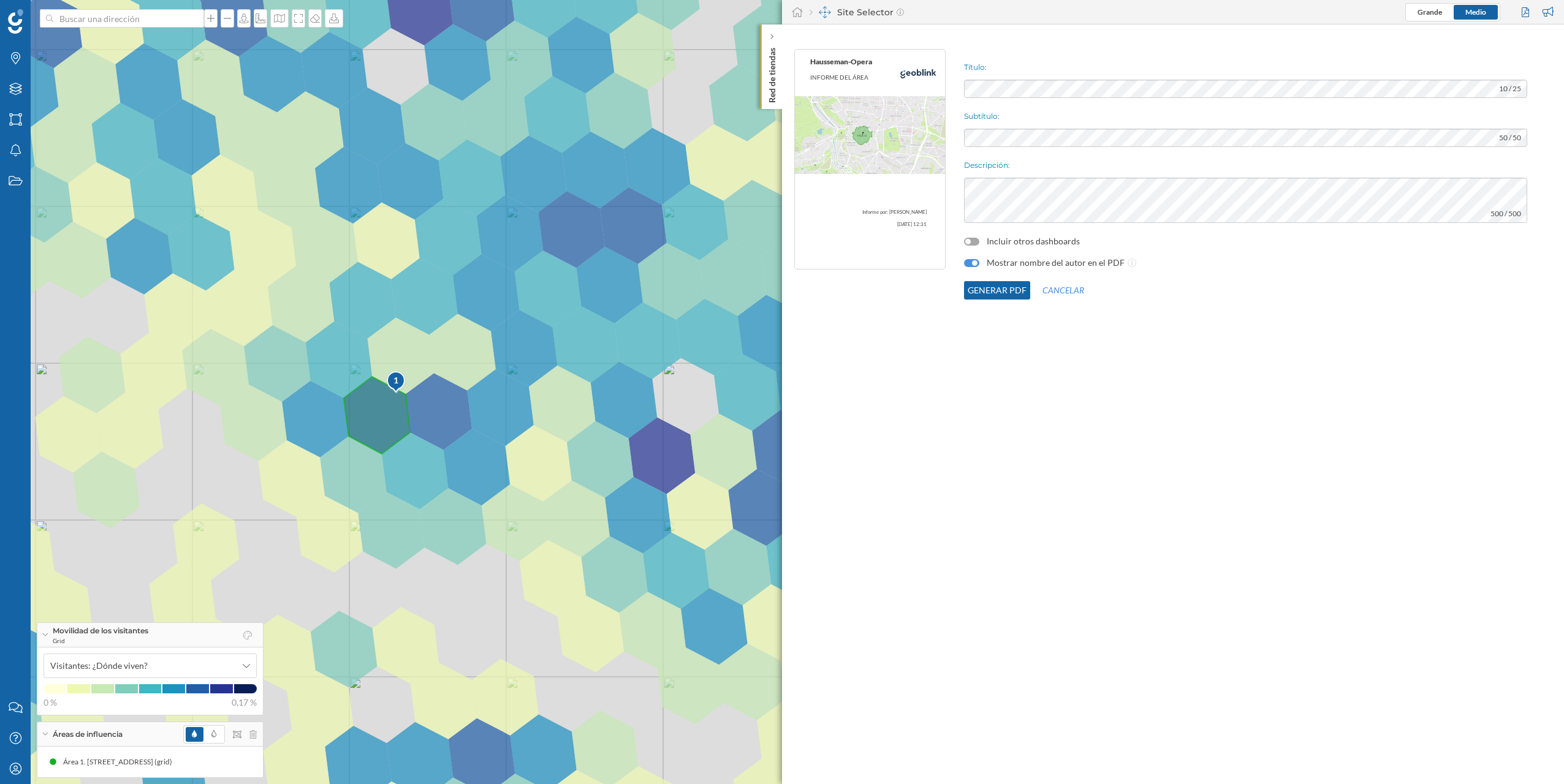 click at bounding box center [971, 241] 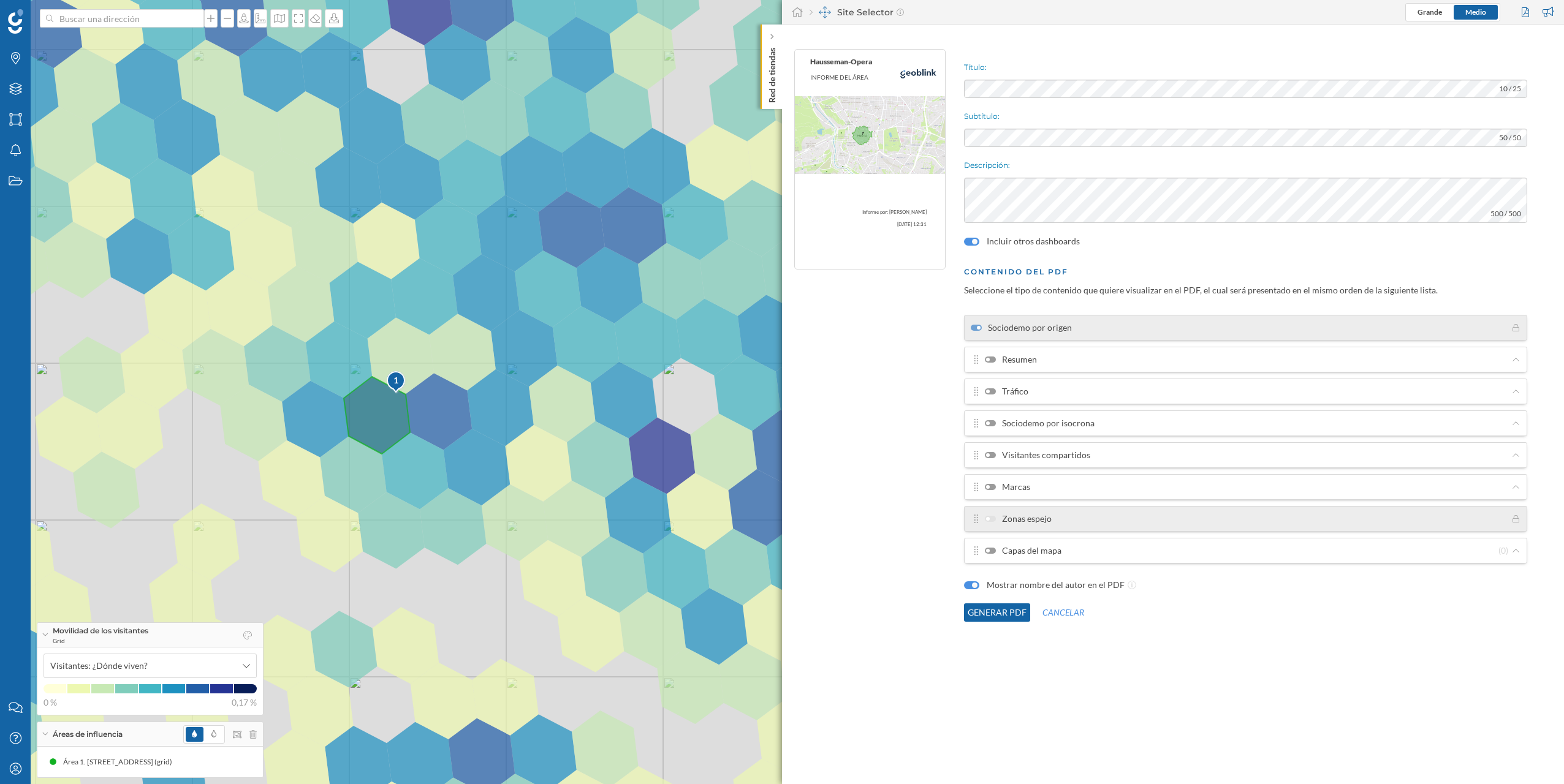 click at bounding box center (990, 360) 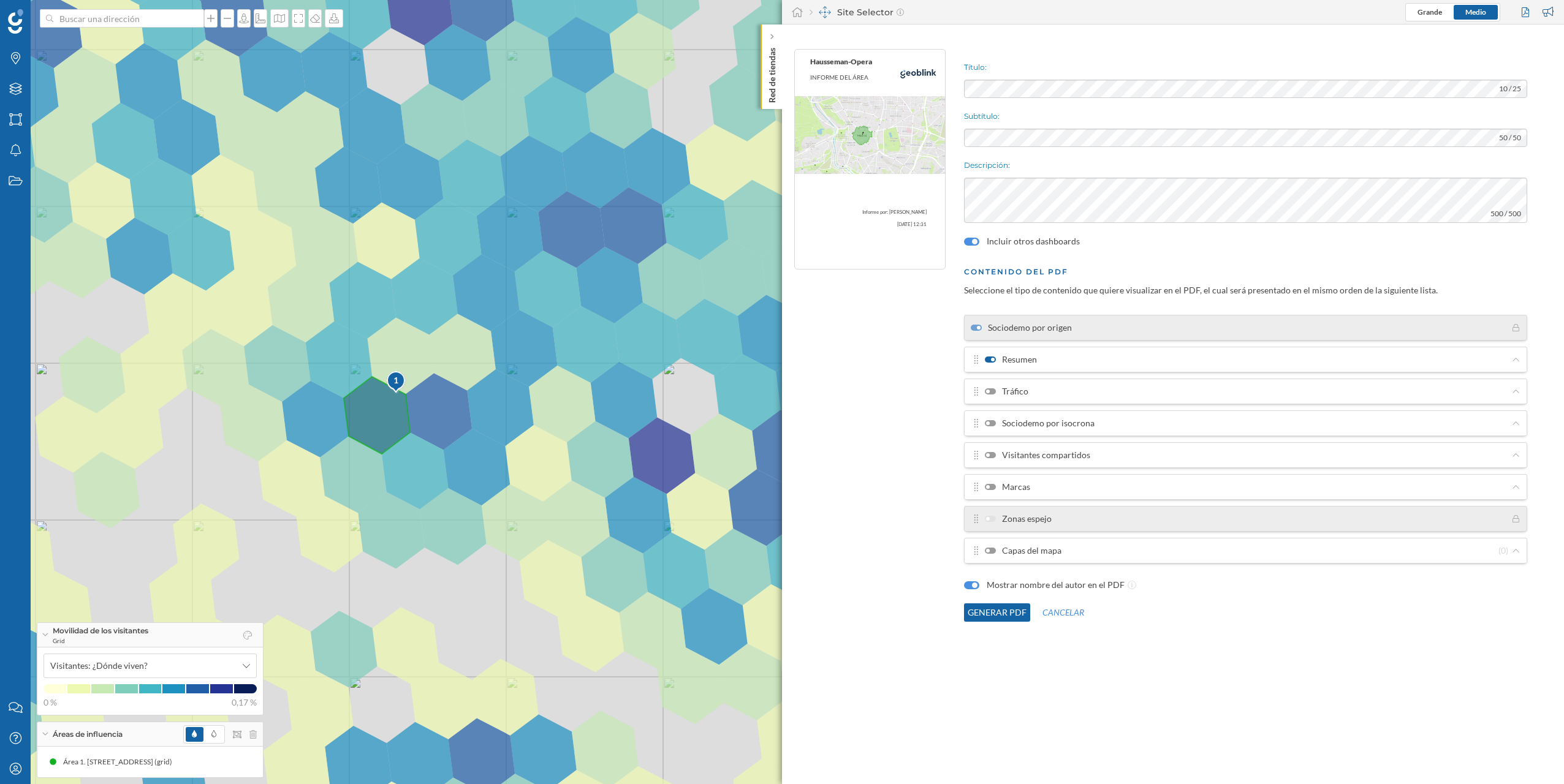 click on "Tráfico" at bounding box center [1245, 391] 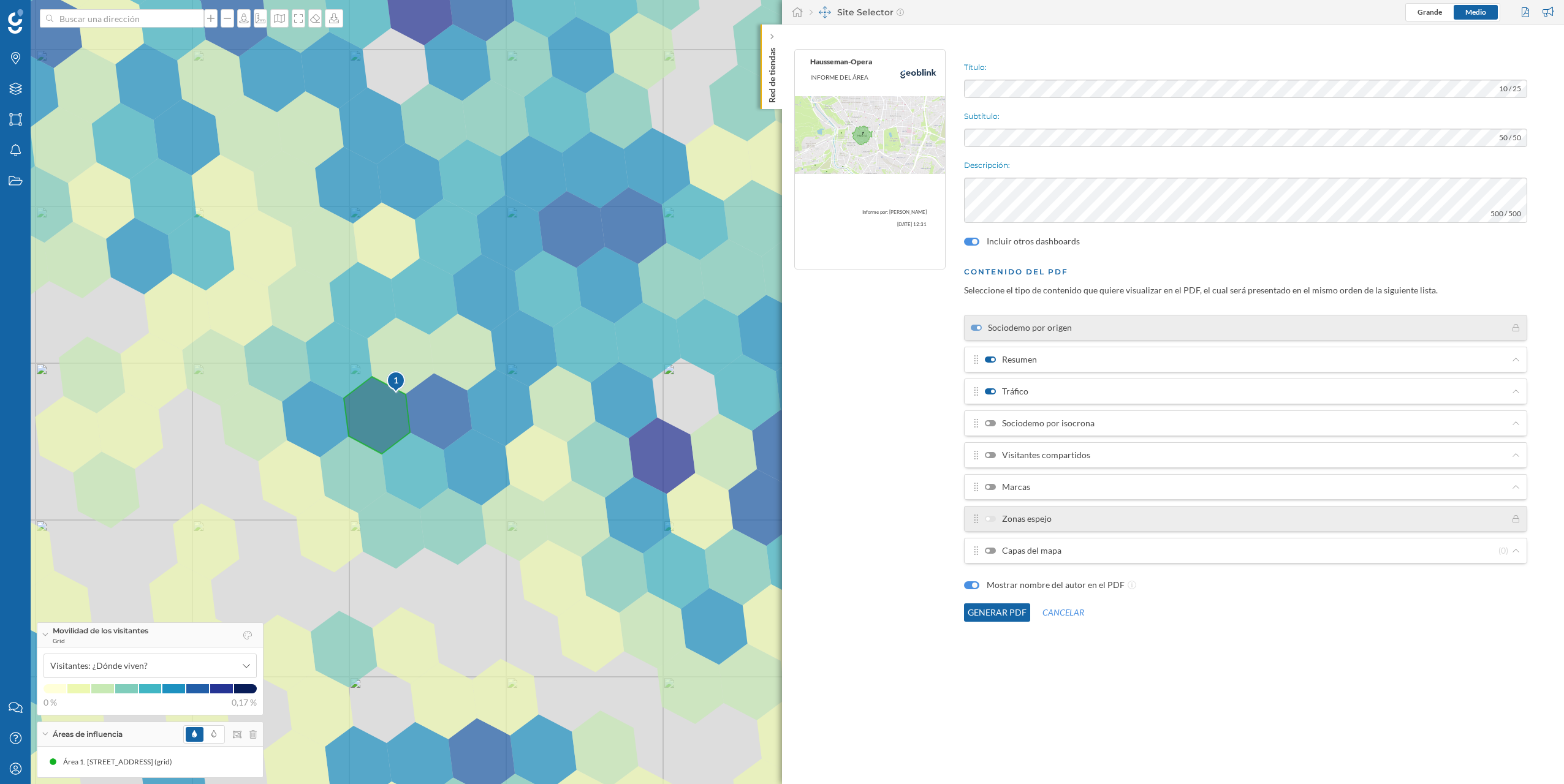 click on "Sociodemo por isocrona" at bounding box center (1039, 423) 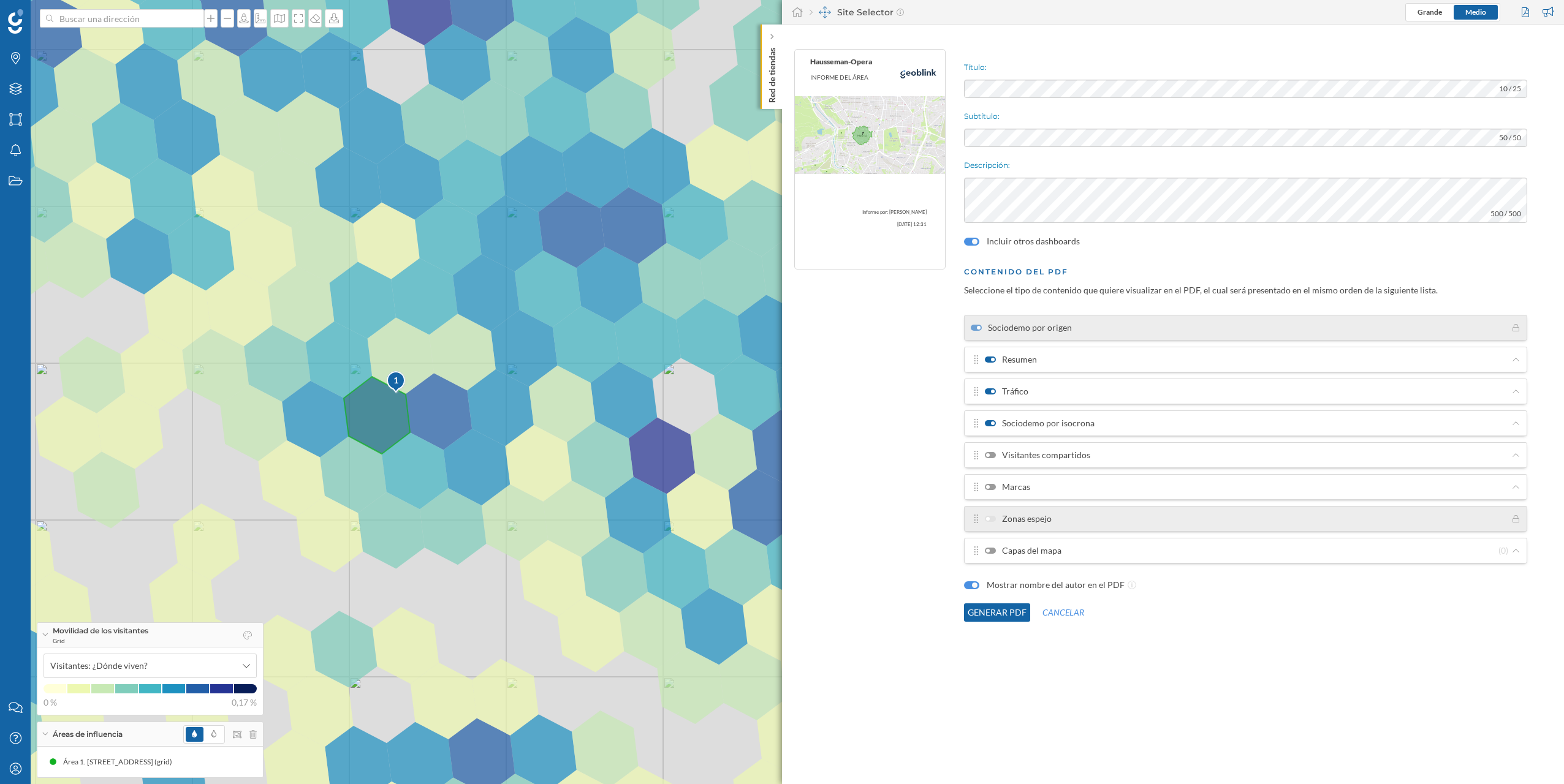 click at bounding box center (990, 455) 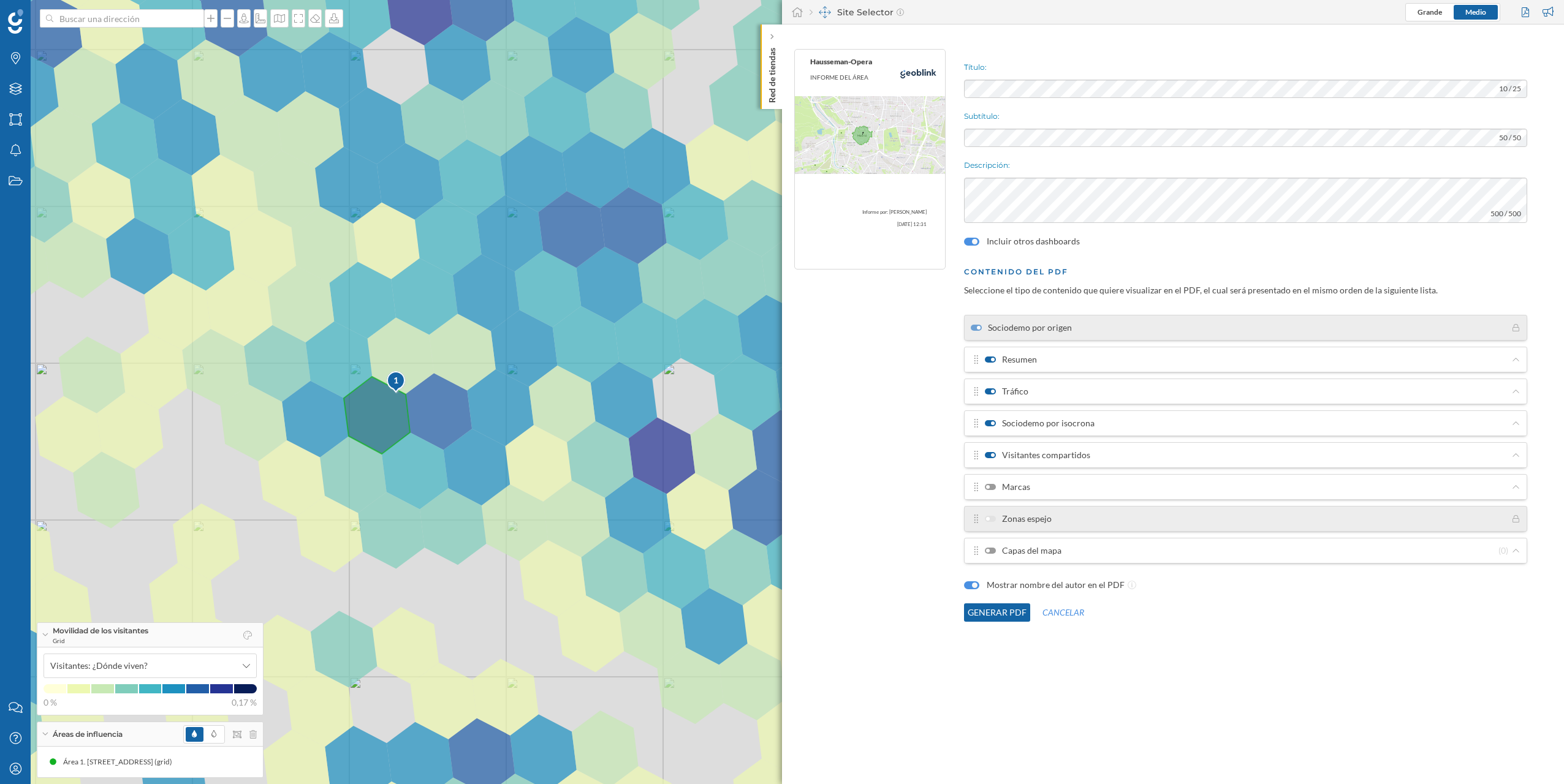click at bounding box center (990, 487) 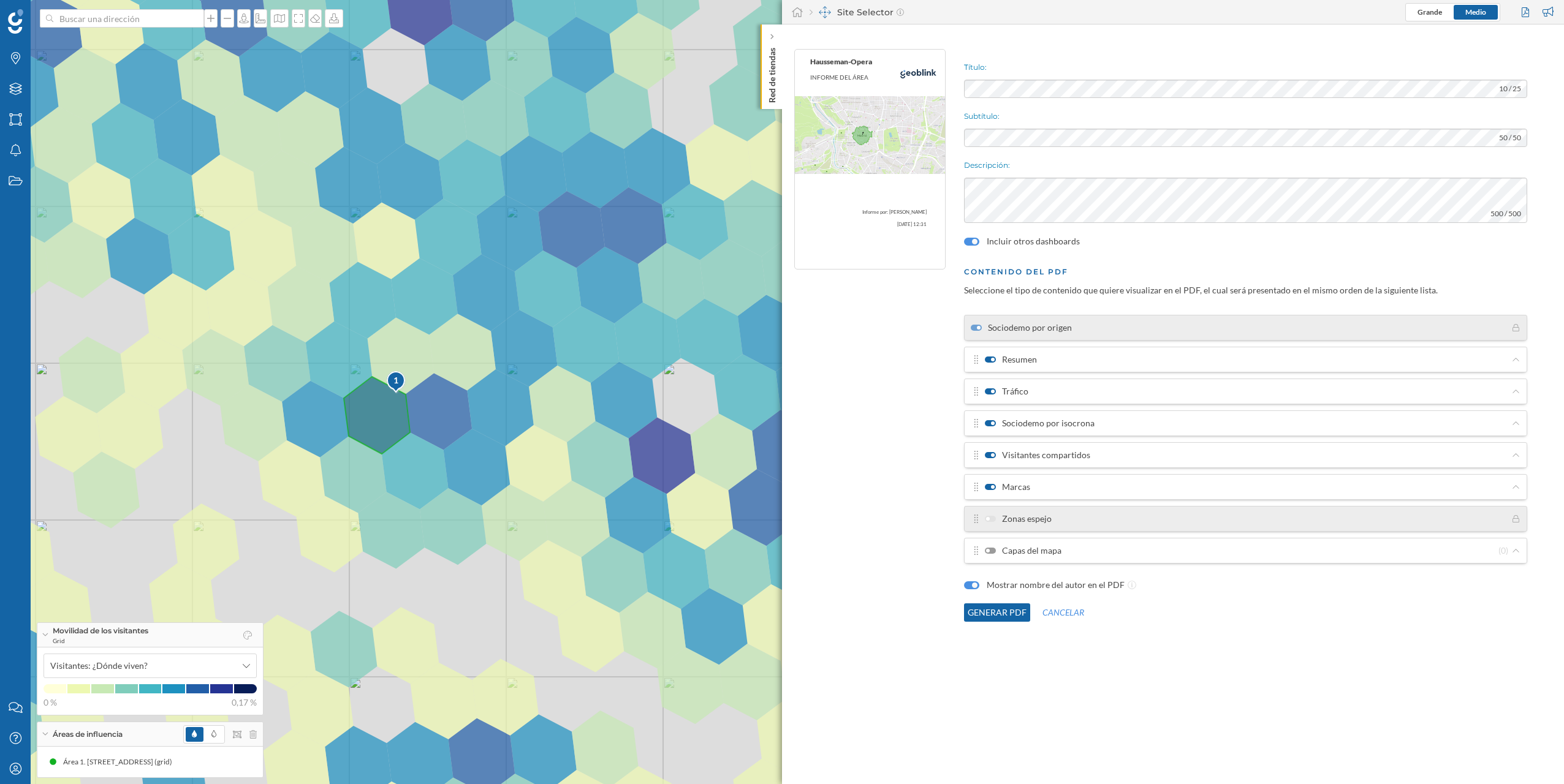 click on "Generar PDF" 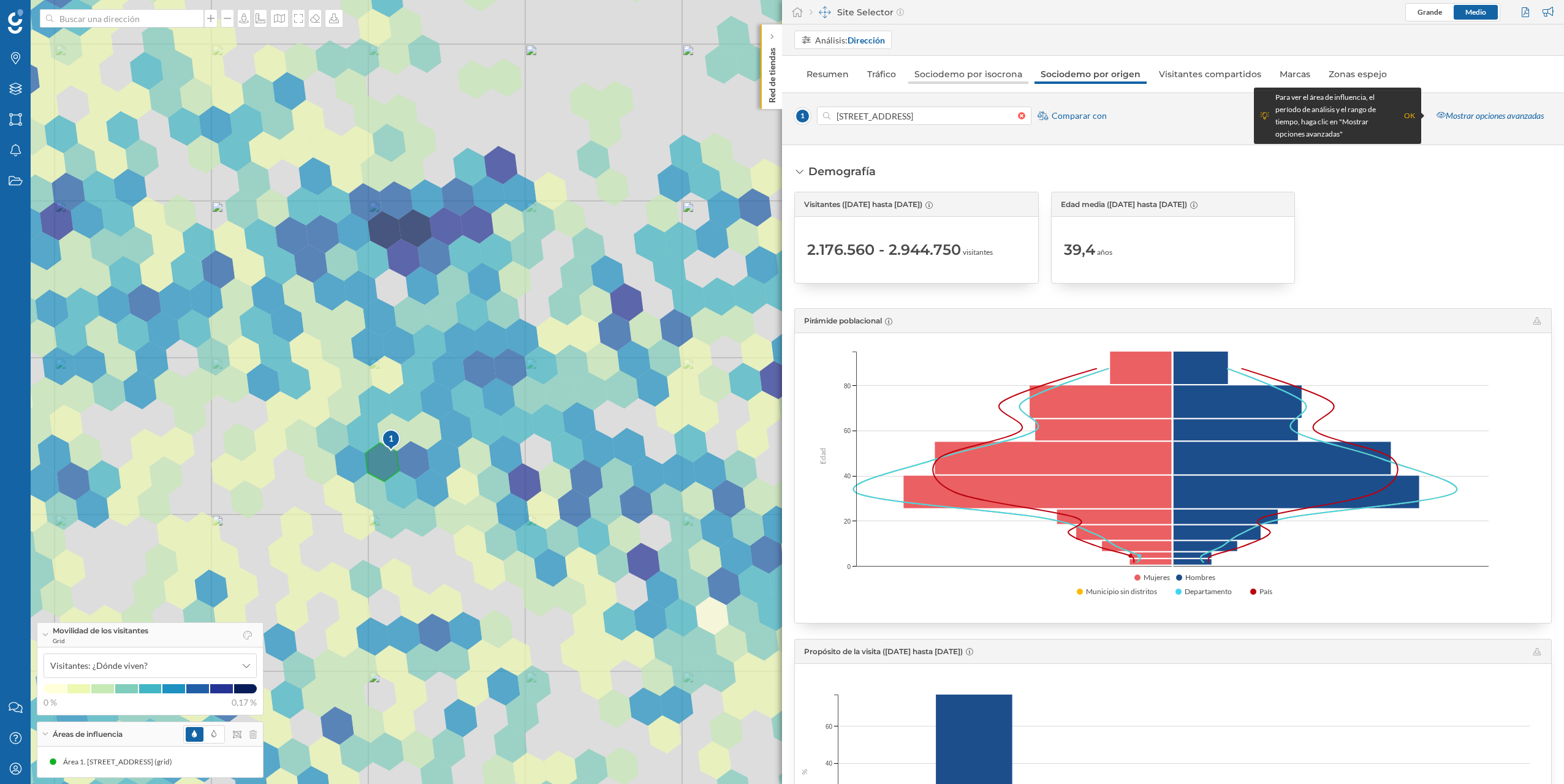 click on "Sociodemo por isocrona" at bounding box center (968, 74) 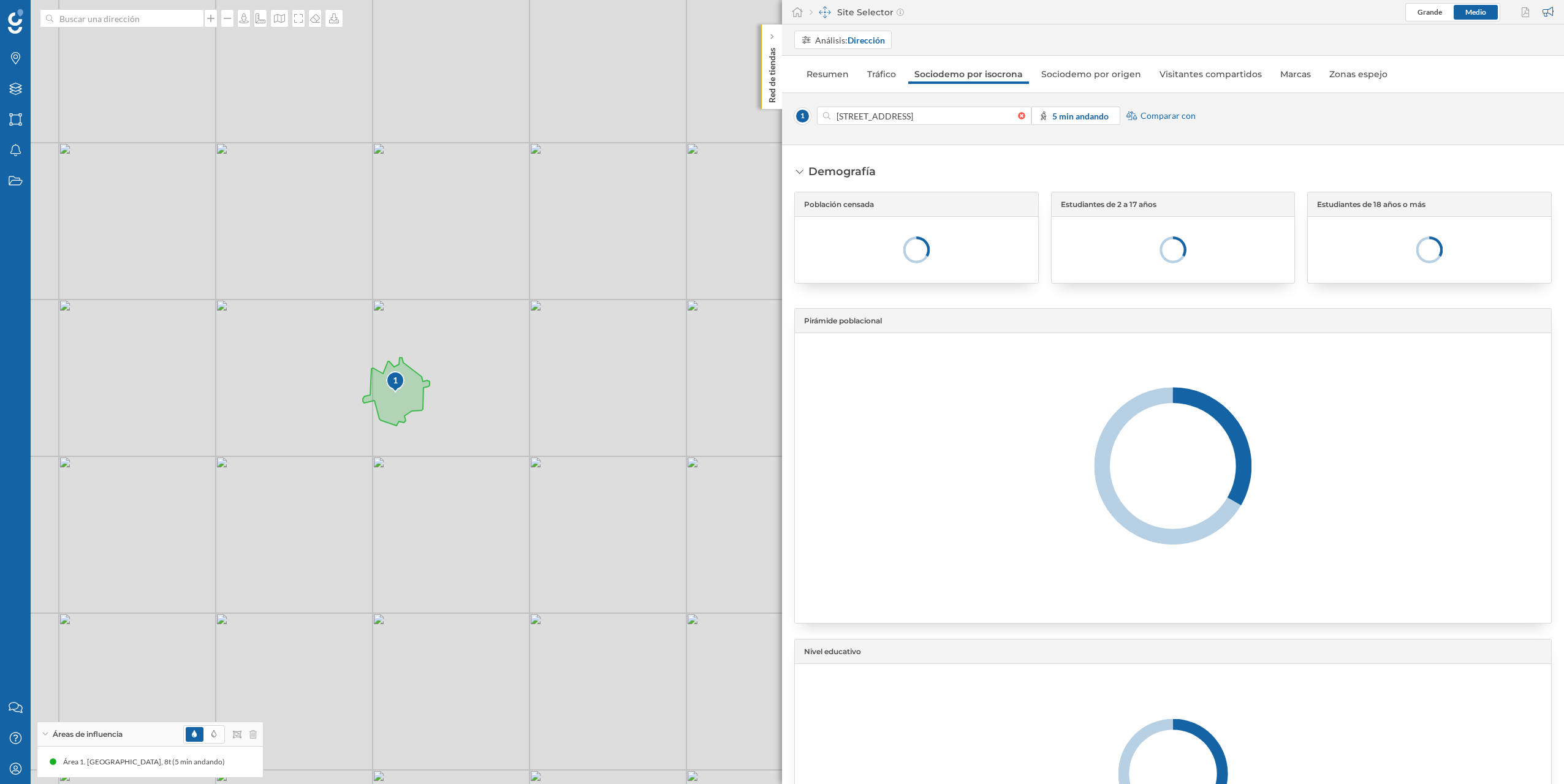 drag, startPoint x: 534, startPoint y: 336, endPoint x: 607, endPoint y: 361, distance: 77.16217 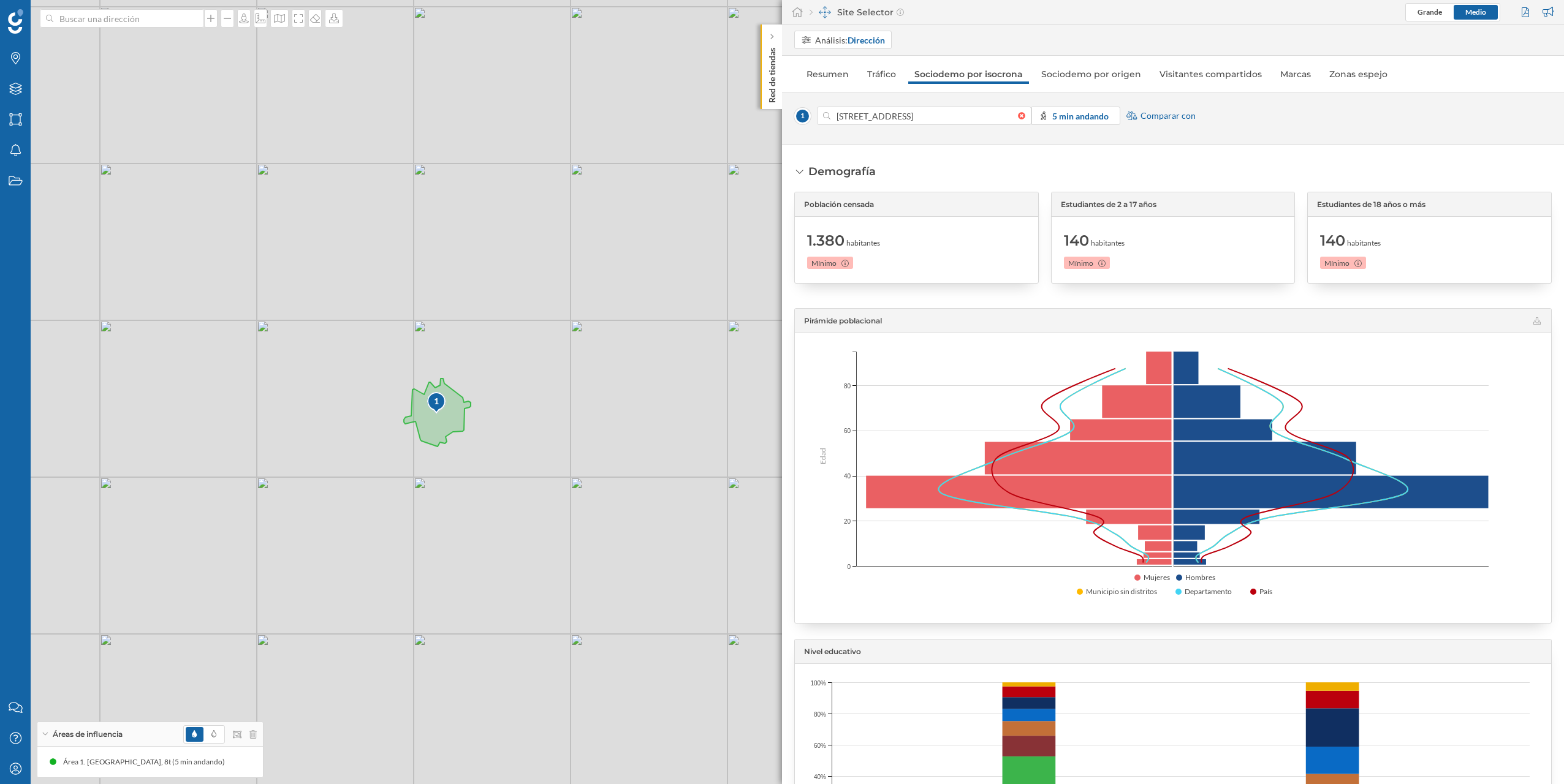 drag, startPoint x: 615, startPoint y: 393, endPoint x: 580, endPoint y: 388, distance: 35.355339 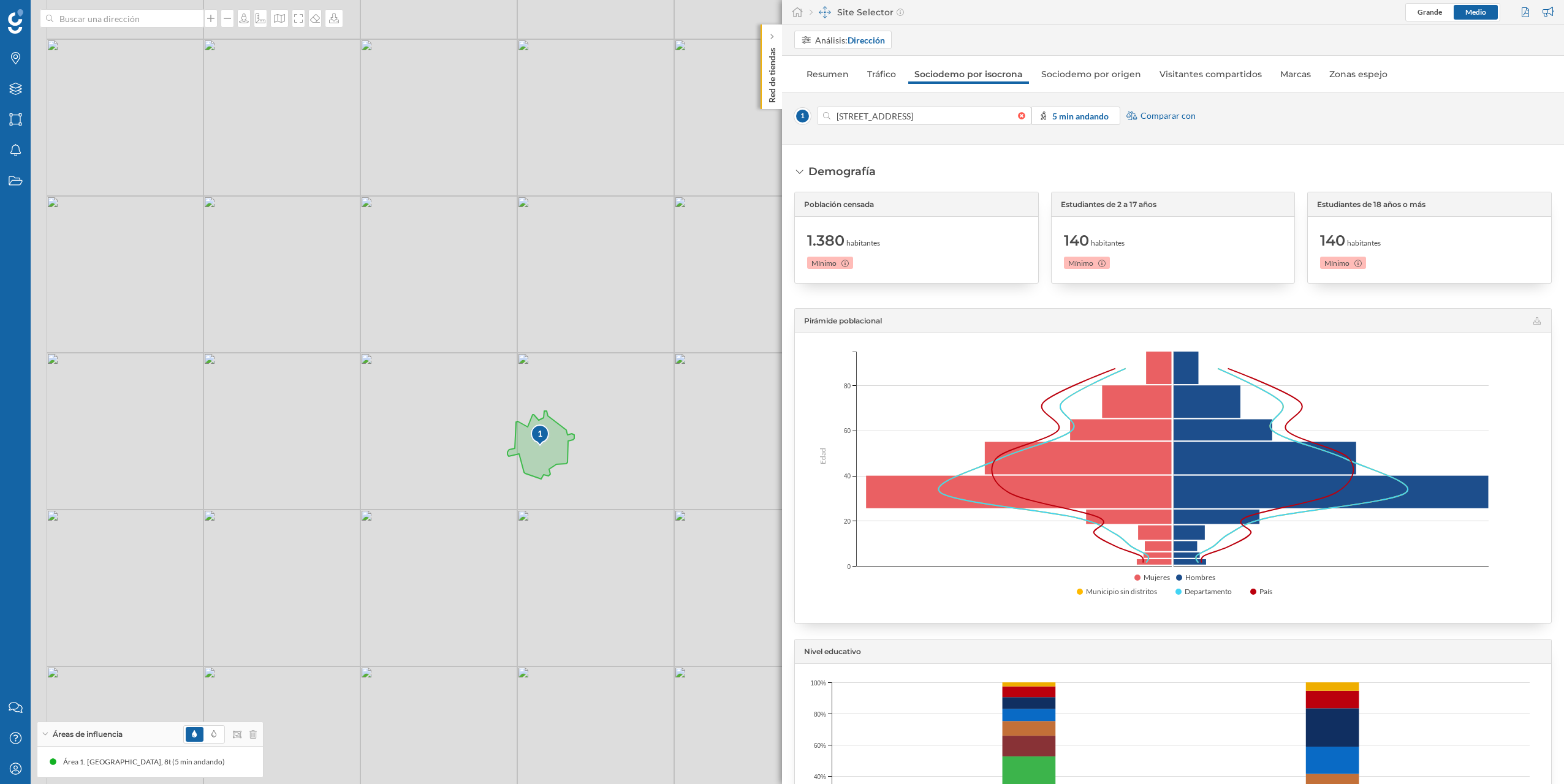 drag, startPoint x: 490, startPoint y: 379, endPoint x: 653, endPoint y: 430, distance: 170.7923 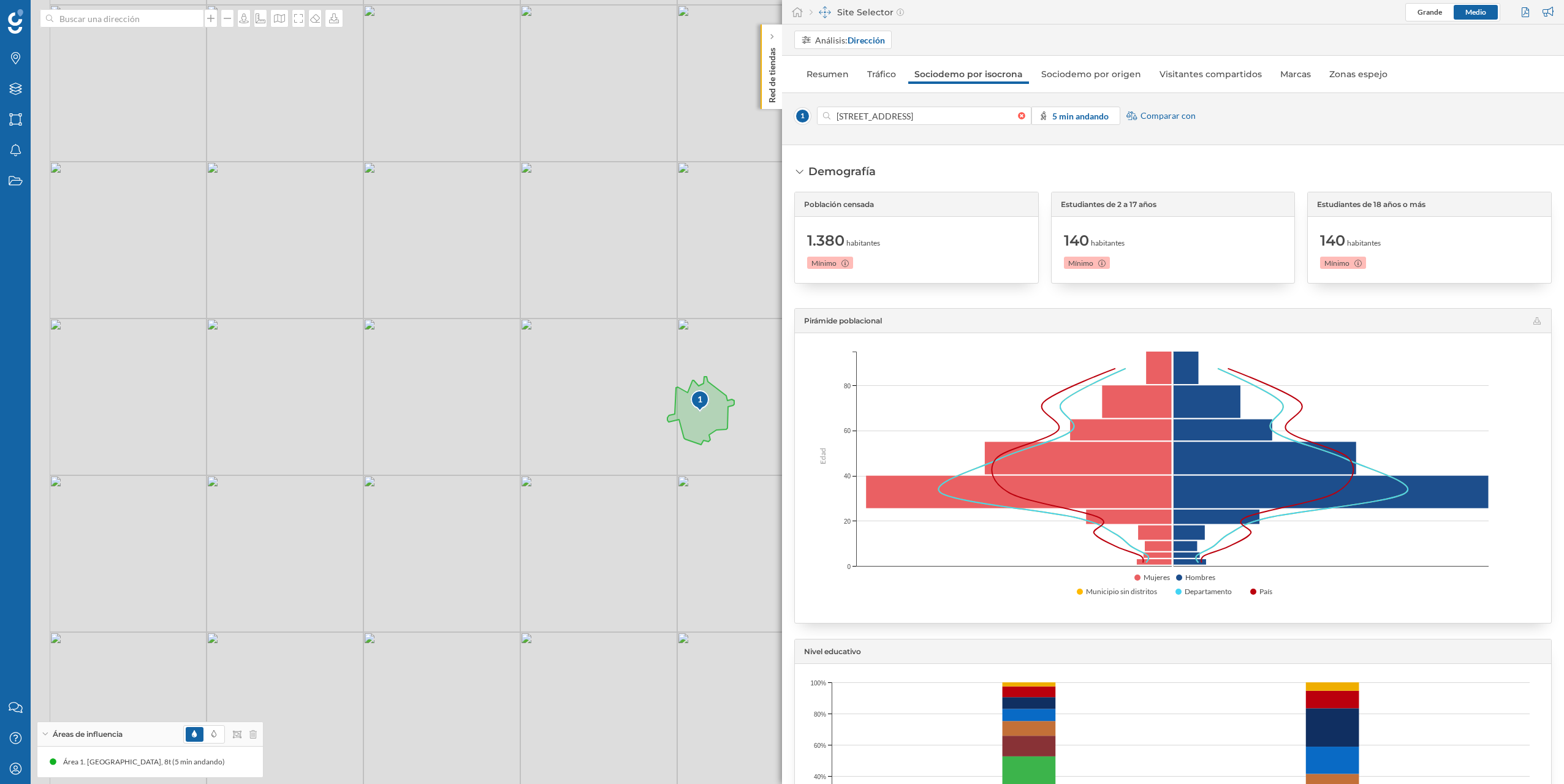 drag, startPoint x: 477, startPoint y: 447, endPoint x: 612, endPoint y: 377, distance: 152.06906 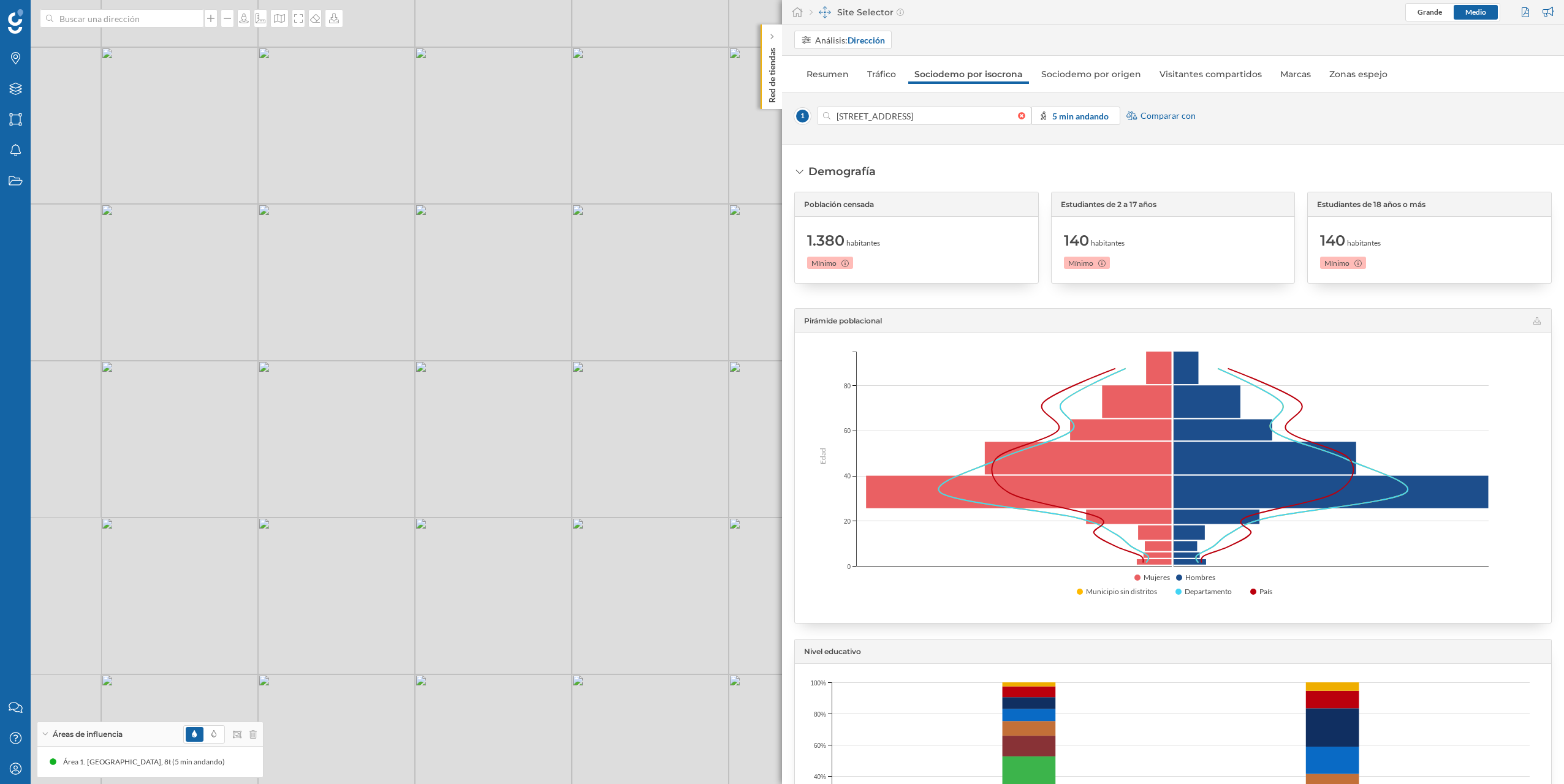 drag, startPoint x: 575, startPoint y: 435, endPoint x: 510, endPoint y: 436, distance: 65.00769 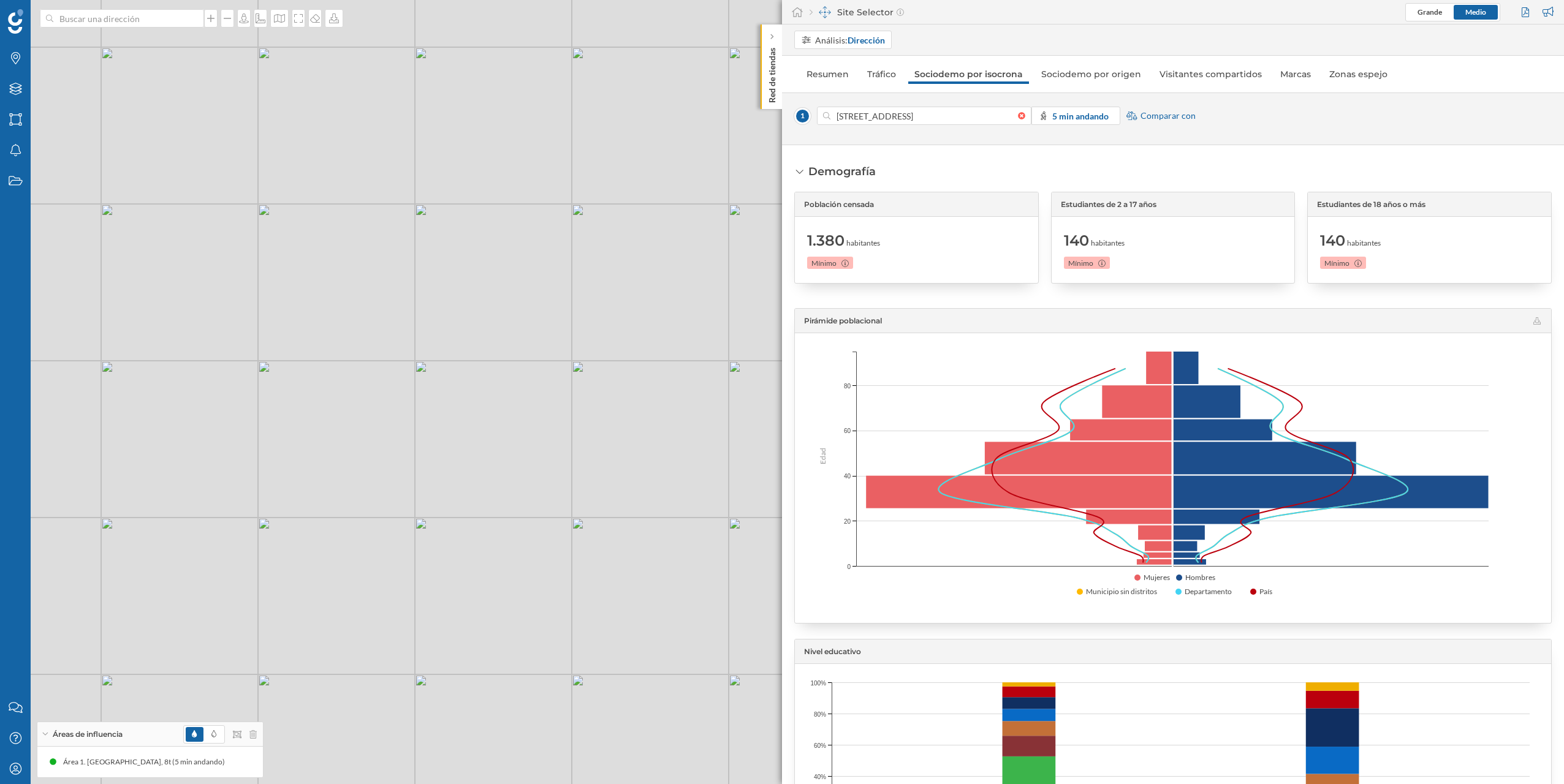 click on "1 ©  Mapbox  ©  OpenStreetMap   Improve this map" at bounding box center [782, 392] 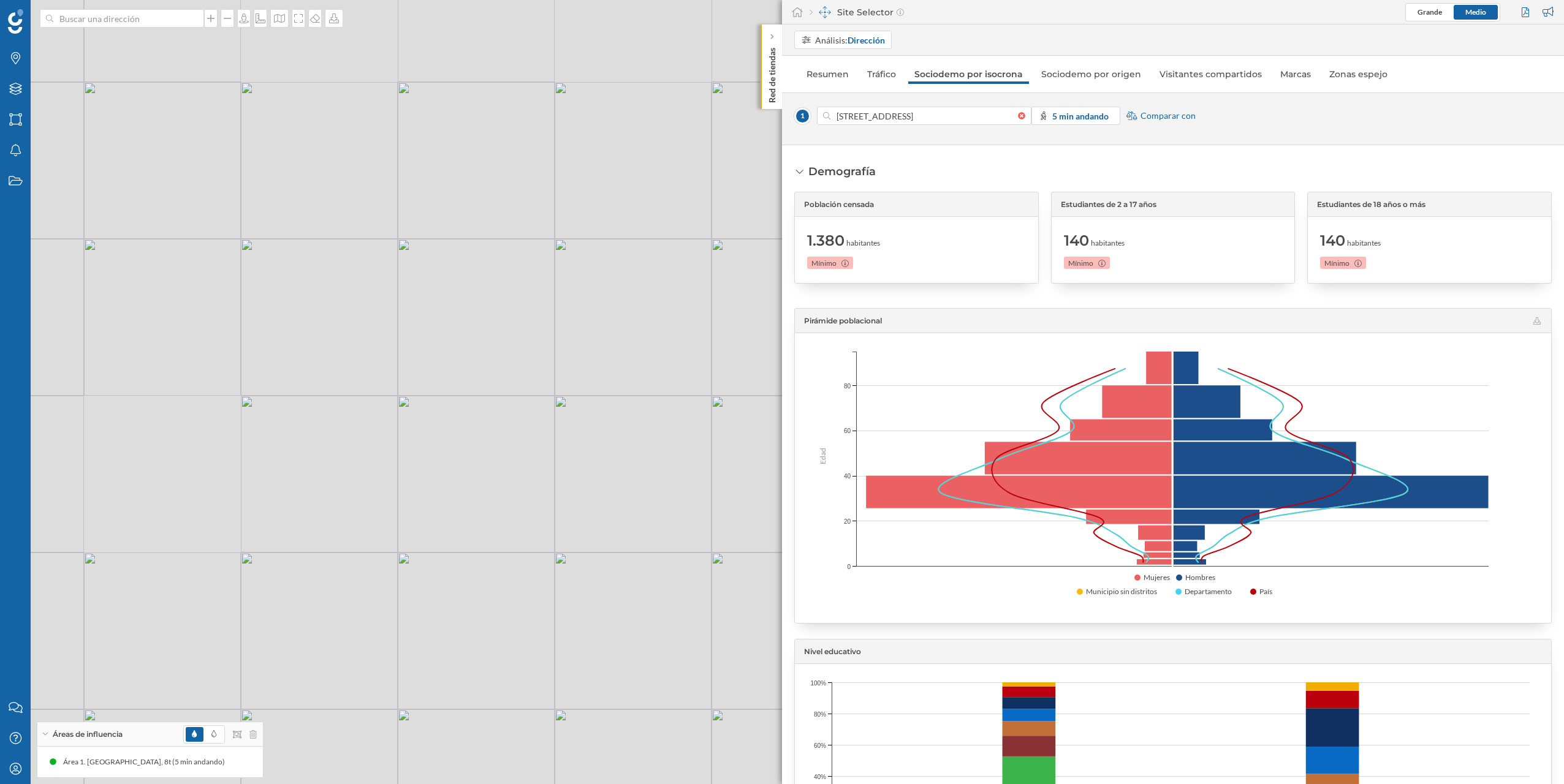 drag, startPoint x: 452, startPoint y: 460, endPoint x: 588, endPoint y: 411, distance: 144.55795 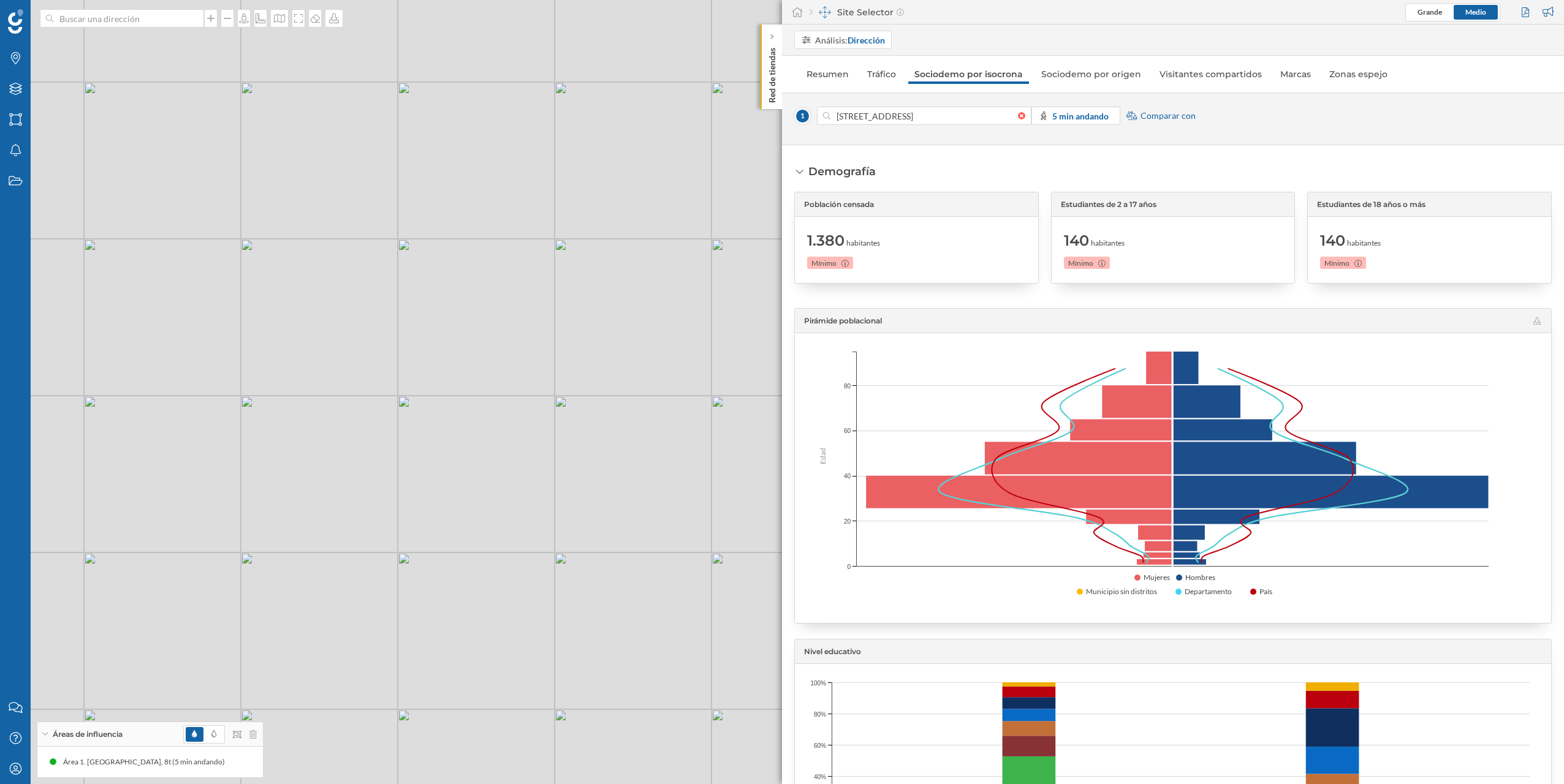 click on "1 ©  Mapbox  ©  OpenStreetMap   Improve this map" at bounding box center (782, 392) 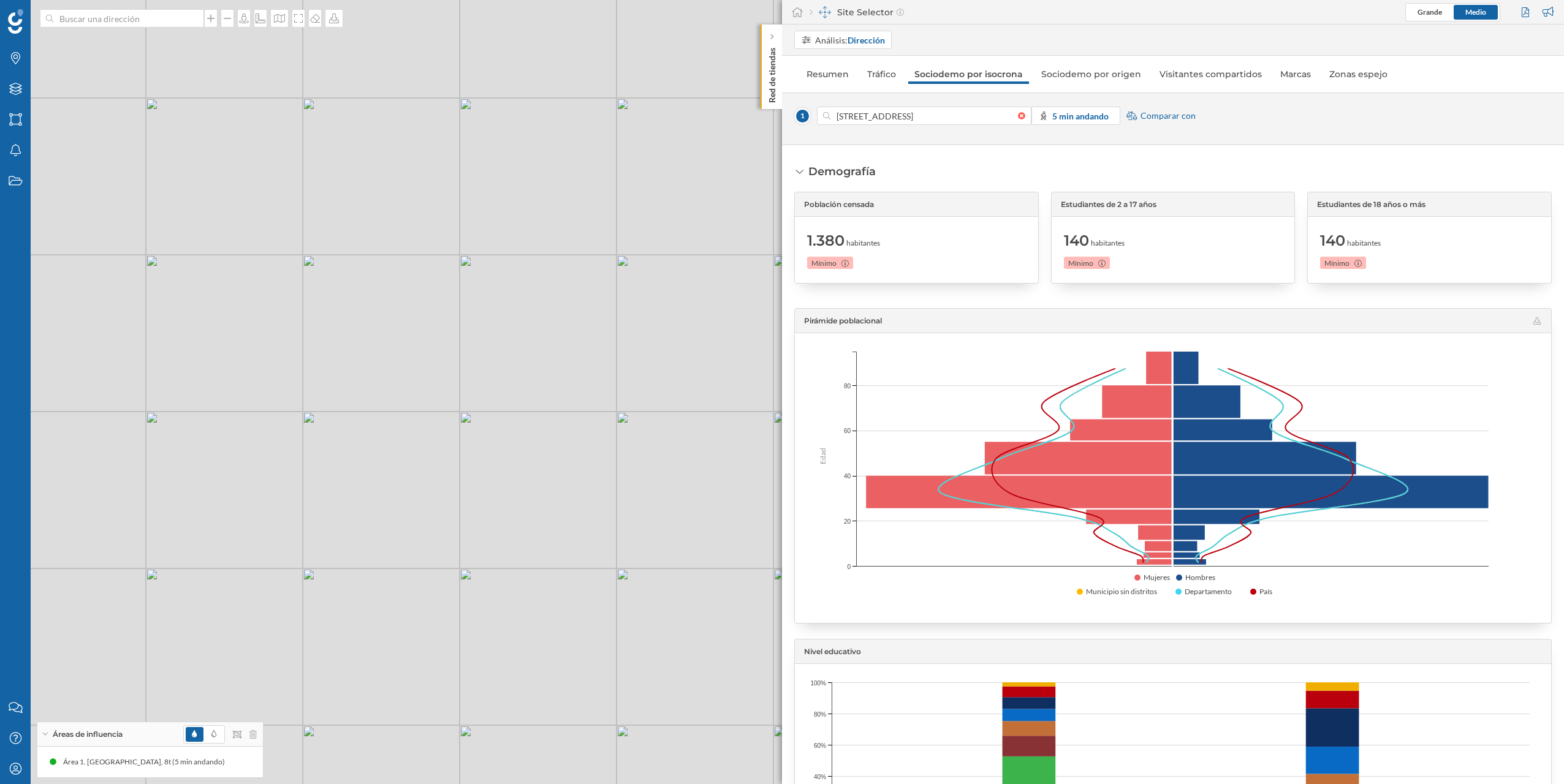 drag, startPoint x: 601, startPoint y: 417, endPoint x: 495, endPoint y: 433, distance: 107.20075 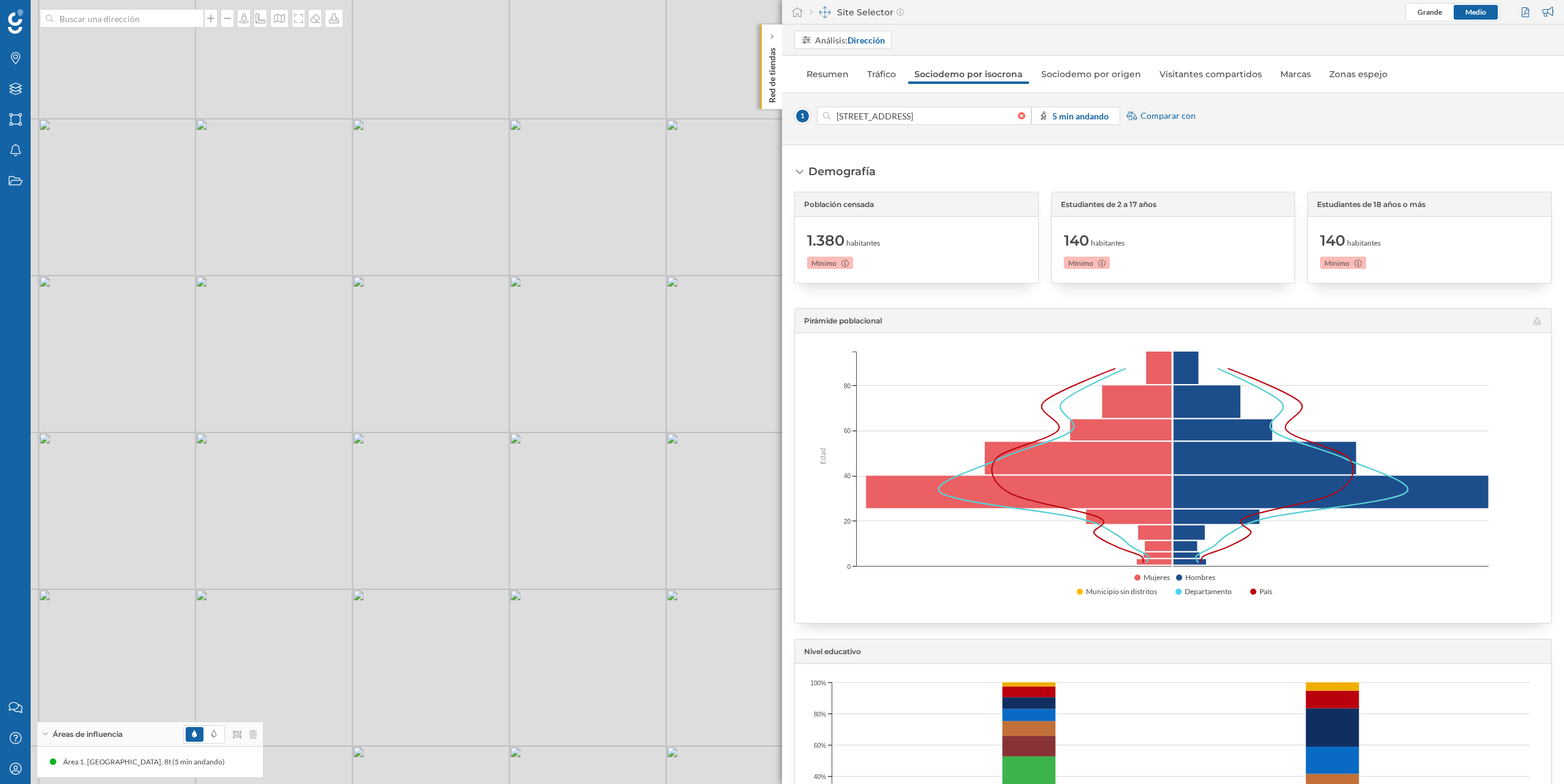 drag, startPoint x: 518, startPoint y: 442, endPoint x: 399, endPoint y: 461, distance: 120.5073 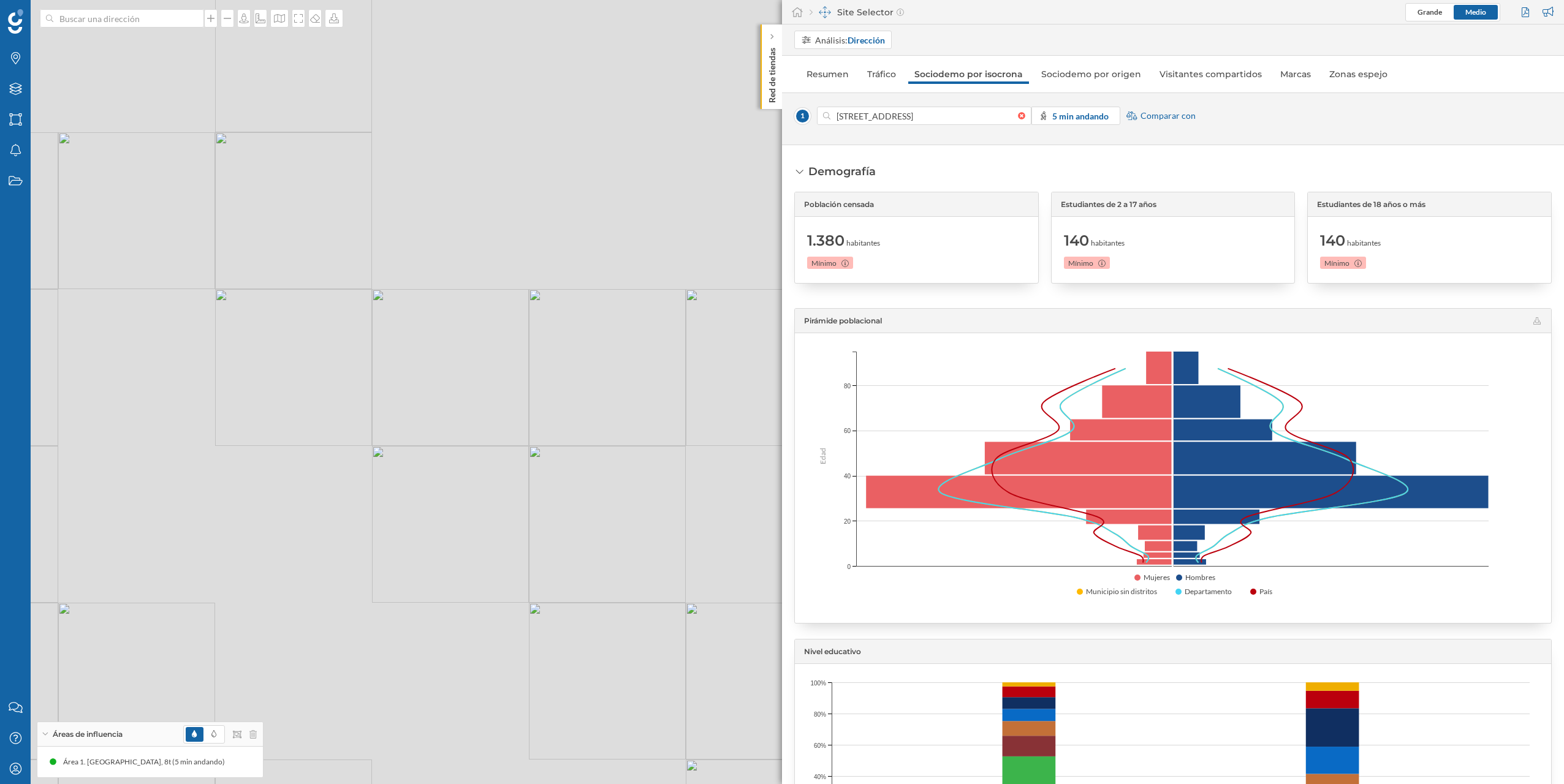 drag, startPoint x: 506, startPoint y: 481, endPoint x: 455, endPoint y: 526, distance: 68.0147 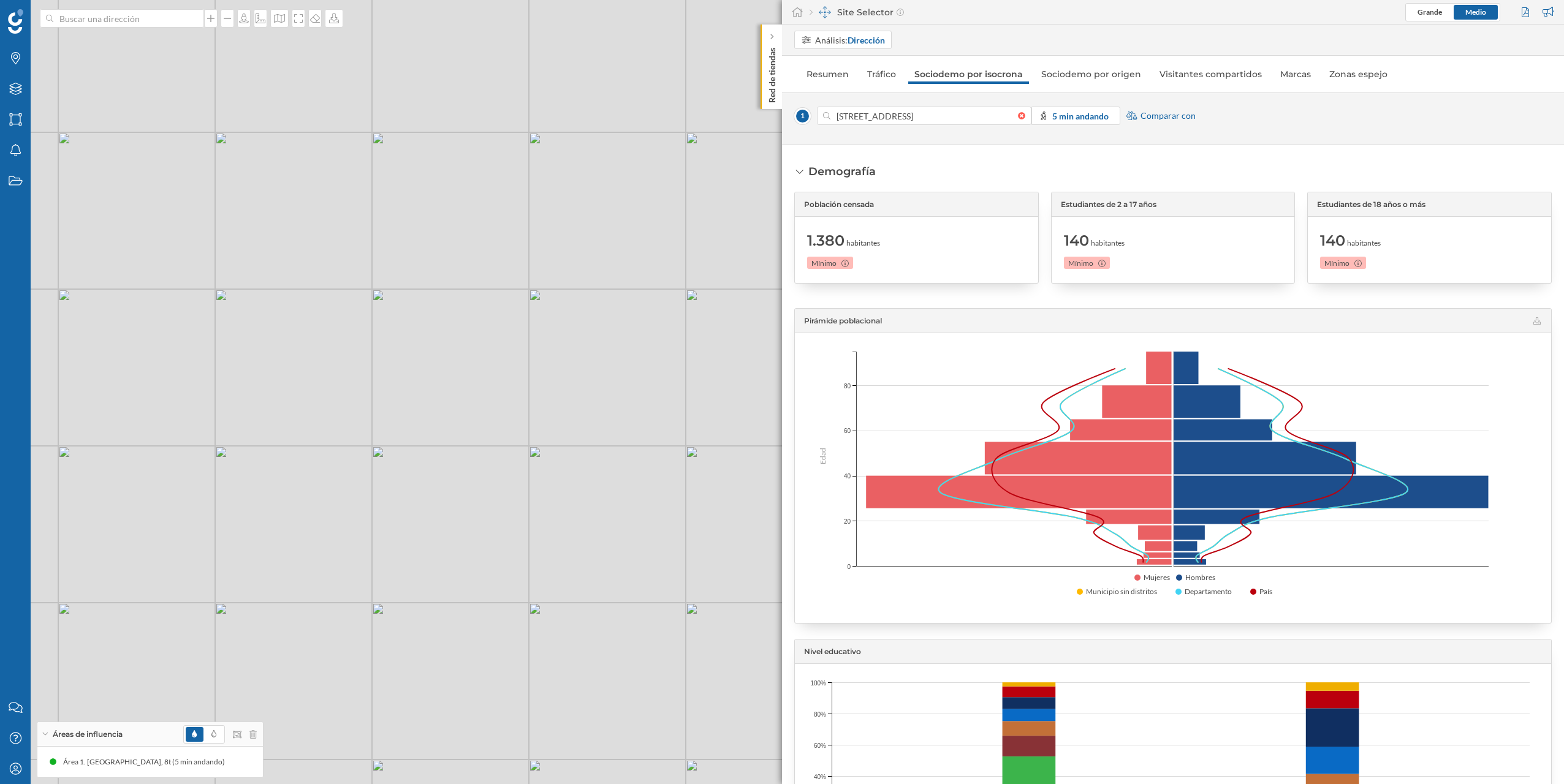 click on "1 ©  Mapbox  ©  OpenStreetMap   Improve this map" at bounding box center [782, 392] 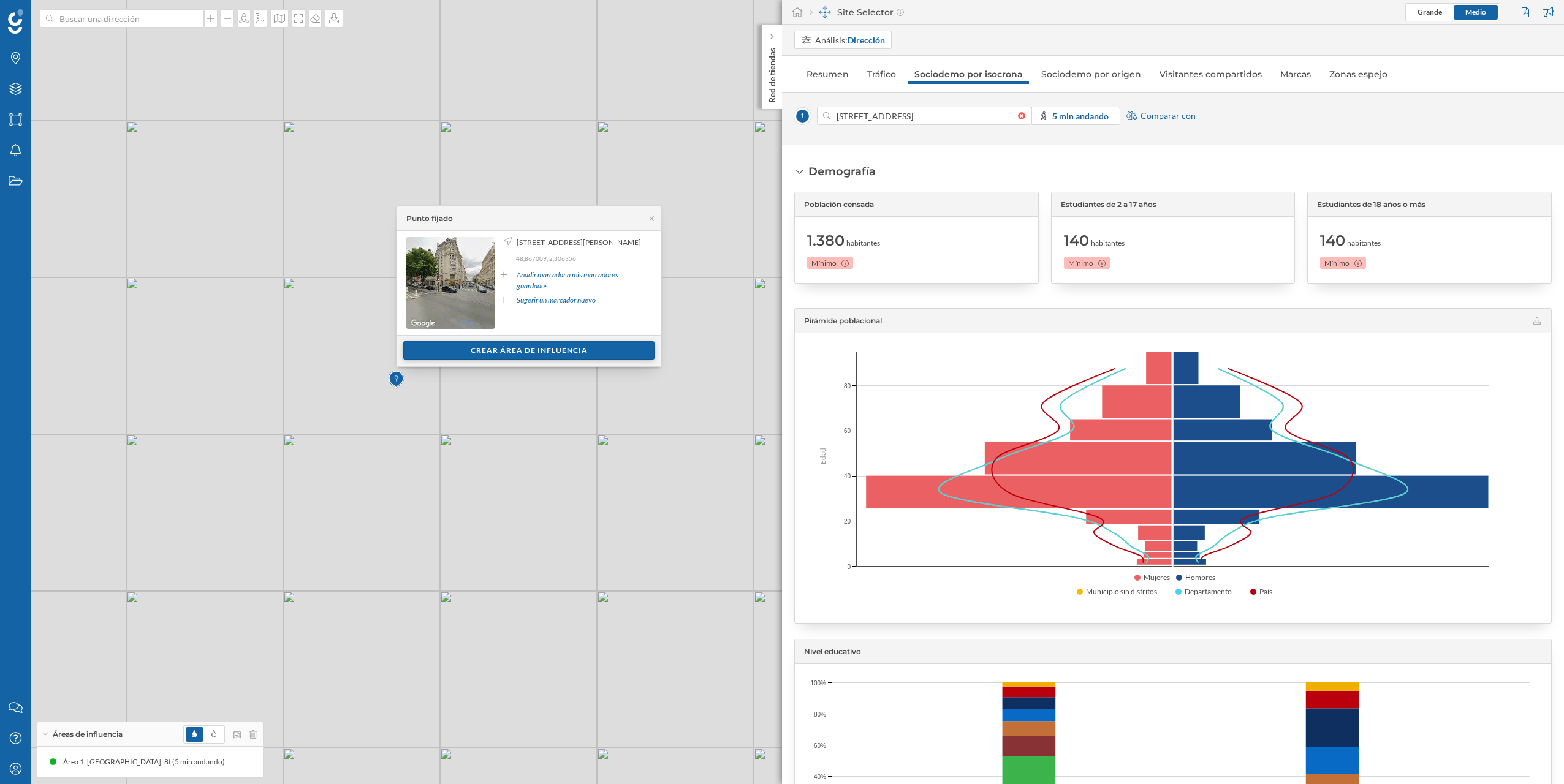 click on "Crear área de influencia" at bounding box center [529, 350] 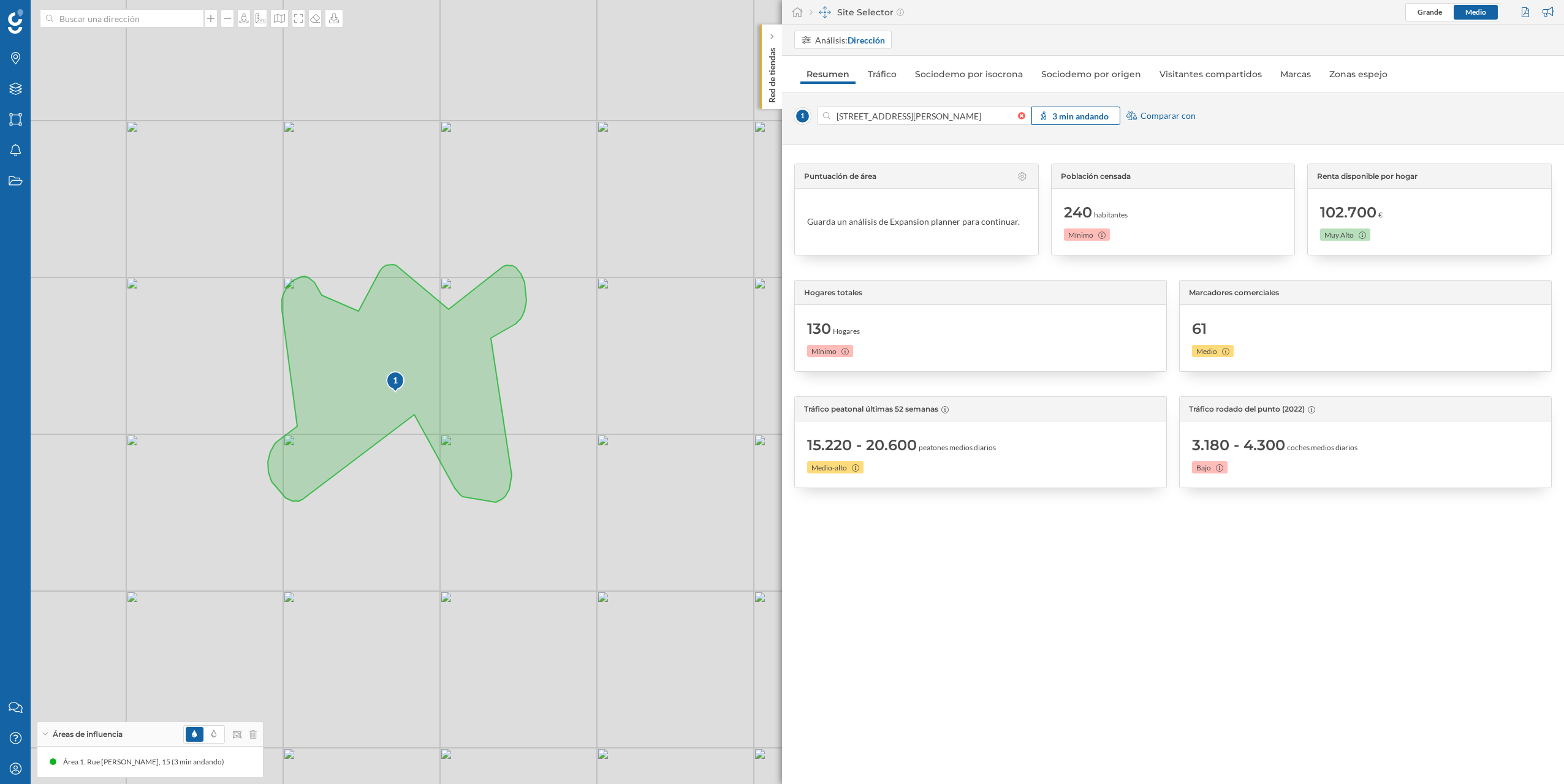 click on "3 min andando" at bounding box center [1080, 116] 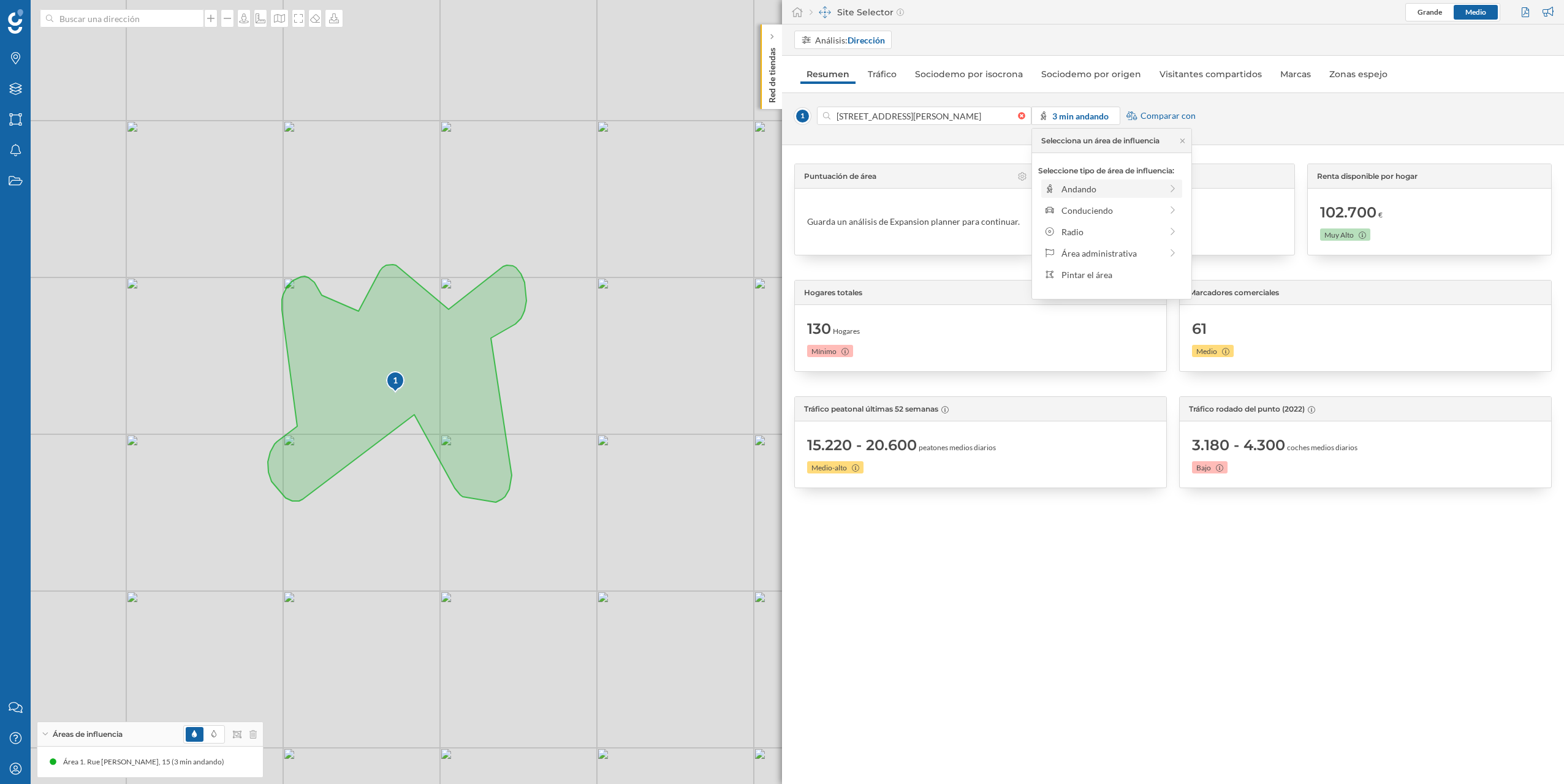 click on "Andando" at bounding box center (1111, 189) 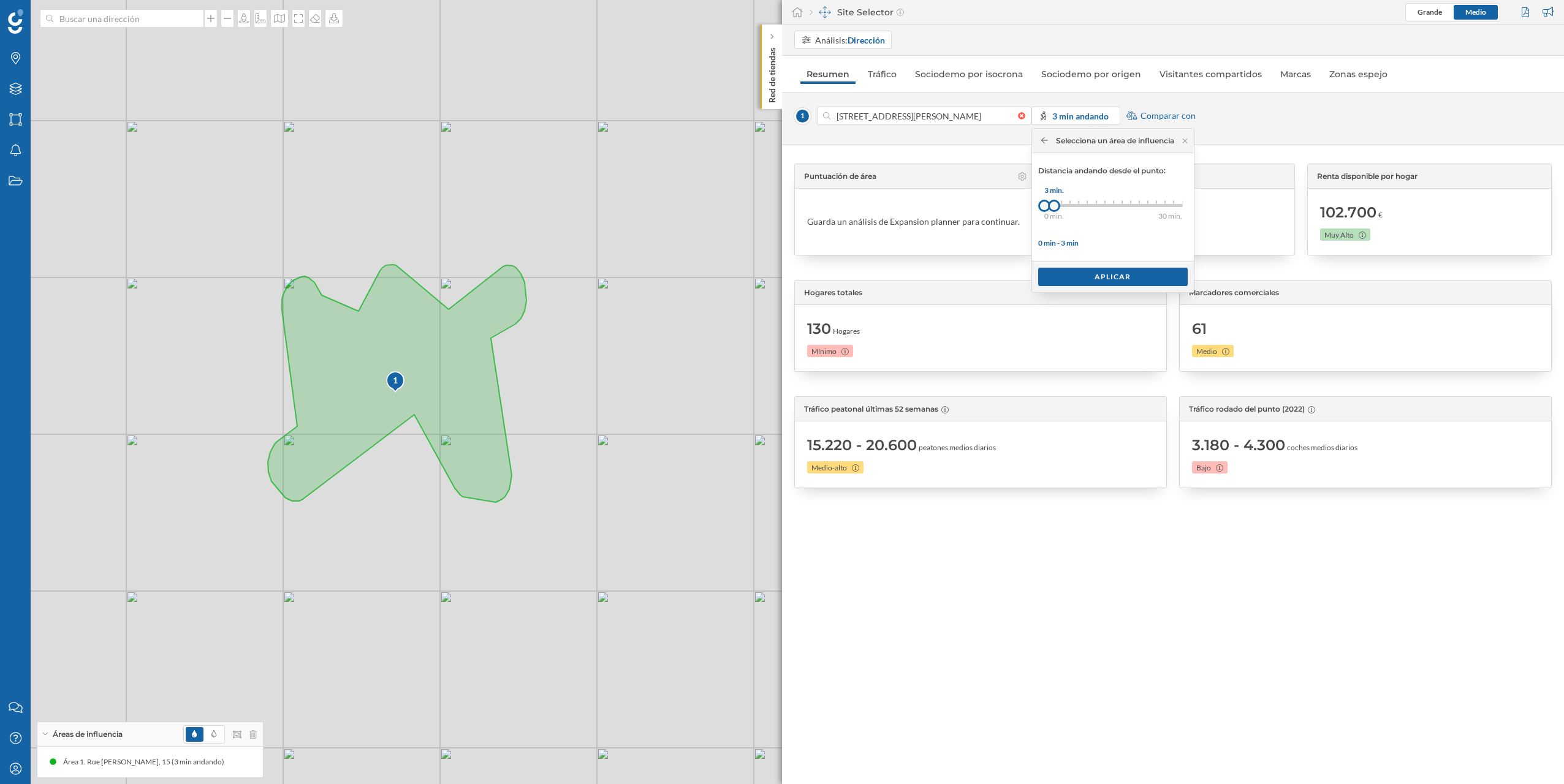 drag, startPoint x: 1048, startPoint y: 206, endPoint x: 1056, endPoint y: 206, distance: 8 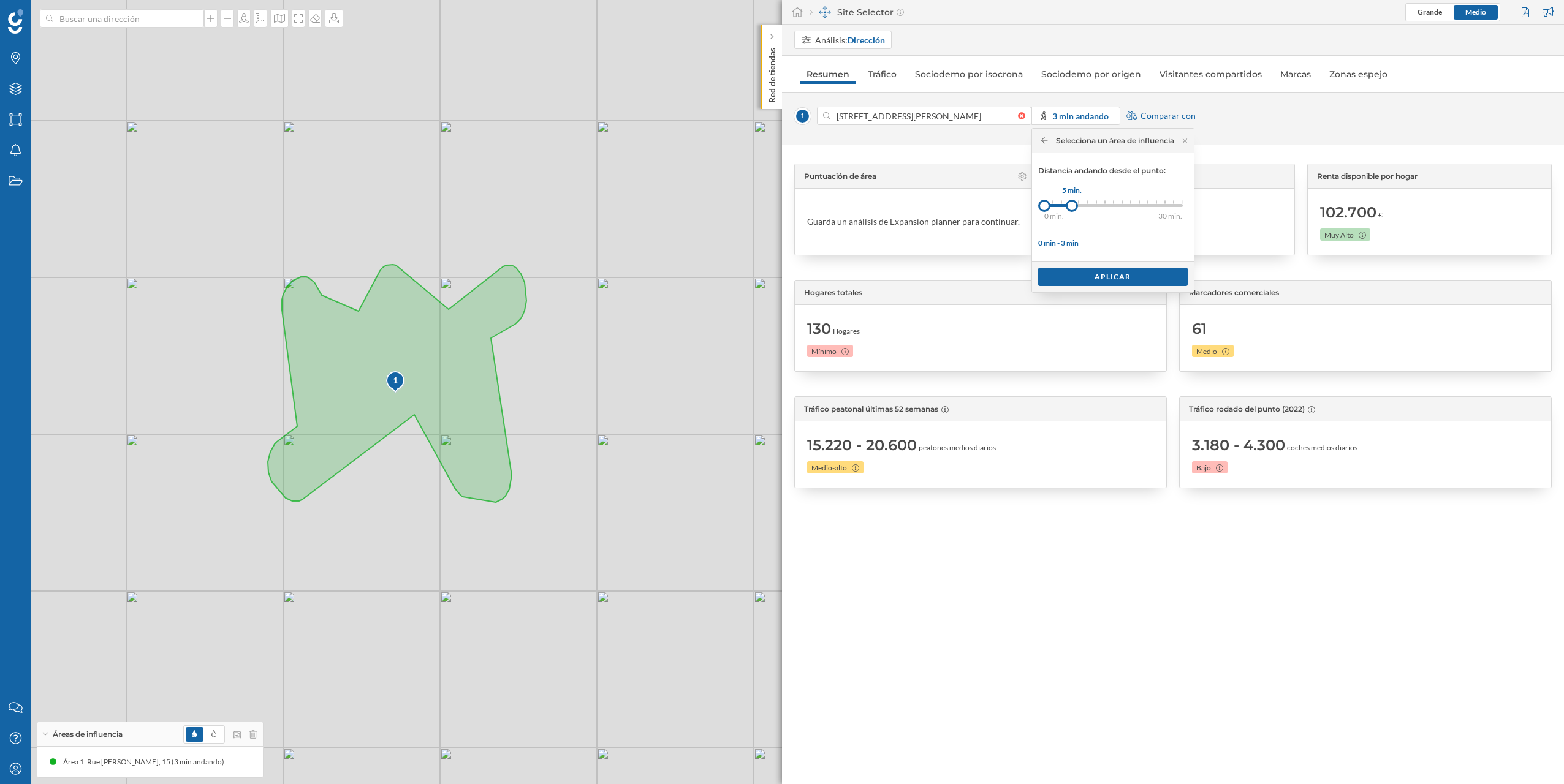 drag, startPoint x: 1057, startPoint y: 206, endPoint x: 1073, endPoint y: 204, distance: 16.124515 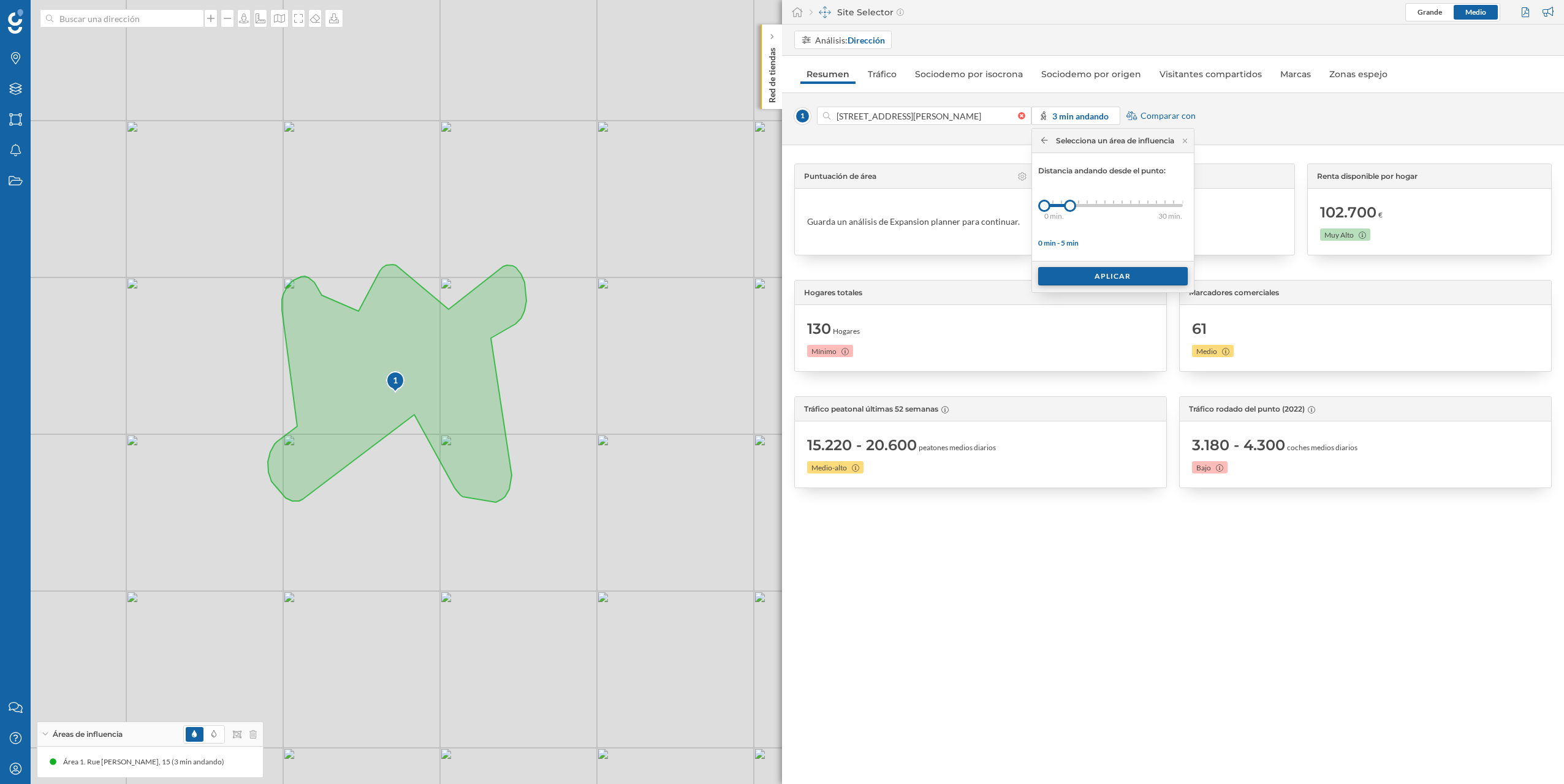 click on "Aplicar" at bounding box center [1113, 276] 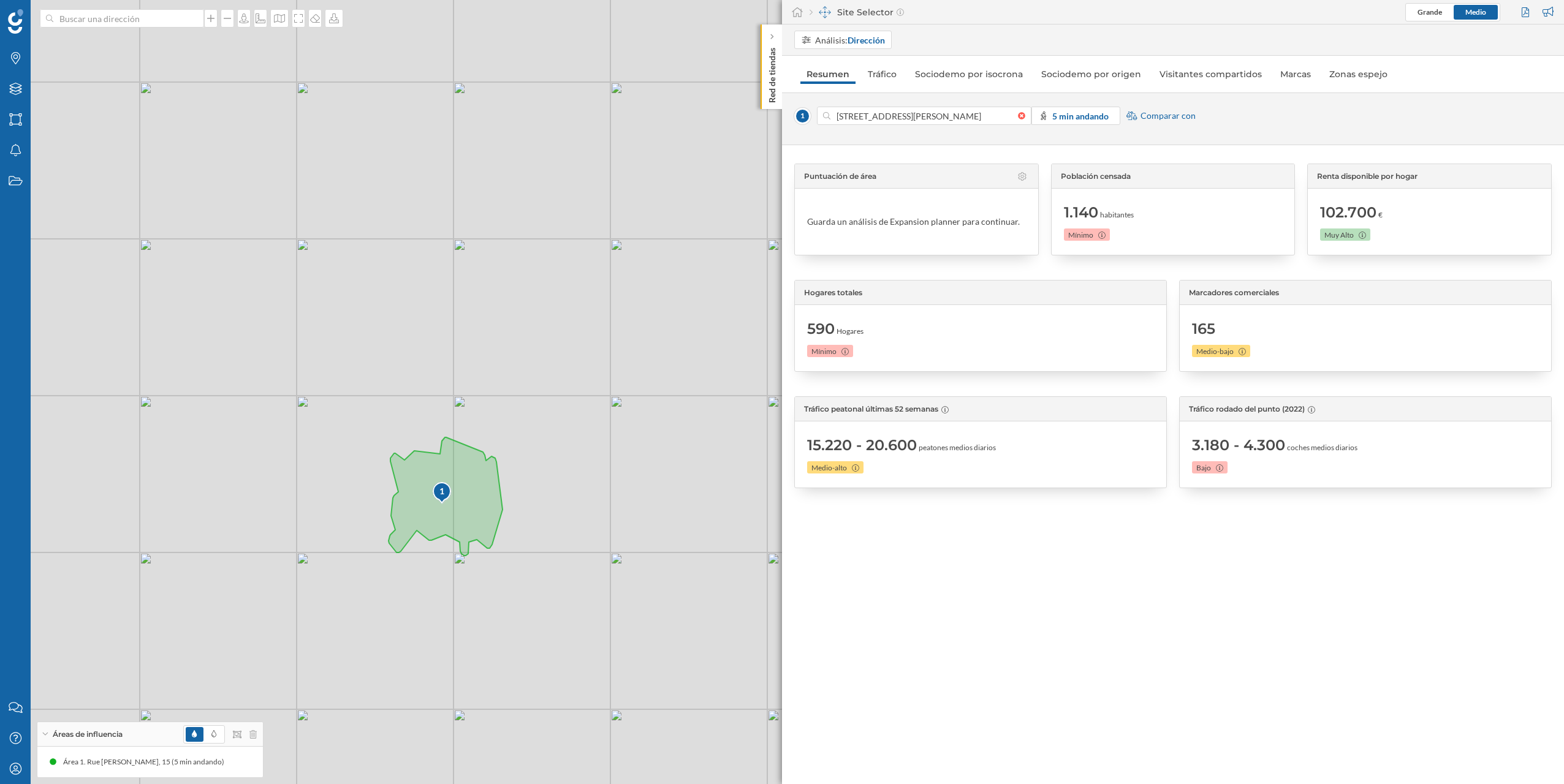 drag, startPoint x: 685, startPoint y: 391, endPoint x: 485, endPoint y: 510, distance: 232.72516 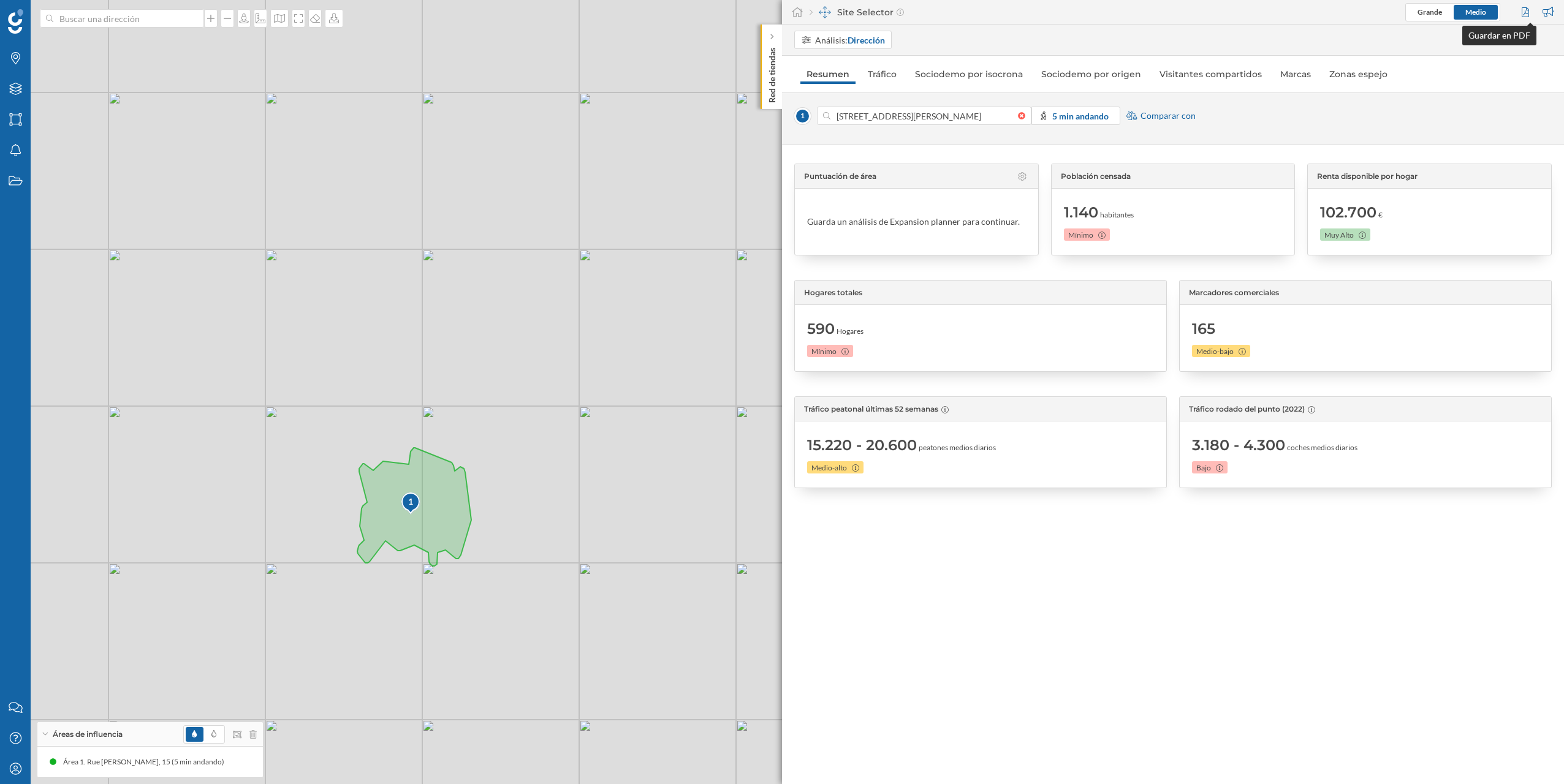 click at bounding box center (1527, 12) 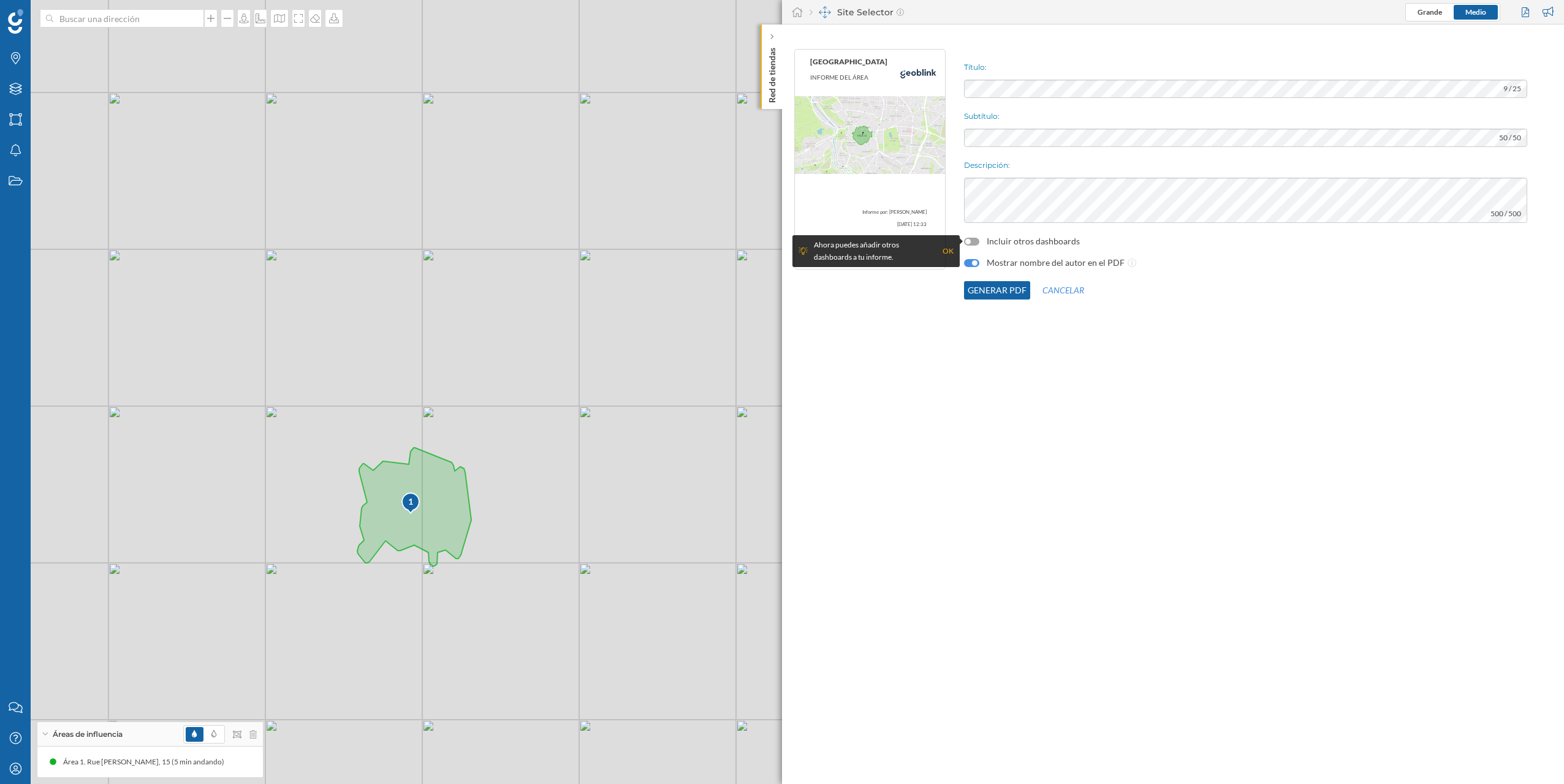 click at bounding box center [971, 241] 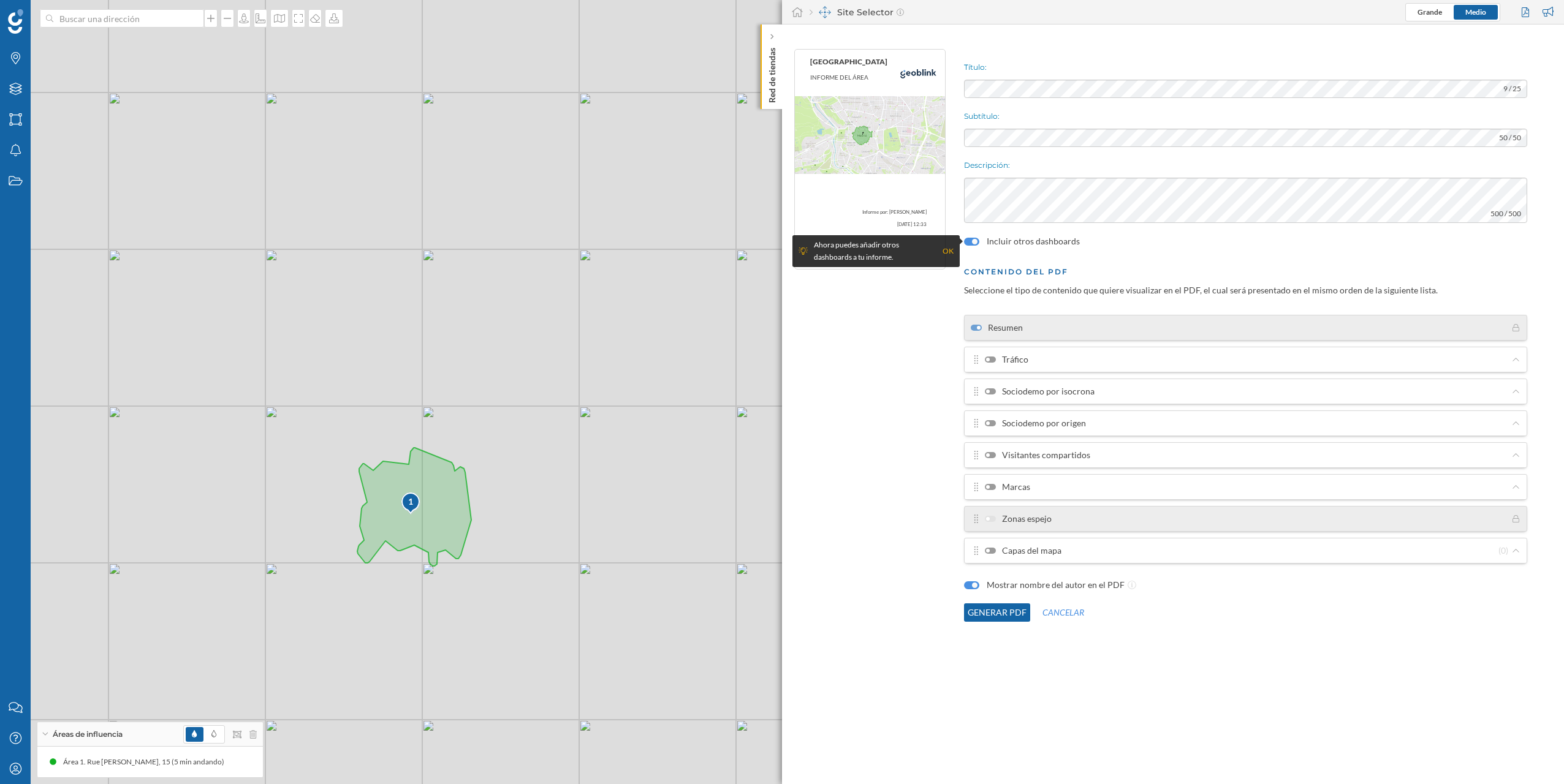click at bounding box center (988, 360) 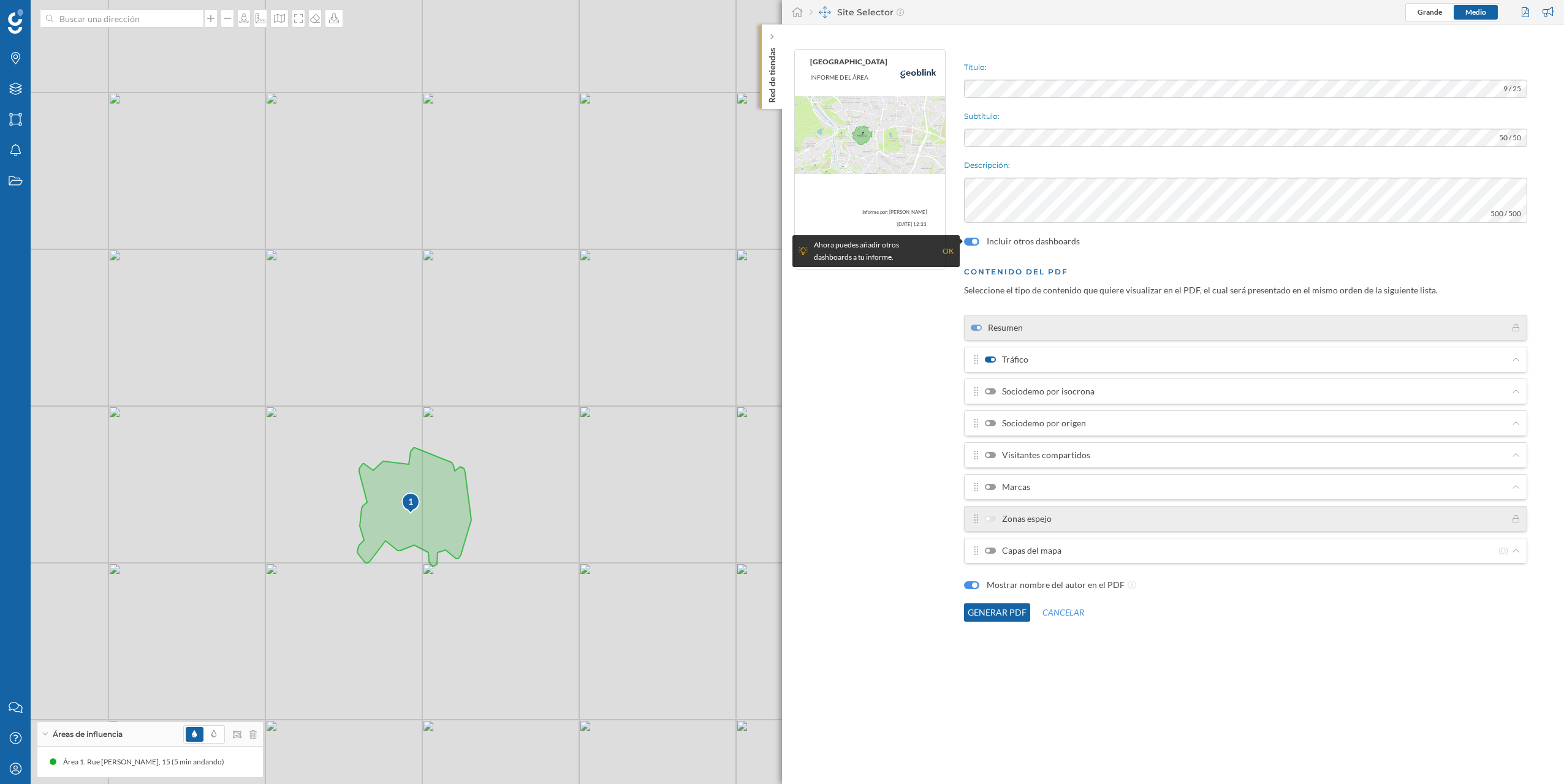 click on "Sociodemo por isocrona" at bounding box center [1245, 391] 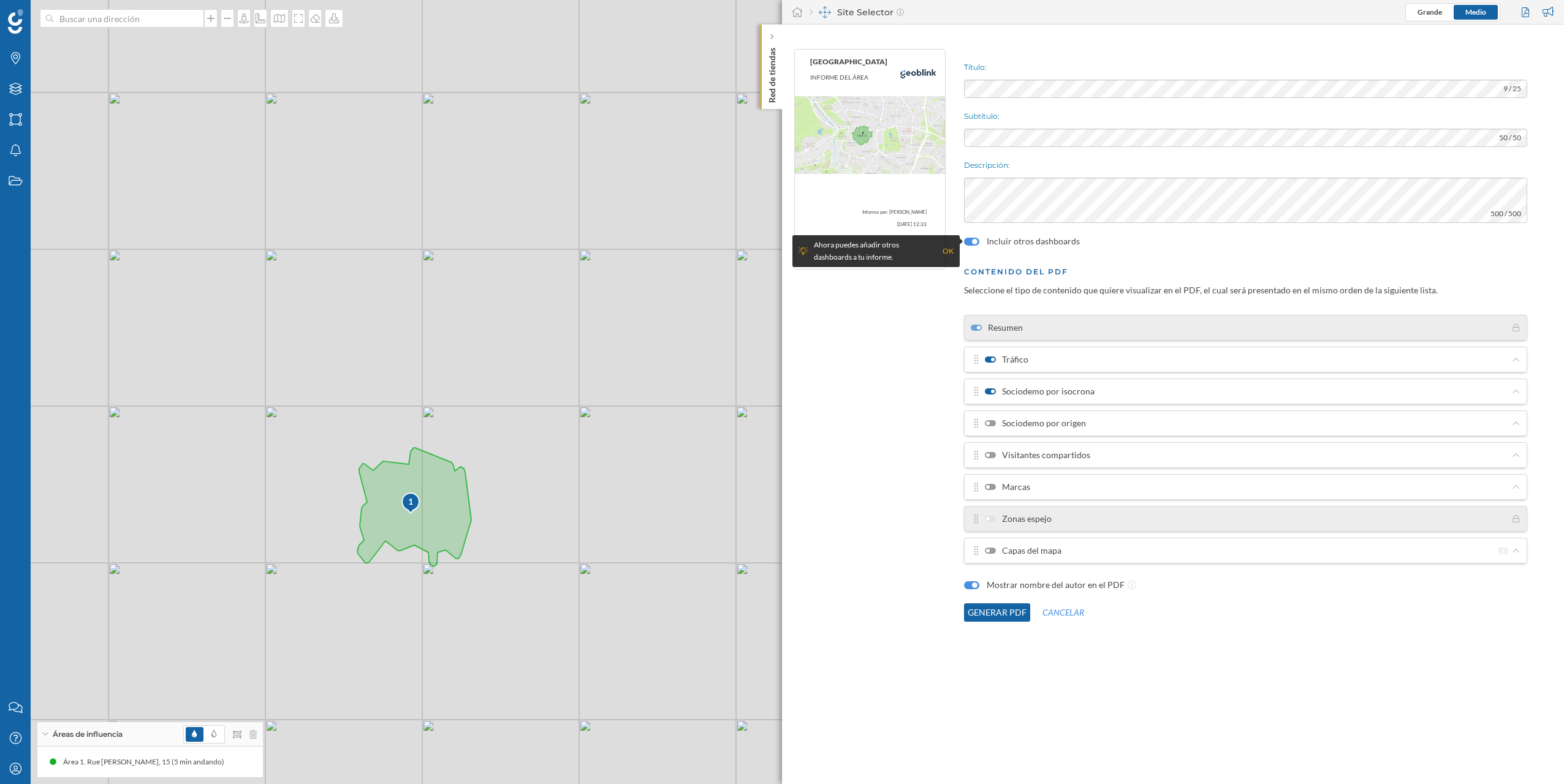 click on "Sociodemo por origen" at bounding box center [1035, 423] 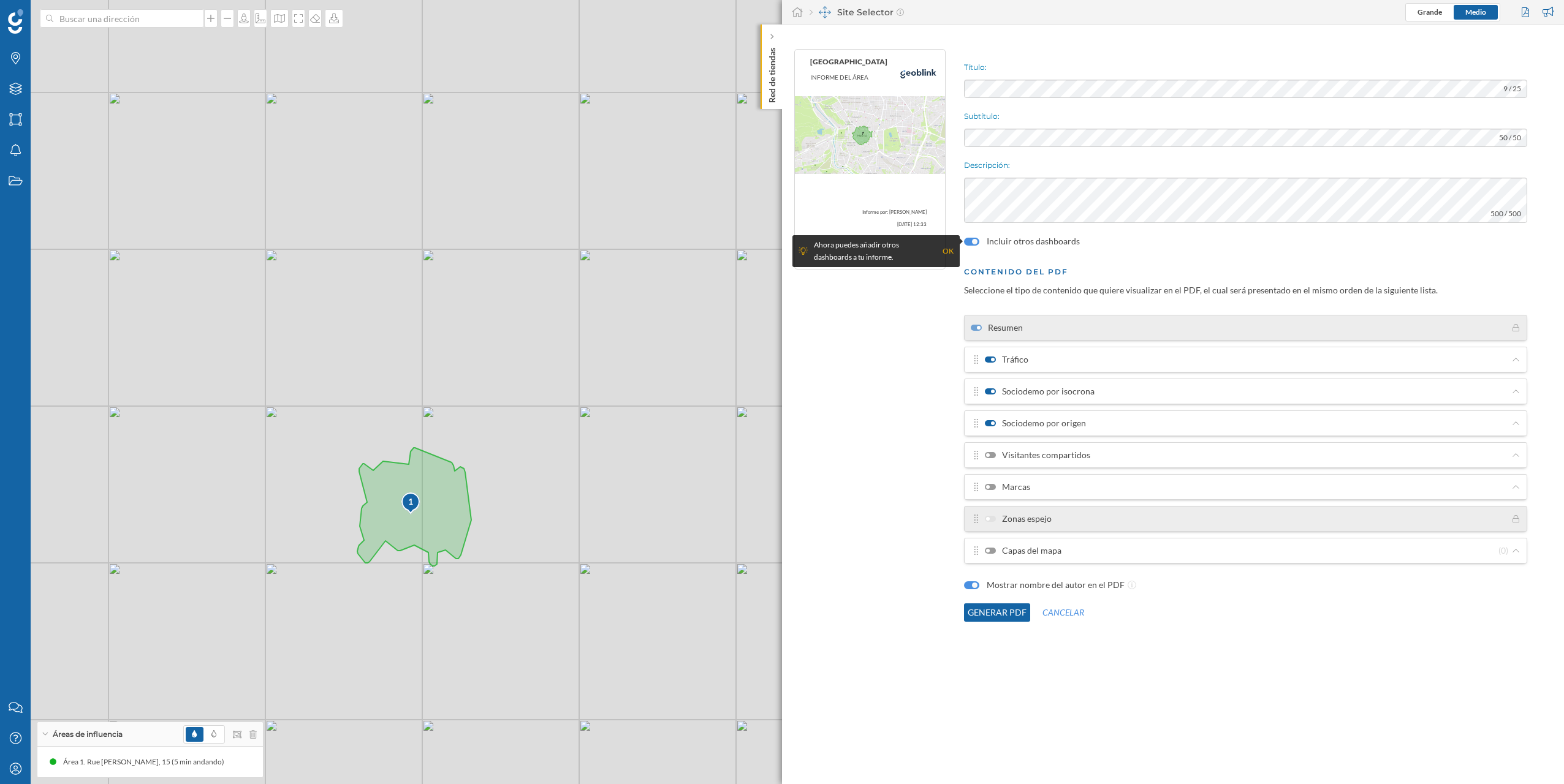 click on "Visitantes compartidos" at bounding box center [1038, 455] 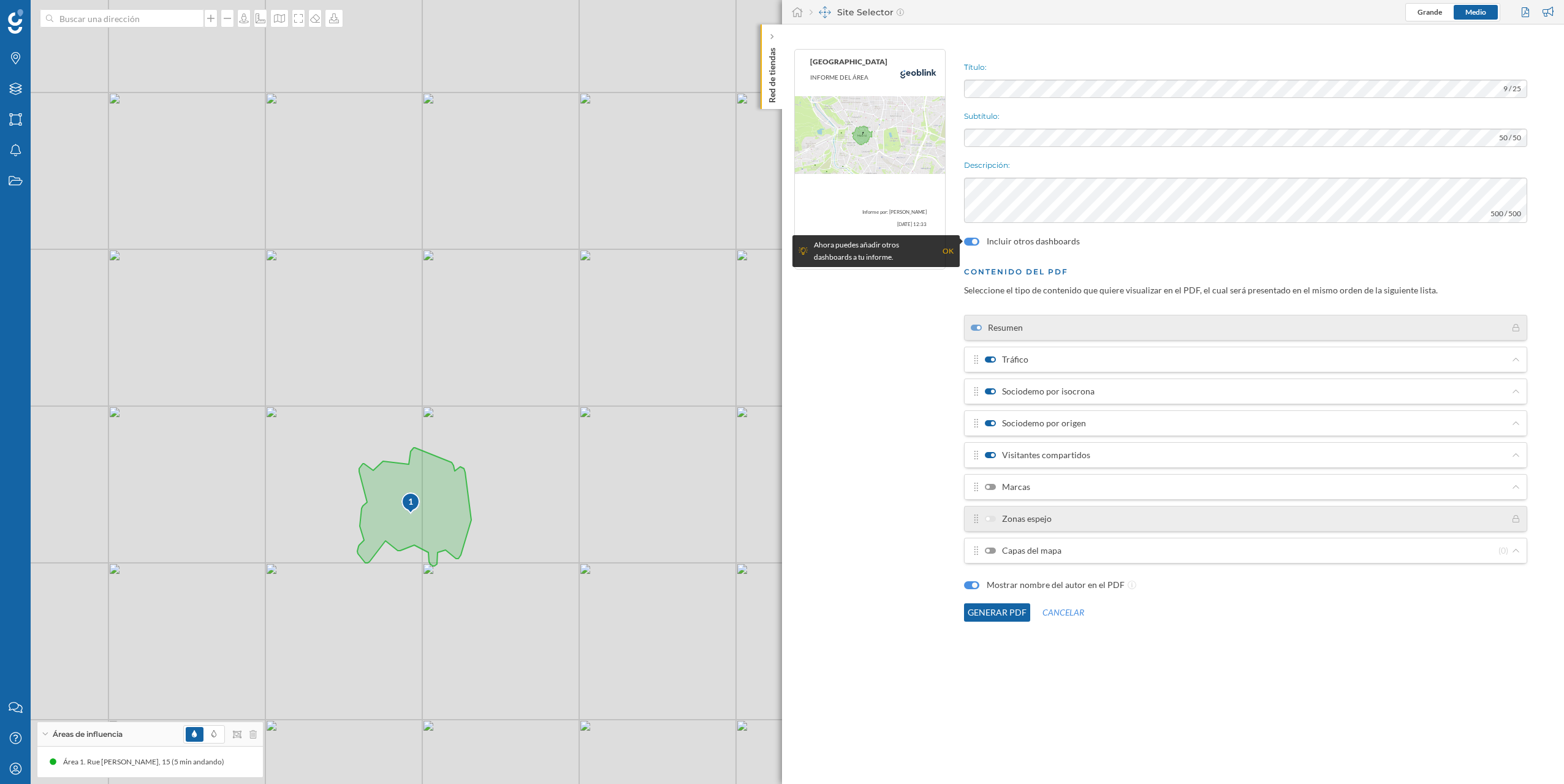 click on "Marcas" at bounding box center [1008, 487] 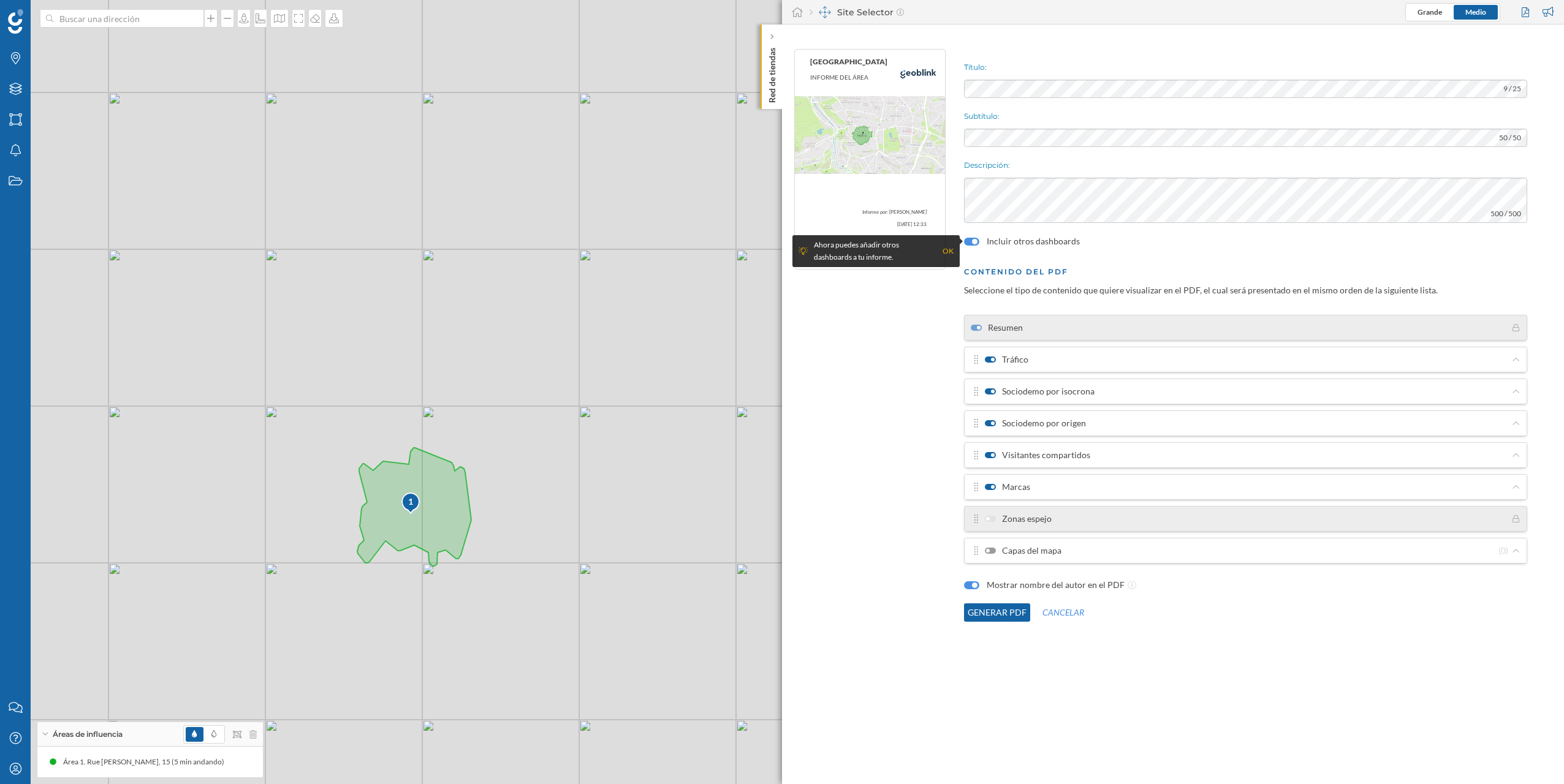 click on "Generar PDF" 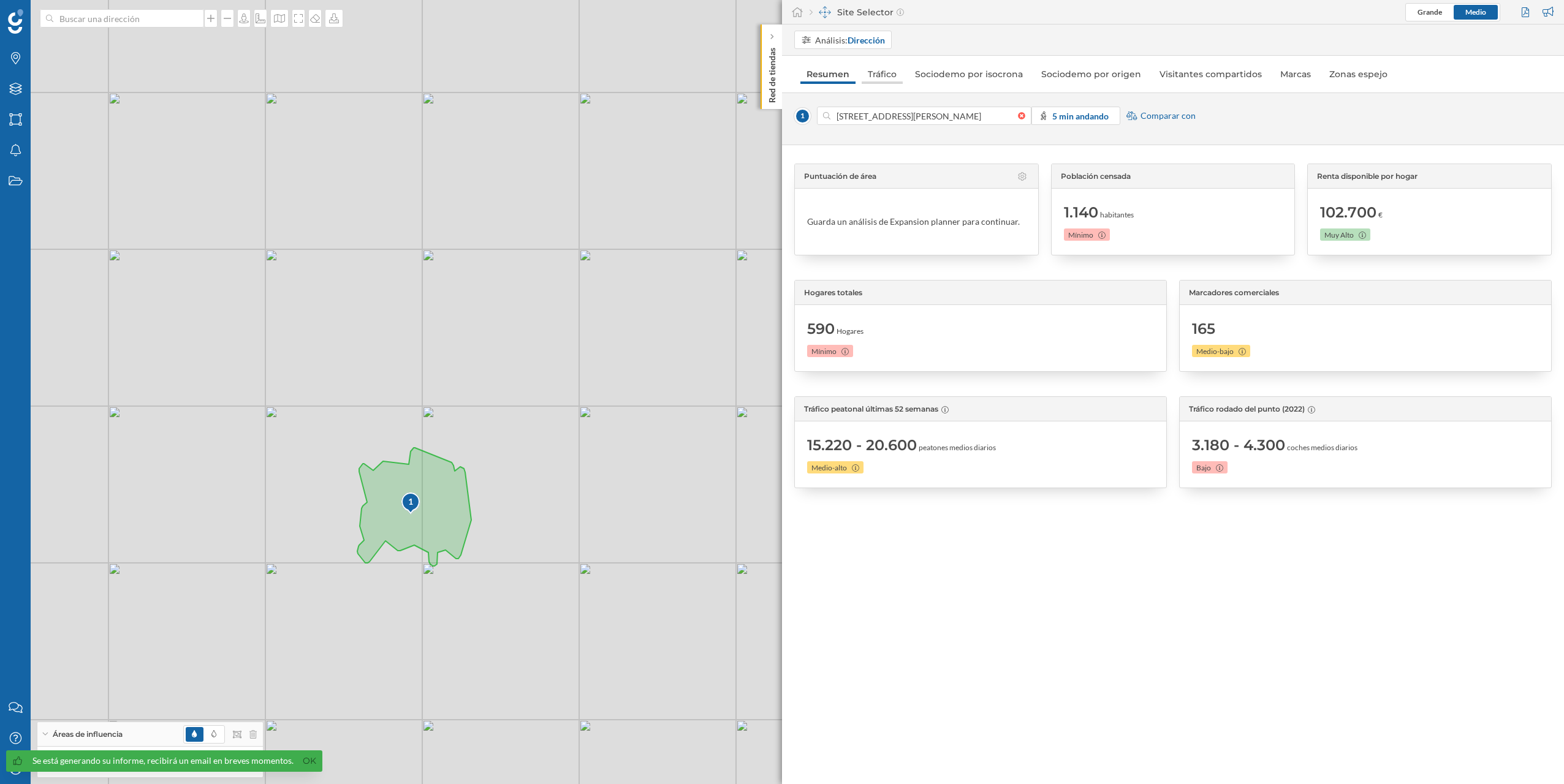click on "Tráfico" at bounding box center (882, 74) 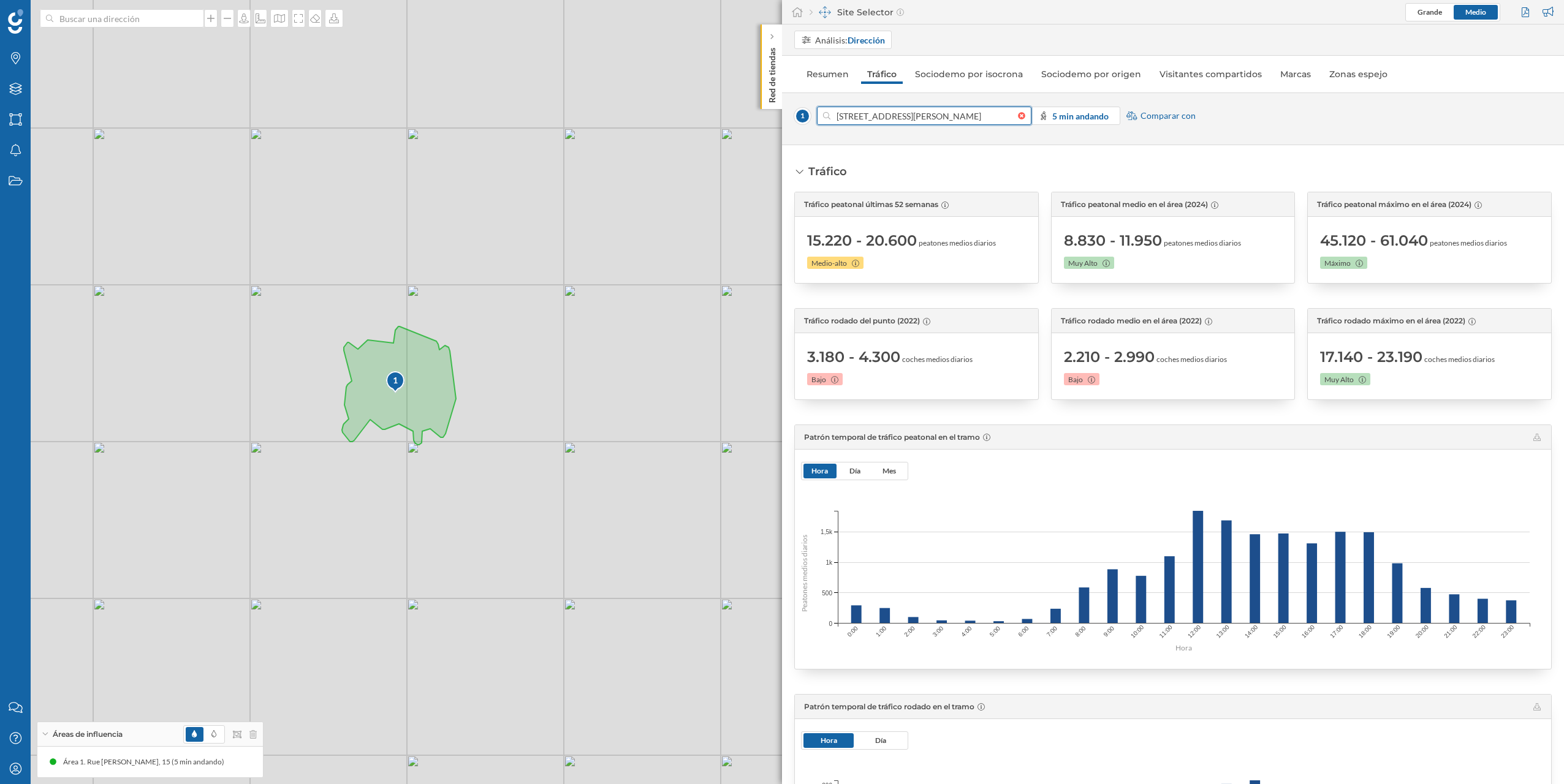 click on "15 Rue François-Iᵉʳ, 75008 Paris, France" at bounding box center (924, 116) 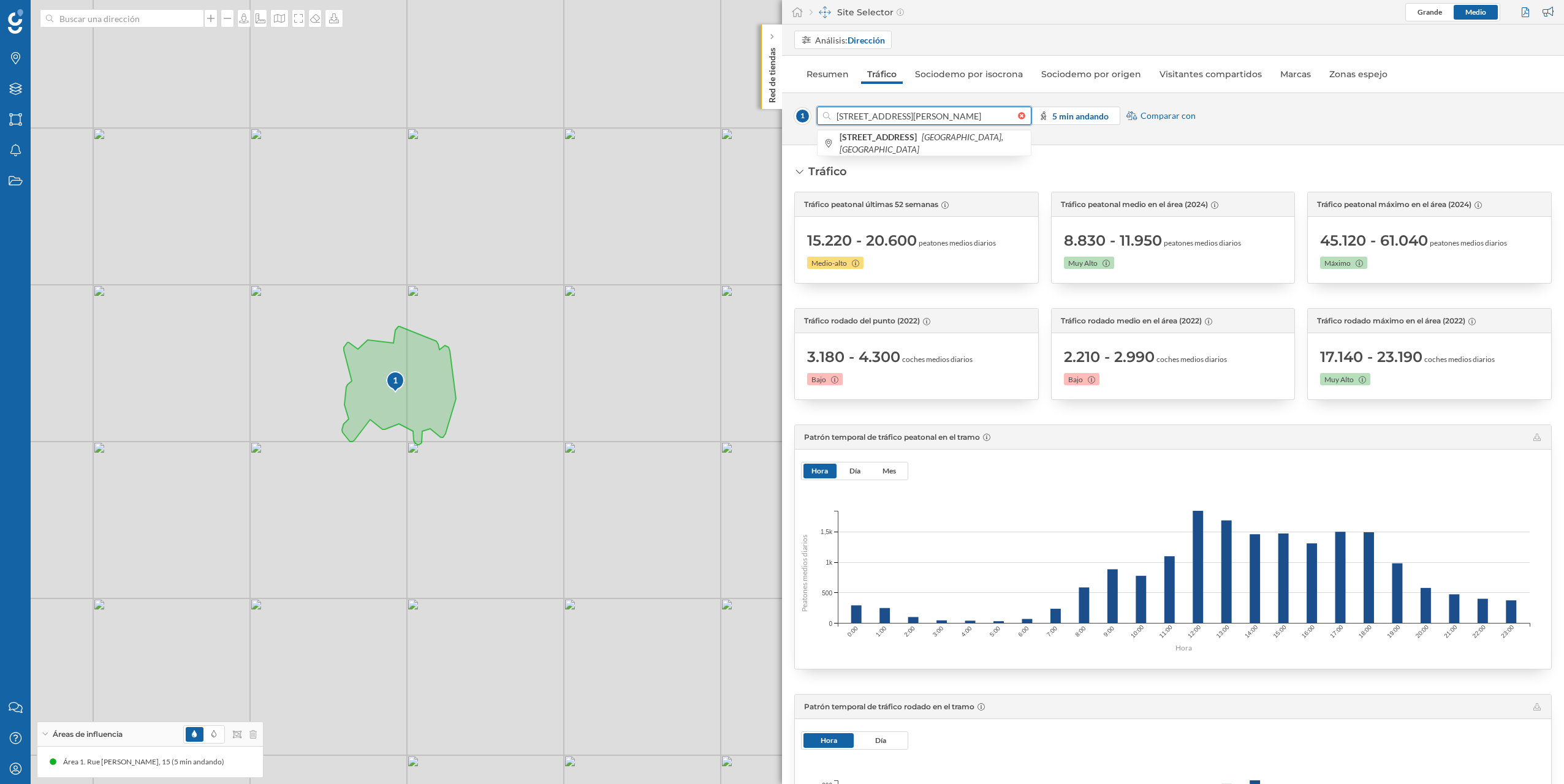 drag, startPoint x: 1001, startPoint y: 114, endPoint x: 824, endPoint y: 110, distance: 177.04519 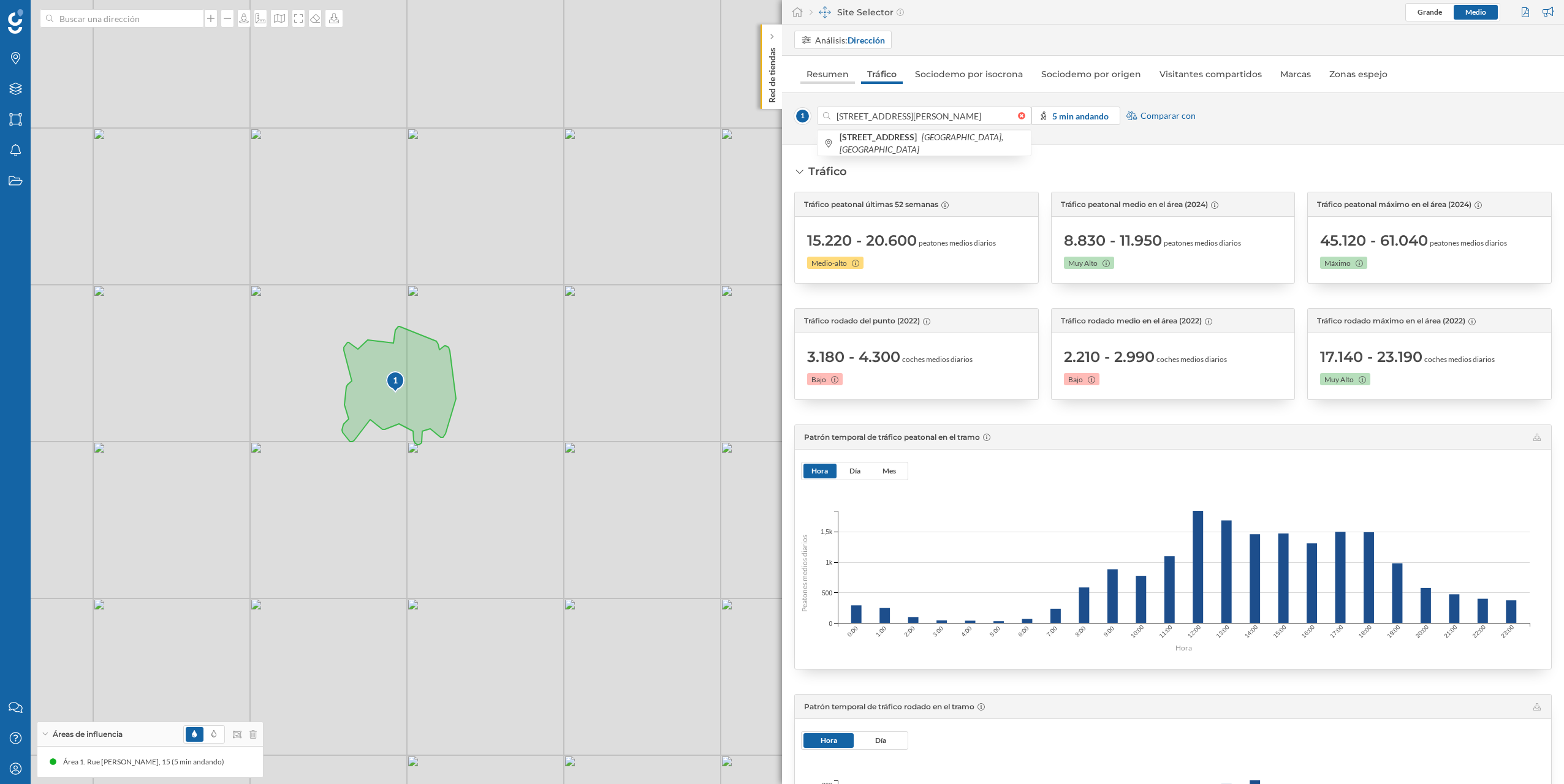 click on "Resumen" at bounding box center [827, 74] 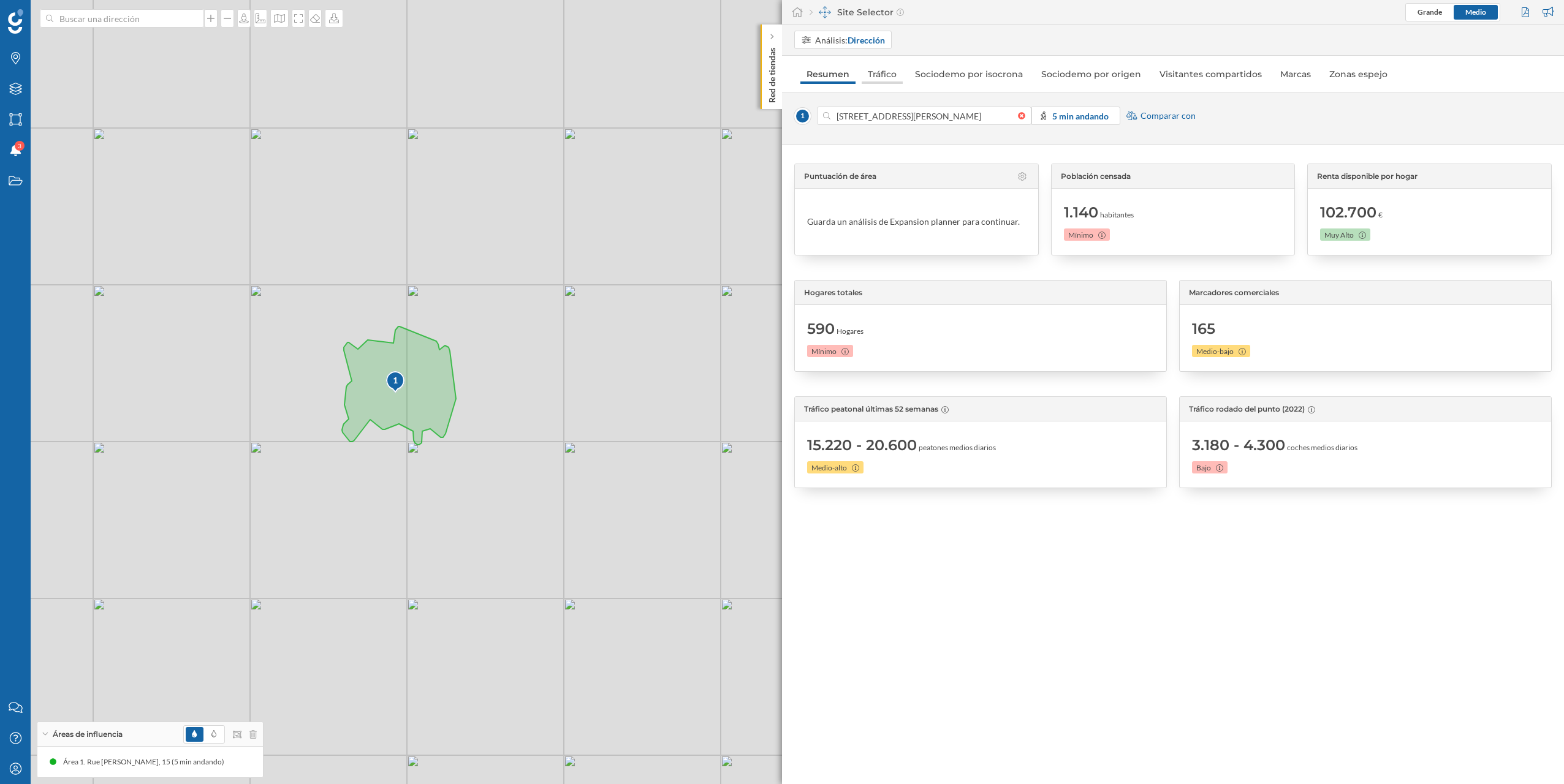 click on "Tráfico" at bounding box center [882, 74] 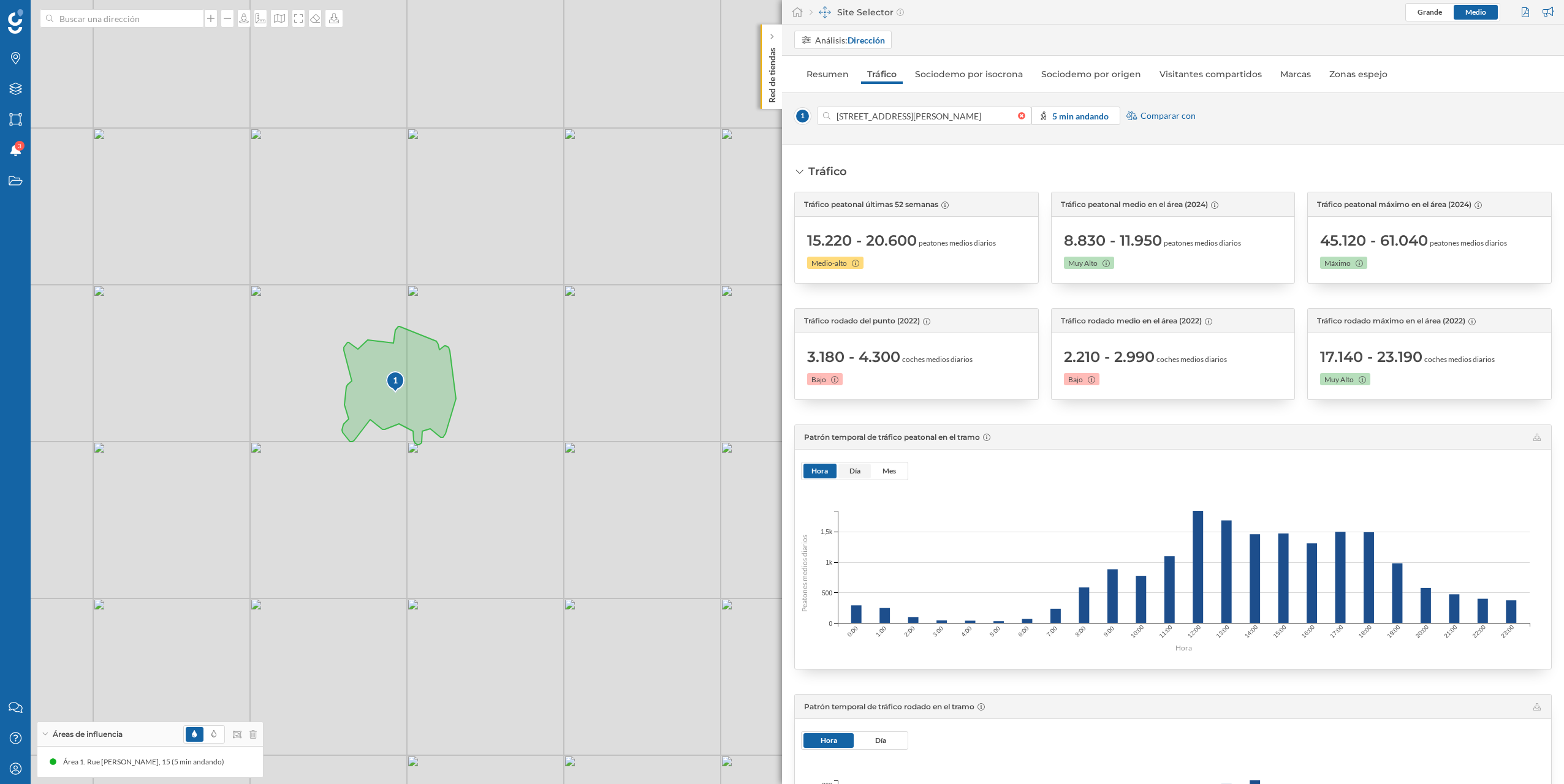 click on "Día" at bounding box center [855, 470] 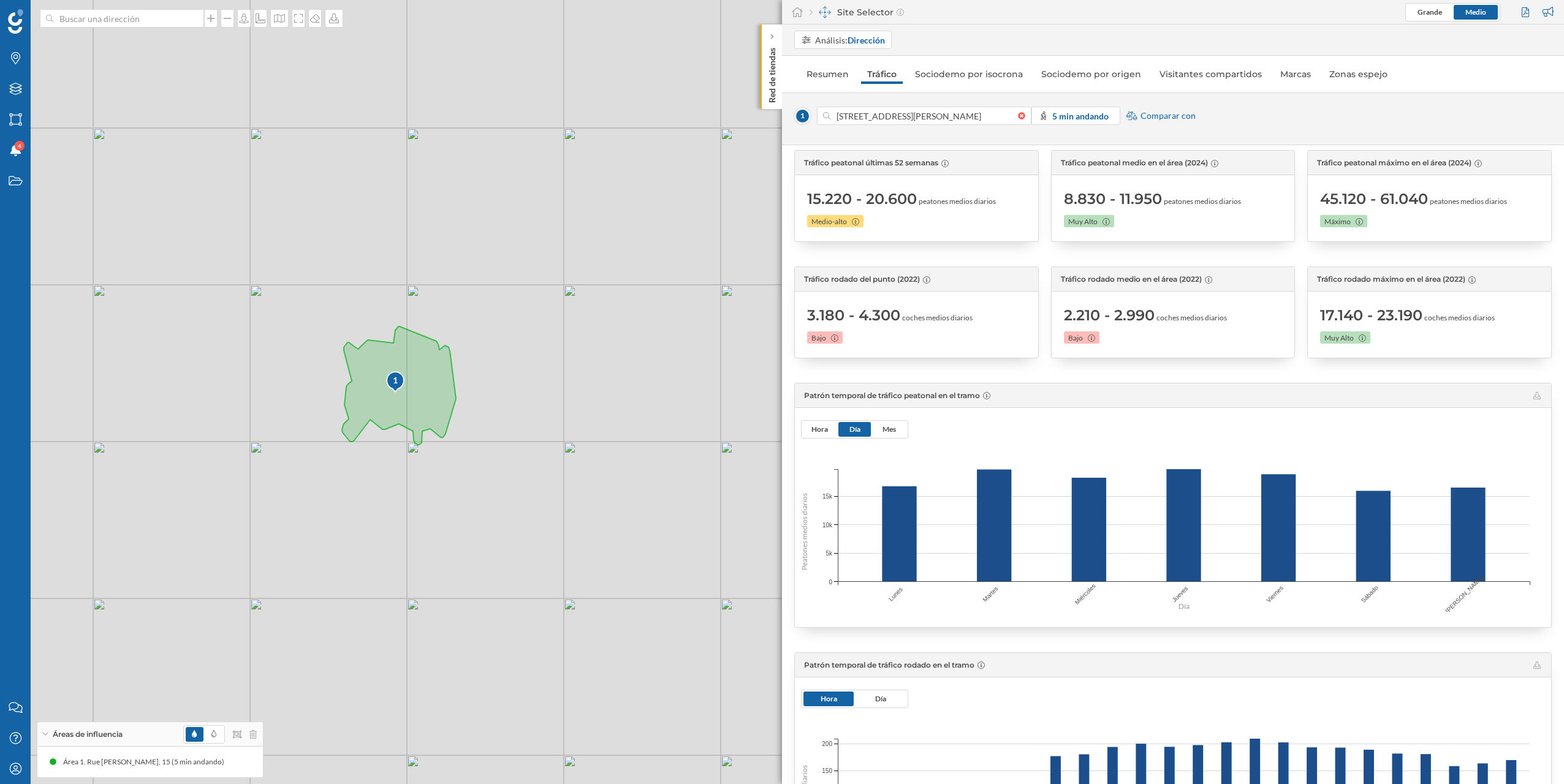 scroll, scrollTop: 17, scrollLeft: 0, axis: vertical 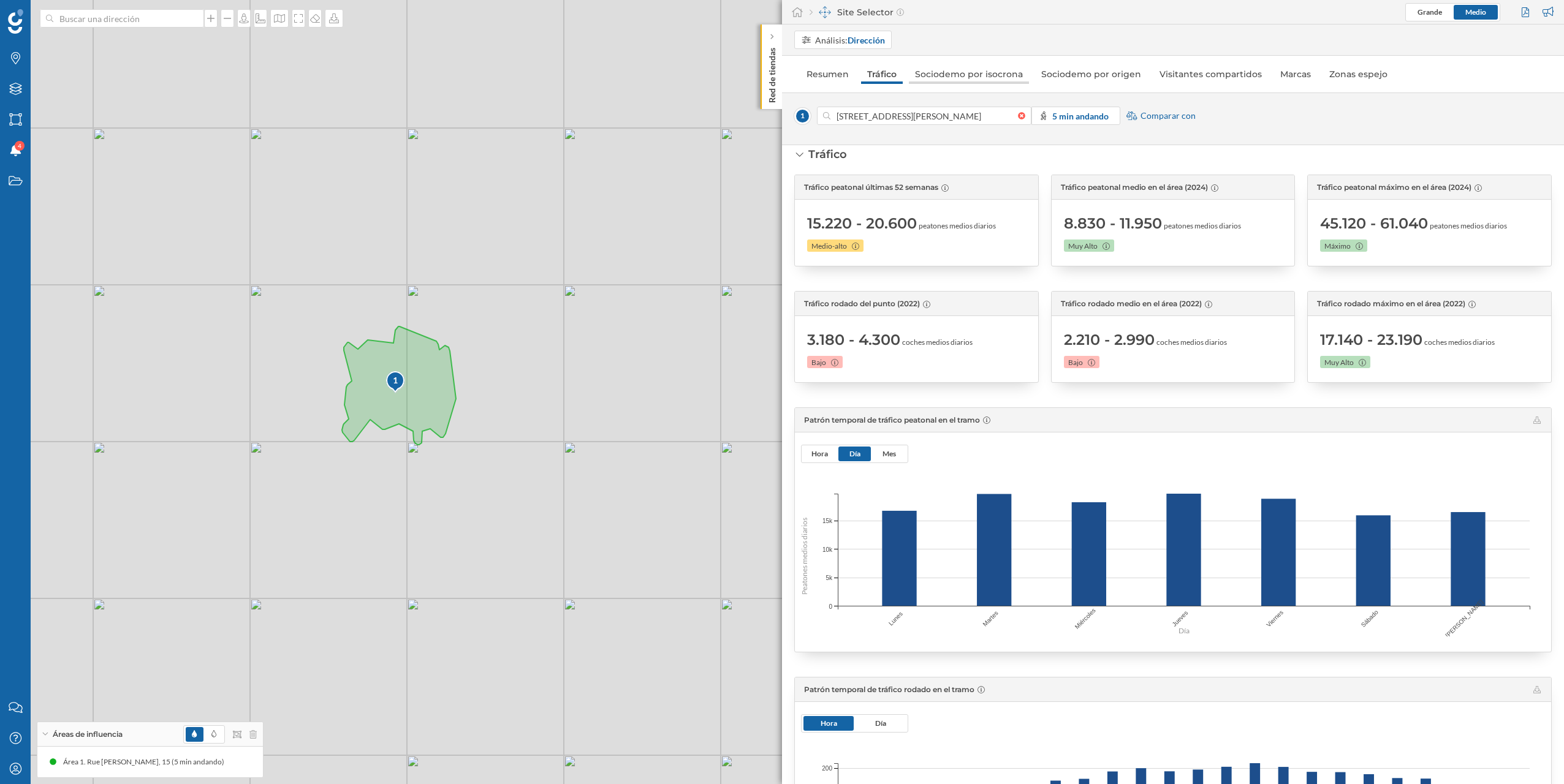 click on "Sociodemo por isocrona" at bounding box center [969, 74] 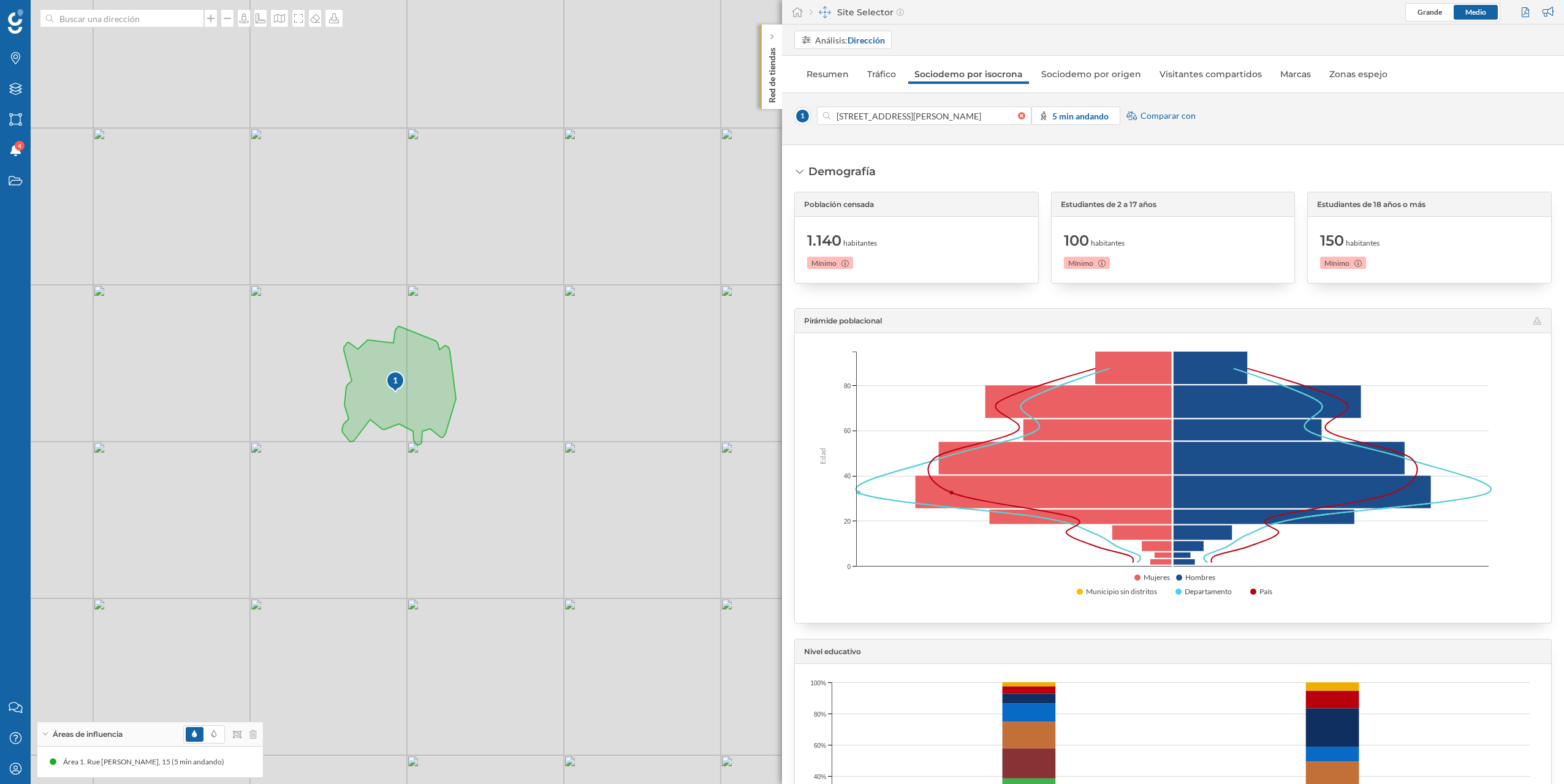 scroll, scrollTop: 26, scrollLeft: 0, axis: vertical 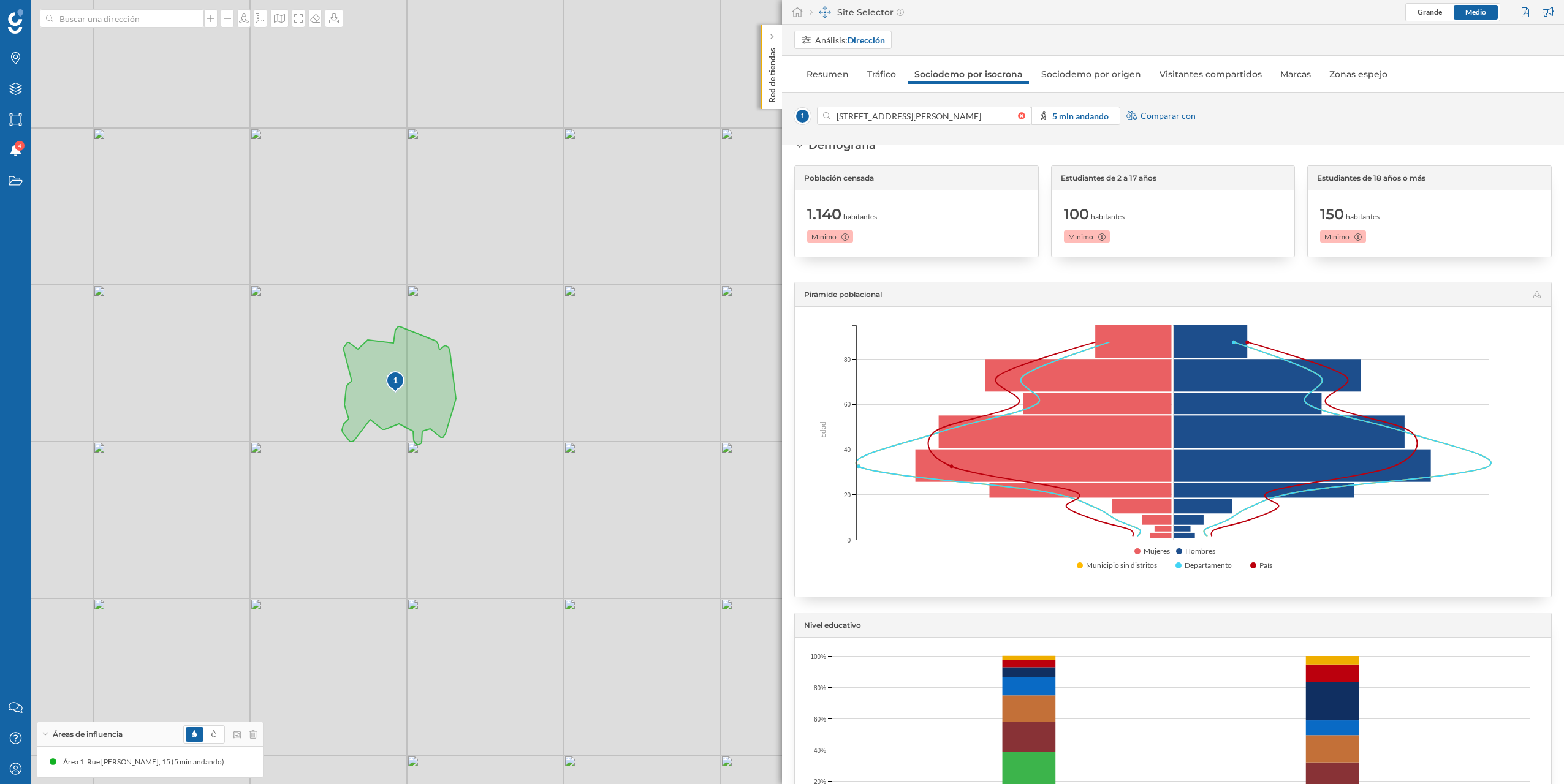 click on "Pirámide poblacional" at bounding box center (1172, 294) 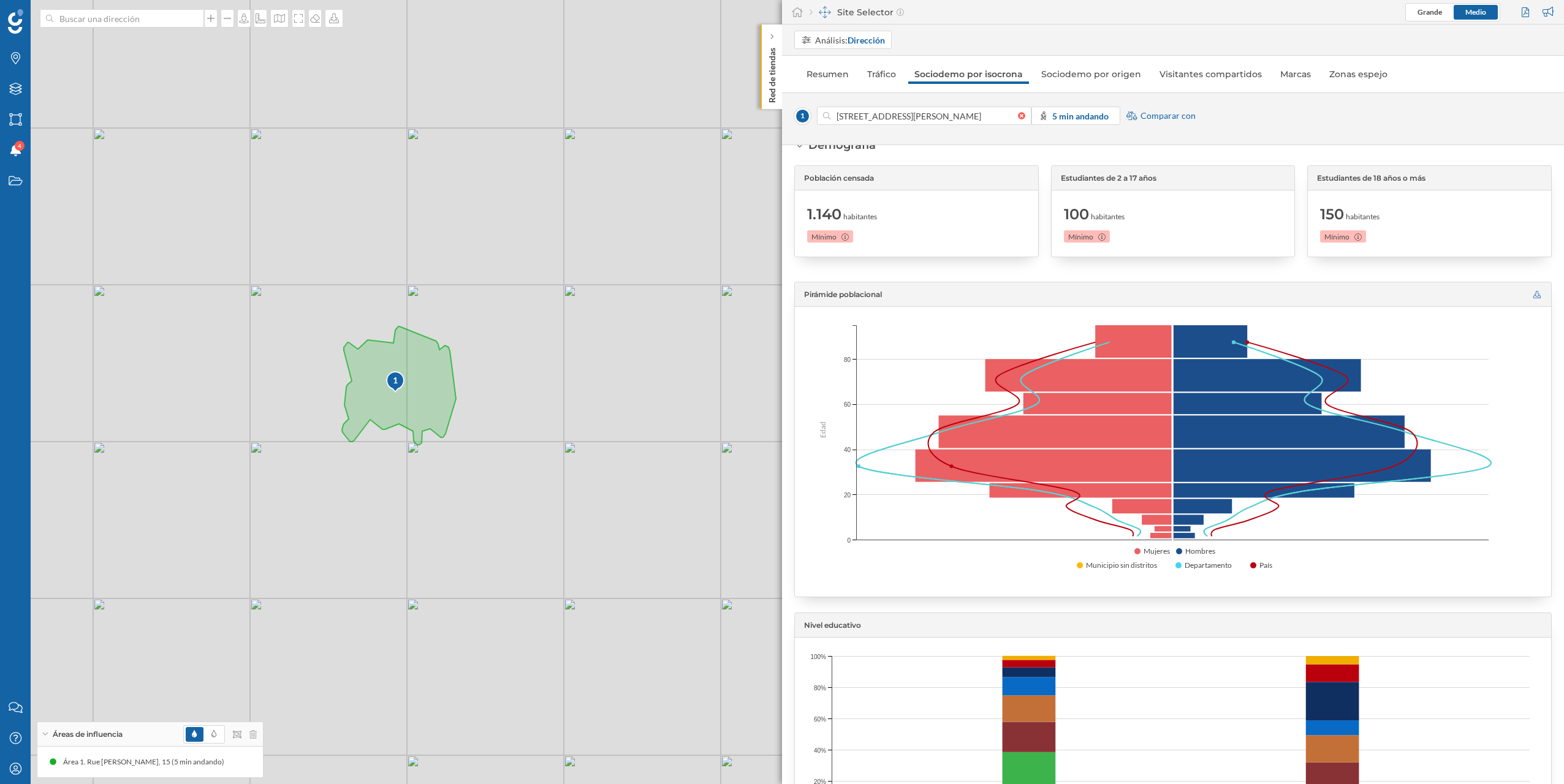 click 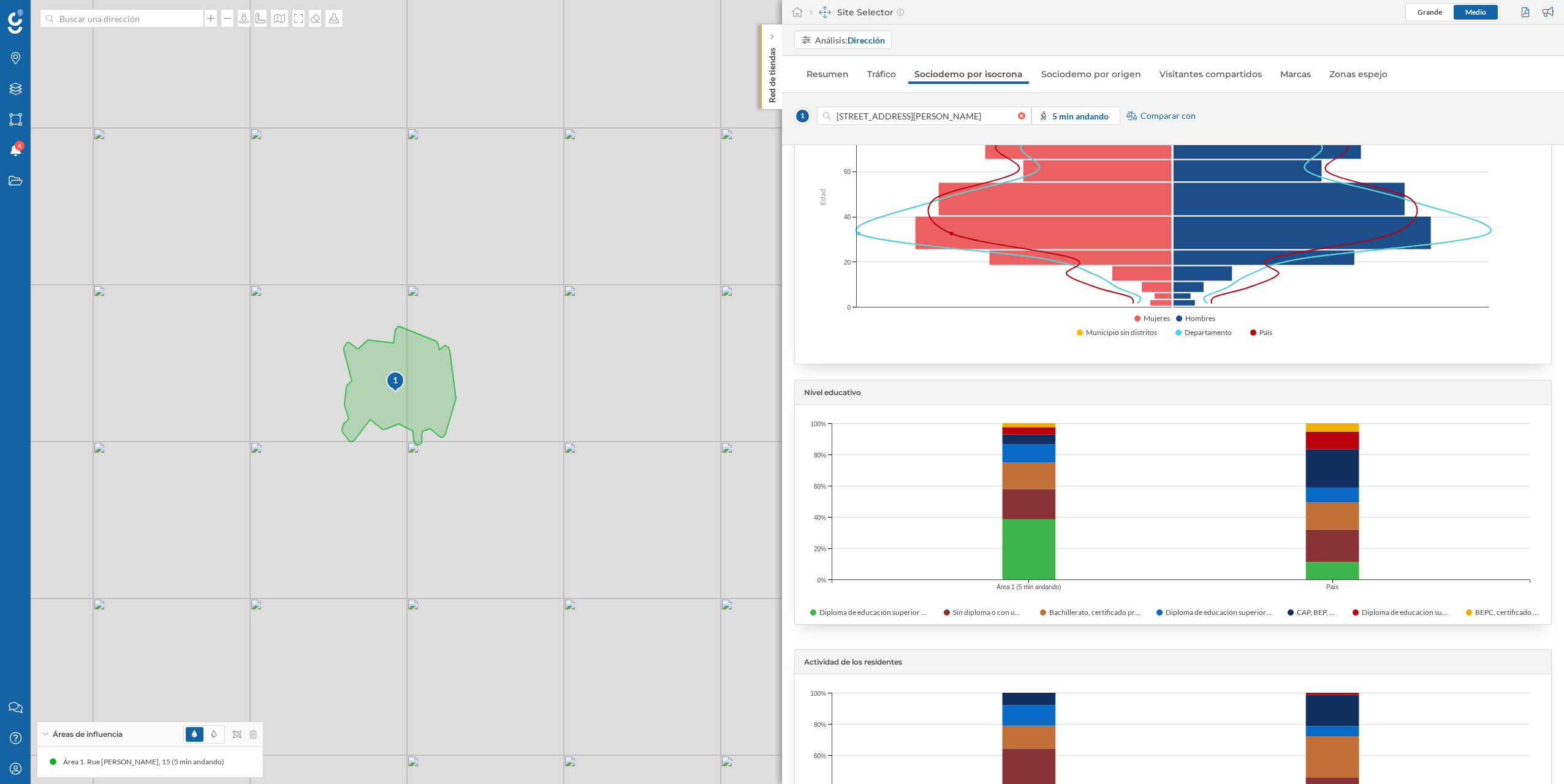 scroll, scrollTop: 288, scrollLeft: 0, axis: vertical 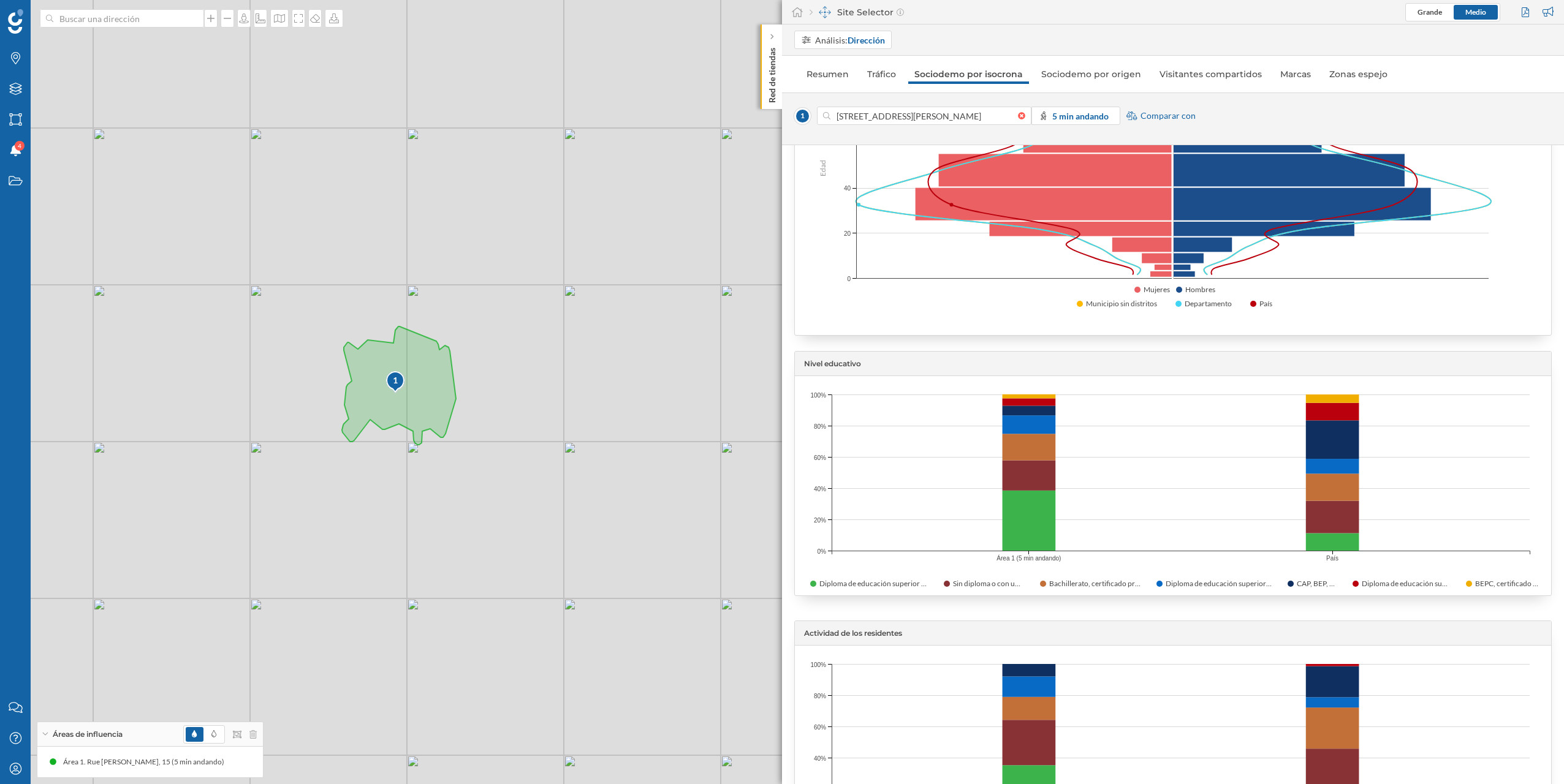 click on "Demografía
Población censada
1.140
habitantes
Mínimo
Estudiantes de 2 a 17 años
100
habitantes
Mínimo
Estudiantes de 18 años o más
150
habitantes
Mínimo
Pirámide poblacional
Edad 80 80 60 60 40 40 20 20 0 0   Edad
Mujeres
Hombres
Municipio sin distritos
Departamento
País
Nivel educativo
100% 100% 80% 80% 60% 60% 40% 40% 20% 20% 0% 0% País" at bounding box center (1173, 505) 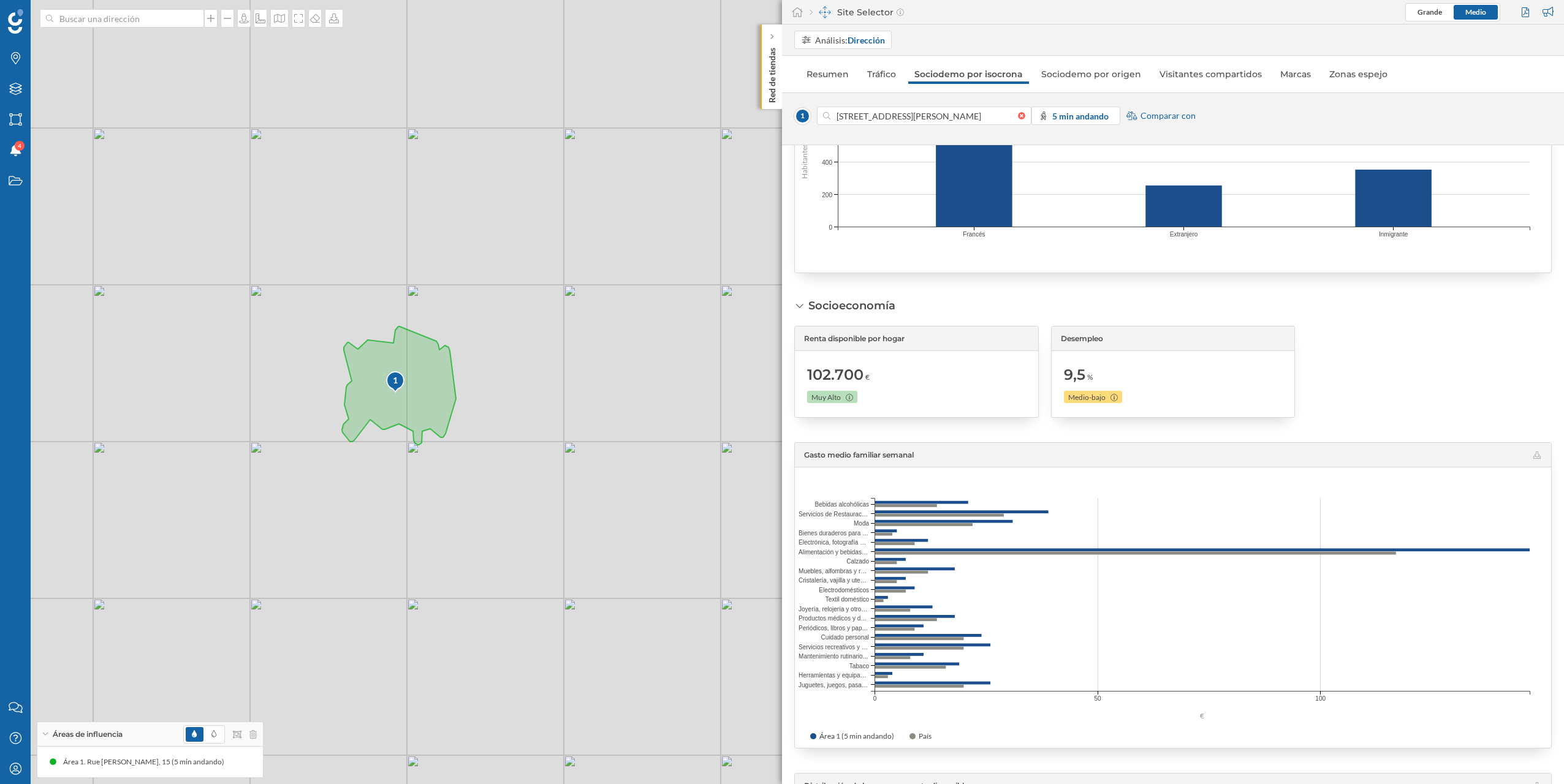 scroll, scrollTop: 1149, scrollLeft: 0, axis: vertical 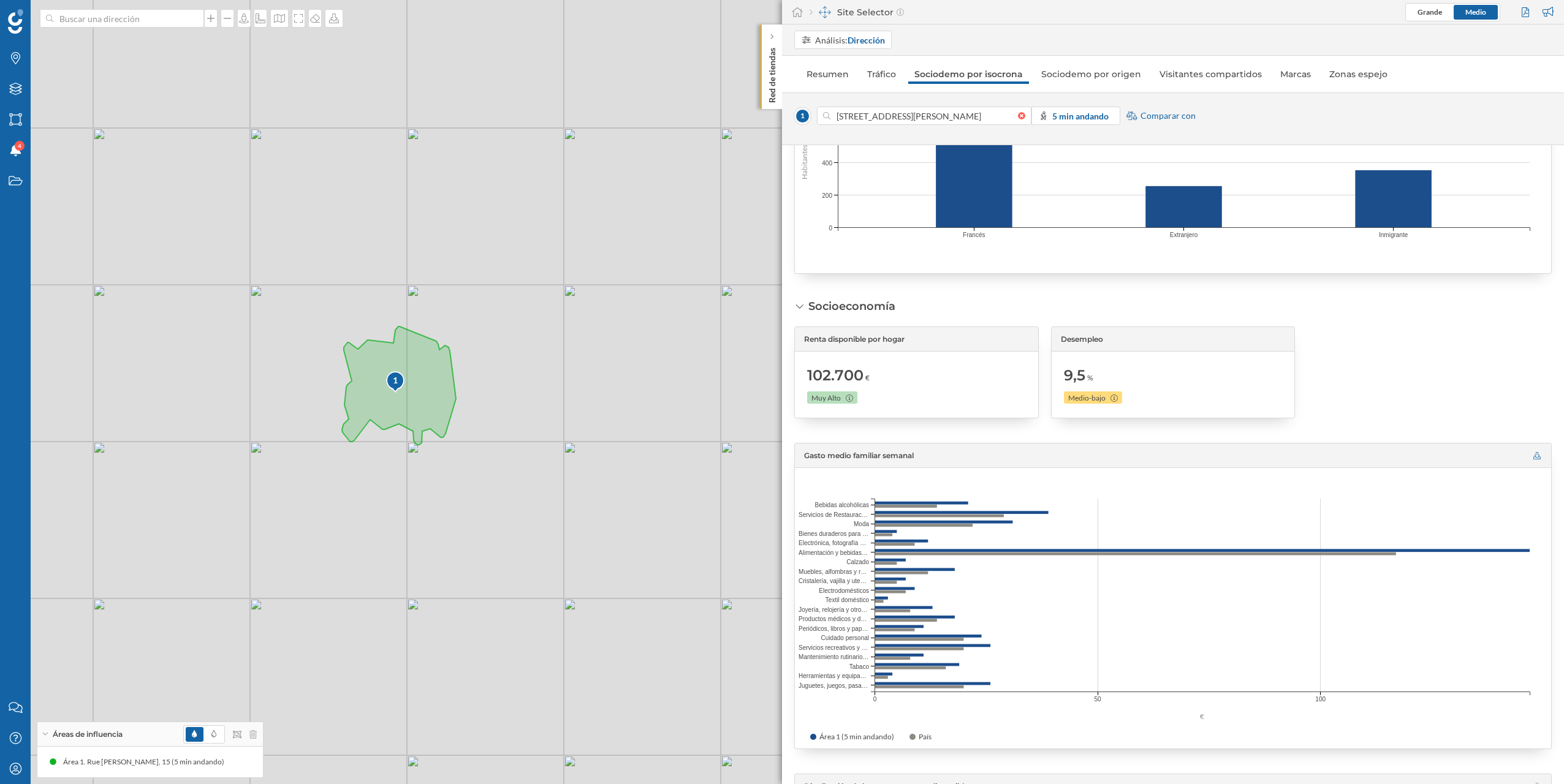 click 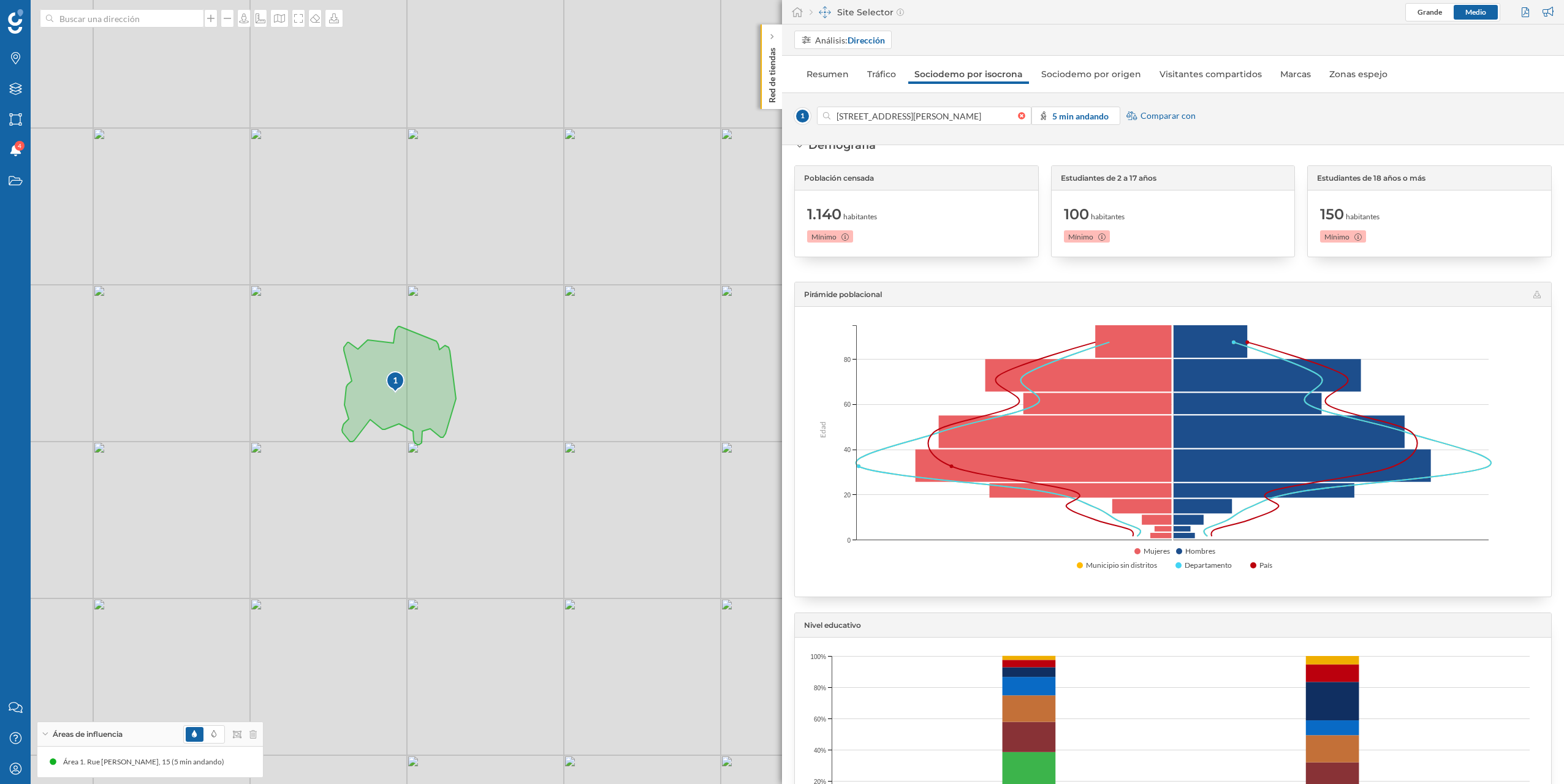 scroll, scrollTop: 0, scrollLeft: 0, axis: both 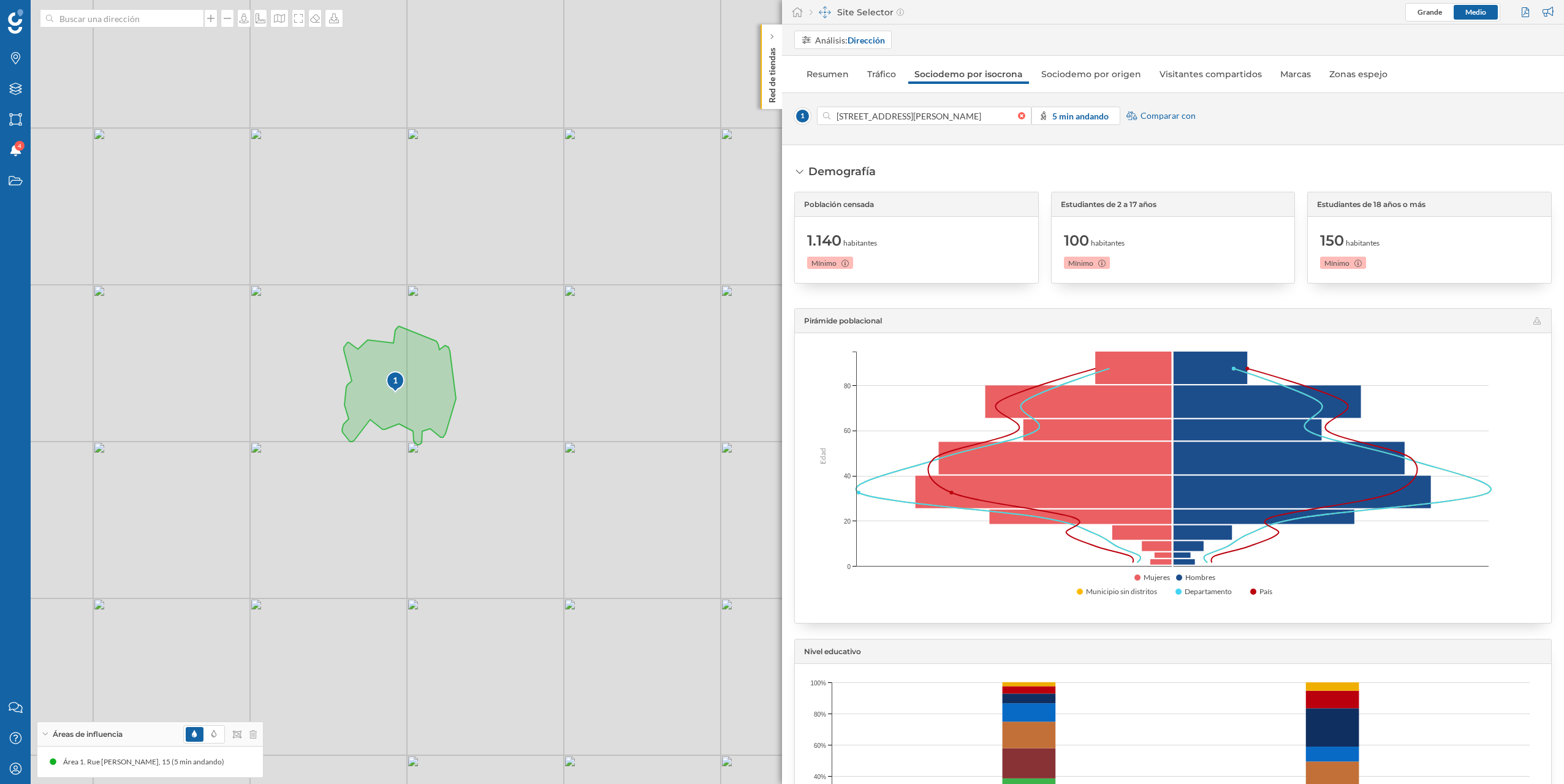 click on "Demografía
Población censada
1.140
habitantes
Mínimo
Estudiantes de 2 a 17 años
100
habitantes
Mínimo
Estudiantes de 18 años o más
150
habitantes
Mínimo
Pirámide poblacional
Edad 80 80 60 60 40 40 20 20 0 0   Edad
Mujeres
Hombres
Municipio sin distritos
Departamento
País
Nivel educativo
100% 100% 80% 80% 60% 60% 40% 40% 20% 20% 0% 0% País" at bounding box center (1173, 793) 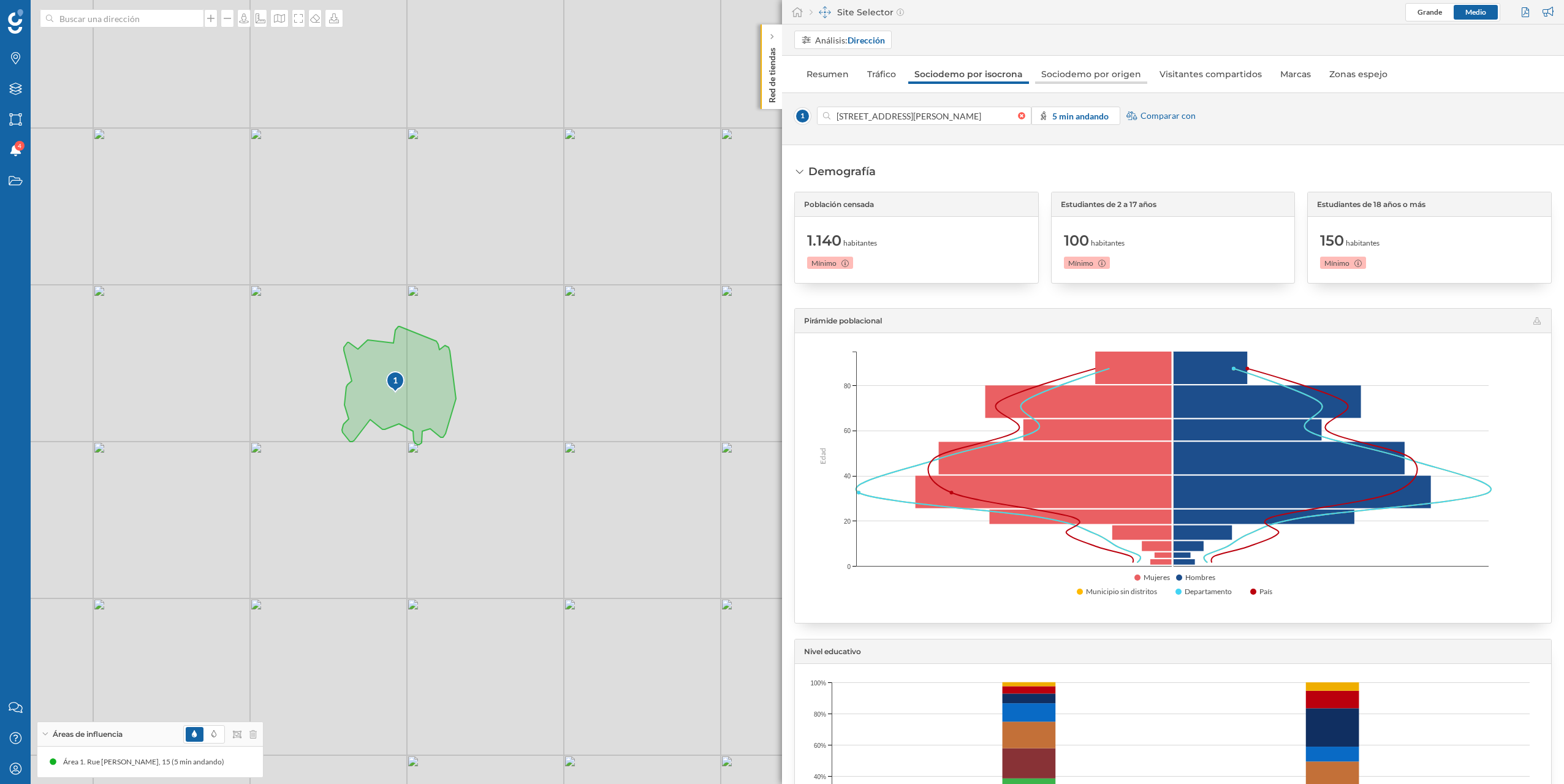 click on "Sociodemo por origen" at bounding box center [1091, 74] 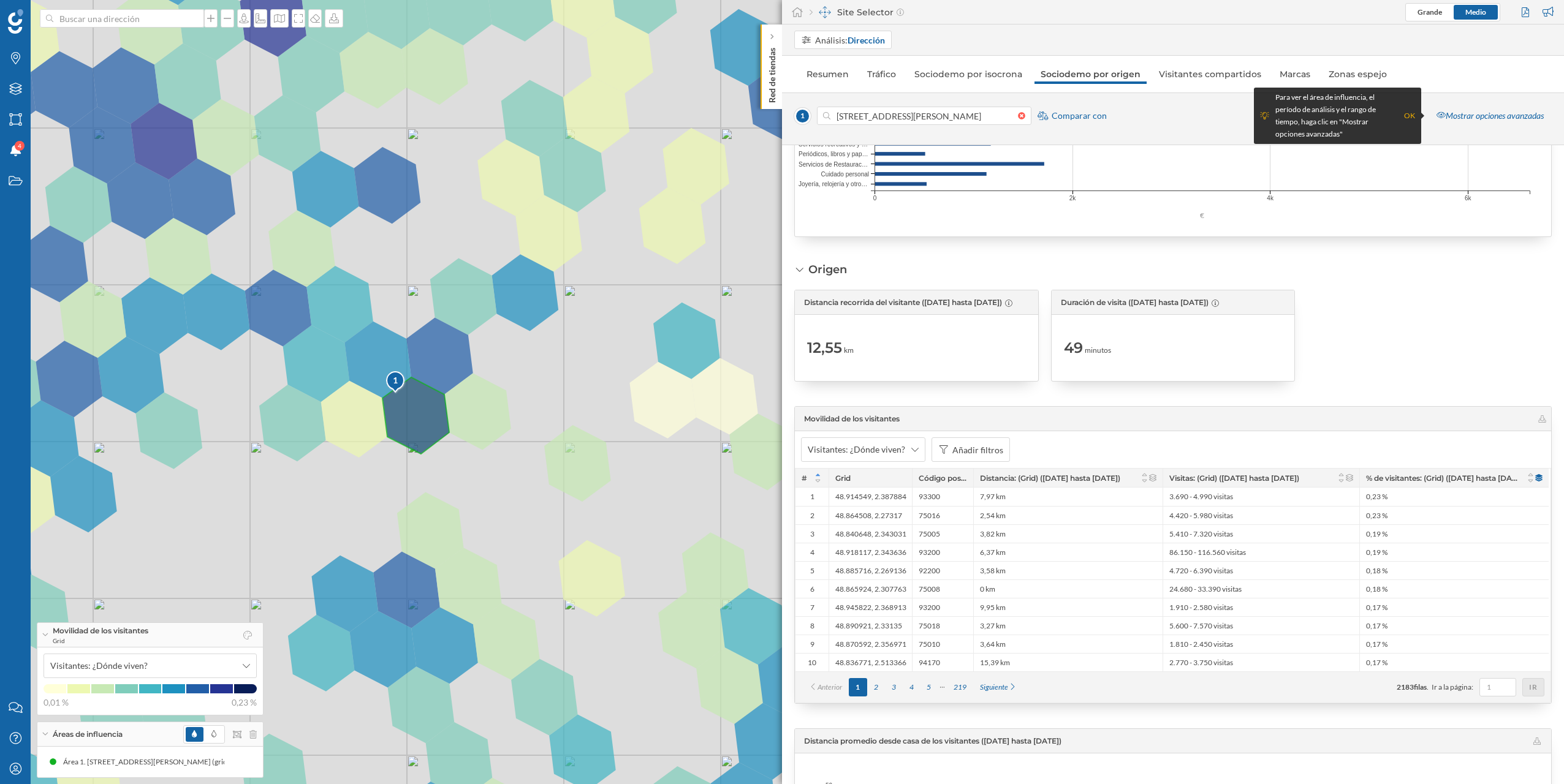 scroll, scrollTop: 1866, scrollLeft: 0, axis: vertical 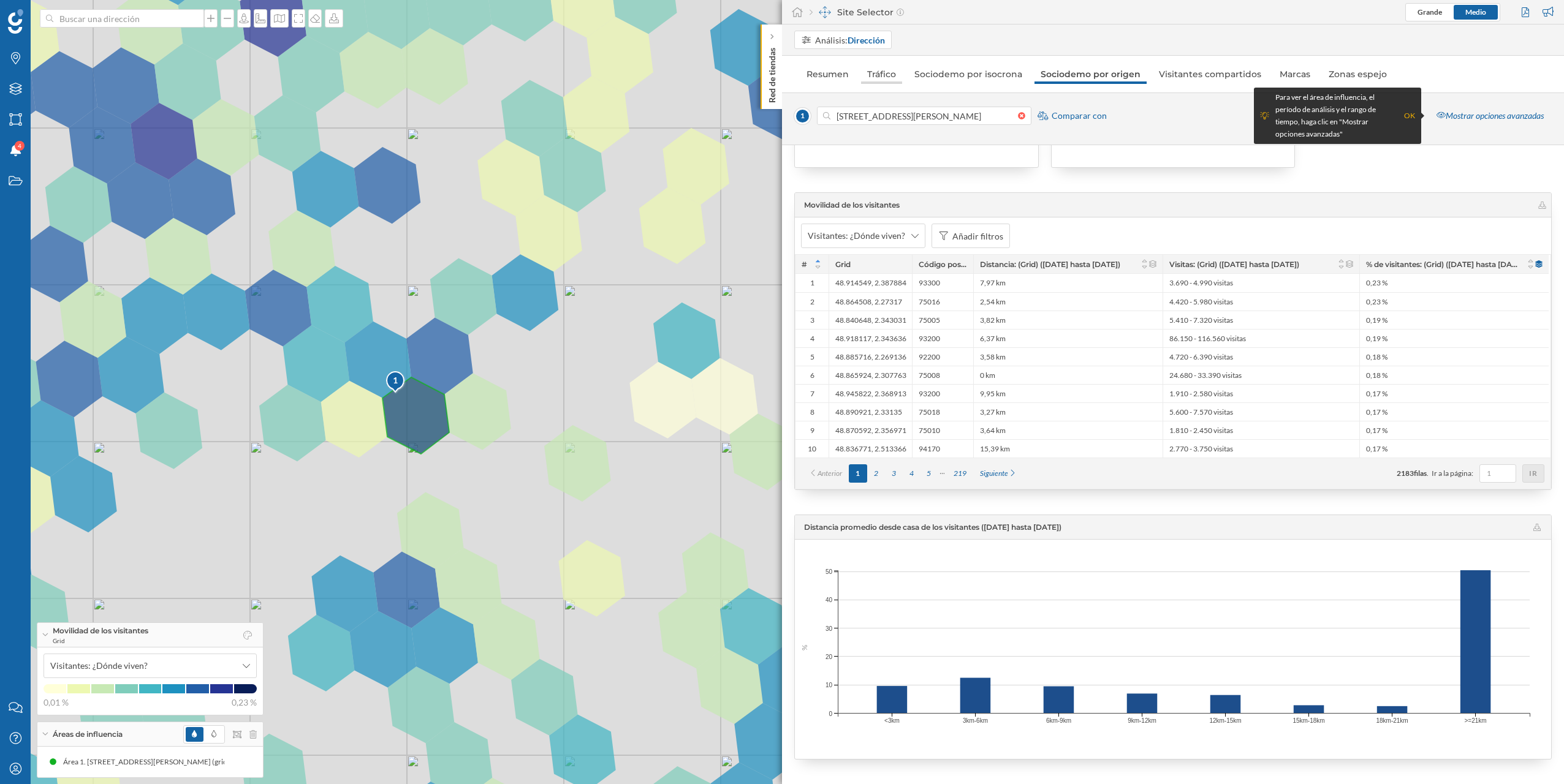 click on "Tráfico" at bounding box center [881, 74] 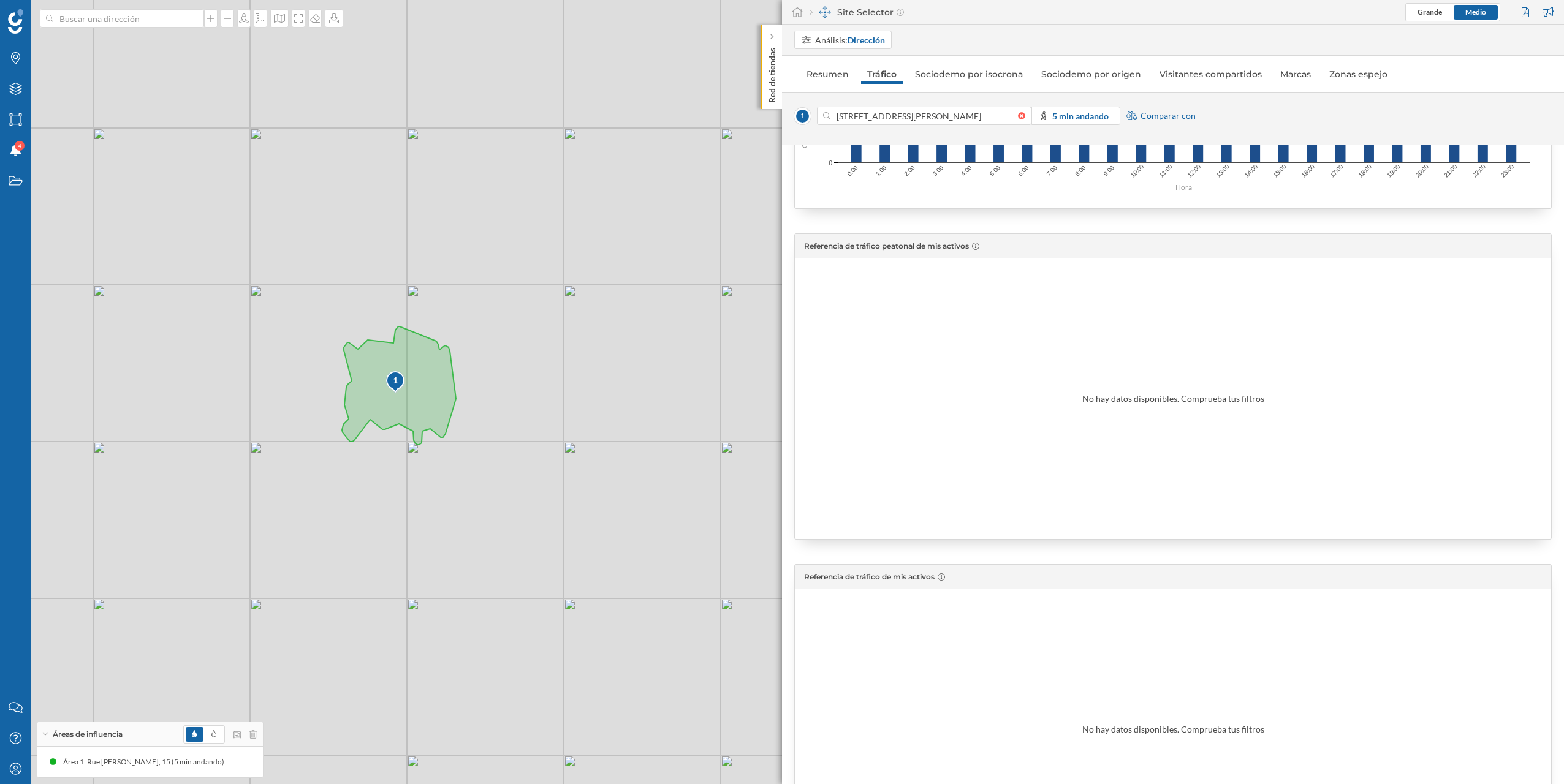 scroll, scrollTop: 745, scrollLeft: 0, axis: vertical 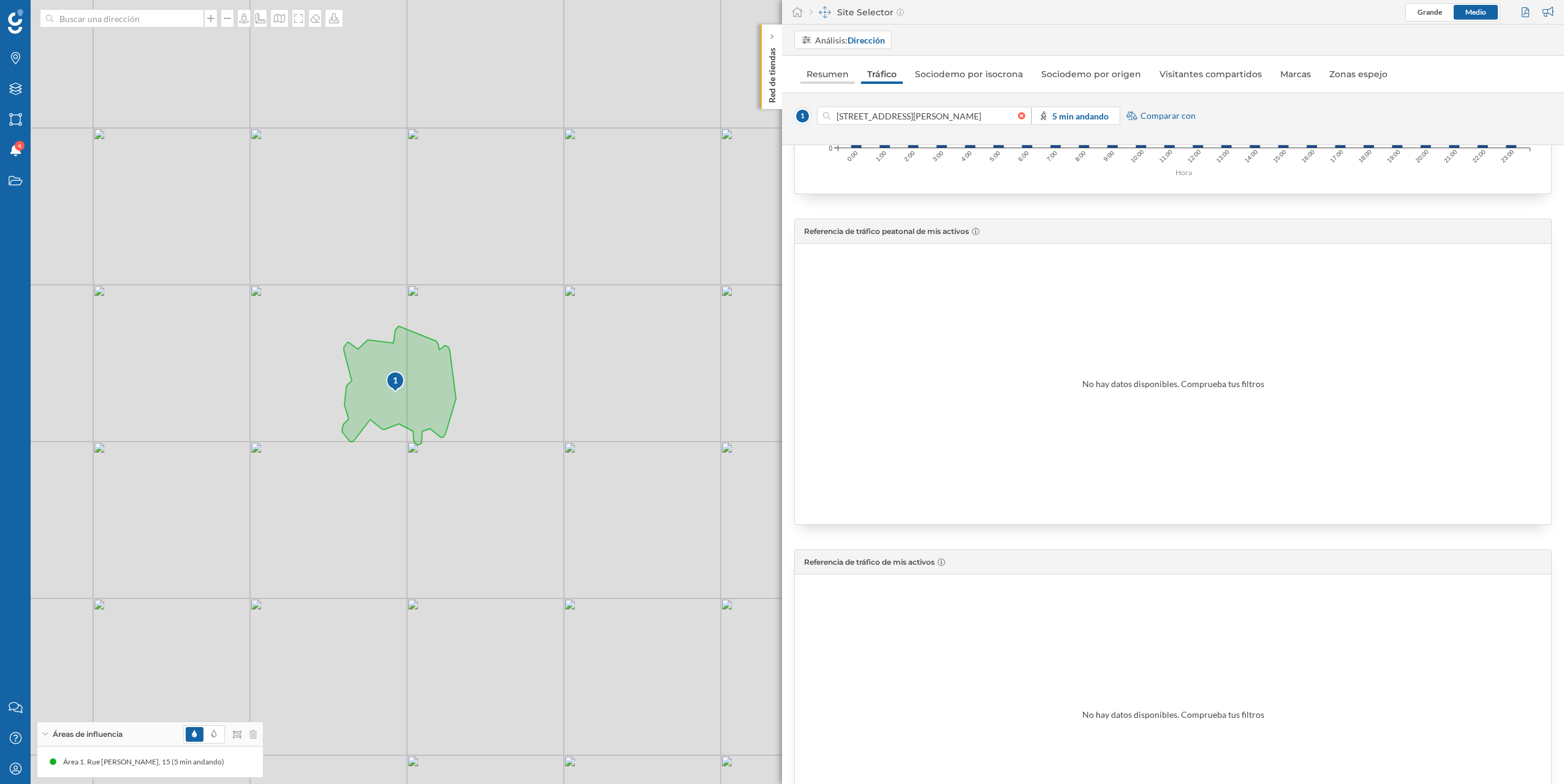 click on "Resumen" at bounding box center [827, 74] 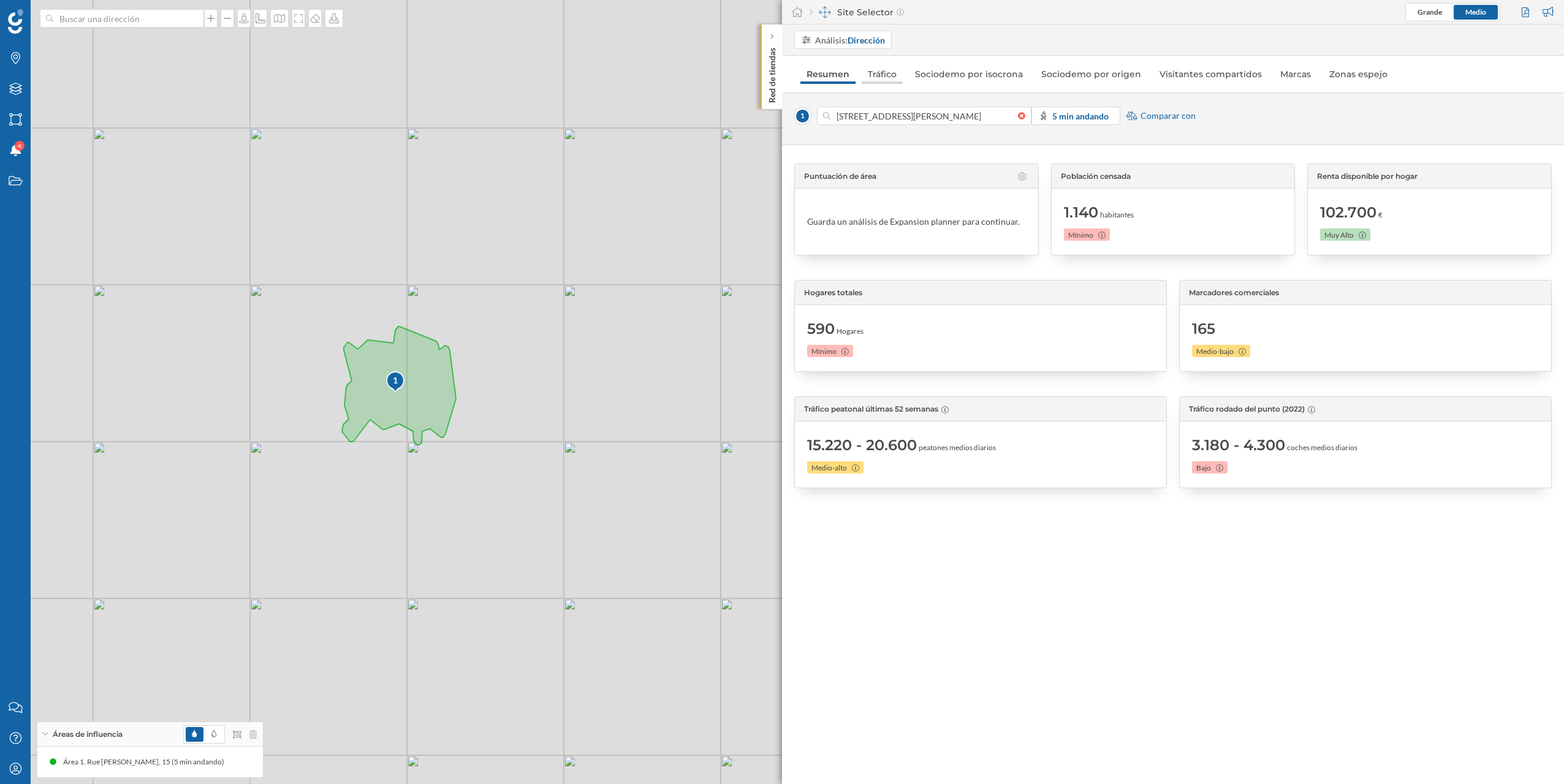 click on "Tráfico" at bounding box center [882, 74] 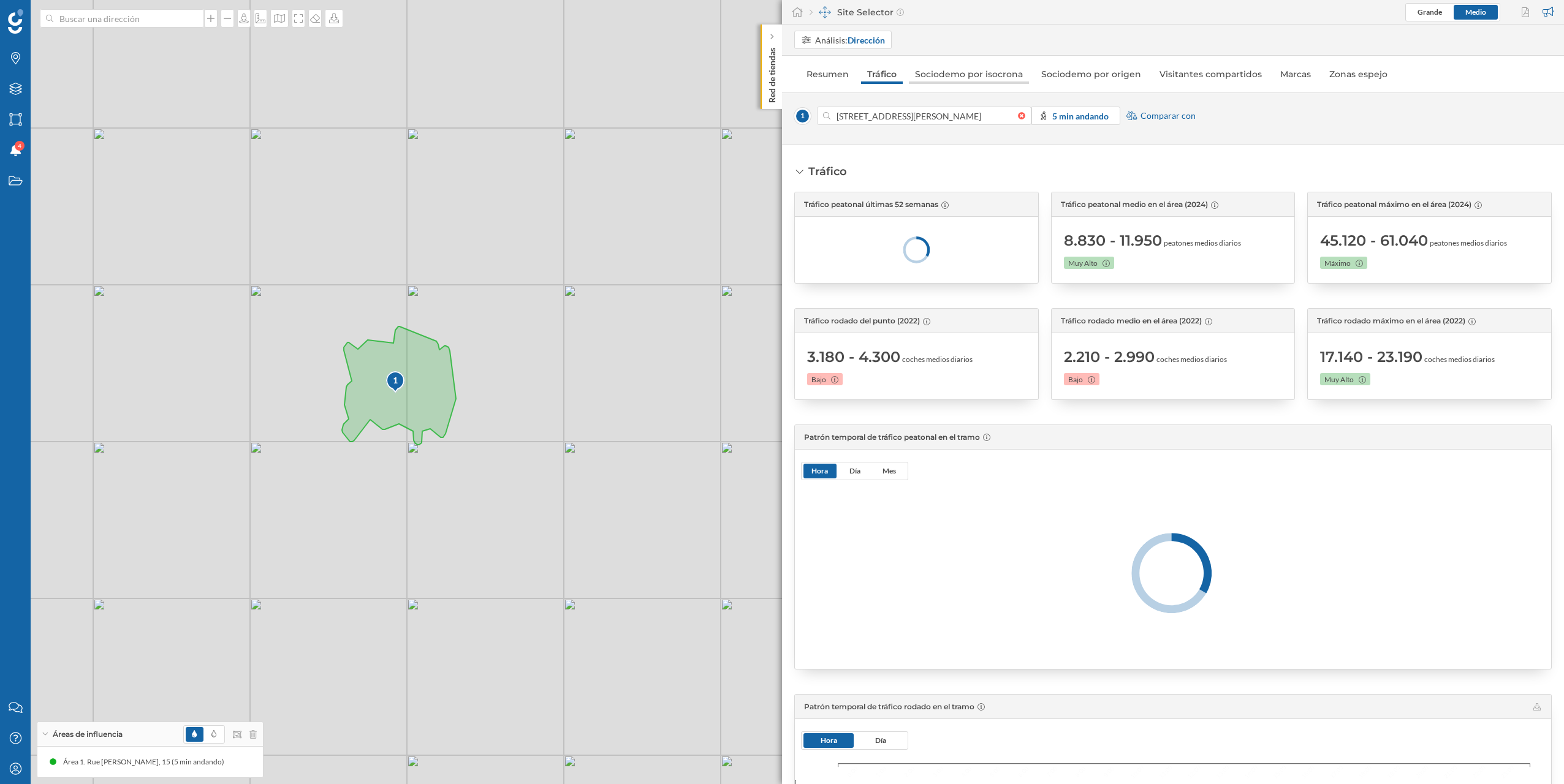 click on "Sociodemo por isocrona" at bounding box center [969, 74] 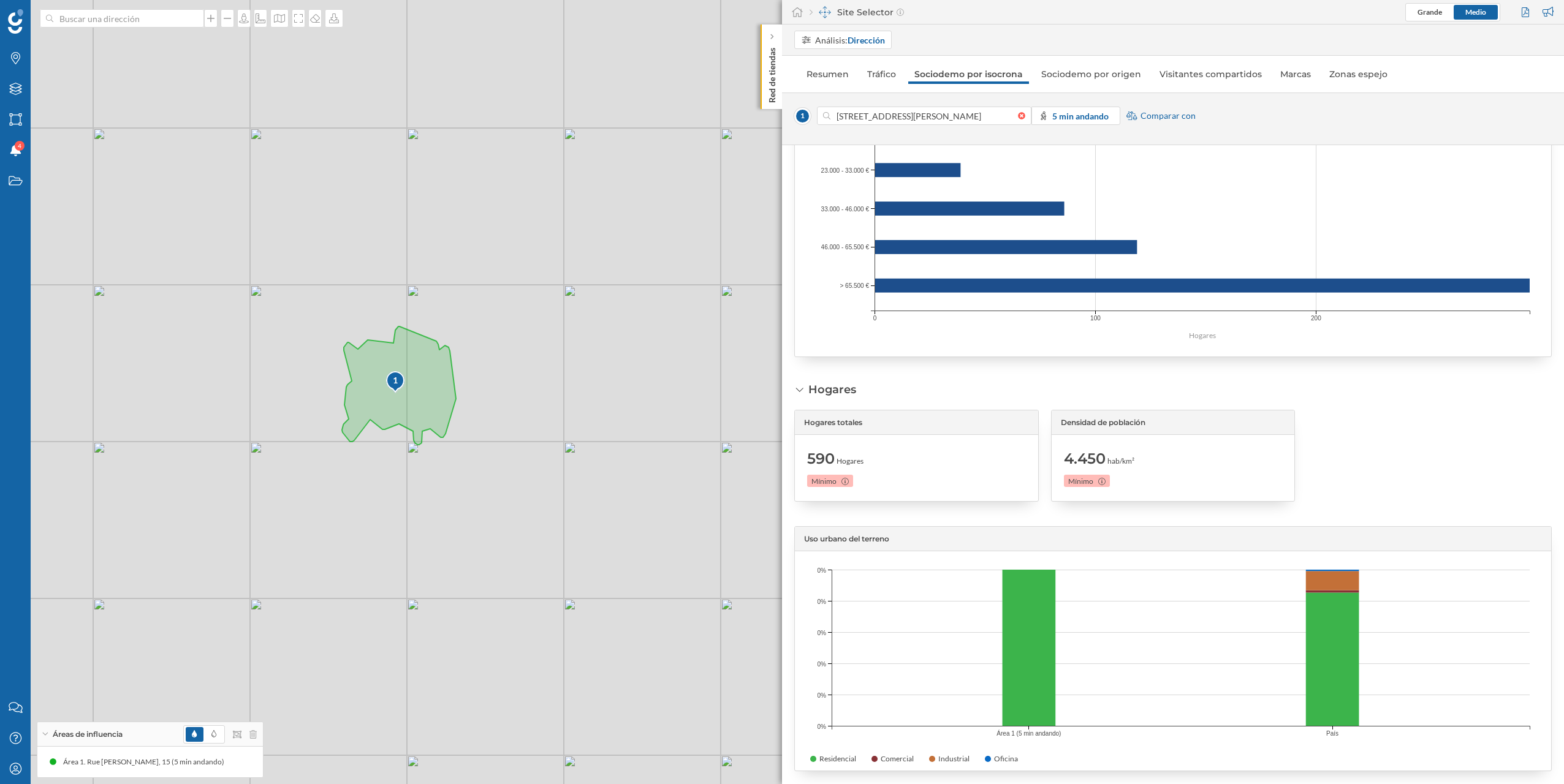 scroll, scrollTop: 1872, scrollLeft: 0, axis: vertical 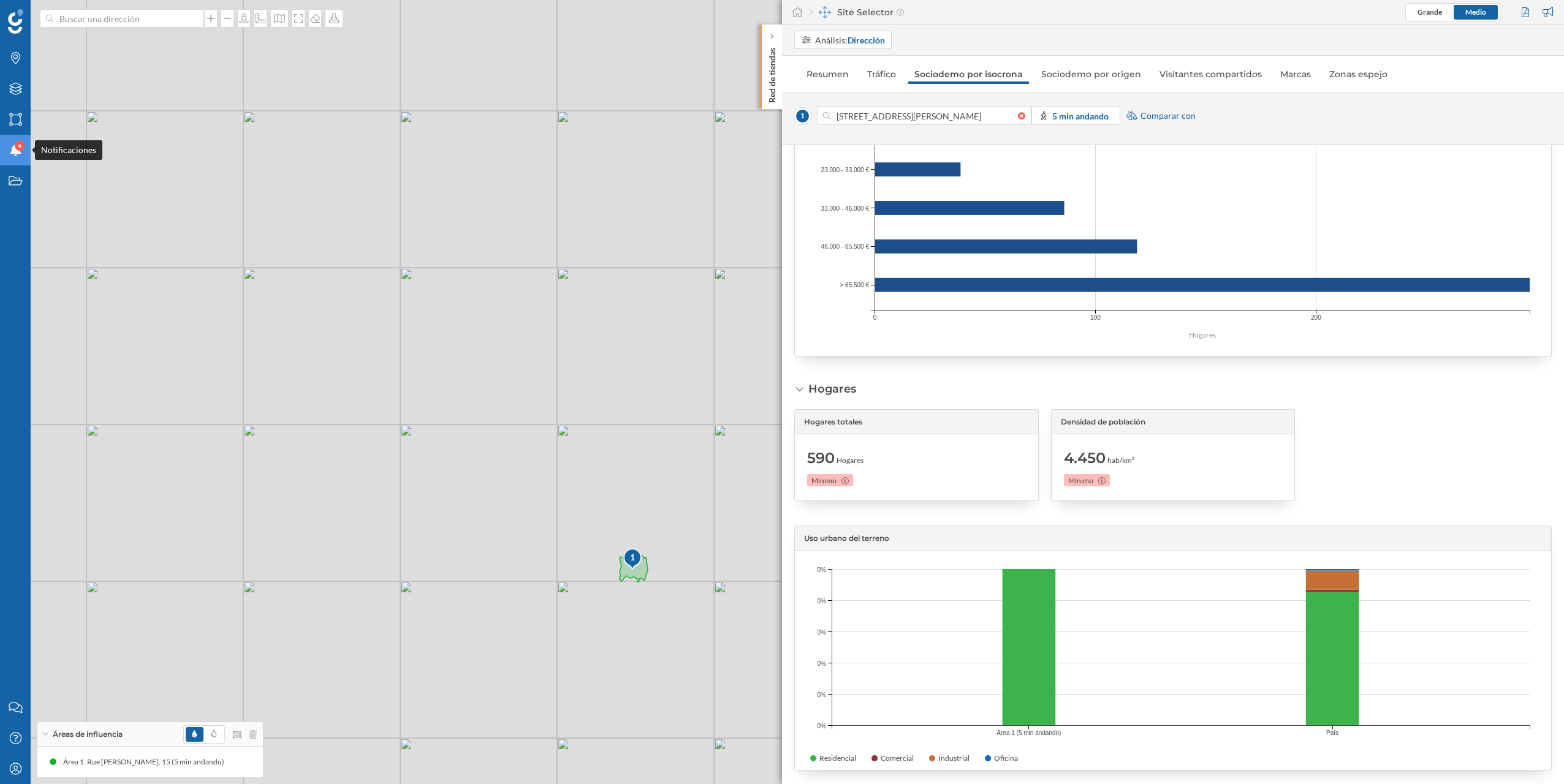 click on "4" at bounding box center (20, 146) 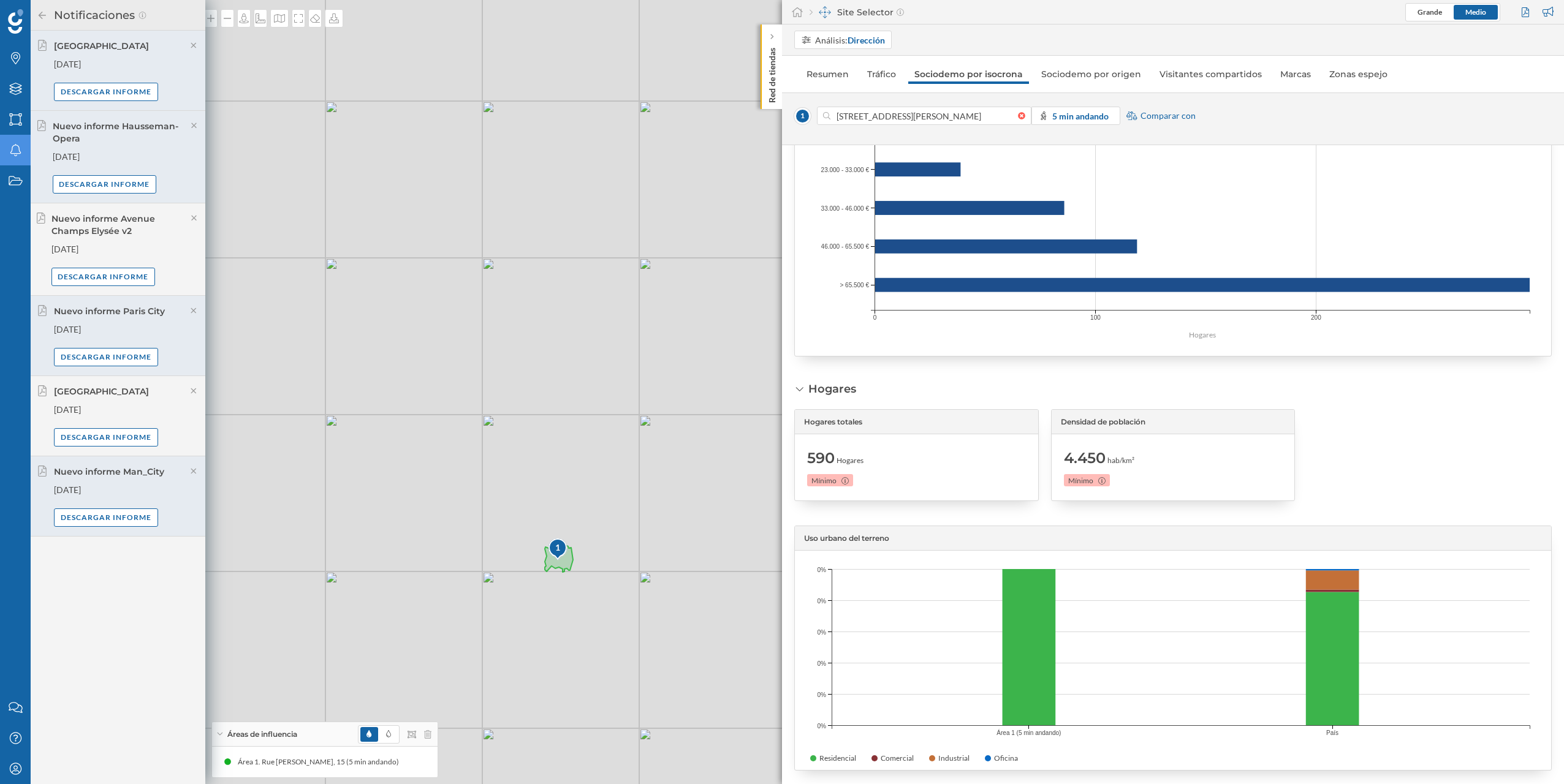 drag, startPoint x: 614, startPoint y: 545, endPoint x: 535, endPoint y: 534, distance: 79.76215 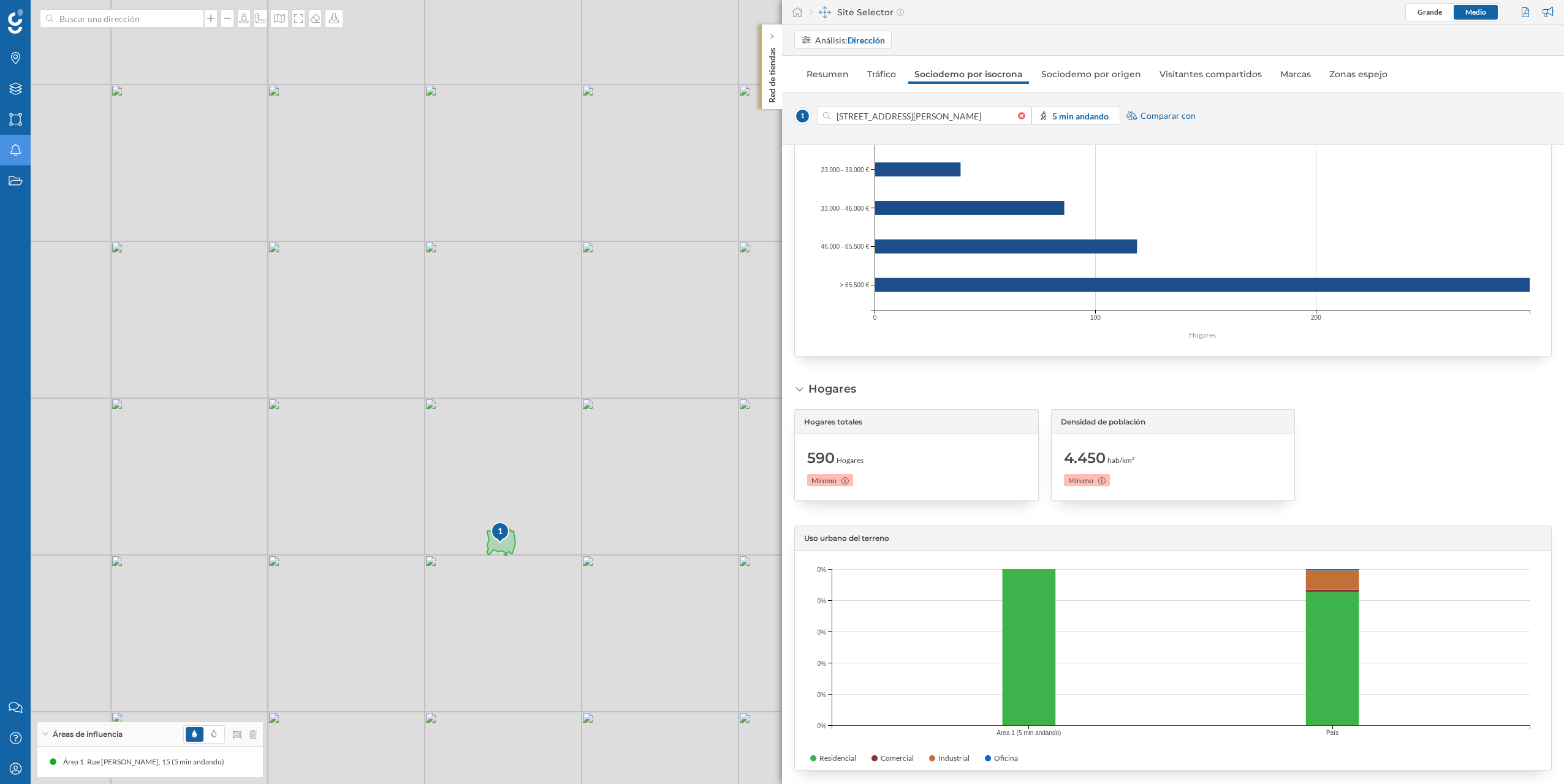 drag, startPoint x: 633, startPoint y: 573, endPoint x: 507, endPoint y: 535, distance: 131.6055 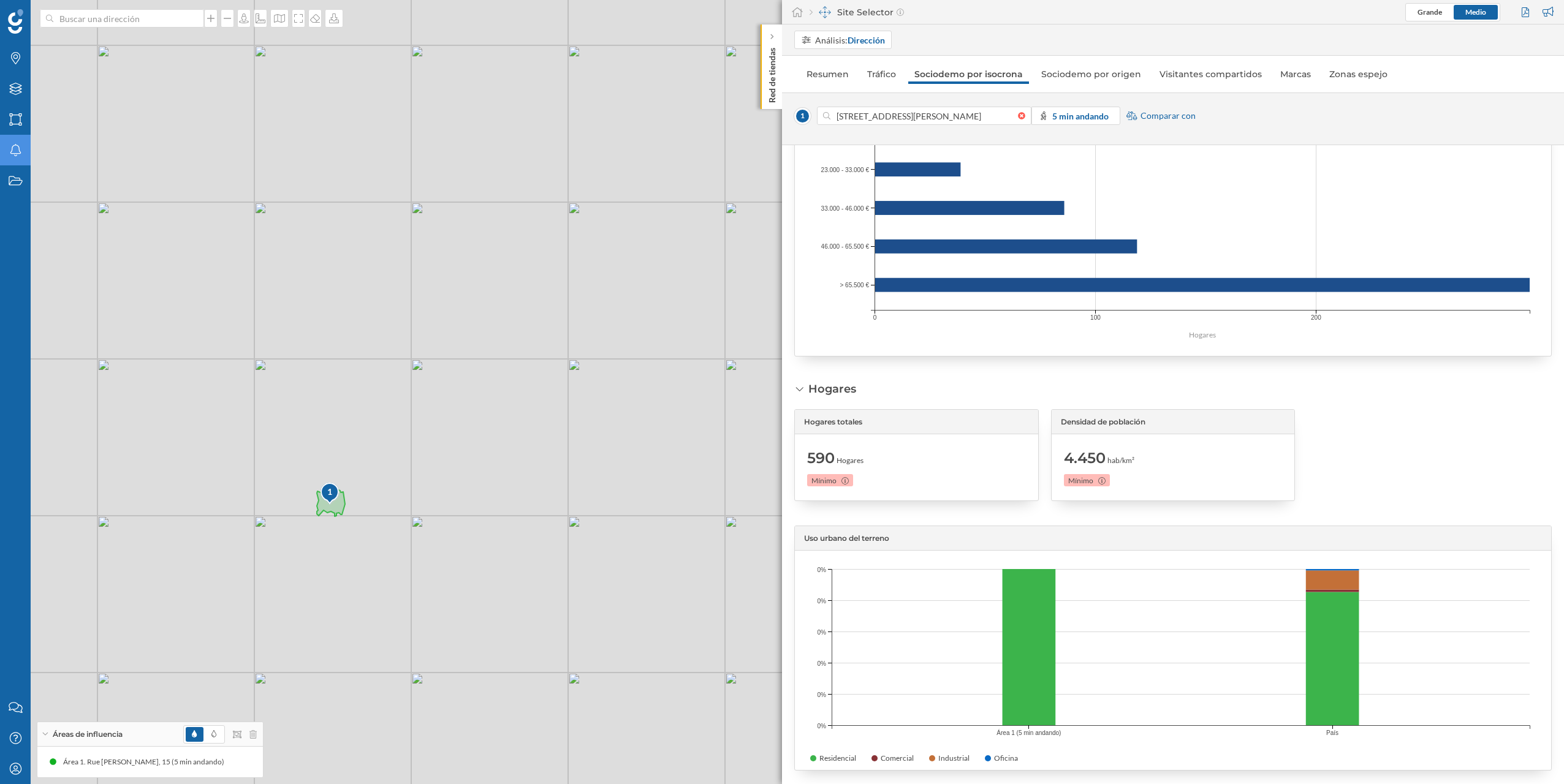 drag, startPoint x: 628, startPoint y: 557, endPoint x: 590, endPoint y: 554, distance: 38.118237 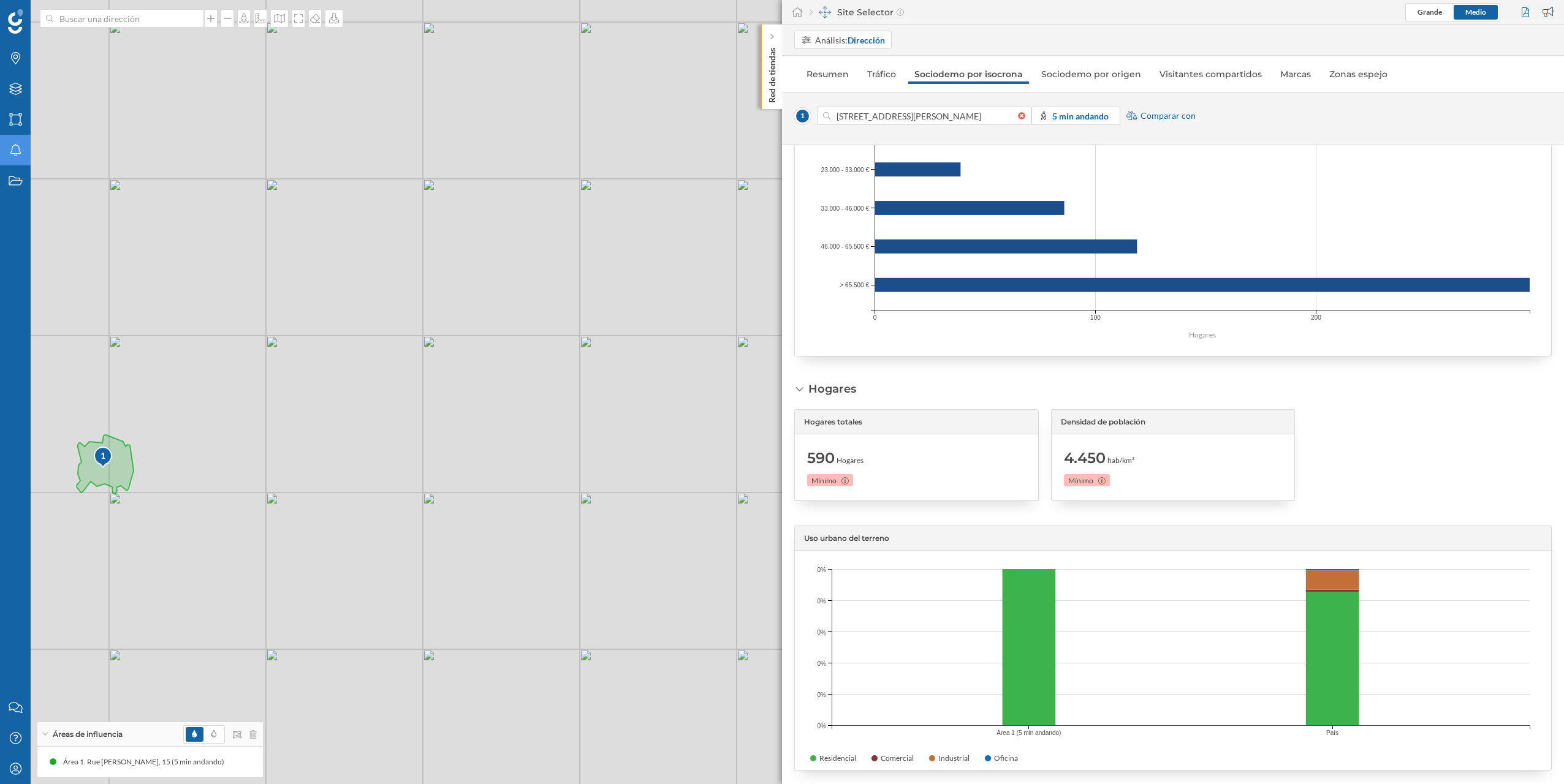 drag, startPoint x: 534, startPoint y: 552, endPoint x: 575, endPoint y: 576, distance: 47.50789 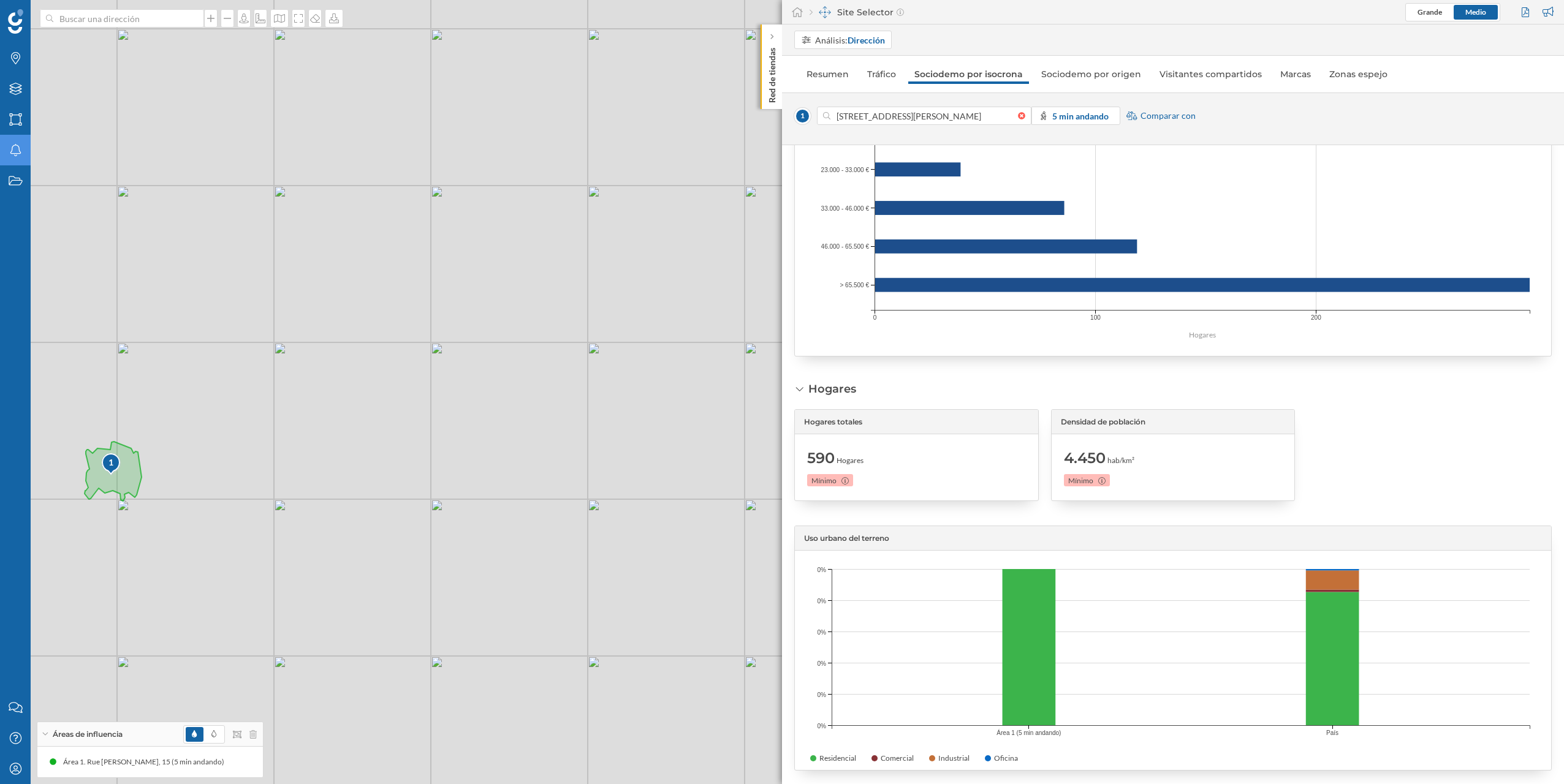 drag, startPoint x: 594, startPoint y: 616, endPoint x: 505, endPoint y: 577, distance: 97.16995 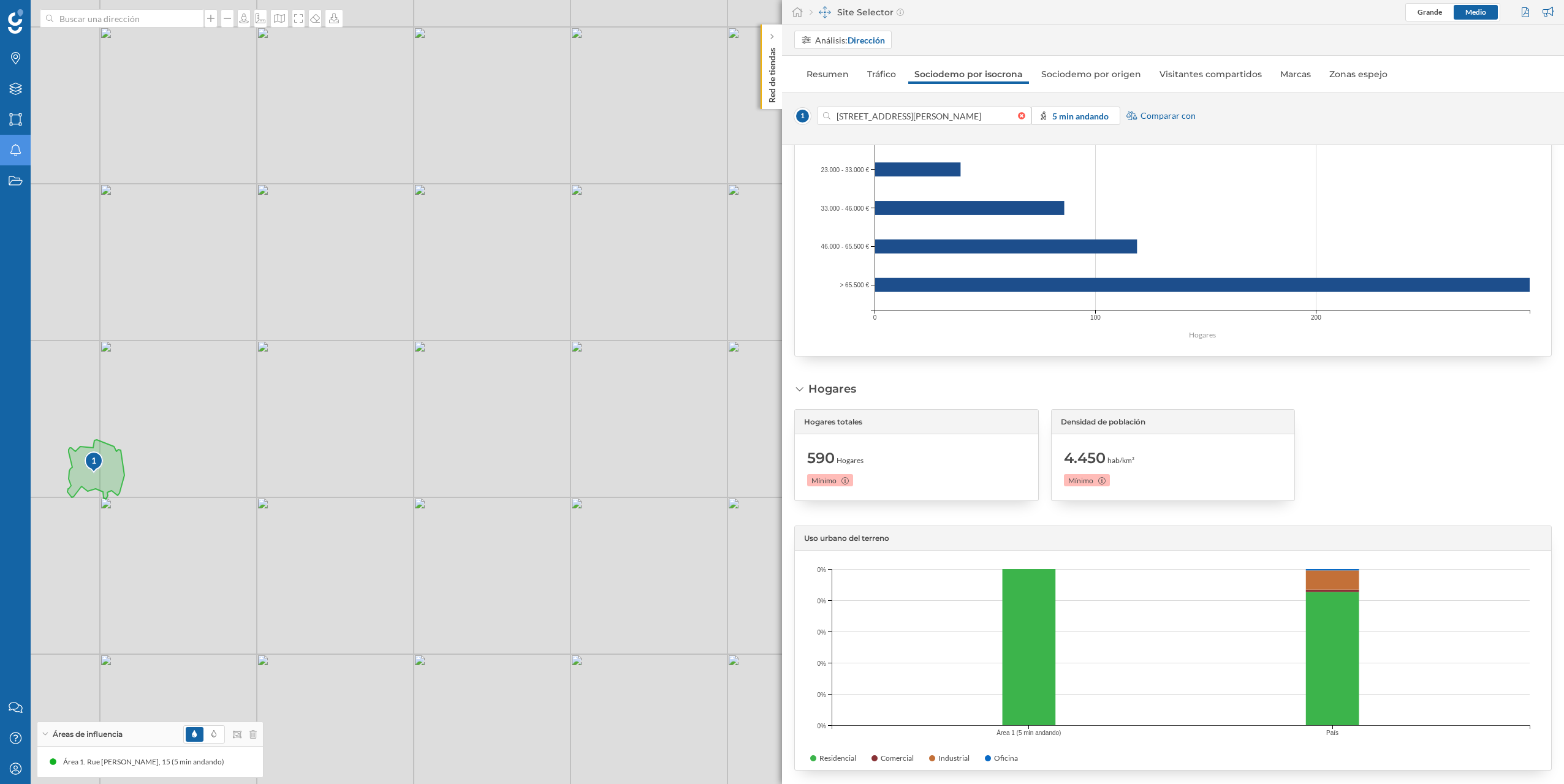 drag, startPoint x: 565, startPoint y: 613, endPoint x: 656, endPoint y: 661, distance: 102.88343 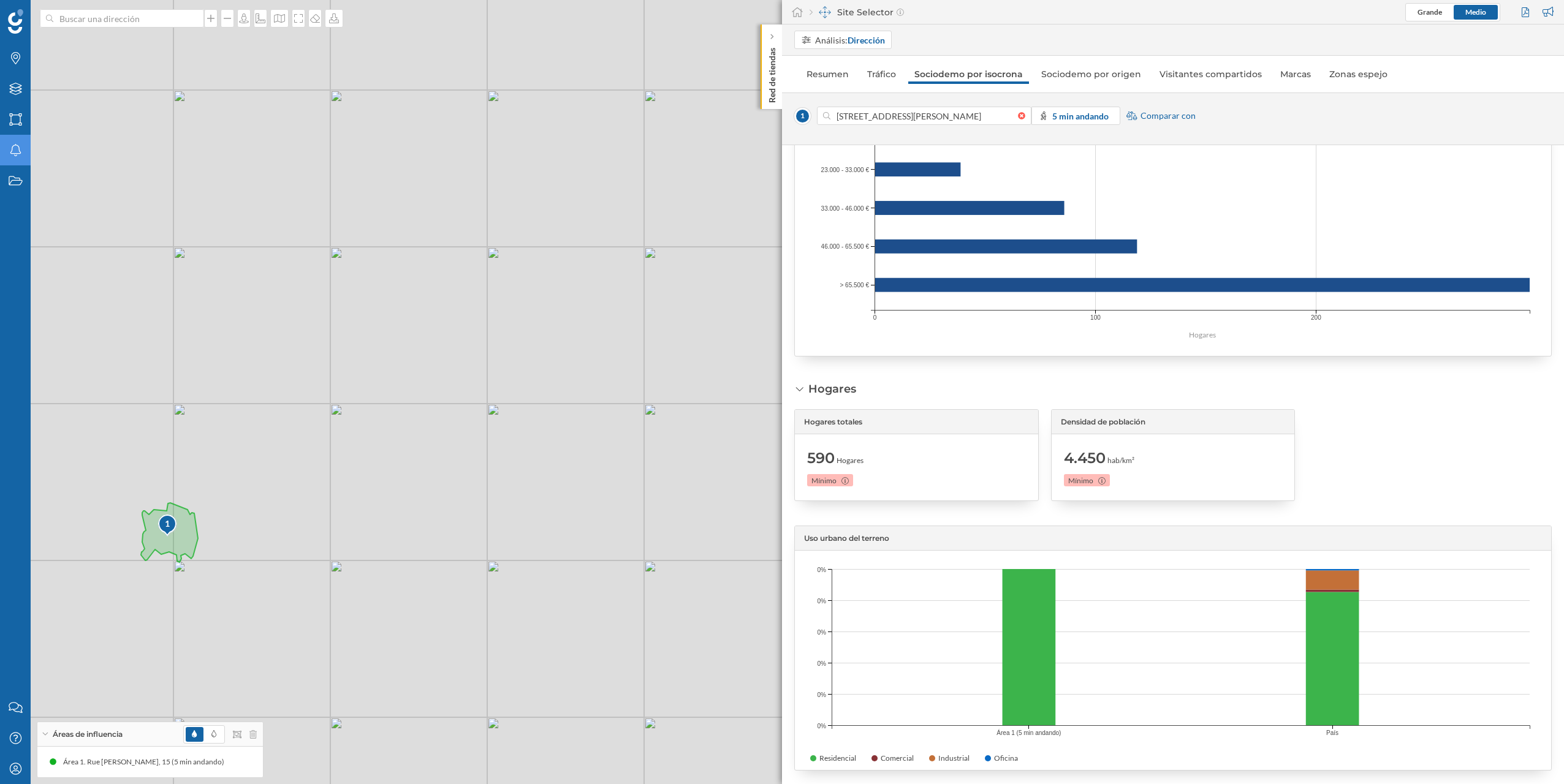 drag, startPoint x: 517, startPoint y: 592, endPoint x: 589, endPoint y: 654, distance: 95.01579 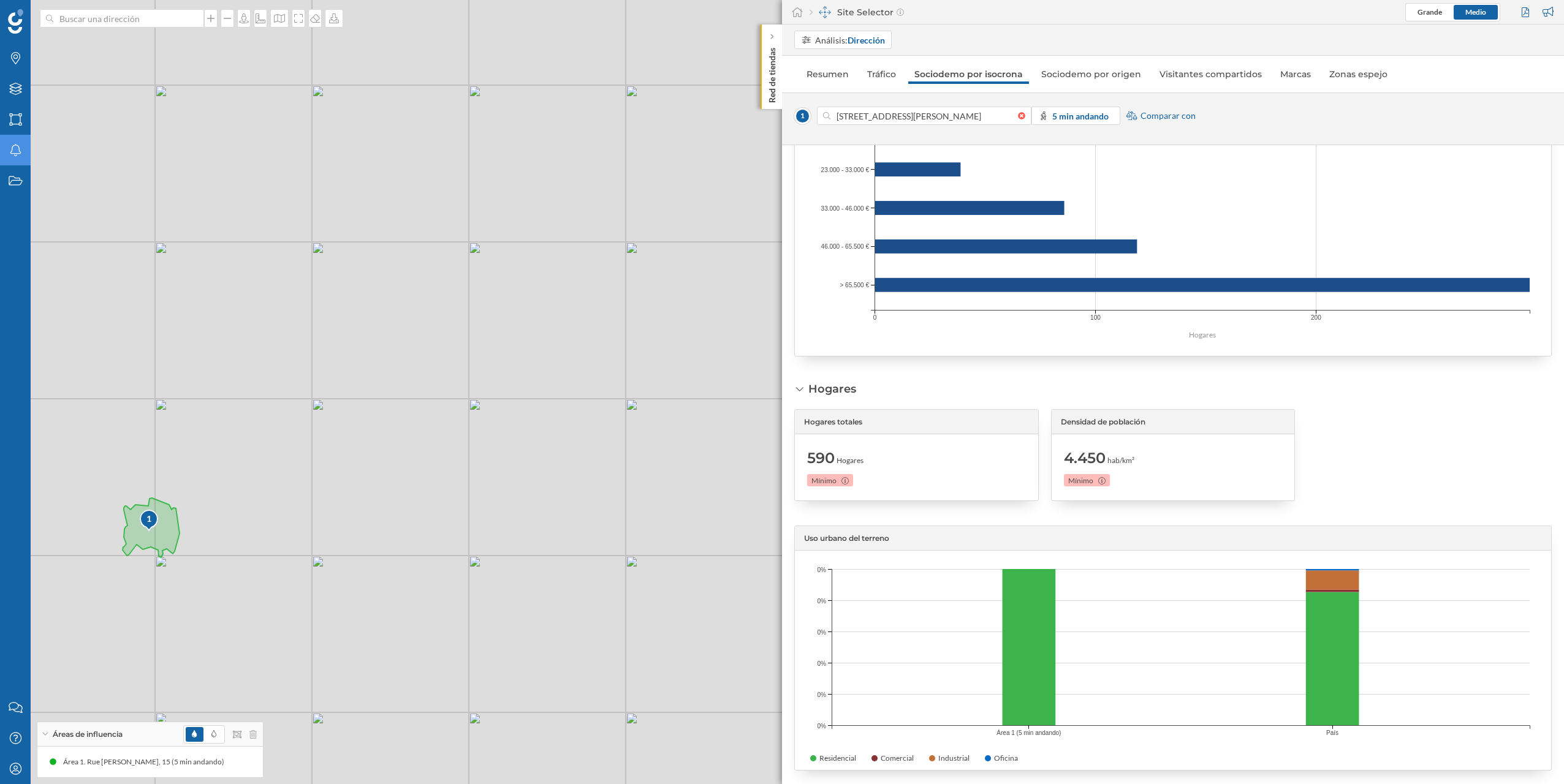 drag, startPoint x: 577, startPoint y: 643, endPoint x: 556, endPoint y: 636, distance: 22.135944 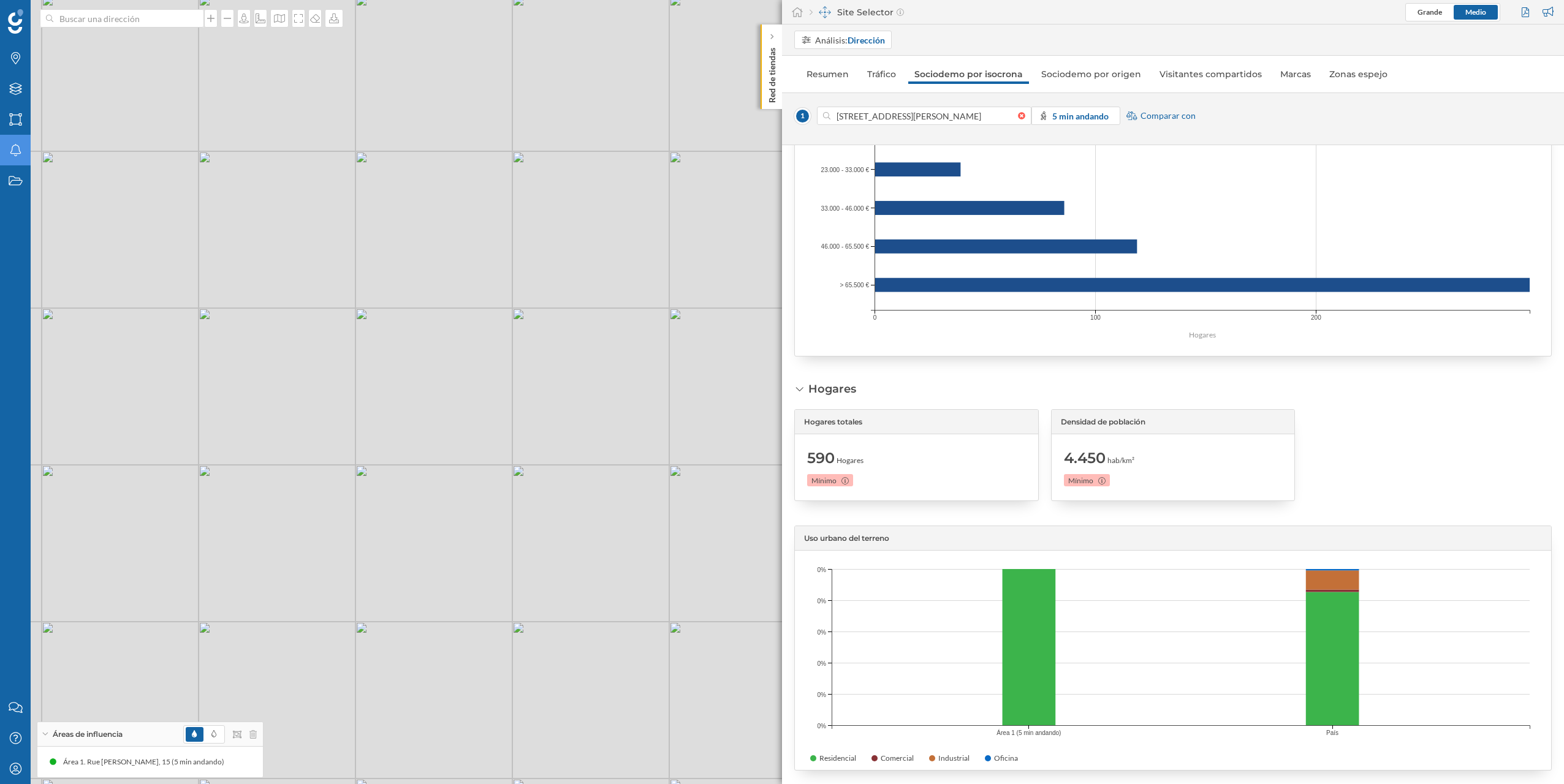 drag, startPoint x: 541, startPoint y: 619, endPoint x: 590, endPoint y: 662, distance: 65.19202 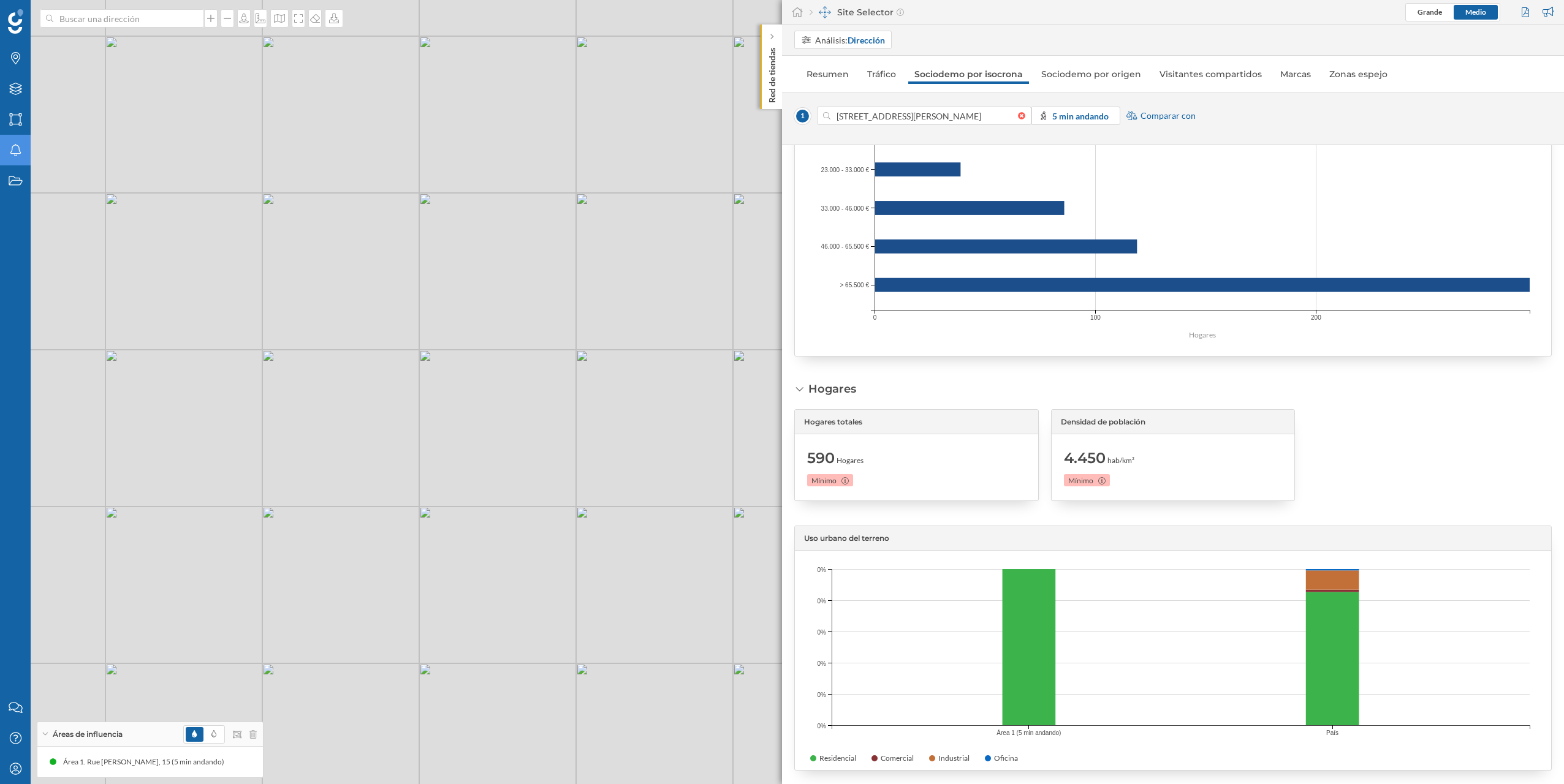 drag, startPoint x: 563, startPoint y: 630, endPoint x: 577, endPoint y: 662, distance: 34.9285 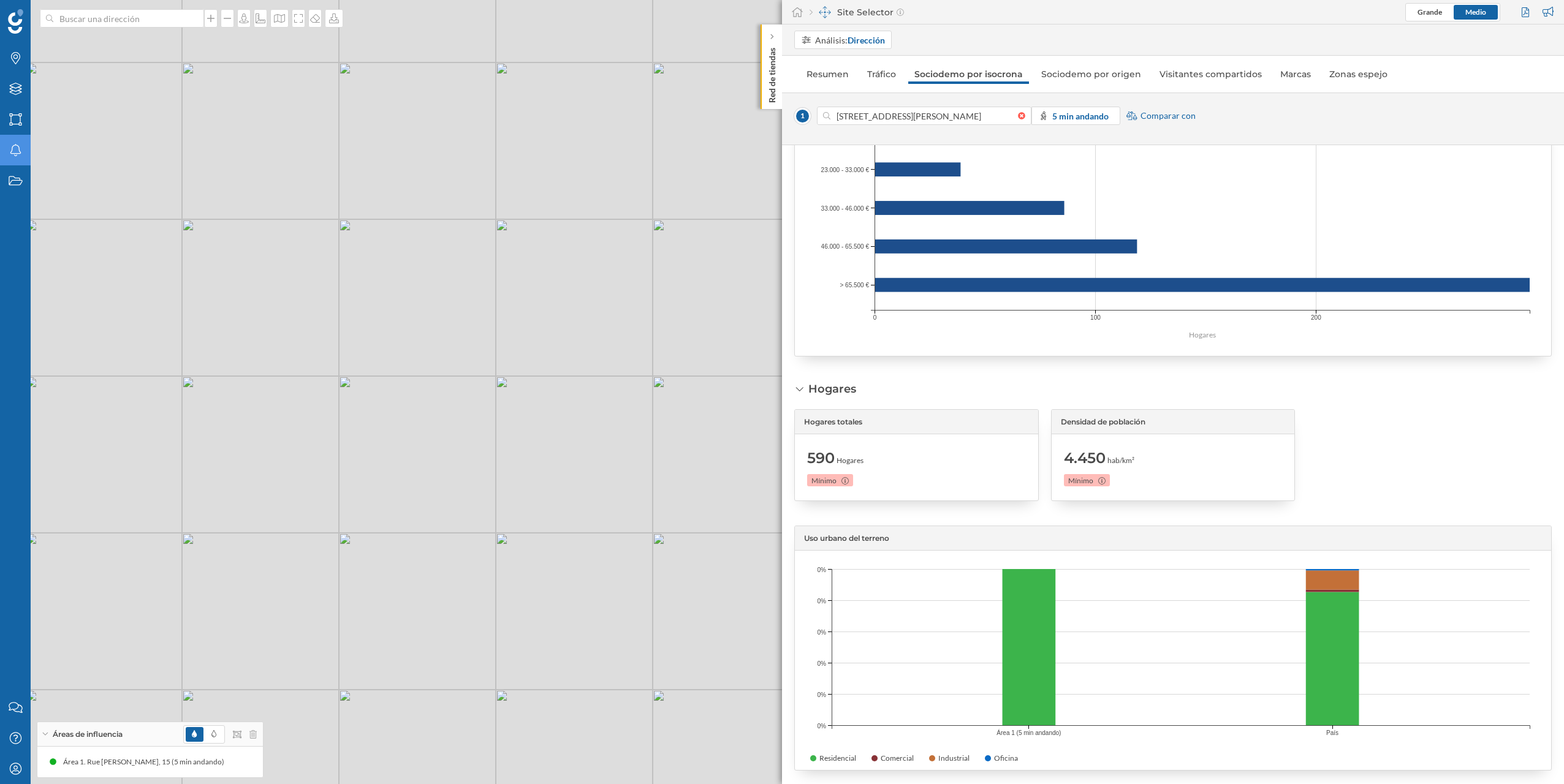 drag, startPoint x: 581, startPoint y: 619, endPoint x: 610, endPoint y: 680, distance: 67.54258 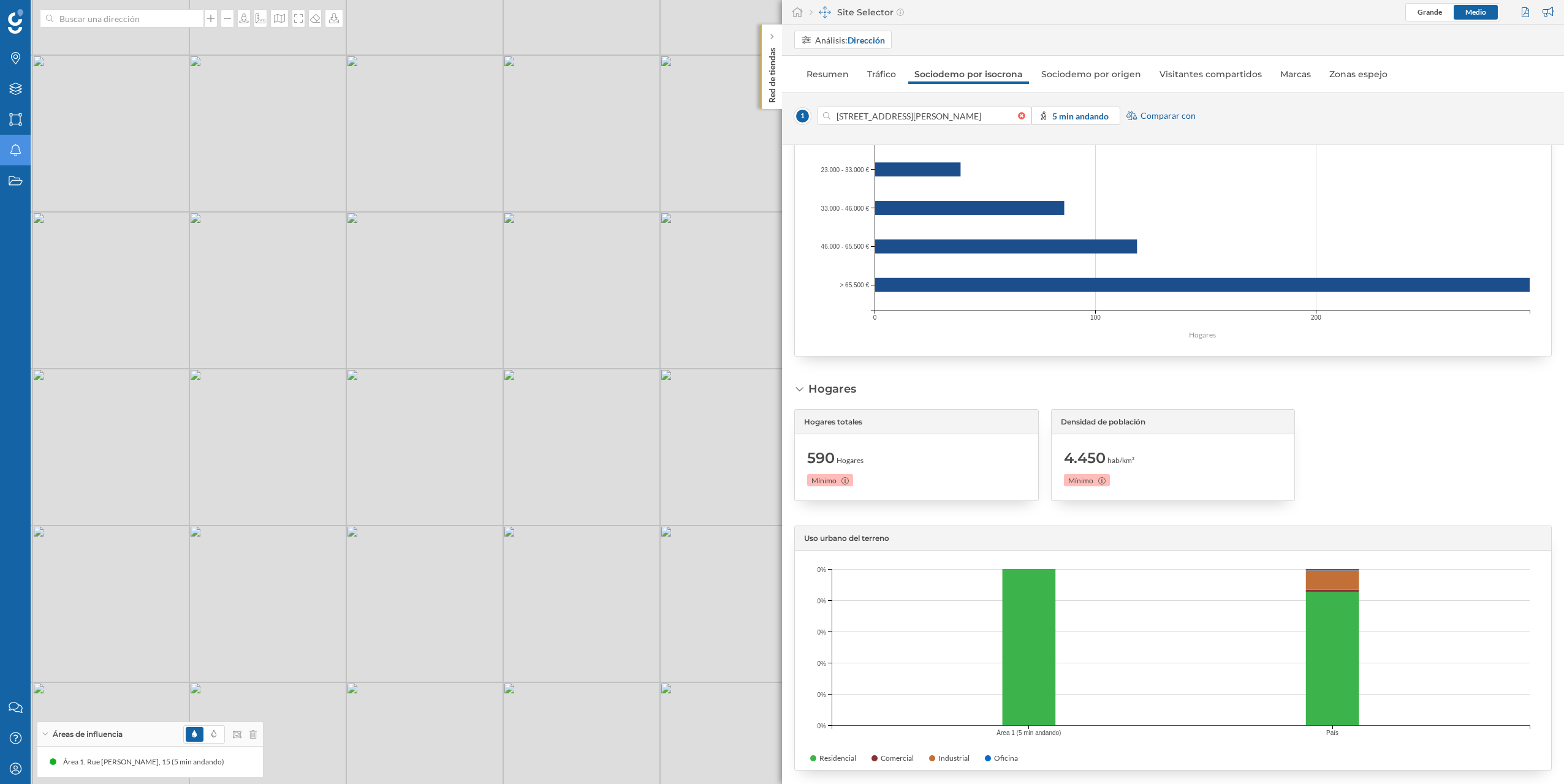 drag, startPoint x: 613, startPoint y: 671, endPoint x: 615, endPoint y: 635, distance: 36.055513 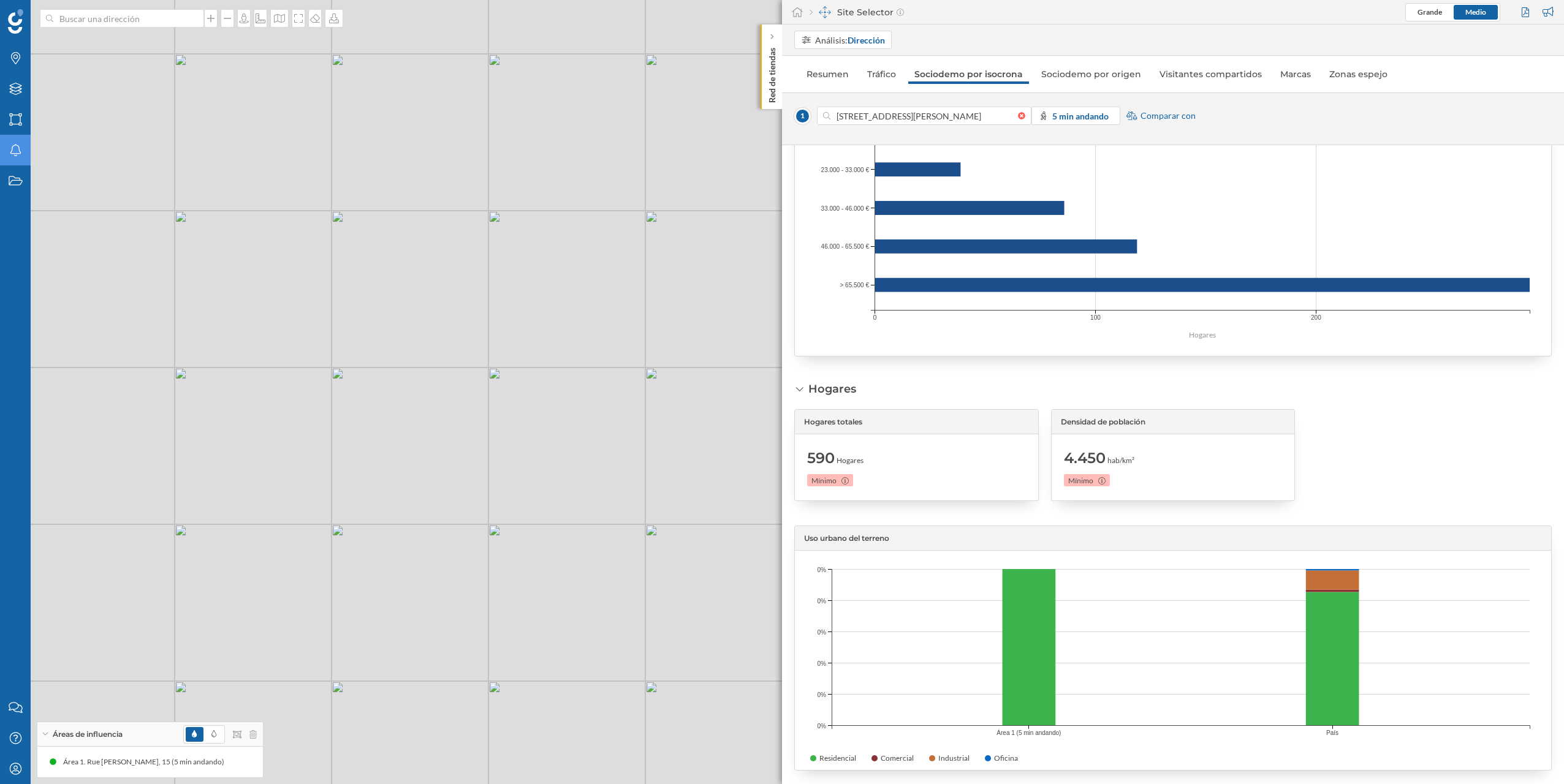 drag, startPoint x: 620, startPoint y: 638, endPoint x: 632, endPoint y: 569, distance: 70.03571 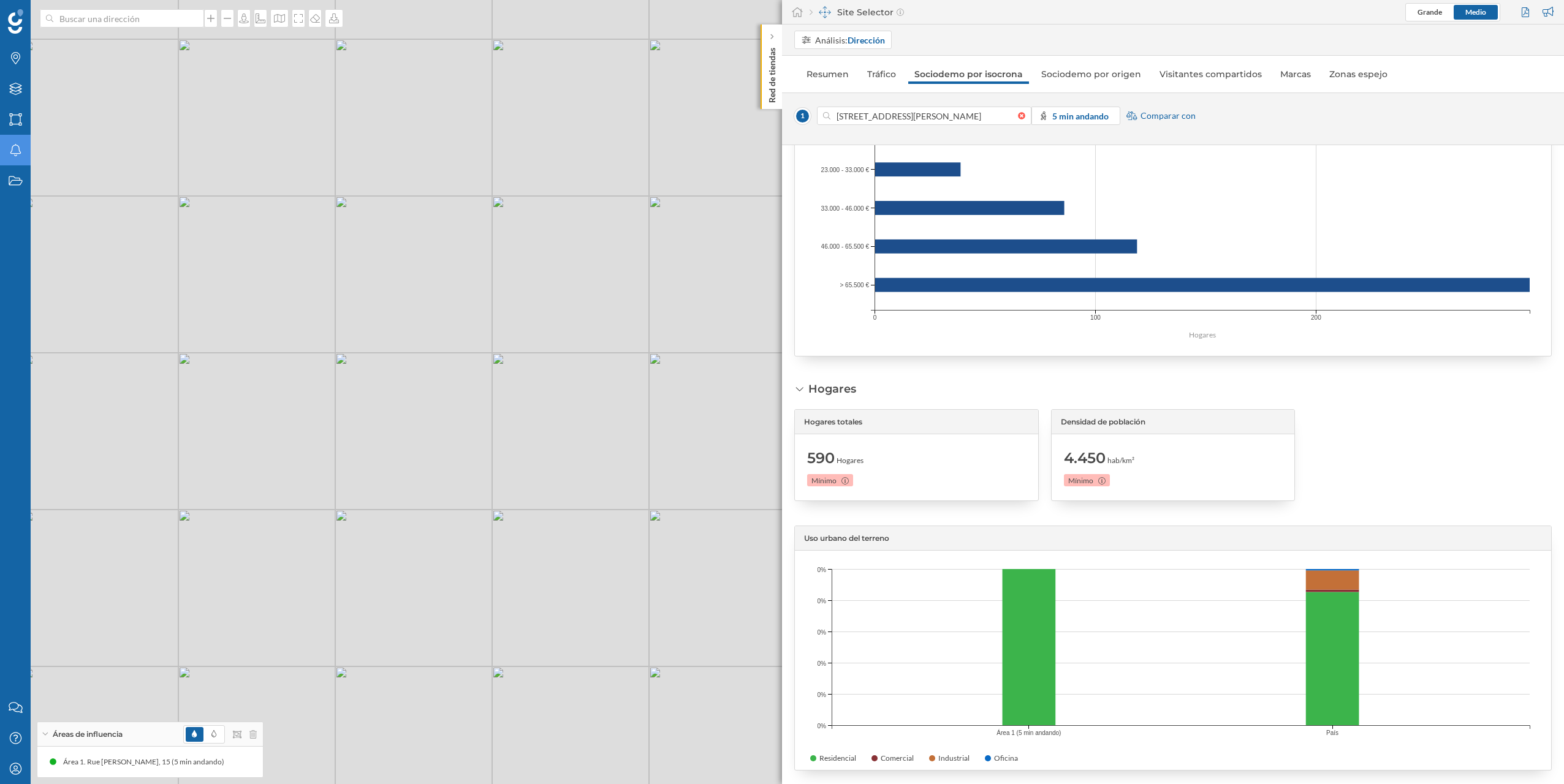 drag, startPoint x: 652, startPoint y: 531, endPoint x: 644, endPoint y: 571, distance: 40.79216 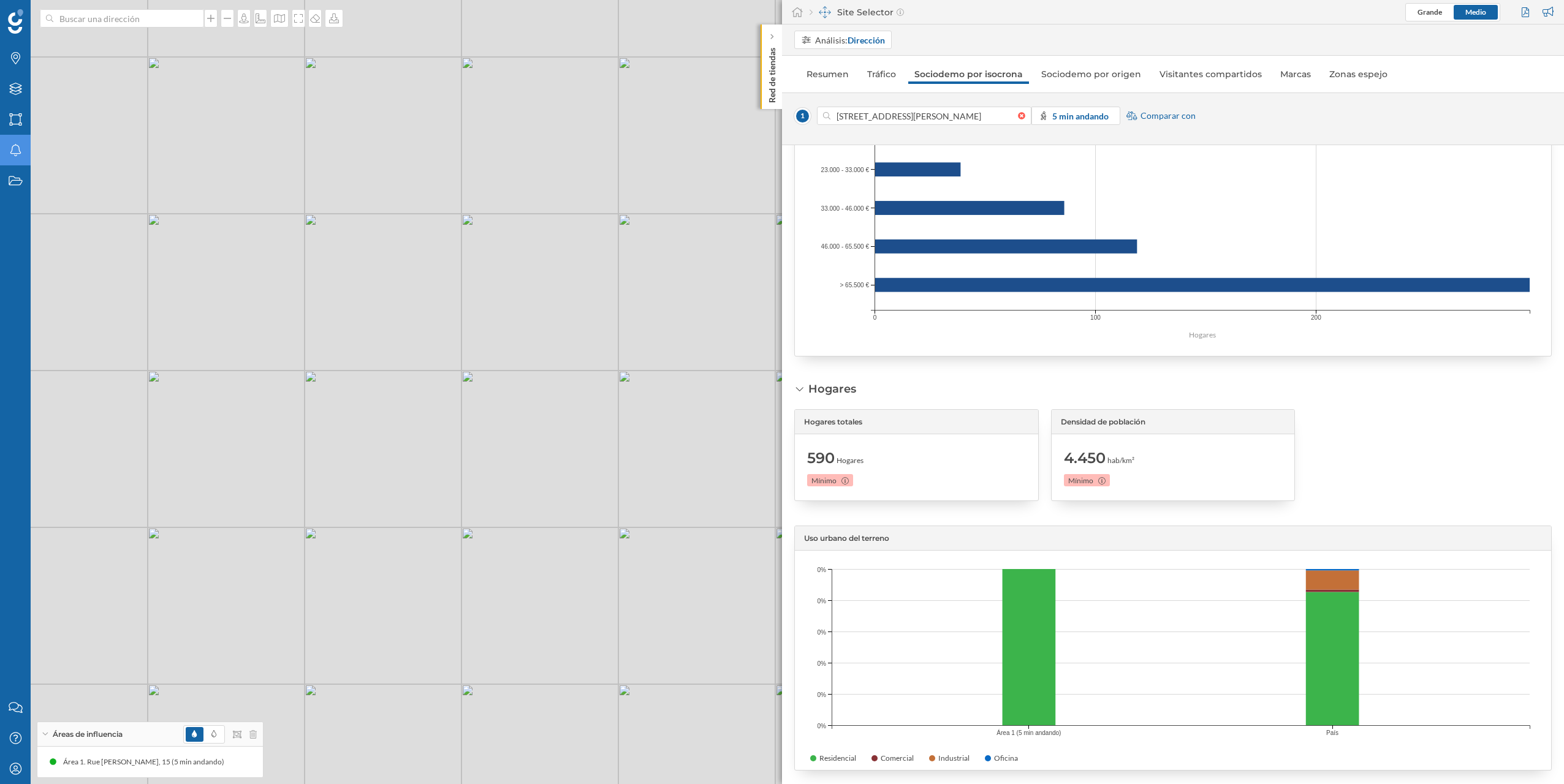 drag, startPoint x: 632, startPoint y: 606, endPoint x: 583, endPoint y: 604, distance: 49.040799 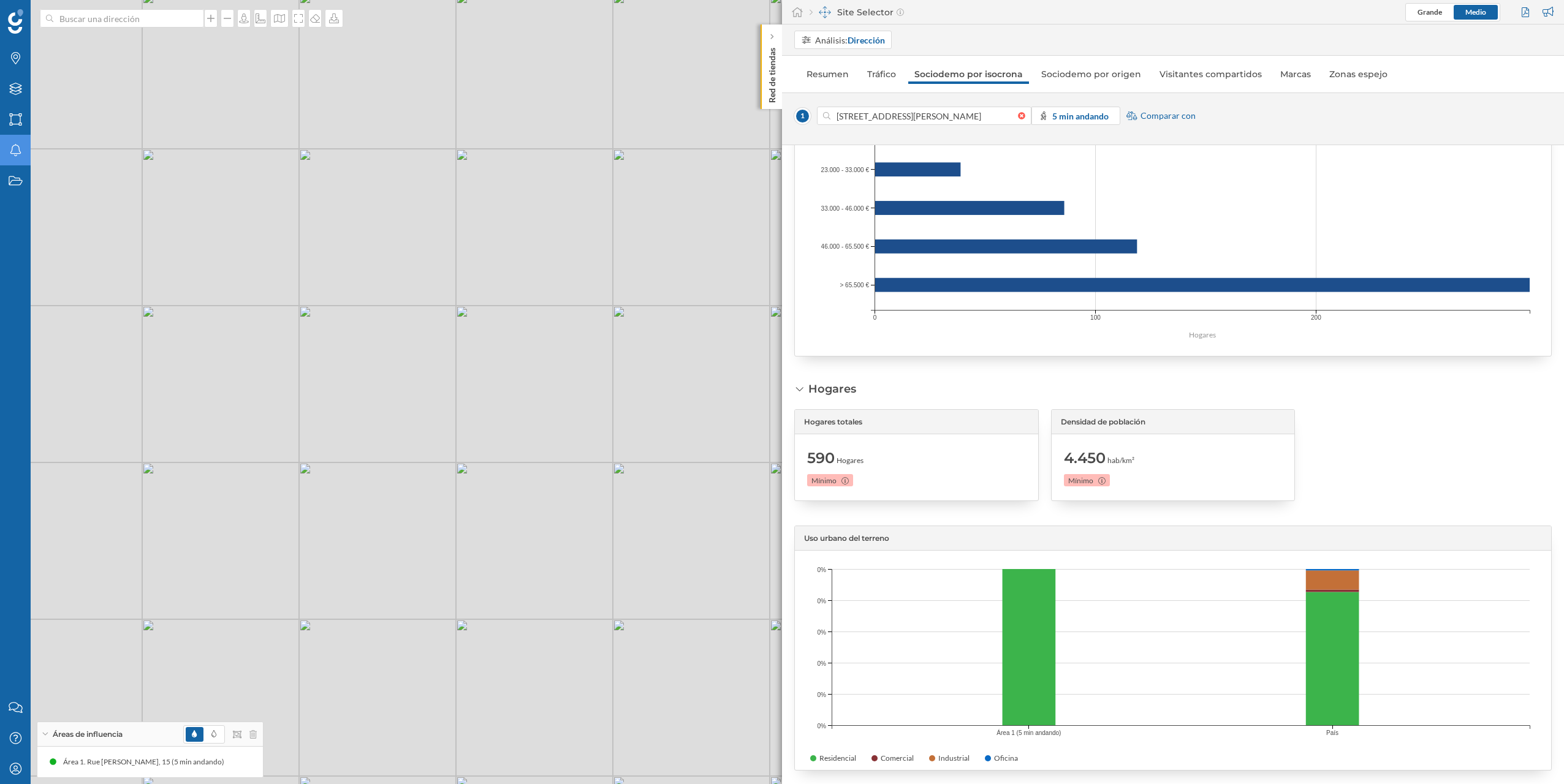 drag, startPoint x: 575, startPoint y: 603, endPoint x: 452, endPoint y: 539, distance: 138.65425 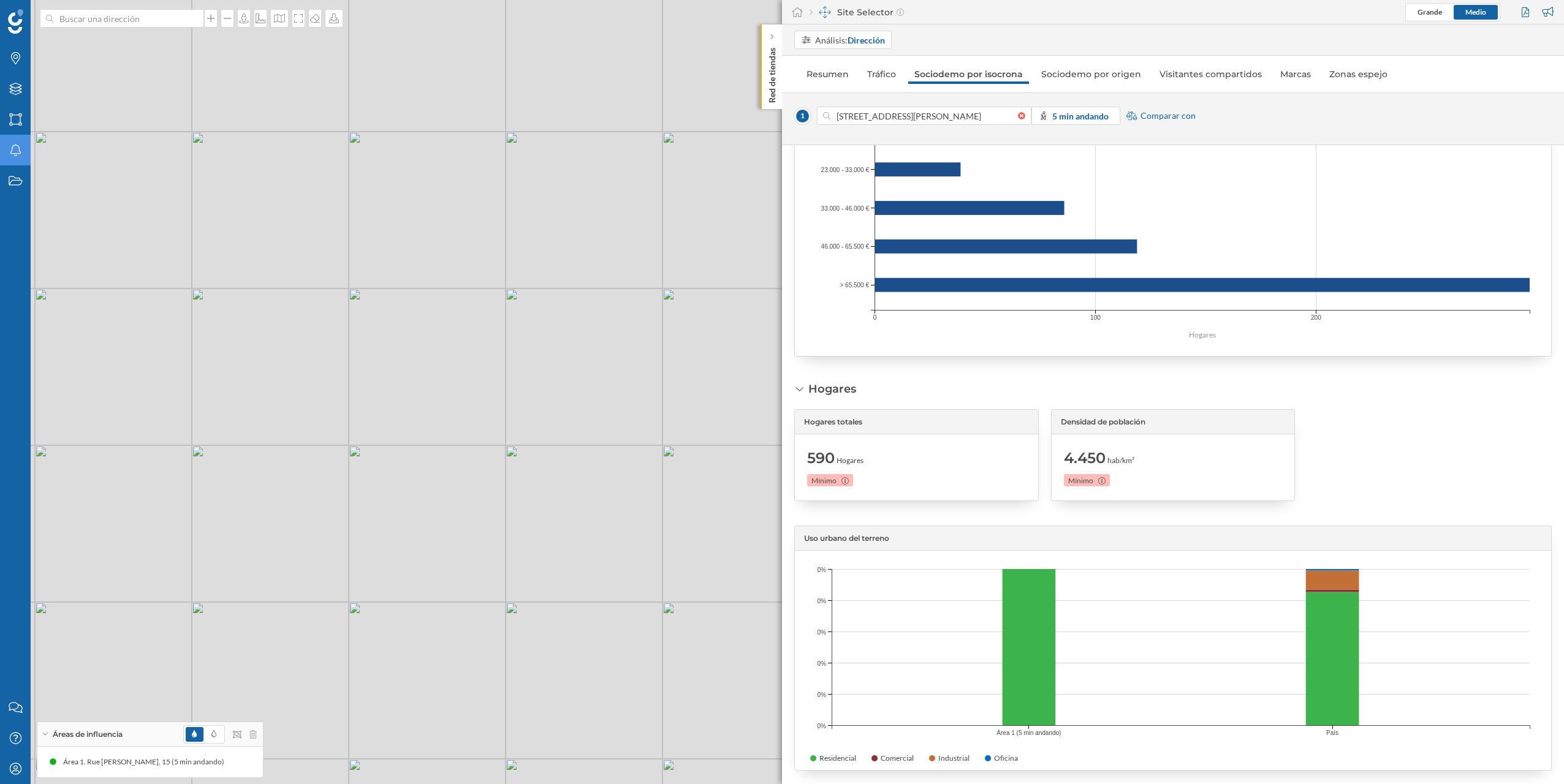 drag, startPoint x: 520, startPoint y: 538, endPoint x: 562, endPoint y: 617, distance: 89.47067 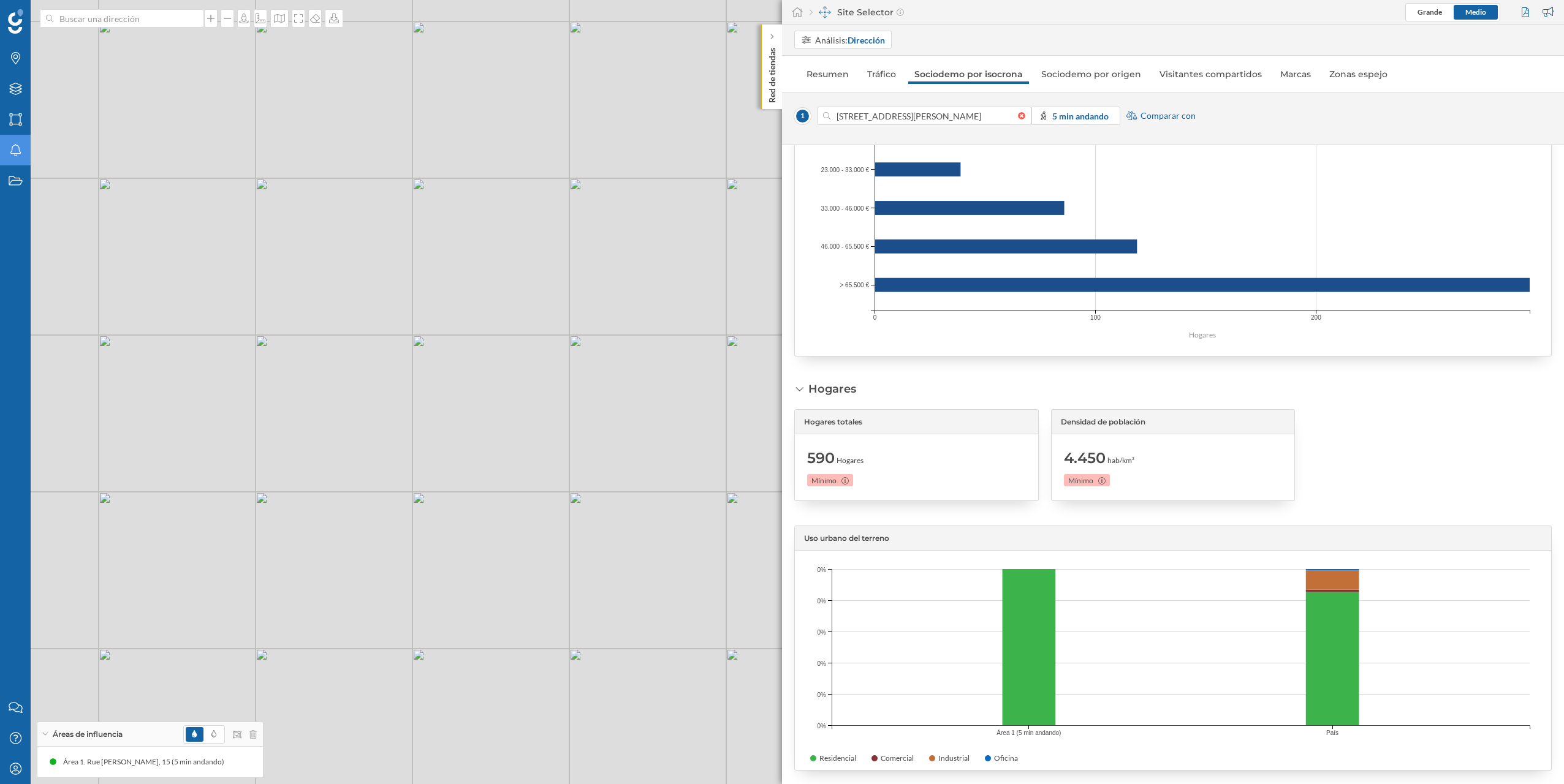 drag, startPoint x: 547, startPoint y: 617, endPoint x: 615, endPoint y: 581, distance: 76.94154 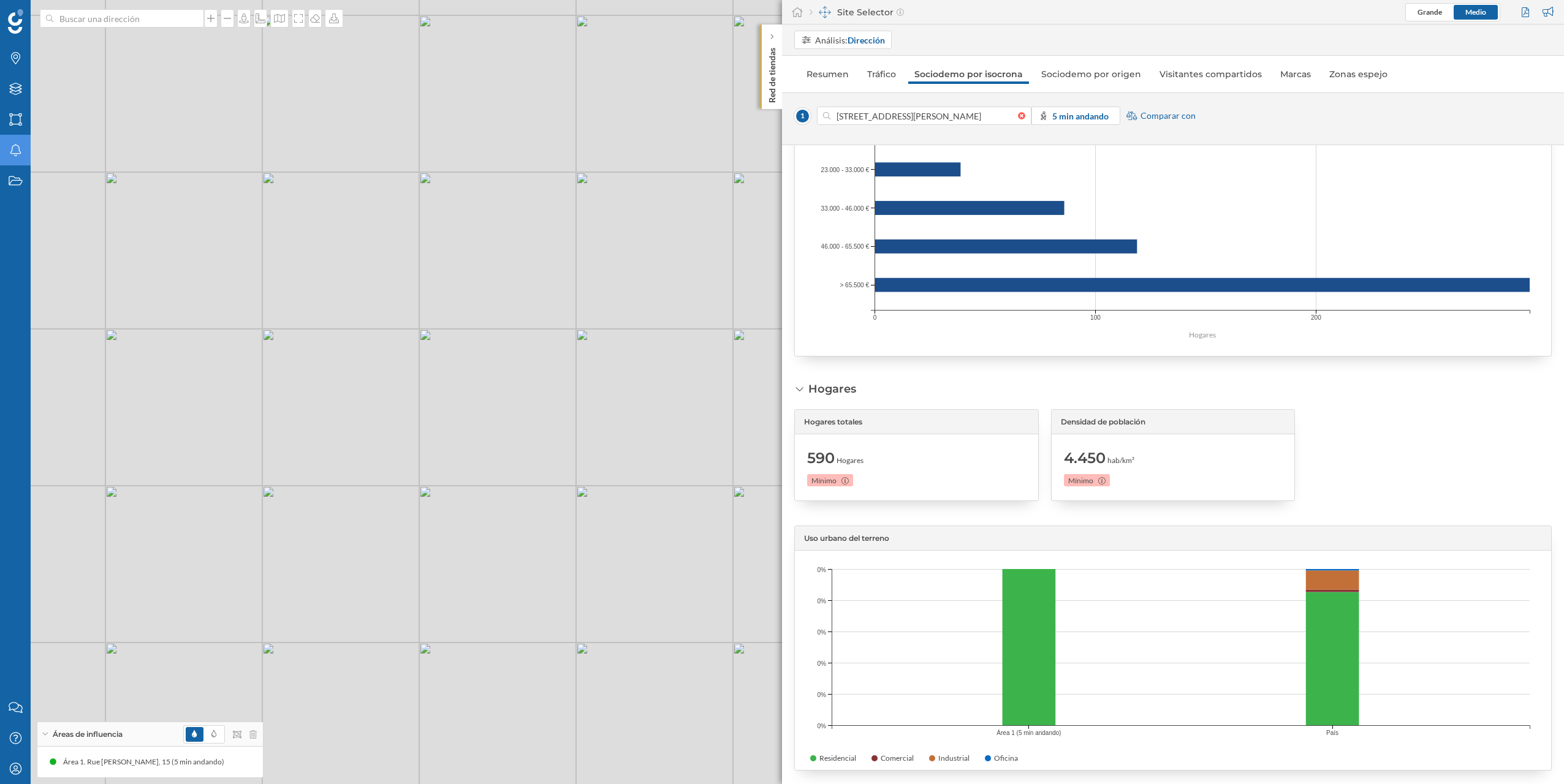 drag, startPoint x: 568, startPoint y: 639, endPoint x: 597, endPoint y: 572, distance: 73.00685 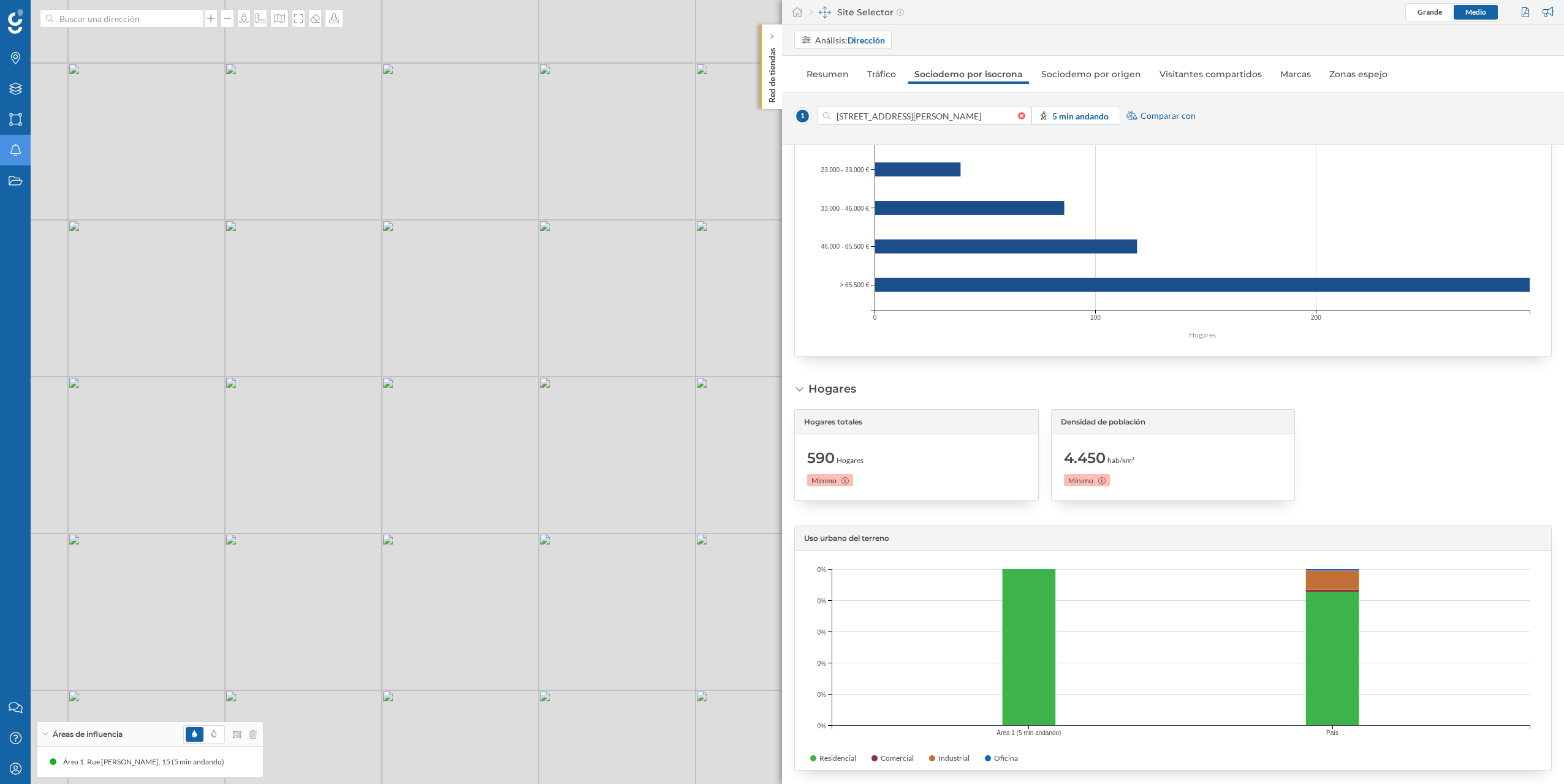 drag, startPoint x: 528, startPoint y: 560, endPoint x: 535, endPoint y: 632, distance: 72.339477 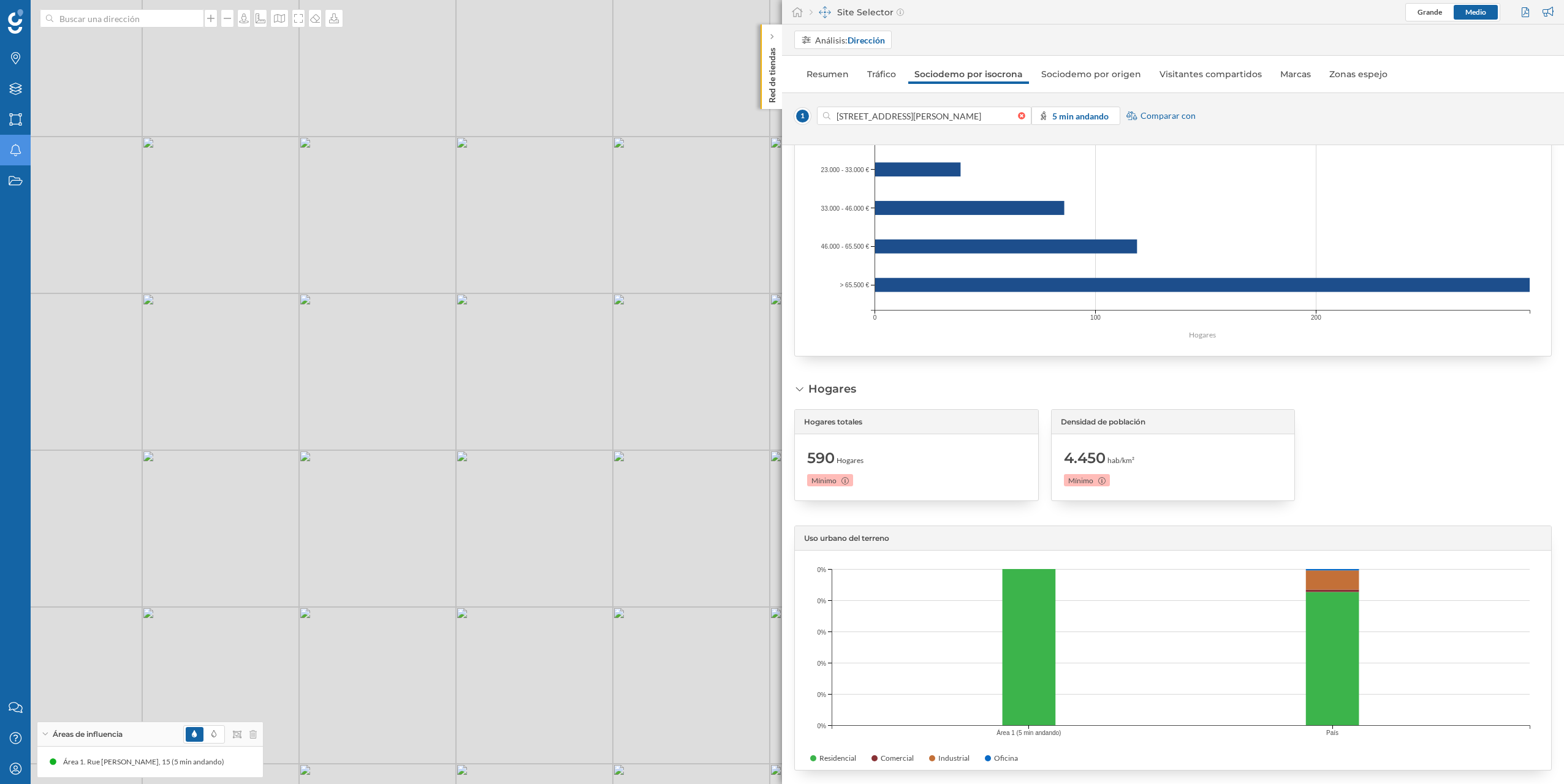 drag, startPoint x: 573, startPoint y: 554, endPoint x: 650, endPoint y: 630, distance: 108.18965 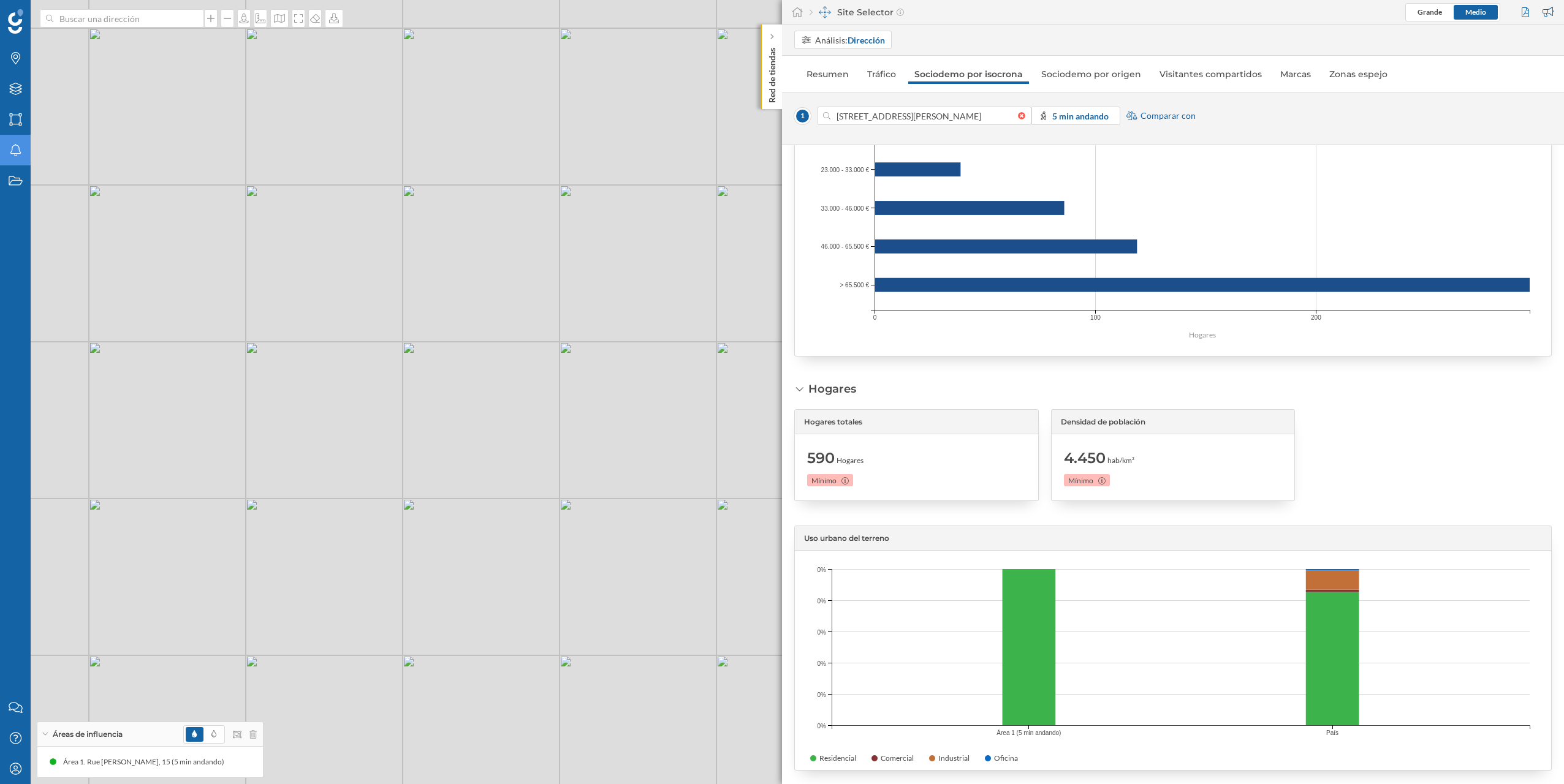 drag, startPoint x: 529, startPoint y: 581, endPoint x: 639, endPoint y: 626, distance: 118.84864 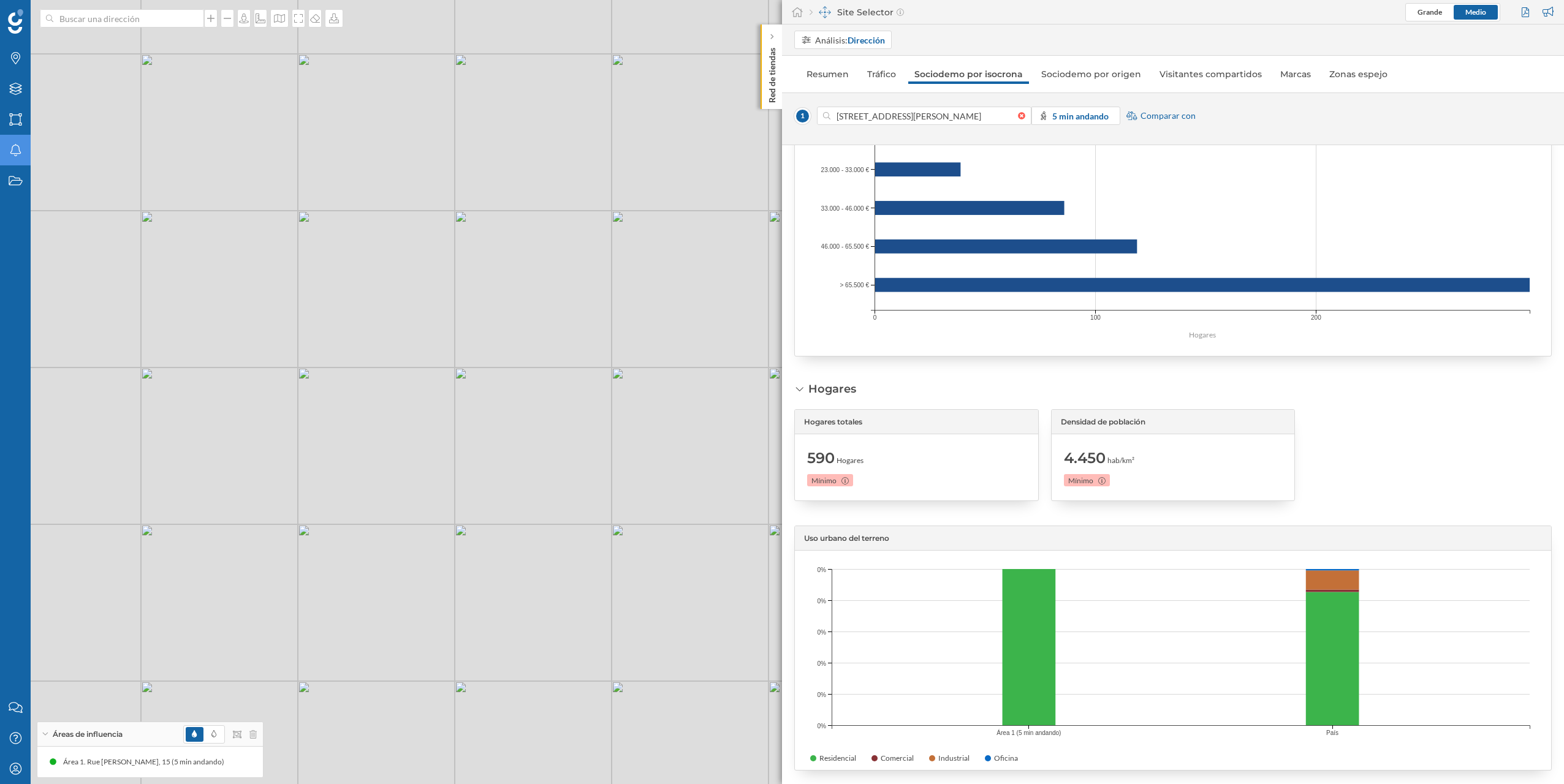 drag, startPoint x: 544, startPoint y: 575, endPoint x: 637, endPoint y: 631, distance: 108.55874 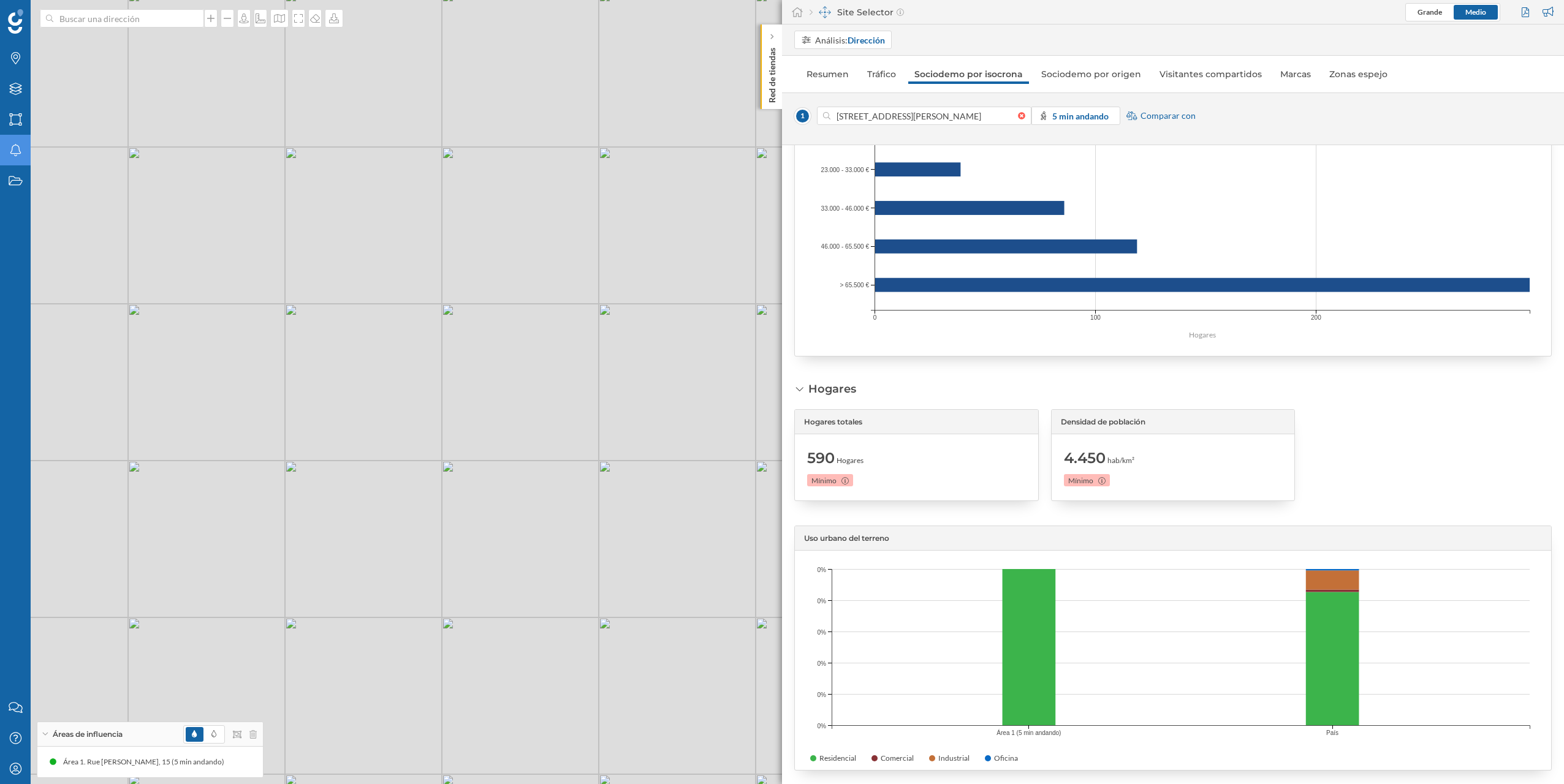 drag, startPoint x: 496, startPoint y: 567, endPoint x: 575, endPoint y: 620, distance: 95.13149 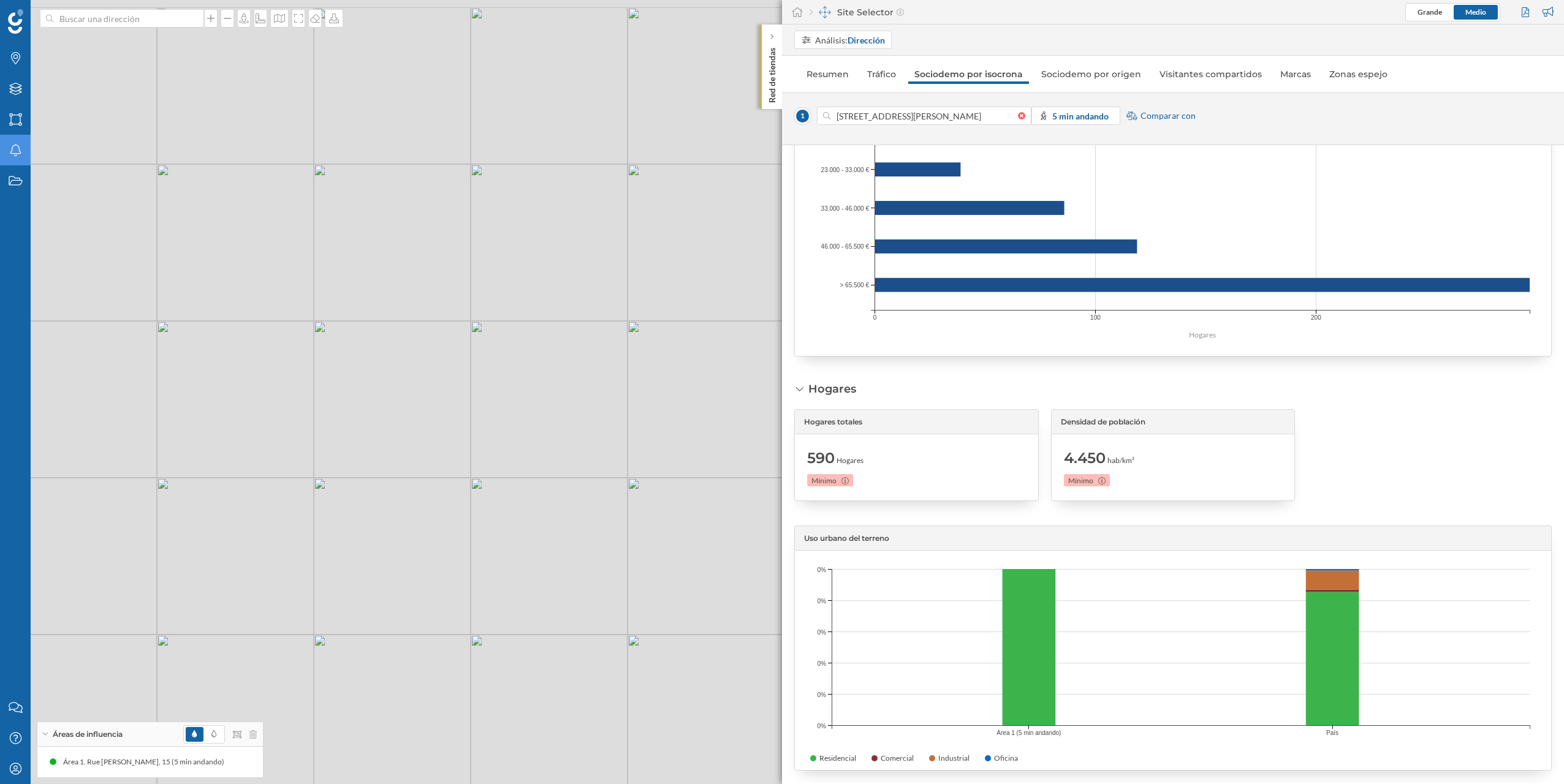 drag, startPoint x: 490, startPoint y: 590, endPoint x: 520, endPoint y: 608, distance: 34.985711 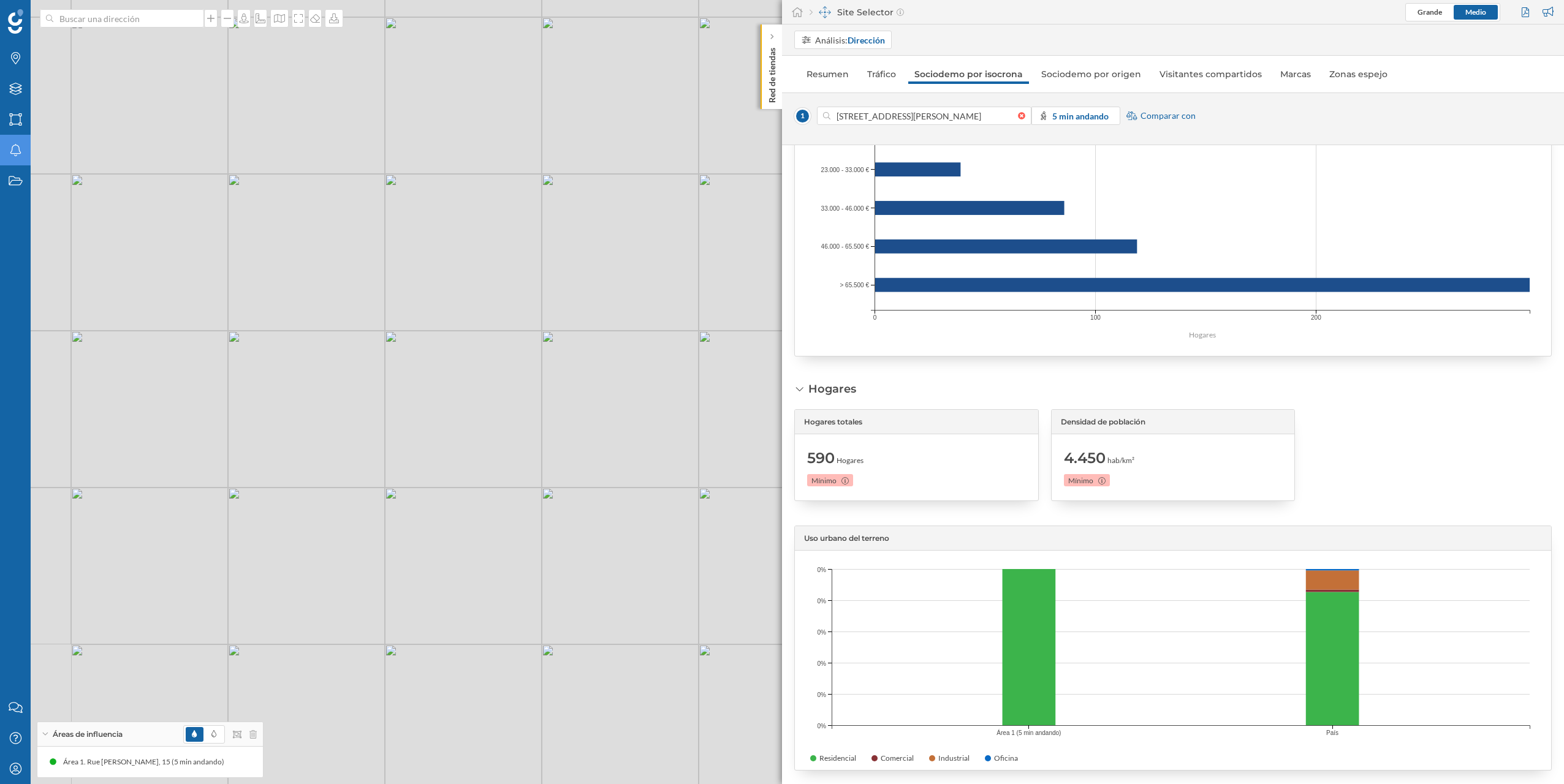 drag, startPoint x: 623, startPoint y: 473, endPoint x: 696, endPoint y: 307, distance: 181.34222 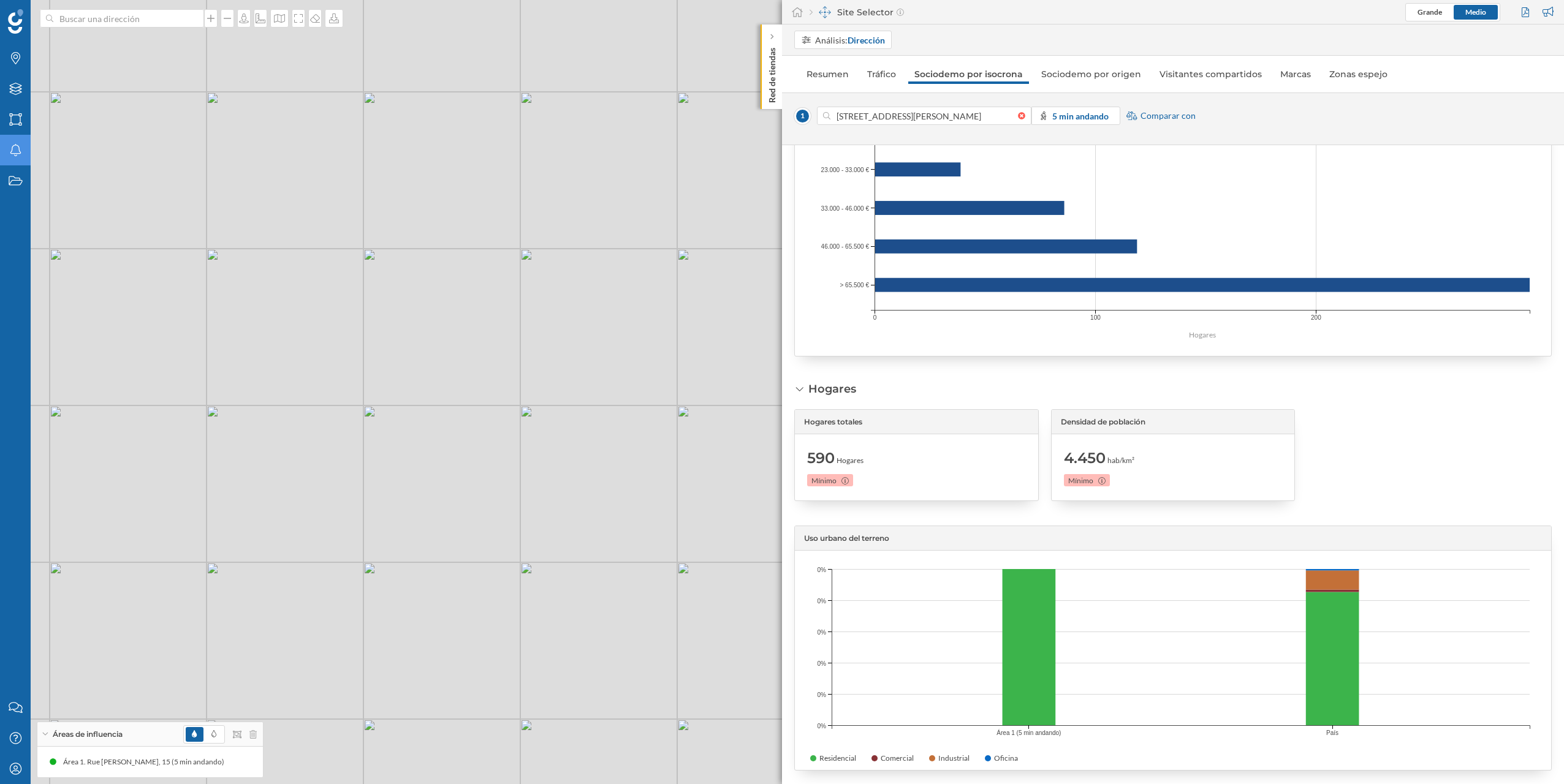 drag, startPoint x: 632, startPoint y: 458, endPoint x: 601, endPoint y: 389, distance: 75.643903 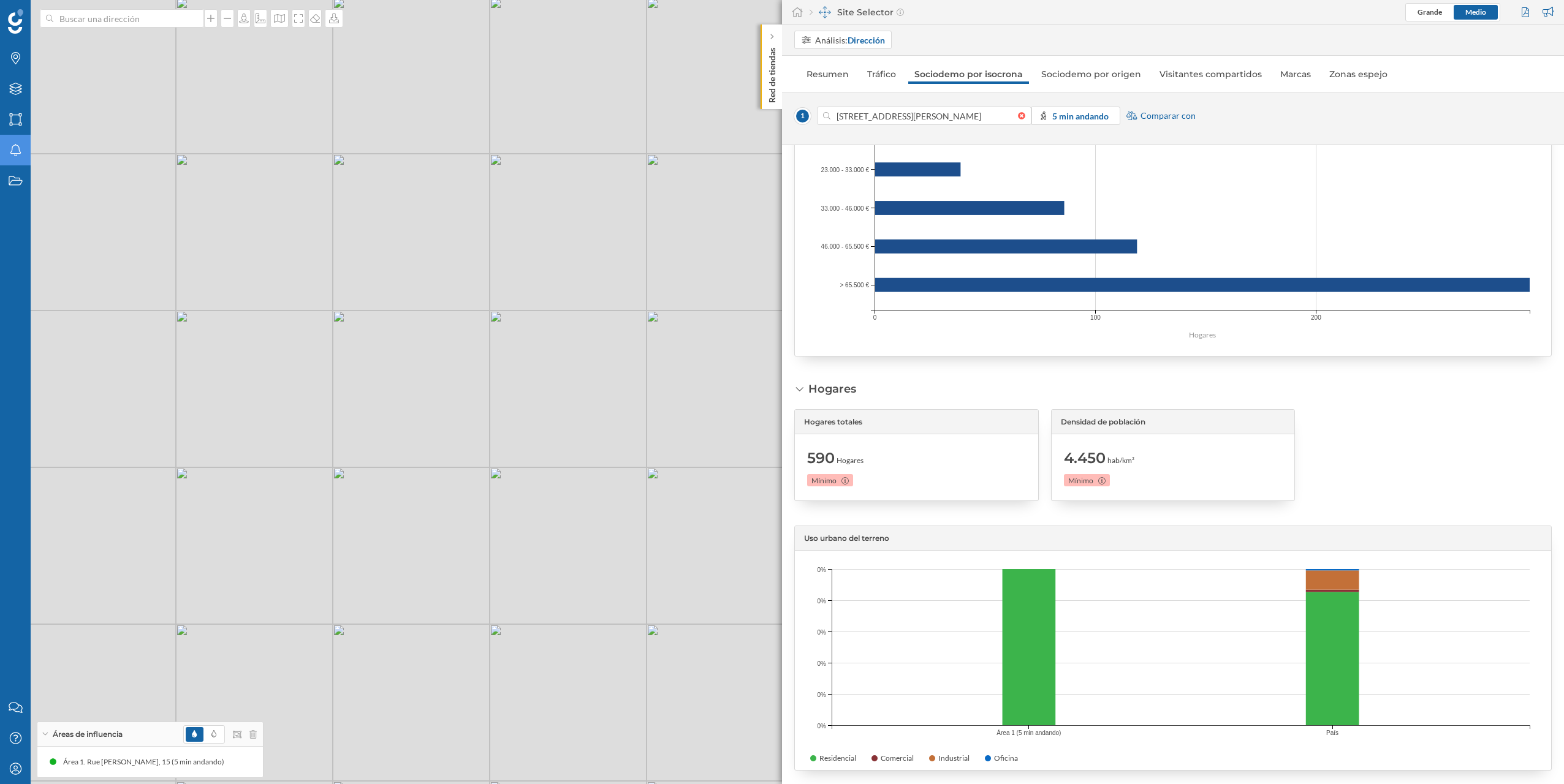 drag, startPoint x: 659, startPoint y: 450, endPoint x: 591, endPoint y: 450, distance: 68 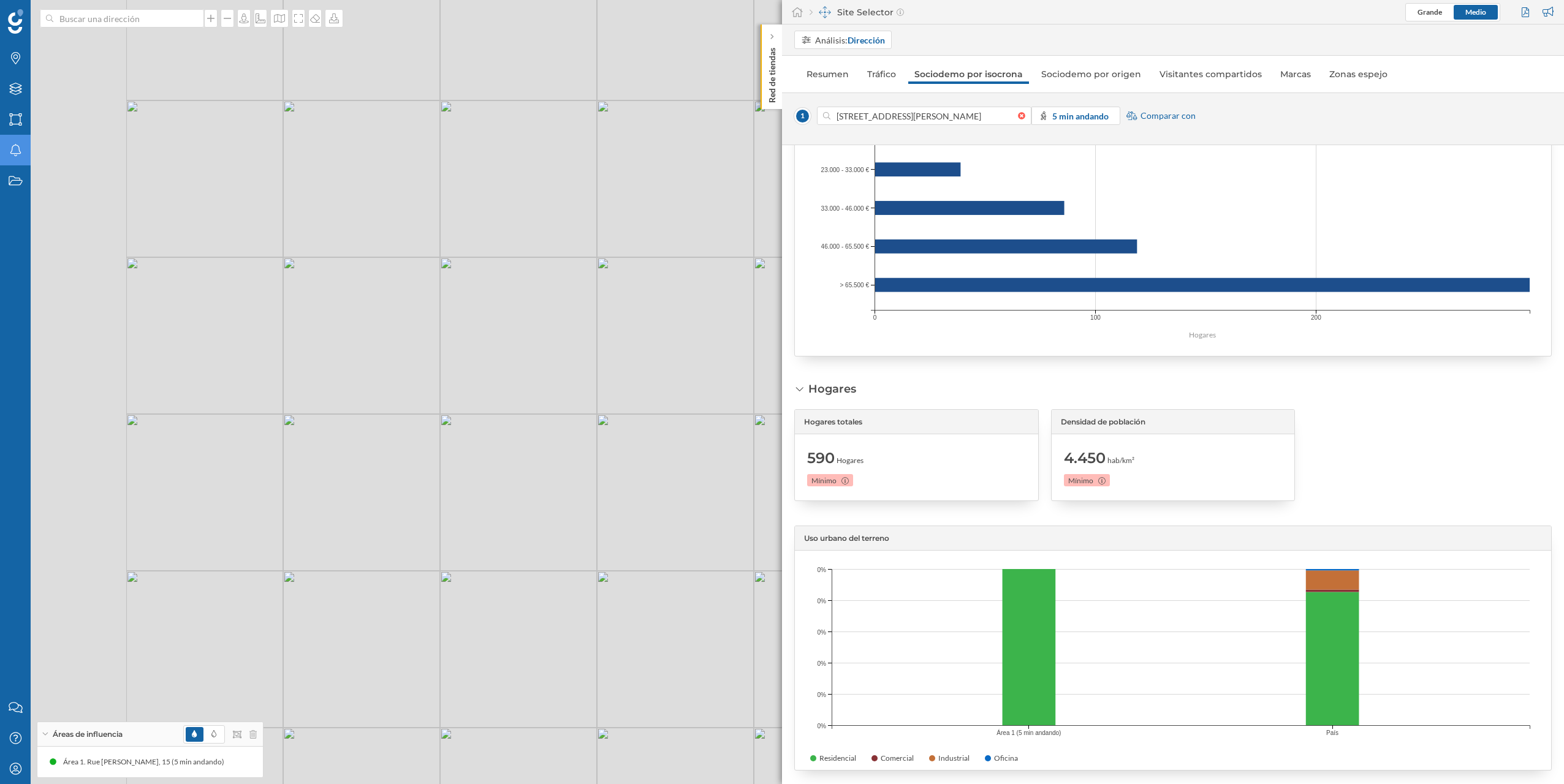 drag, startPoint x: 429, startPoint y: 524, endPoint x: 657, endPoint y: 624, distance: 248.96586 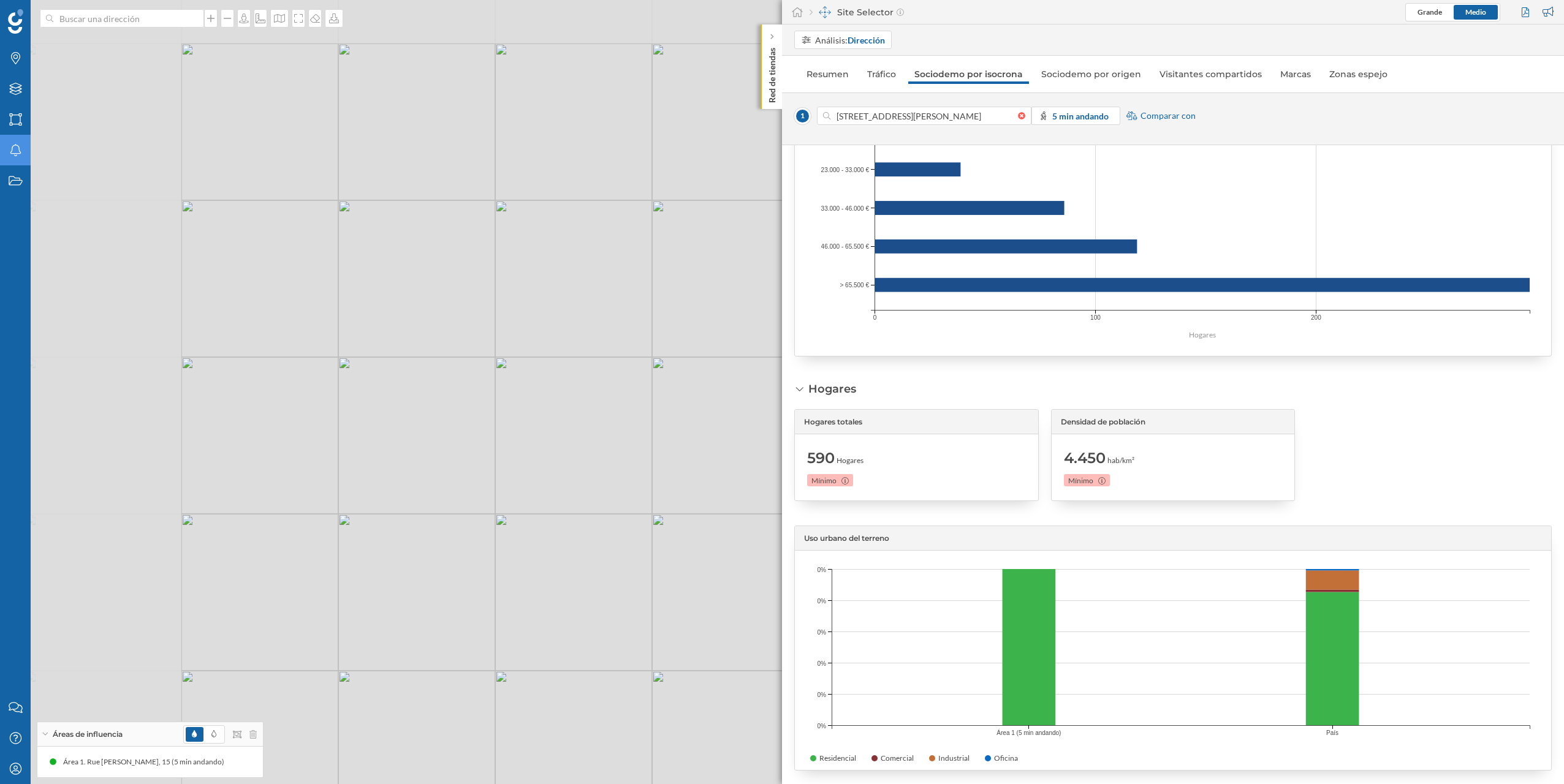 drag, startPoint x: 482, startPoint y: 542, endPoint x: 675, endPoint y: 628, distance: 211.2936 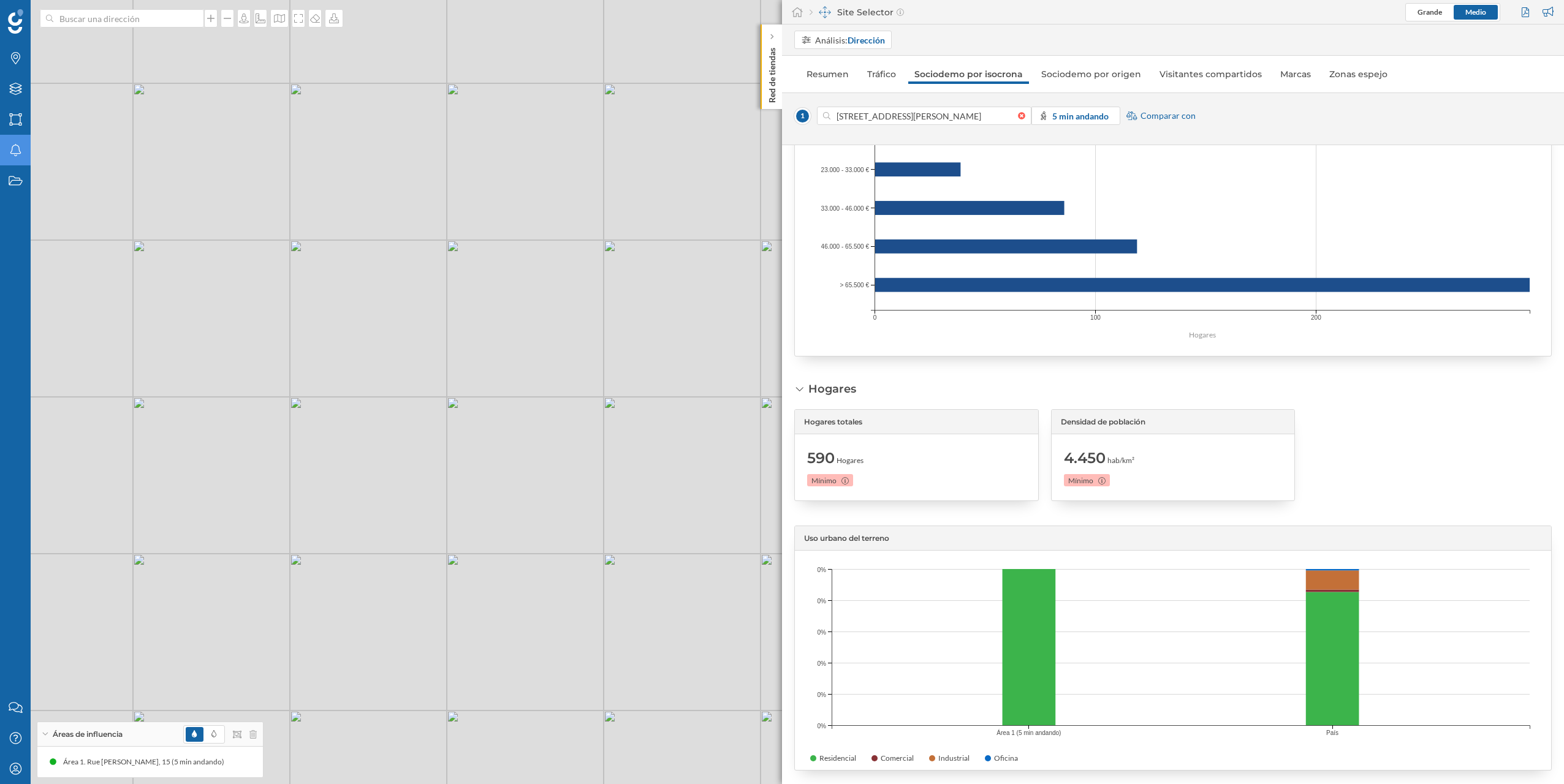 drag, startPoint x: 550, startPoint y: 587, endPoint x: 664, endPoint y: 629, distance: 121.4907 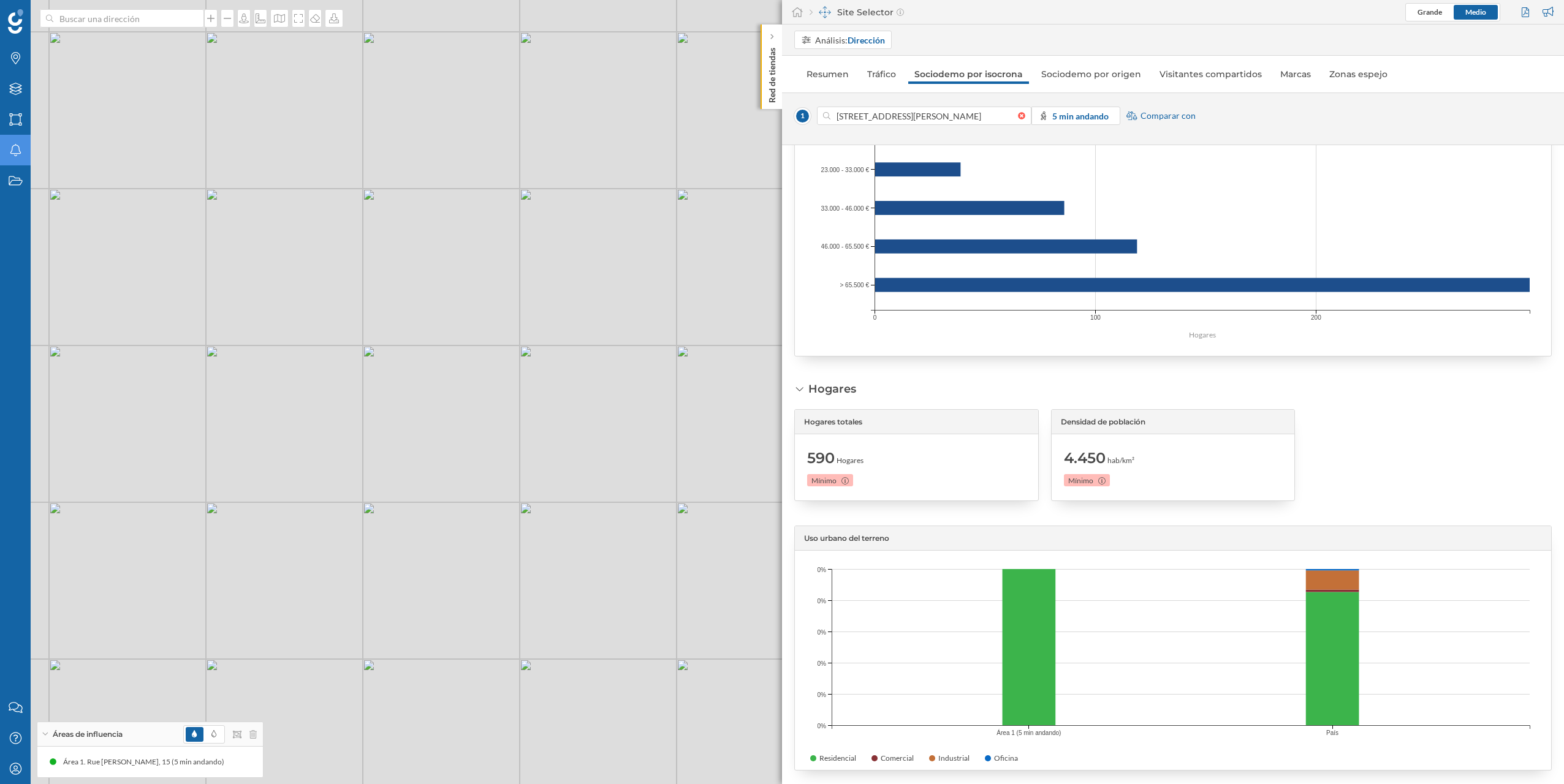 drag, startPoint x: 484, startPoint y: 591, endPoint x: 334, endPoint y: 556, distance: 154.02922 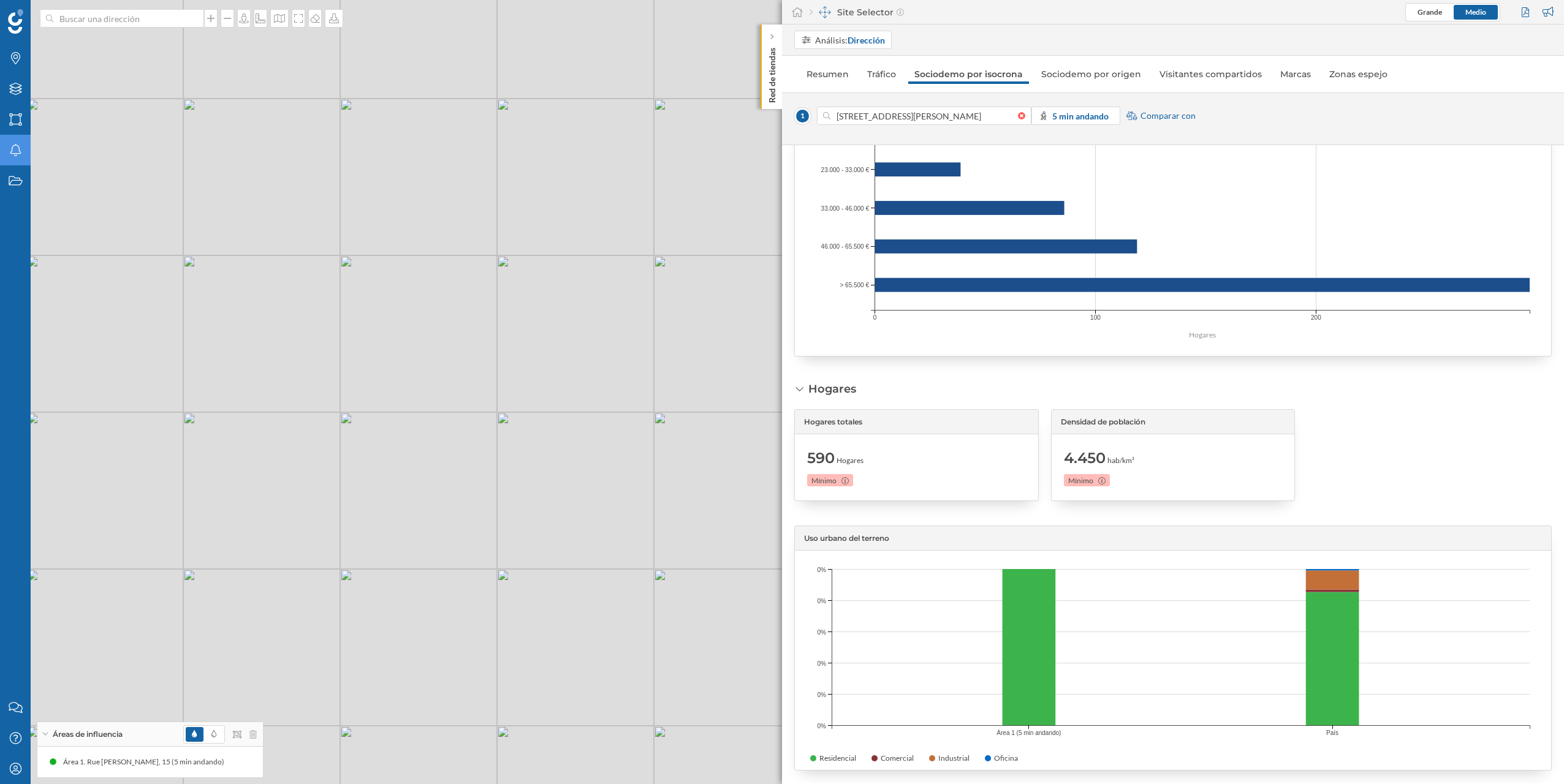 drag, startPoint x: 528, startPoint y: 545, endPoint x: 397, endPoint y: 501, distance: 138.1919 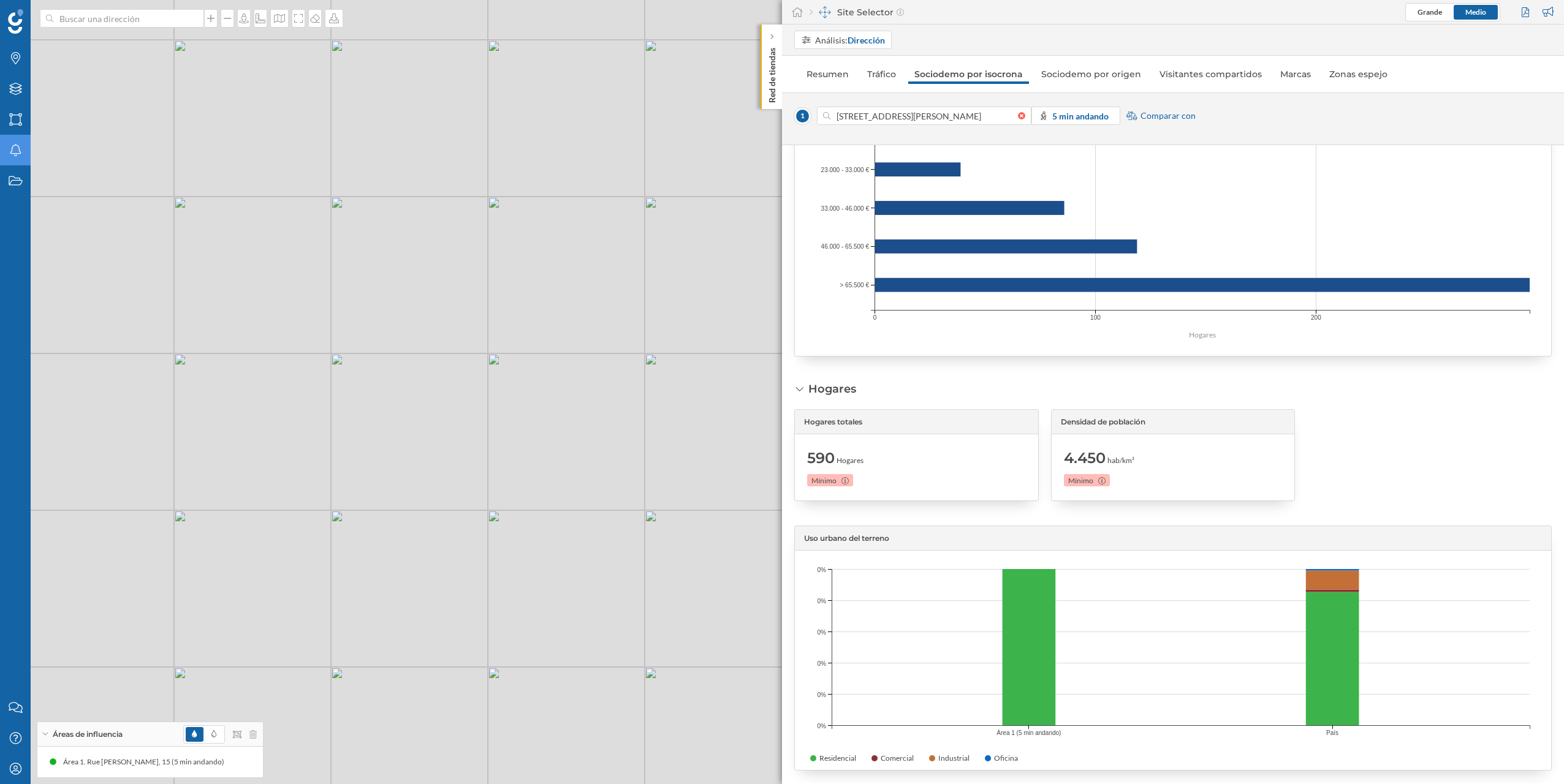 drag, startPoint x: 550, startPoint y: 546, endPoint x: 423, endPoint y: 469, distance: 148.51936 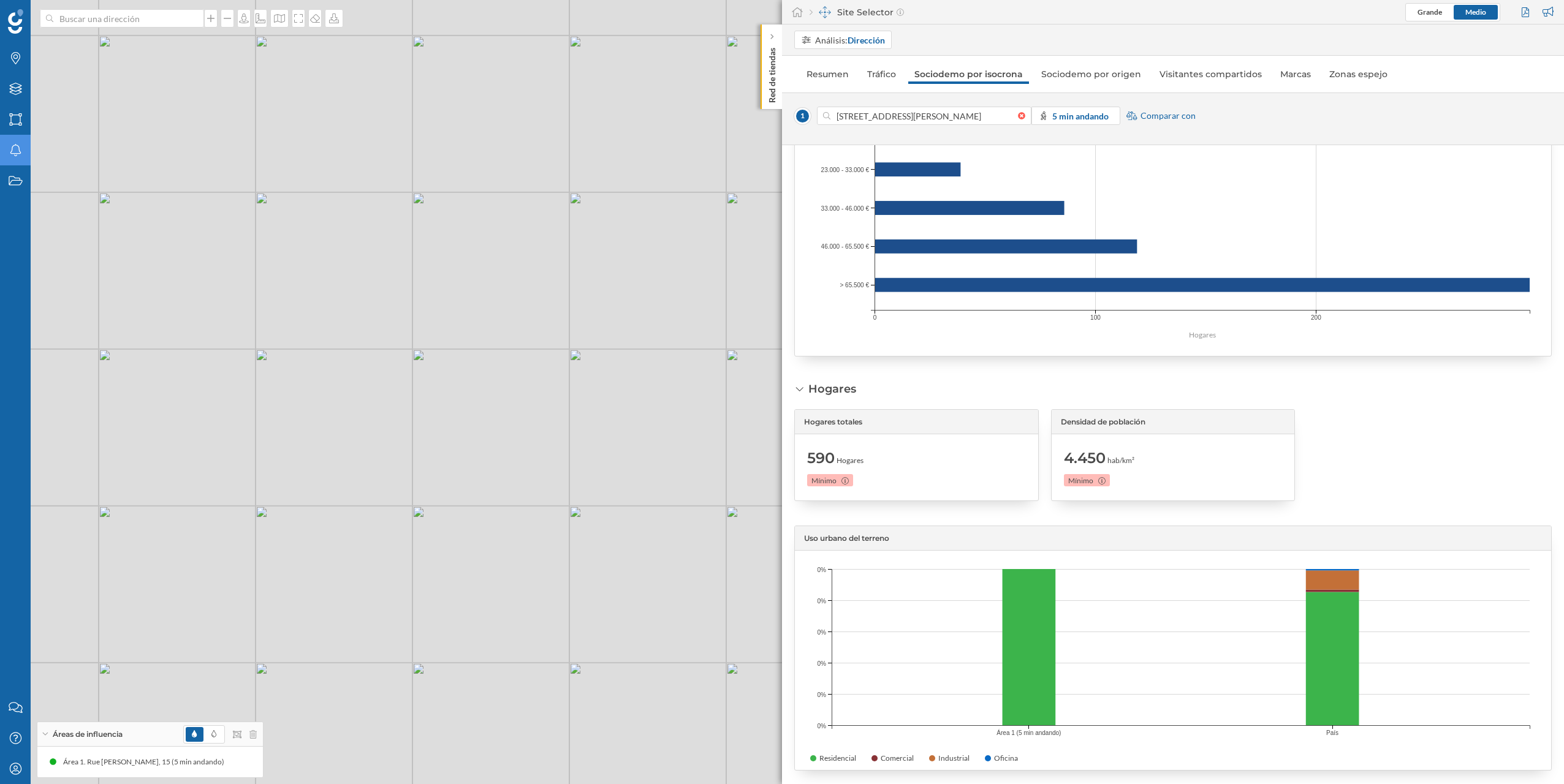 drag, startPoint x: 526, startPoint y: 527, endPoint x: 365, endPoint y: 456, distance: 175.96022 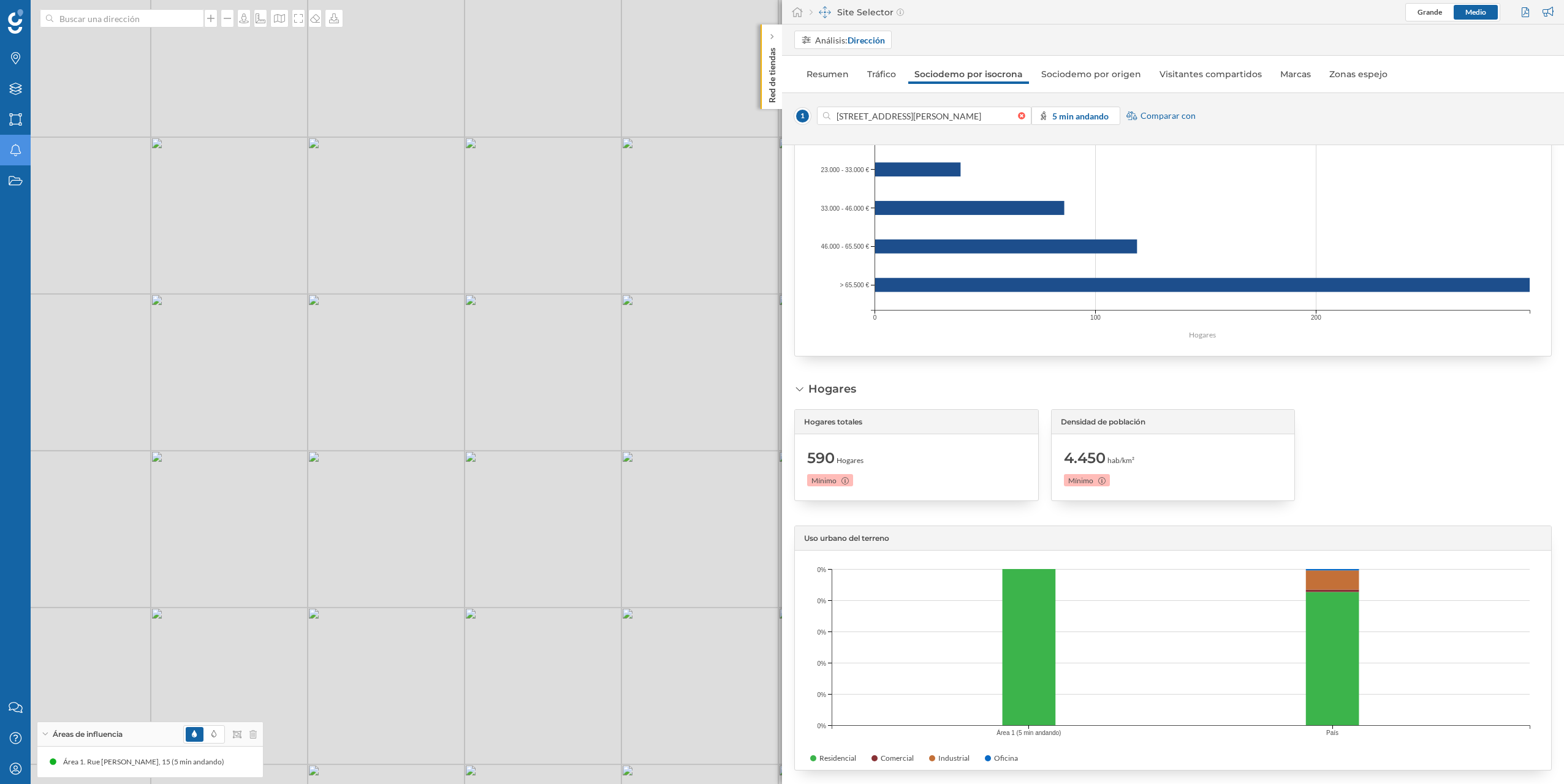 drag, startPoint x: 510, startPoint y: 518, endPoint x: 379, endPoint y: 442, distance: 151.44966 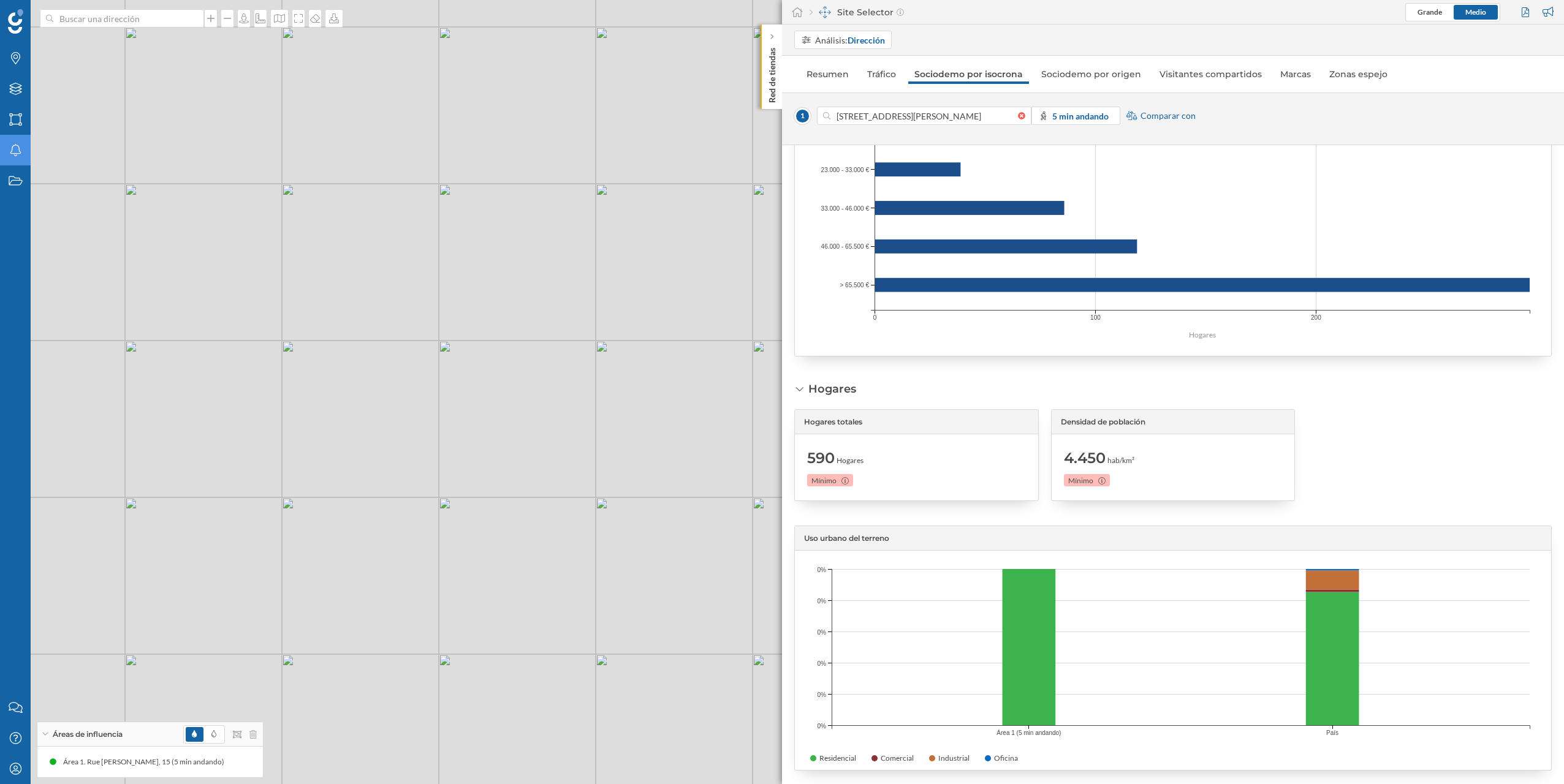 drag, startPoint x: 531, startPoint y: 557, endPoint x: 461, endPoint y: 470, distance: 111.66468 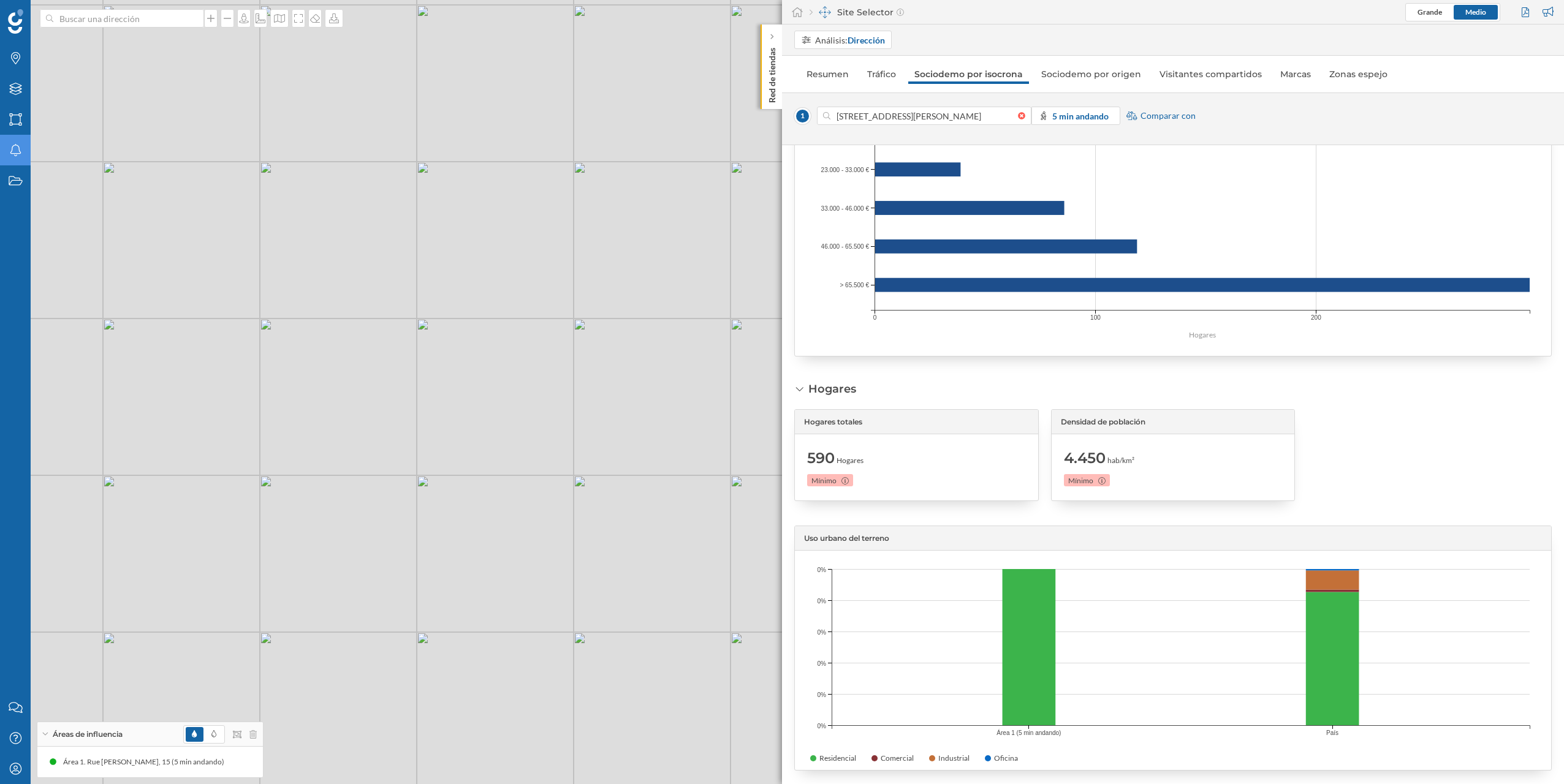 drag, startPoint x: 469, startPoint y: 481, endPoint x: 590, endPoint y: 646, distance: 204.61183 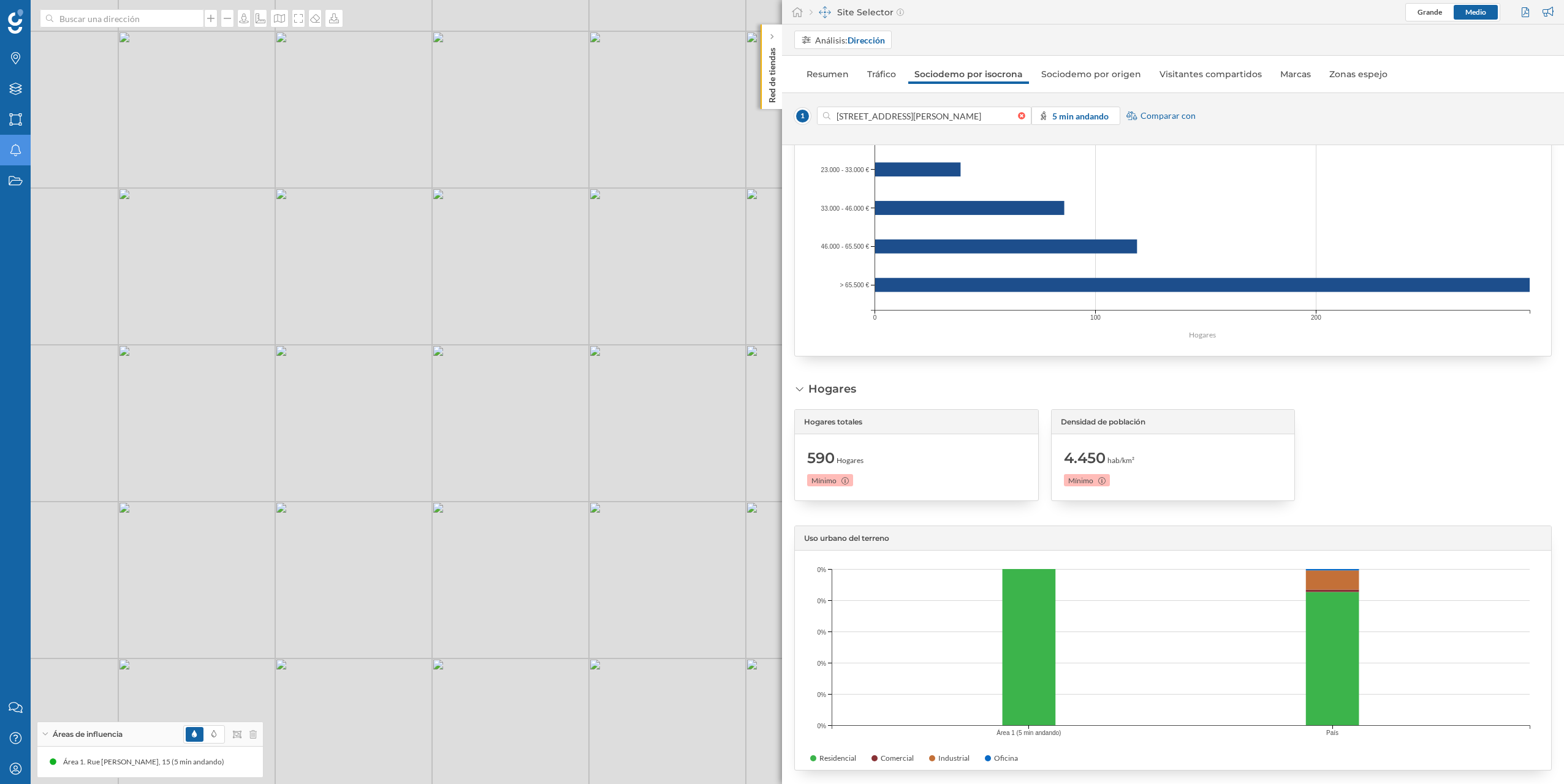 drag, startPoint x: 477, startPoint y: 509, endPoint x: 569, endPoint y: 619, distance: 143.40153 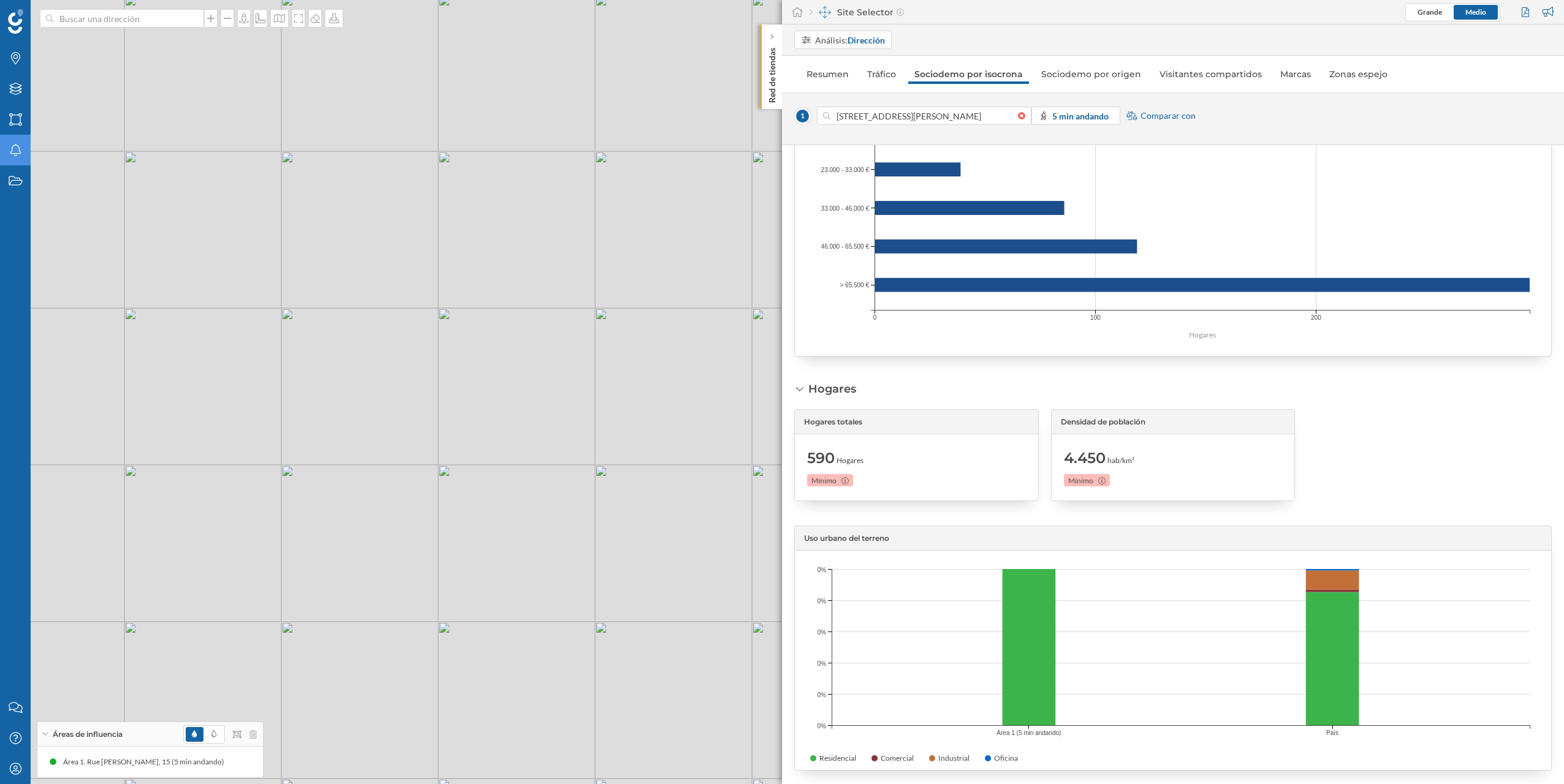 drag, startPoint x: 572, startPoint y: 540, endPoint x: 623, endPoint y: 631, distance: 104.31683 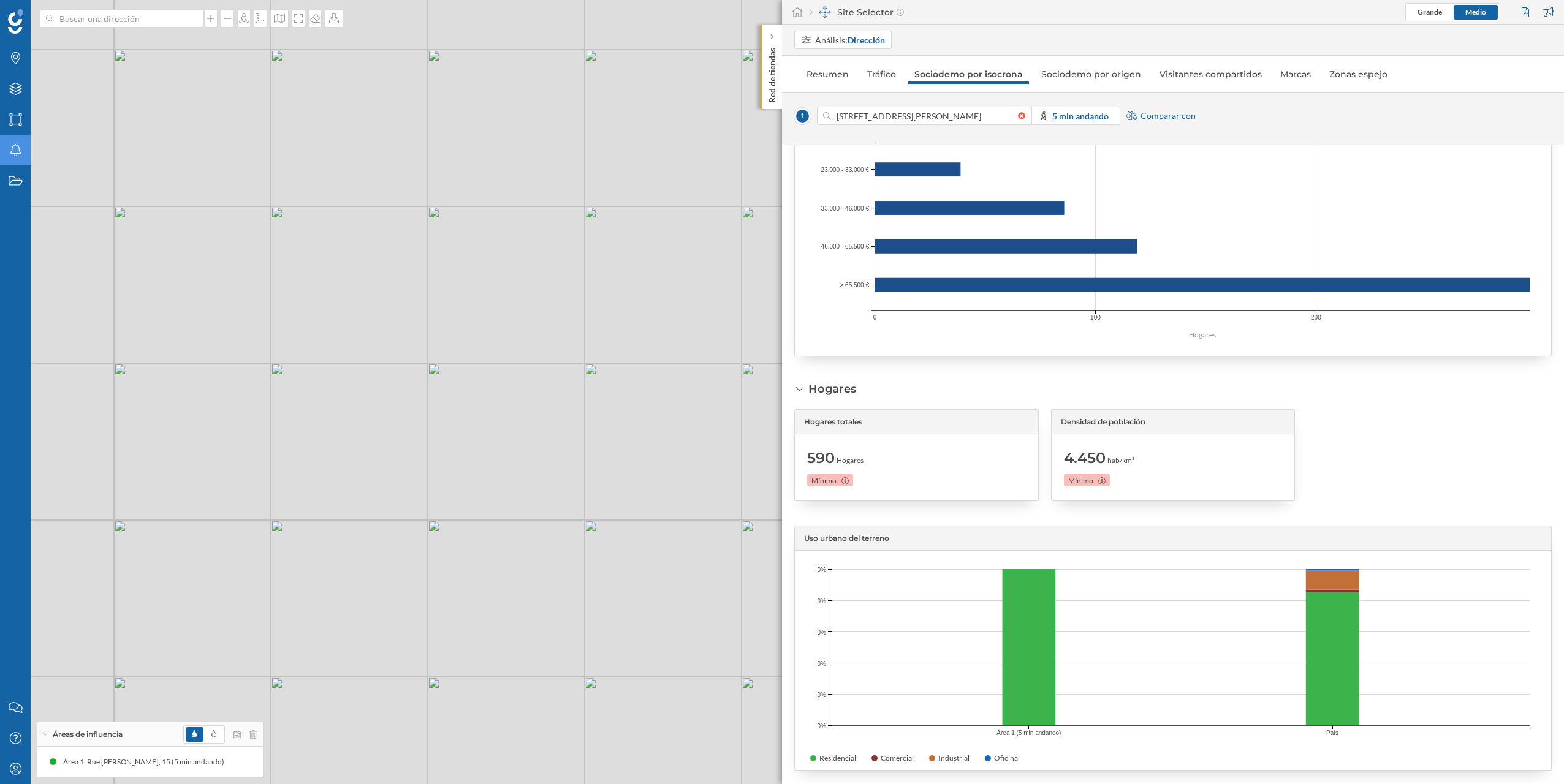drag, startPoint x: 526, startPoint y: 529, endPoint x: 567, endPoint y: 567, distance: 55.9017 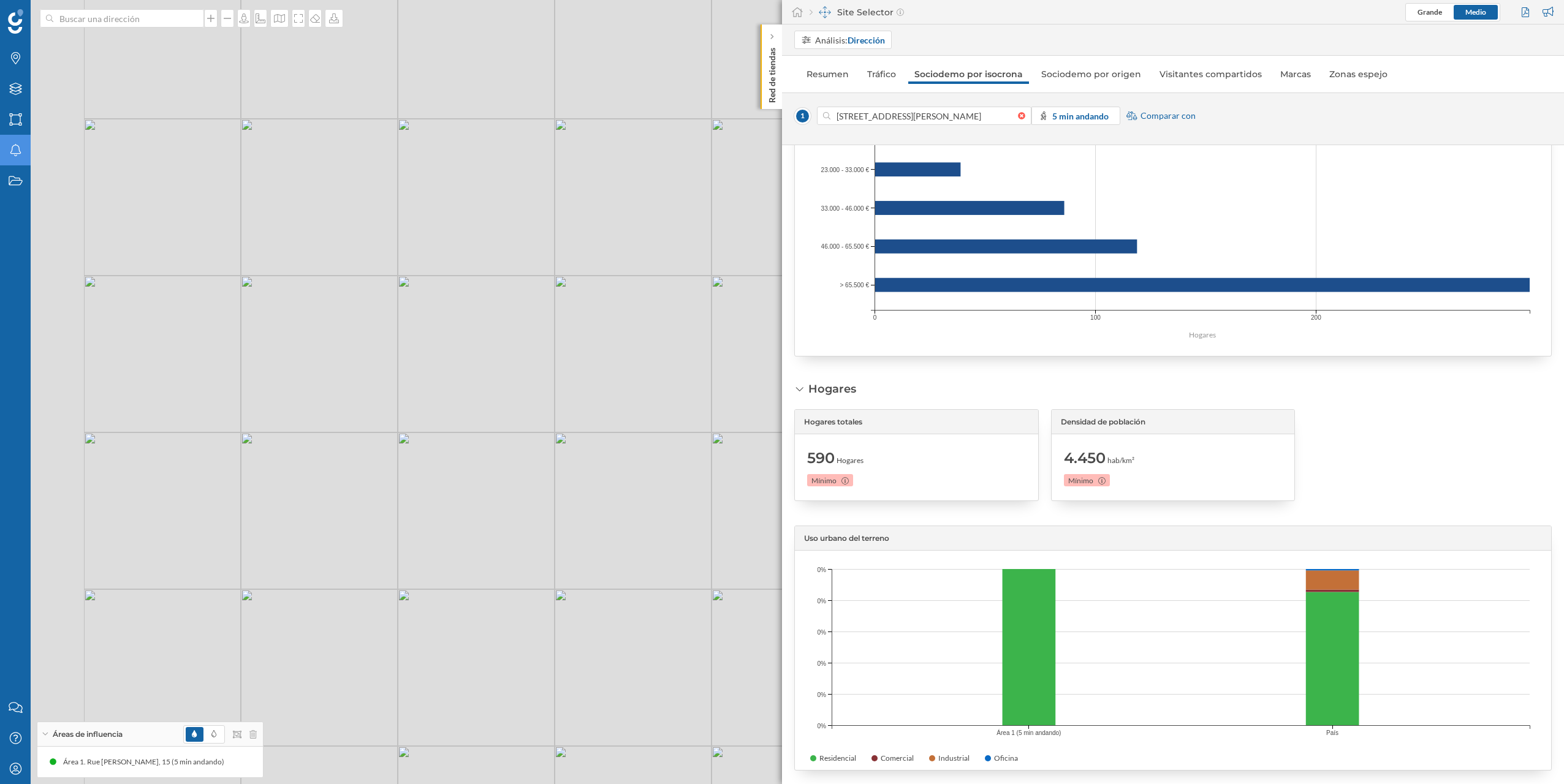 drag, startPoint x: 534, startPoint y: 390, endPoint x: 750, endPoint y: 456, distance: 225.85836 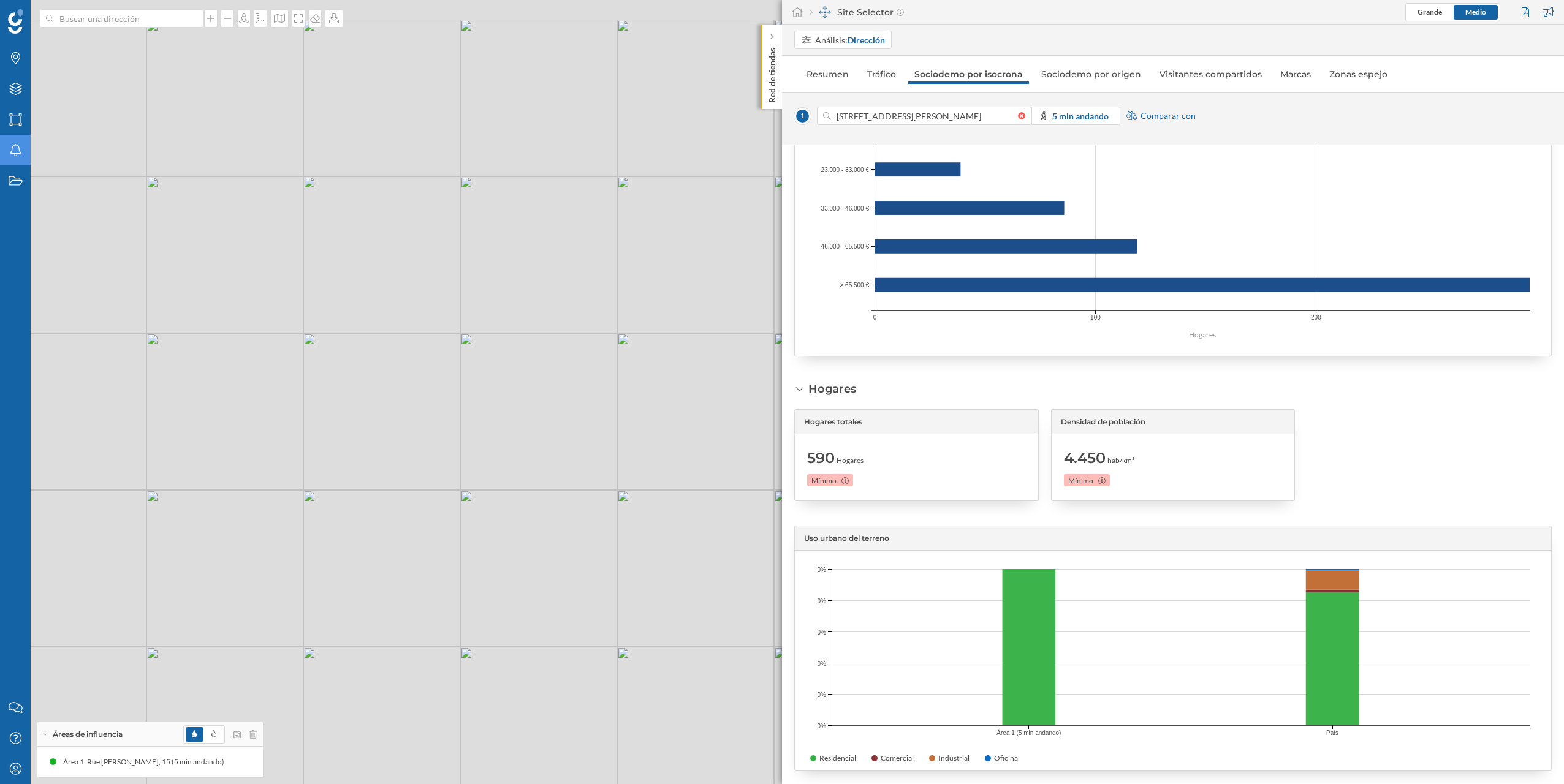 drag, startPoint x: 404, startPoint y: 502, endPoint x: 466, endPoint y: 529, distance: 67.62396 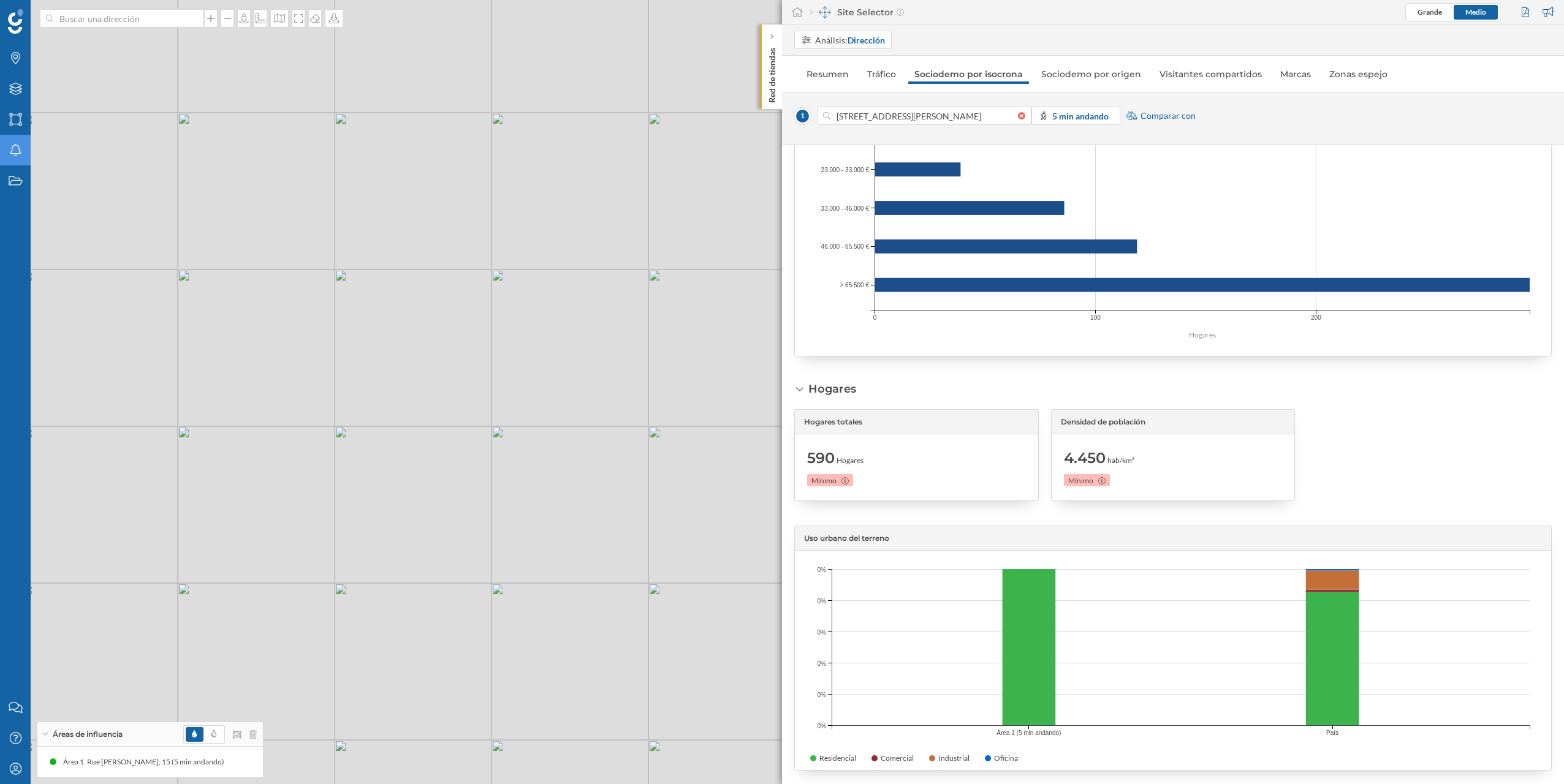 drag, startPoint x: 537, startPoint y: 579, endPoint x: 403, endPoint y: 514, distance: 148.93287 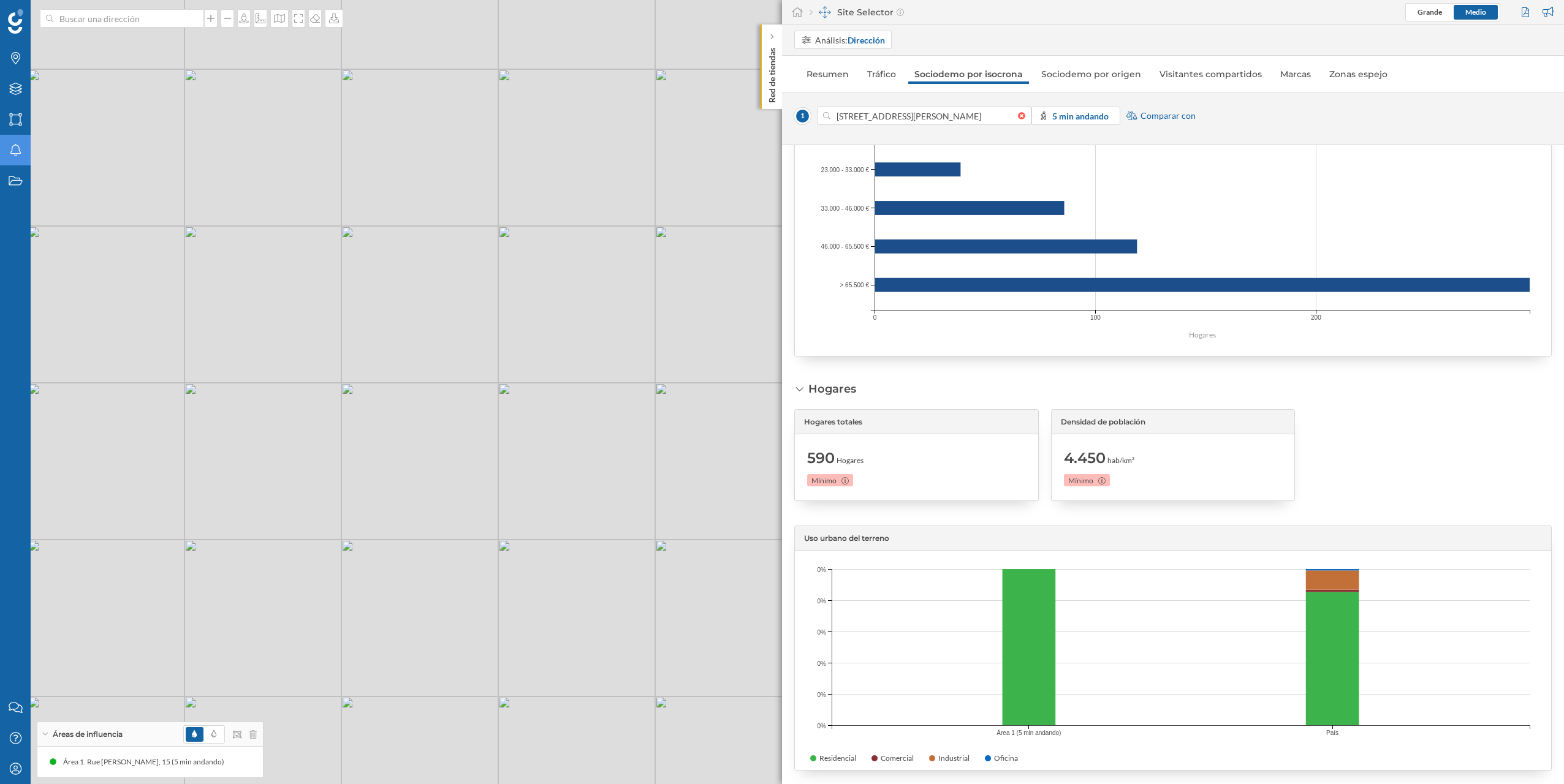 drag, startPoint x: 544, startPoint y: 559, endPoint x: 393, endPoint y: 518, distance: 156.46725 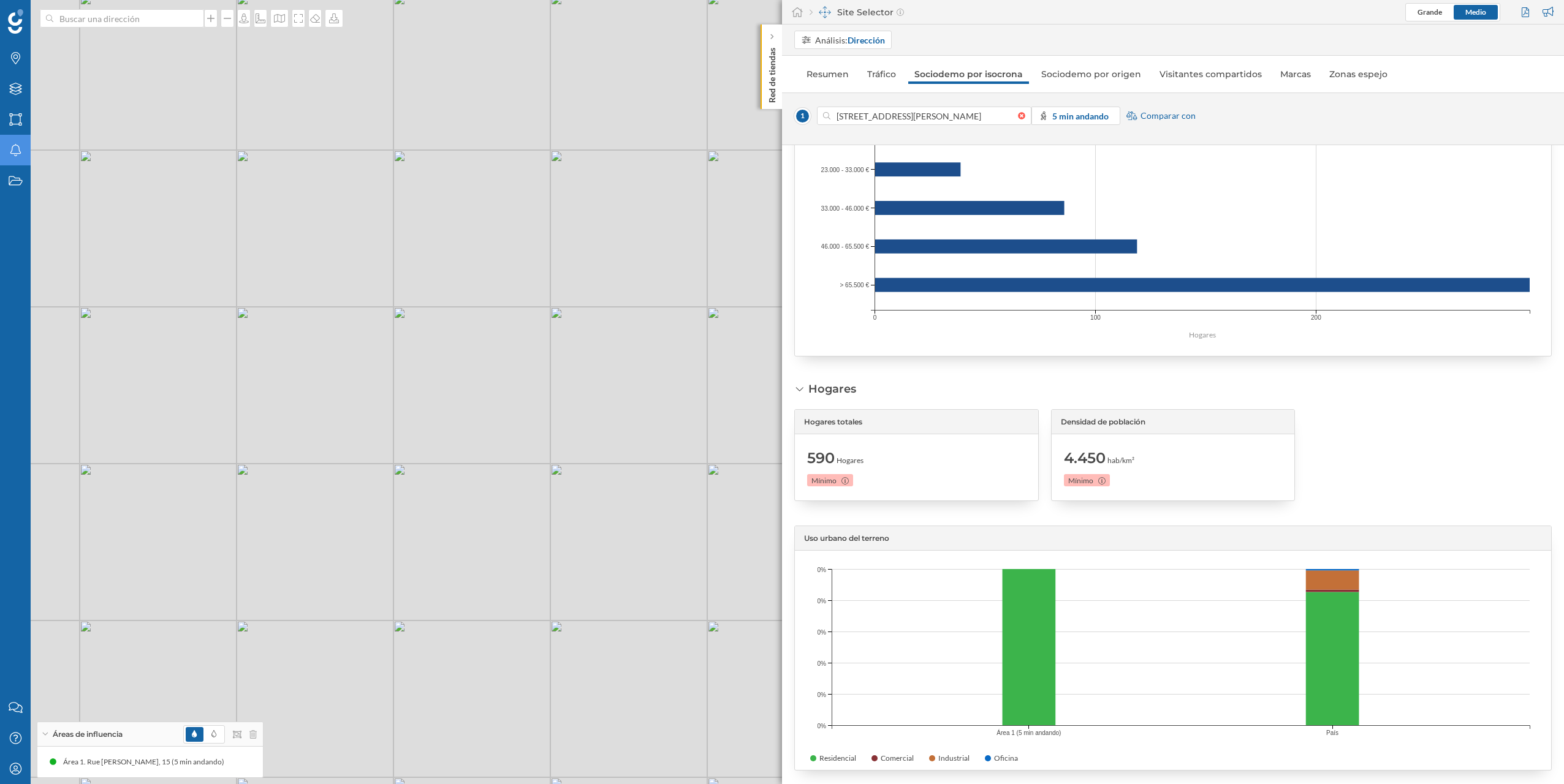 drag, startPoint x: 488, startPoint y: 556, endPoint x: 240, endPoint y: 489, distance: 256.891 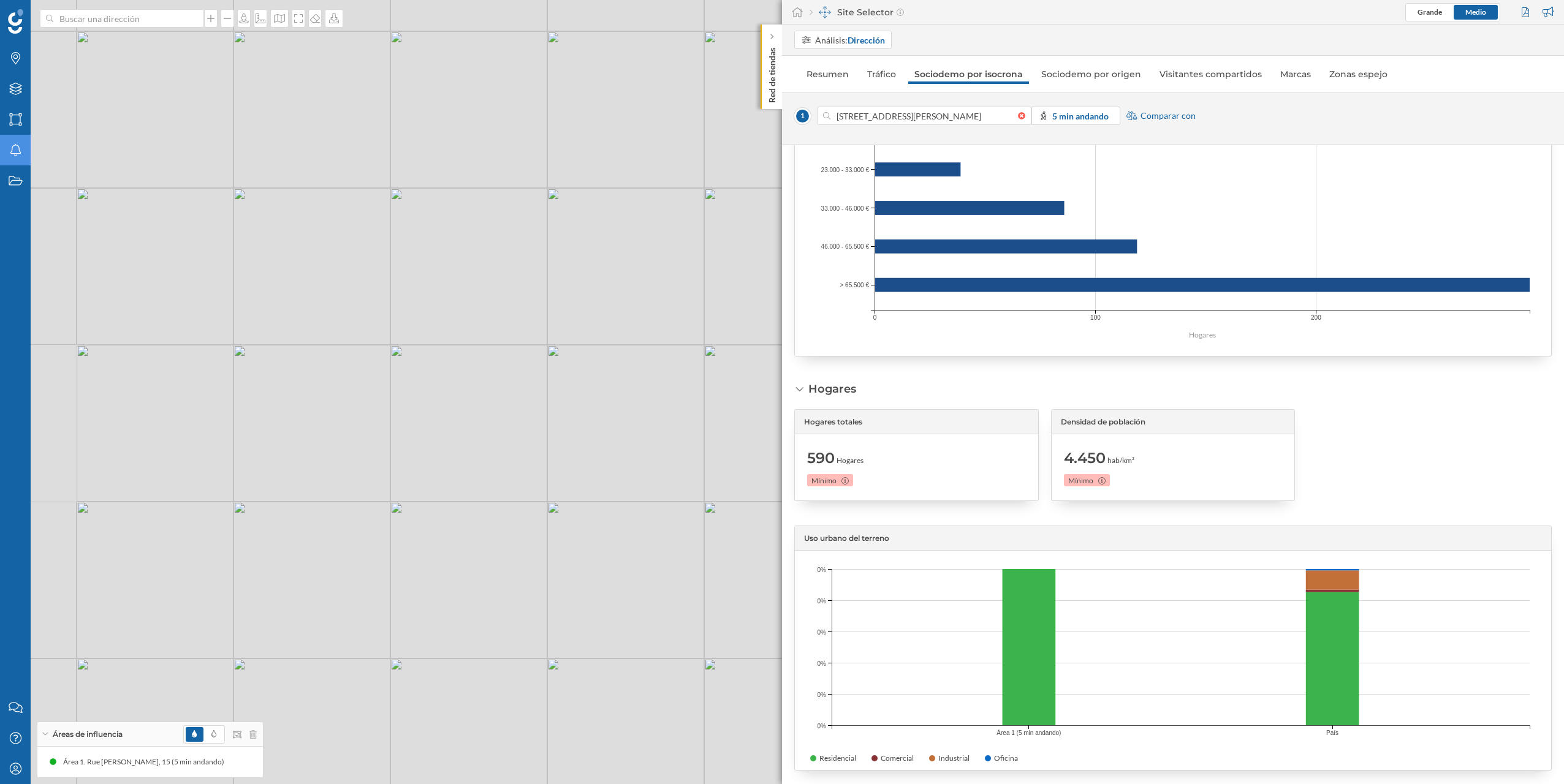 drag, startPoint x: 400, startPoint y: 603, endPoint x: 271, endPoint y: 566, distance: 134.20134 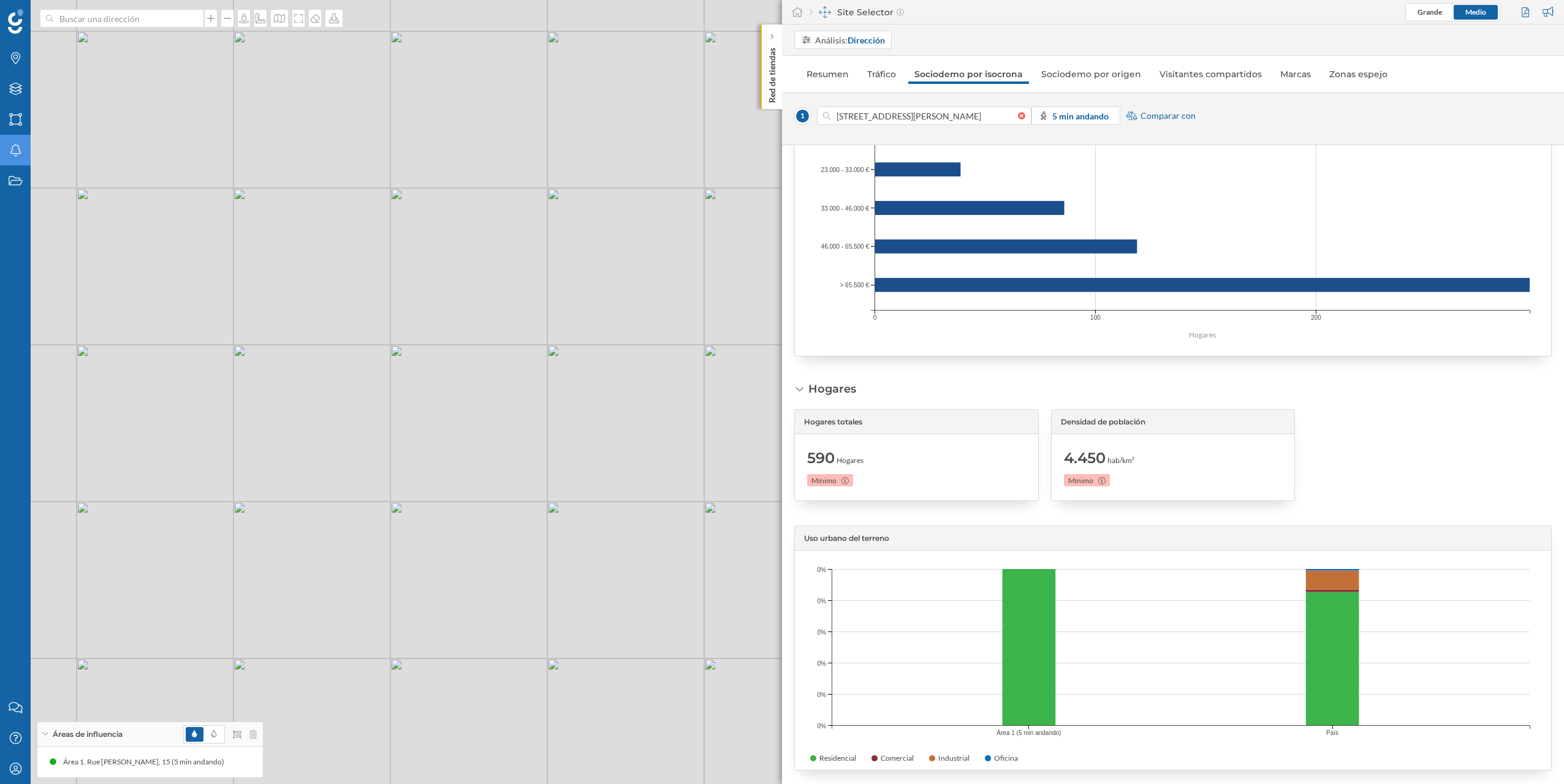 click on "1 ©  Mapbox  ©  OpenStreetMap   Improve this map" at bounding box center (782, 392) 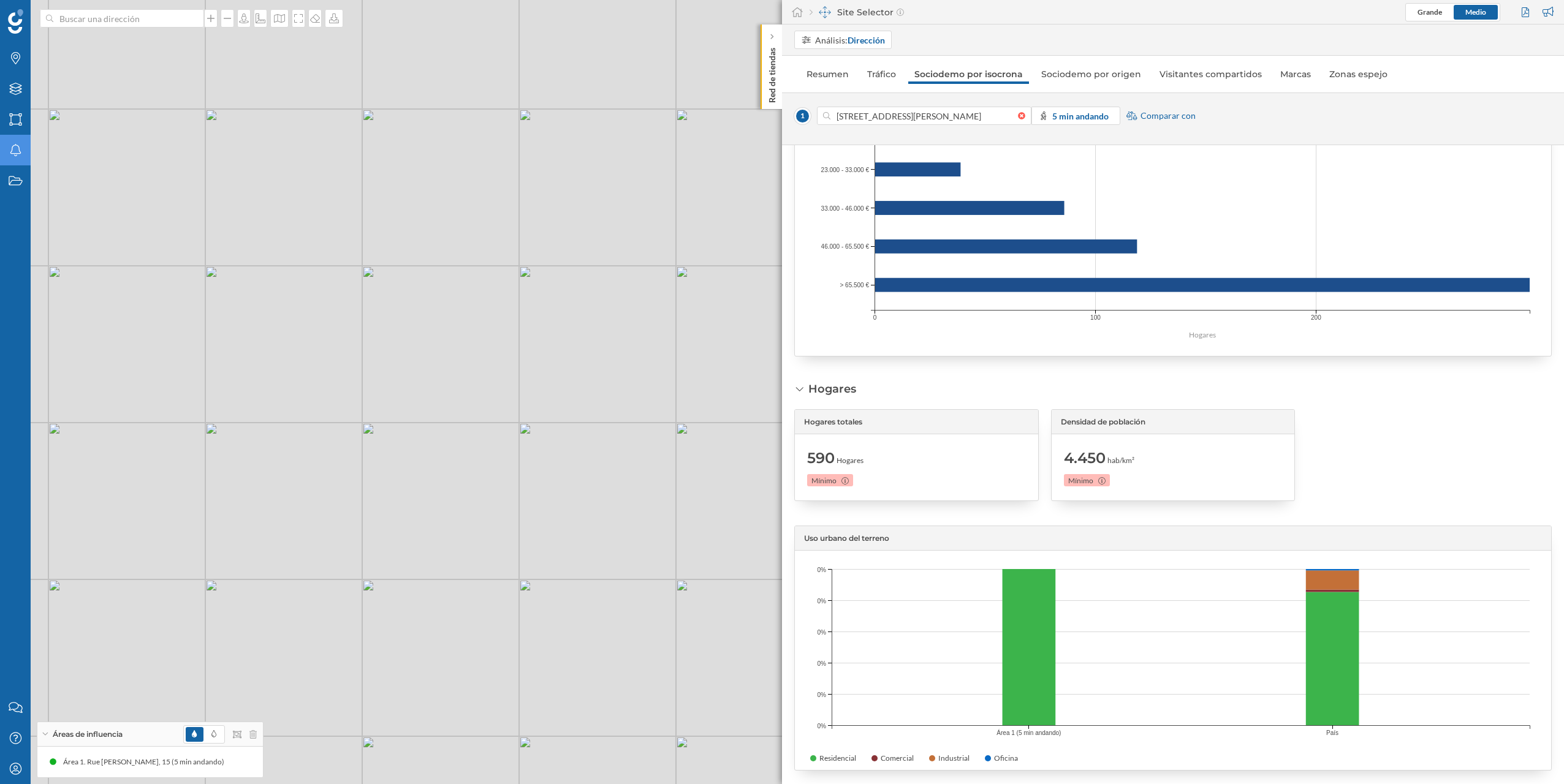 drag, startPoint x: 393, startPoint y: 614, endPoint x: 286, endPoint y: 589, distance: 109.8818 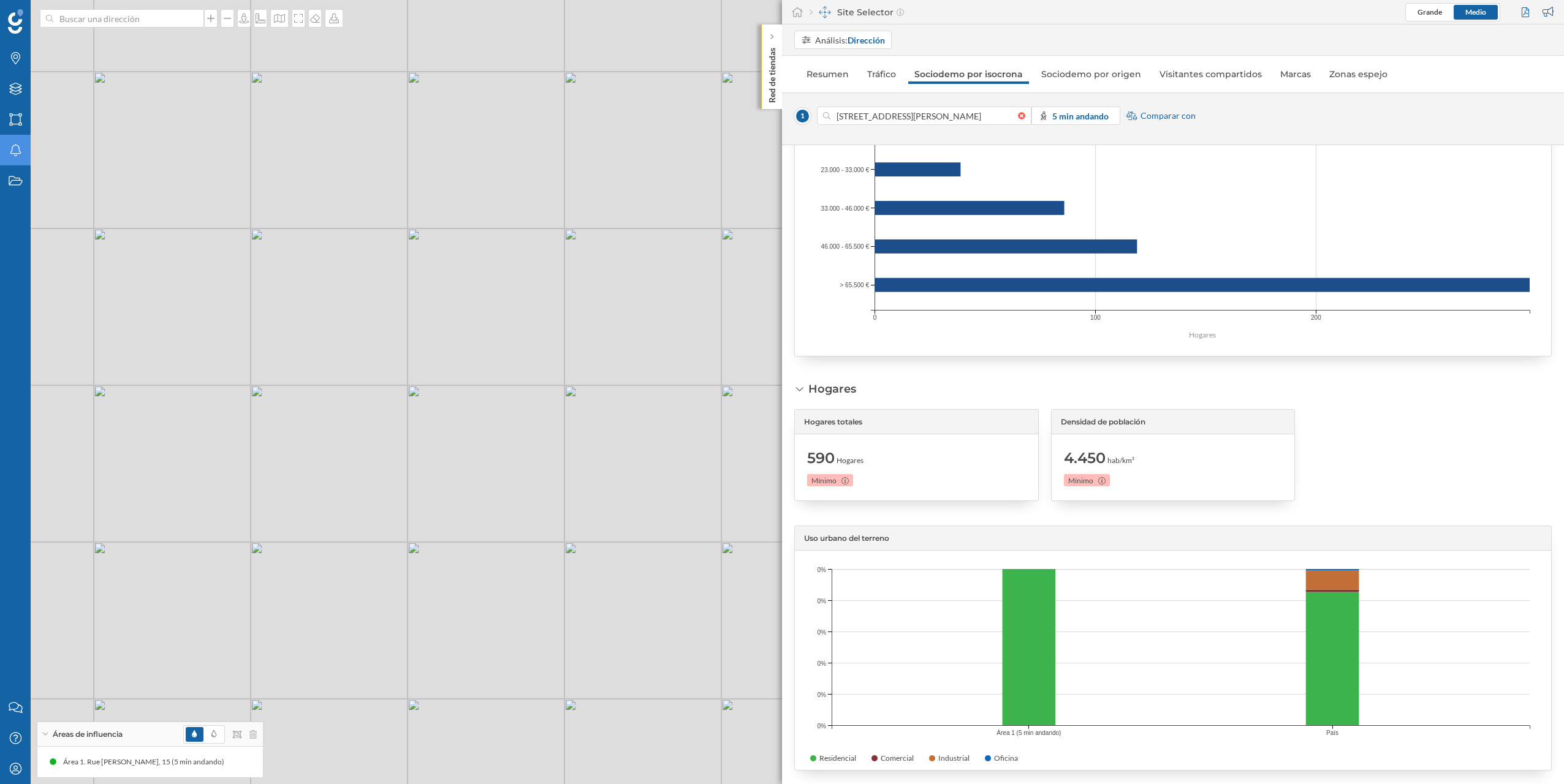 drag, startPoint x: 438, startPoint y: 635, endPoint x: 484, endPoint y: 600, distance: 57.80138 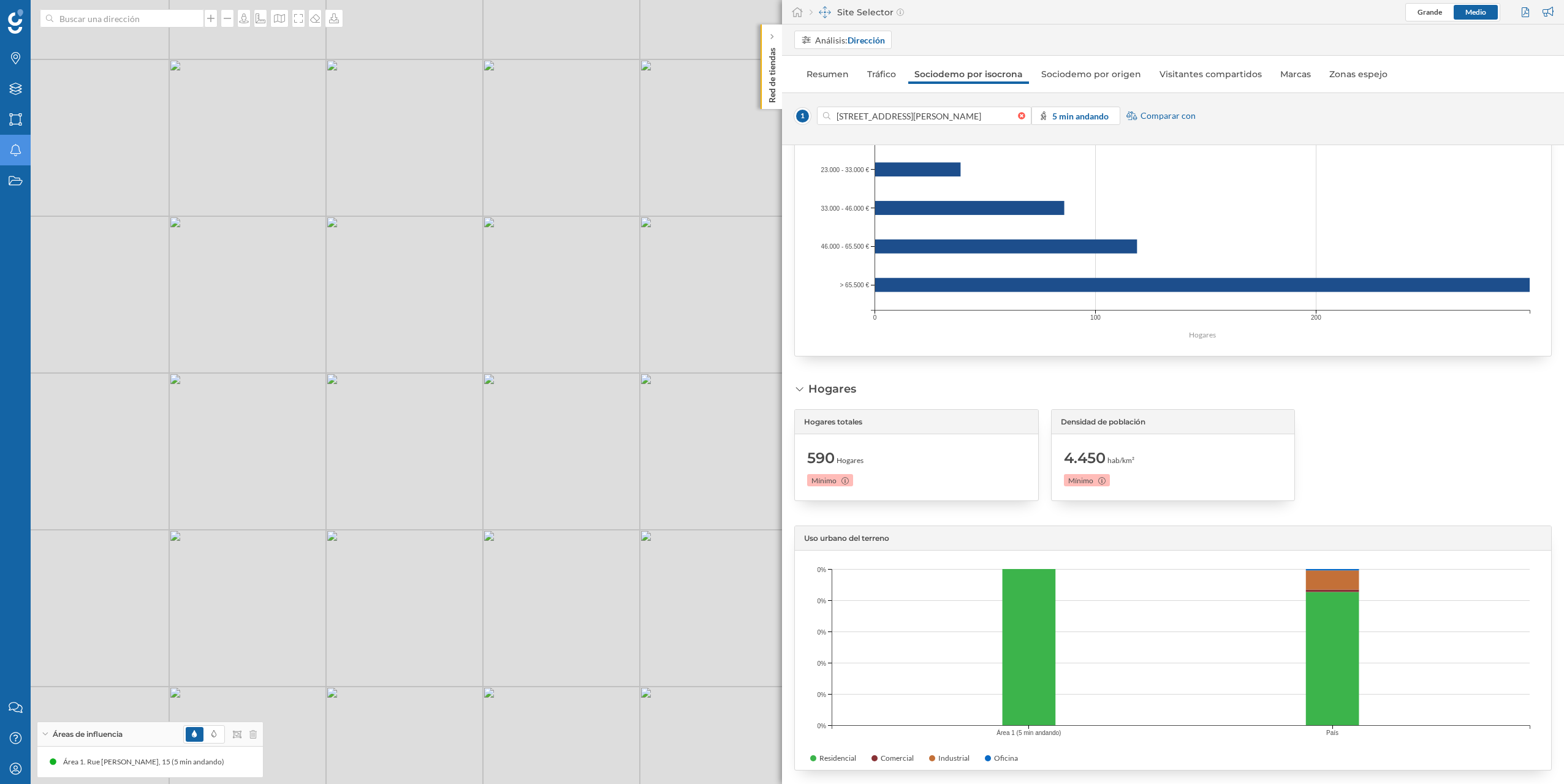 drag, startPoint x: 398, startPoint y: 584, endPoint x: 460, endPoint y: 644, distance: 86.2786 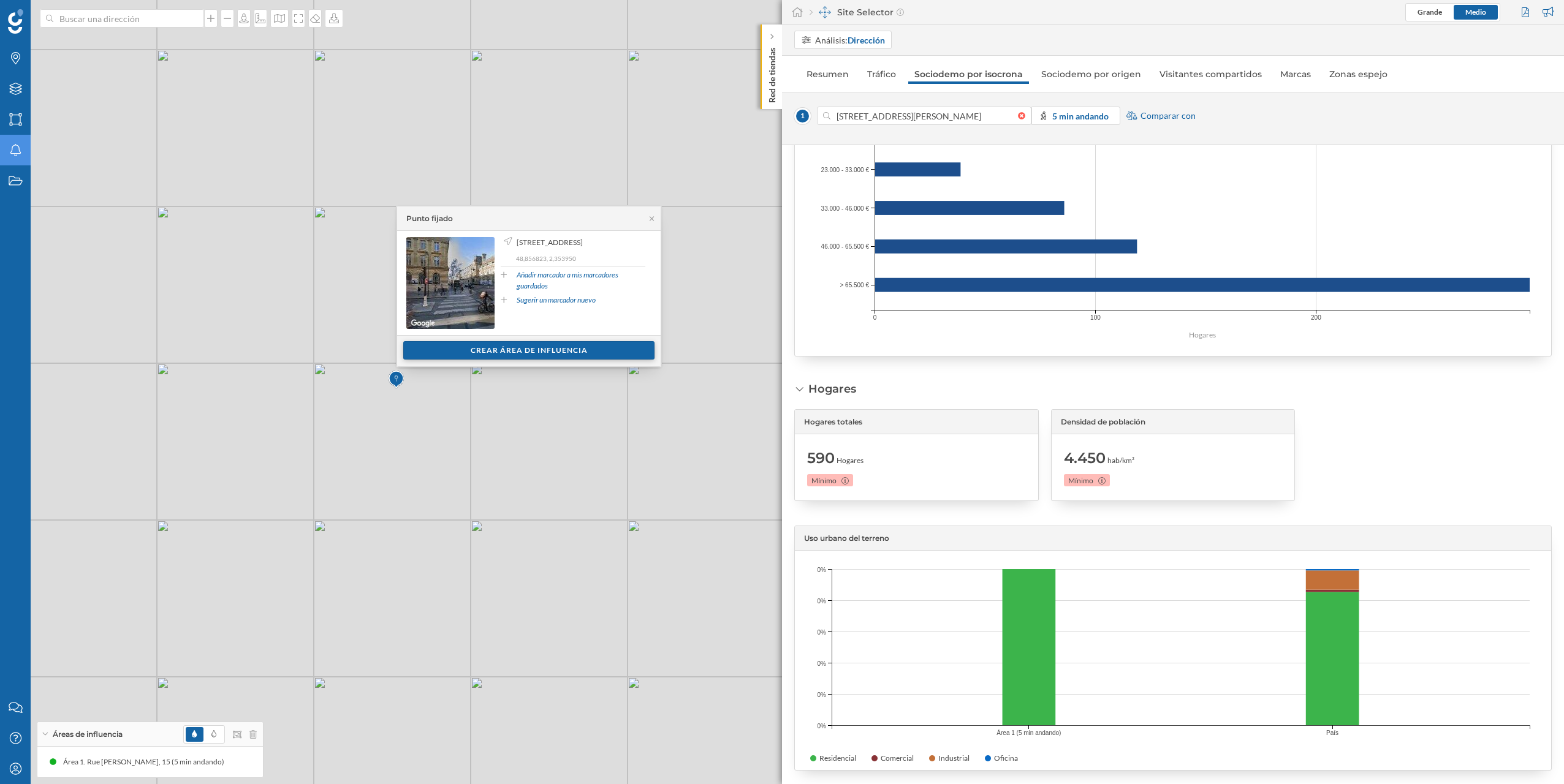 click on "Crear área de influencia" at bounding box center (529, 350) 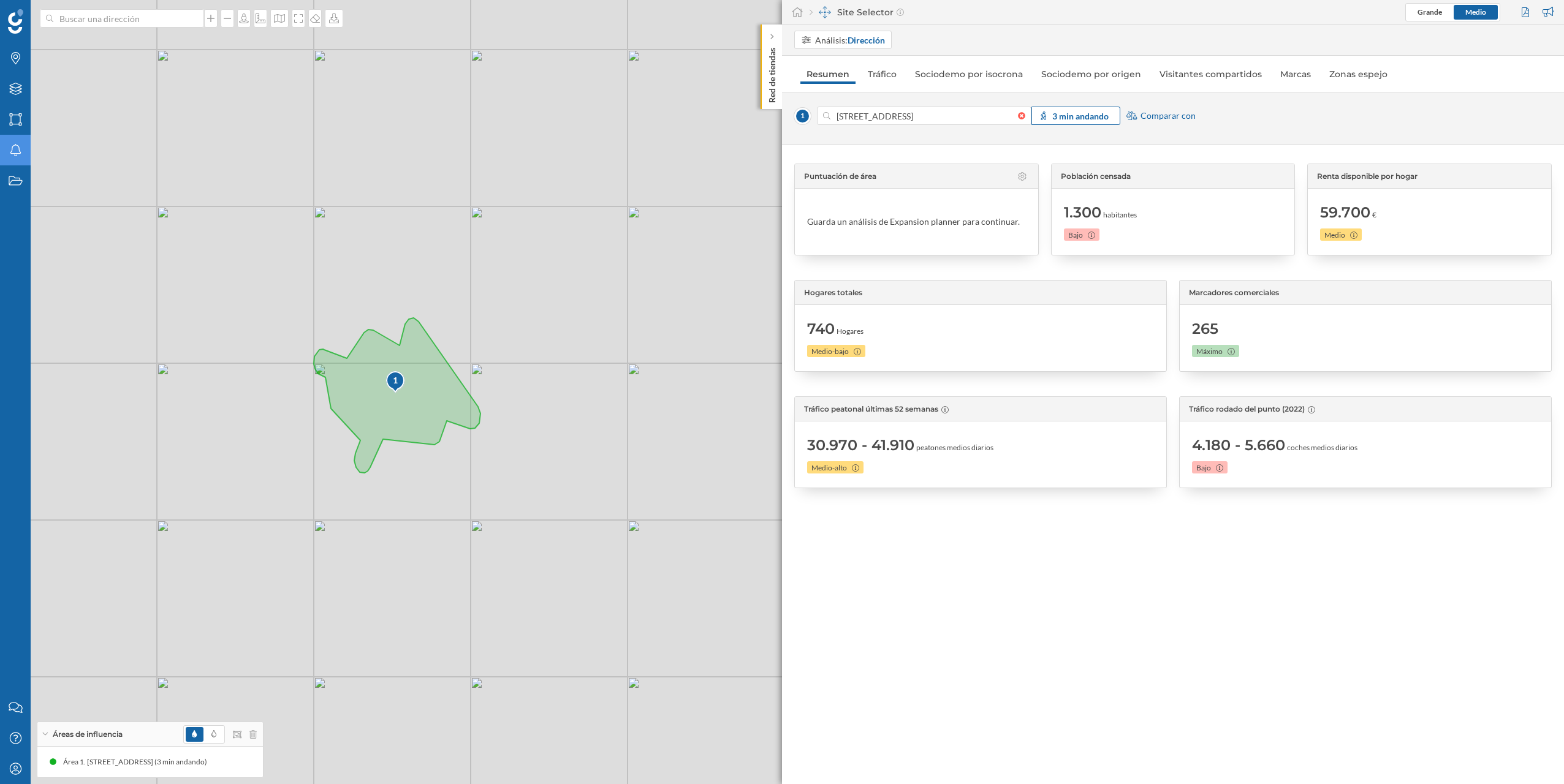 click on "3 min andando" at bounding box center [1080, 116] 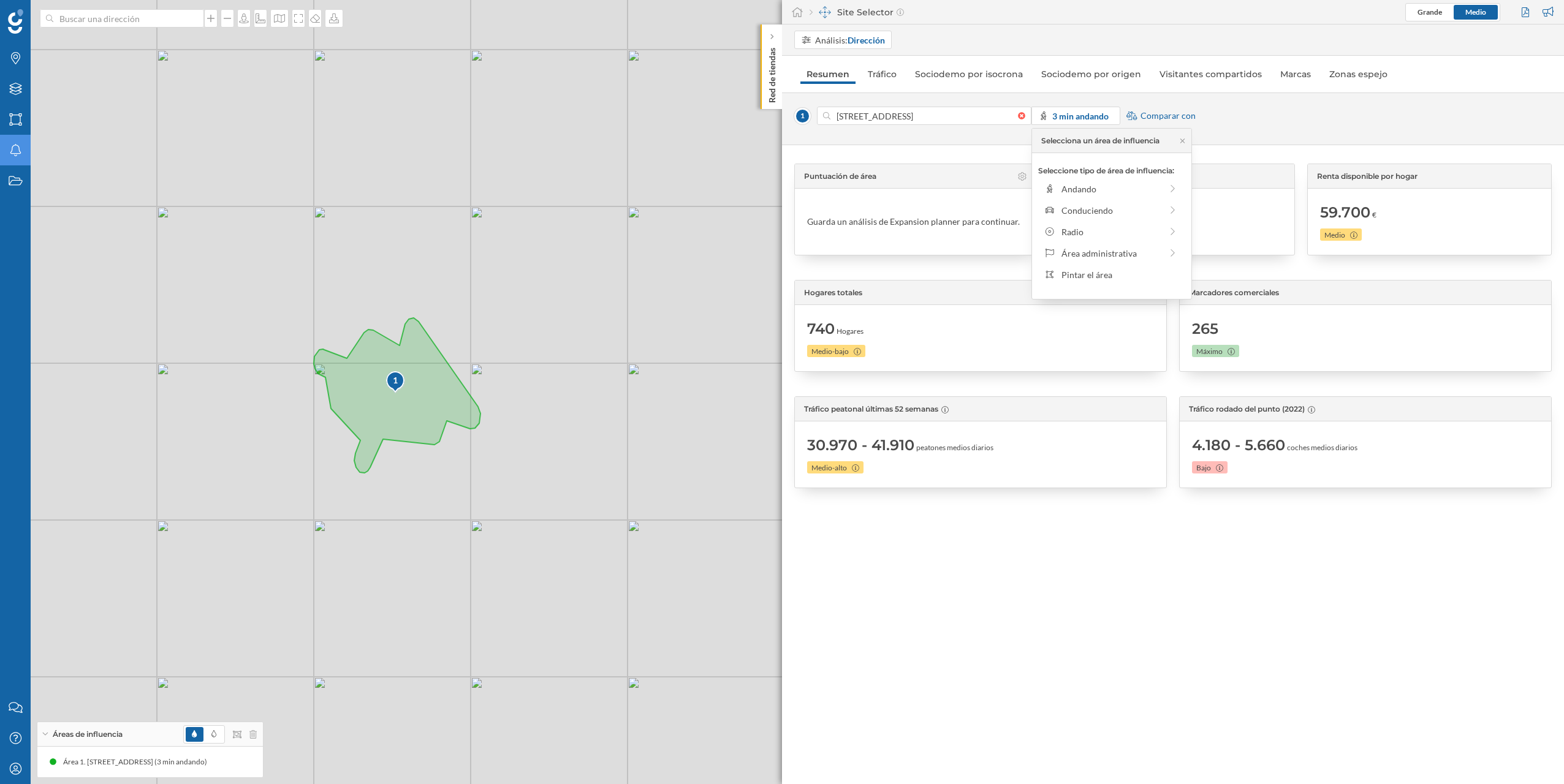 click on "Seleccione tipo de área de influencia:" at bounding box center (1112, 171) 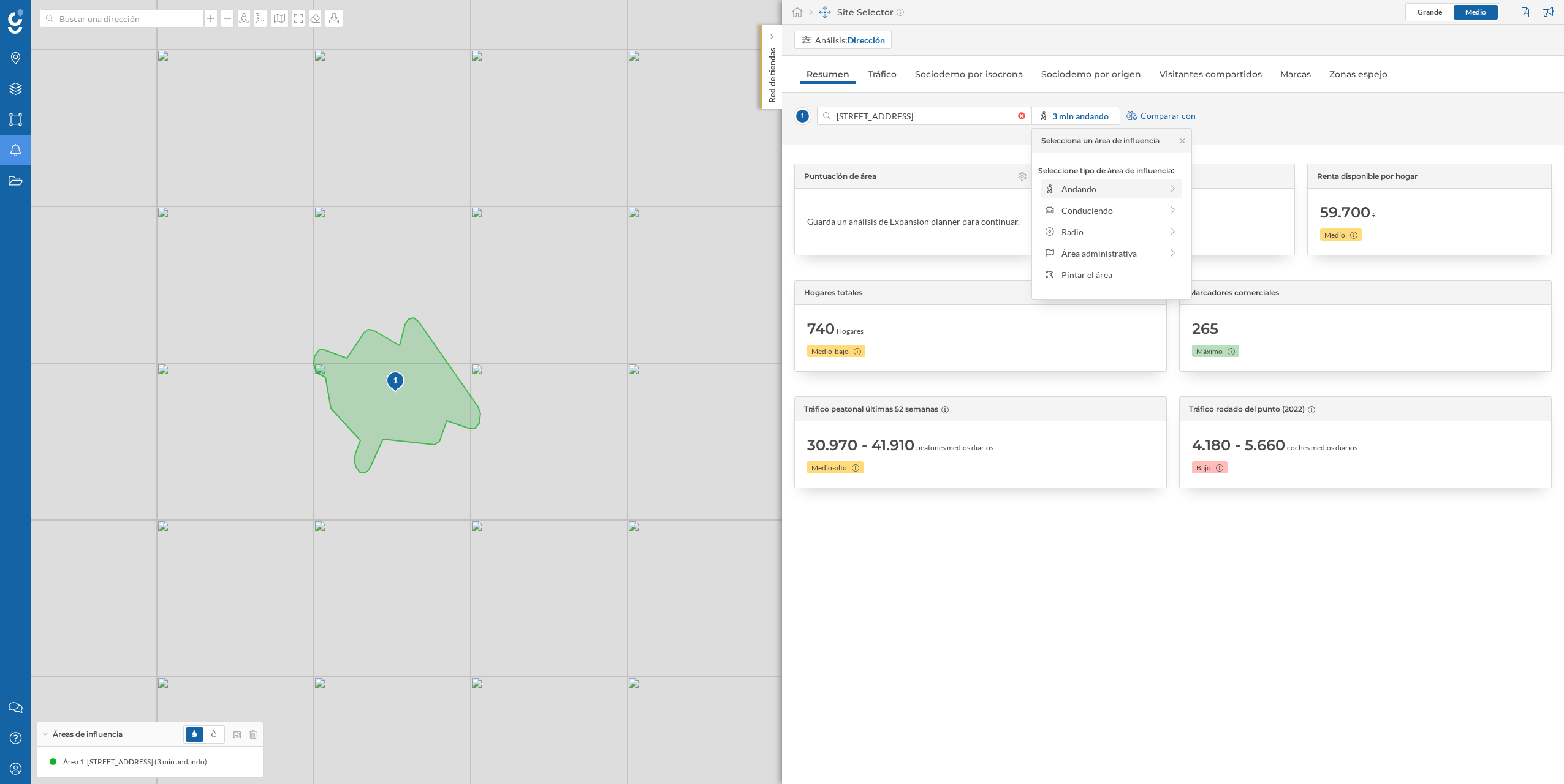 click on "Andando" at bounding box center [1111, 189] 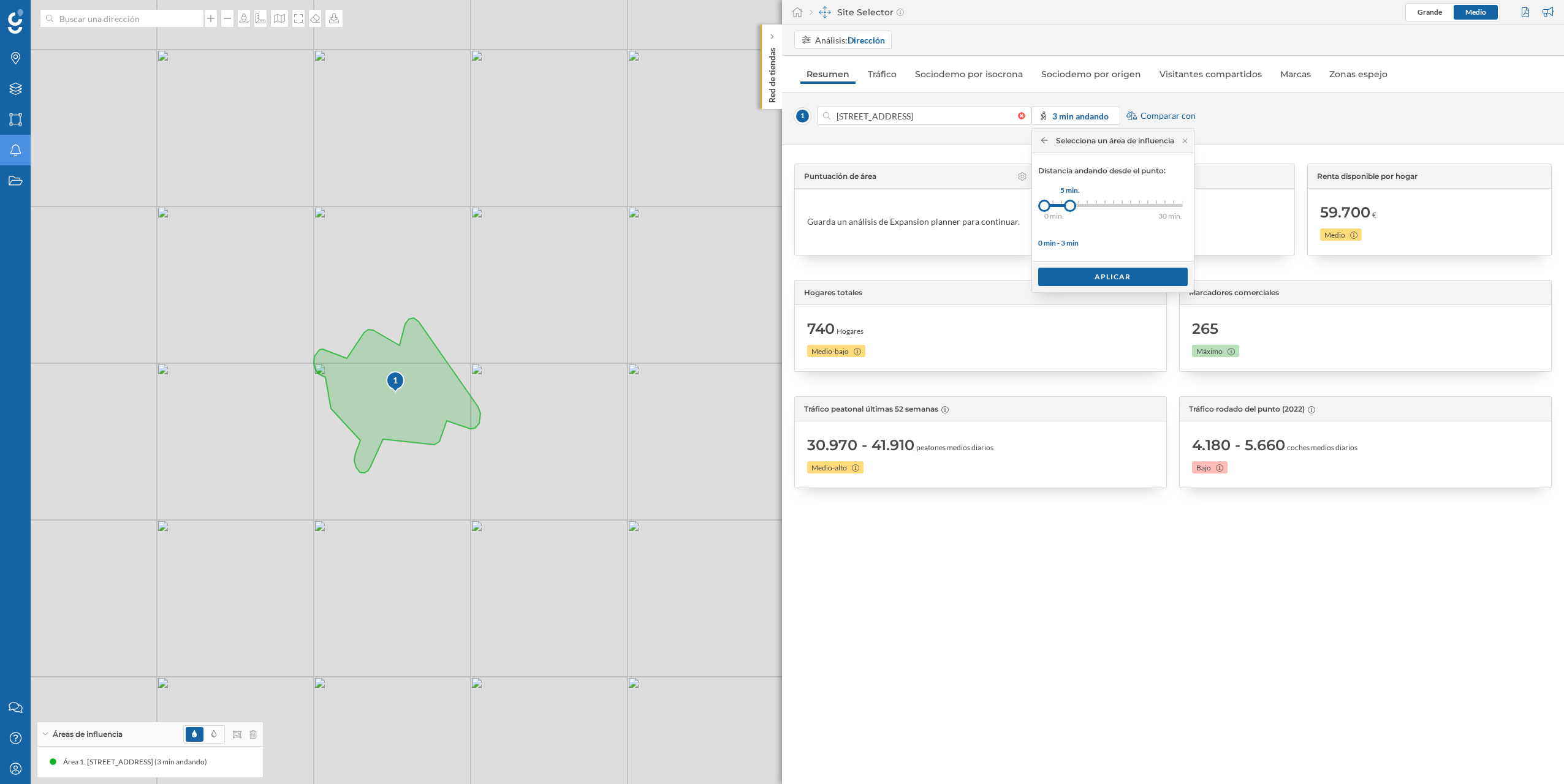 drag, startPoint x: 1058, startPoint y: 207, endPoint x: 1071, endPoint y: 207, distance: 13 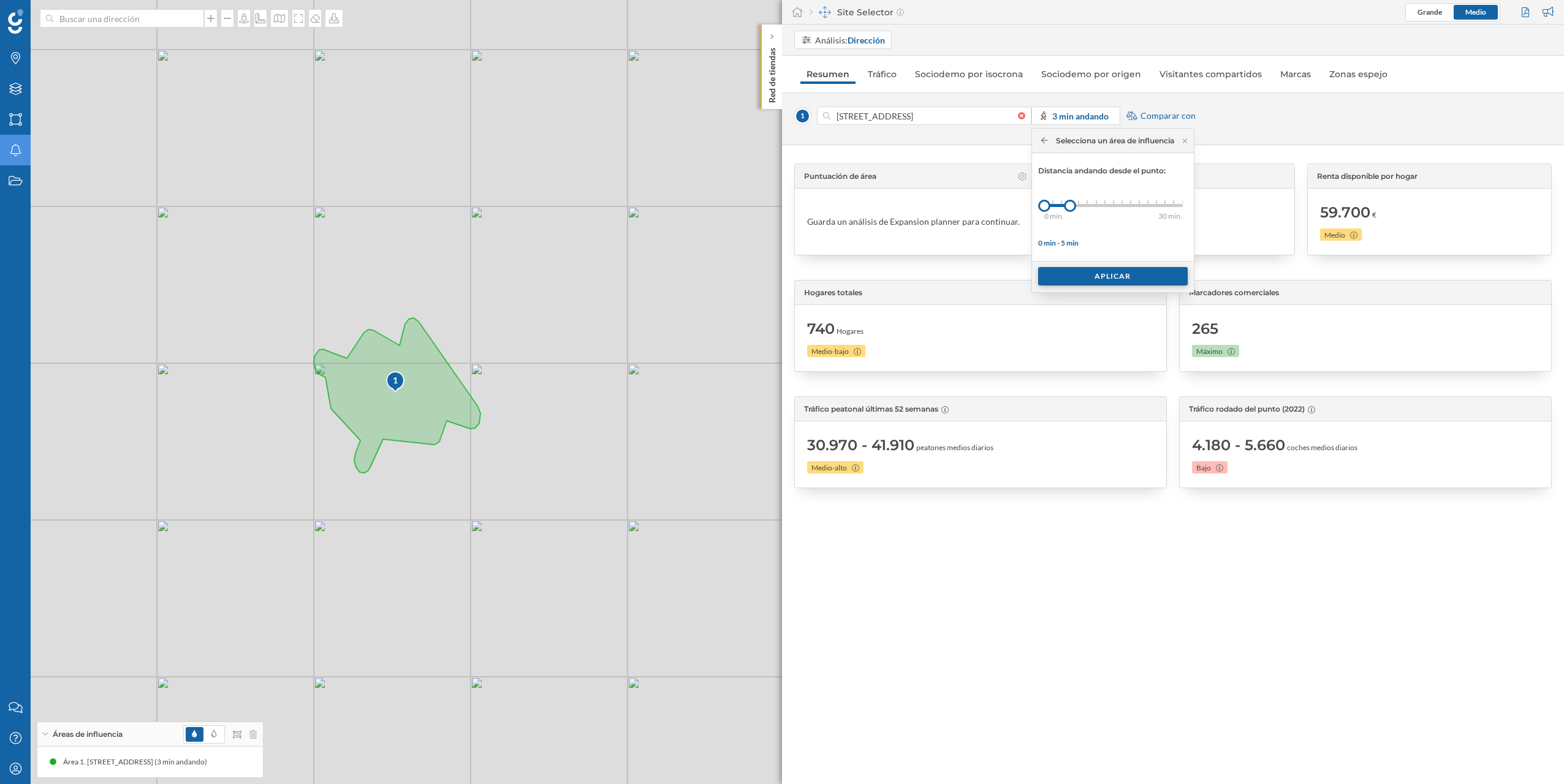 click on "Aplicar" at bounding box center (1113, 276) 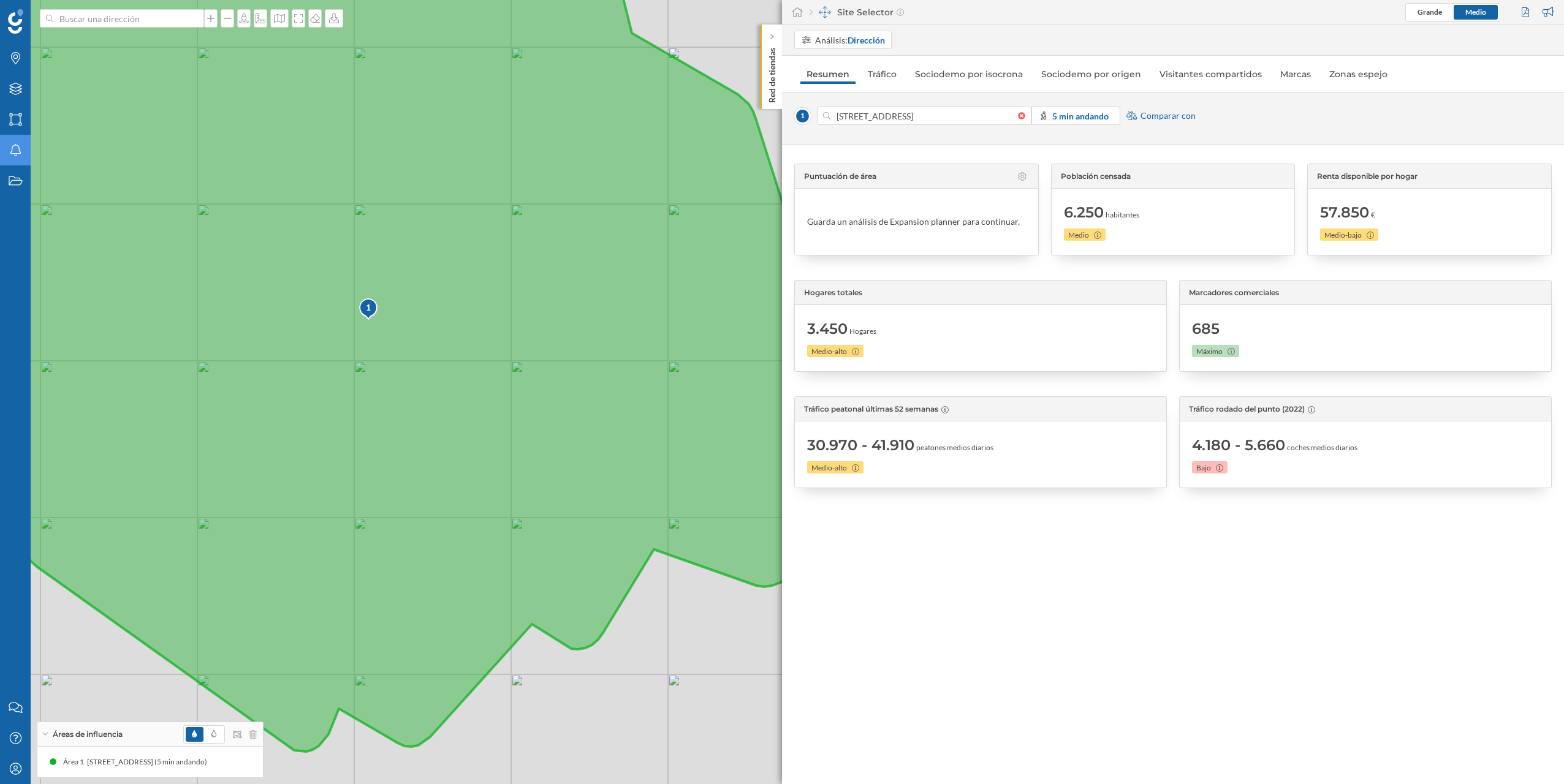 drag, startPoint x: 365, startPoint y: 325, endPoint x: 370, endPoint y: 308, distance: 17.72005 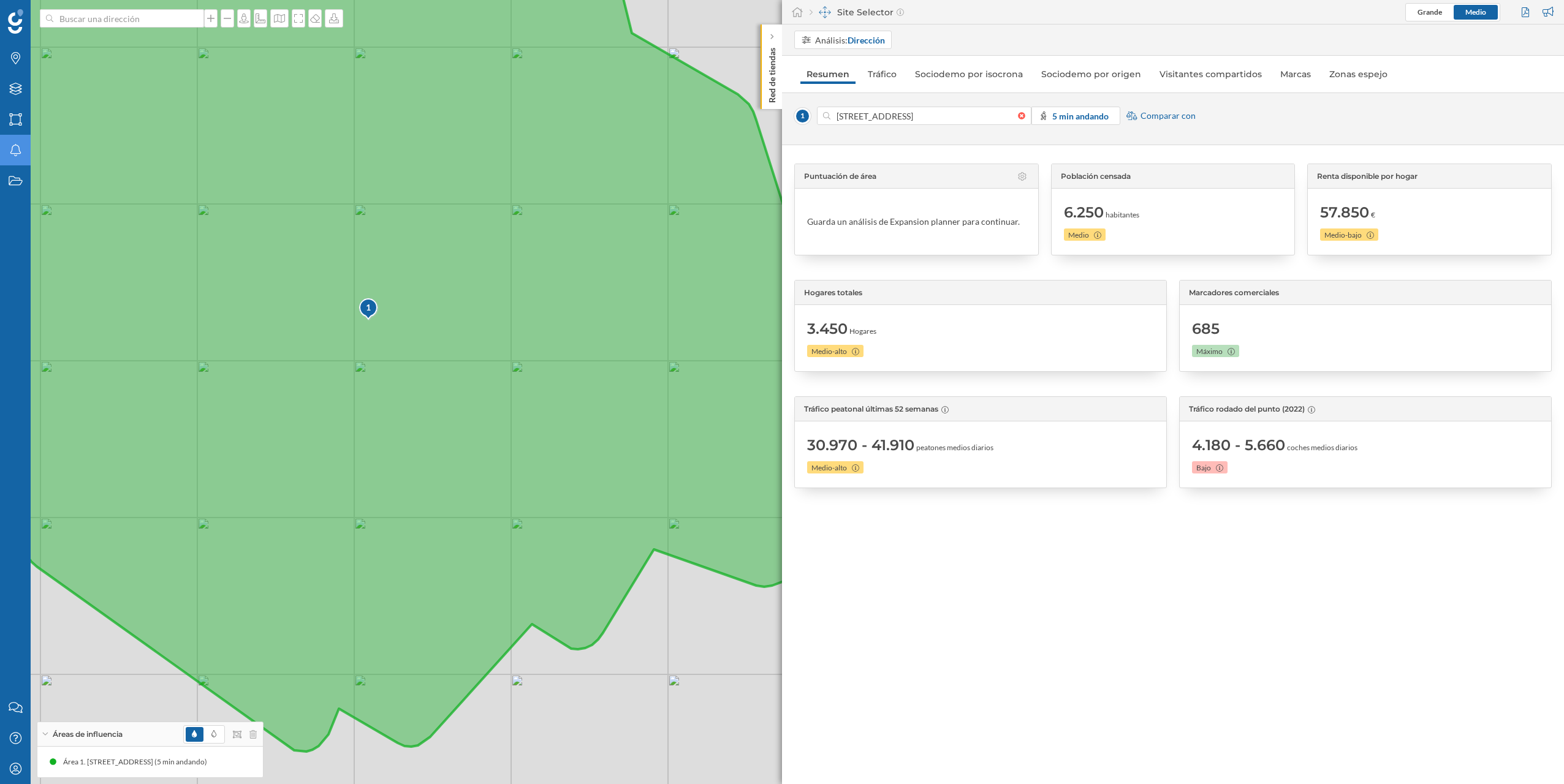 click at bounding box center [369, 309] 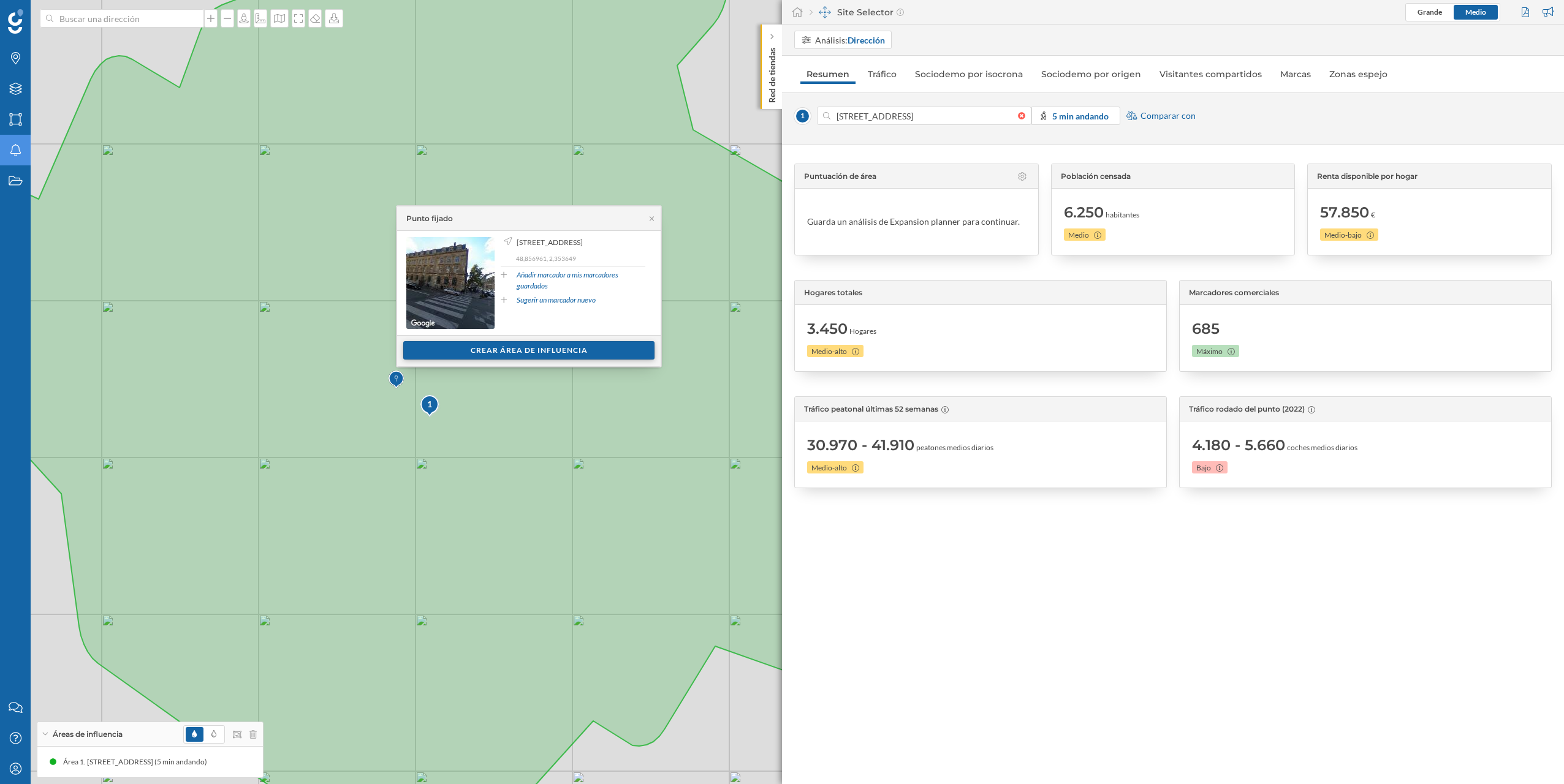 click on "Crear área de influencia" at bounding box center [529, 350] 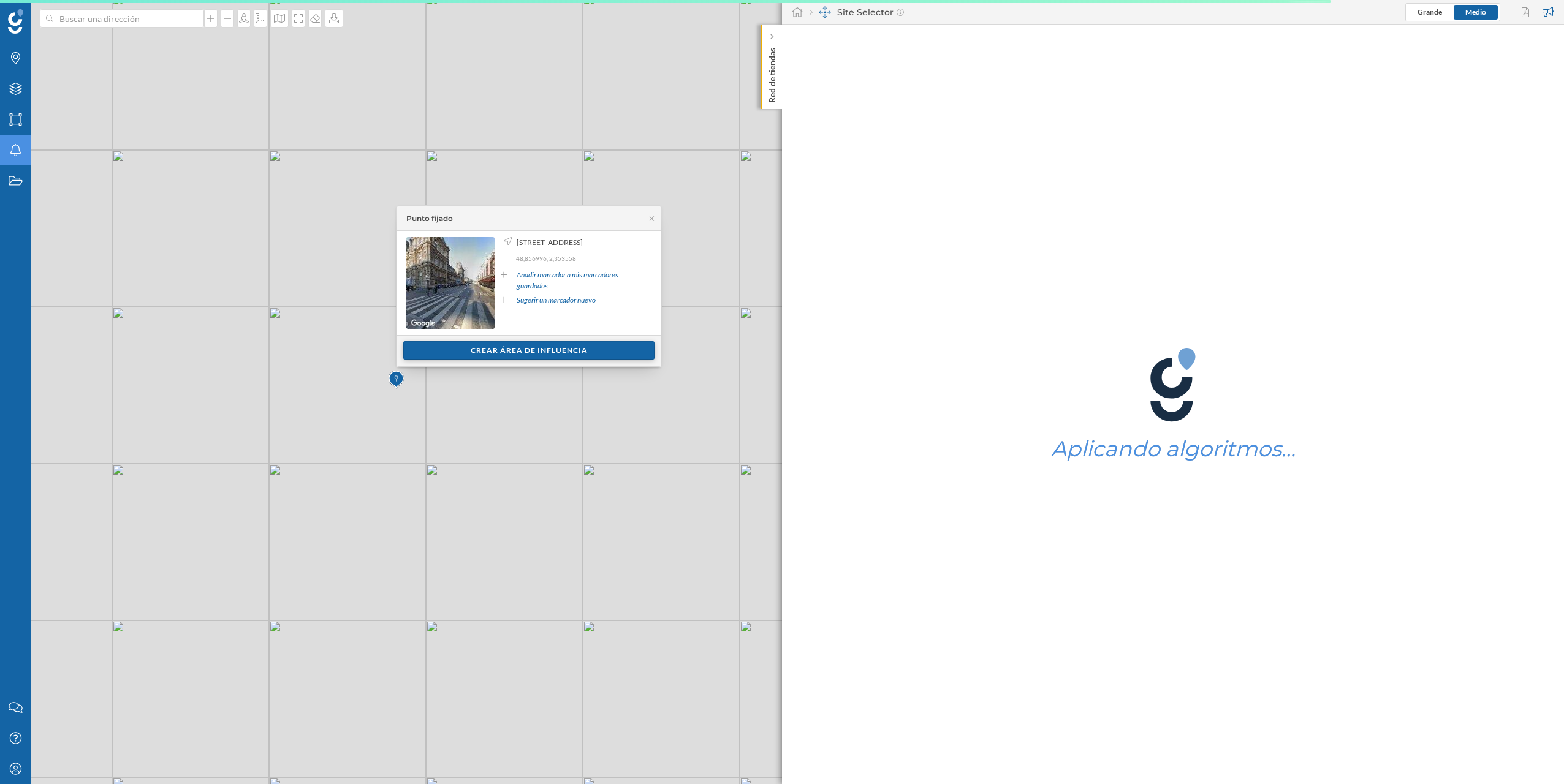 click on "Crear área de influencia" at bounding box center (529, 350) 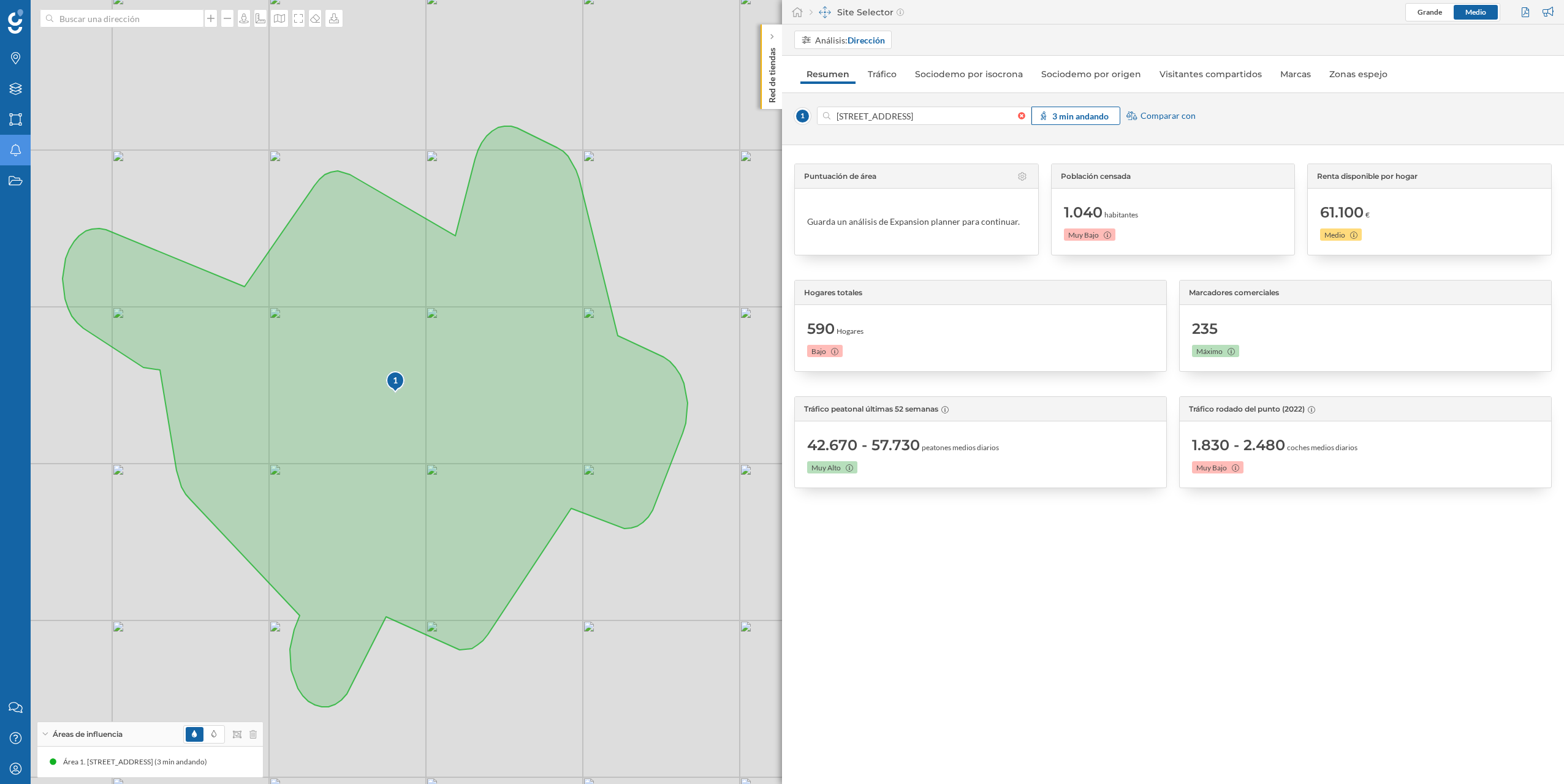 click on "3 min andando" at bounding box center (1080, 116) 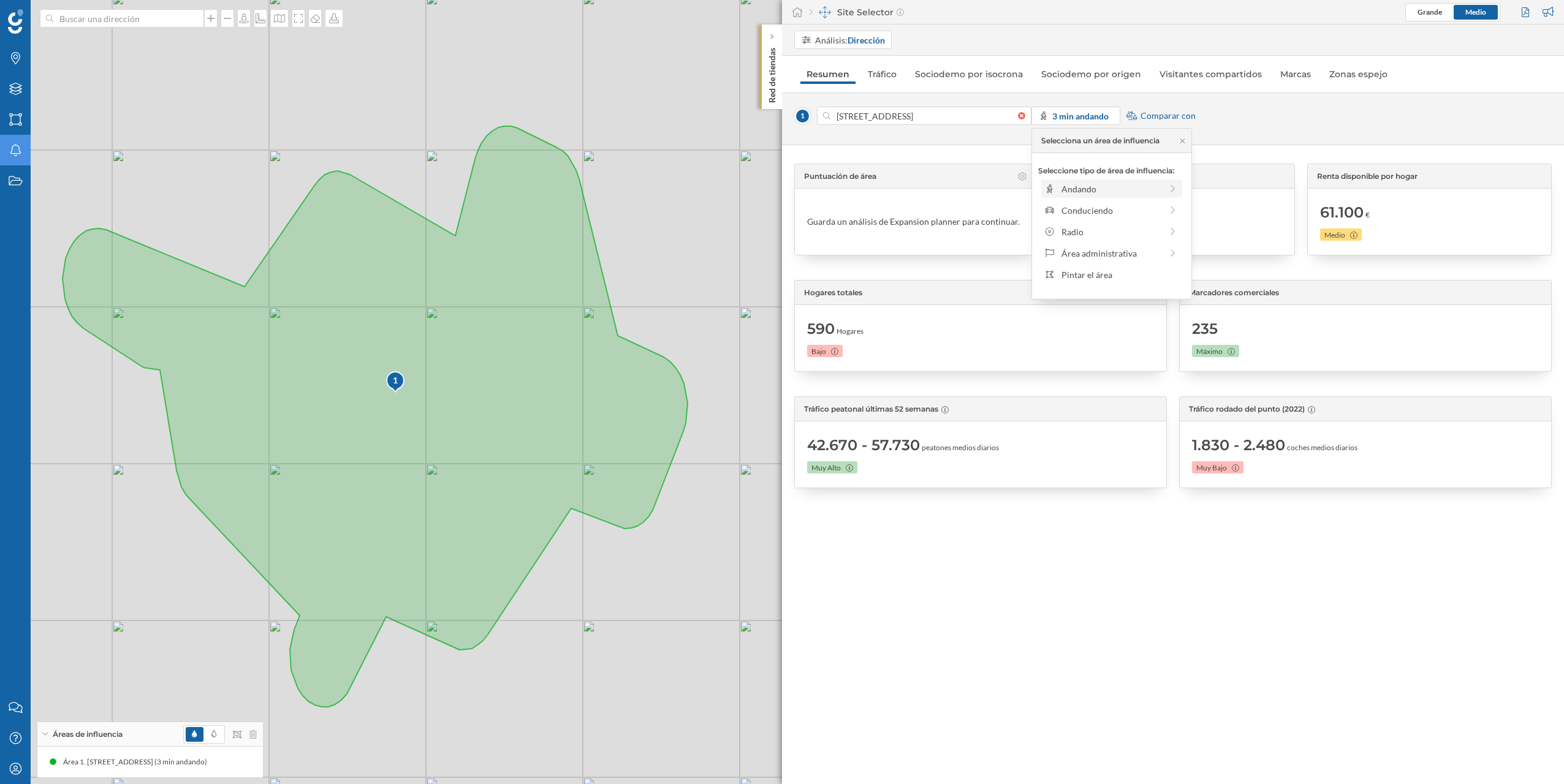 click on "Andando" at bounding box center (1111, 189) 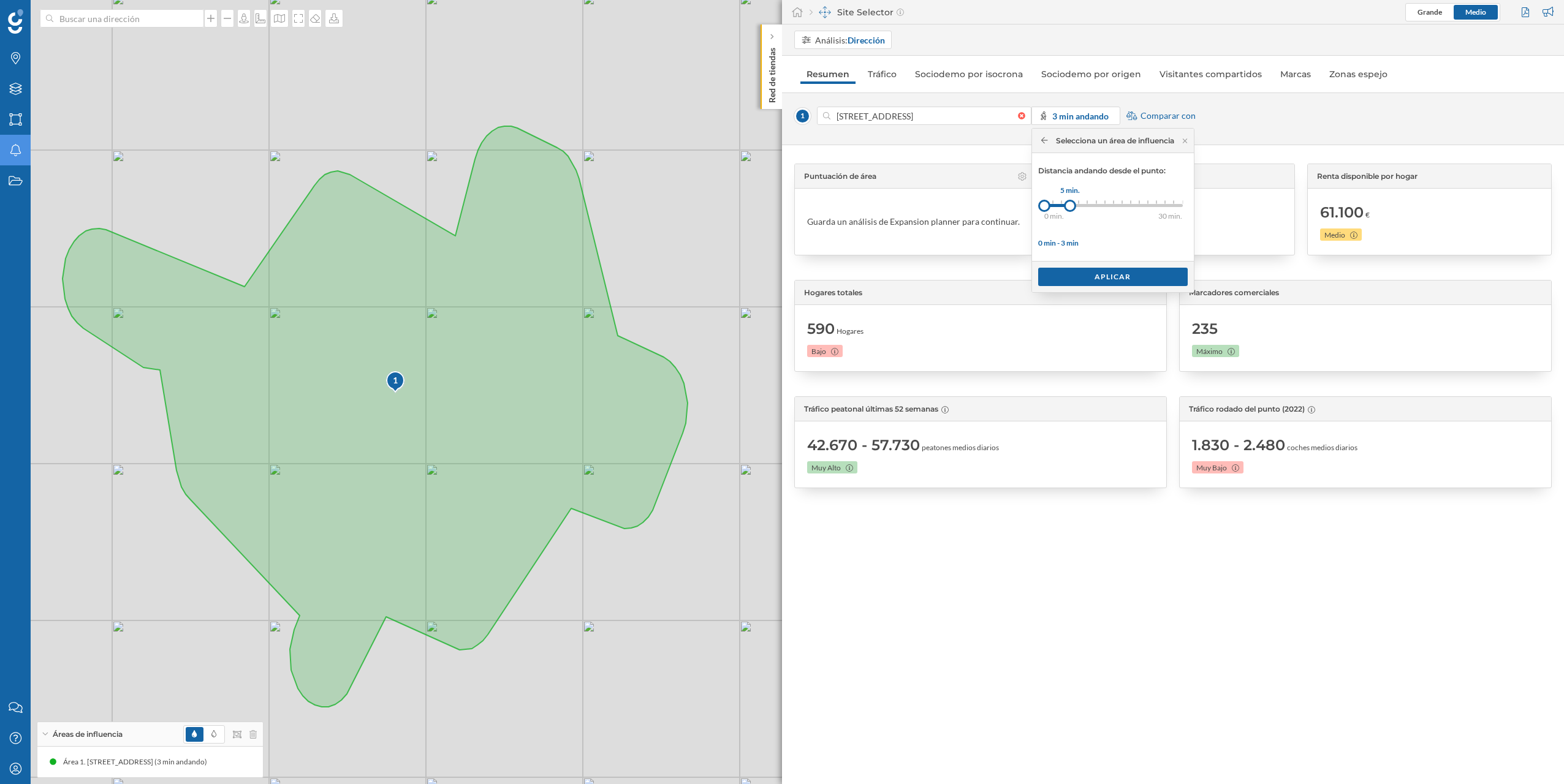 drag, startPoint x: 1052, startPoint y: 208, endPoint x: 1071, endPoint y: 208, distance: 19 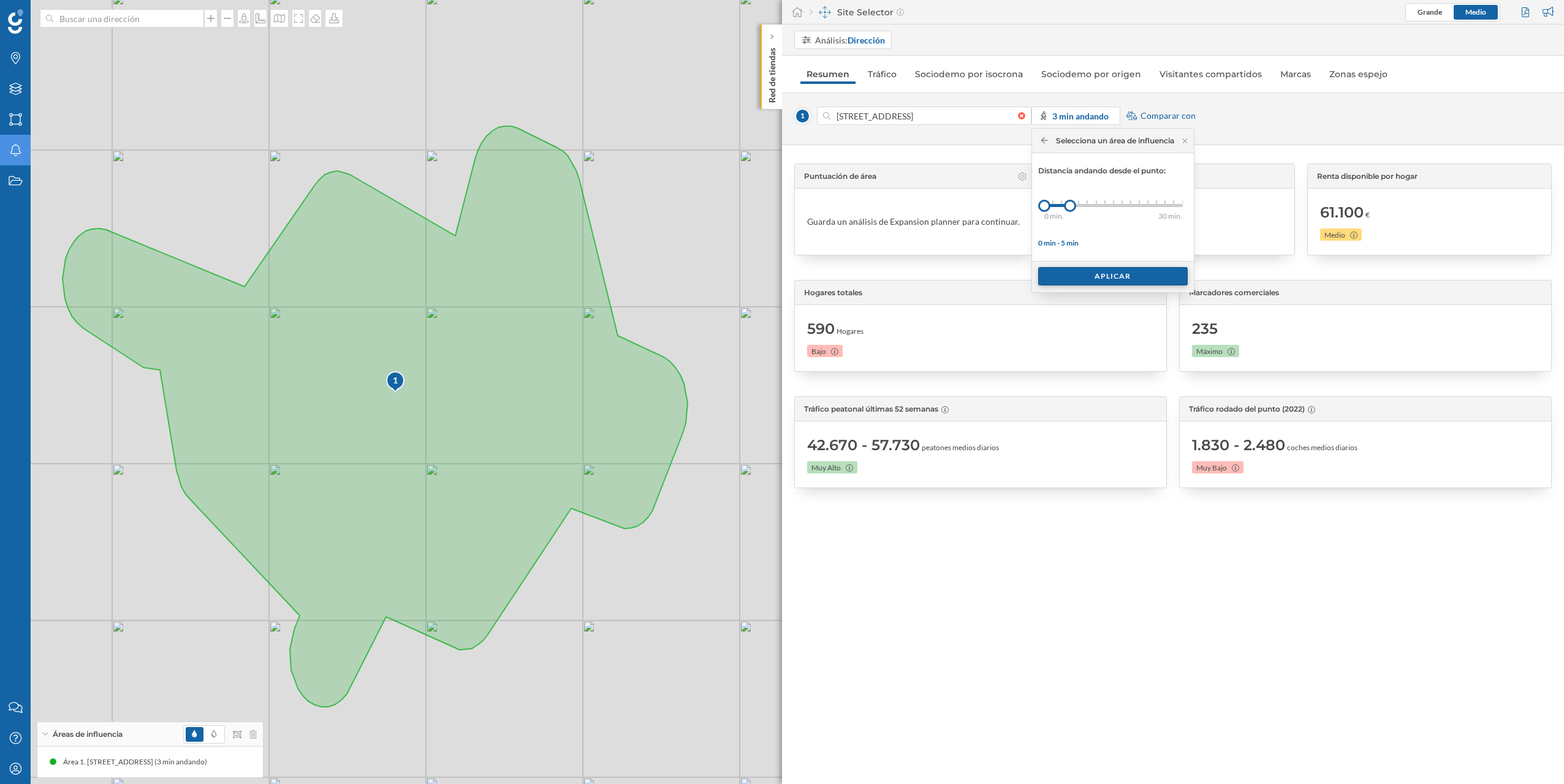 click on "Aplicar" at bounding box center [1113, 276] 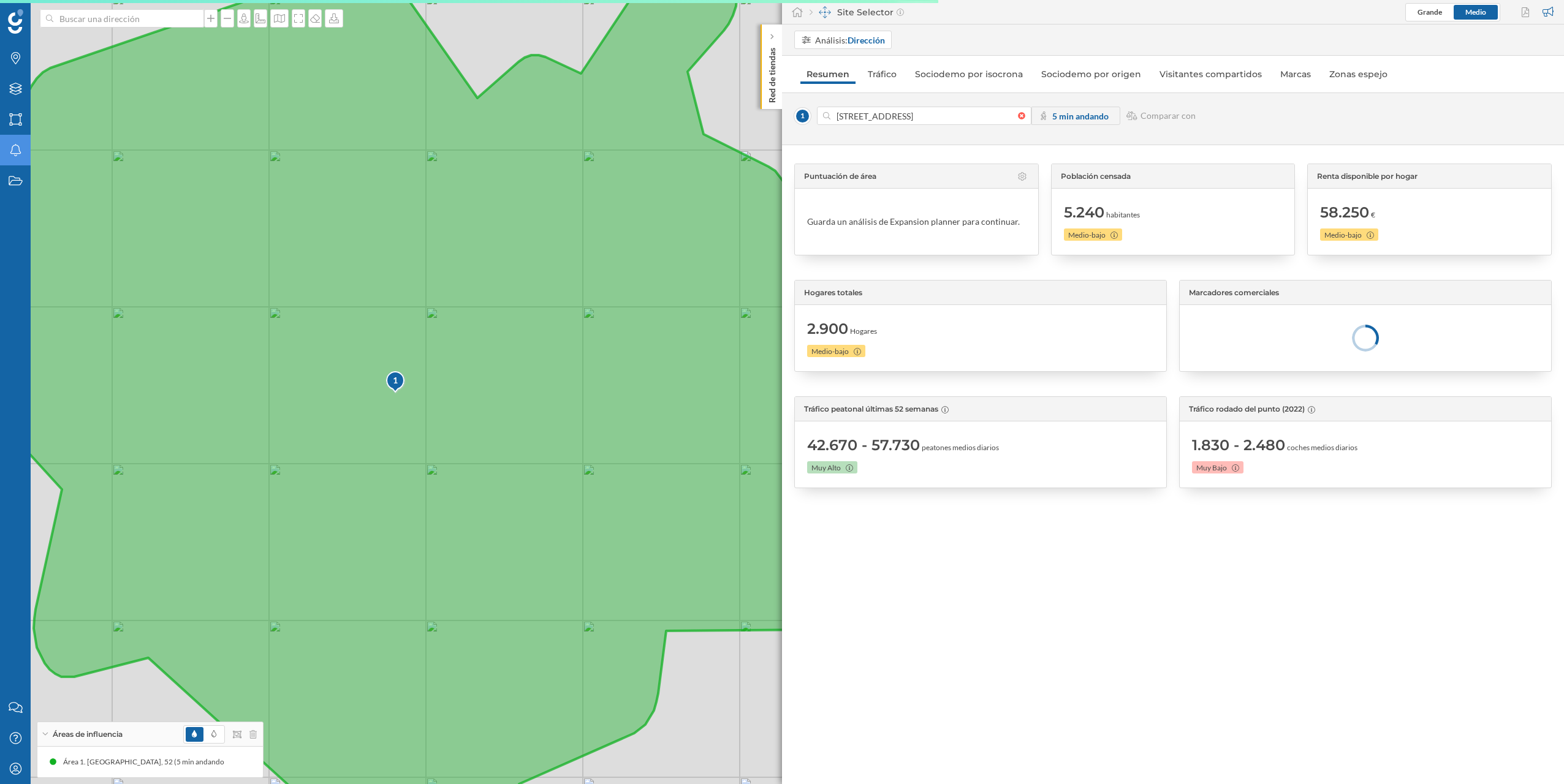 drag, startPoint x: 586, startPoint y: 425, endPoint x: 598, endPoint y: 428, distance: 12.369317 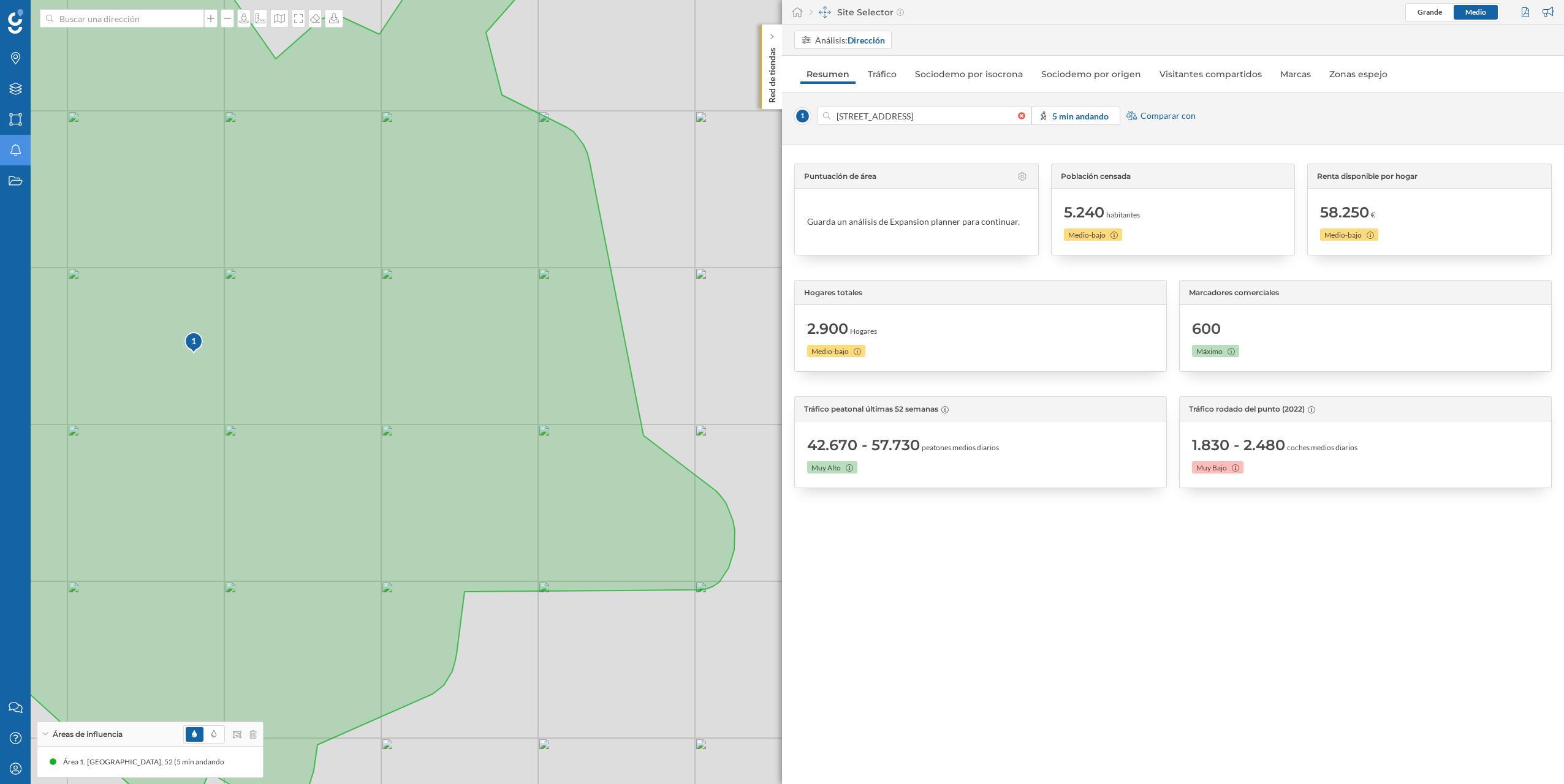 drag, startPoint x: 730, startPoint y: 442, endPoint x: 729, endPoint y: 450, distance: 8.062258 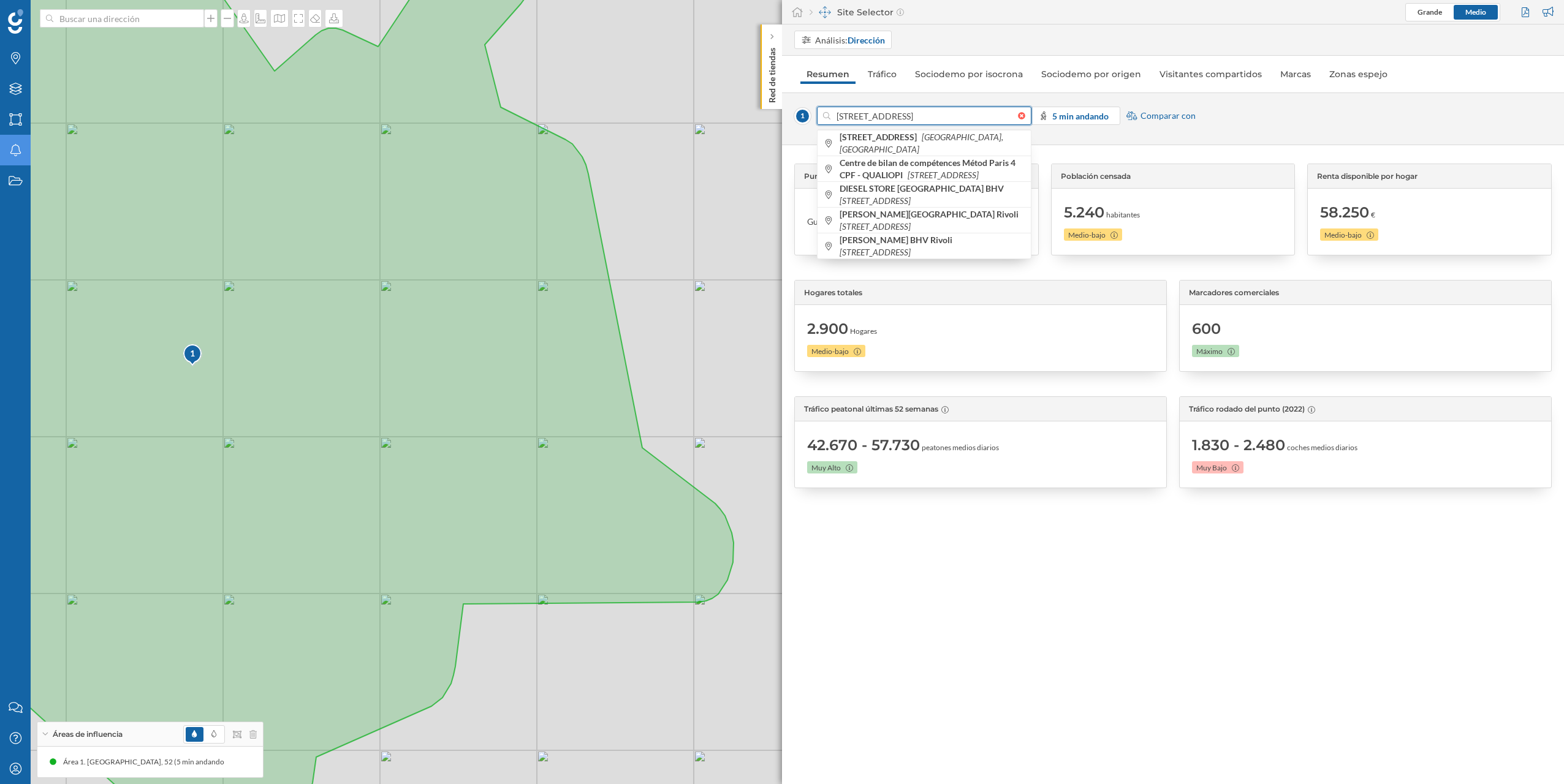 drag, startPoint x: 981, startPoint y: 118, endPoint x: 811, endPoint y: 128, distance: 170.29386 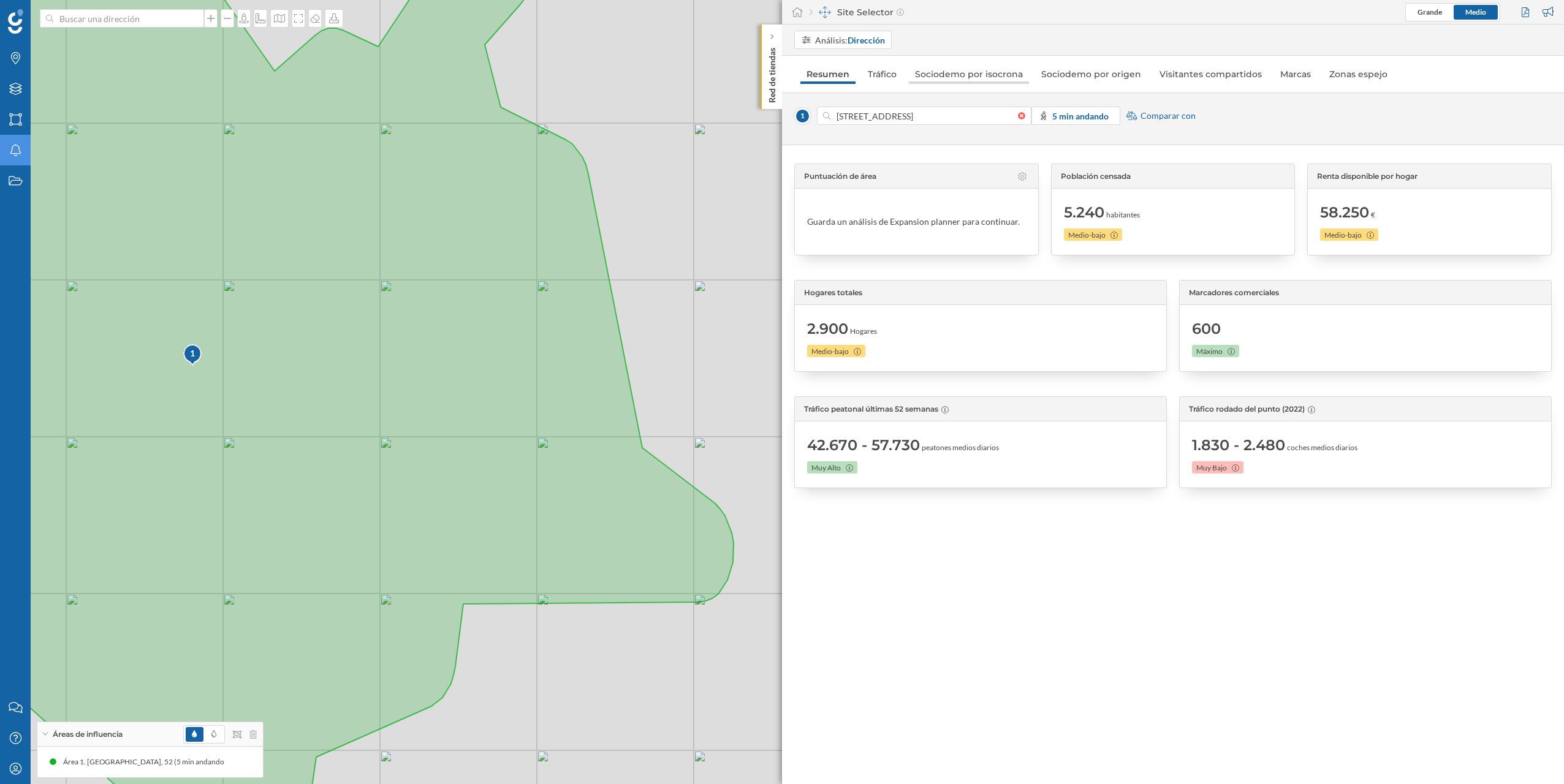 click on "Sociodemo por isocrona" at bounding box center [969, 74] 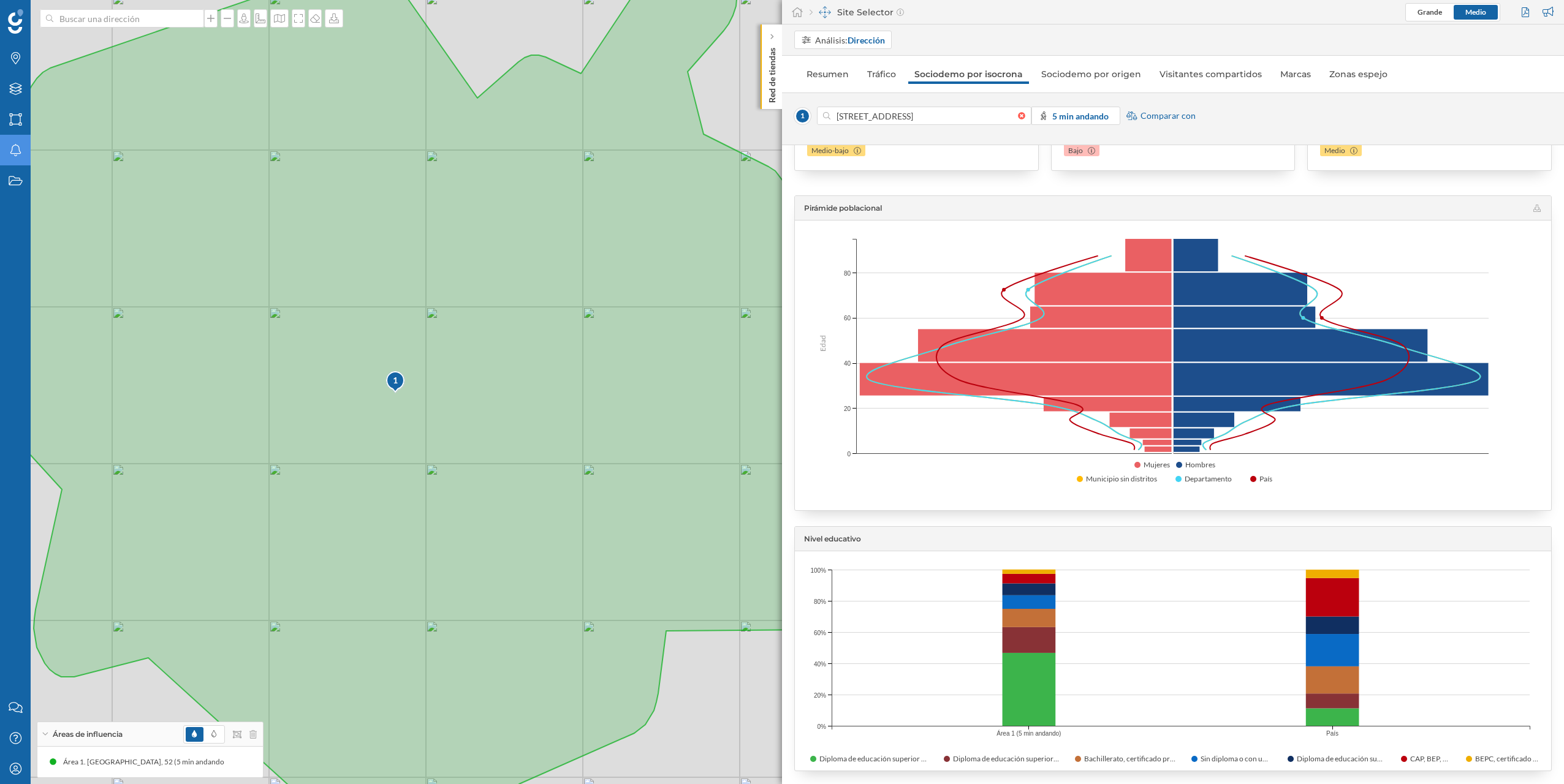 scroll, scrollTop: 117, scrollLeft: 0, axis: vertical 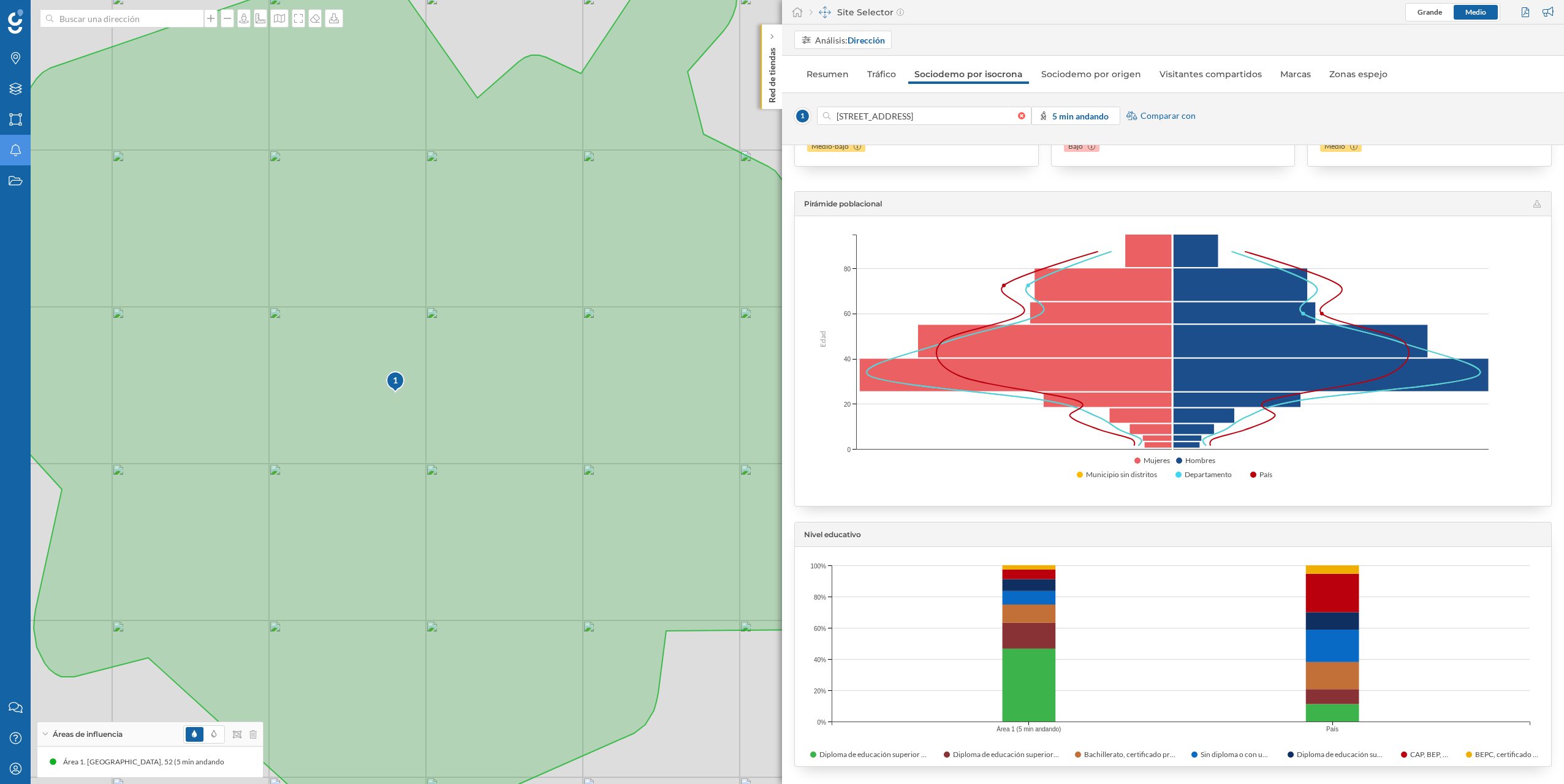 click on "Nivel educativo" at bounding box center (1173, 535) 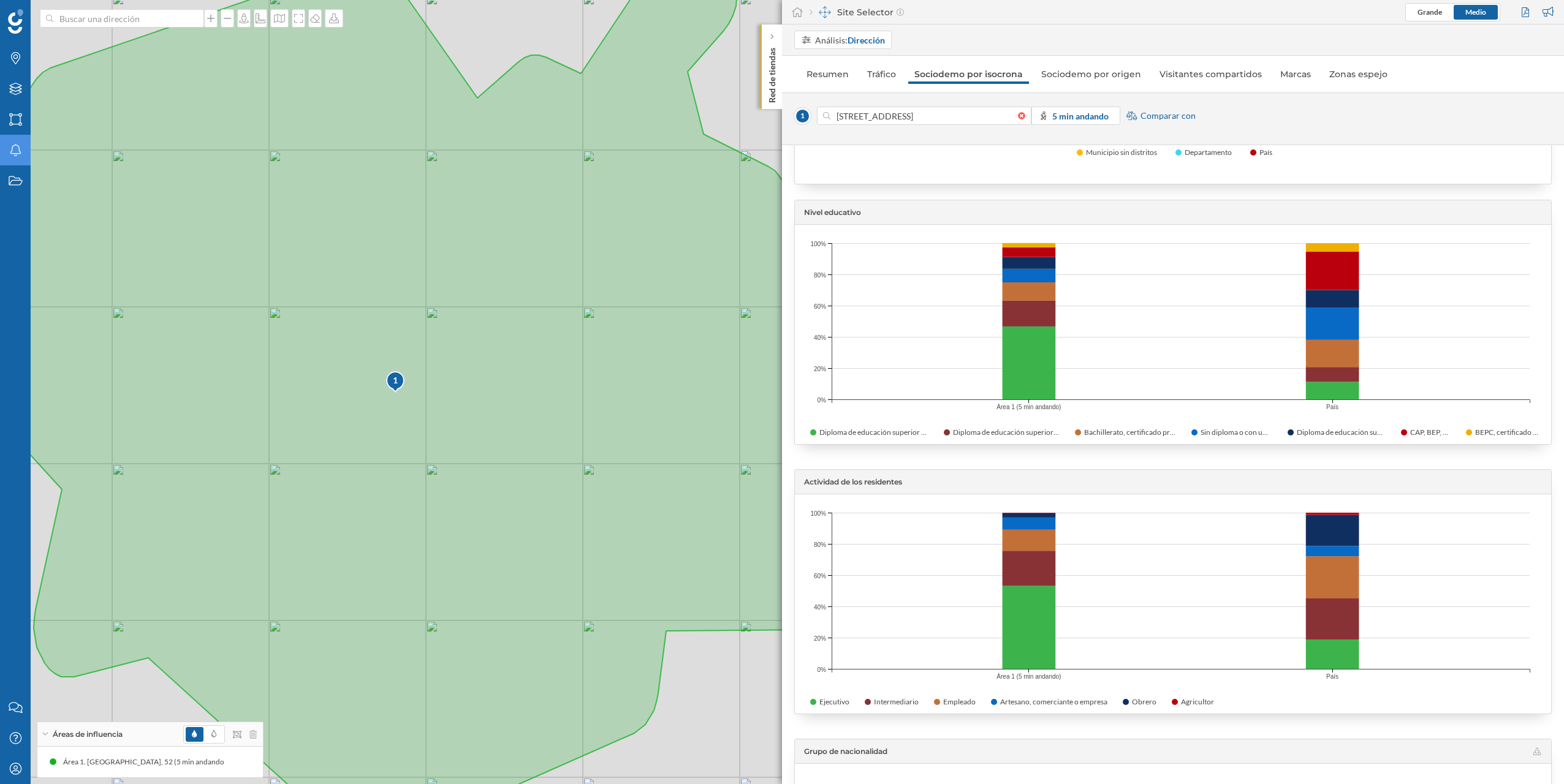 scroll, scrollTop: 437, scrollLeft: 0, axis: vertical 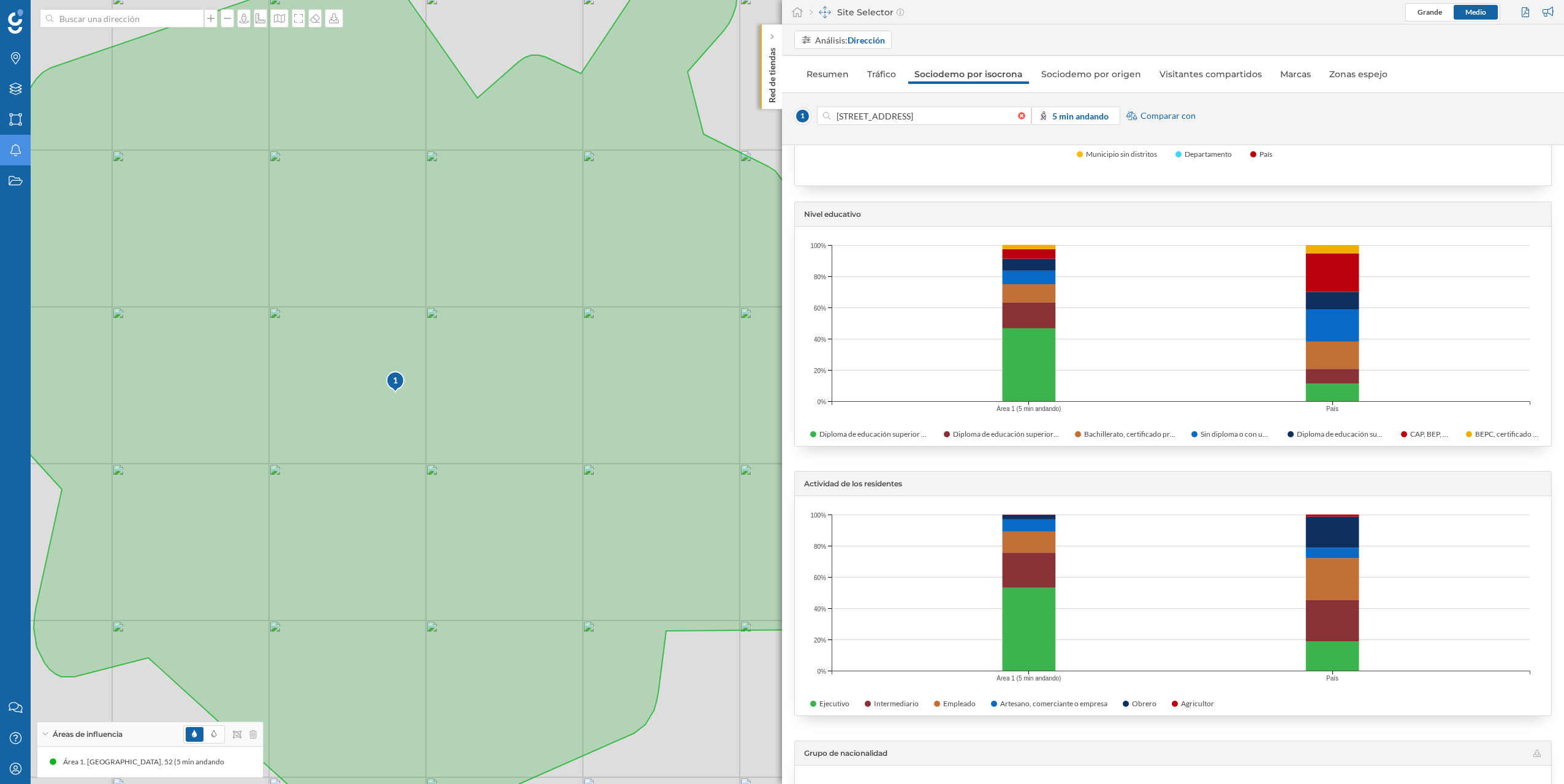 click on "100% 100% 80% 80% 60% 60% 40% 40% 20% 20% 0% 0% Área 1 (5 min andando) País" 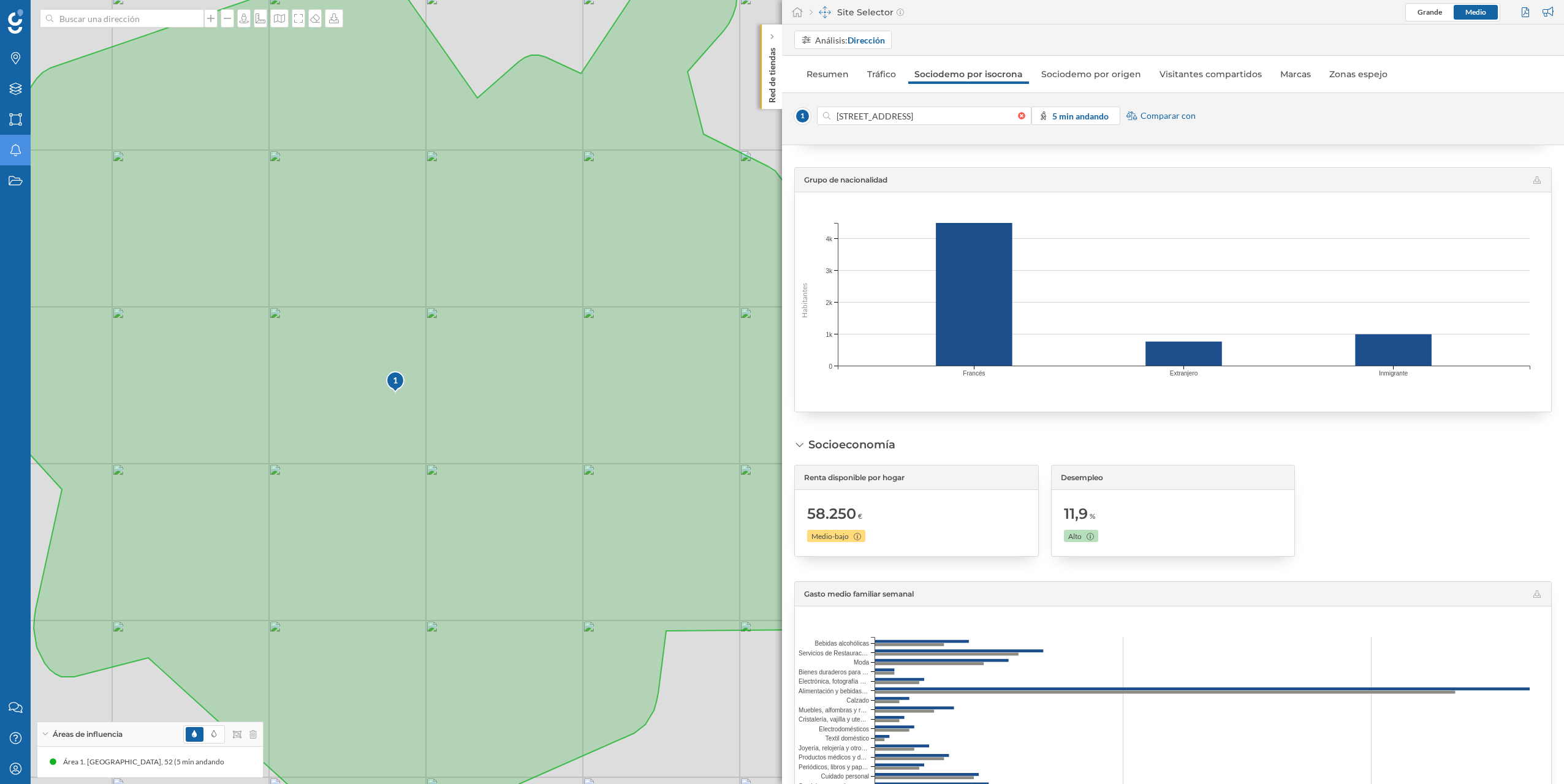 scroll, scrollTop: 1011, scrollLeft: 0, axis: vertical 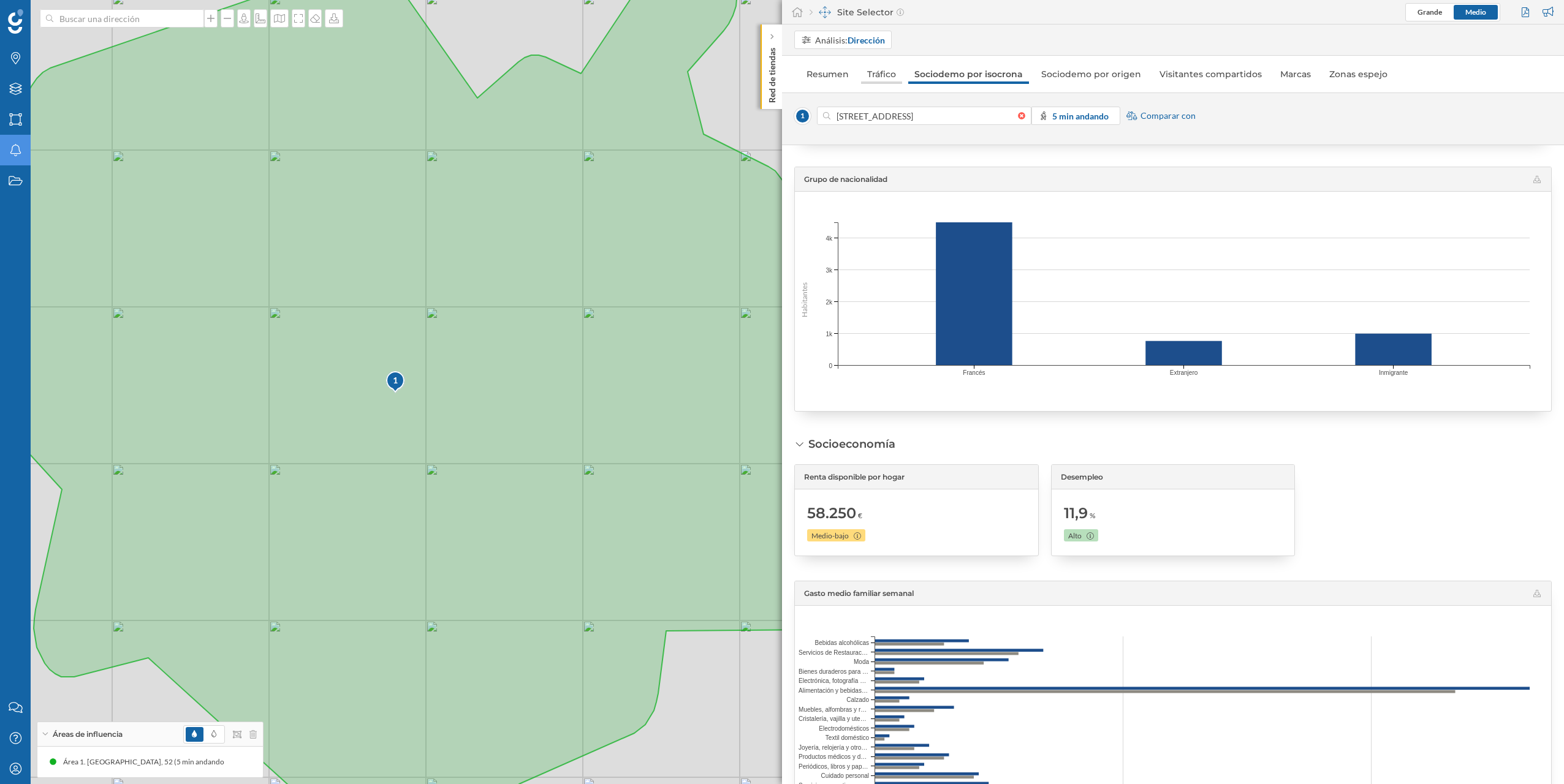 click on "Tráfico" at bounding box center (881, 74) 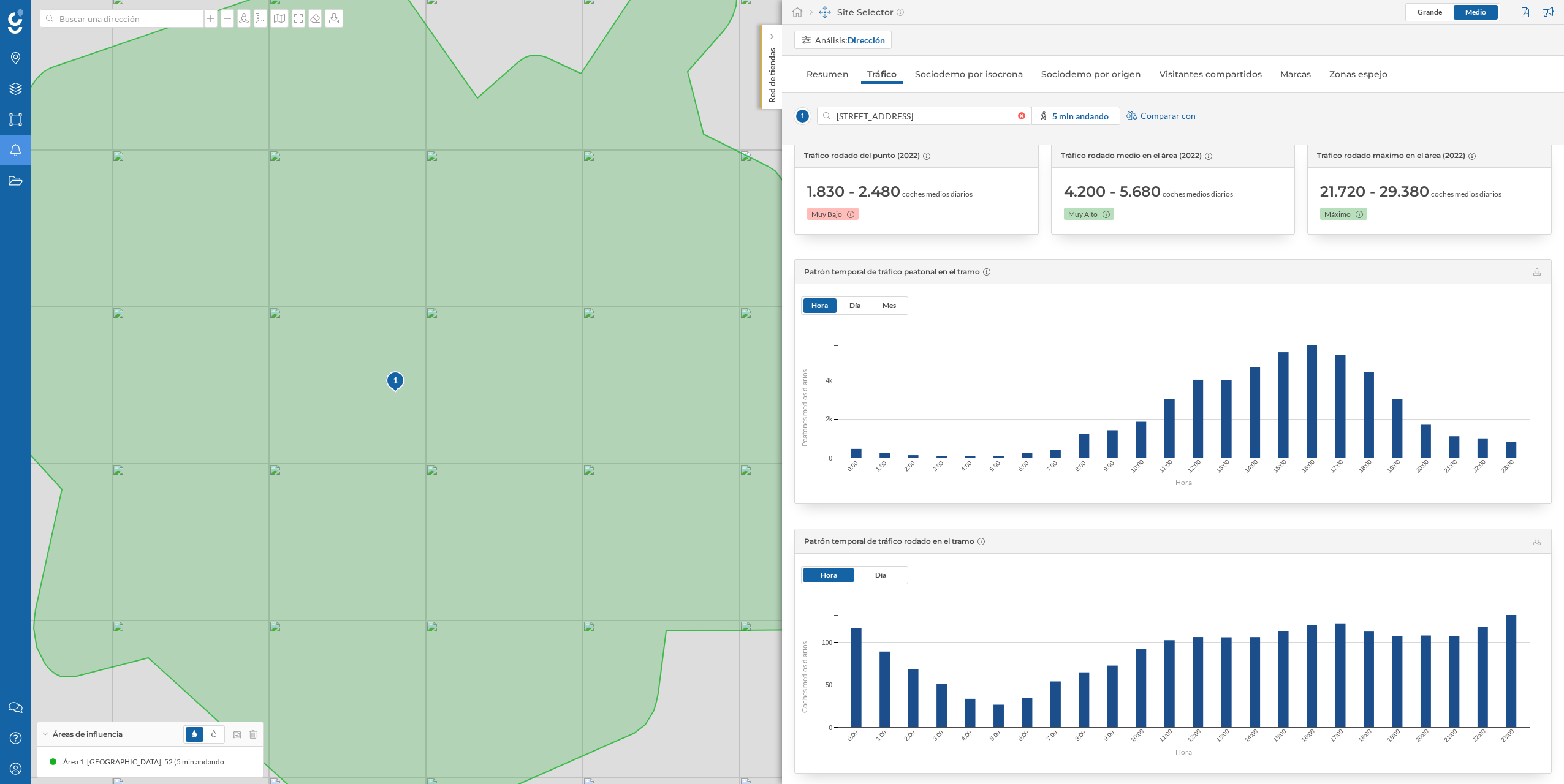 scroll, scrollTop: 165, scrollLeft: 0, axis: vertical 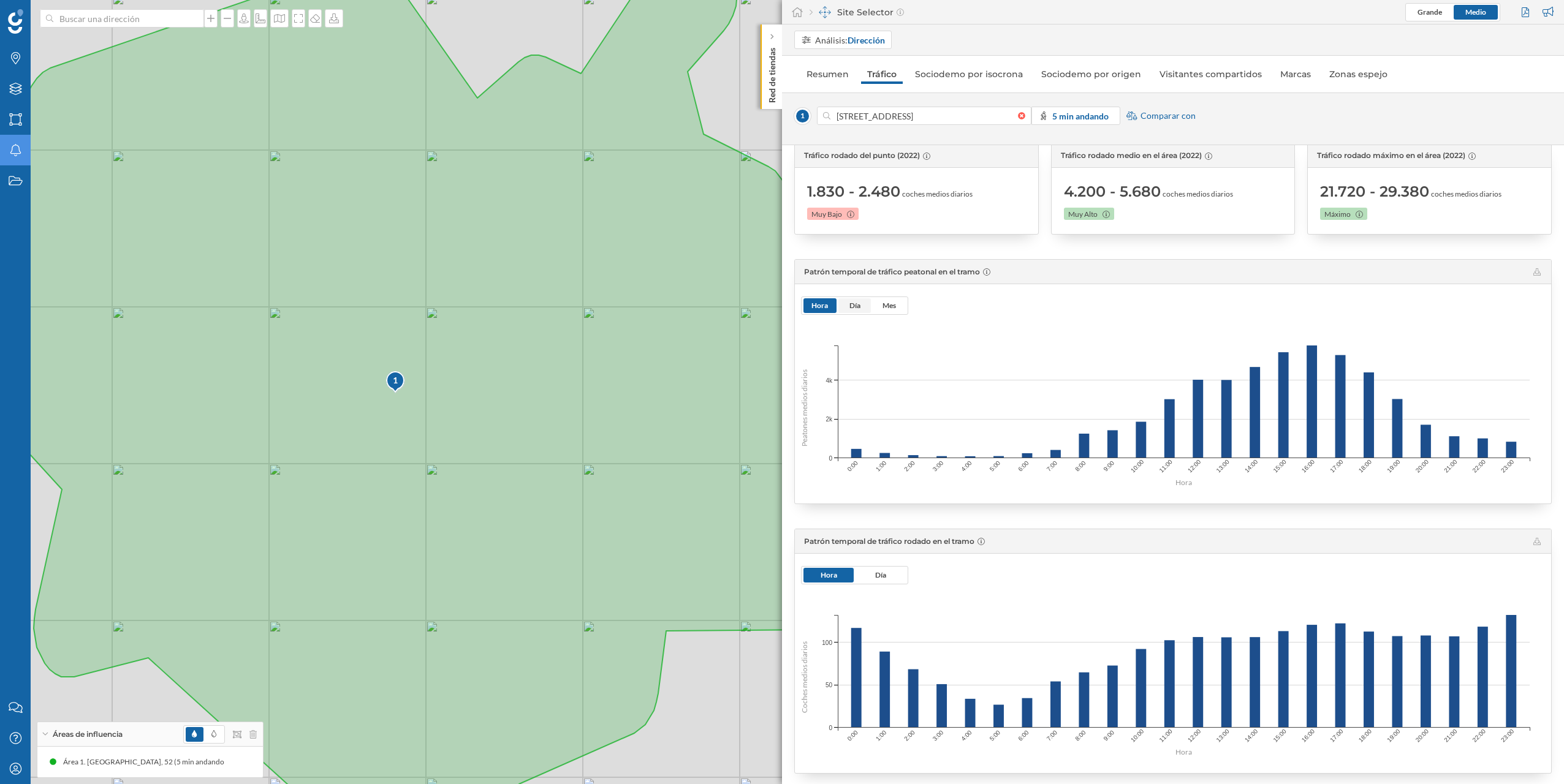 click on "Día" at bounding box center (855, 305) 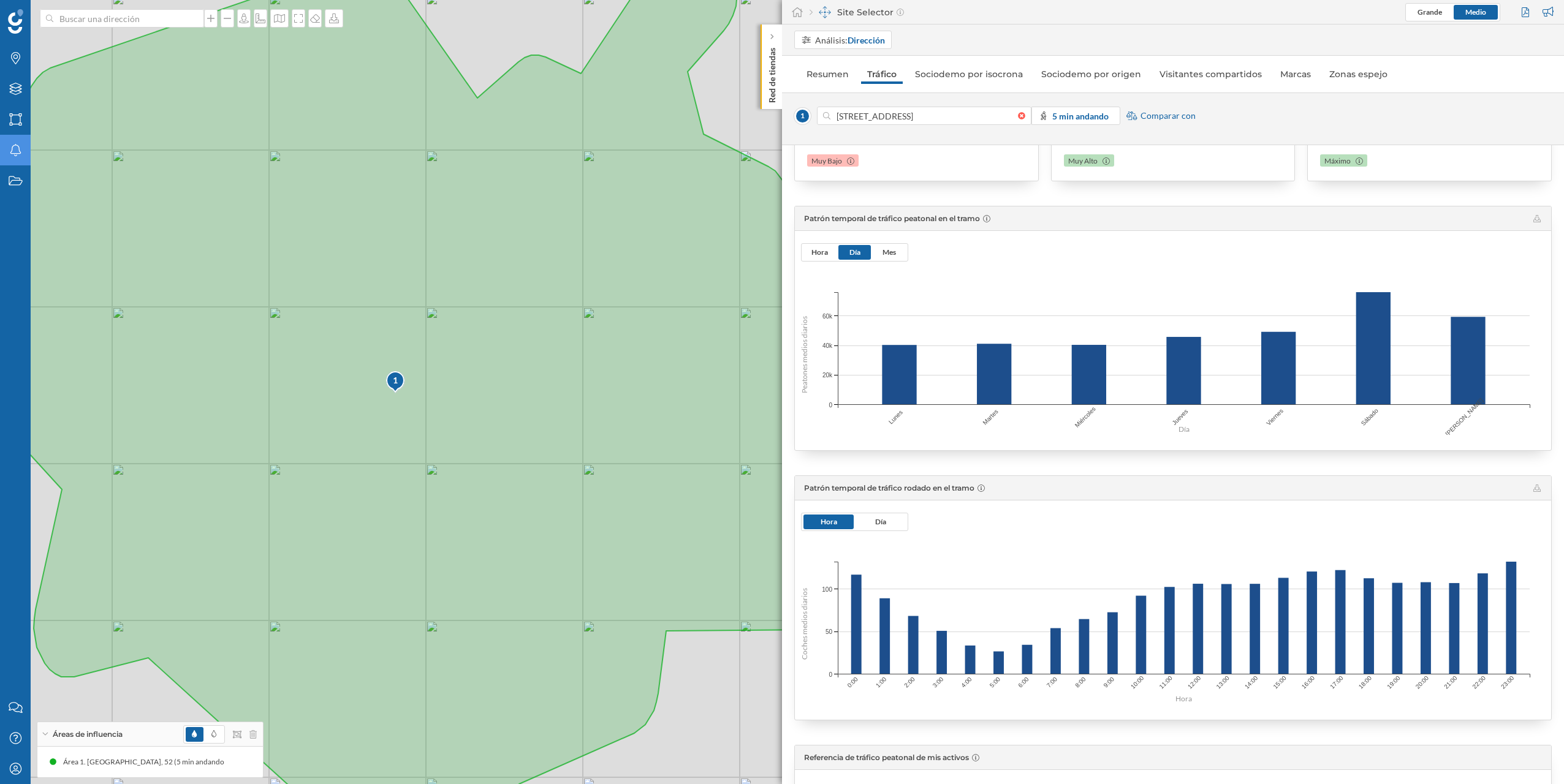 scroll, scrollTop: 219, scrollLeft: 0, axis: vertical 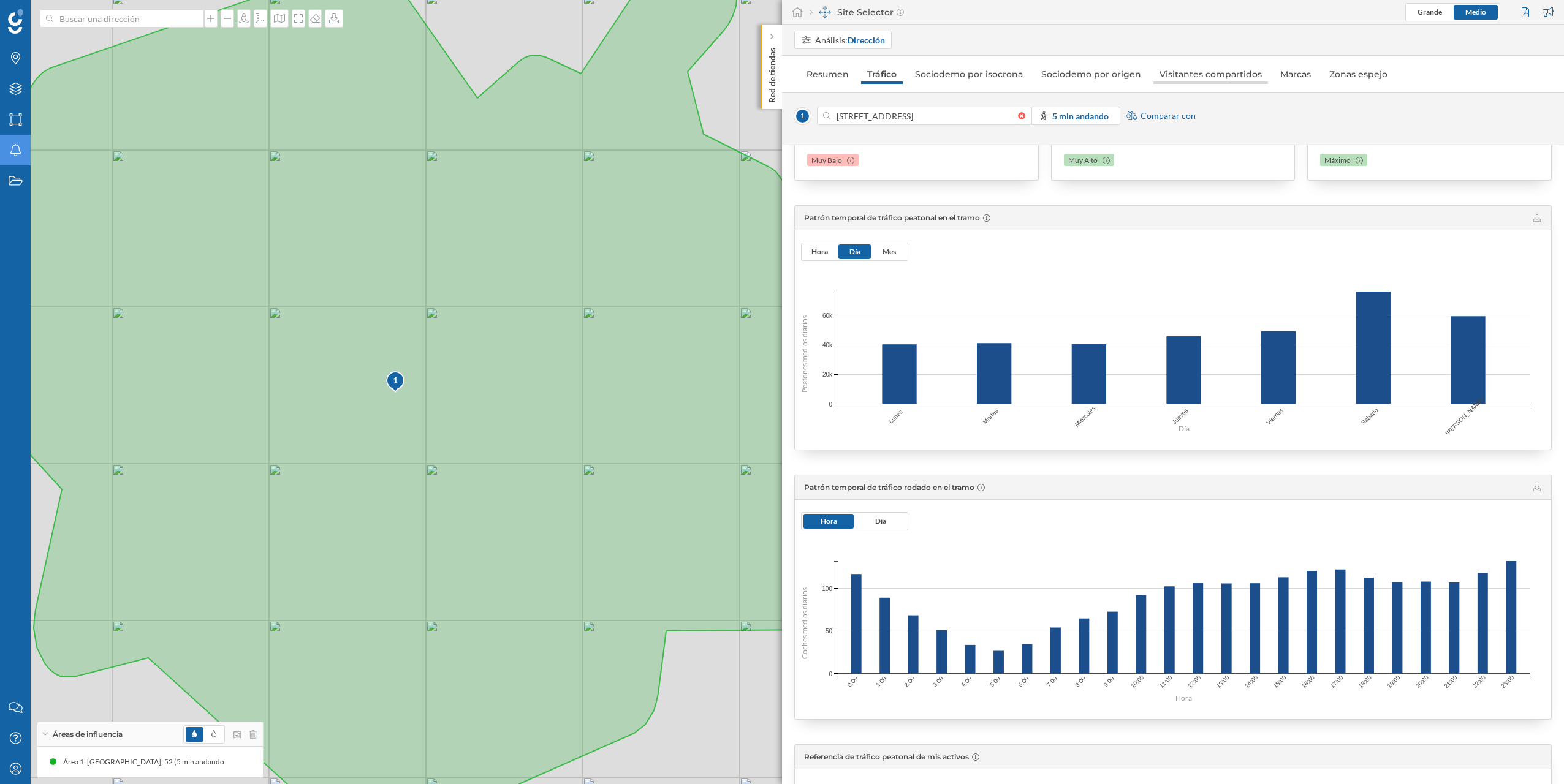 click on "Visitantes compartidos" at bounding box center [1210, 74] 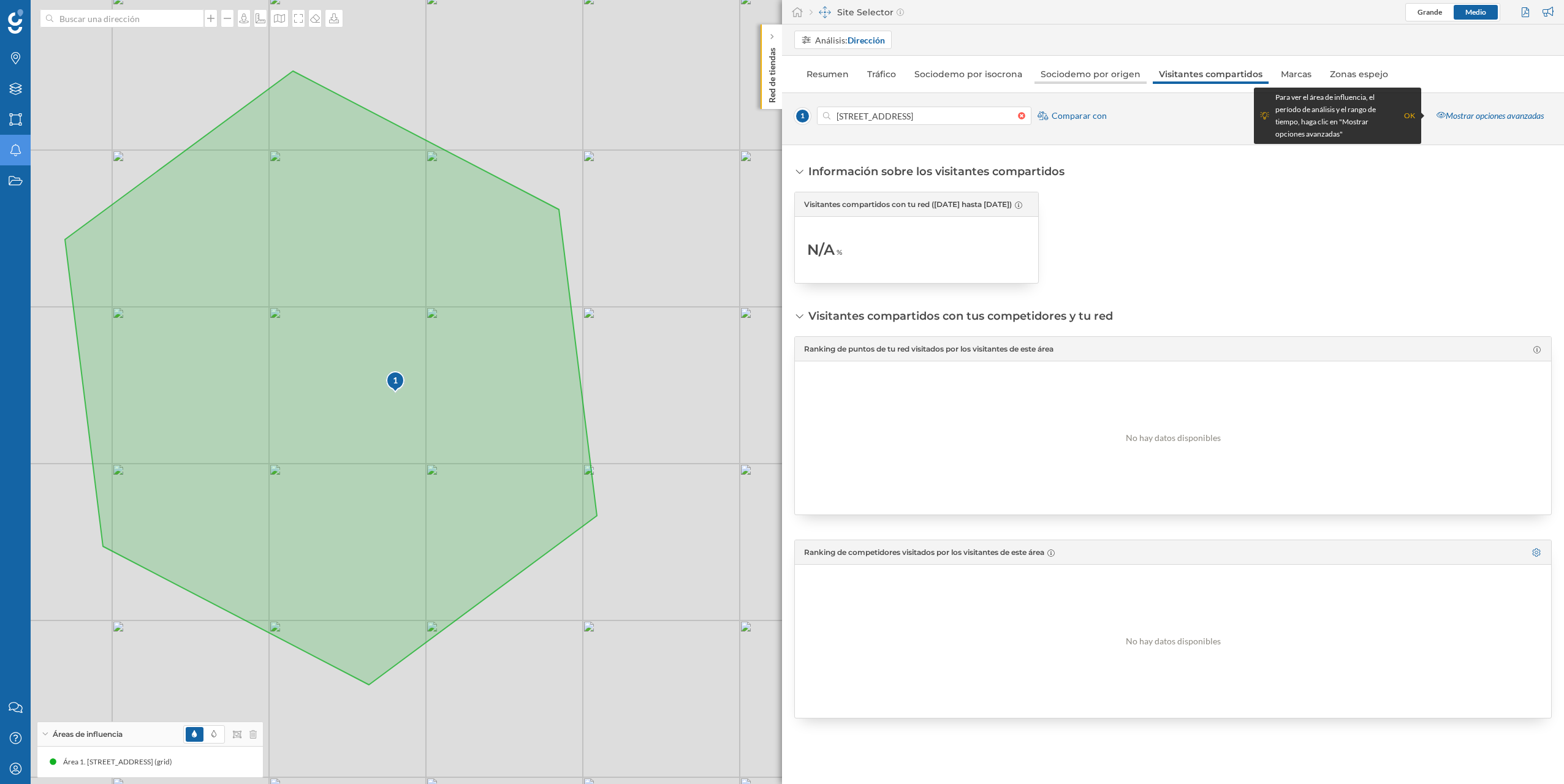 click on "Sociodemo por origen" at bounding box center [1090, 74] 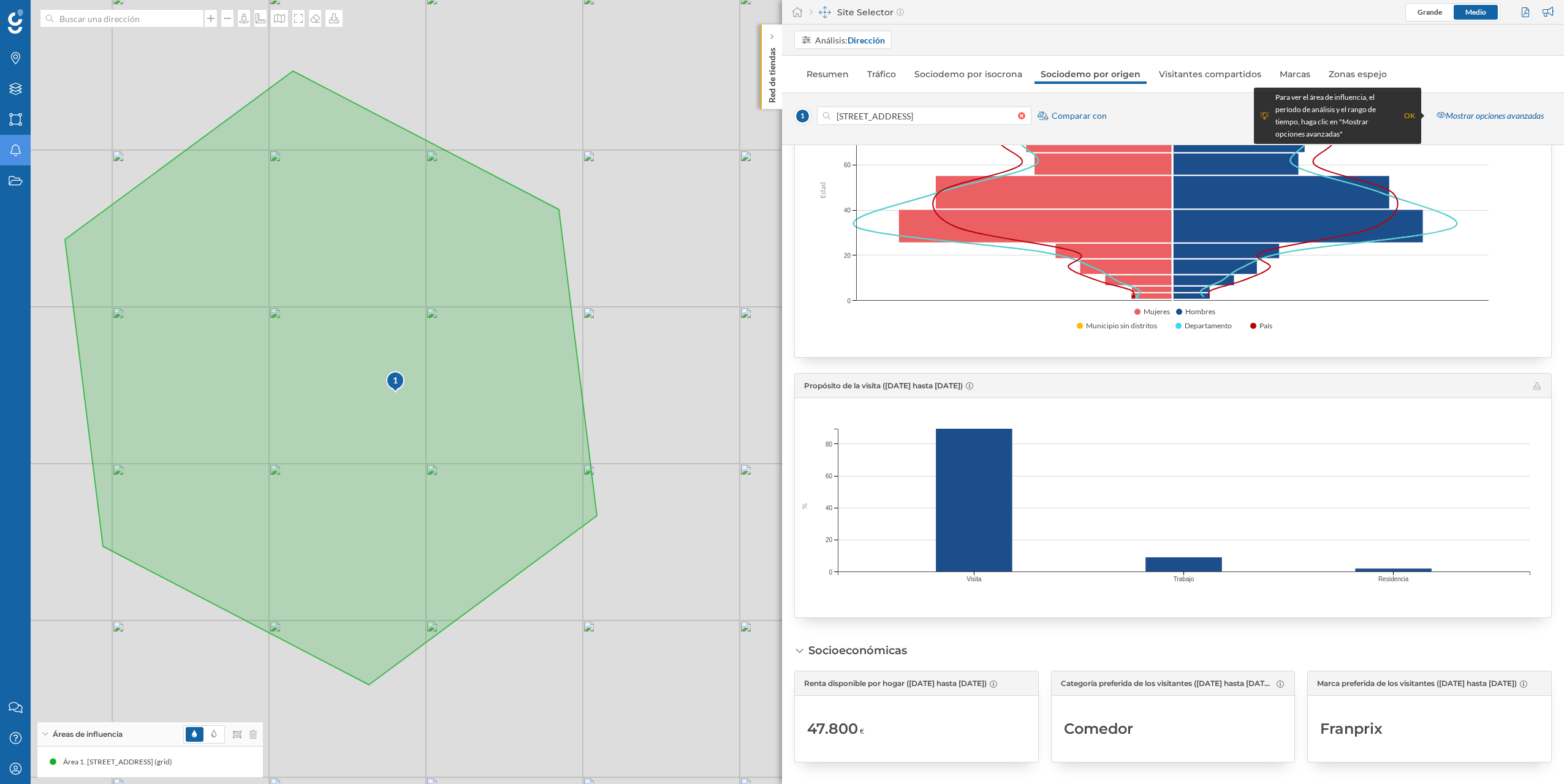 scroll, scrollTop: 351, scrollLeft: 0, axis: vertical 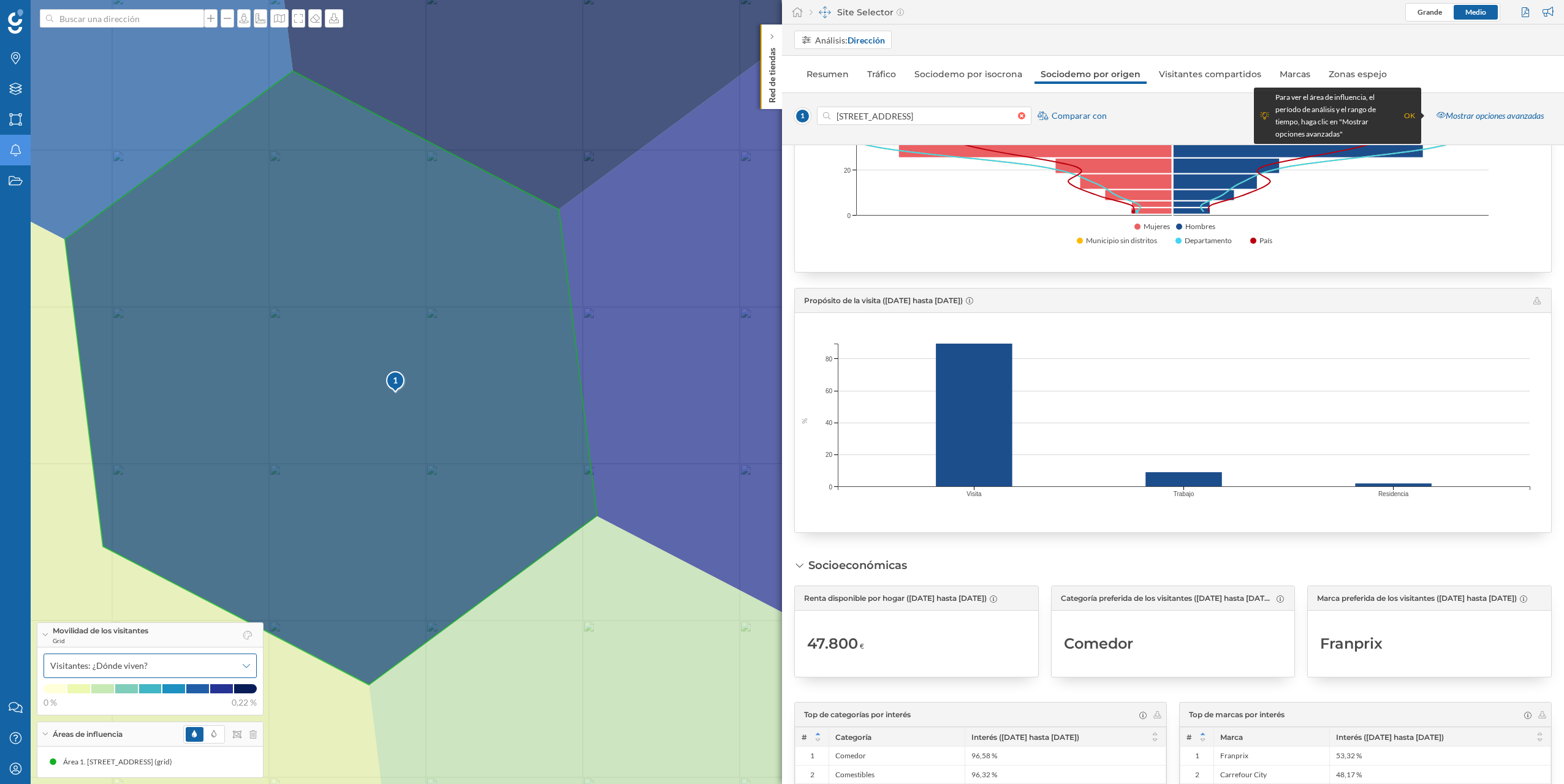 click on "Visitantes: ¿Dónde viven?" at bounding box center [150, 666] 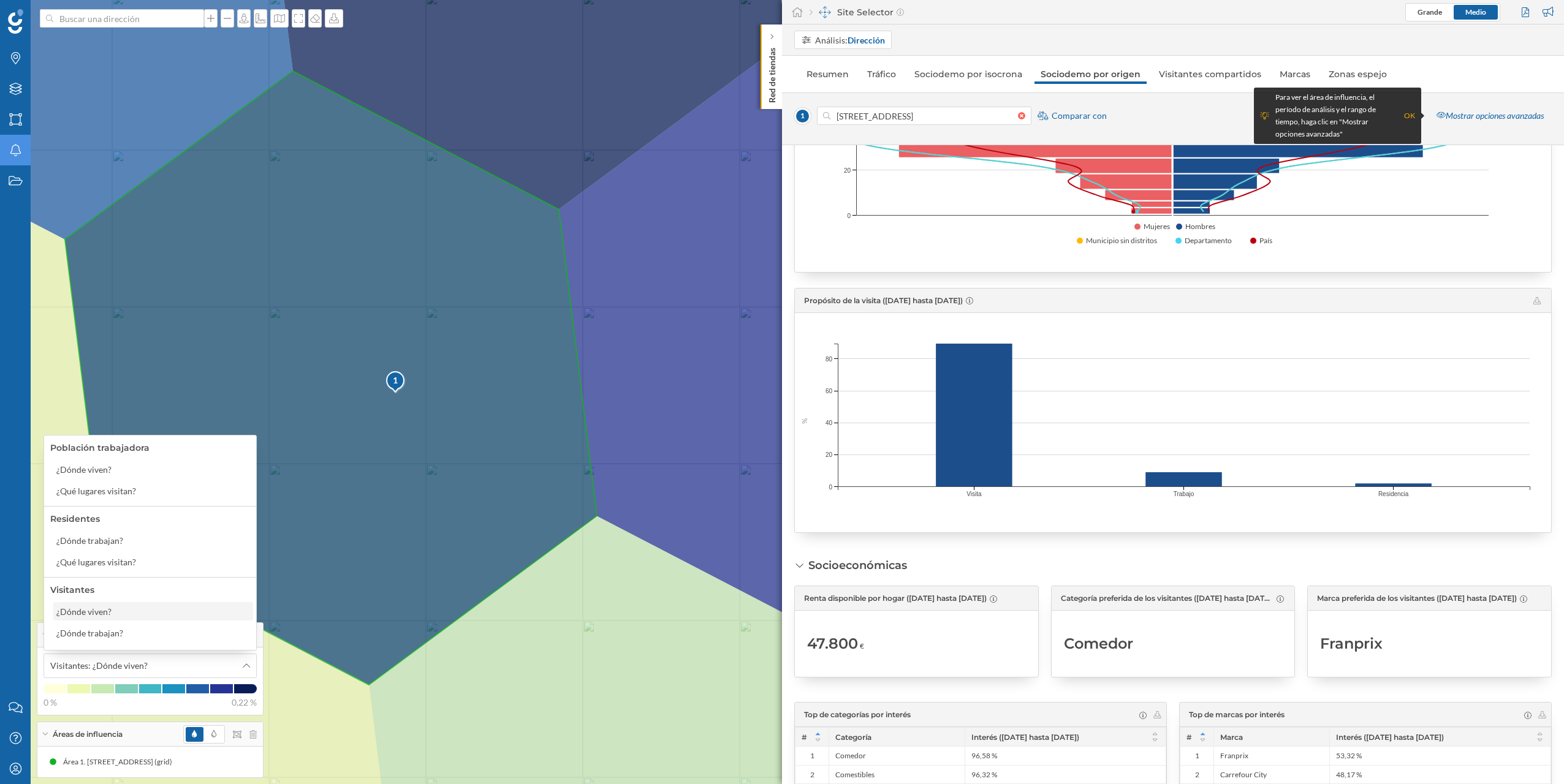 click on "¿Dónde viven?" at bounding box center (153, 611) 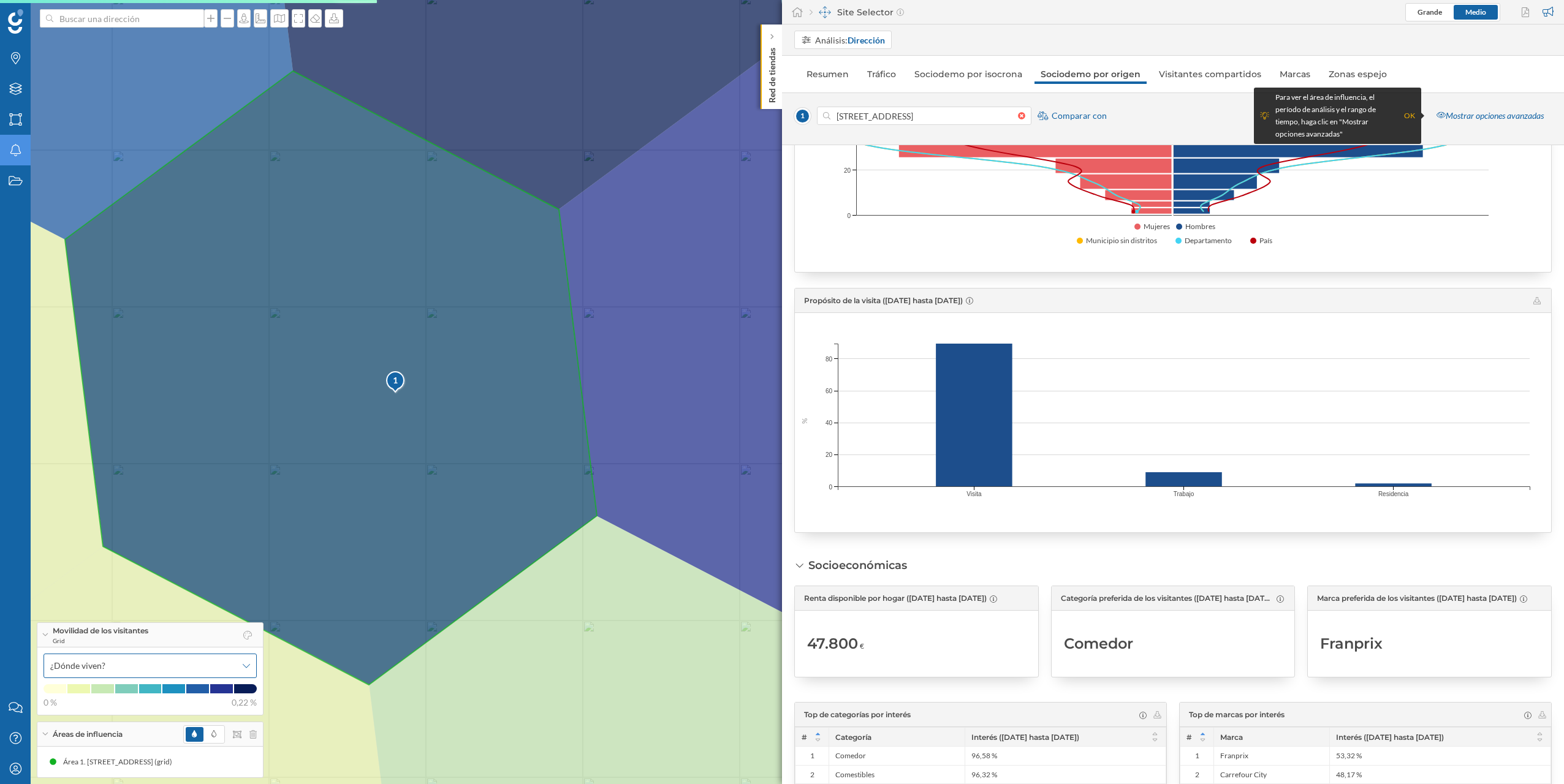 click on "¿Dónde viven?" at bounding box center [143, 666] 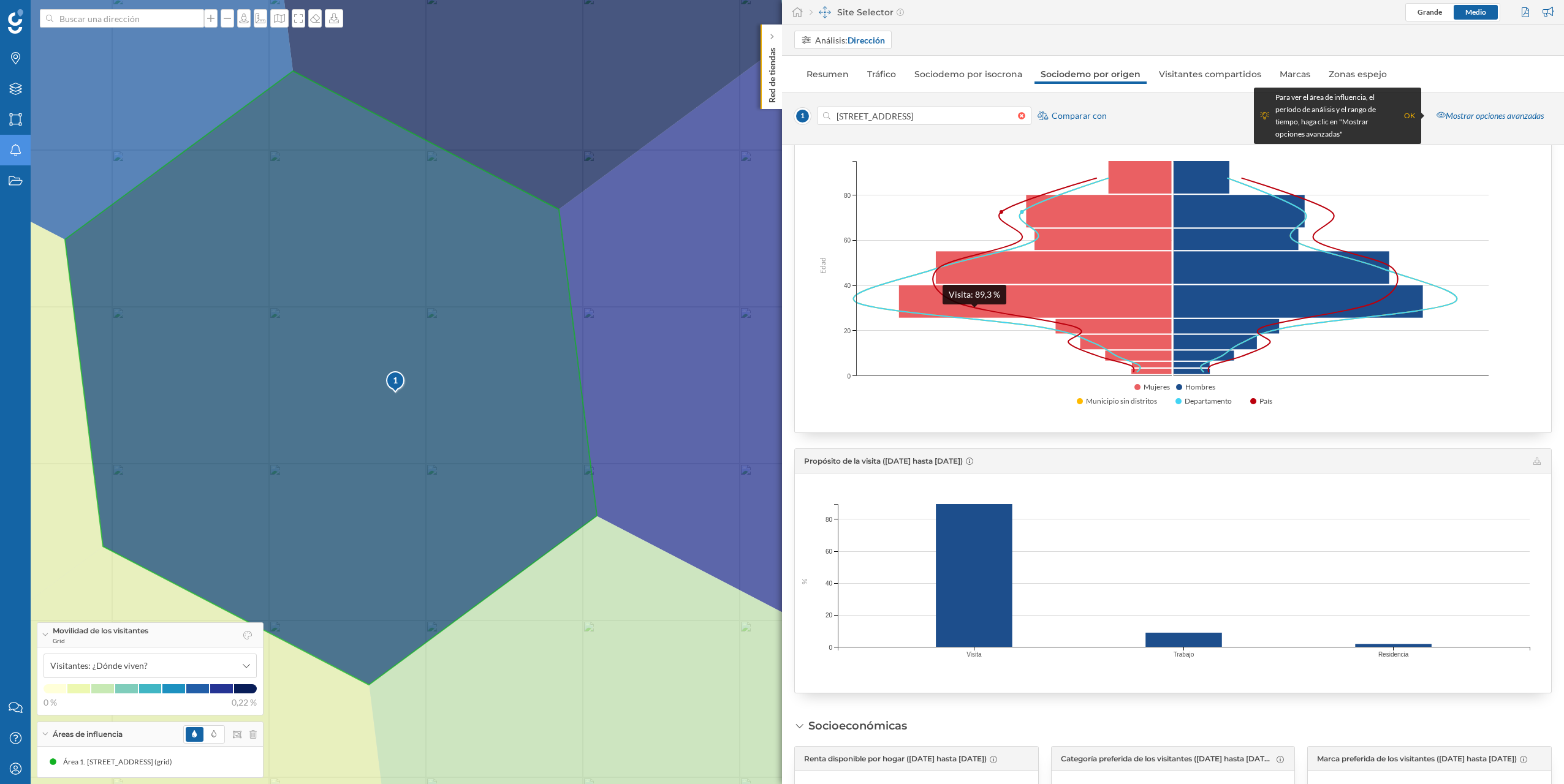 scroll, scrollTop: 0, scrollLeft: 0, axis: both 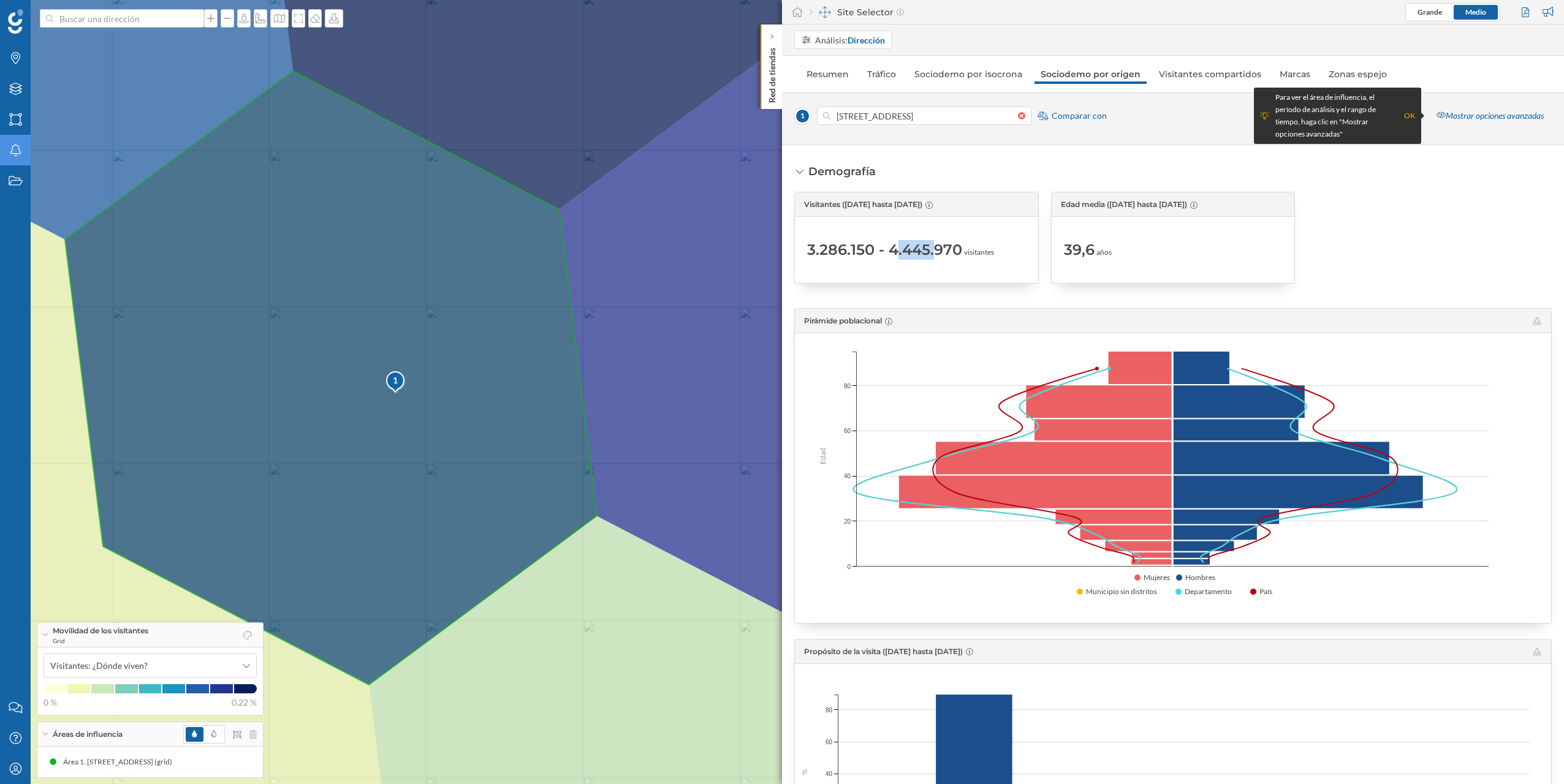 drag, startPoint x: 872, startPoint y: 252, endPoint x: 836, endPoint y: 251, distance: 36.01389 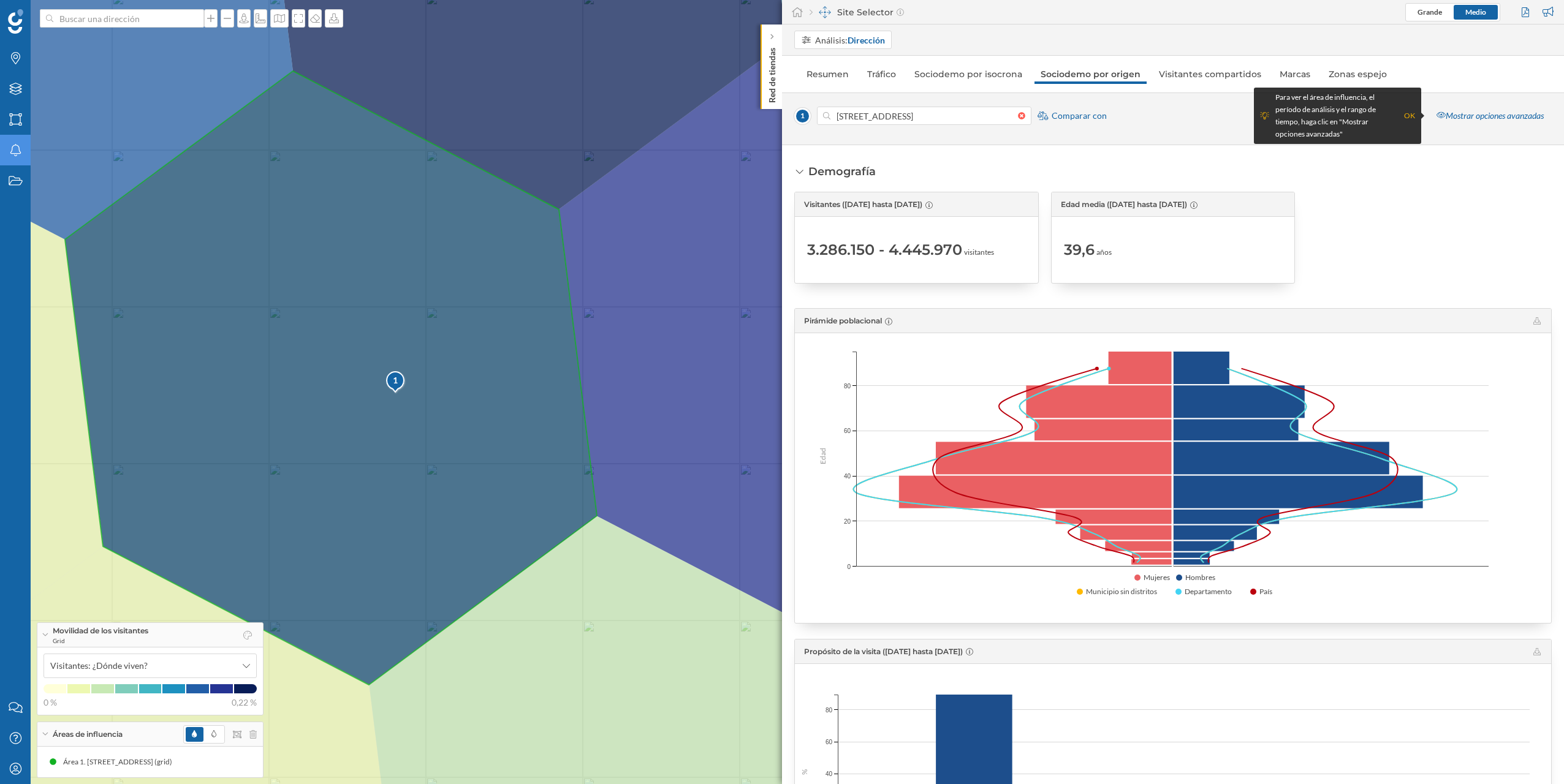 drag, startPoint x: 836, startPoint y: 251, endPoint x: 879, endPoint y: 285, distance: 54.81788 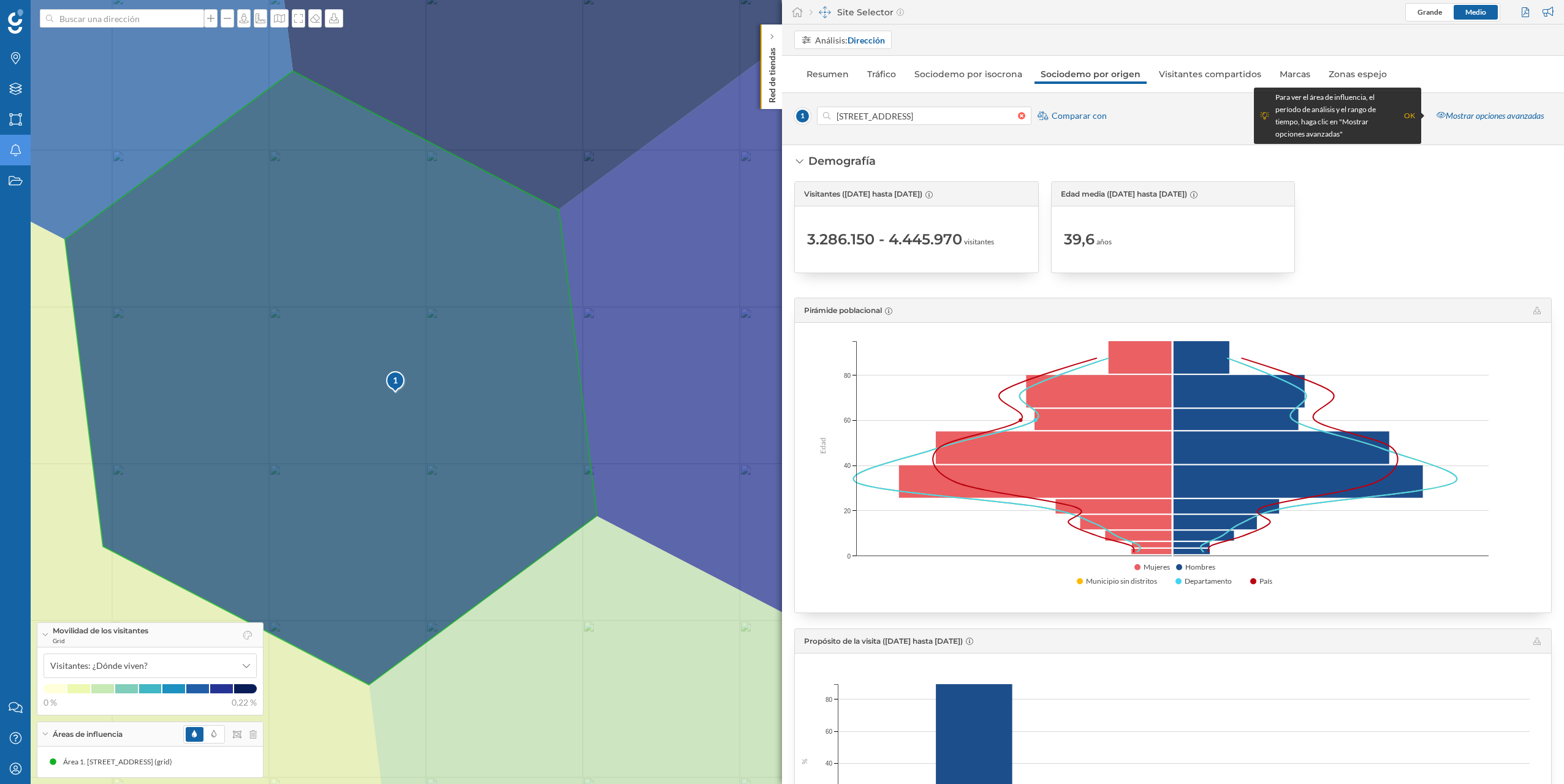 scroll, scrollTop: 0, scrollLeft: 0, axis: both 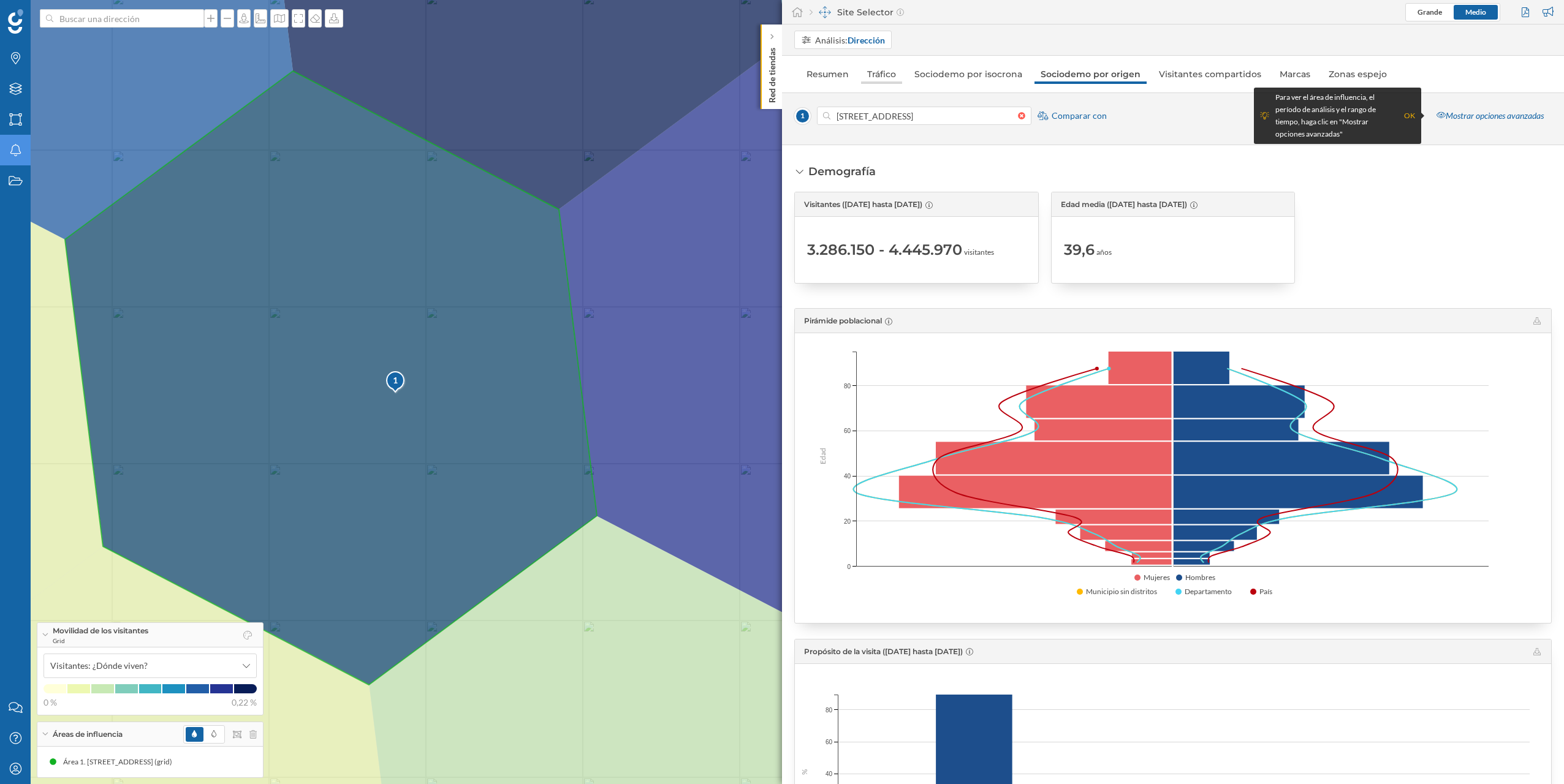 click on "Tráfico" at bounding box center (881, 74) 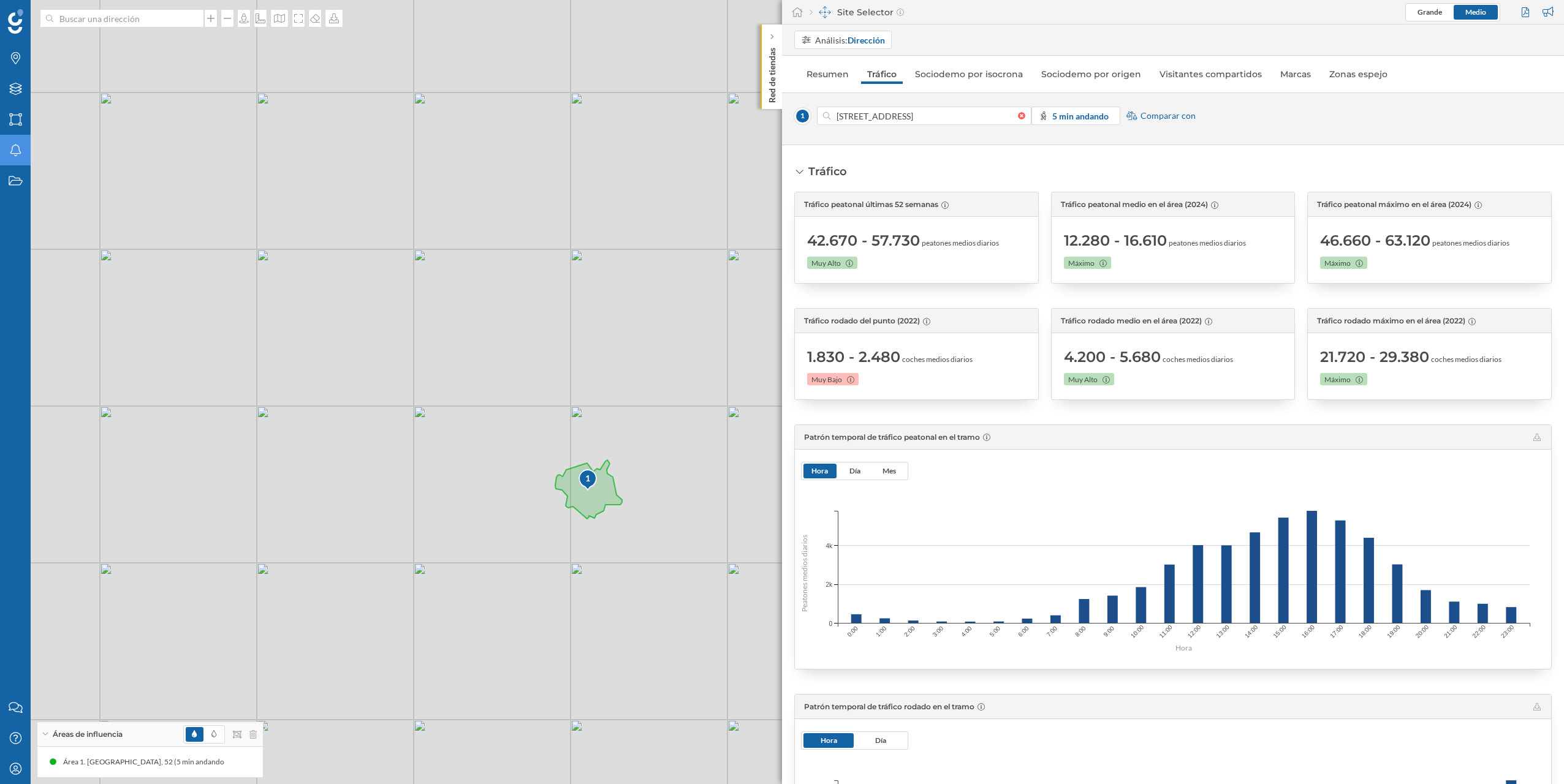 drag, startPoint x: 687, startPoint y: 396, endPoint x: 669, endPoint y: 469, distance: 75.18643 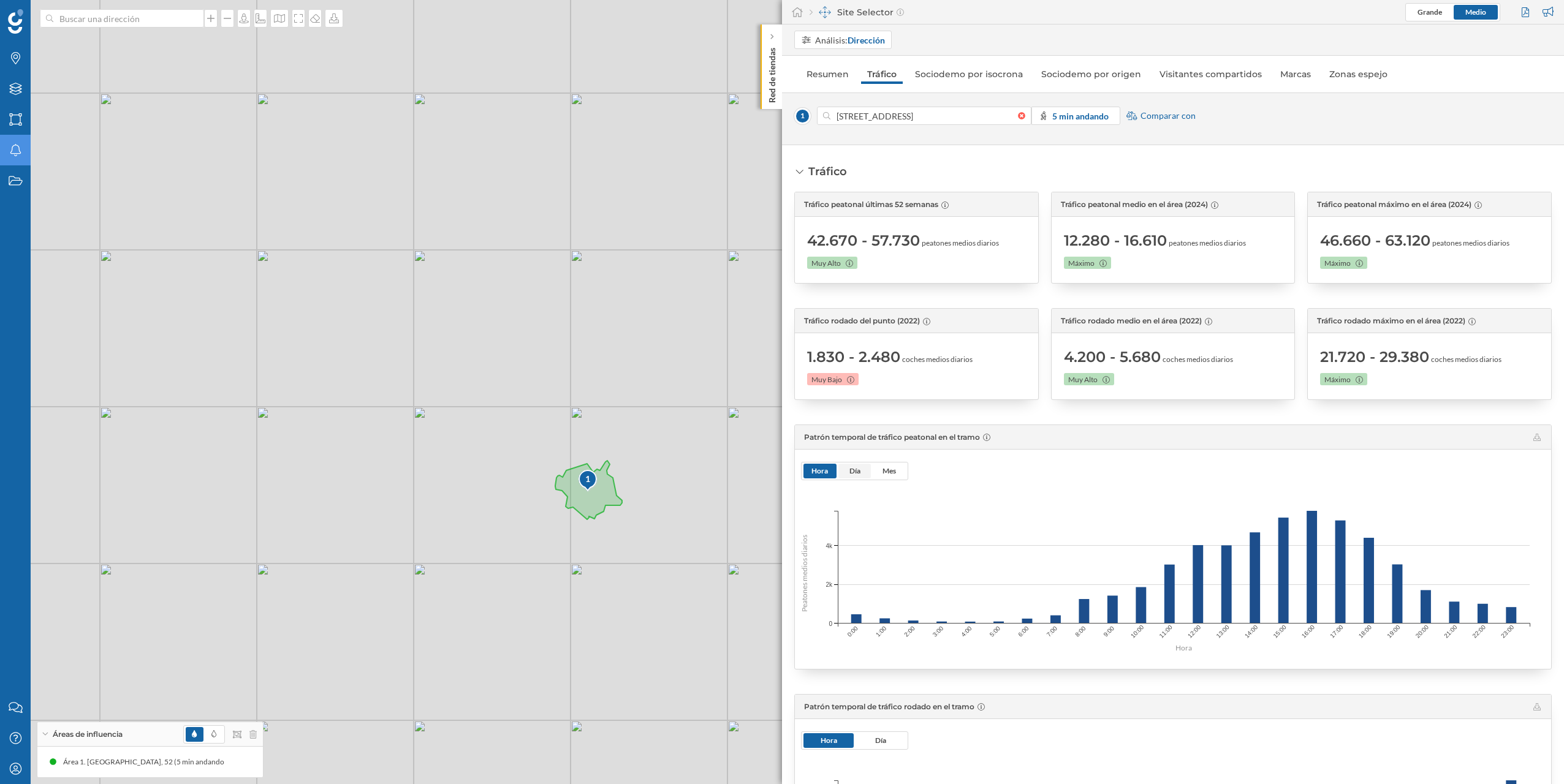 click on "Día" at bounding box center [855, 470] 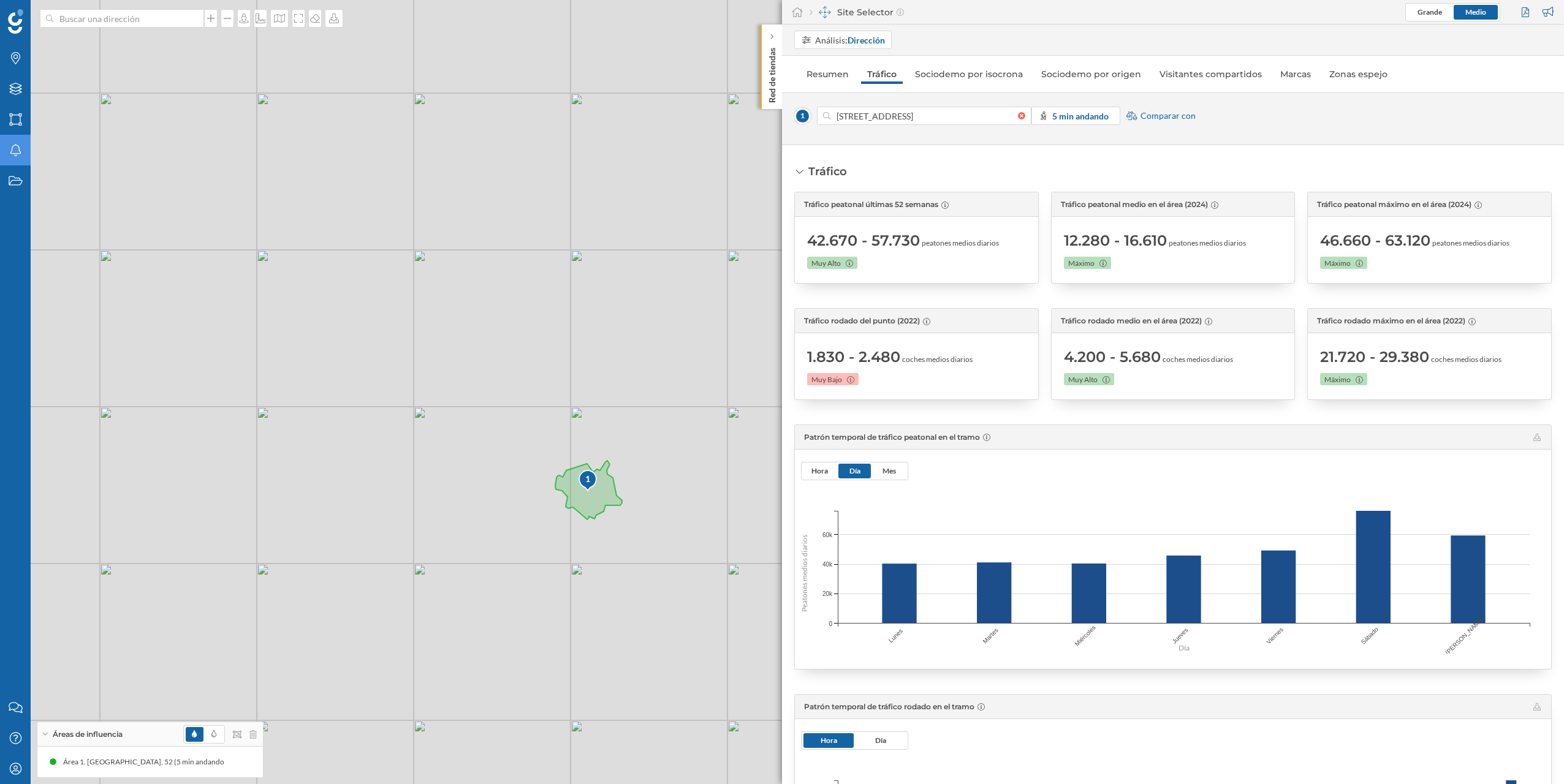 drag, startPoint x: 1375, startPoint y: 567, endPoint x: 1321, endPoint y: 626, distance: 79.98125 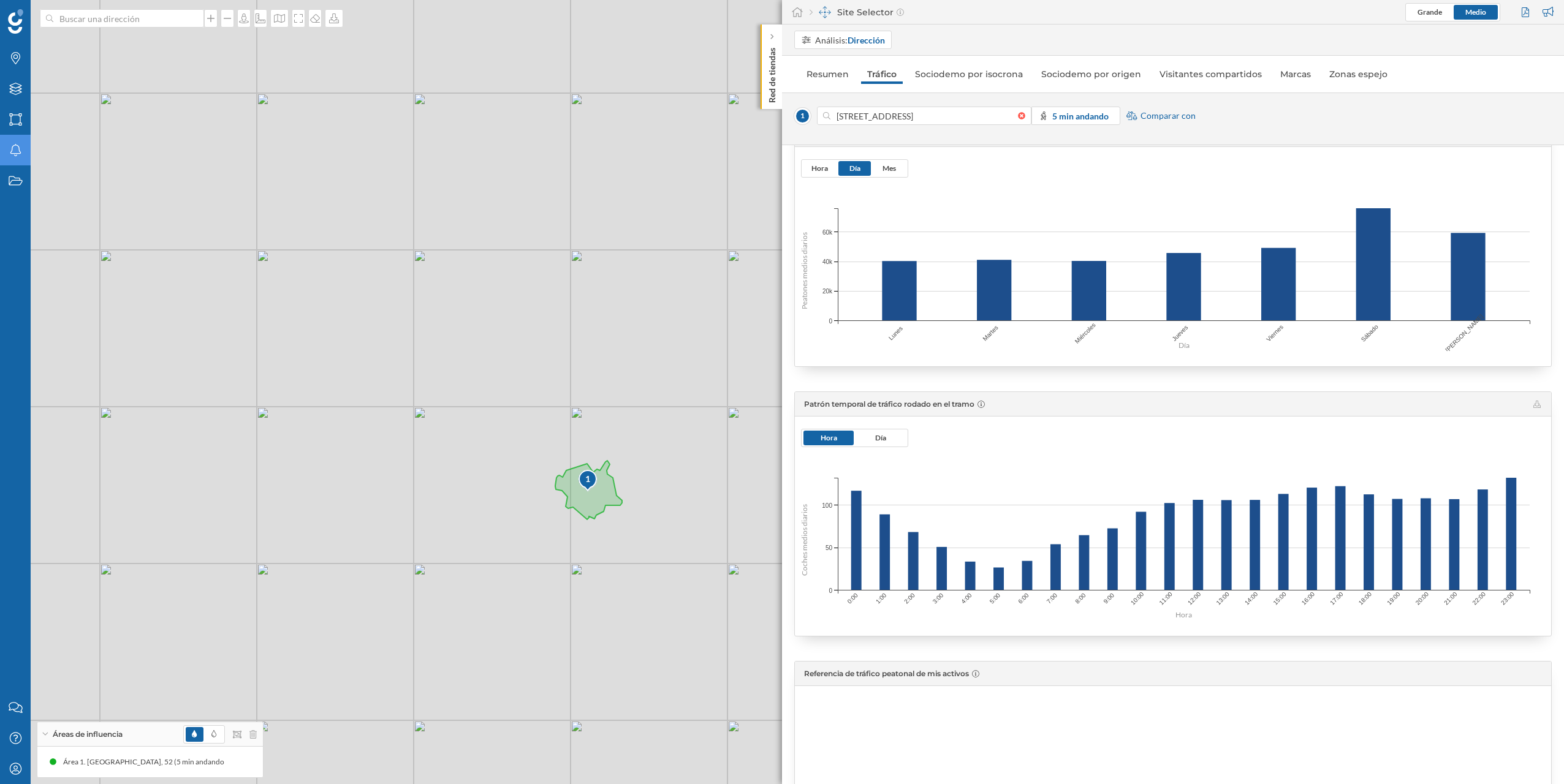 scroll, scrollTop: 366, scrollLeft: 0, axis: vertical 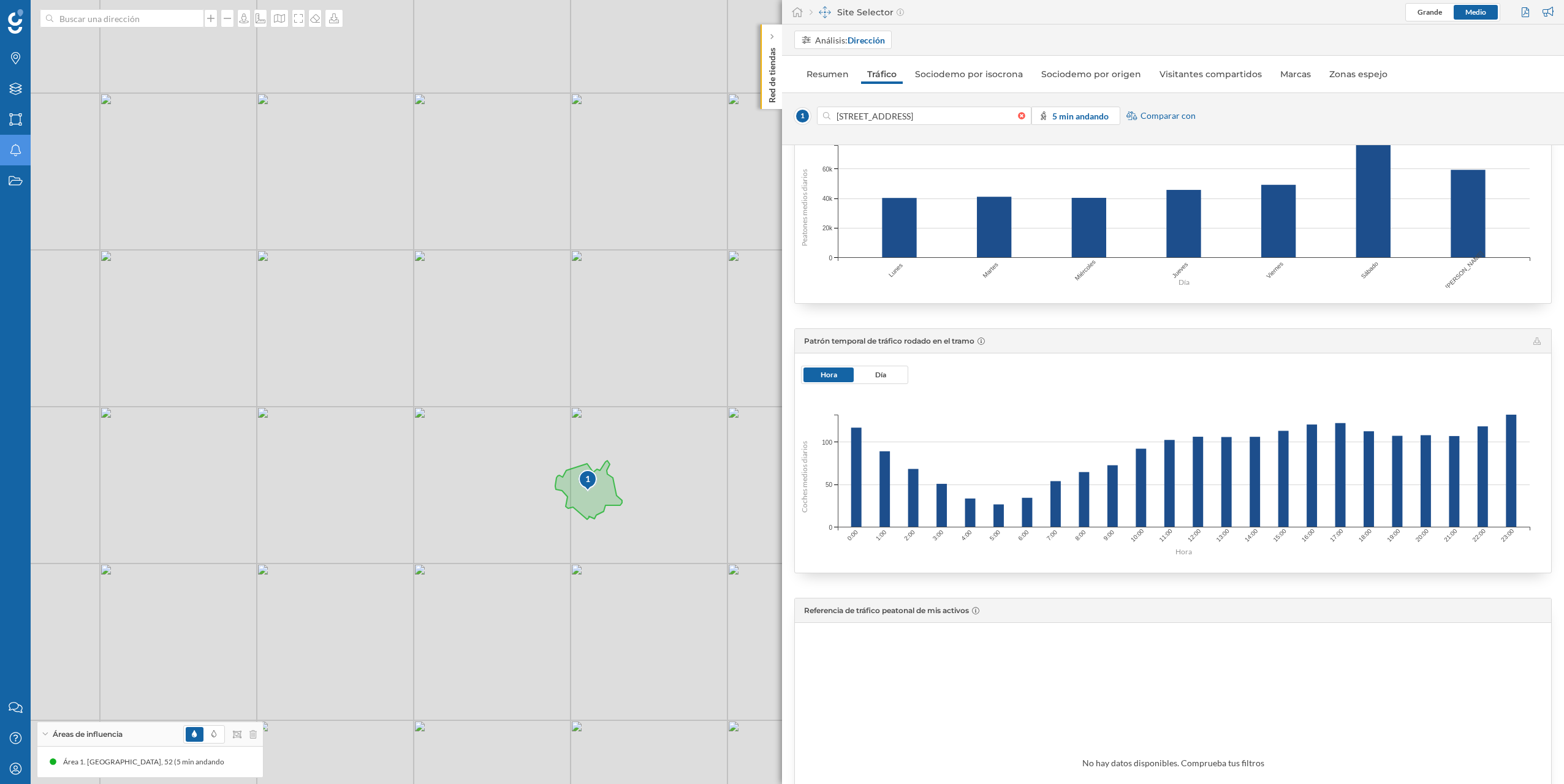 click on "Análisis:  Dirección
Resumen
Tráfico
Sociodemo por isocrona
Sociodemo por origen
Visitantes compartidos
Marcas
Zonas espejo
1
52 Rue De Rivoli, 75004 Paris, France                     5 min andando        Comparar con
Tráfico
Tráfico peatonal últimas 52 semanas
42.670 - 57.730
peatones medios diarios
Muy Alto
Tráfico peatonal medio en el área (2024)
12.280 - 16.610
peatones medios diarios
Máximo
Tráfico peatonal máximo en el área (2024)
46.660 - 63.120
peatones medios diarios
Máximo" at bounding box center (1173, 404) 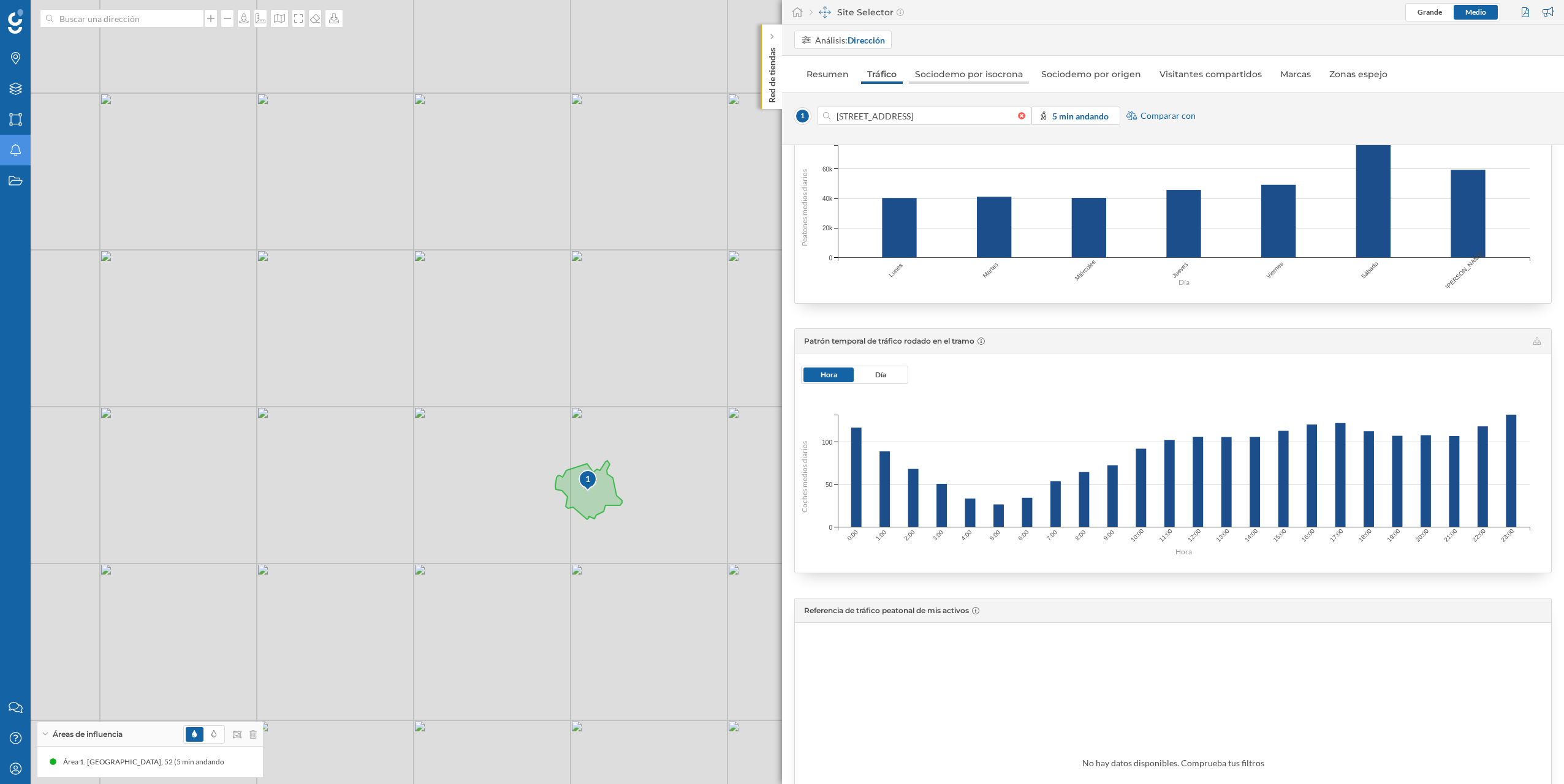 click on "Sociodemo por isocrona" at bounding box center [969, 74] 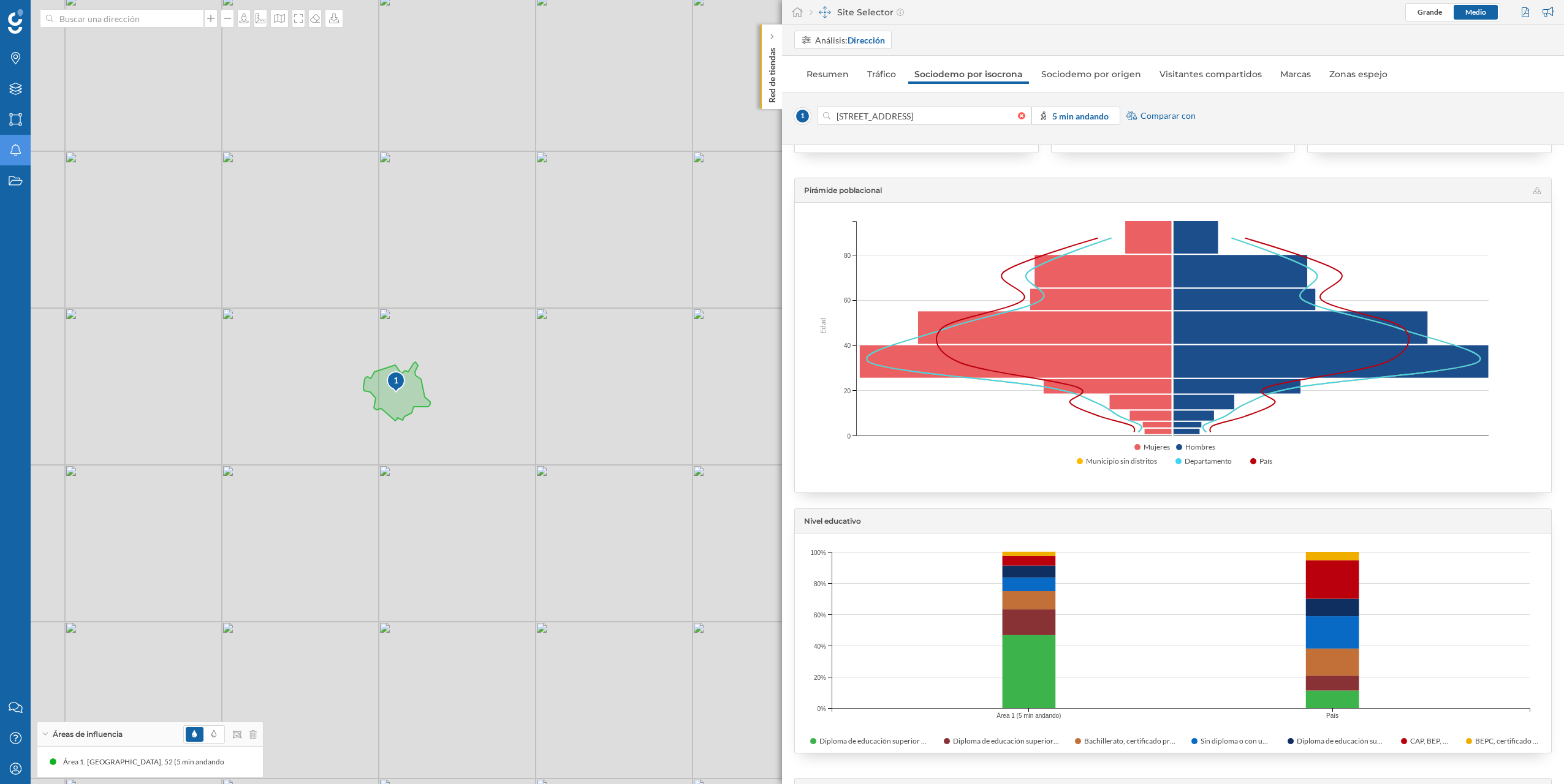 scroll, scrollTop: 0, scrollLeft: 0, axis: both 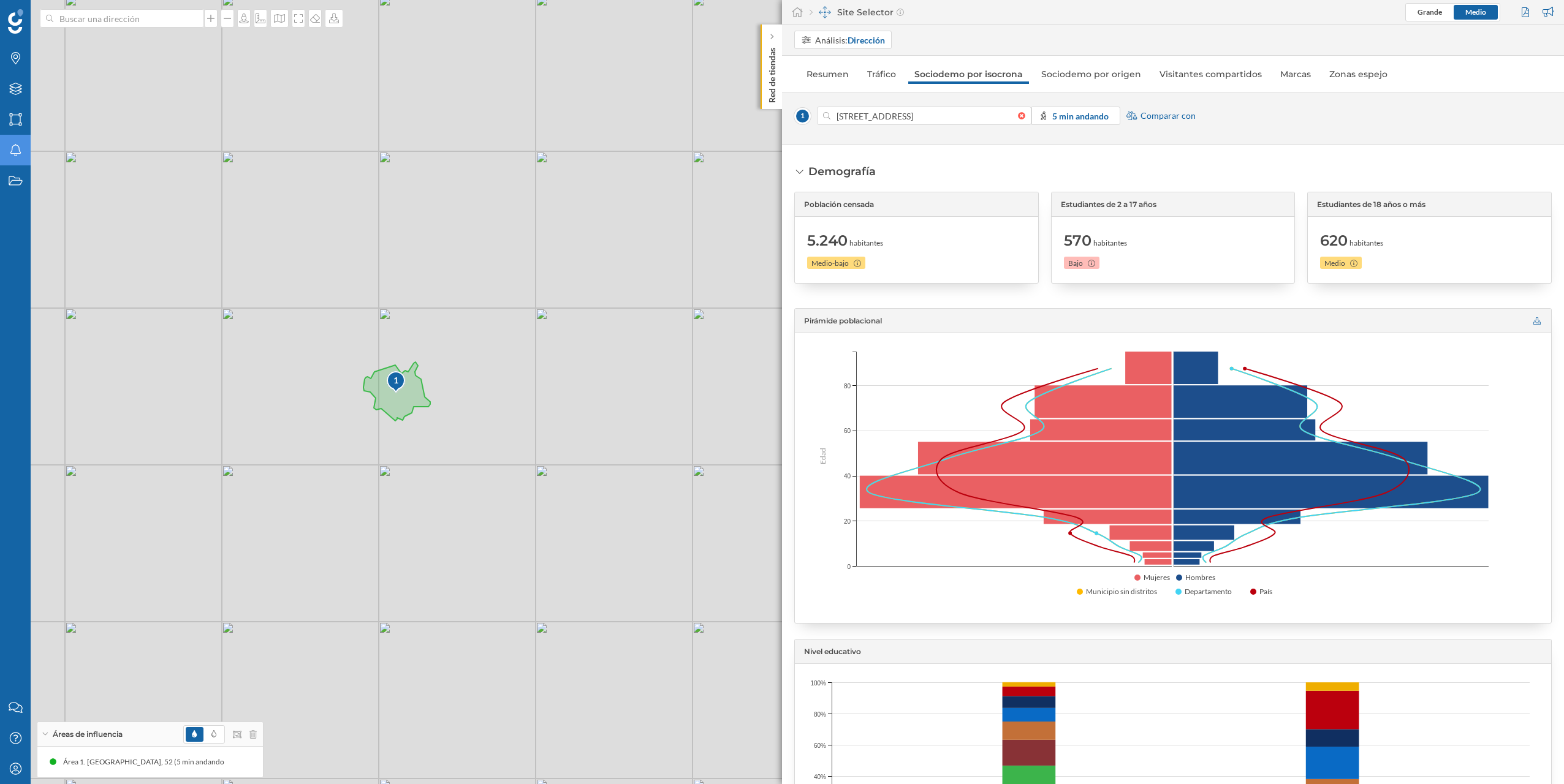 click 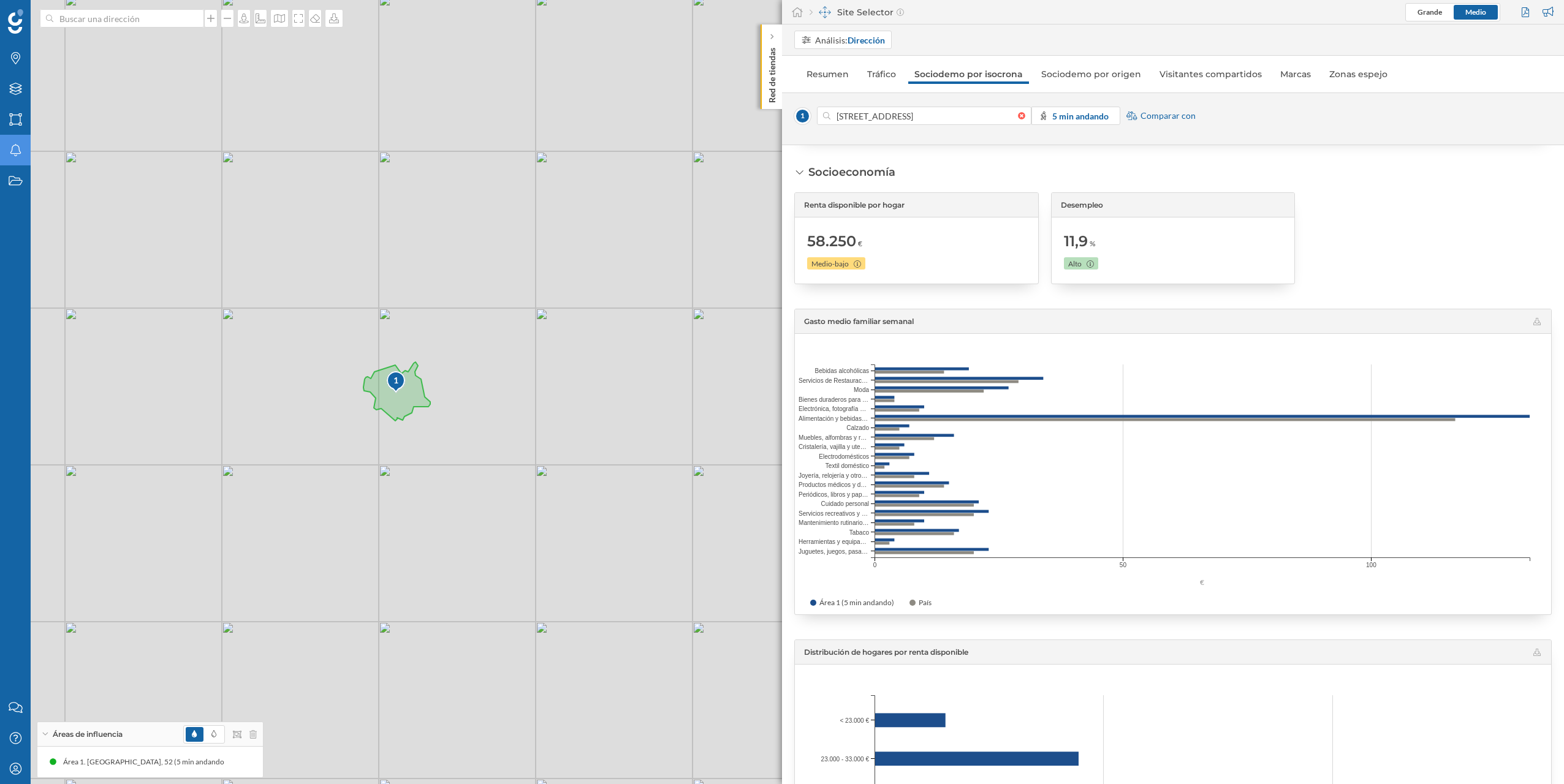 scroll, scrollTop: 1286, scrollLeft: 0, axis: vertical 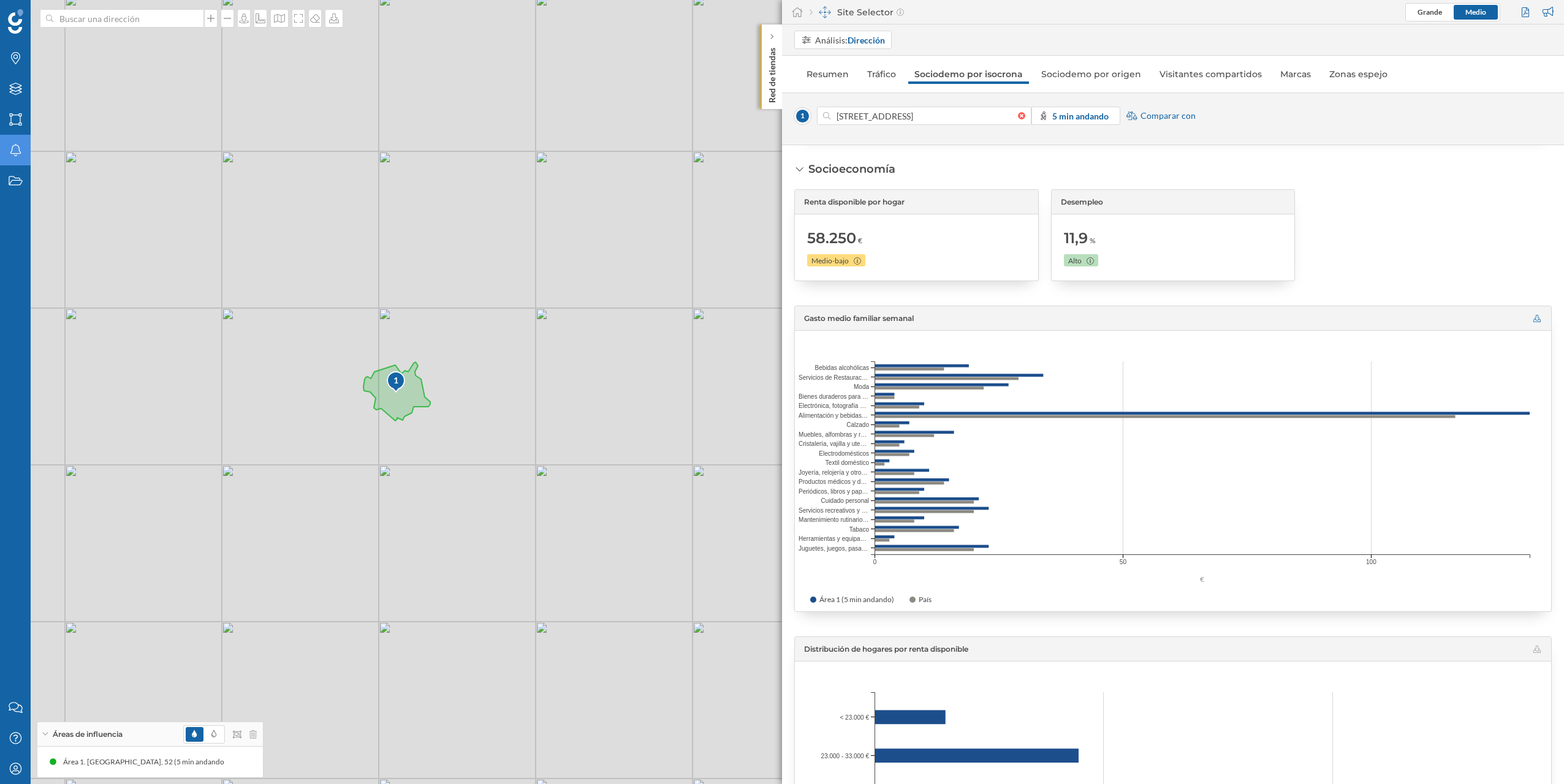 click 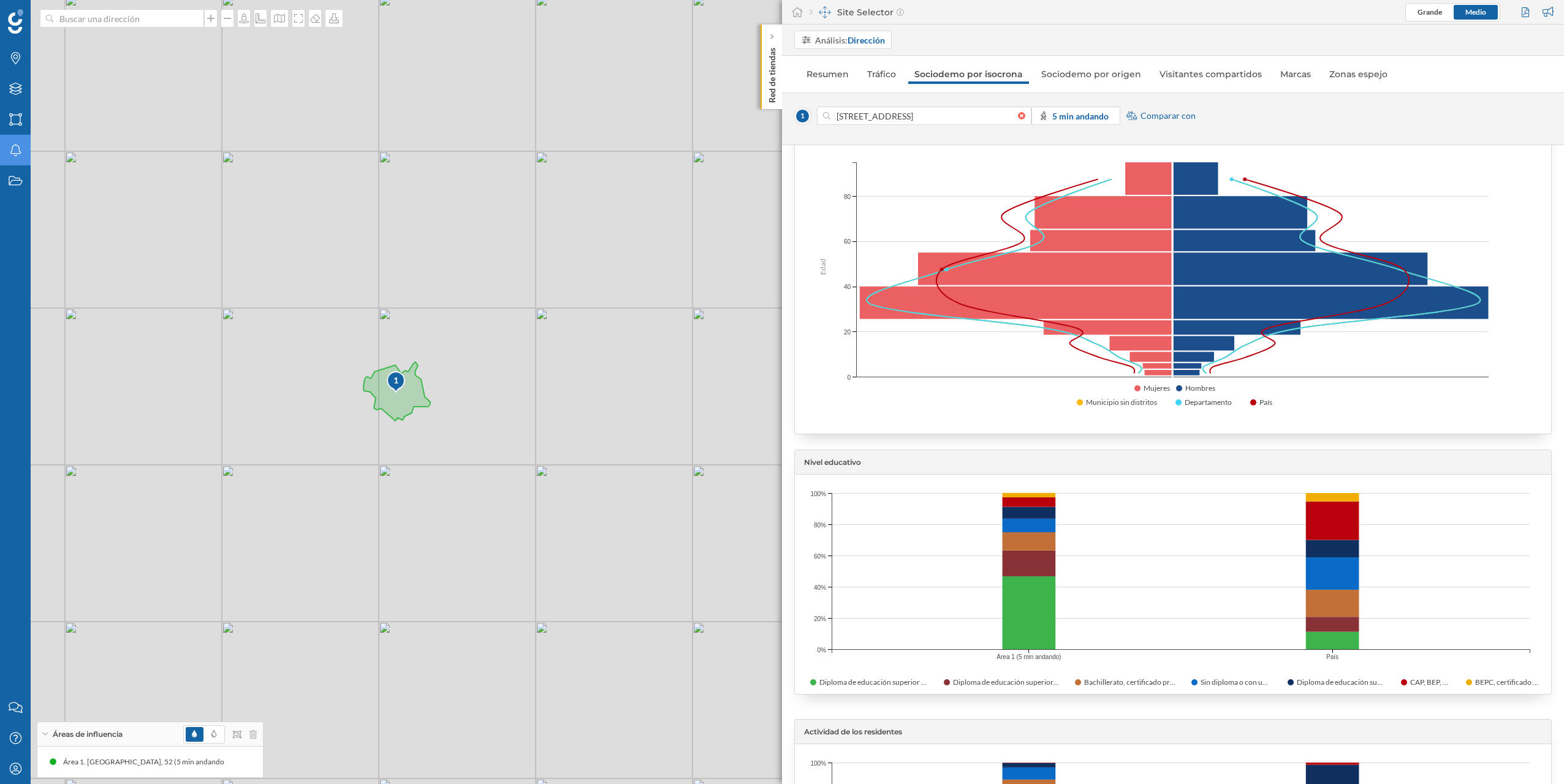 scroll, scrollTop: 0, scrollLeft: 0, axis: both 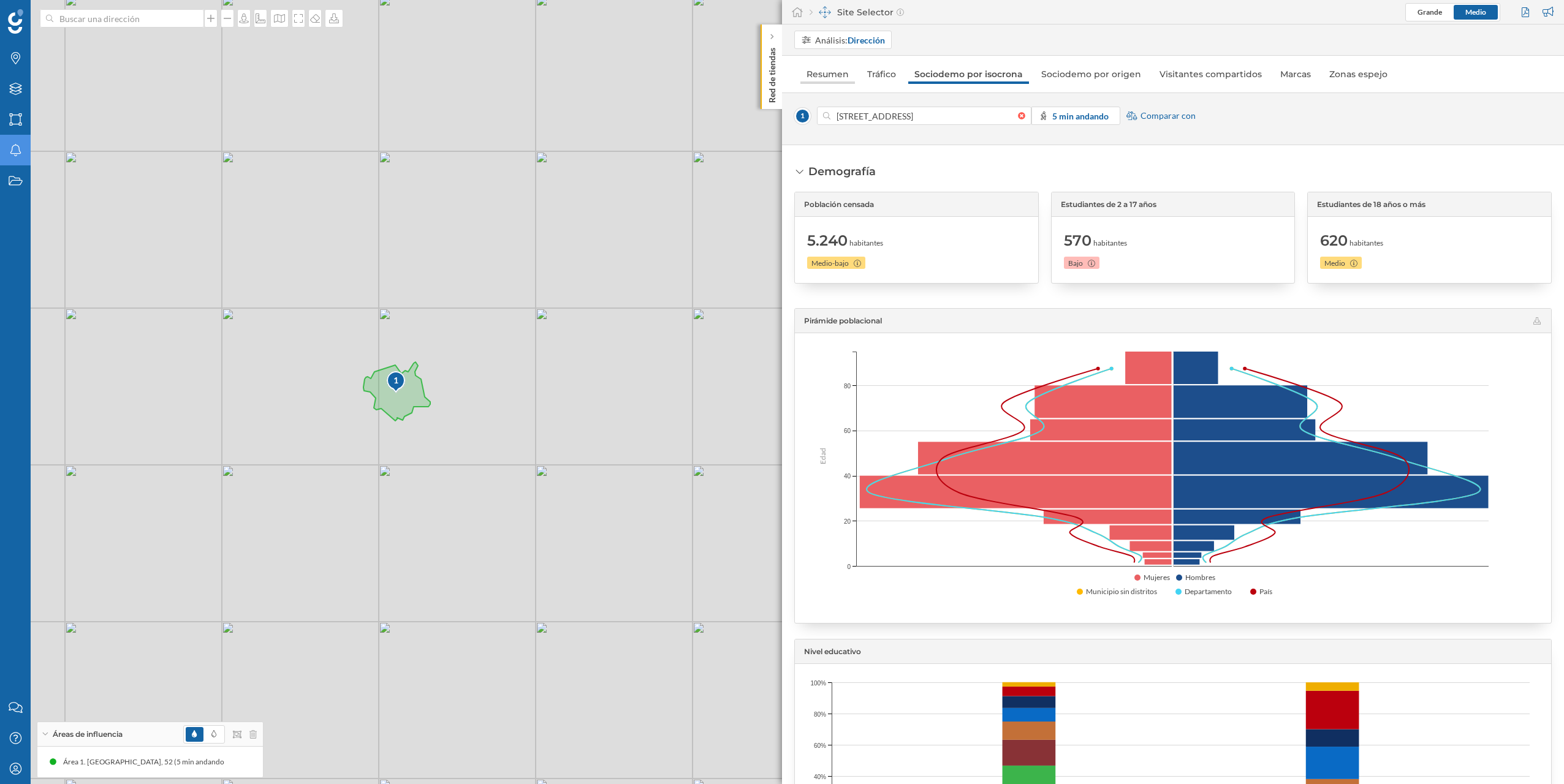 click on "Resumen" at bounding box center [827, 74] 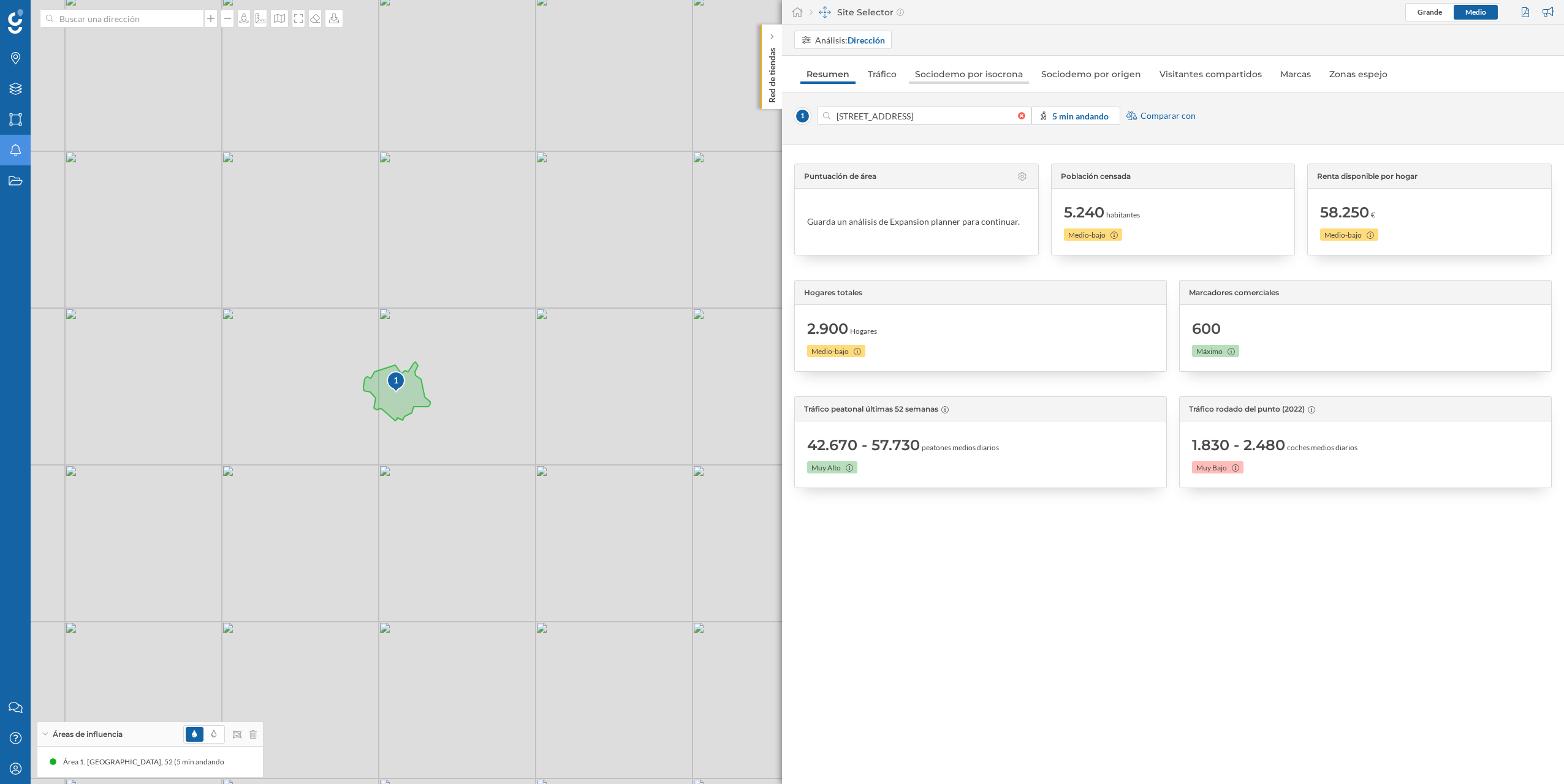 click on "Sociodemo por isocrona" at bounding box center [969, 74] 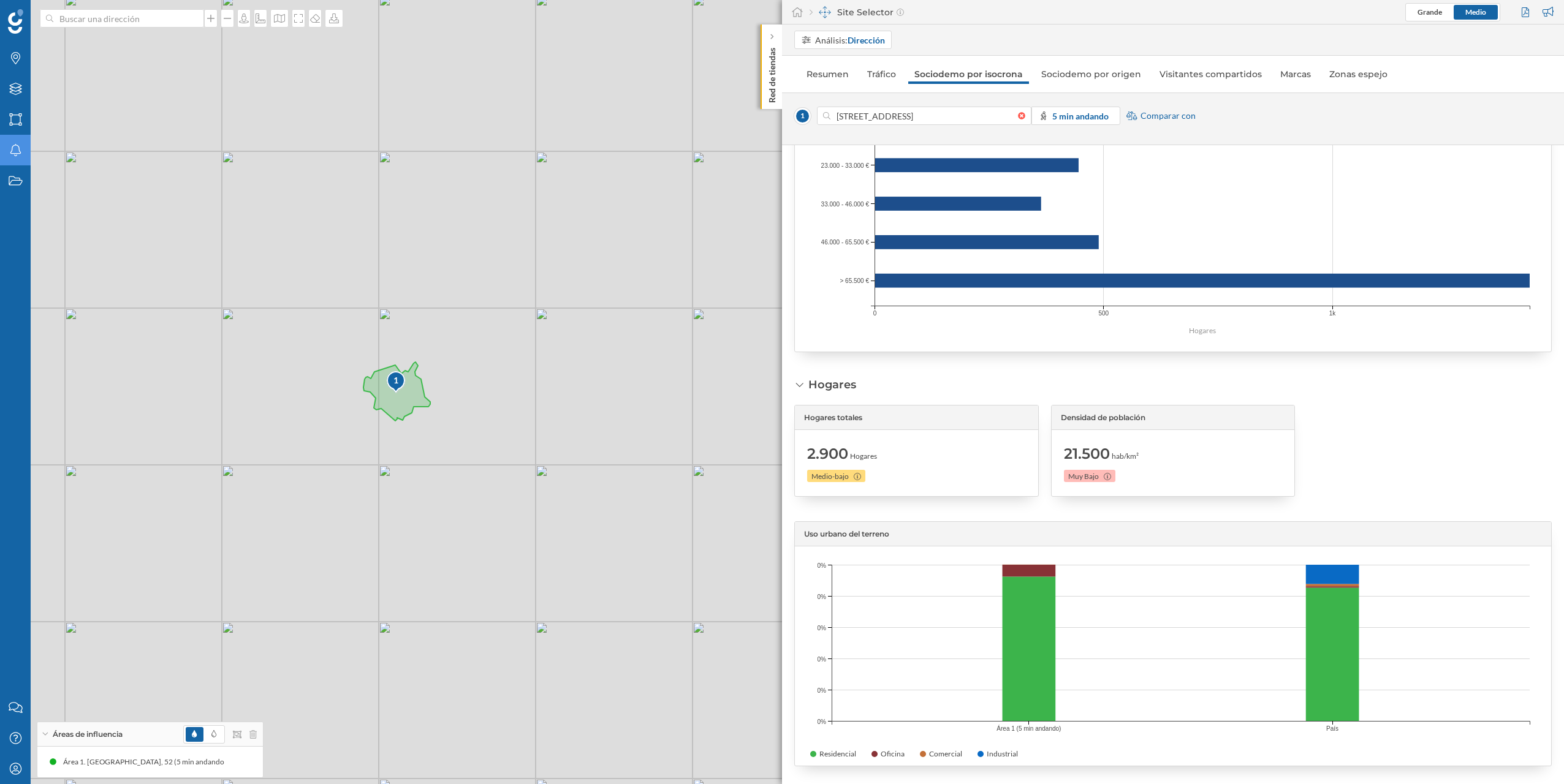scroll, scrollTop: 1877, scrollLeft: 0, axis: vertical 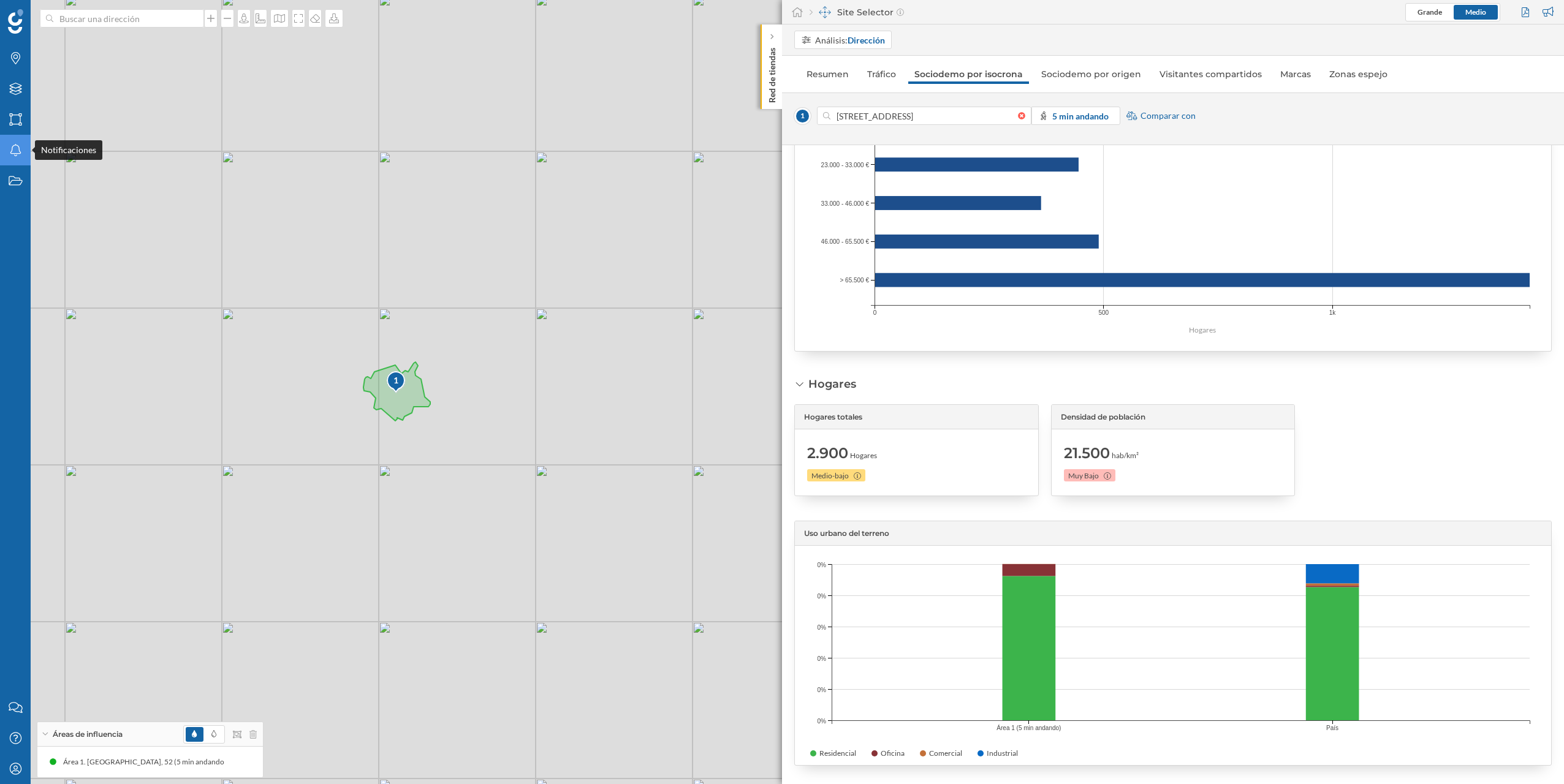 click on "Notificaciones" 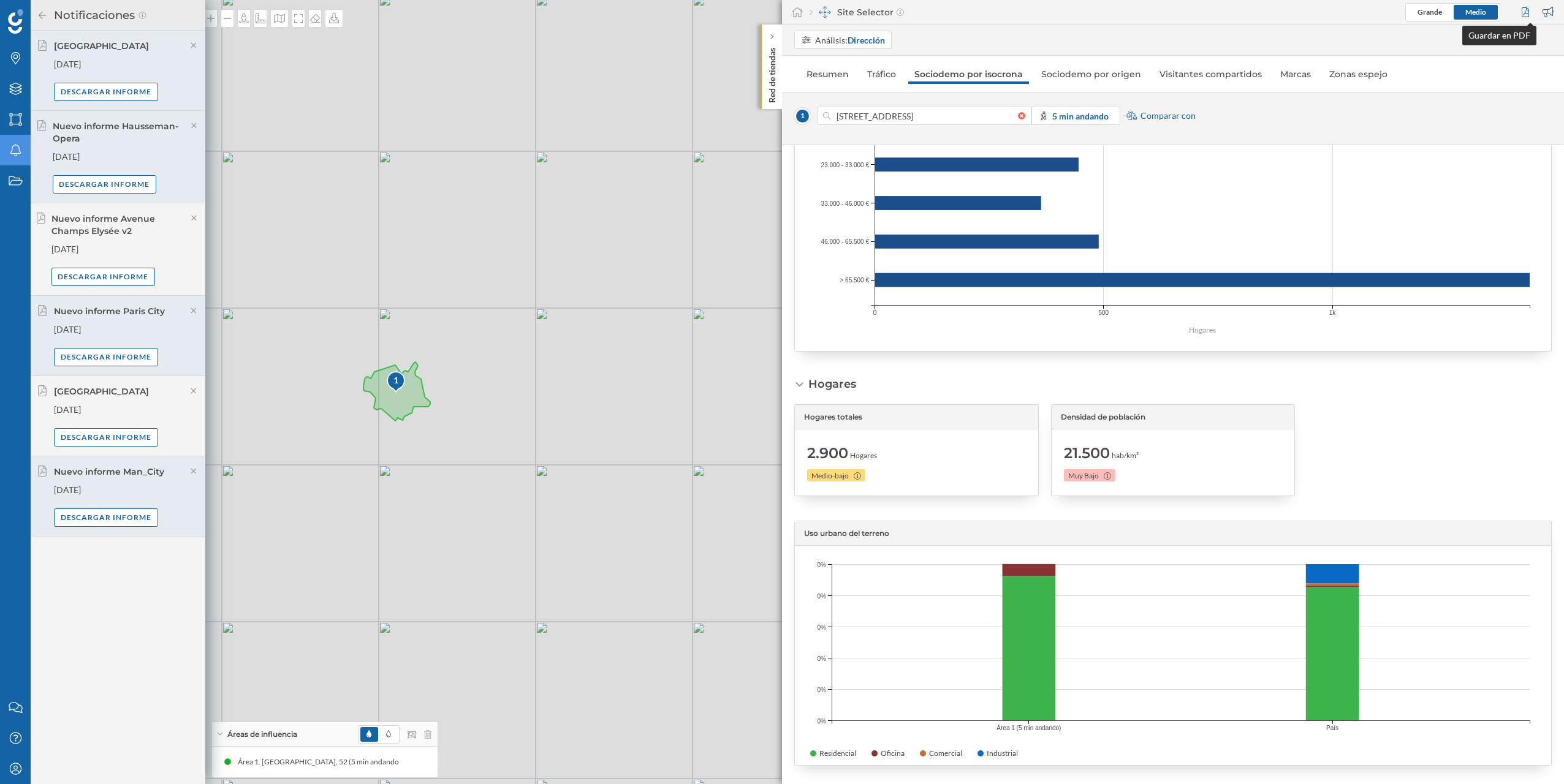 click at bounding box center [1527, 12] 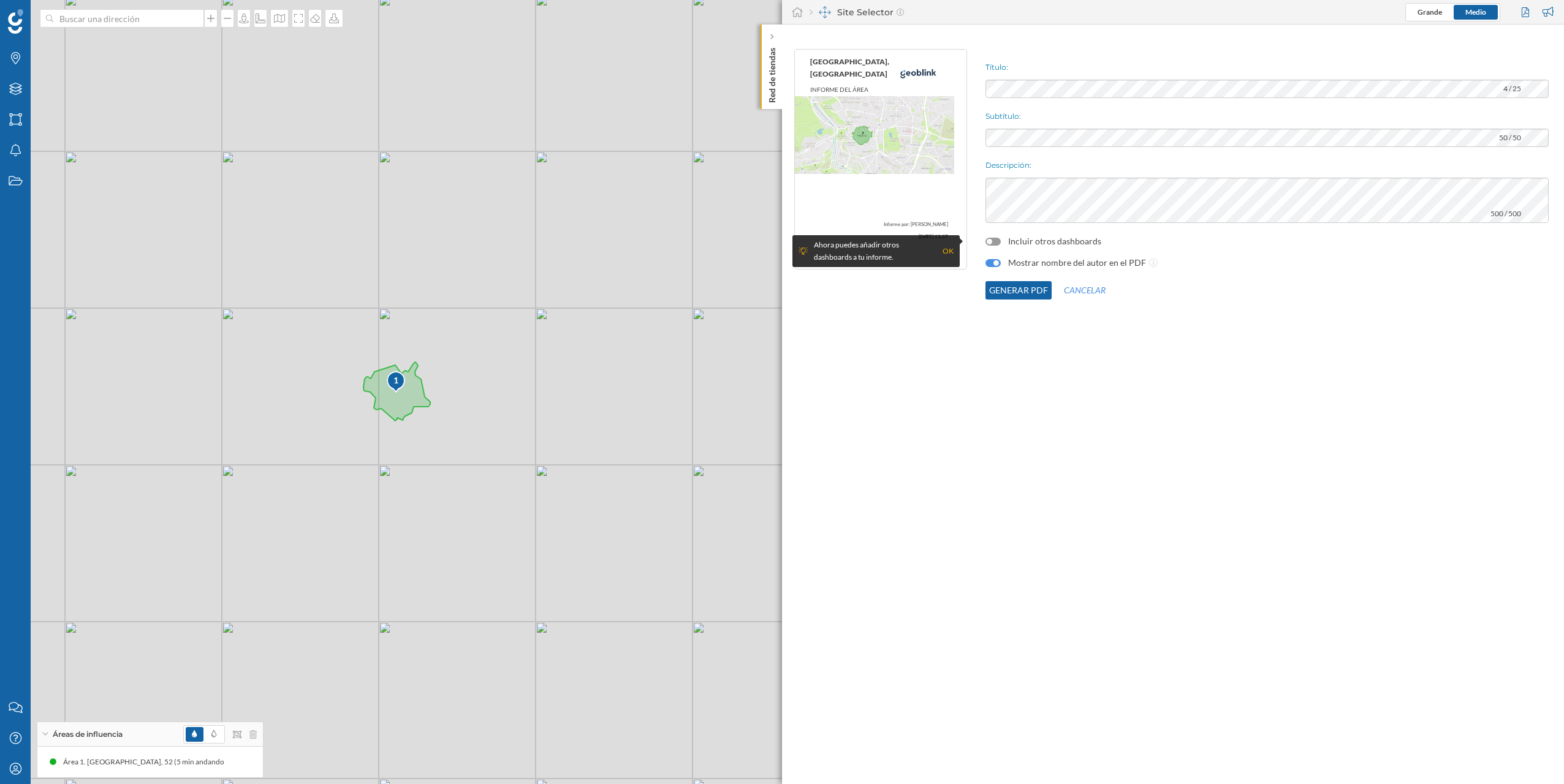 click on "Incluir otros dashboards" at bounding box center [1256, 241] 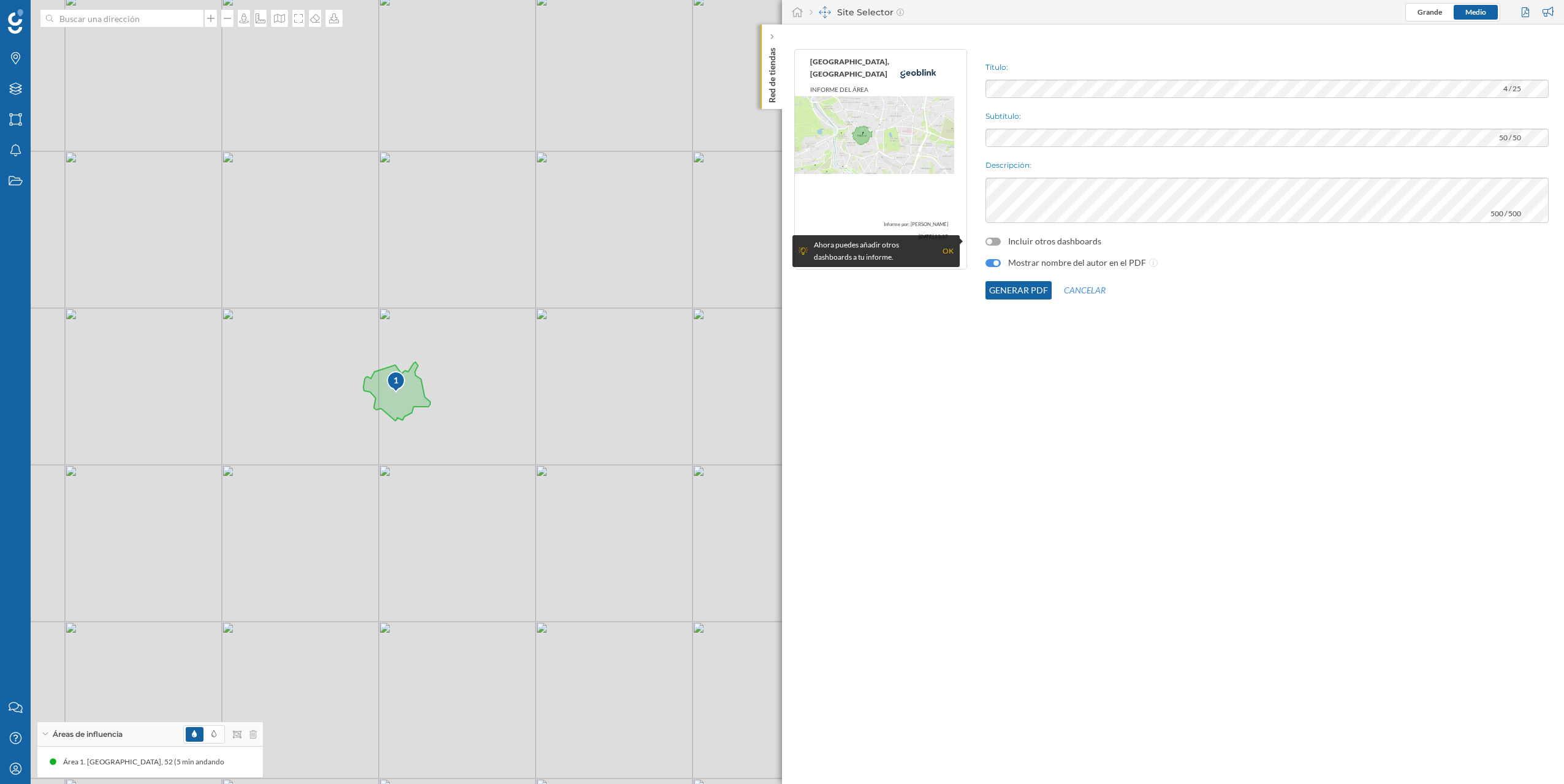 click at bounding box center (993, 241) 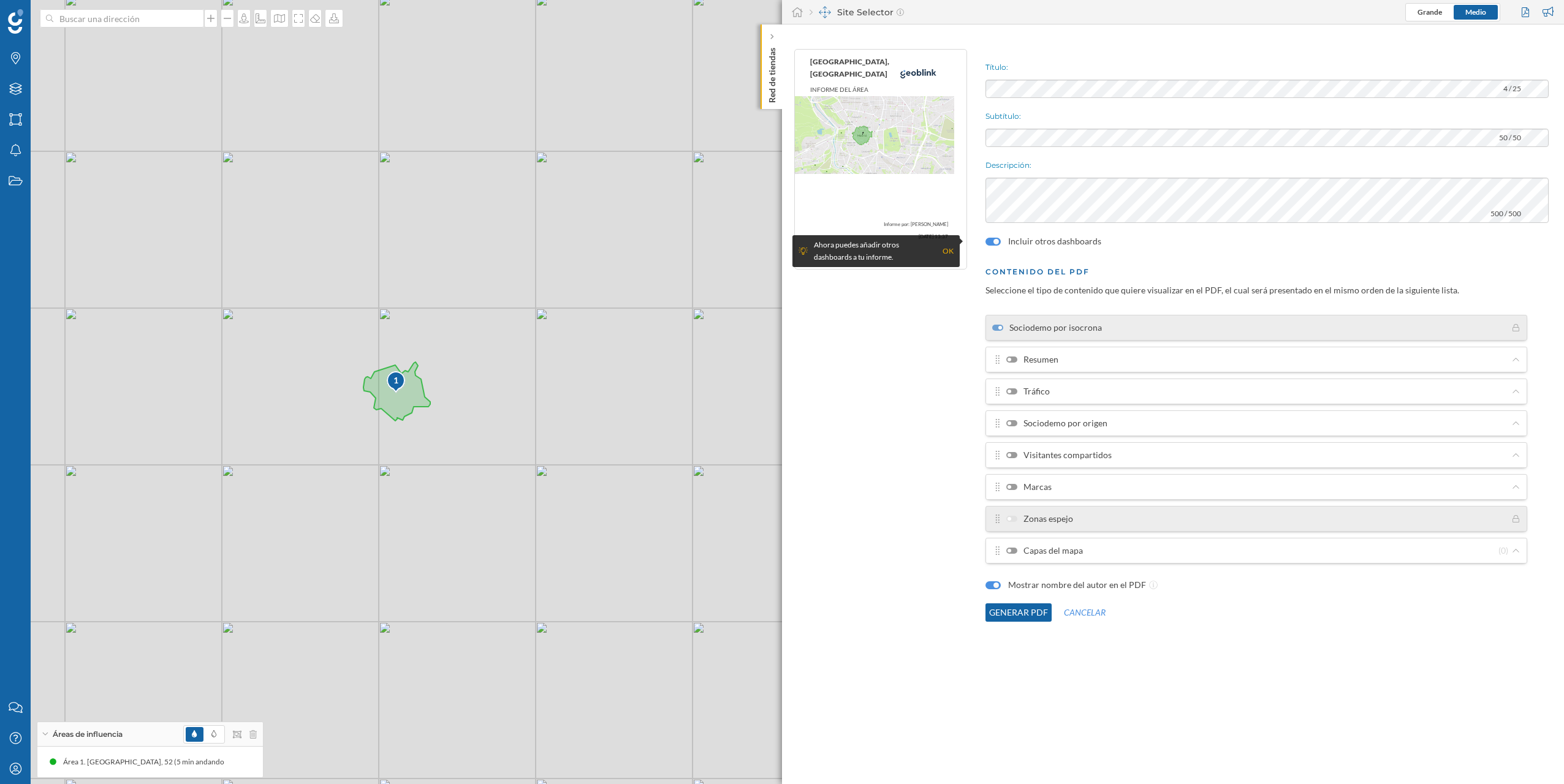click at bounding box center [1012, 360] 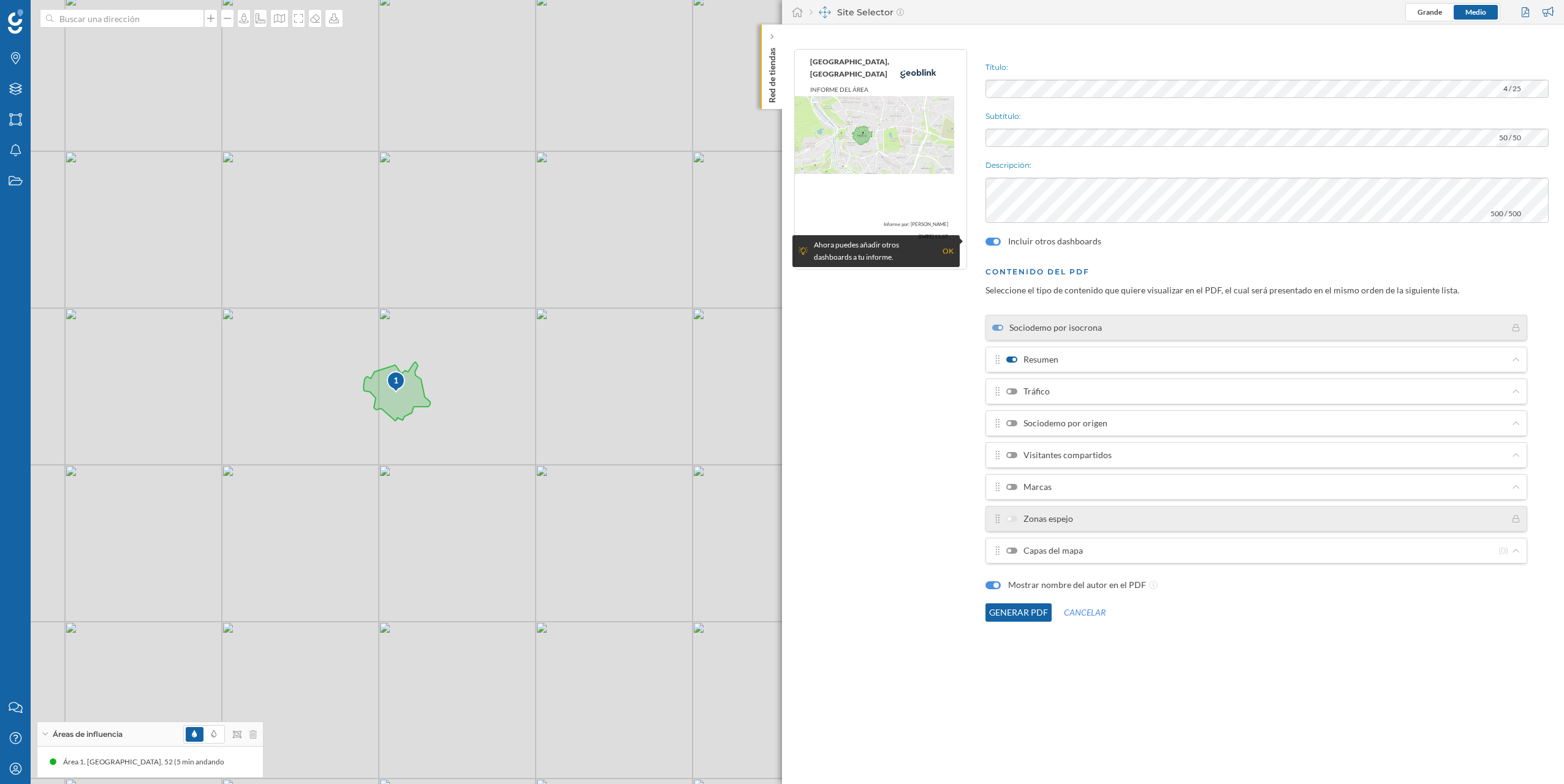 click at bounding box center [1012, 391] 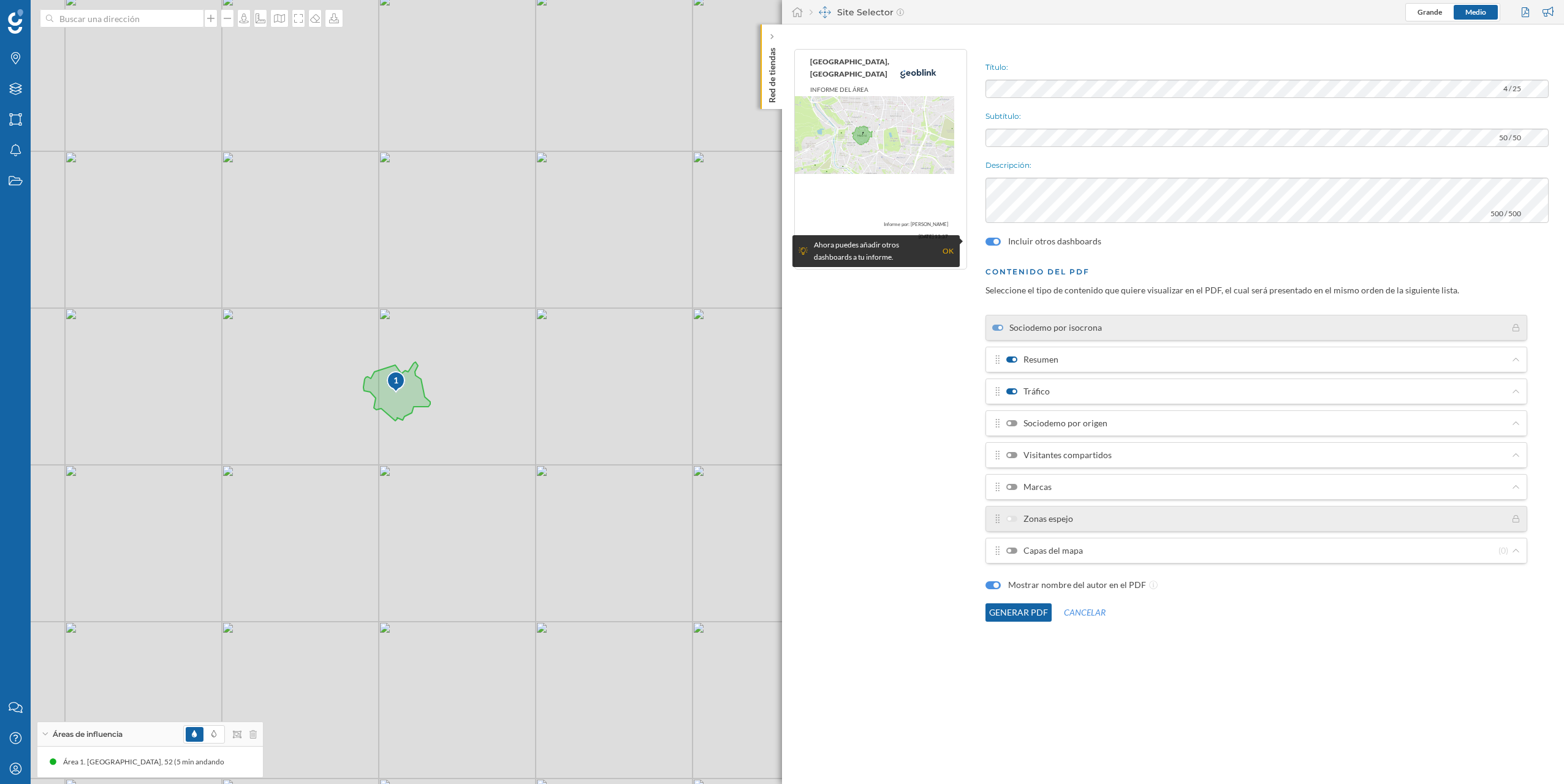 click on "Sociodemo por origen" at bounding box center [1256, 423] 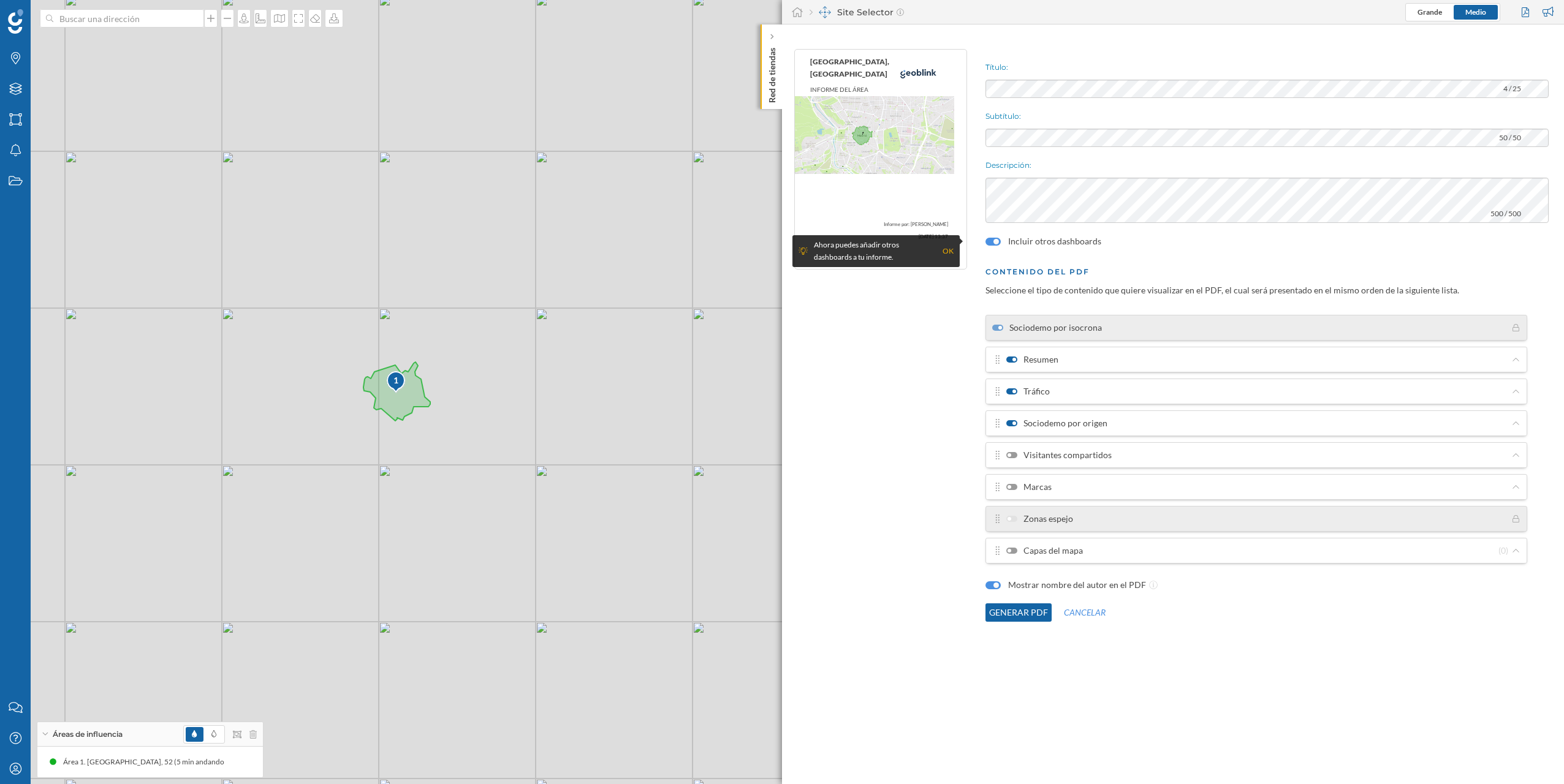 click at bounding box center [1012, 455] 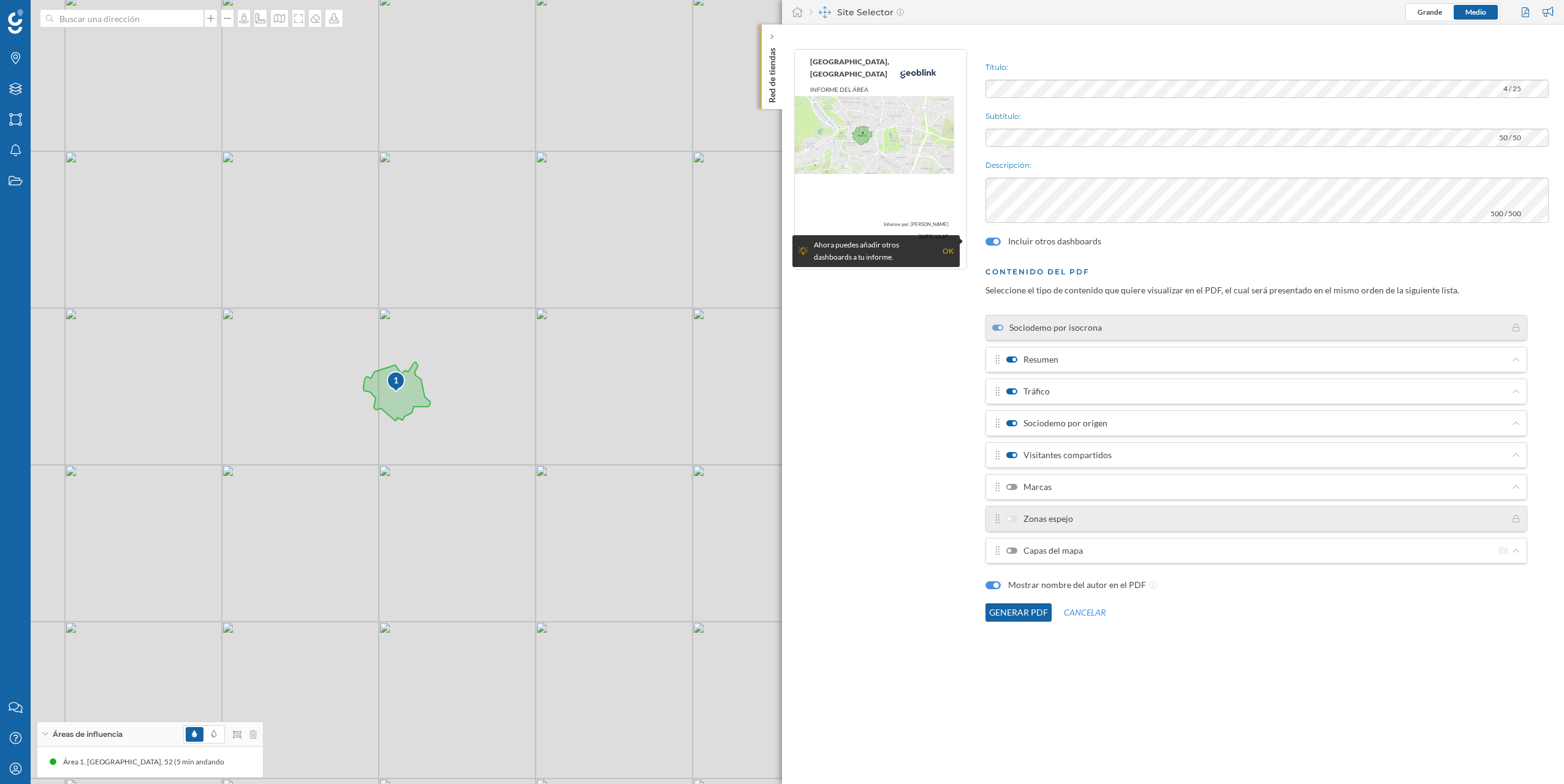 click on "Marcas" at bounding box center (1256, 487) 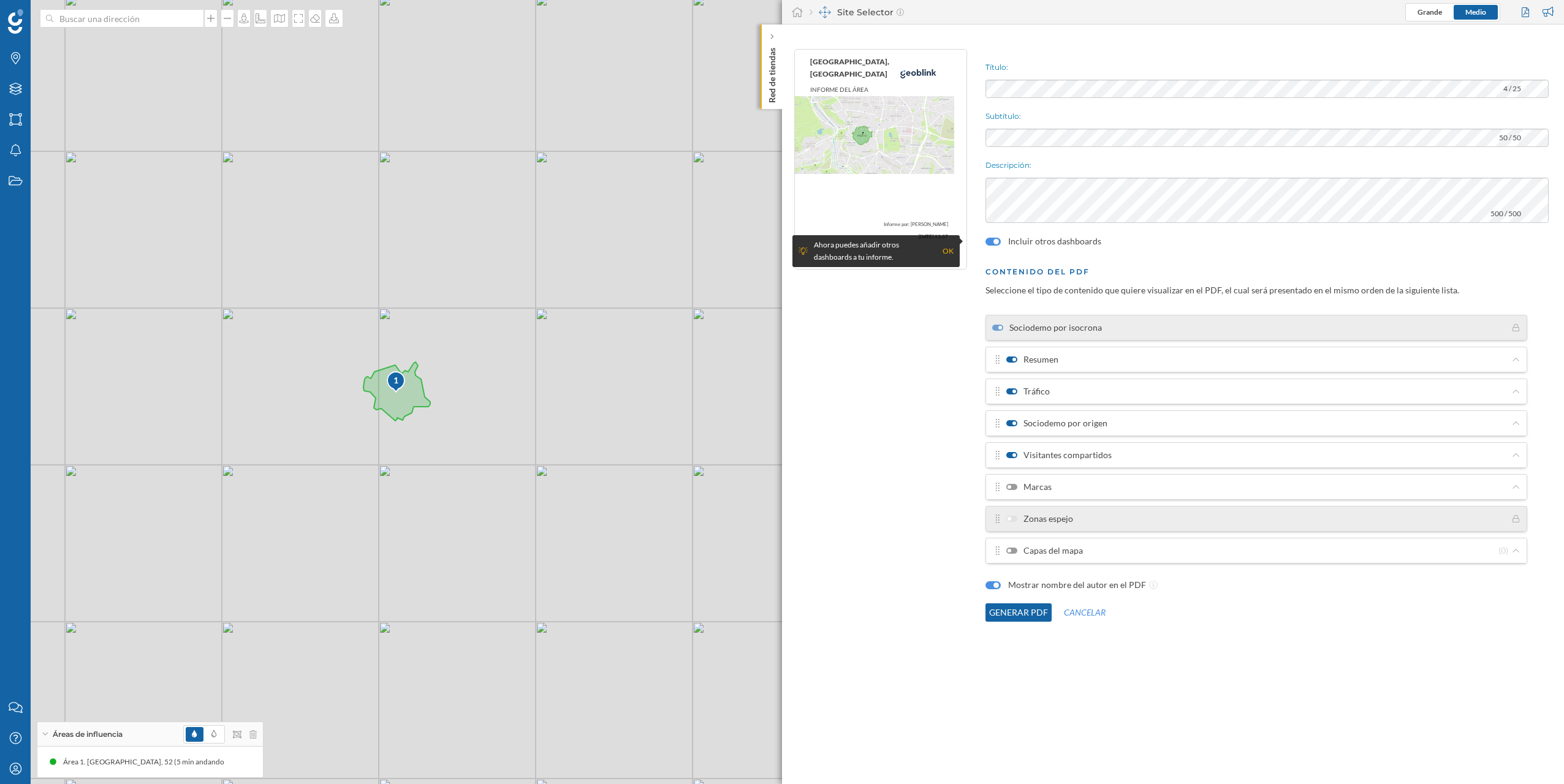 click at bounding box center [1012, 487] 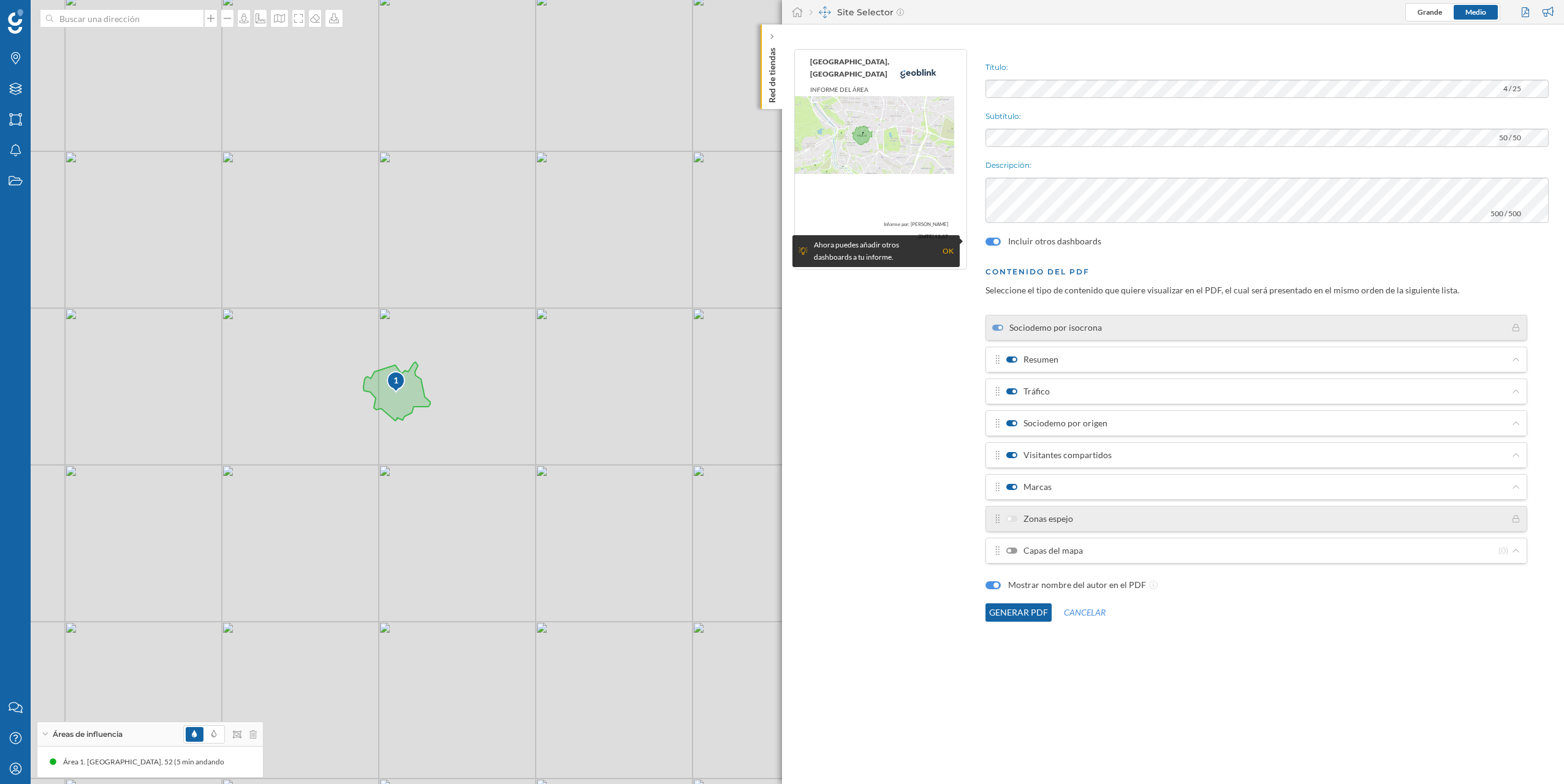 click on "Generar PDF" 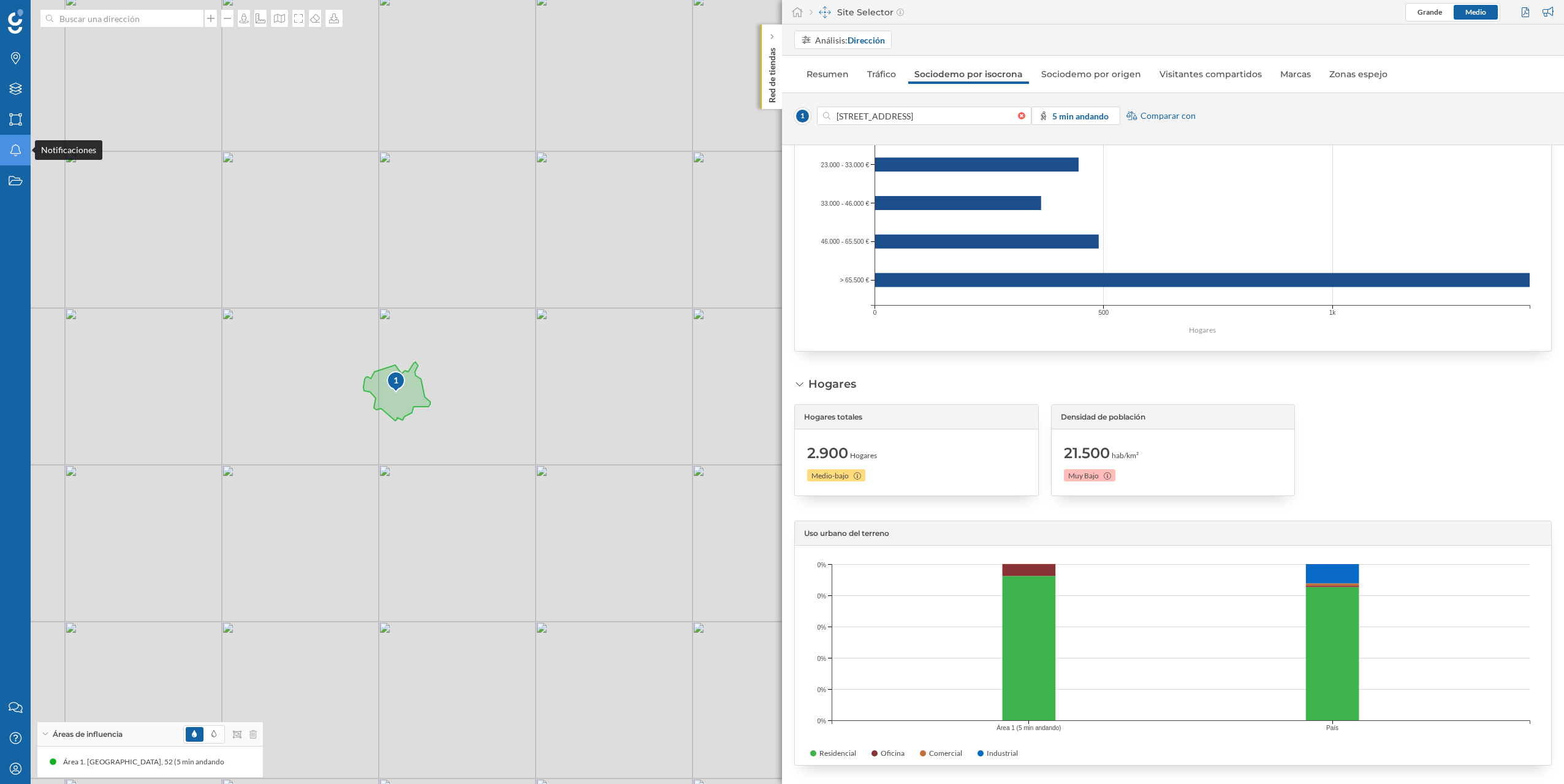 click 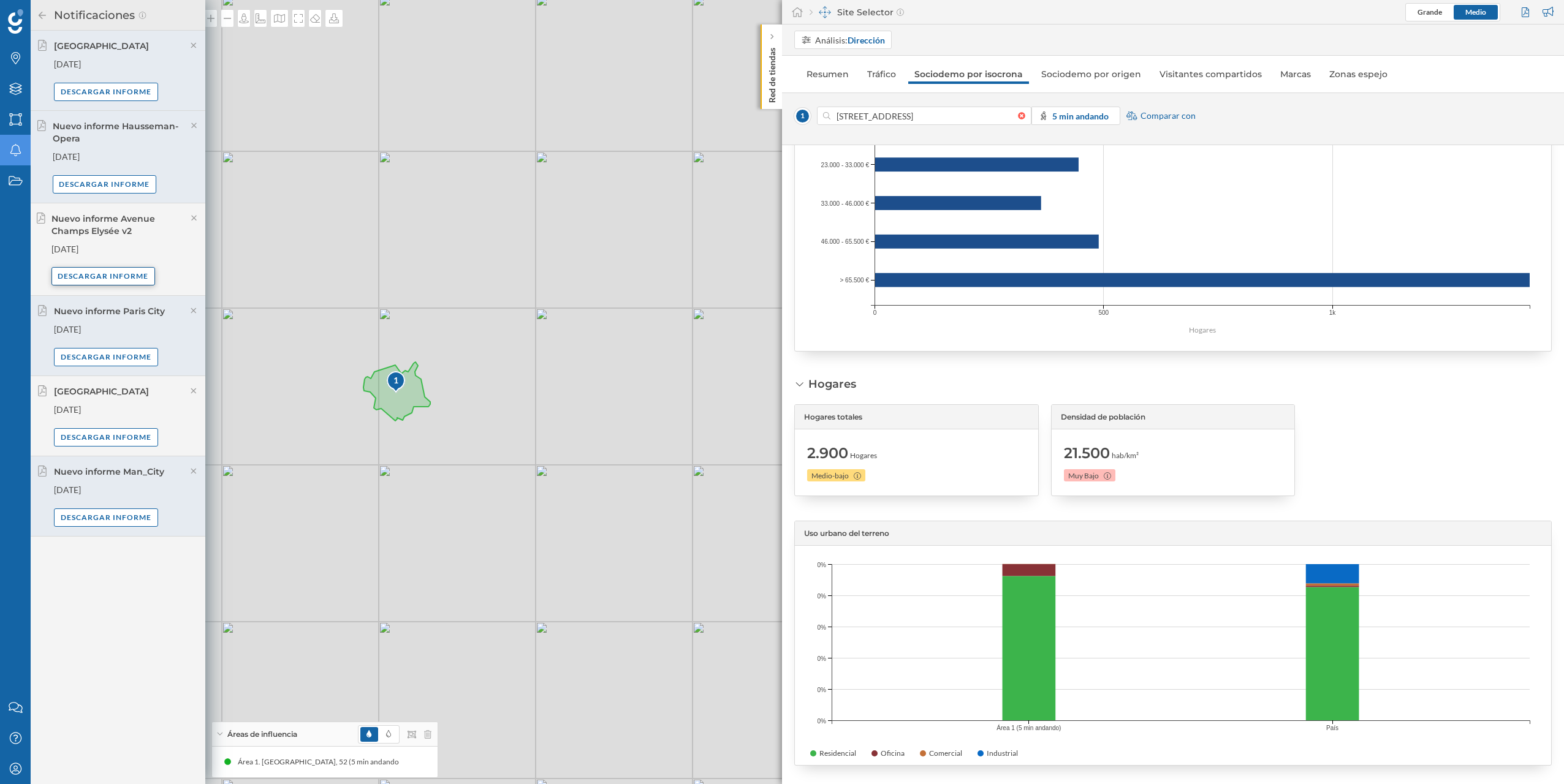 click on "Descargar informe" at bounding box center (104, 276) 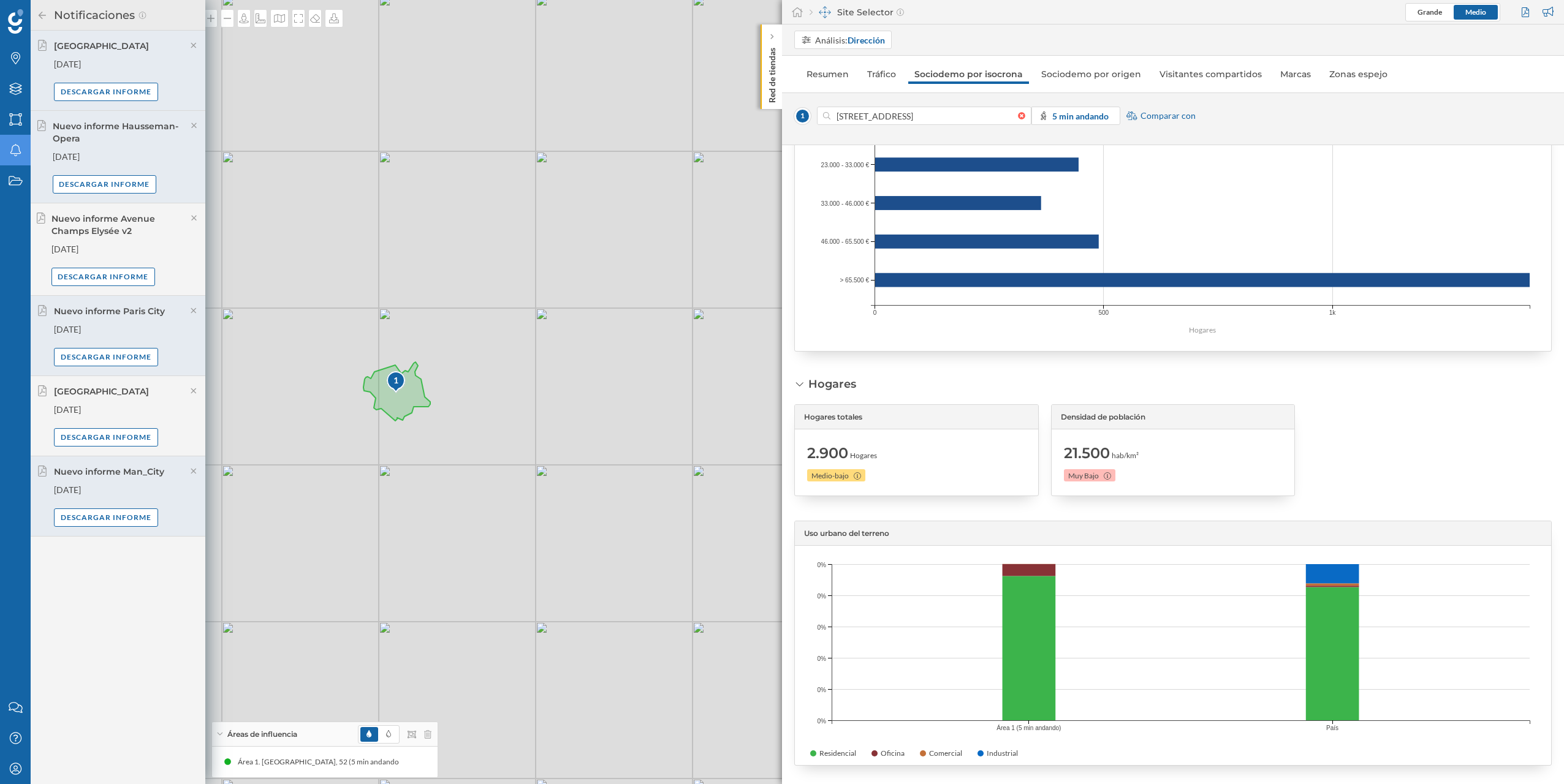 drag, startPoint x: 113, startPoint y: 283, endPoint x: 186, endPoint y: 406, distance: 143.03147 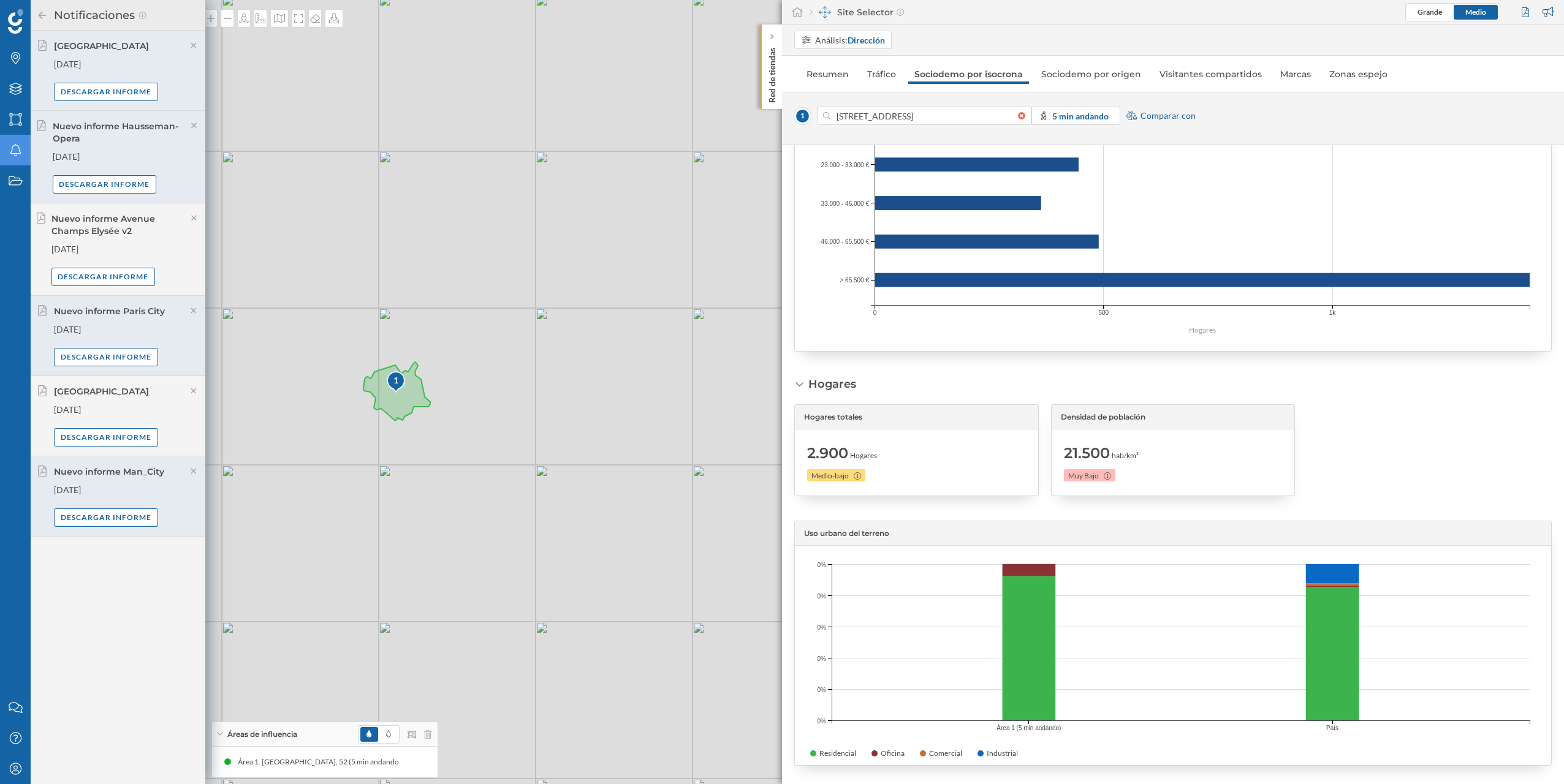 click on "1 ©  Mapbox  ©  OpenStreetMap   Improve this map" at bounding box center [782, 392] 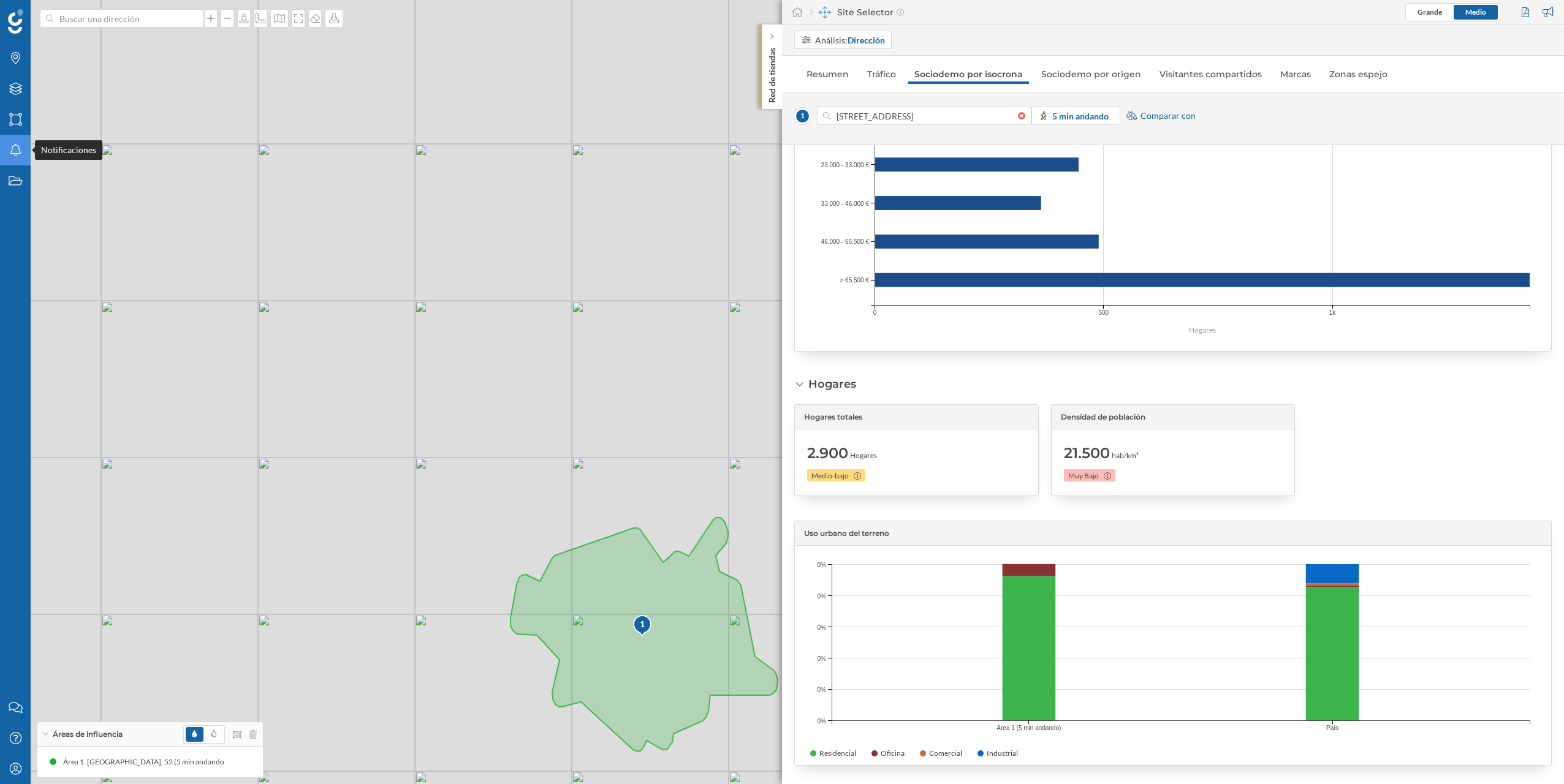 click on "Notificaciones" at bounding box center [15, 150] 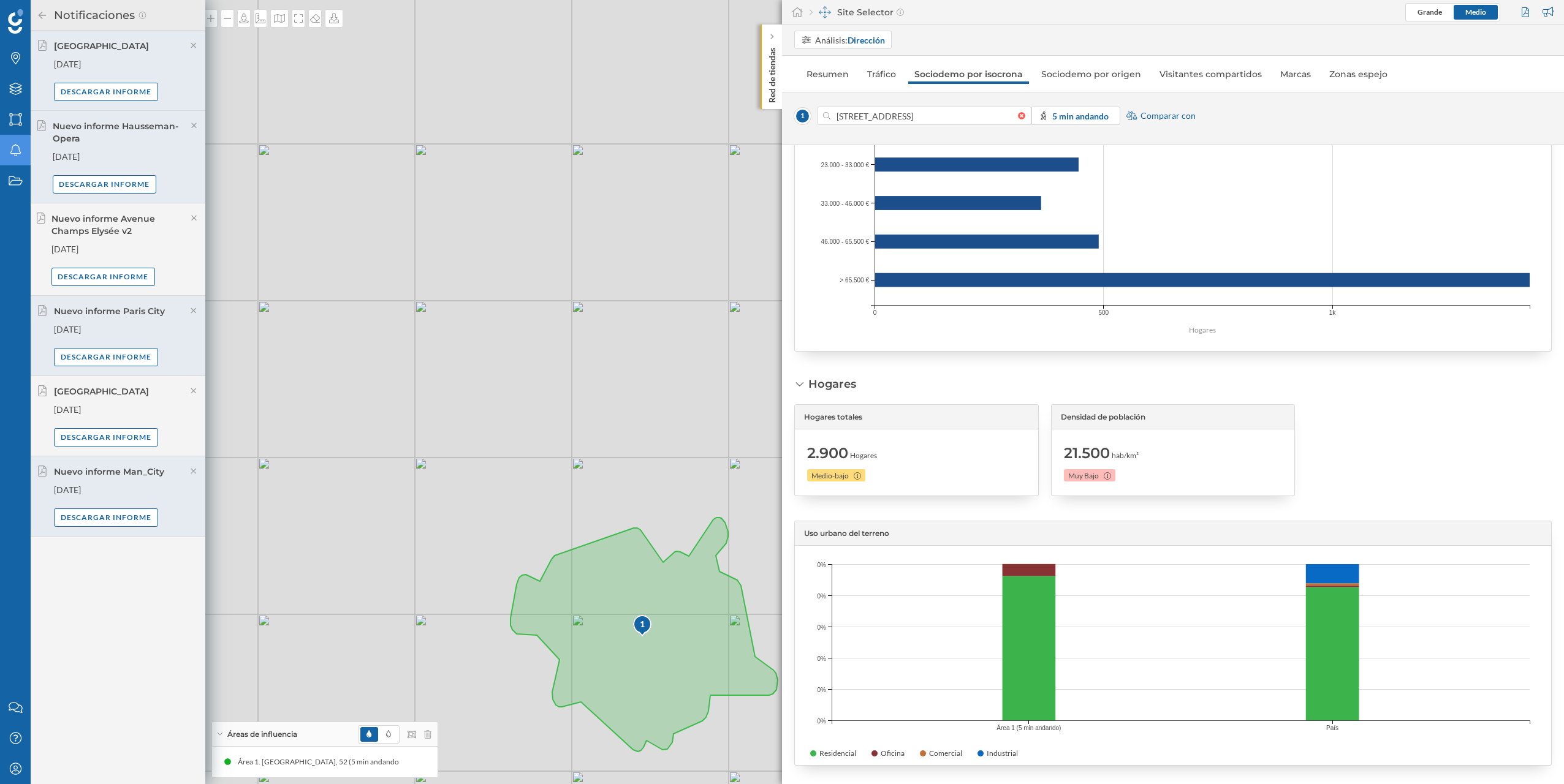 click 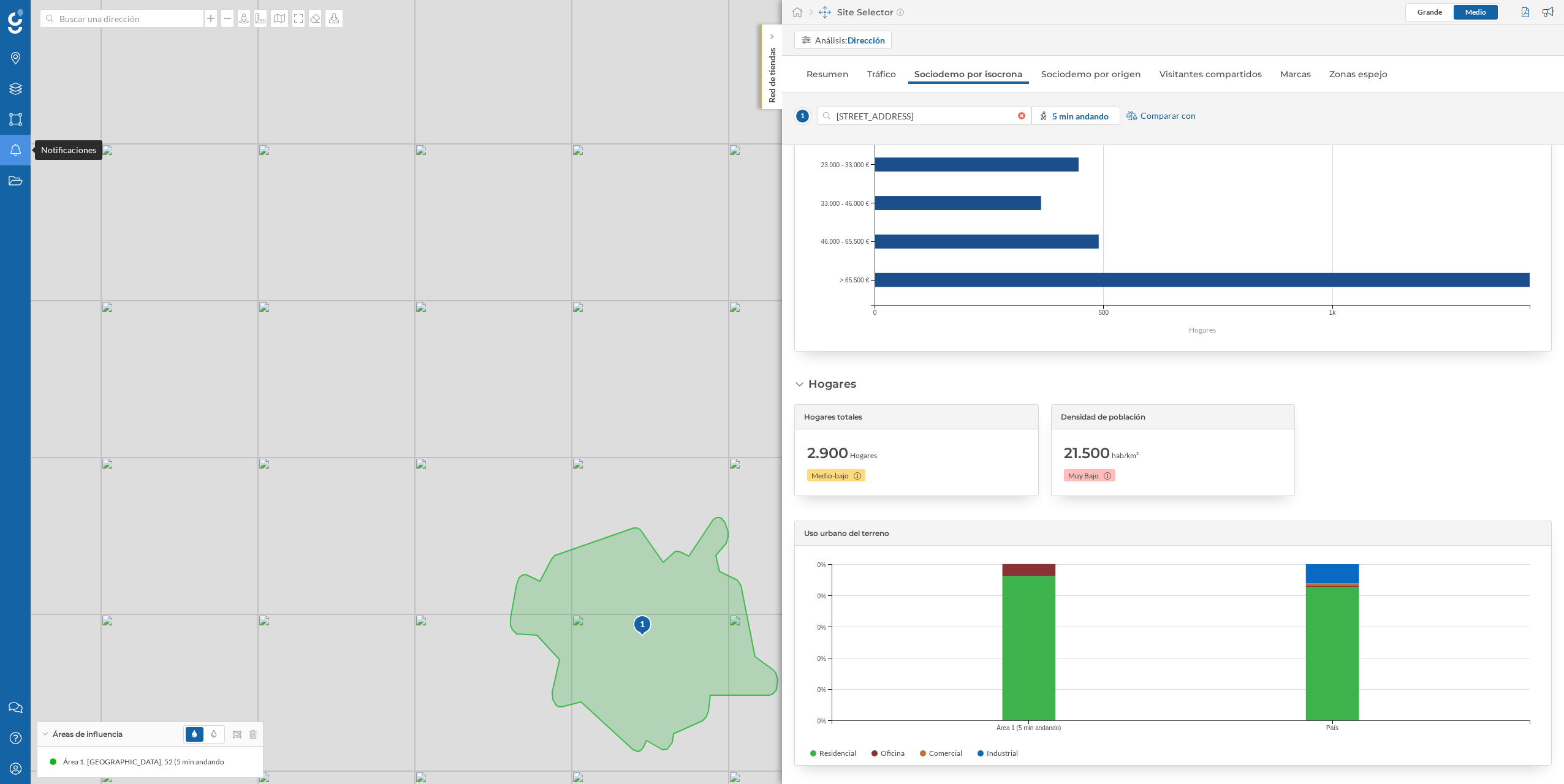 click on "Notificaciones" at bounding box center (15, 150) 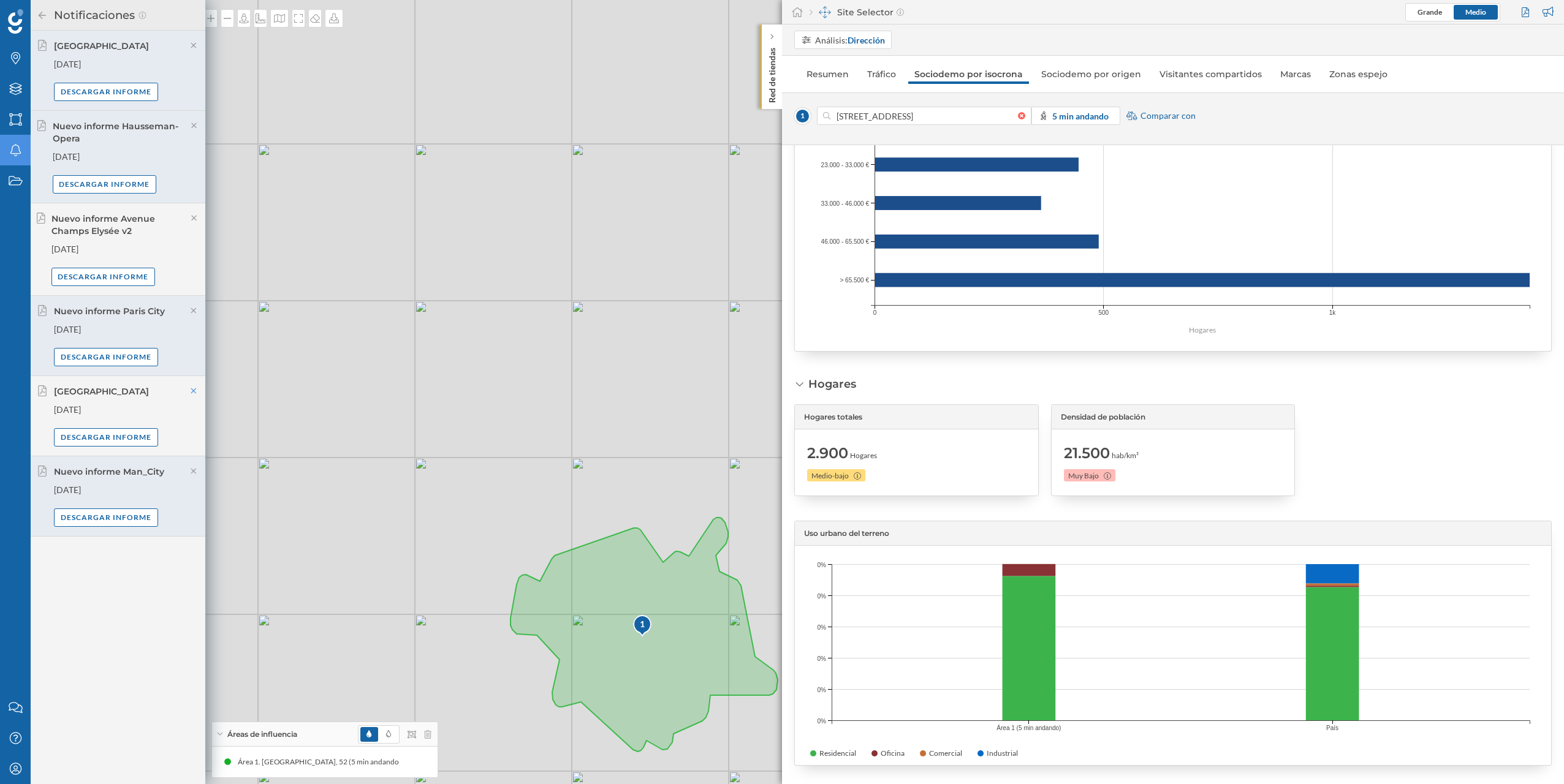 click 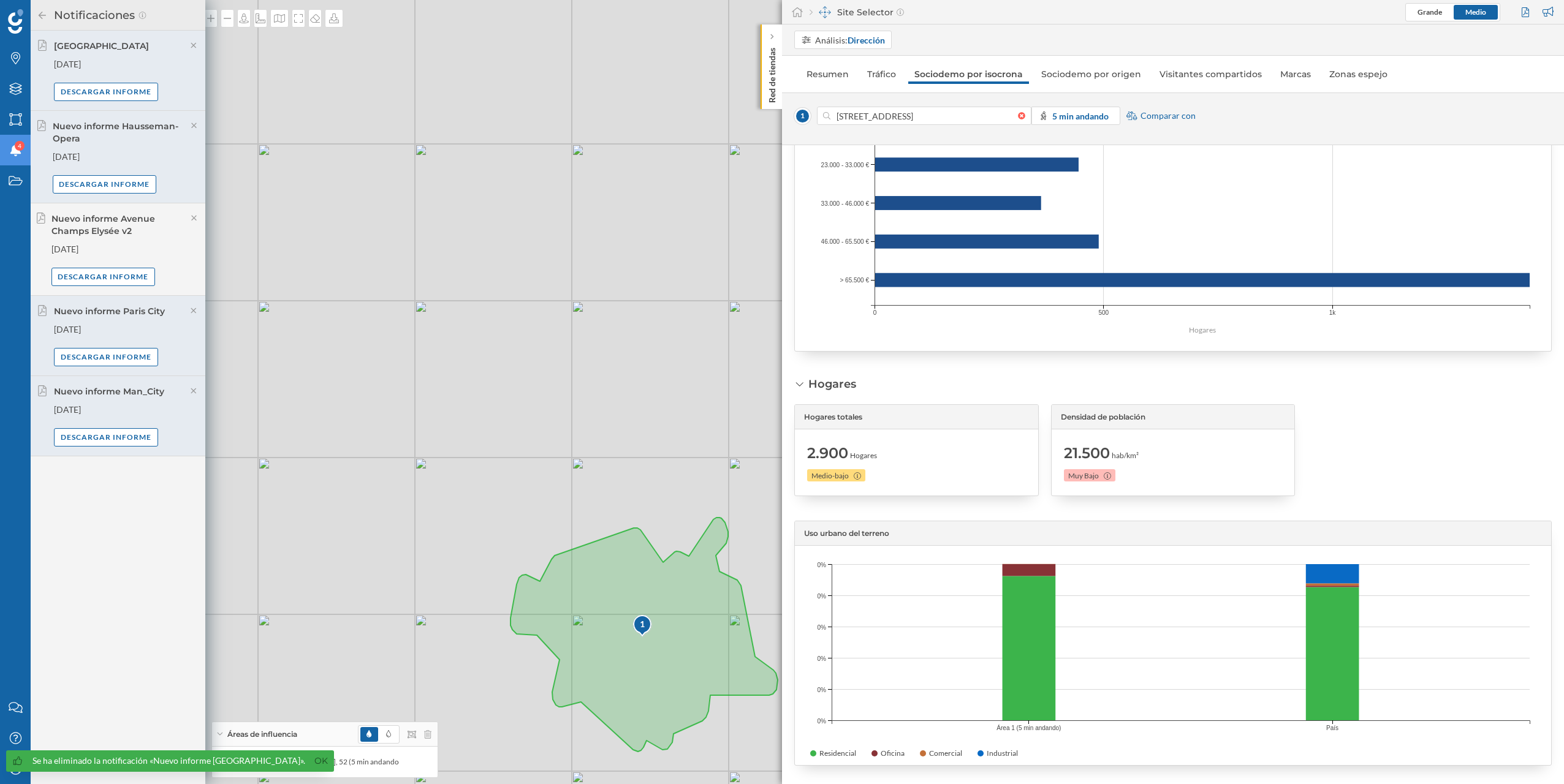 click on "Notificaciones" 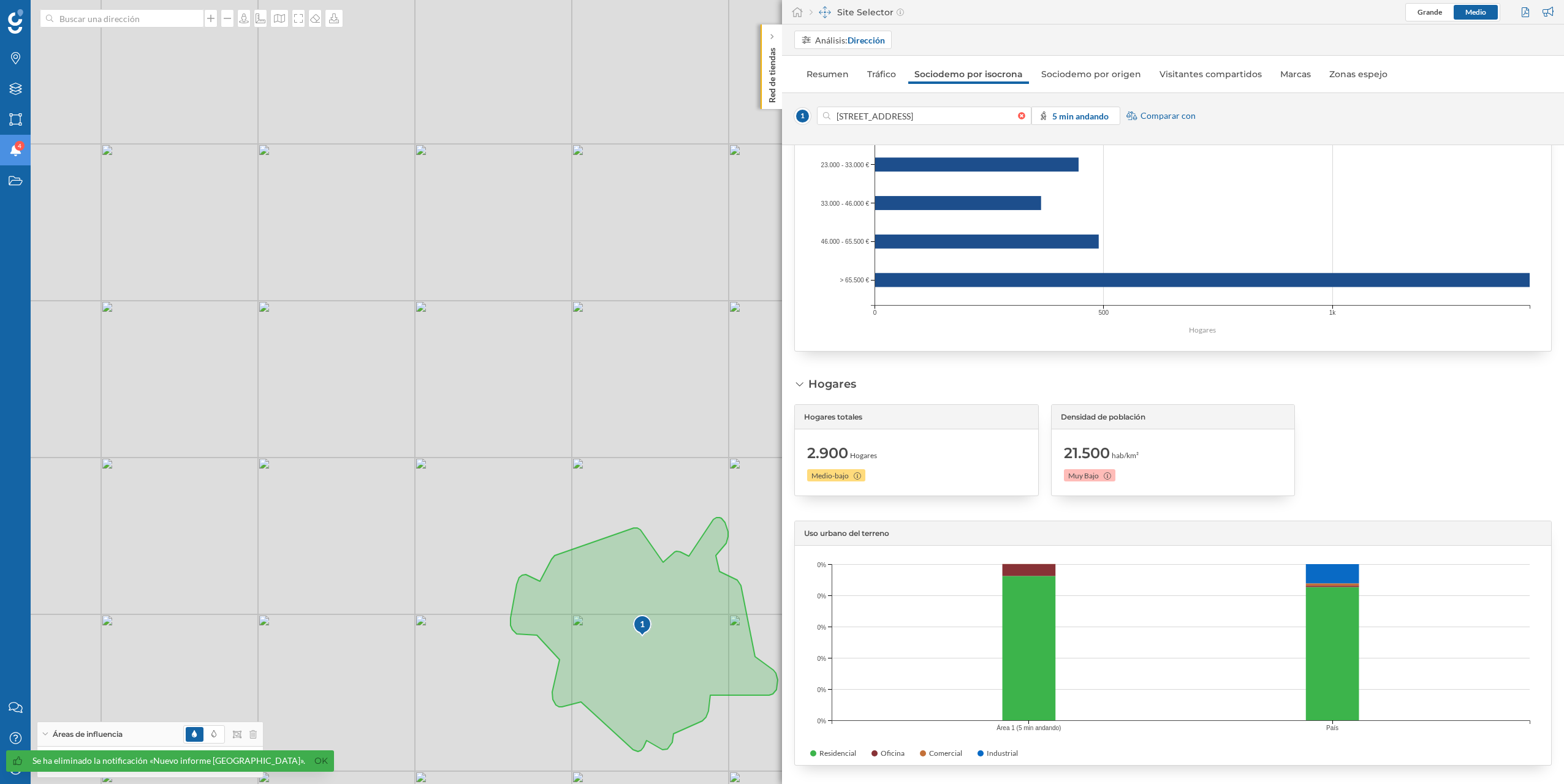 click on "Notificaciones
4" at bounding box center [15, 150] 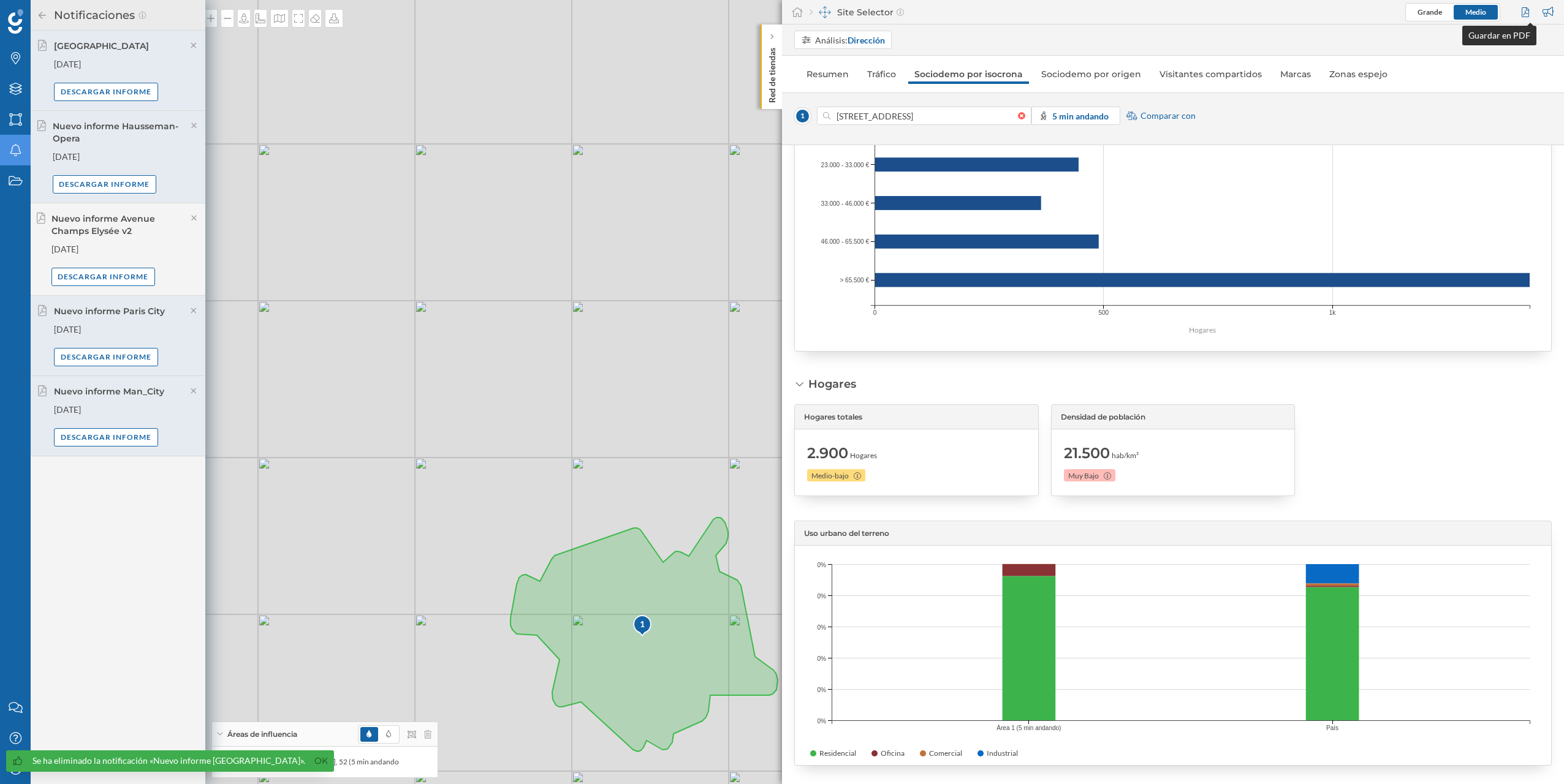 click at bounding box center [1527, 12] 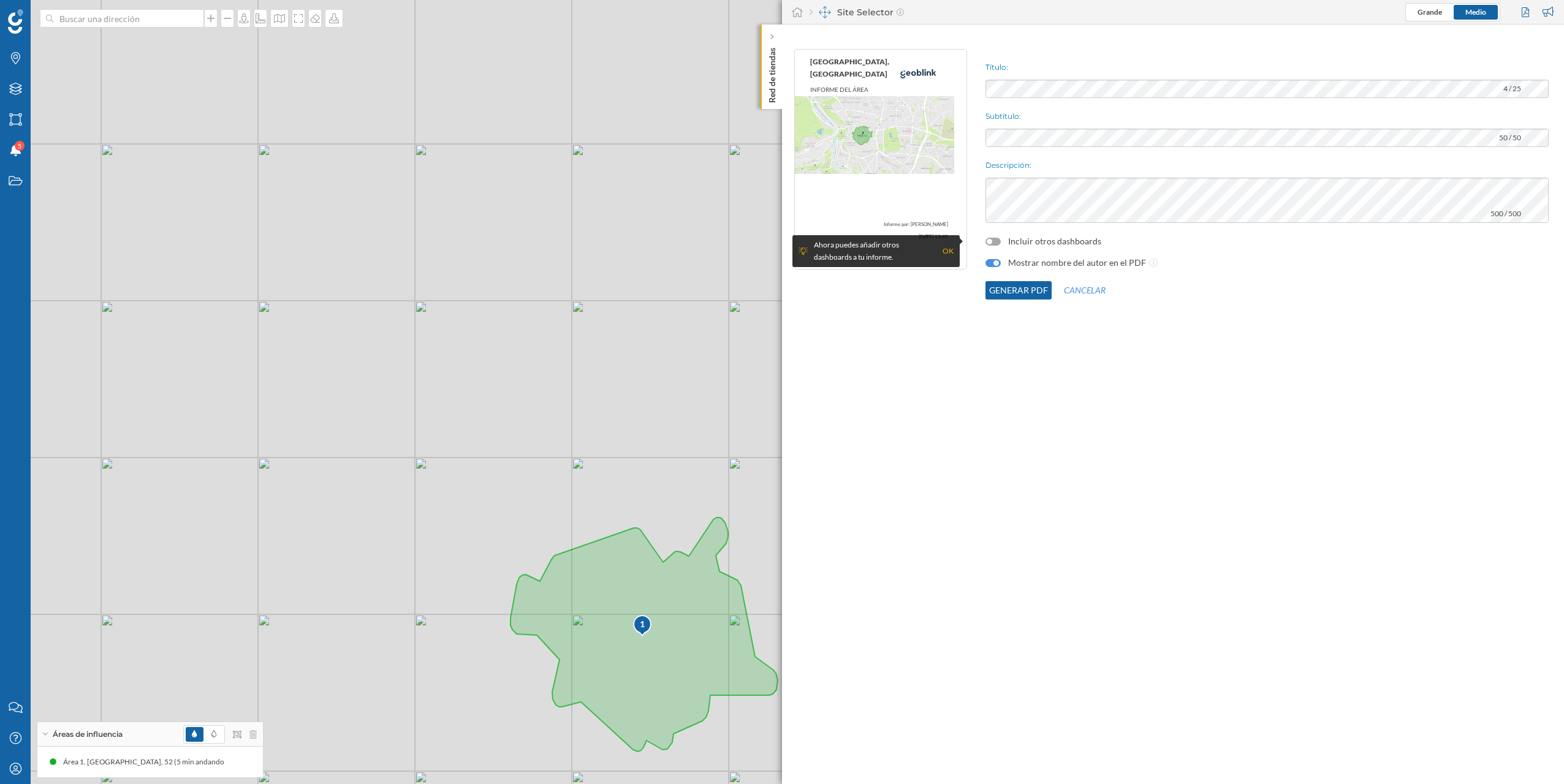 click at bounding box center (993, 241) 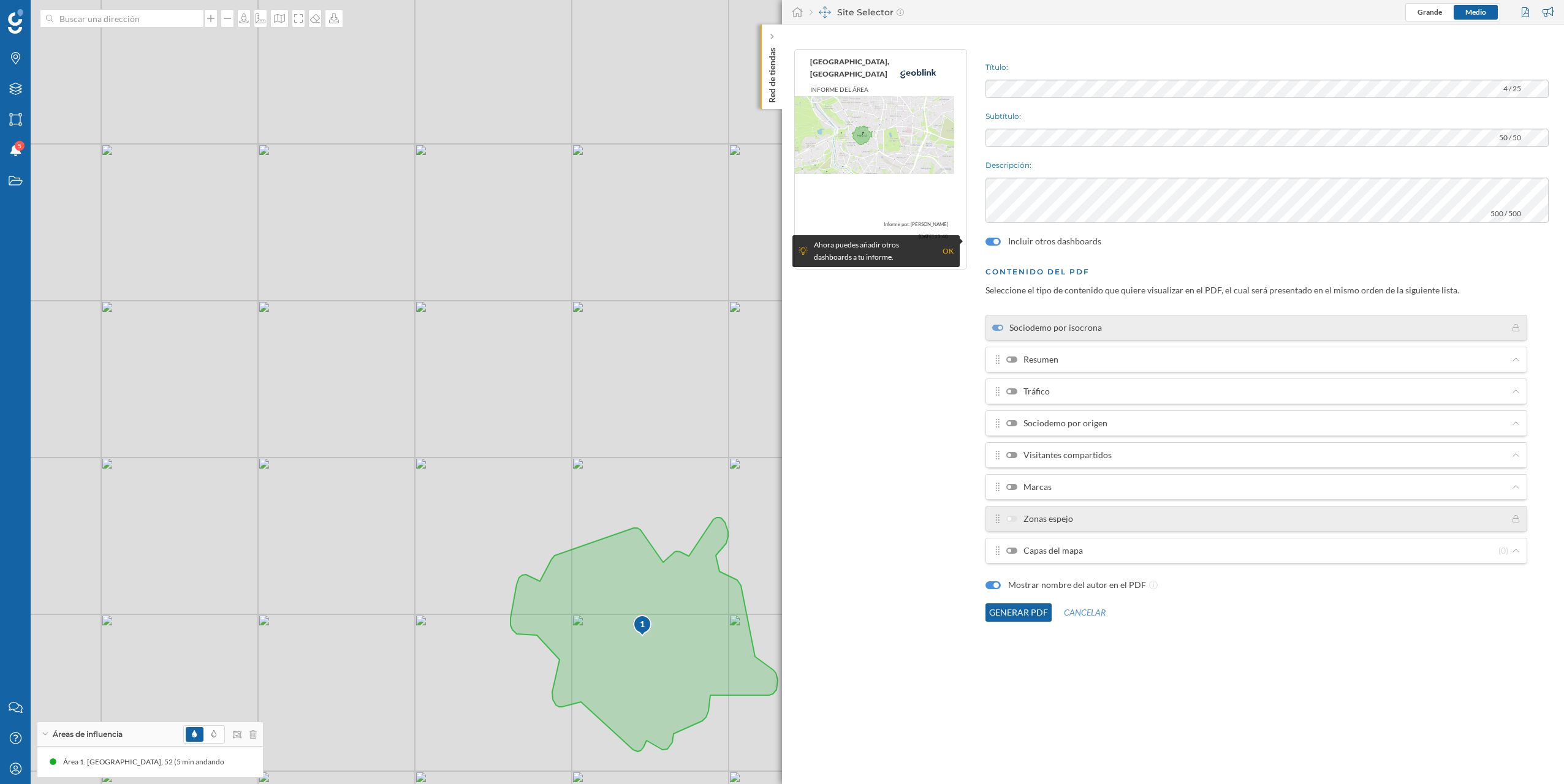 click at bounding box center (1009, 360) 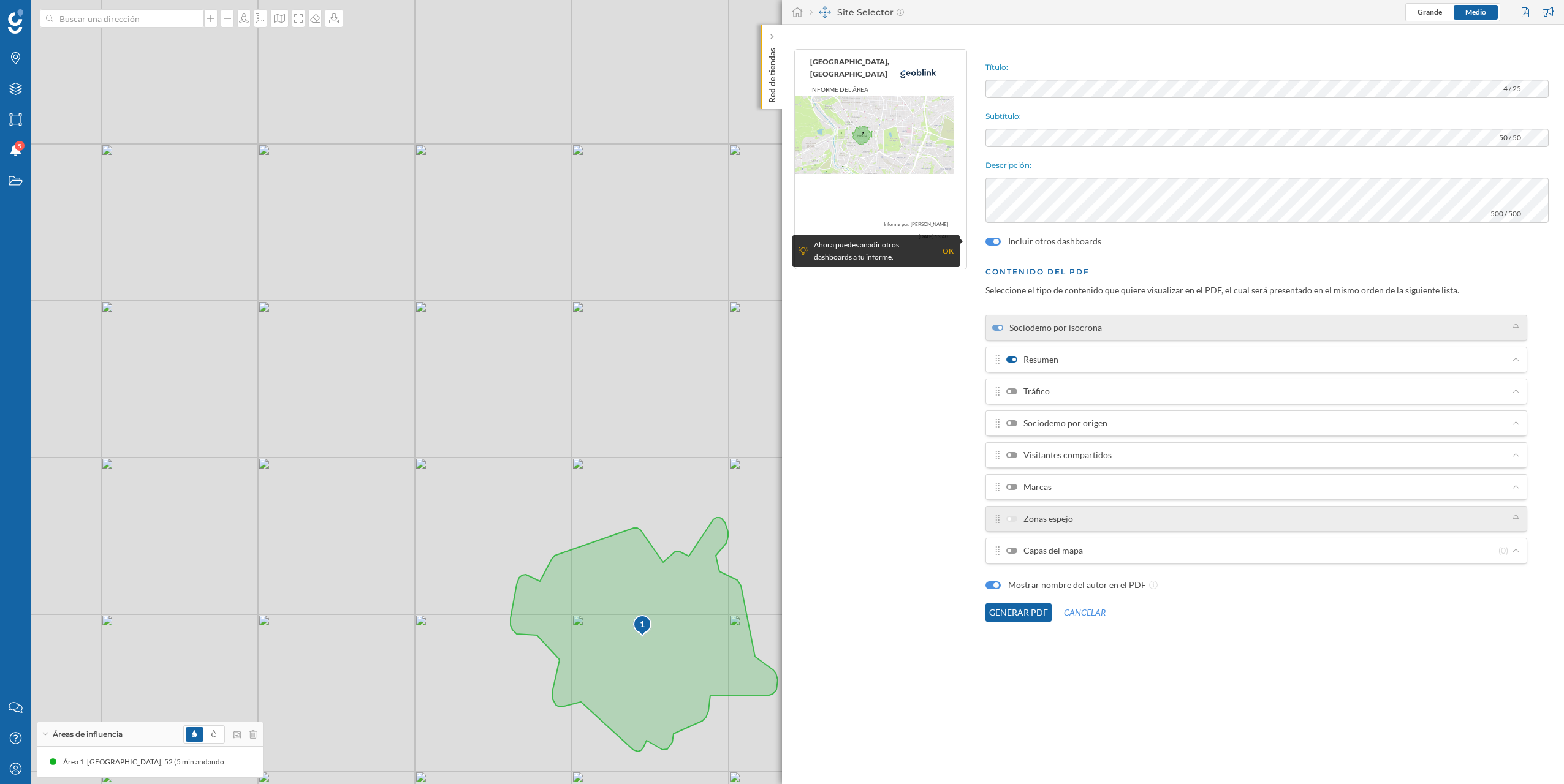 click on "Sociodemo por isocrona
Resumen
Tráfico
Sociodemo por origen
Visitantes compartidos
Marcas
Zonas espejo
Capas del mapa
(0)" at bounding box center [1256, 439] 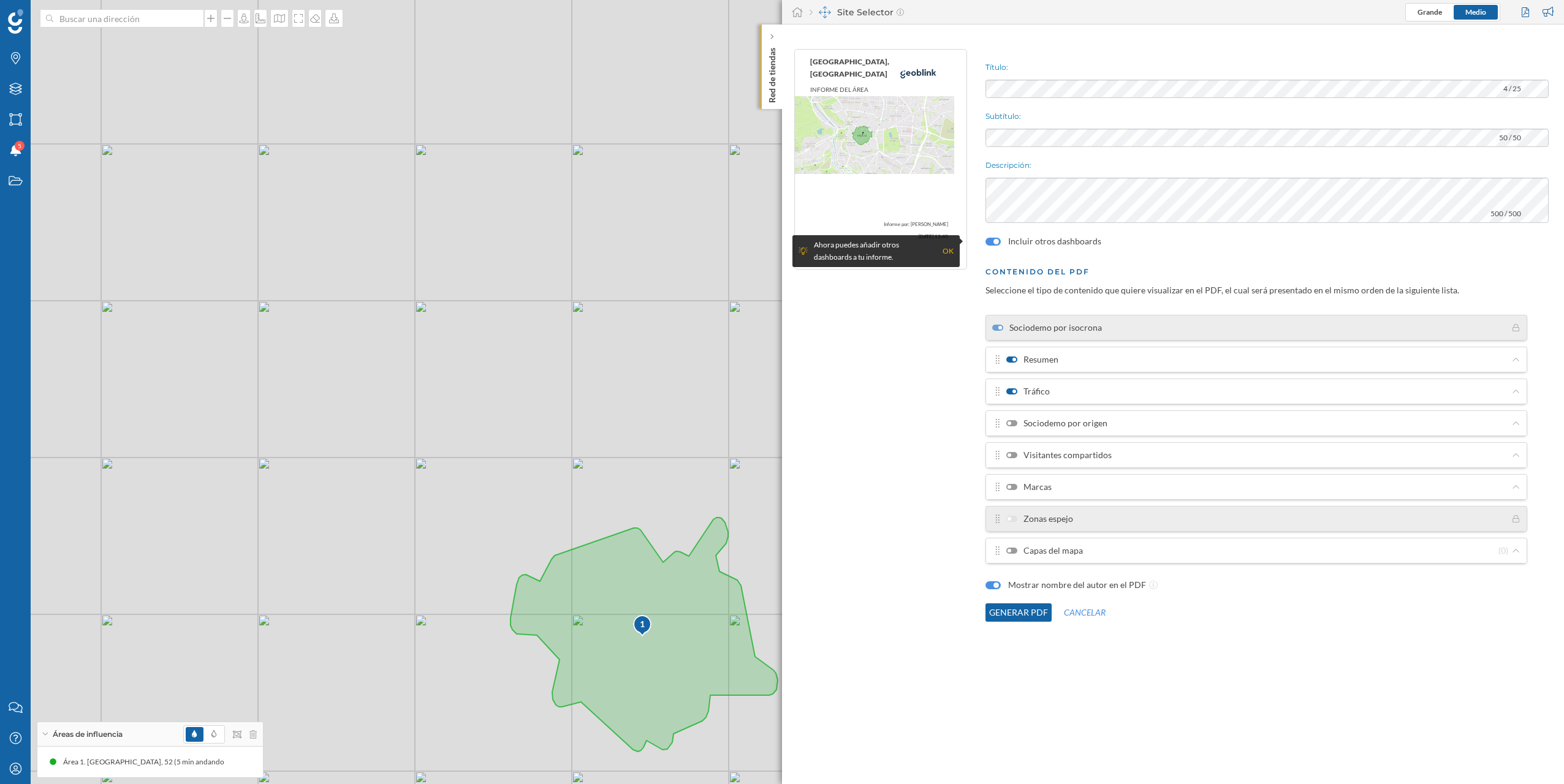 click at bounding box center (1012, 423) 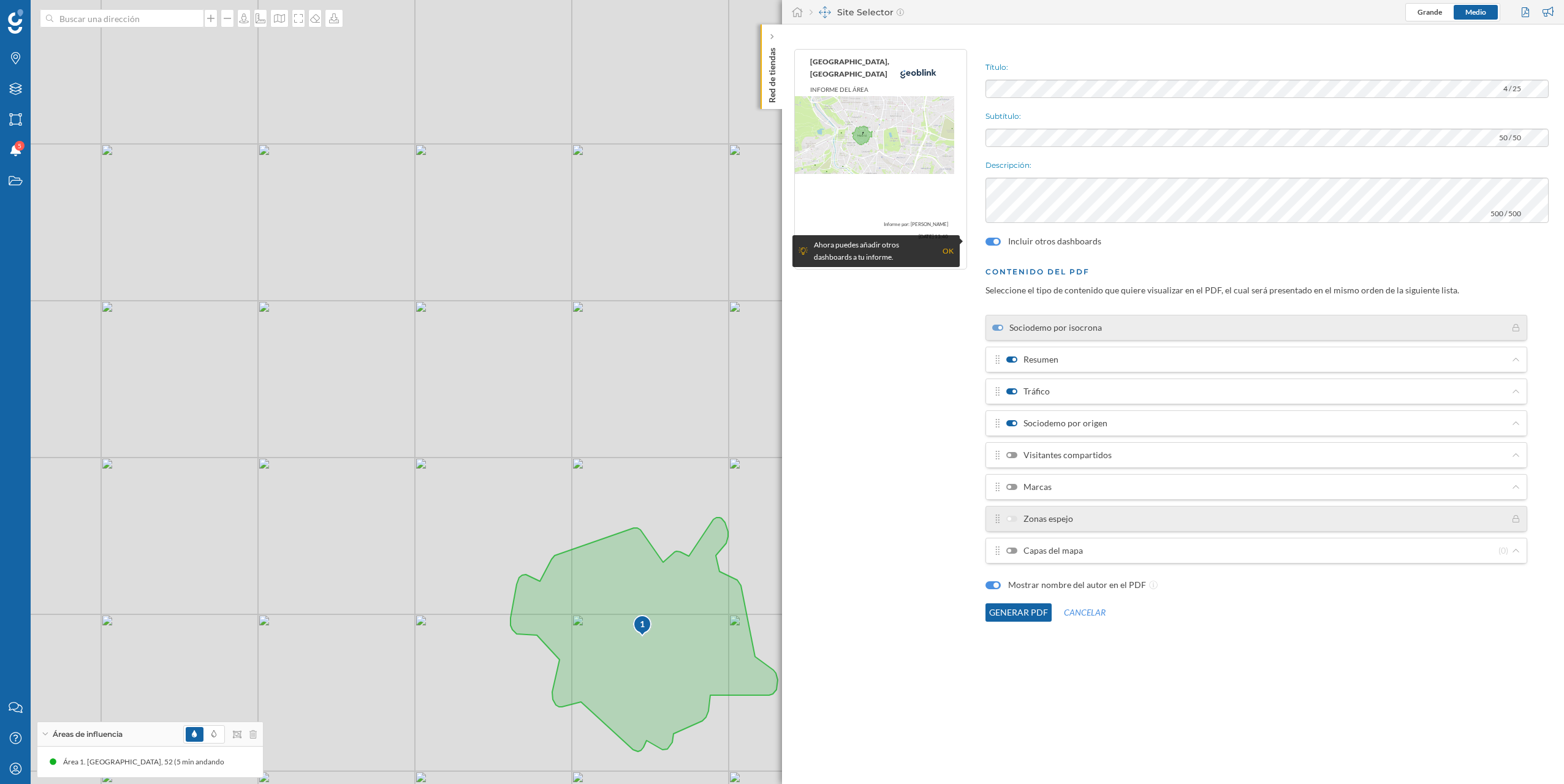 click on "Visitantes compartidos" at bounding box center (1256, 455) 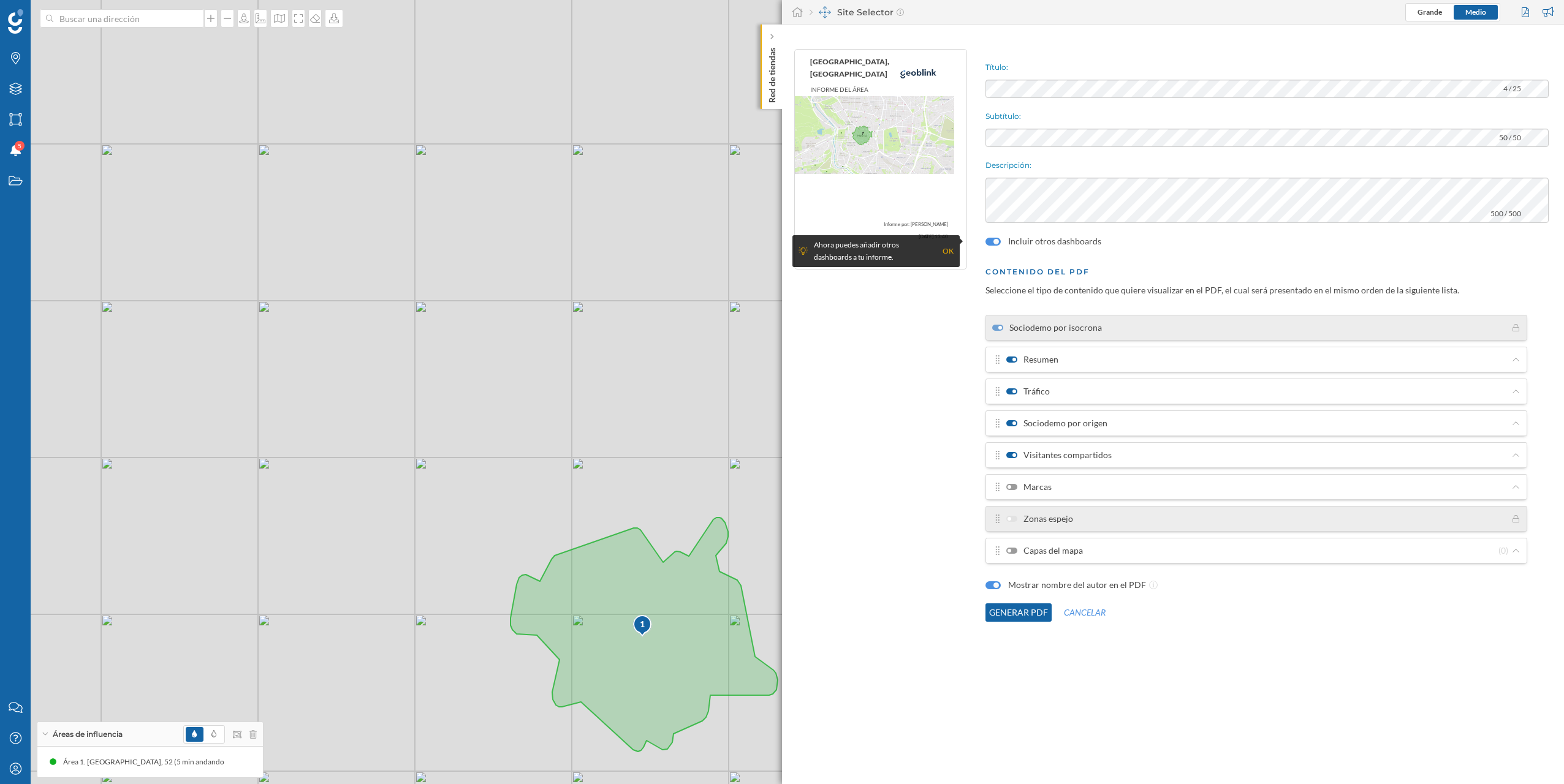 click at bounding box center (1012, 487) 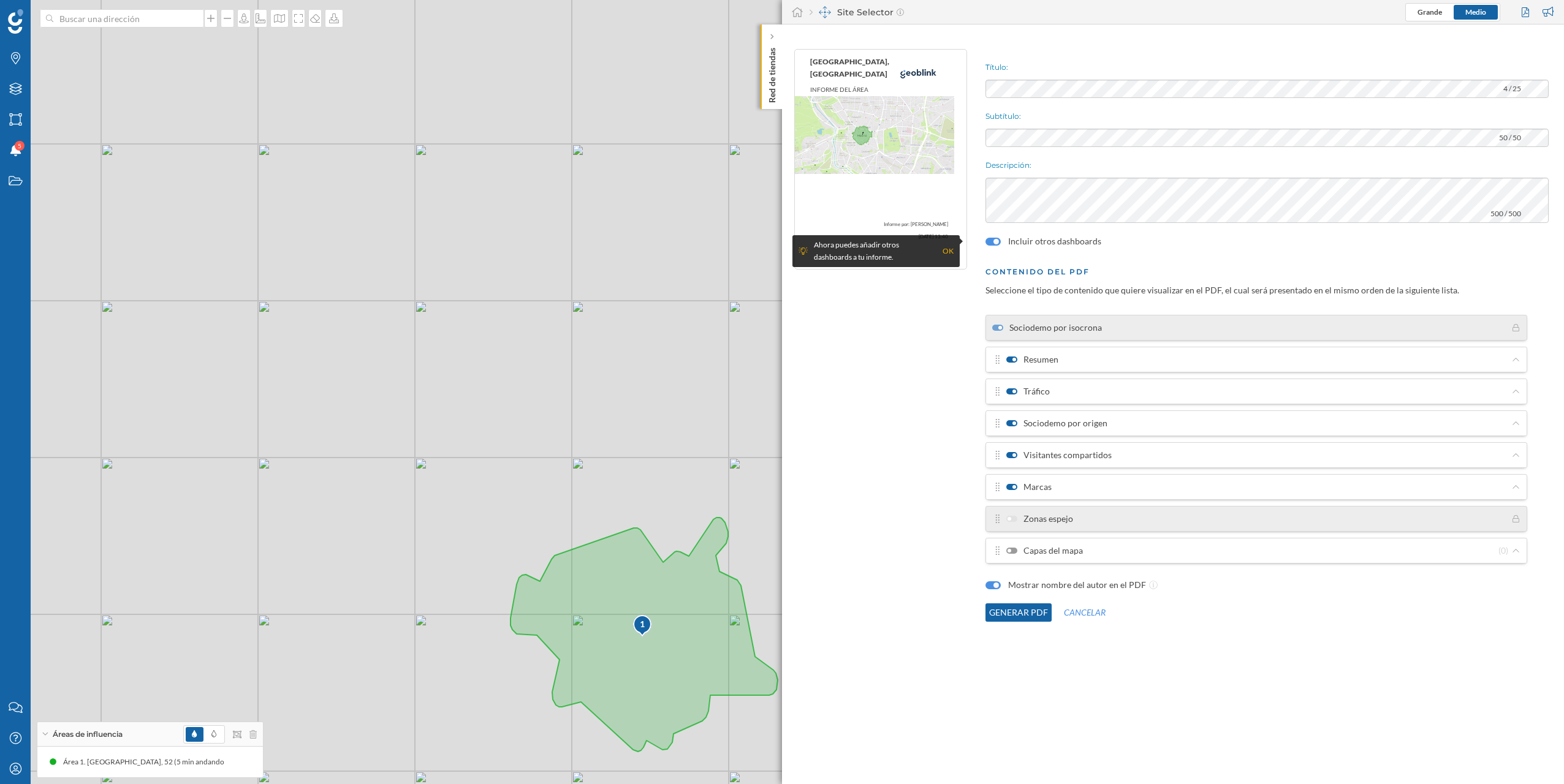 click on "Generar PDF" 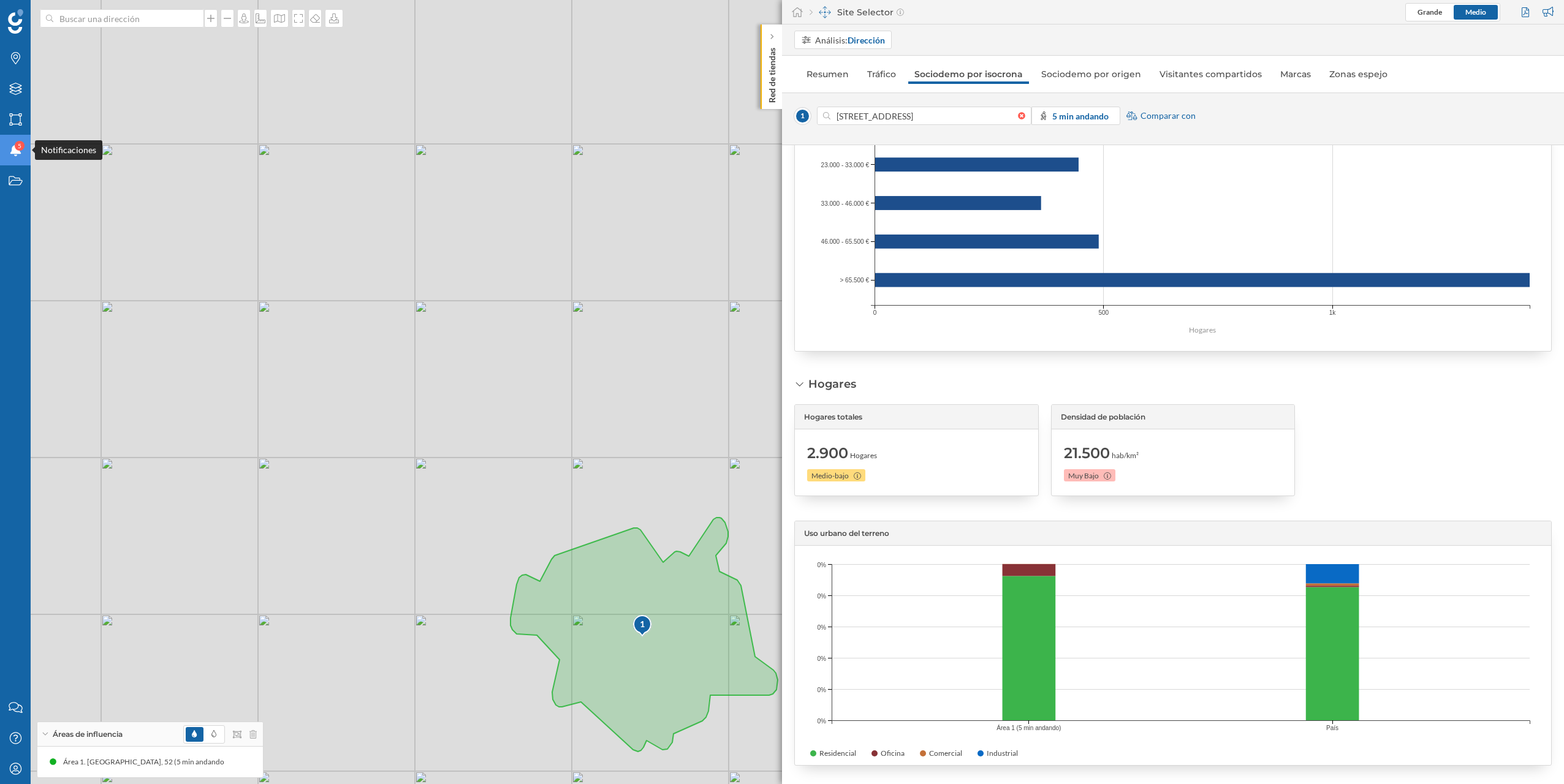 click on "Notificaciones
5" at bounding box center (15, 150) 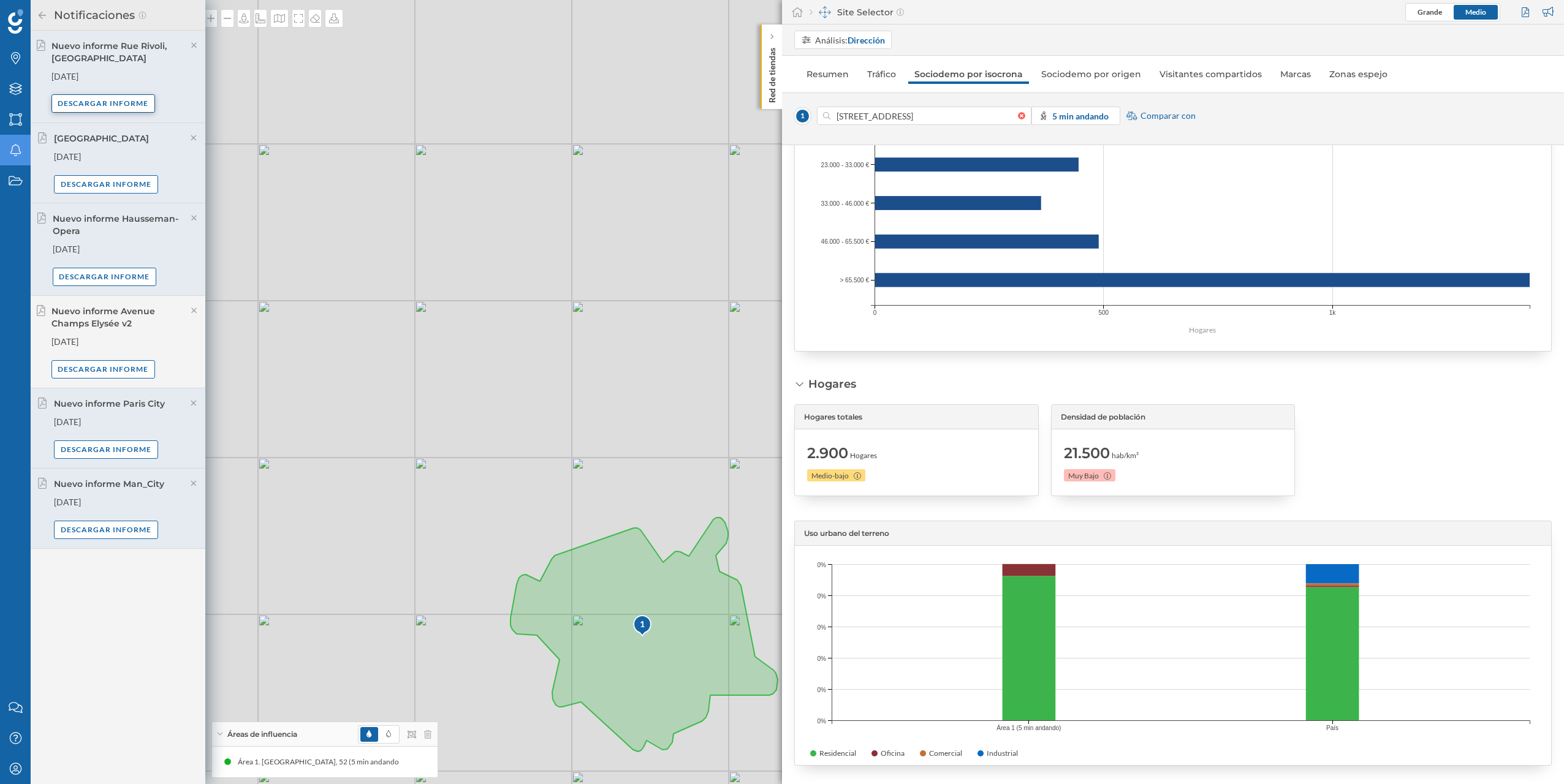 click on "Descargar informe" at bounding box center [104, 104] 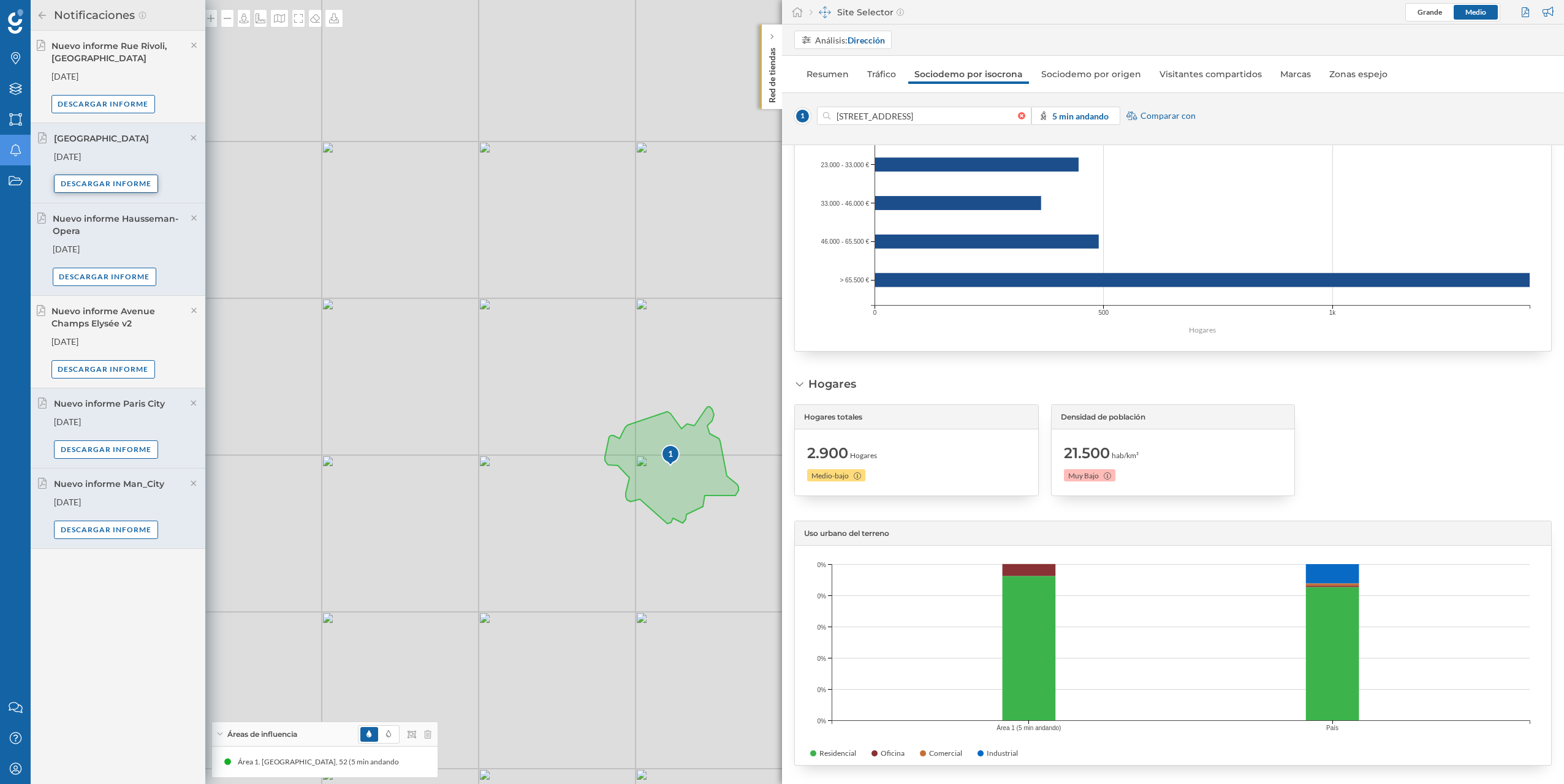 click on "Descargar informe" at bounding box center [106, 184] 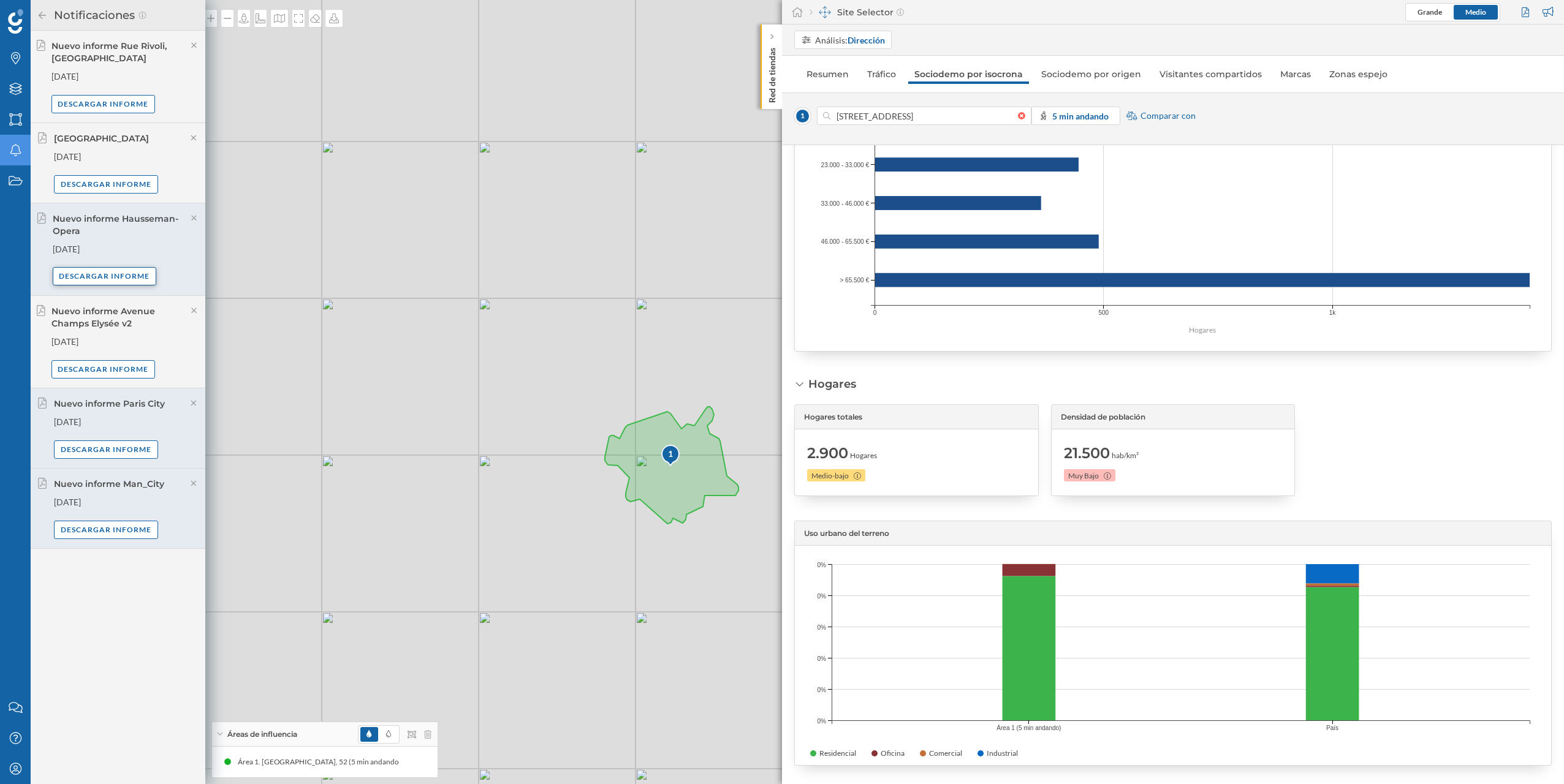 click on "Descargar informe" at bounding box center (105, 276) 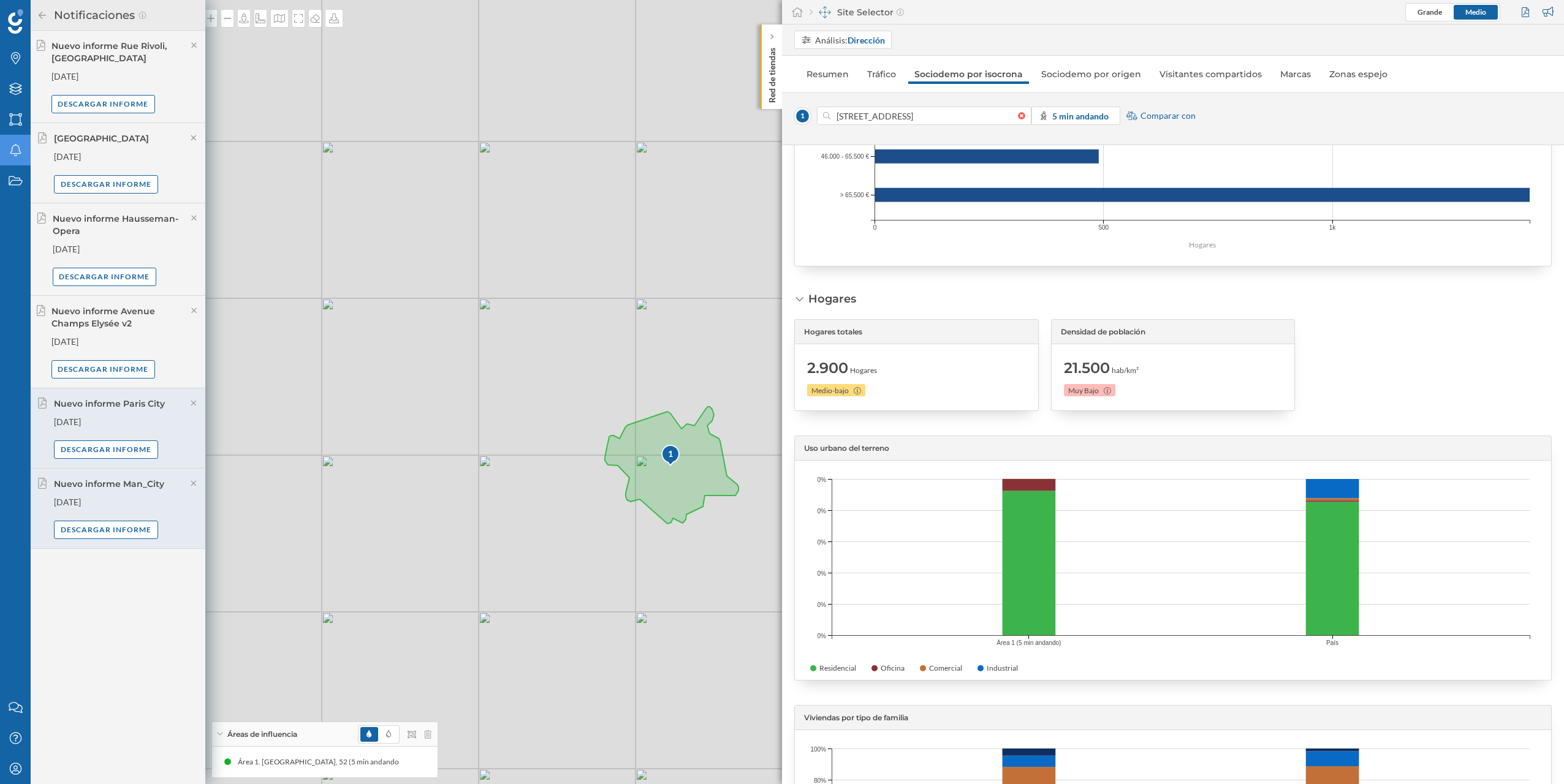 scroll, scrollTop: 2034, scrollLeft: 0, axis: vertical 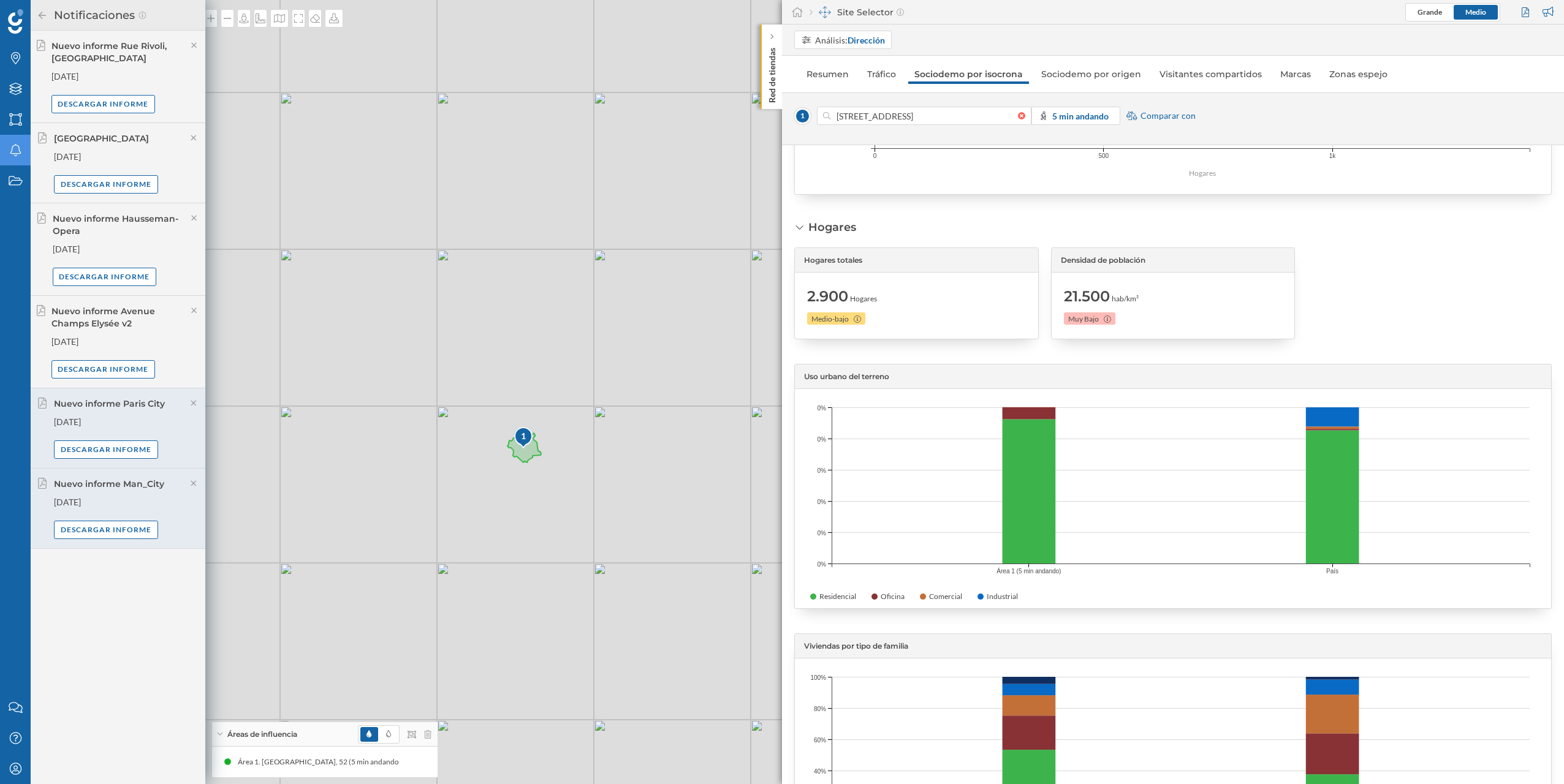 drag, startPoint x: 537, startPoint y: 310, endPoint x: 539, endPoint y: 390, distance: 80.025 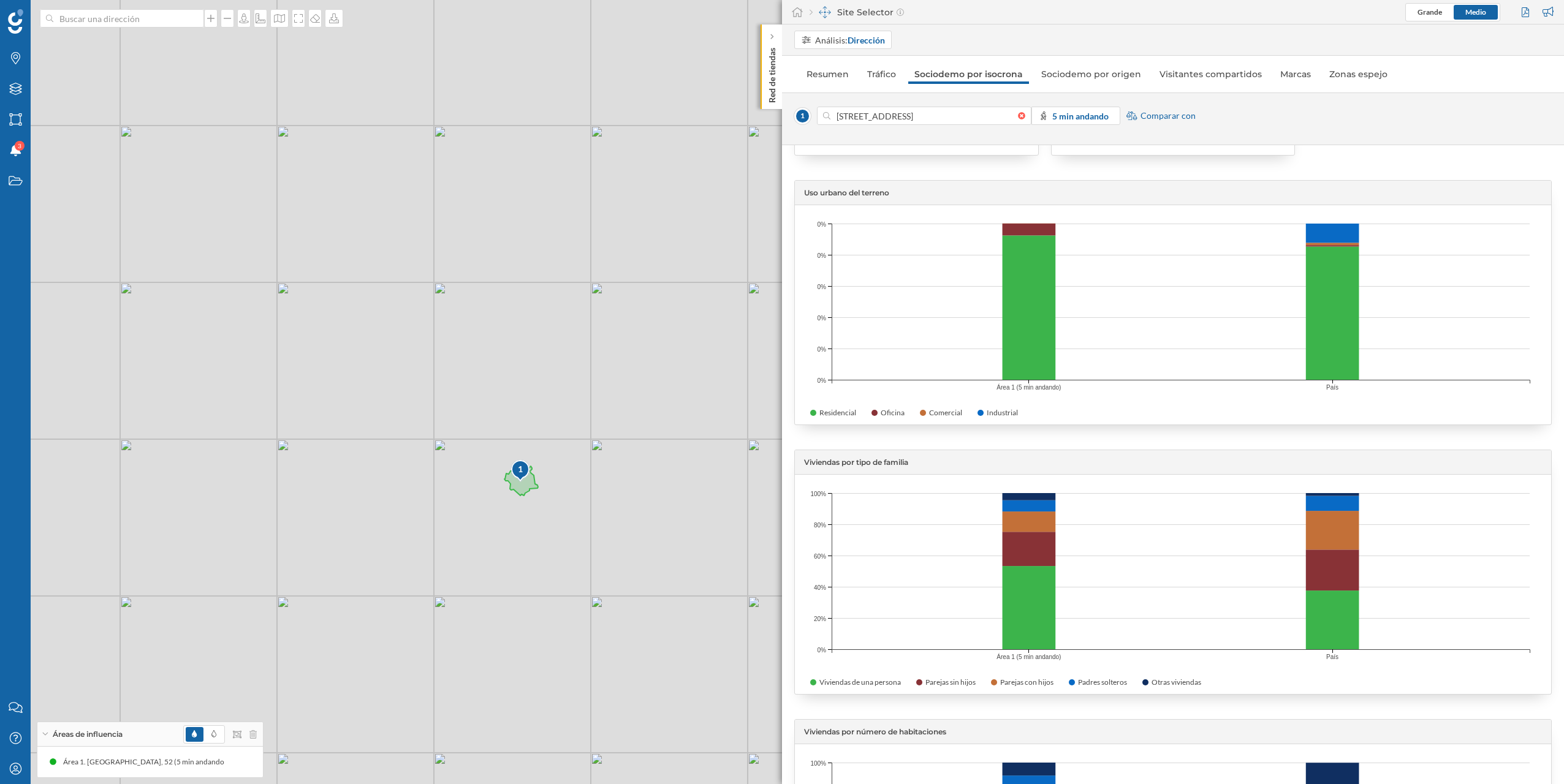 scroll, scrollTop: 2463, scrollLeft: 0, axis: vertical 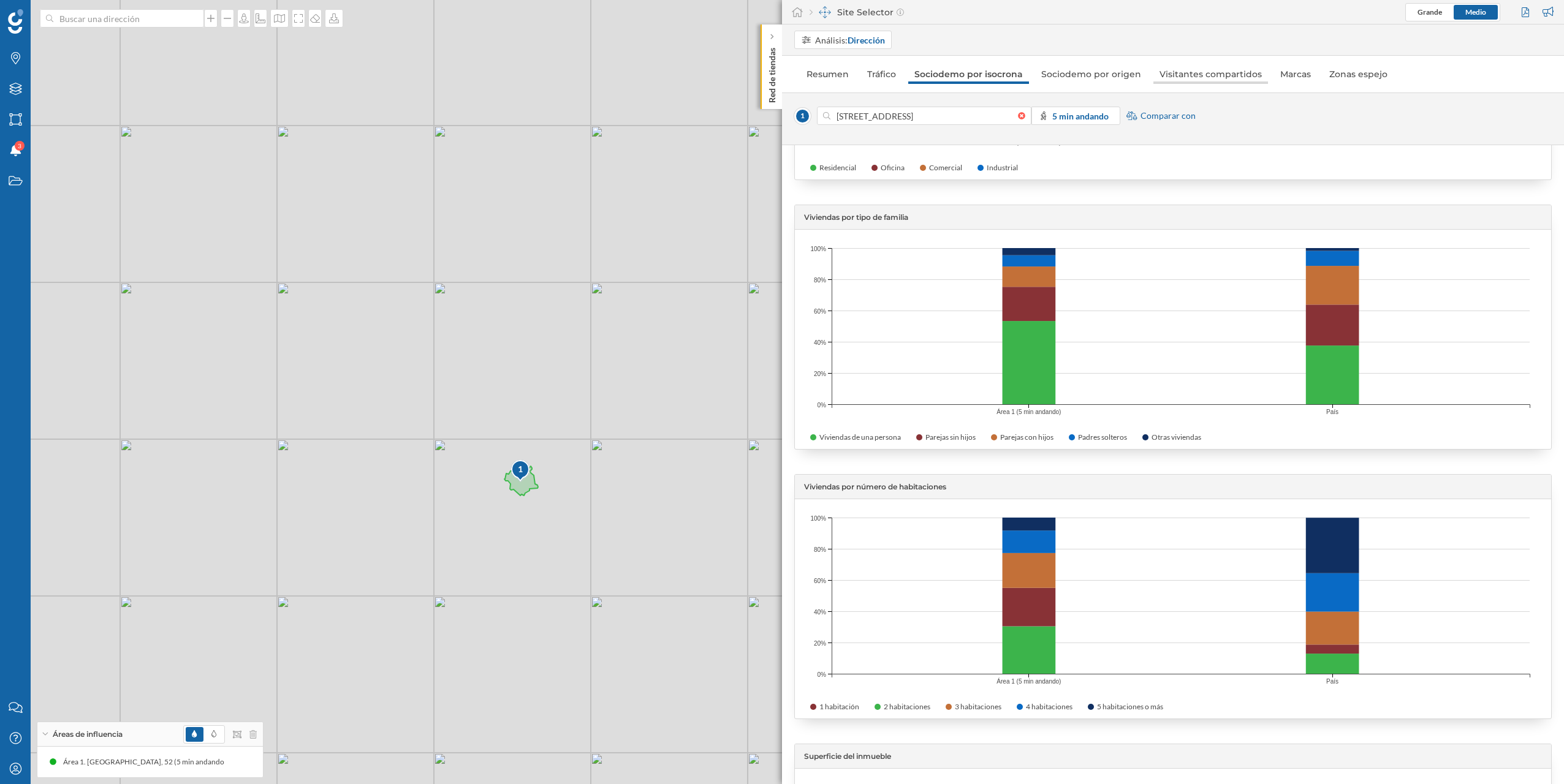 click on "Visitantes compartidos" at bounding box center (1210, 74) 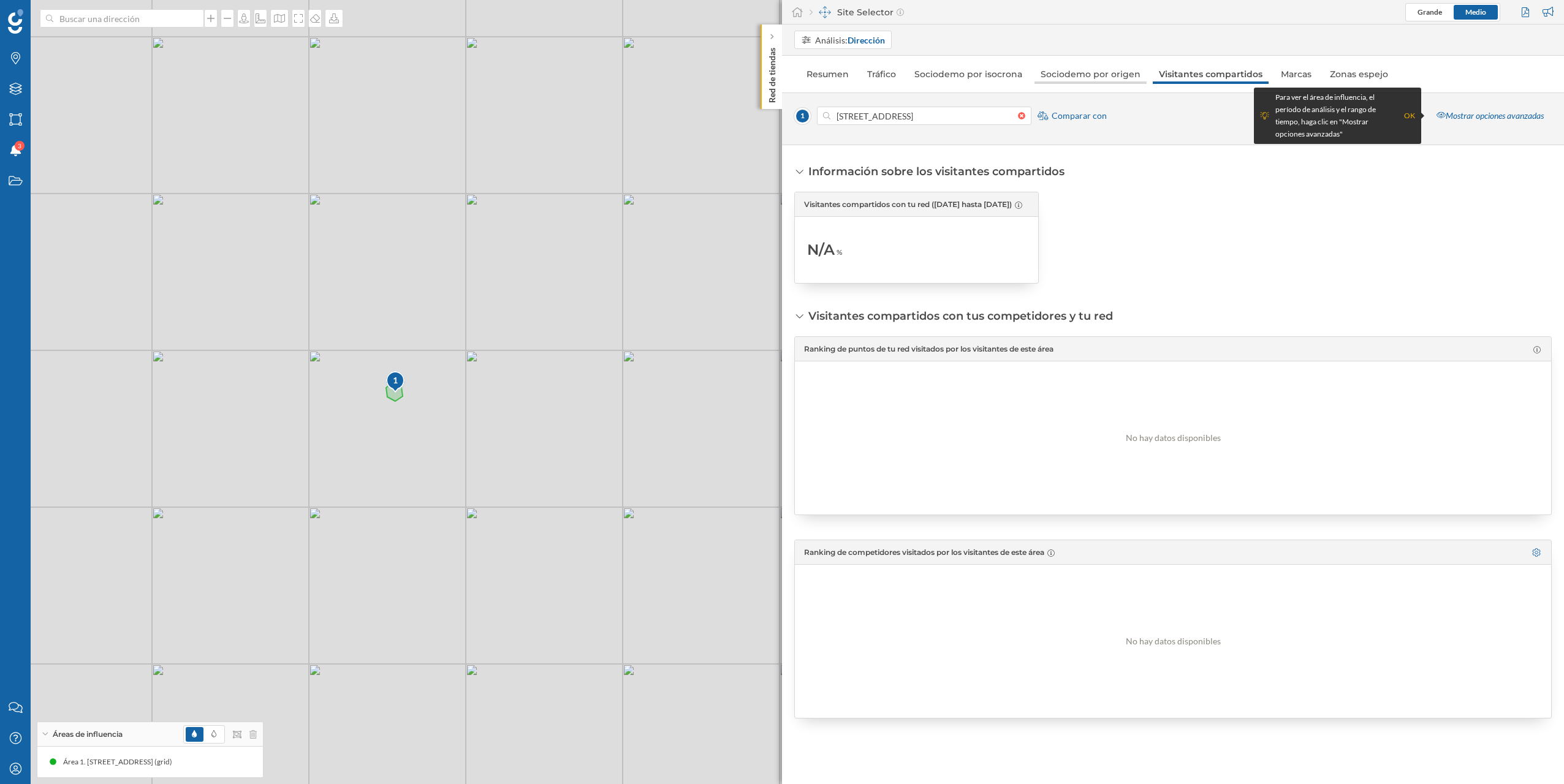 click on "Sociodemo por origen" at bounding box center (1090, 74) 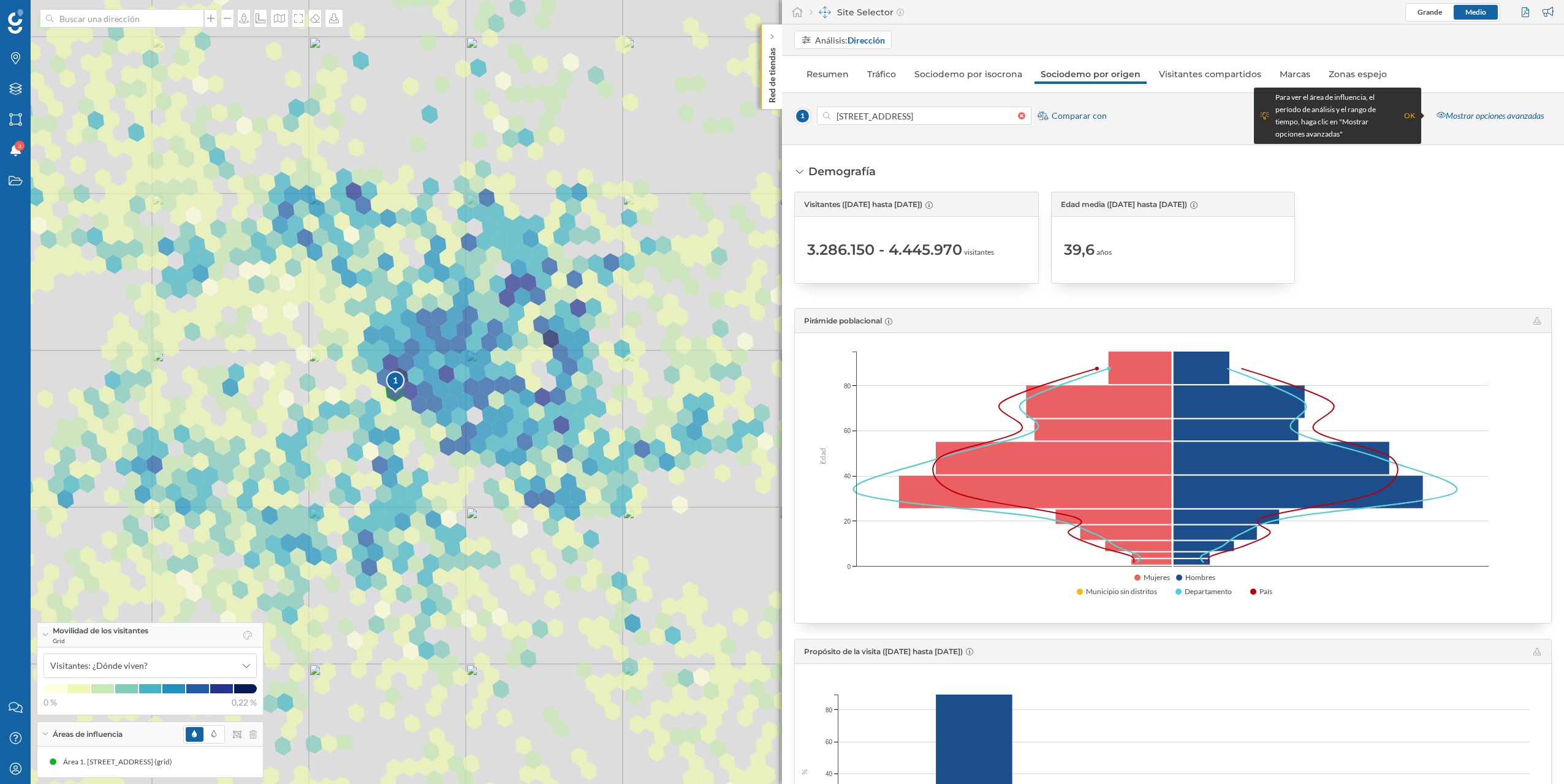 scroll, scrollTop: 245, scrollLeft: 0, axis: vertical 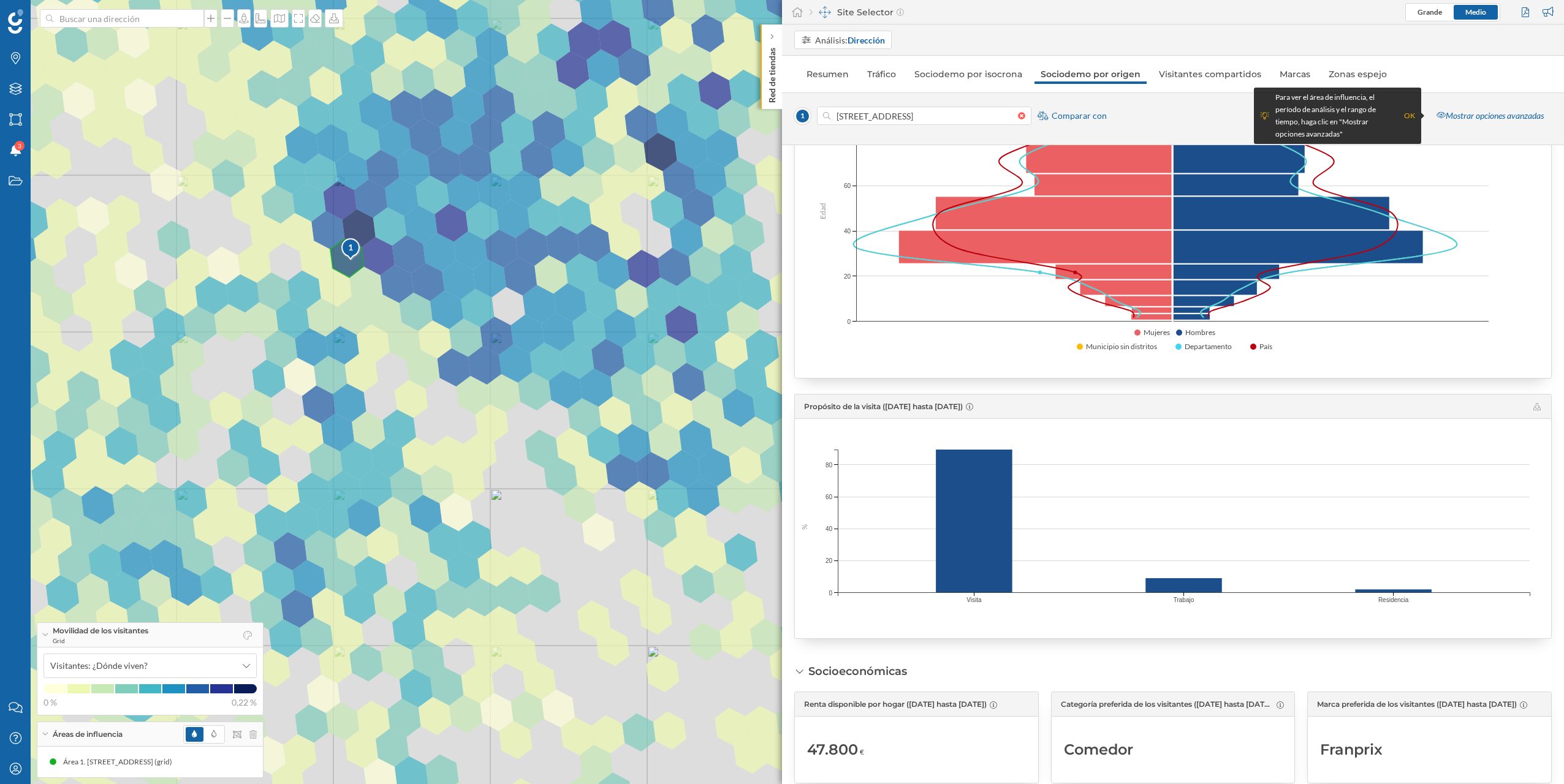 click on "Movilidad de los visitantes
Grid" at bounding box center [150, 635] 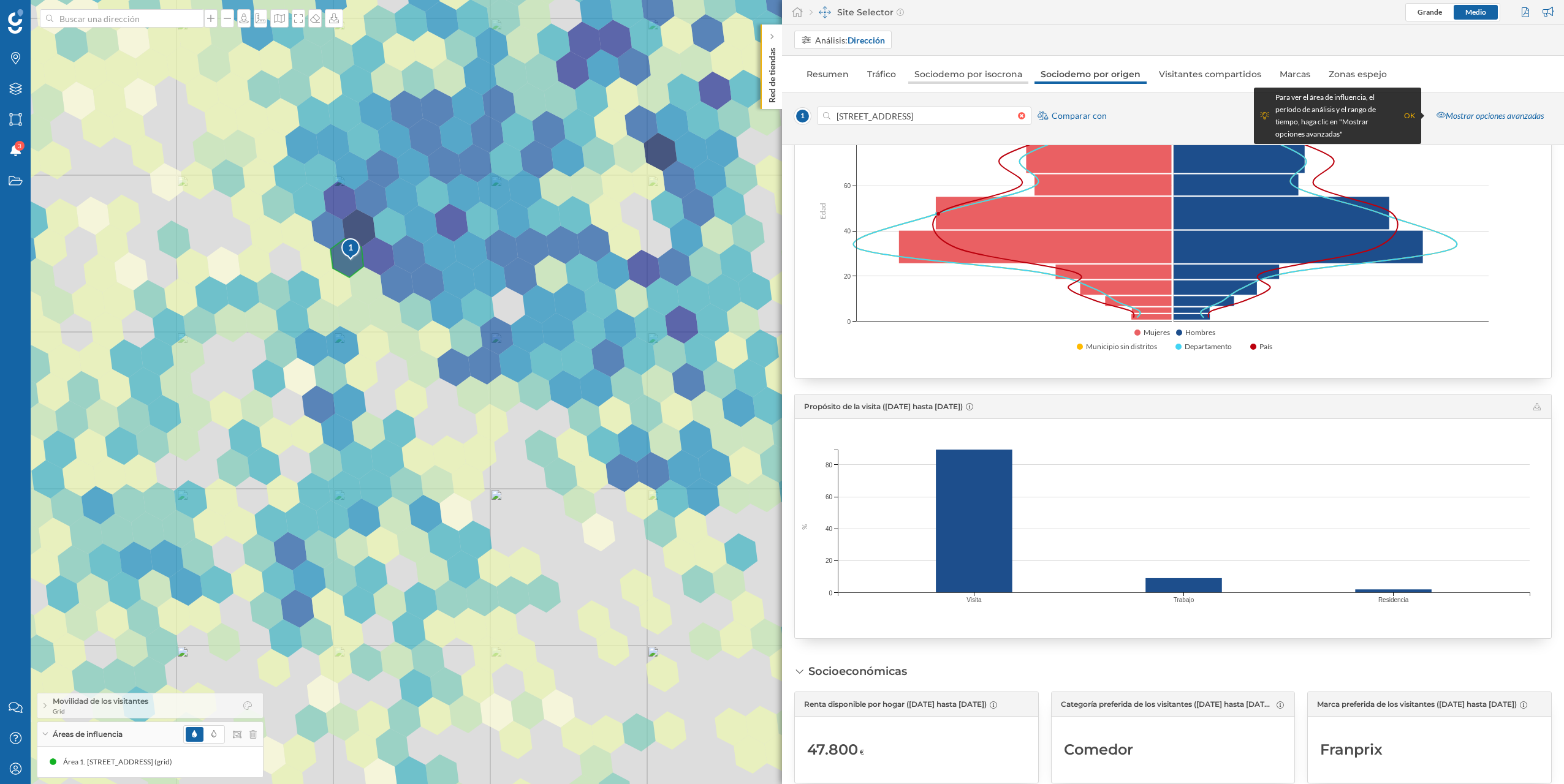 click on "Sociodemo por isocrona" at bounding box center [968, 74] 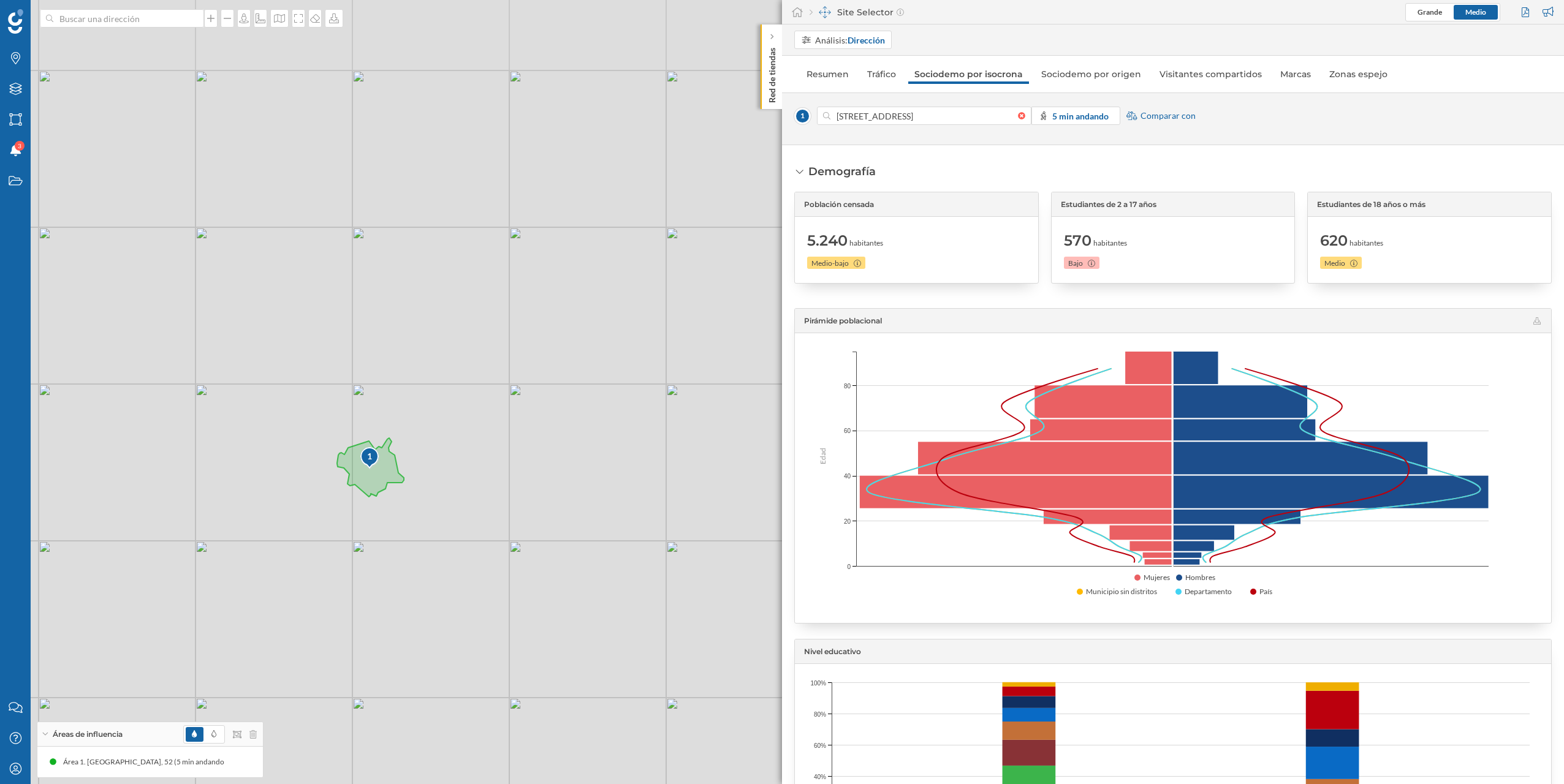 drag, startPoint x: 524, startPoint y: 352, endPoint x: 504, endPoint y: 412, distance: 63.24555 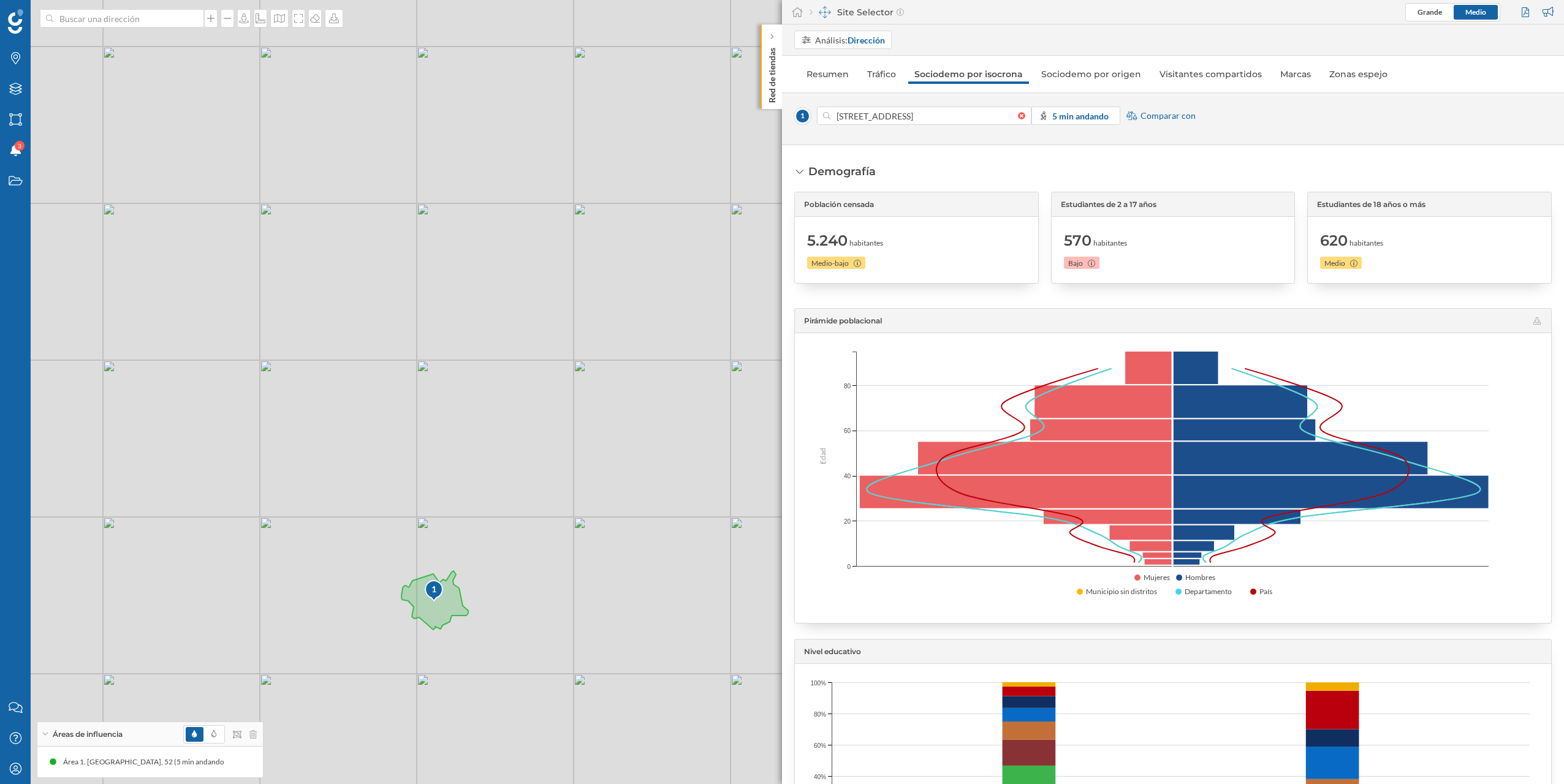 drag, startPoint x: 511, startPoint y: 433, endPoint x: 612, endPoint y: 529, distance: 139.3449 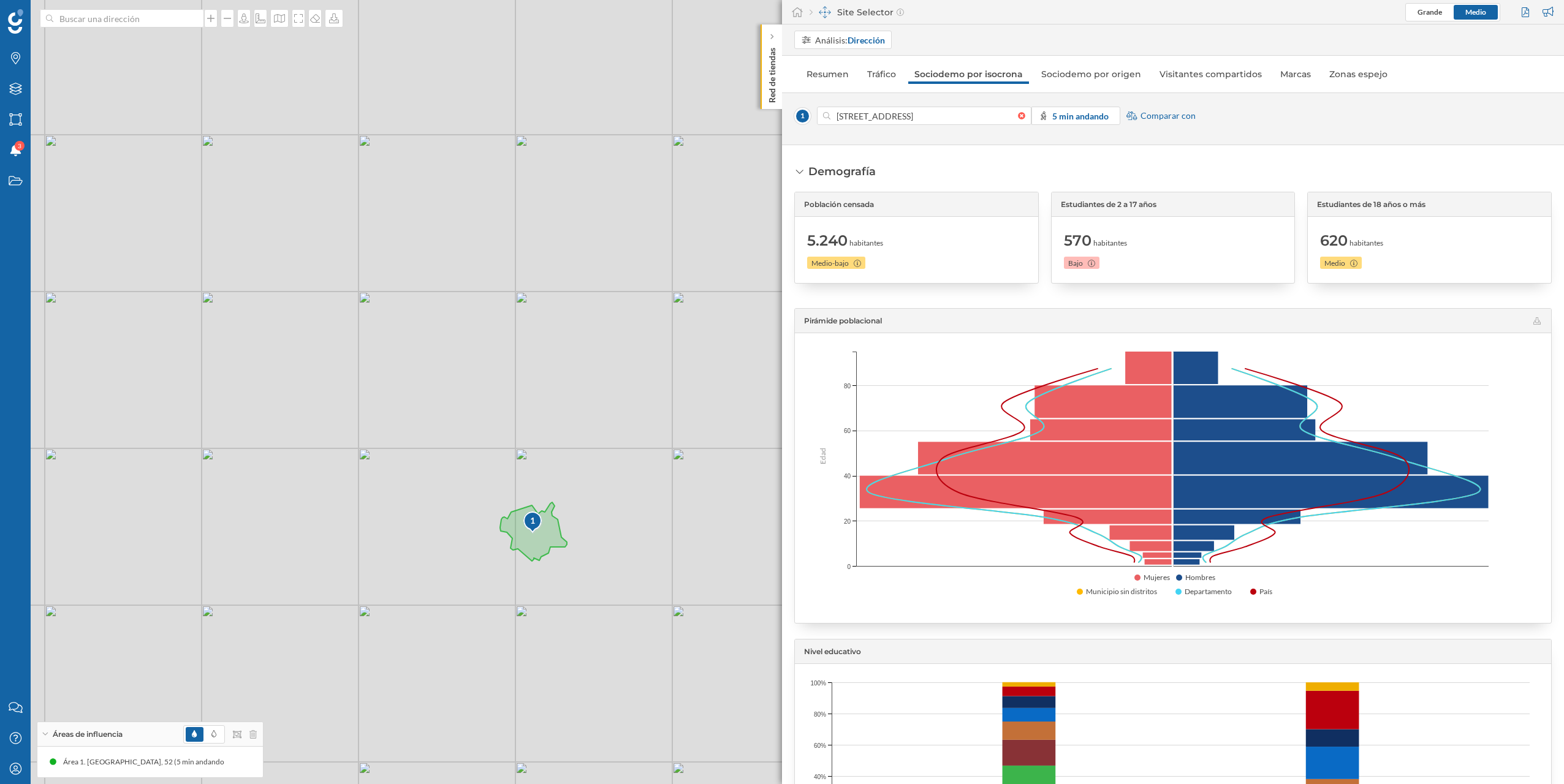 drag, startPoint x: 556, startPoint y: 616, endPoint x: 631, endPoint y: 571, distance: 87.46428 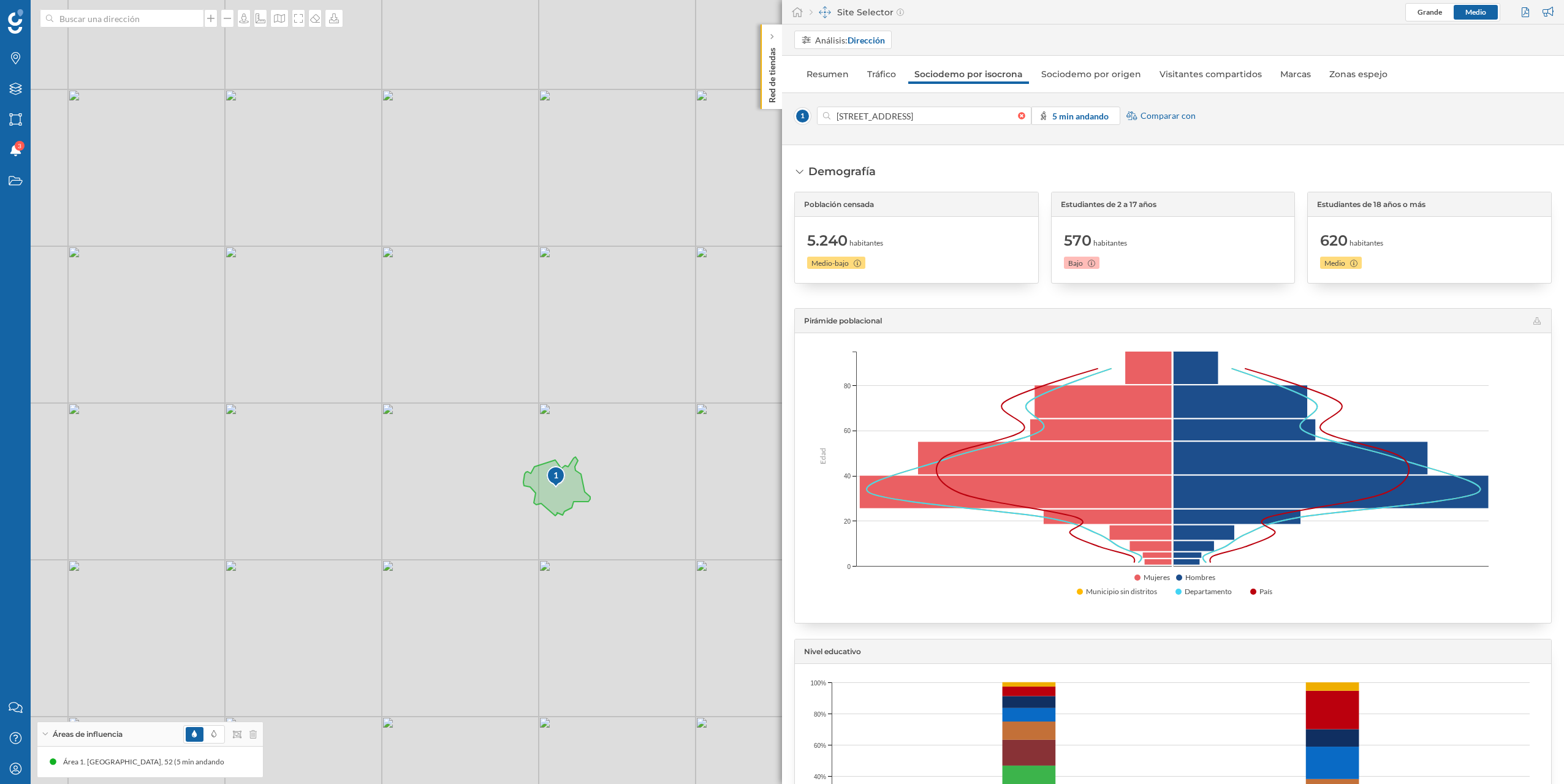 drag, startPoint x: 601, startPoint y: 634, endPoint x: 626, endPoint y: 586, distance: 54.12024 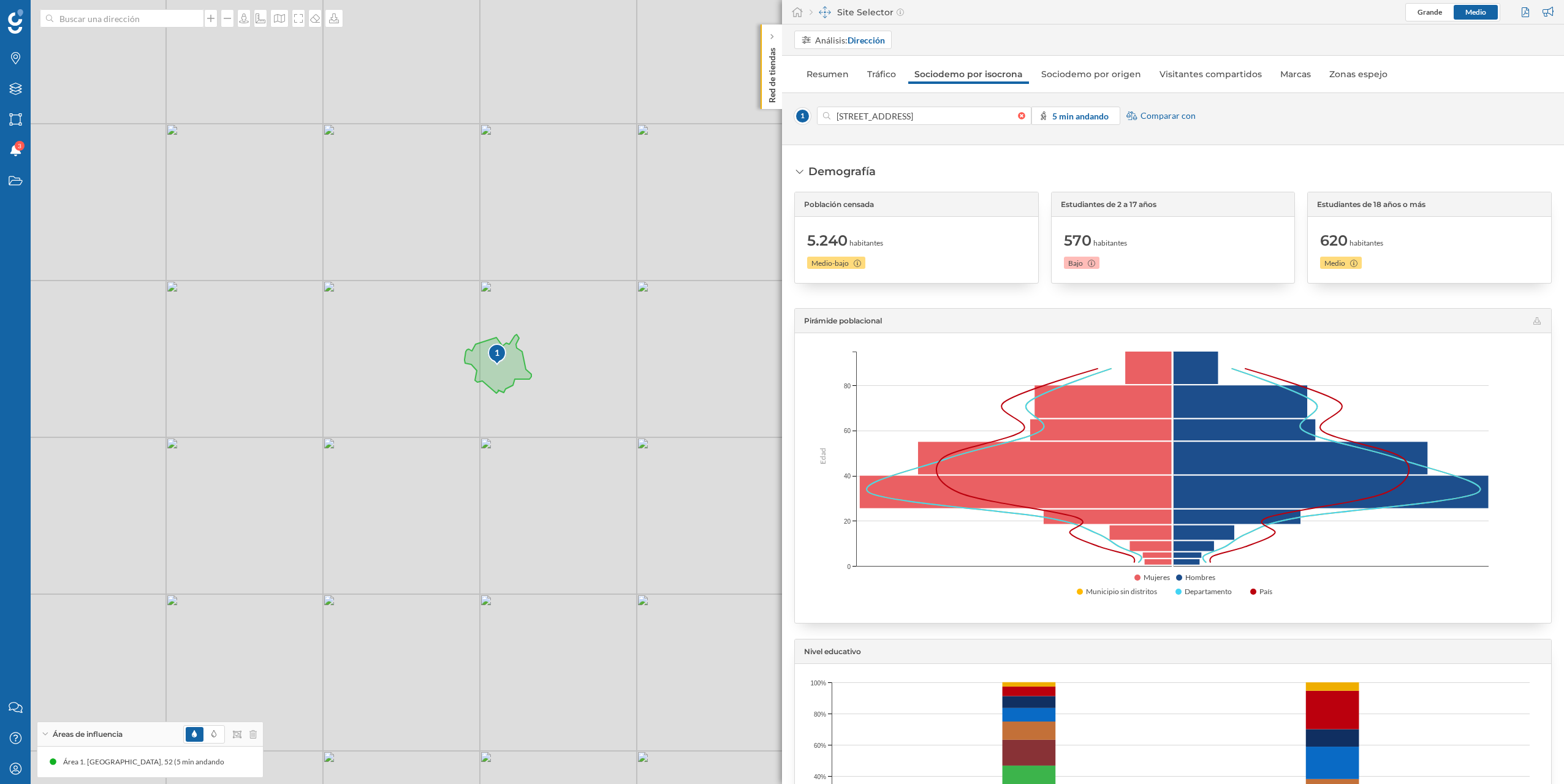 drag, startPoint x: 526, startPoint y: 580, endPoint x: 429, endPoint y: 466, distance: 149.683 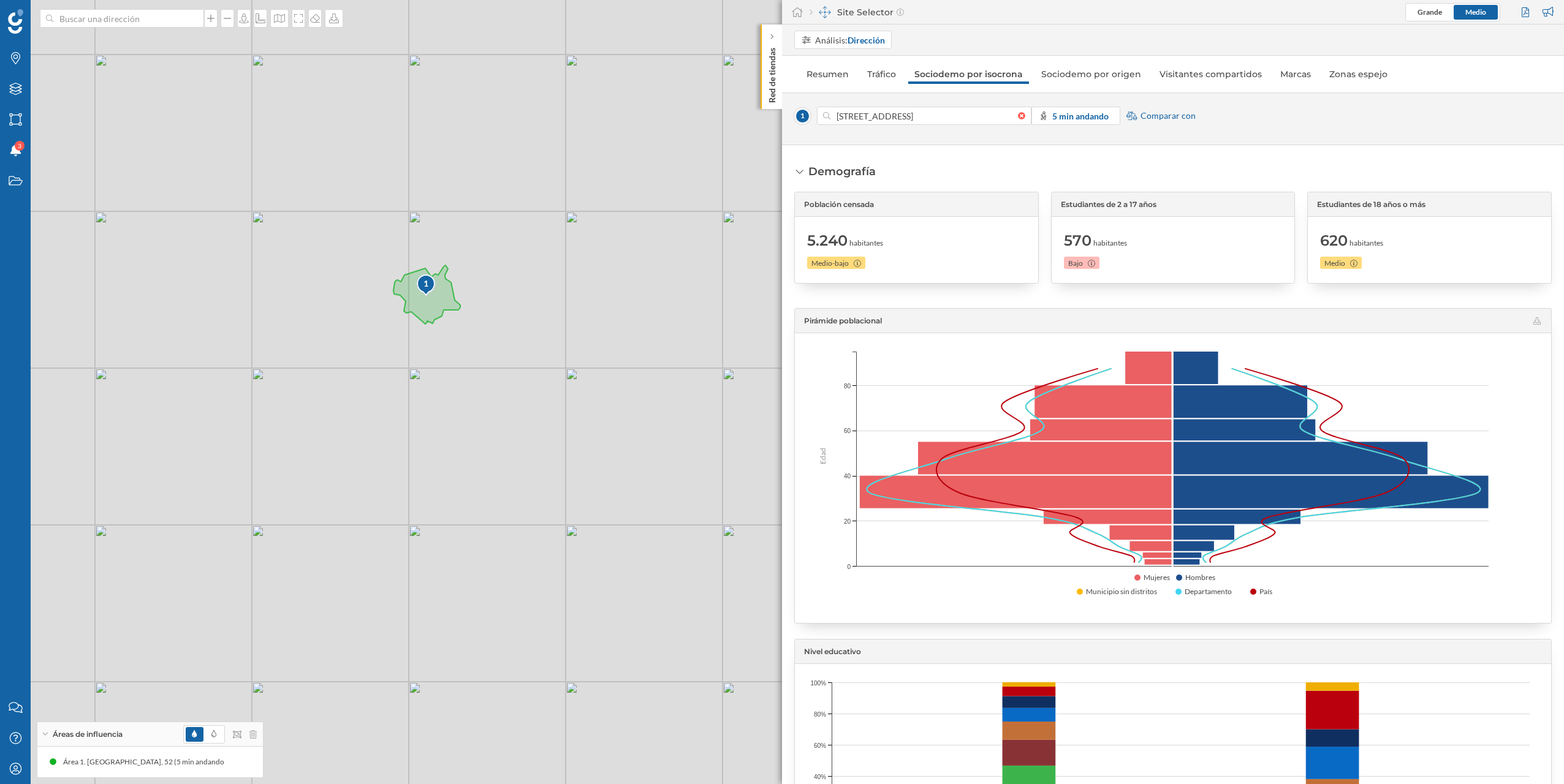 drag, startPoint x: 557, startPoint y: 560, endPoint x: 533, endPoint y: 535, distance: 34.65545 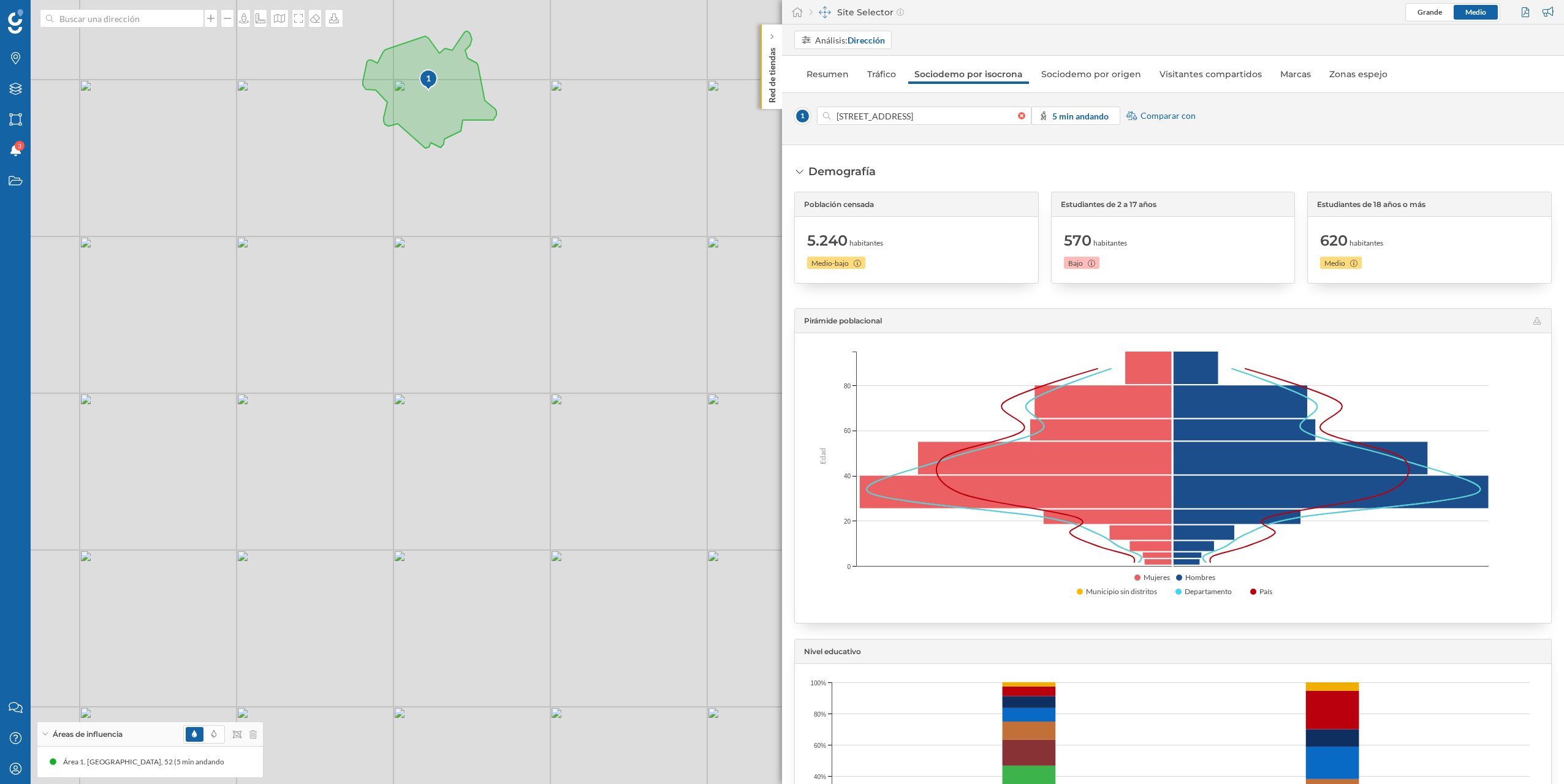drag, startPoint x: 493, startPoint y: 551, endPoint x: 577, endPoint y: 602, distance: 98.27004 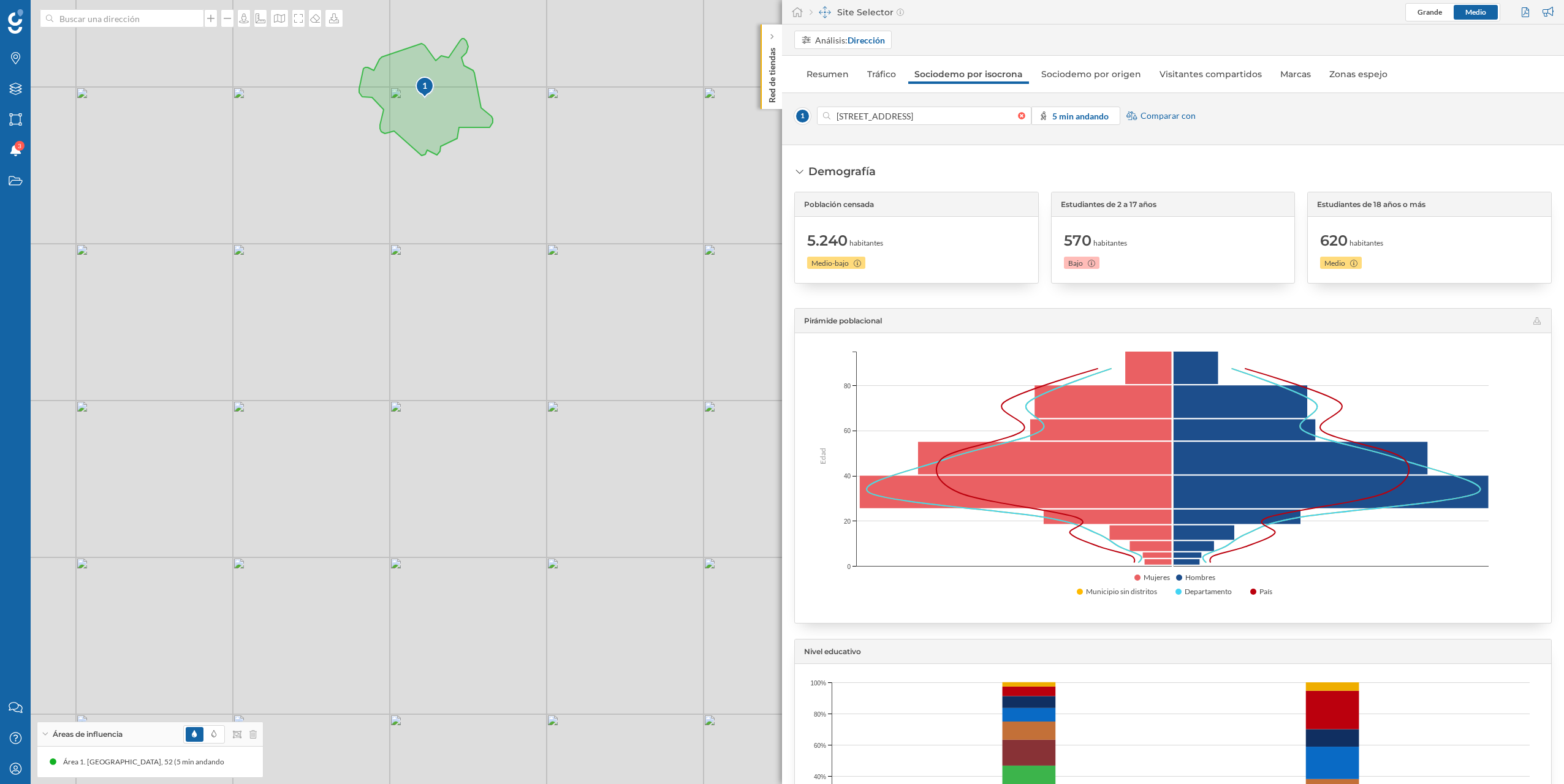 drag, startPoint x: 484, startPoint y: 563, endPoint x: 470, endPoint y: 568, distance: 14.866069 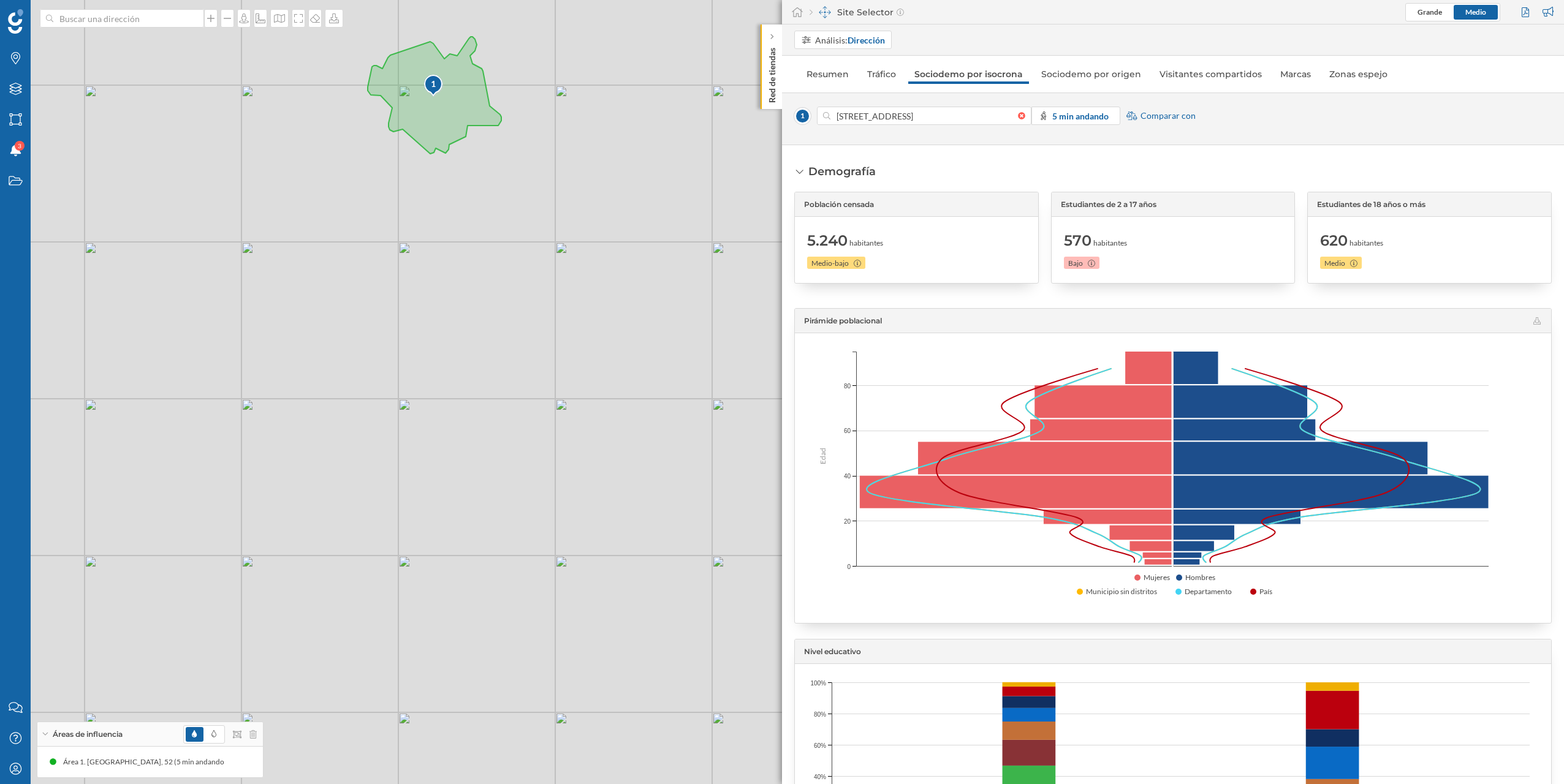 drag, startPoint x: 517, startPoint y: 544, endPoint x: 520, endPoint y: 570, distance: 26.172505 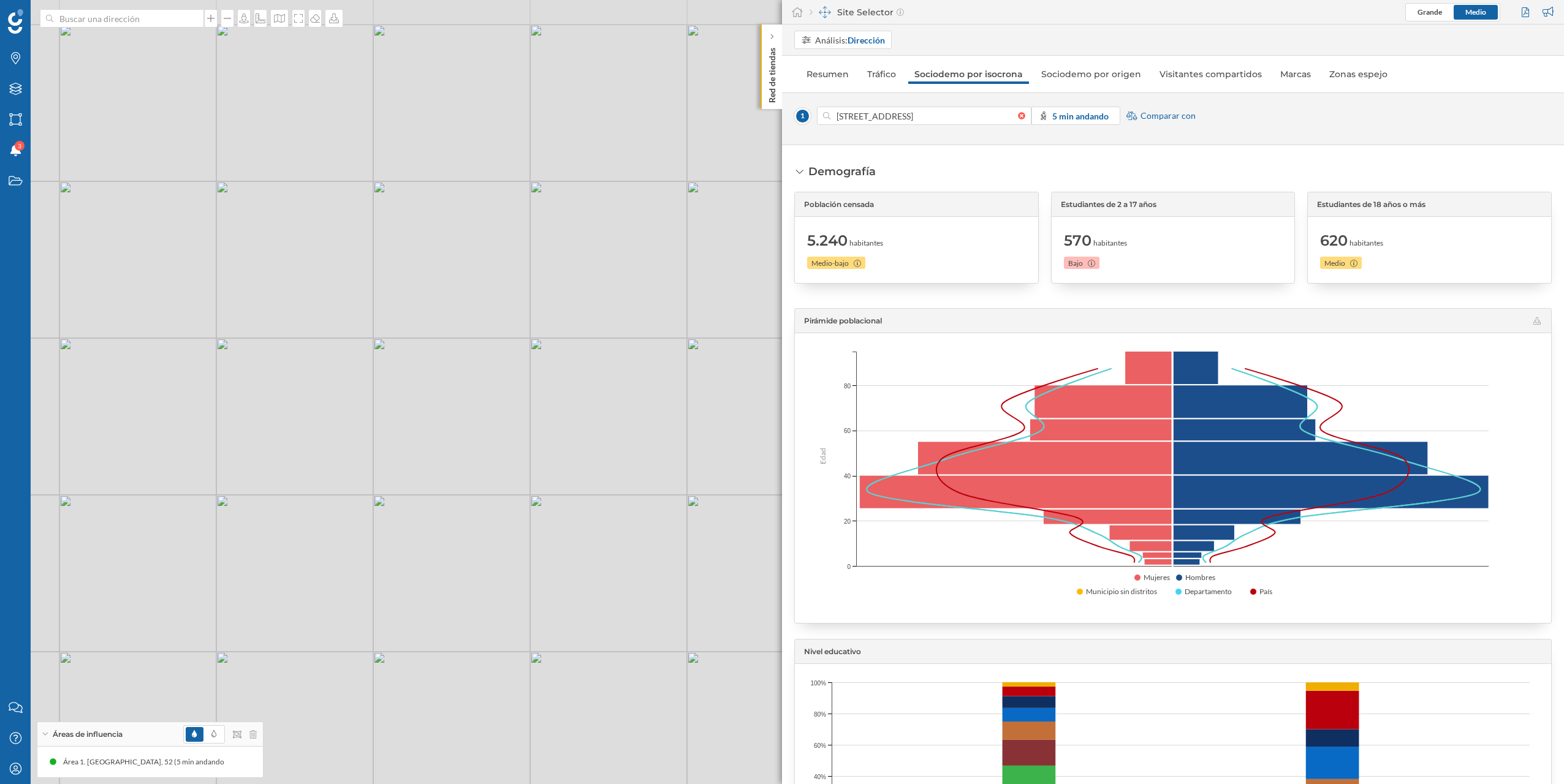 drag, startPoint x: 456, startPoint y: 543, endPoint x: 297, endPoint y: 594, distance: 166.979 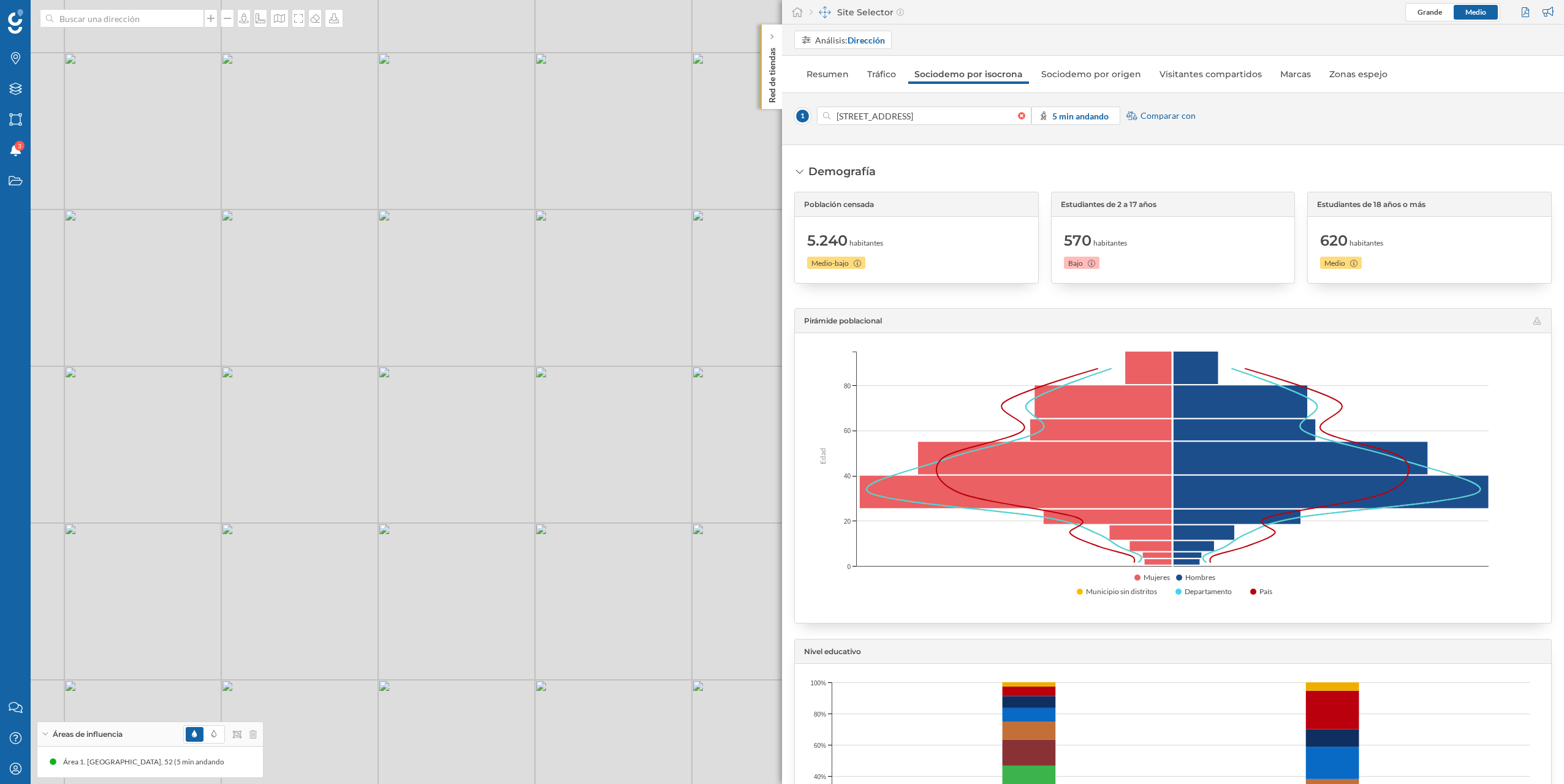 drag, startPoint x: 555, startPoint y: 530, endPoint x: 605, endPoint y: 552, distance: 54.626001 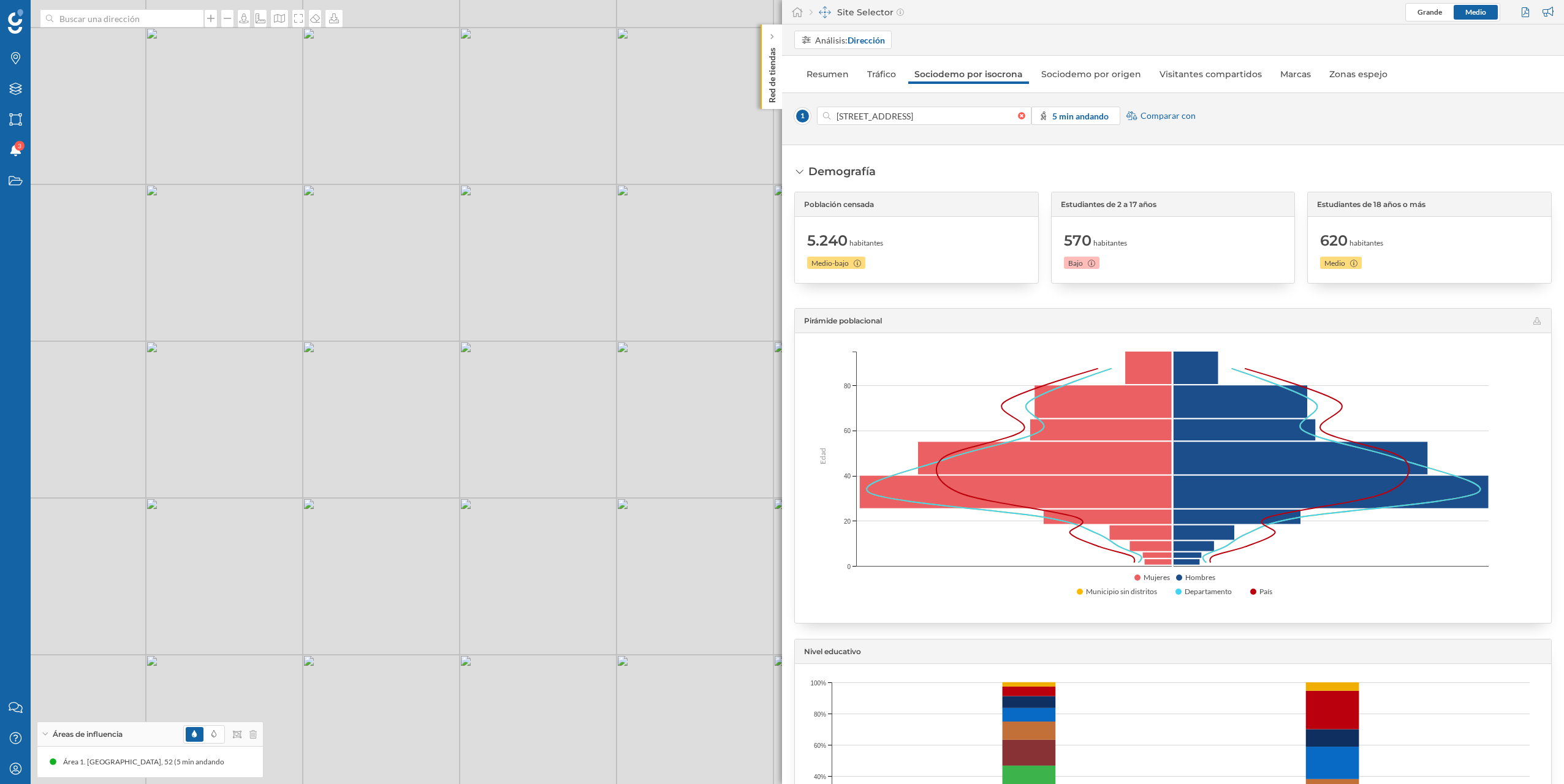 drag, startPoint x: 427, startPoint y: 543, endPoint x: 479, endPoint y: 520, distance: 56.85948 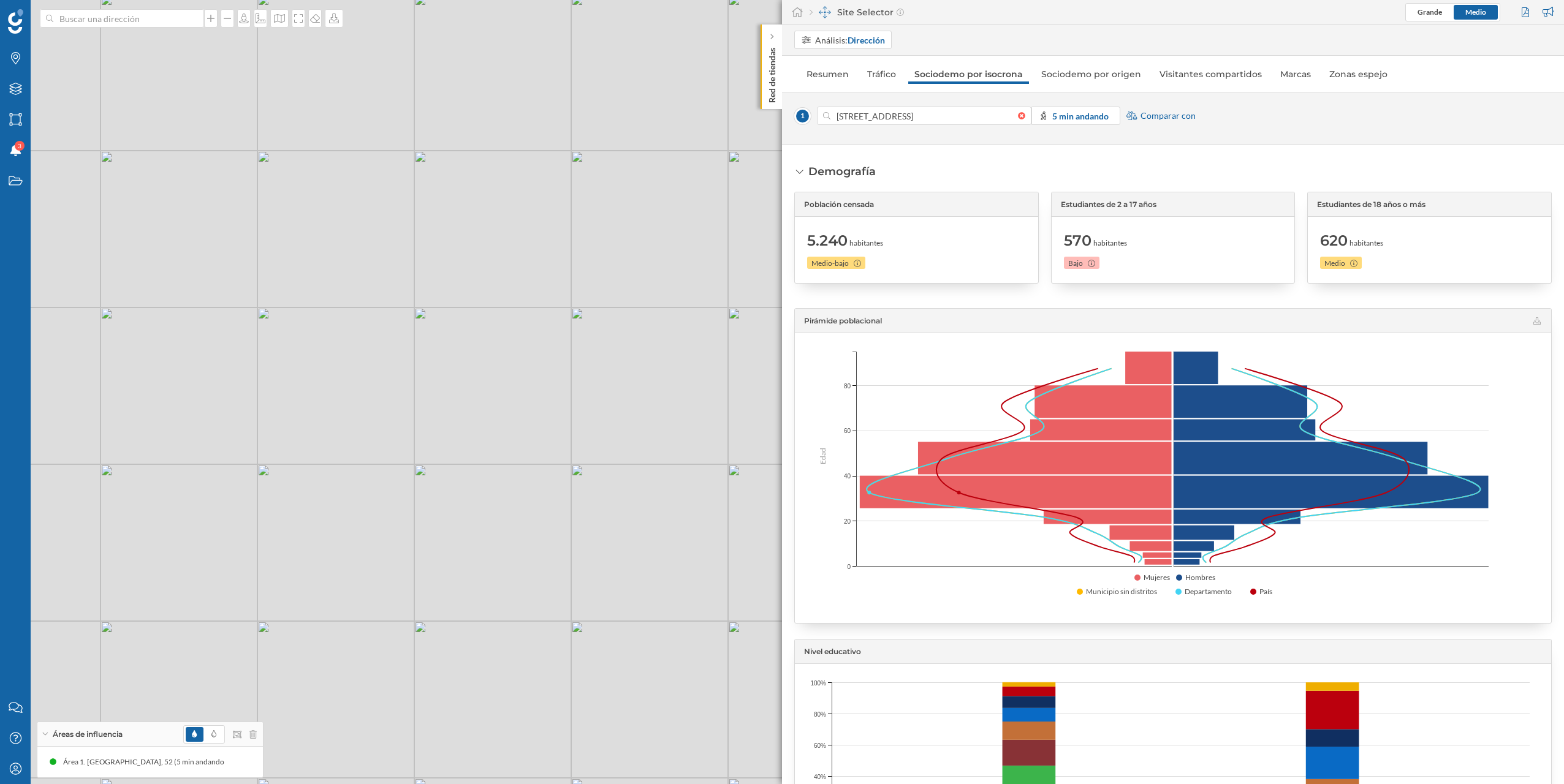 drag, startPoint x: 675, startPoint y: 521, endPoint x: 623, endPoint y: 478, distance: 67.47592 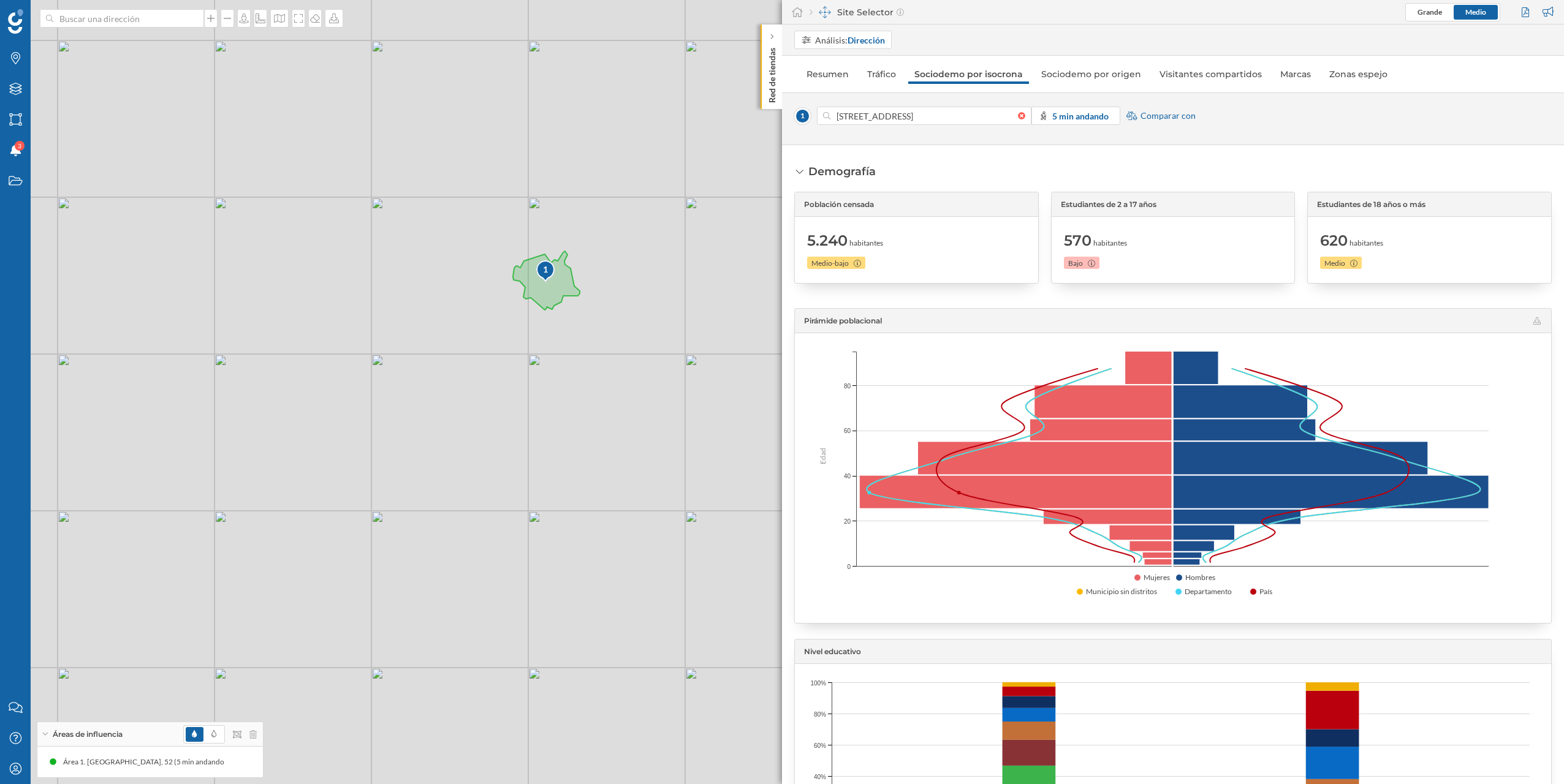 drag, startPoint x: 626, startPoint y: 483, endPoint x: 572, endPoint y: 453, distance: 61.773781 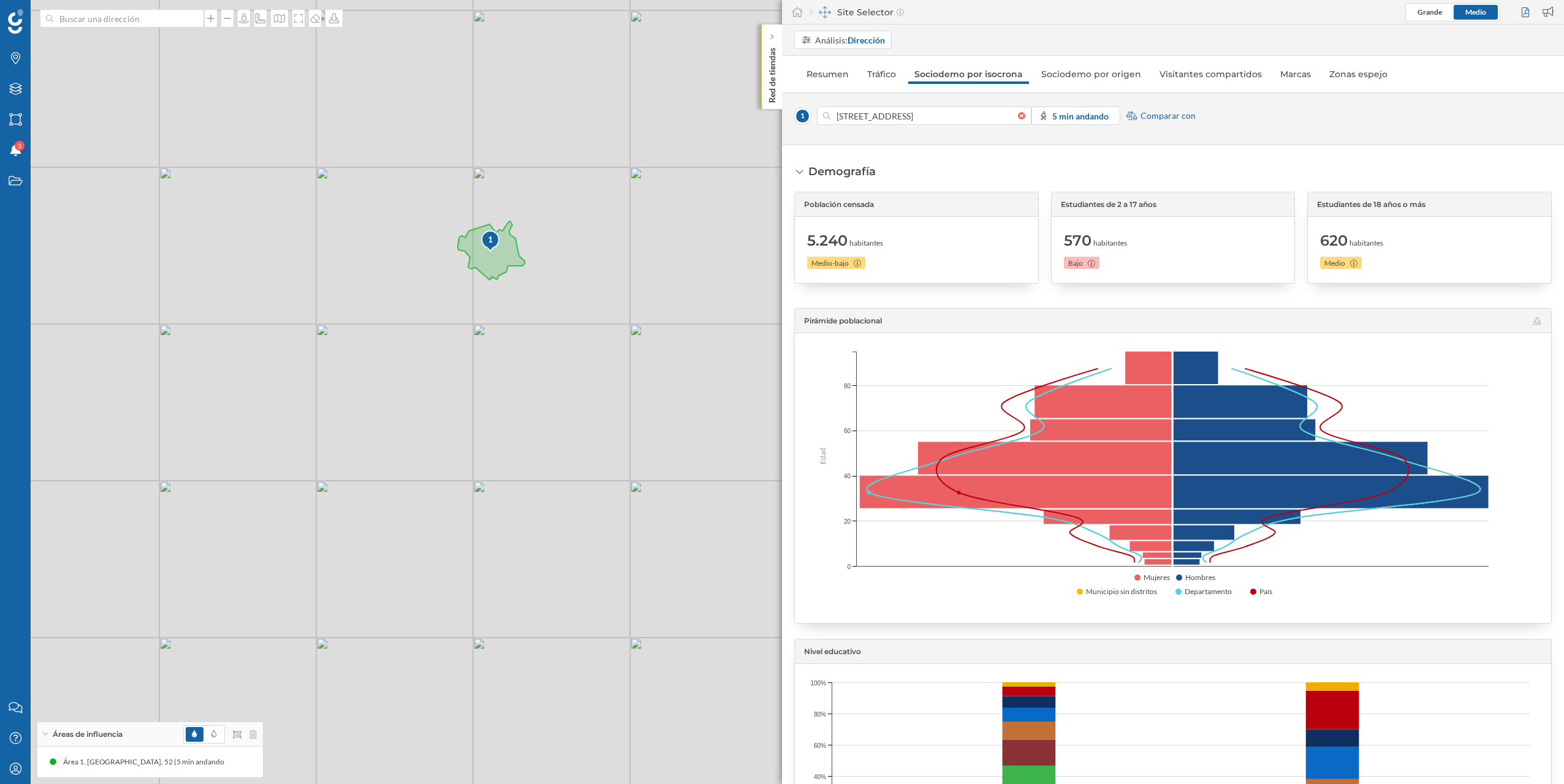 drag, startPoint x: 631, startPoint y: 496, endPoint x: 517, endPoint y: 463, distance: 118.68024 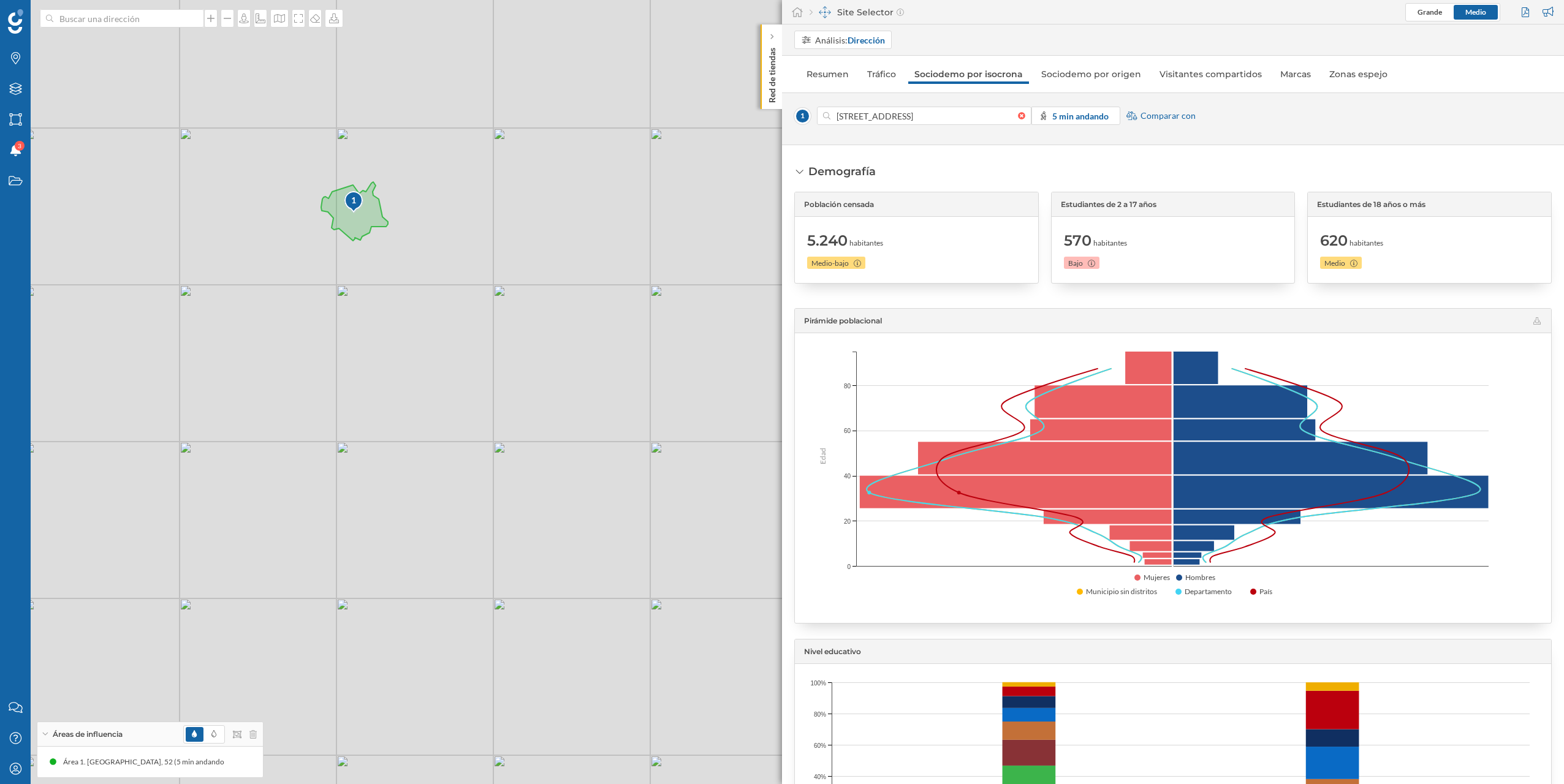 drag, startPoint x: 564, startPoint y: 510, endPoint x: 528, endPoint y: 500, distance: 37.363083 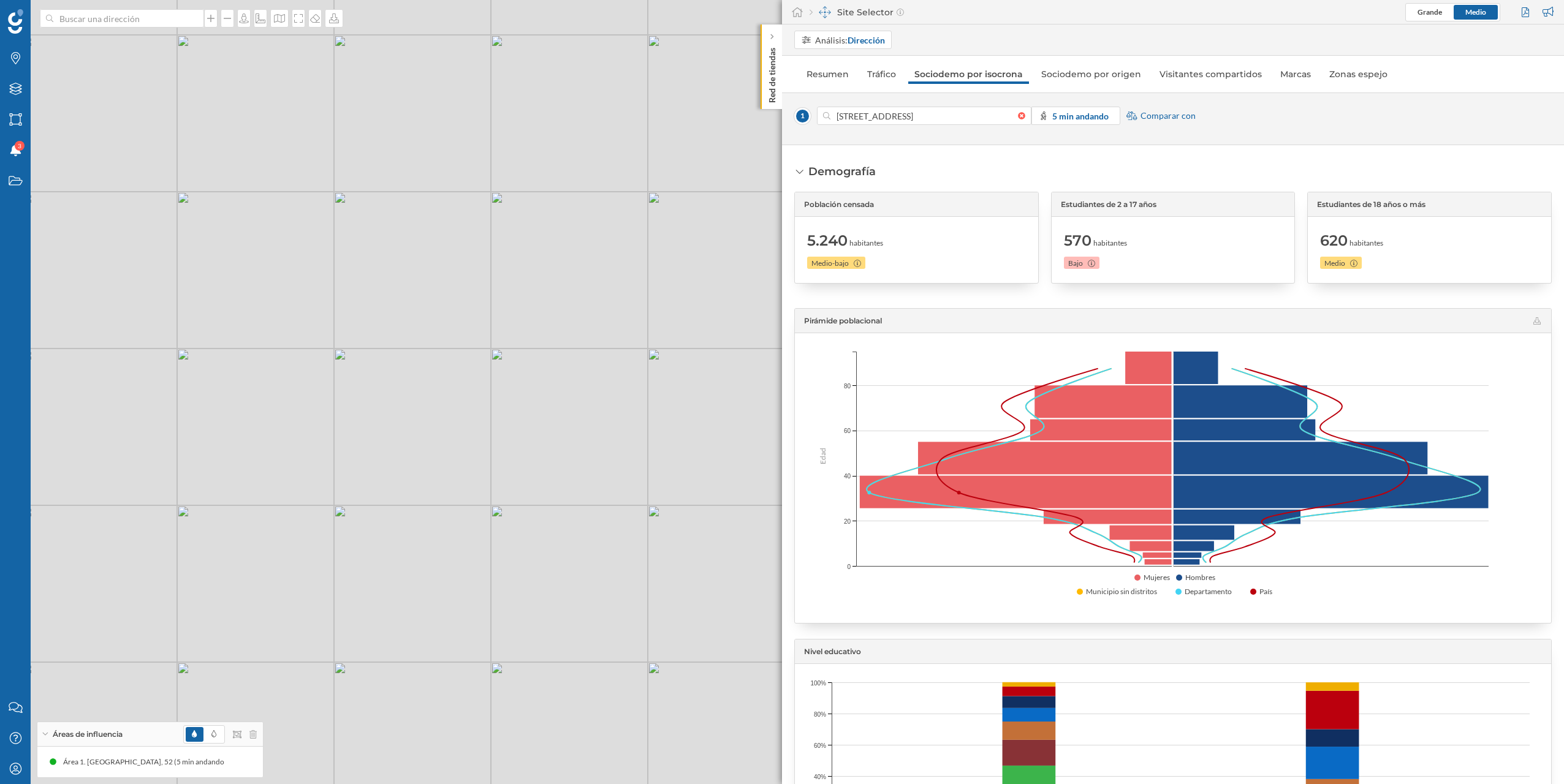 drag, startPoint x: 571, startPoint y: 548, endPoint x: 631, endPoint y: 521, distance: 65.79514 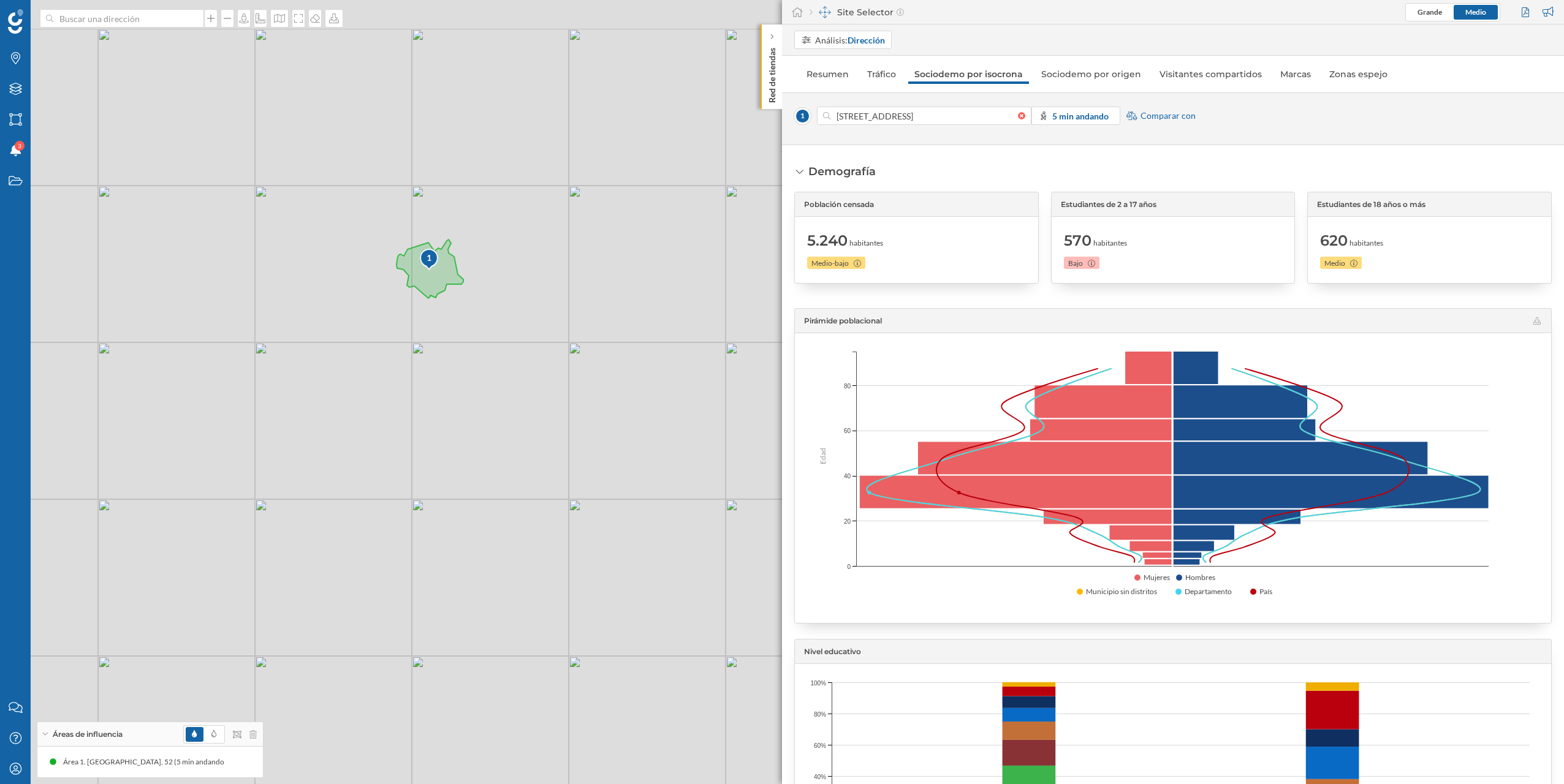 drag, startPoint x: 631, startPoint y: 521, endPoint x: 646, endPoint y: 594, distance: 74.525164 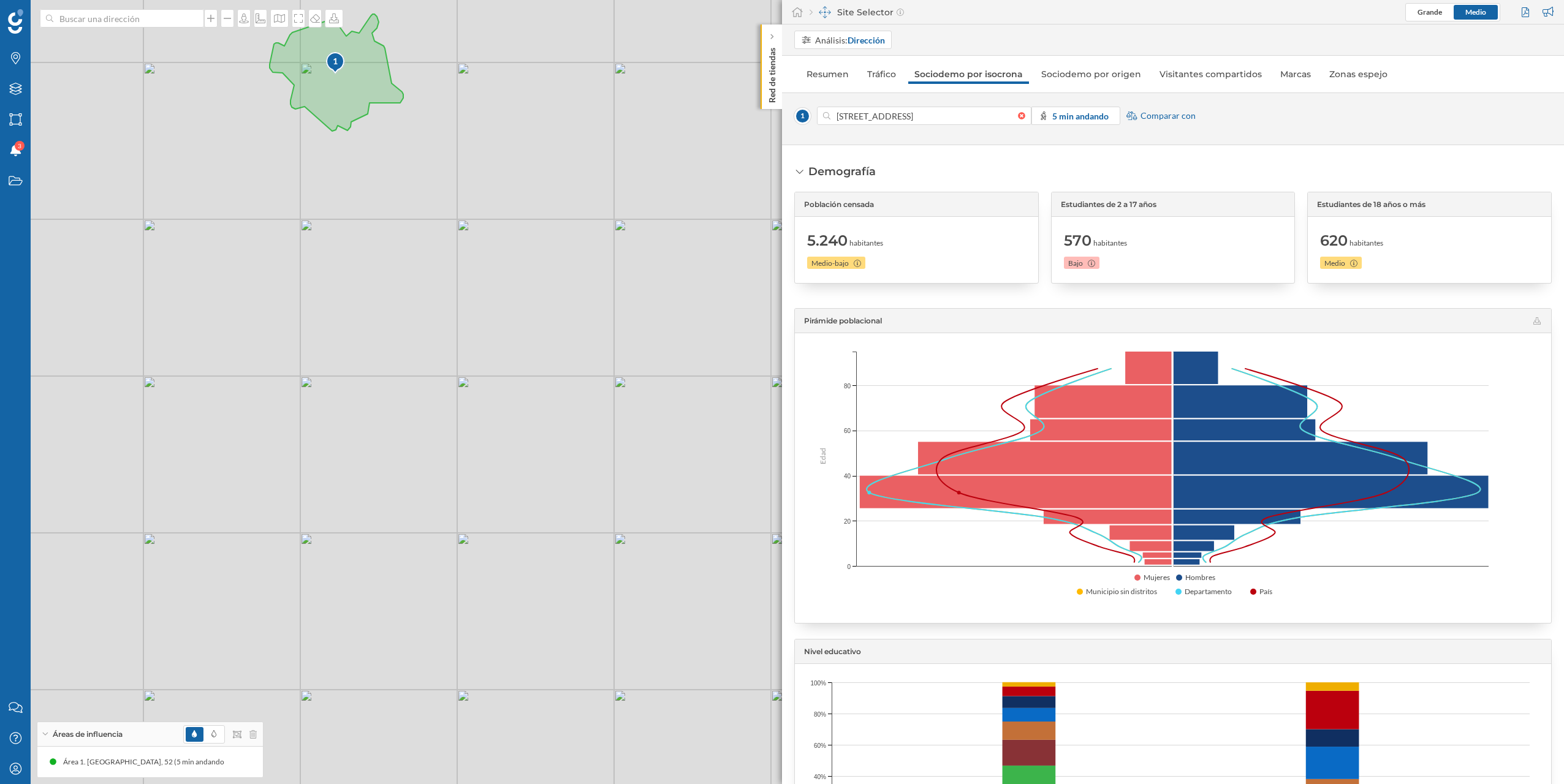 drag, startPoint x: 512, startPoint y: 479, endPoint x: 572, endPoint y: 535, distance: 82.07314 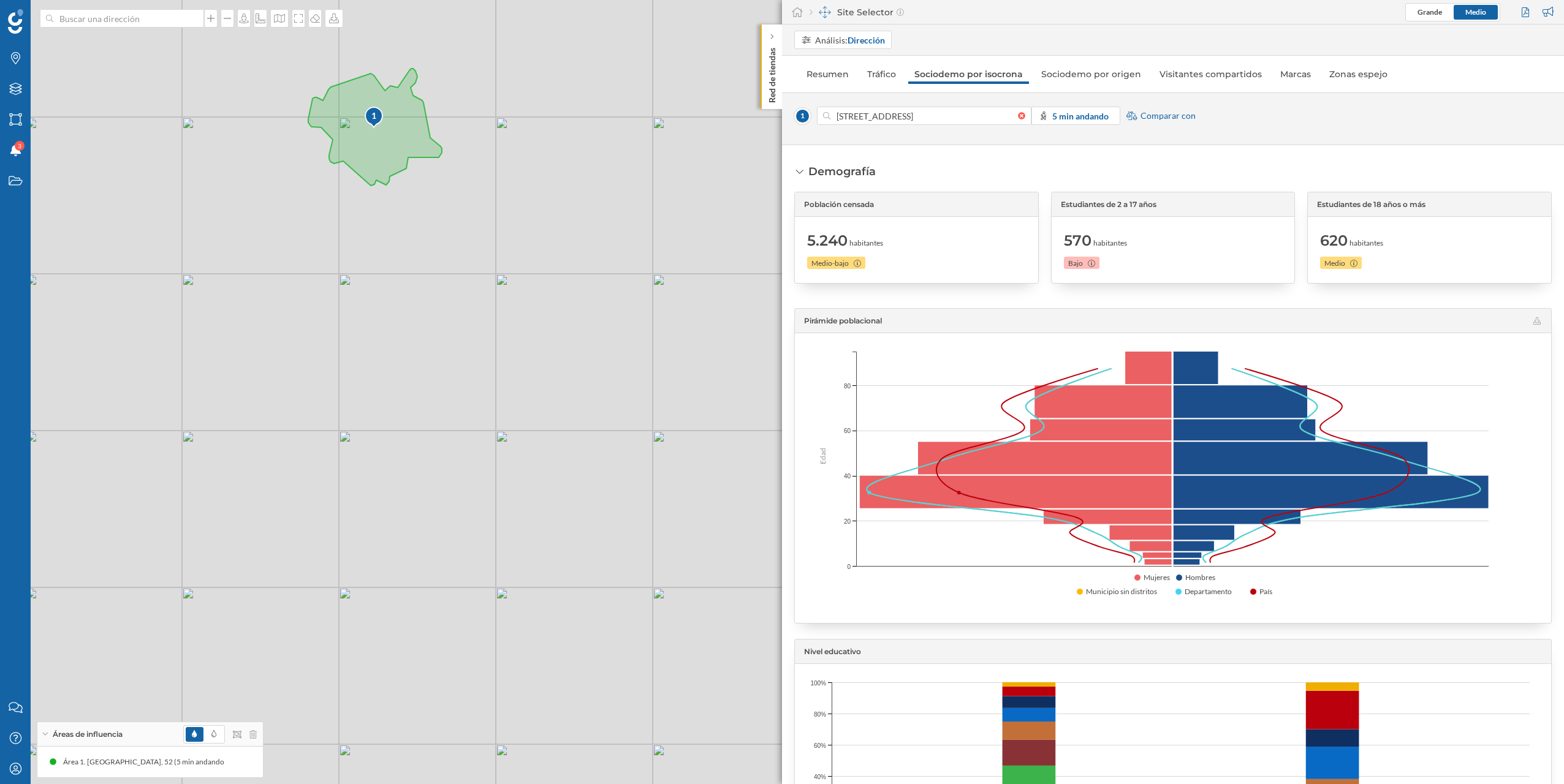 drag, startPoint x: 565, startPoint y: 514, endPoint x: 547, endPoint y: 520, distance: 18.973666 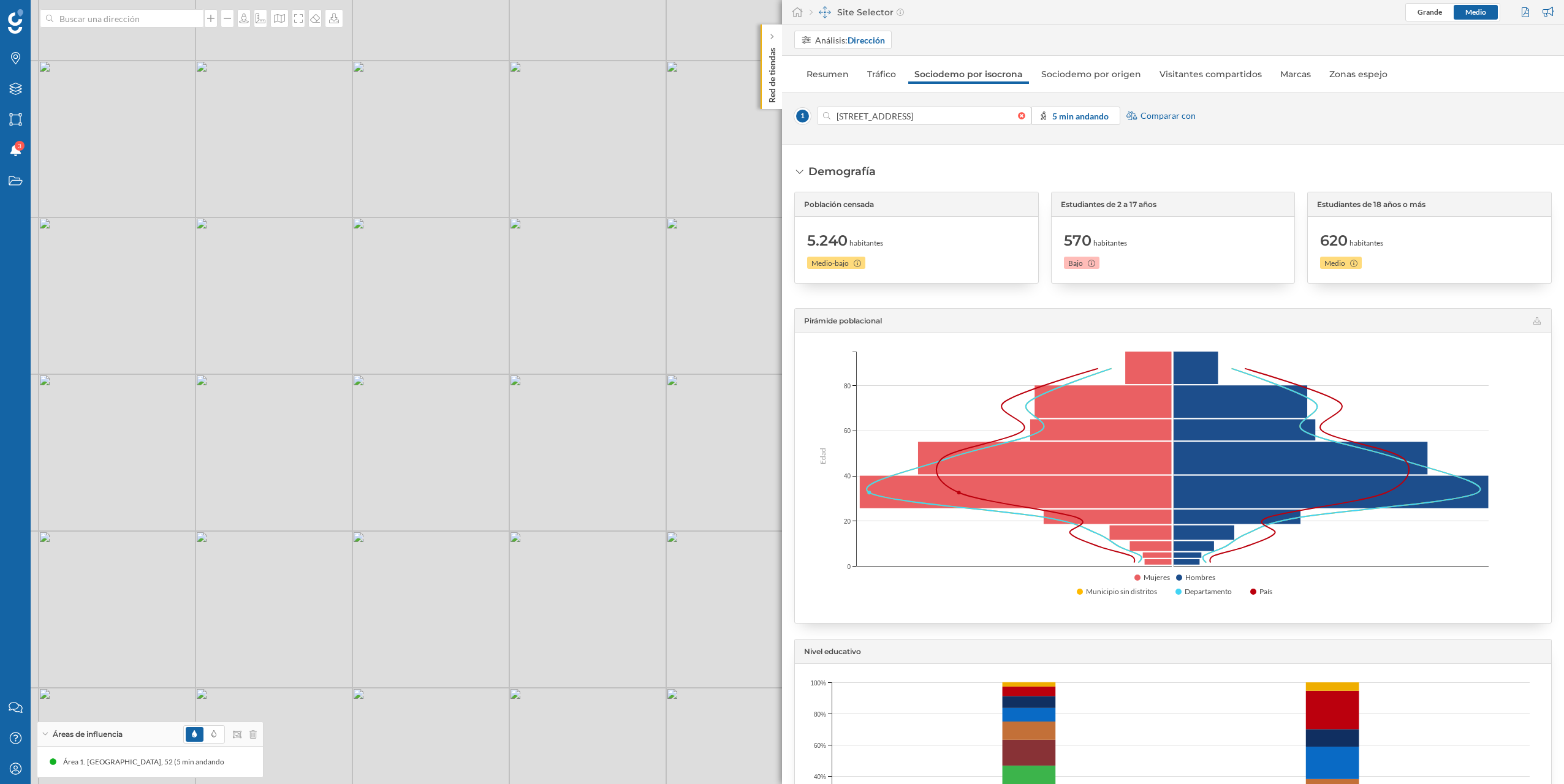 drag, startPoint x: 546, startPoint y: 492, endPoint x: 528, endPoint y: 556, distance: 66.48308 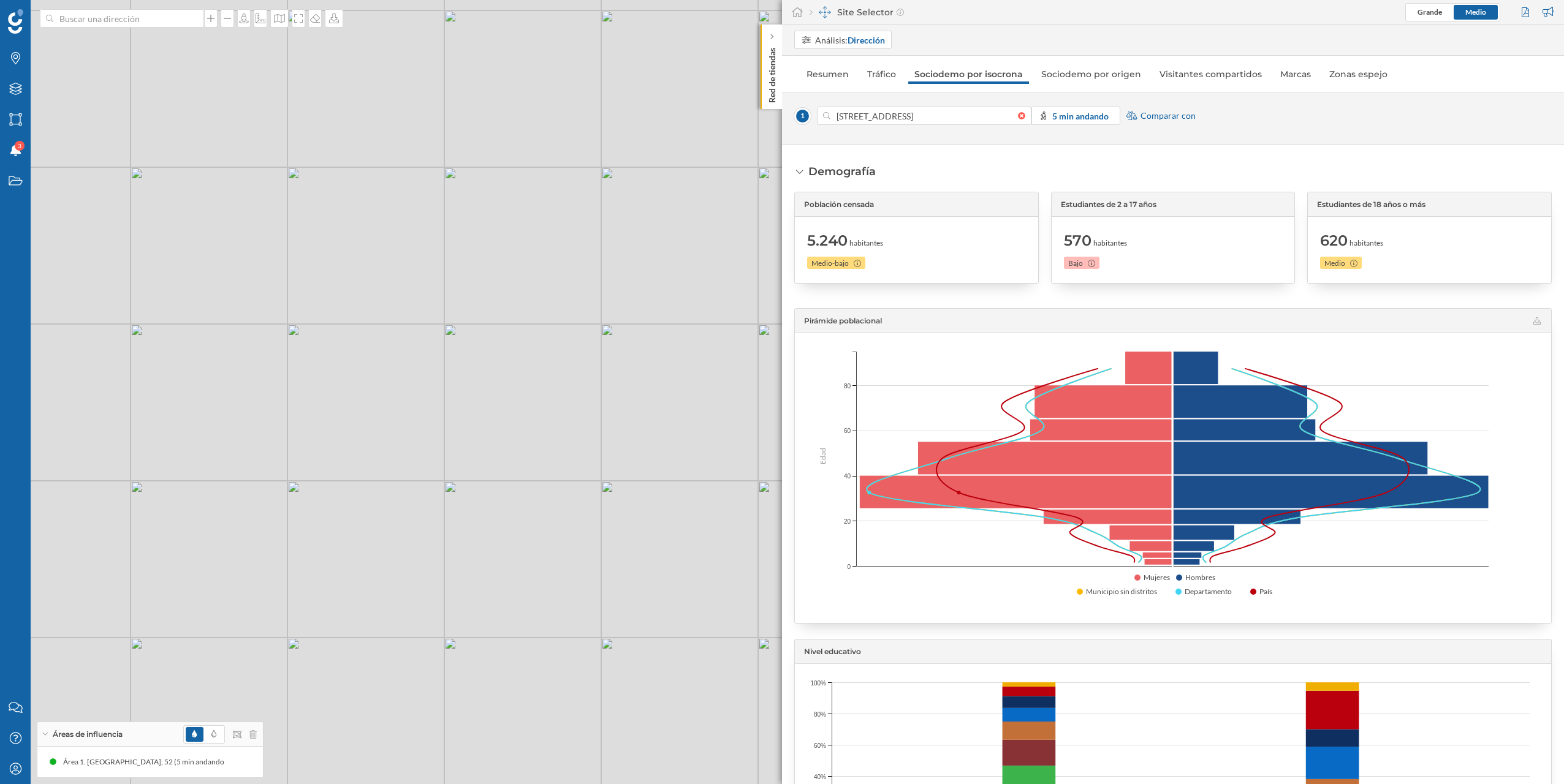 drag, startPoint x: 552, startPoint y: 535, endPoint x: 574, endPoint y: 491, distance: 49.1935 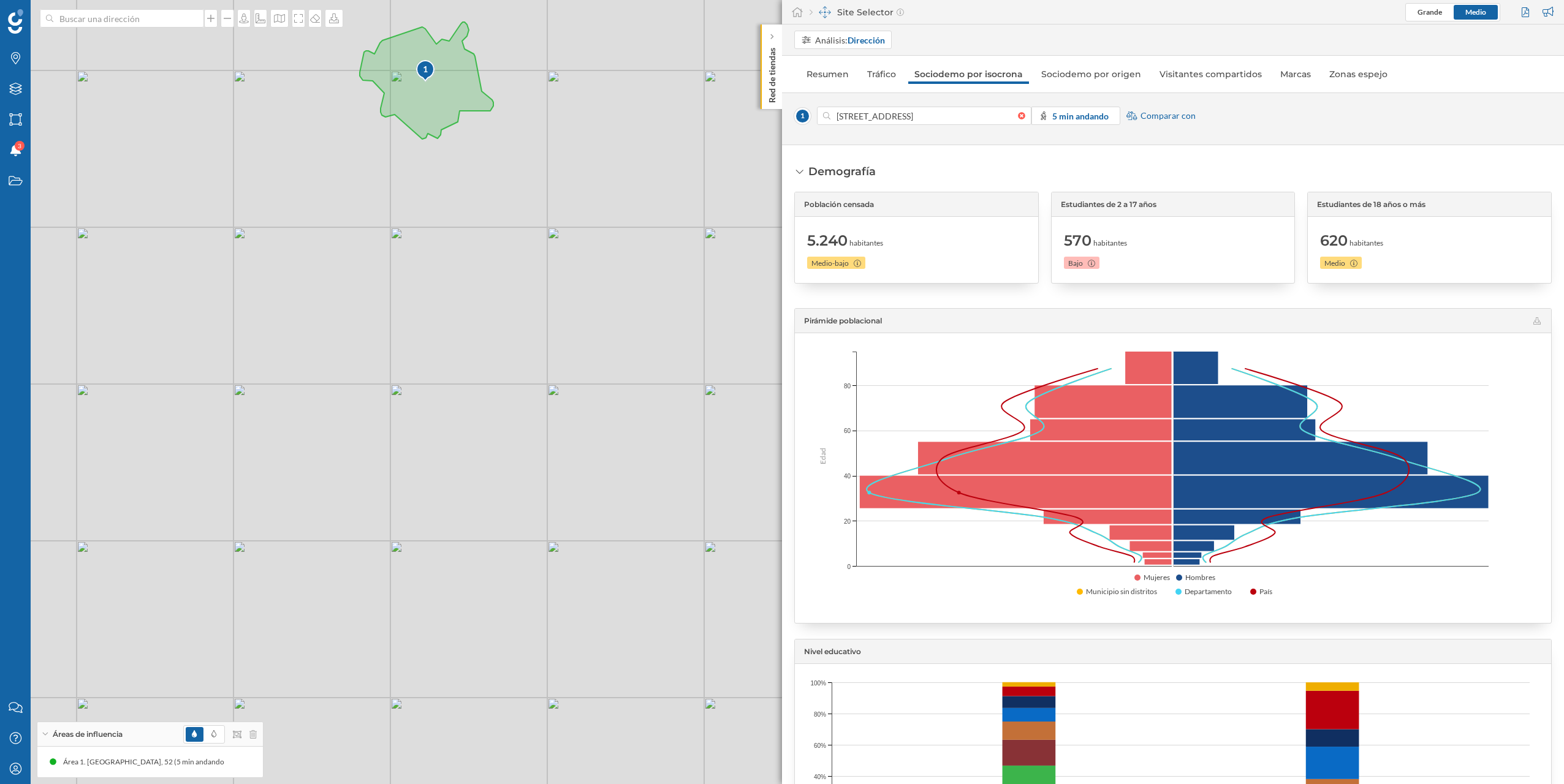 drag, startPoint x: 672, startPoint y: 492, endPoint x: 669, endPoint y: 455, distance: 37.12142 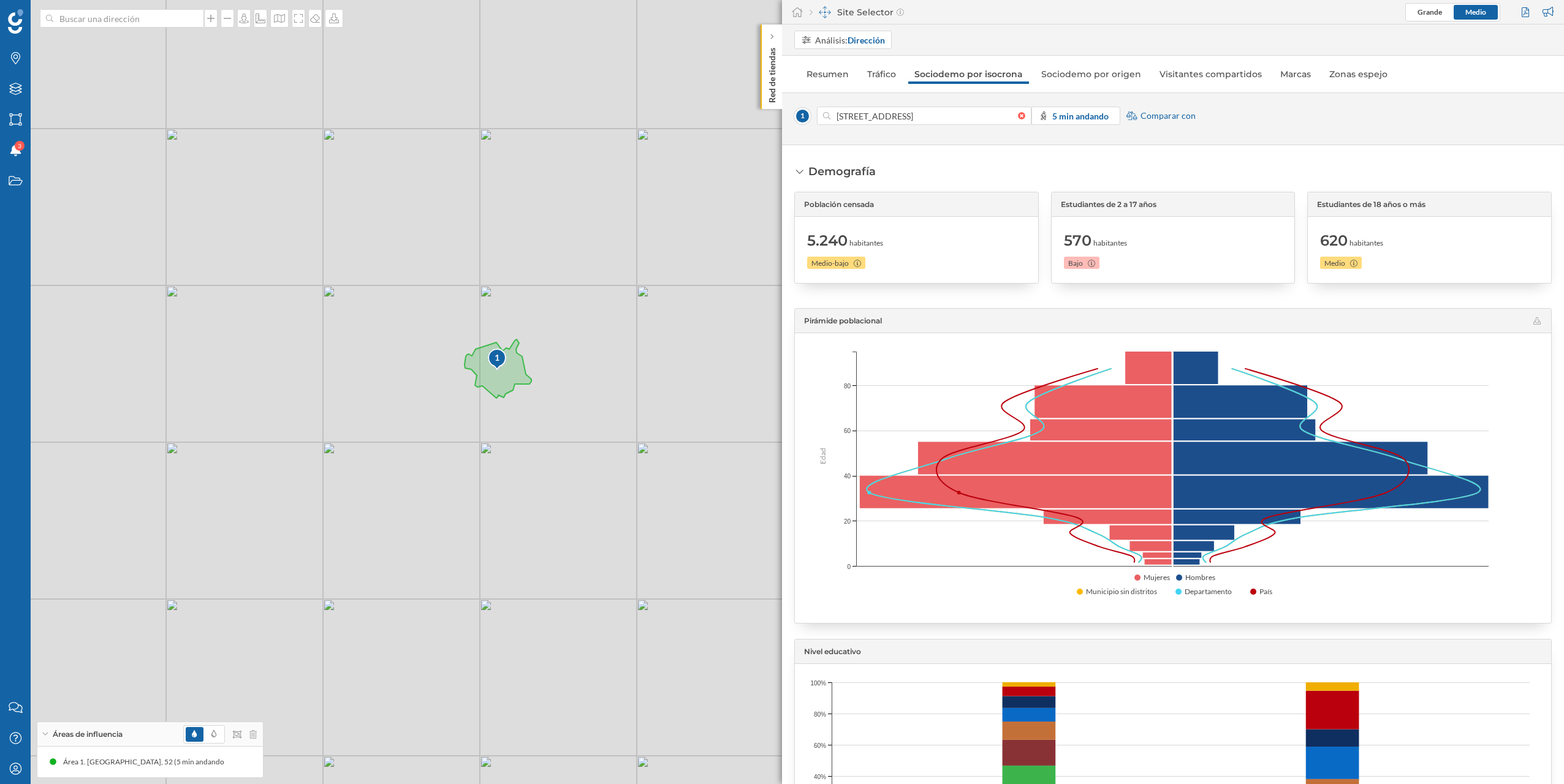 drag, startPoint x: 537, startPoint y: 513, endPoint x: 572, endPoint y: 587, distance: 81.85964 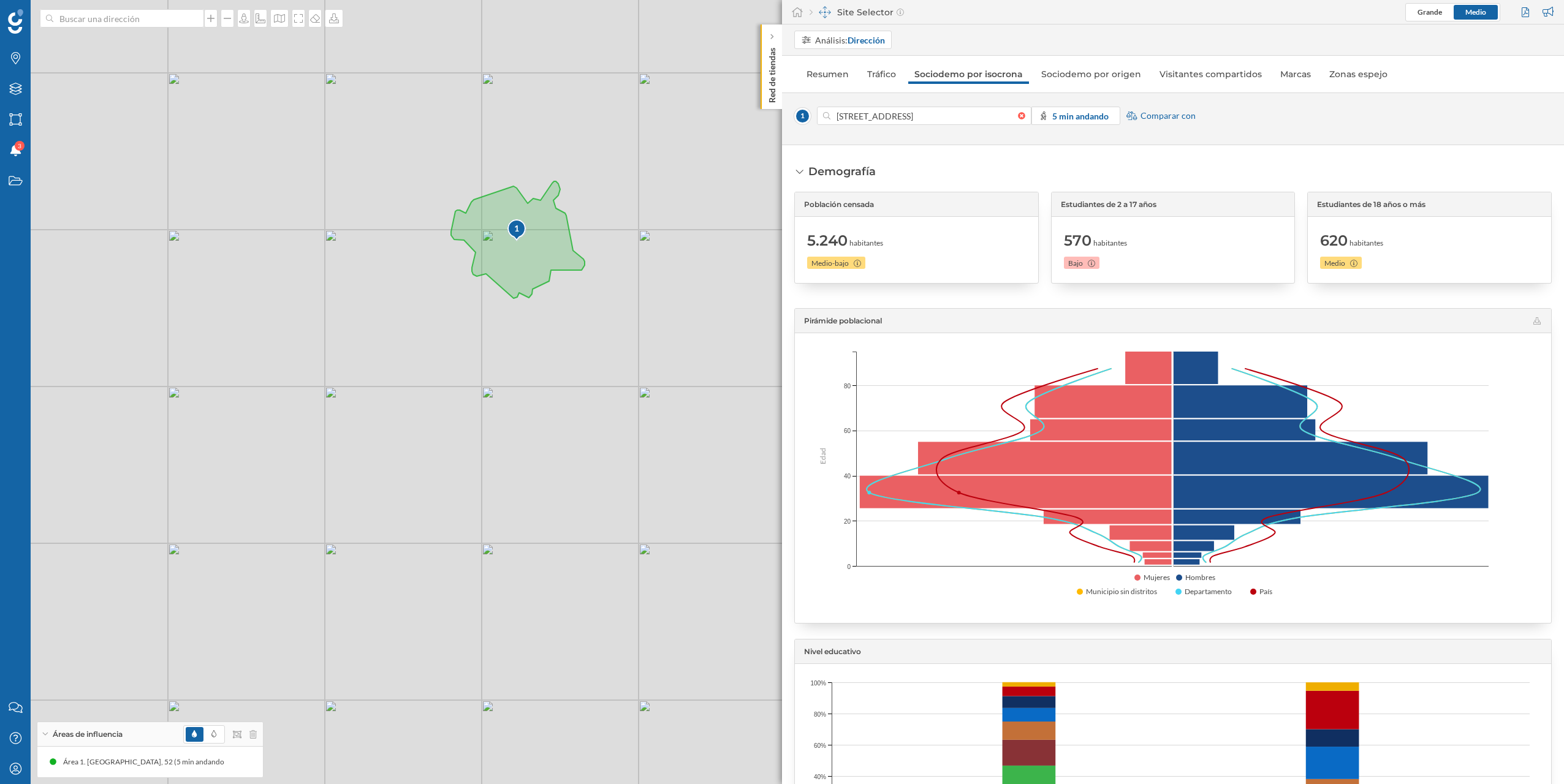 drag, startPoint x: 503, startPoint y: 533, endPoint x: 518, endPoint y: 549, distance: 21.931712 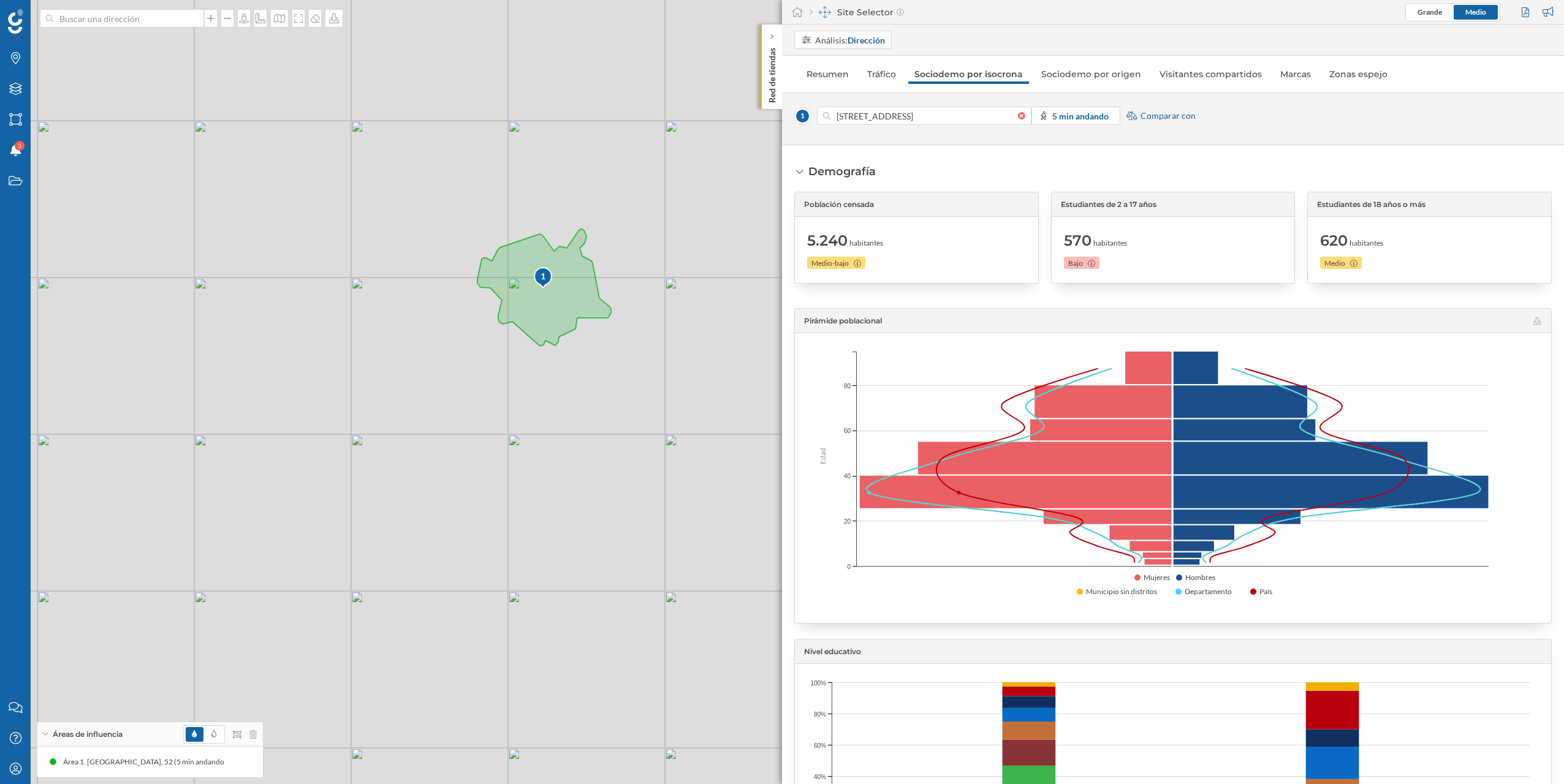 drag, startPoint x: 425, startPoint y: 543, endPoint x: 465, endPoint y: 611, distance: 78.89233 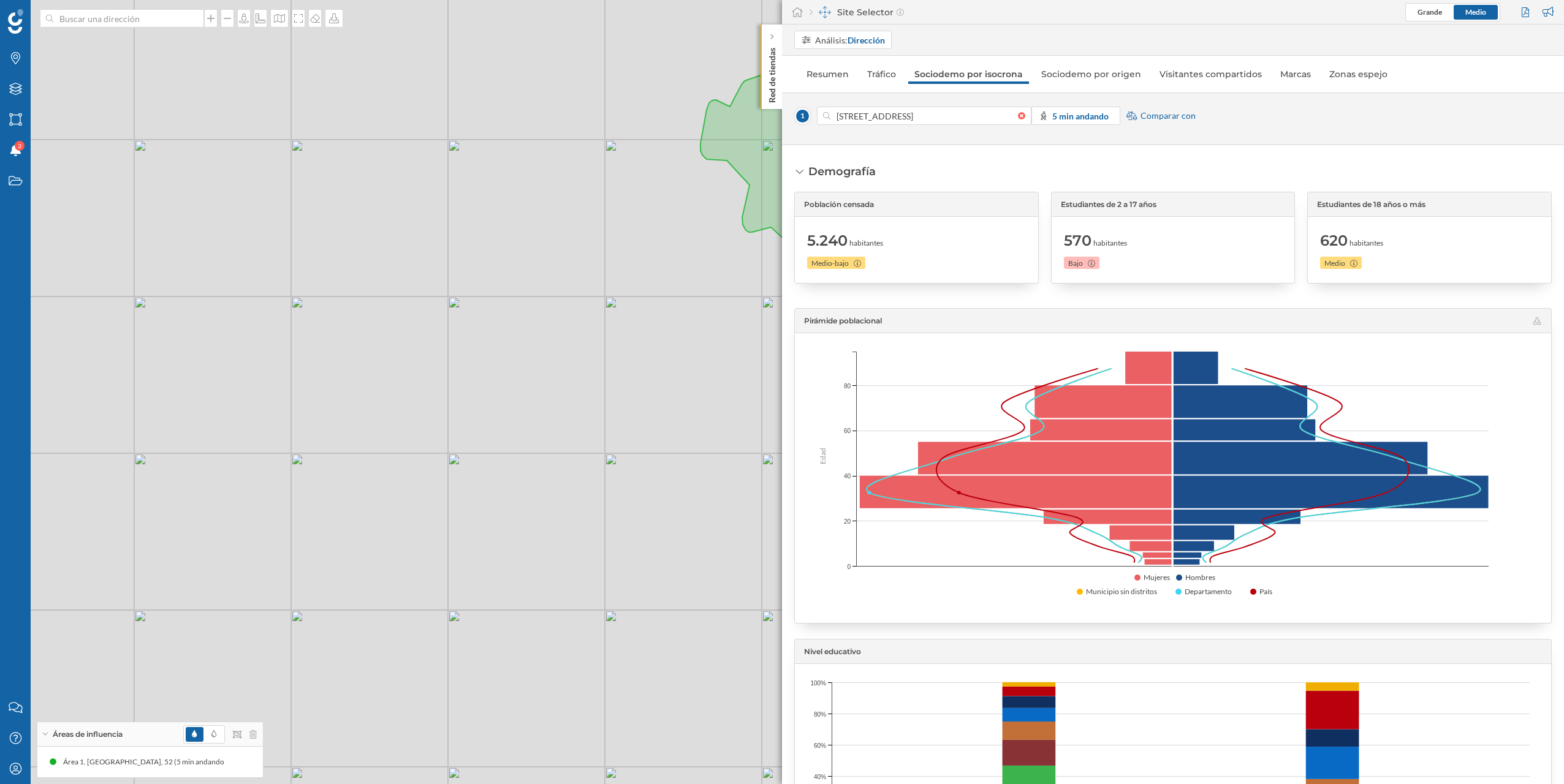 drag, startPoint x: 433, startPoint y: 497, endPoint x: 718, endPoint y: 581, distance: 297.1212 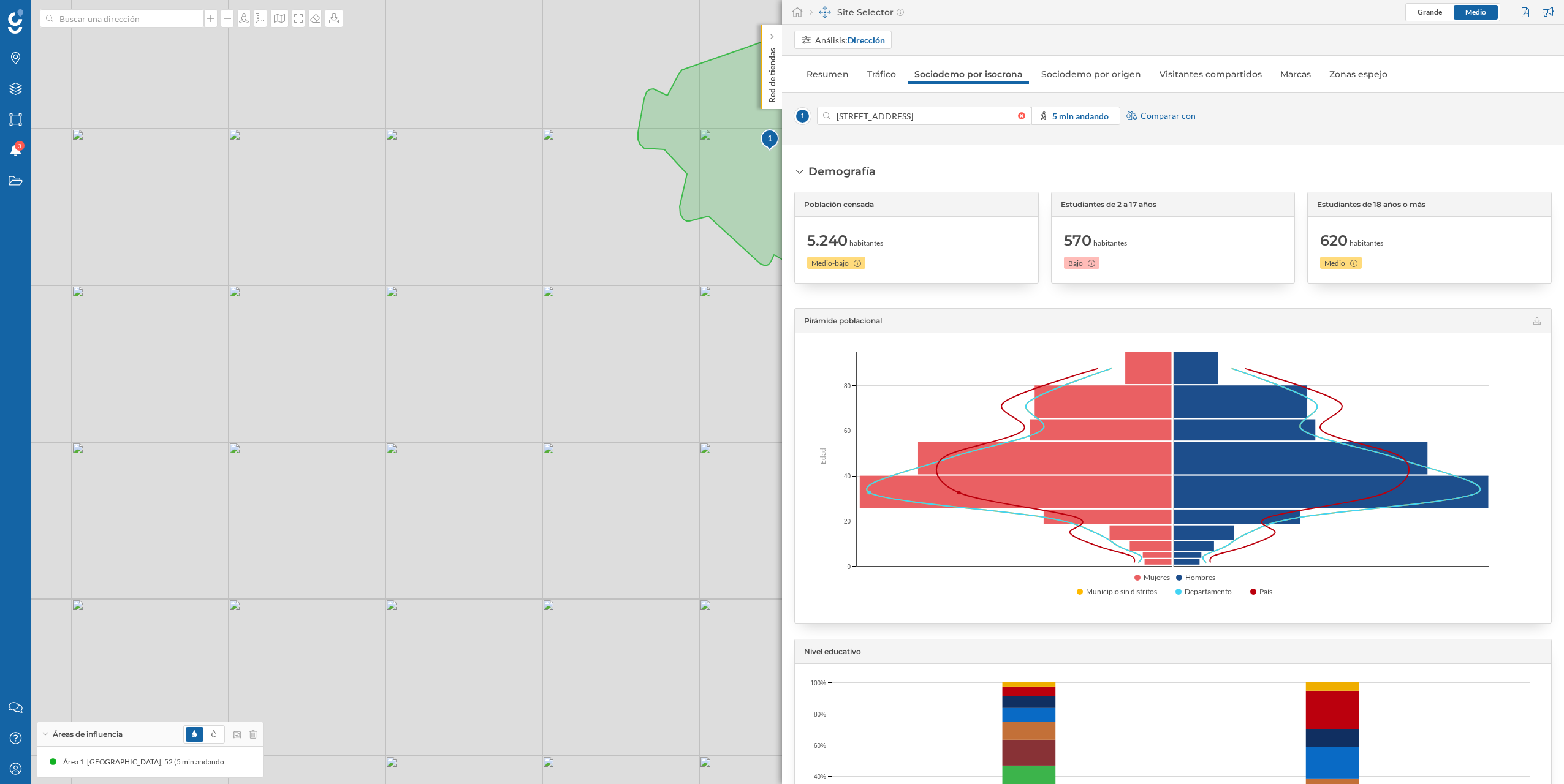 drag, startPoint x: 573, startPoint y: 462, endPoint x: 368, endPoint y: 445, distance: 205.70367 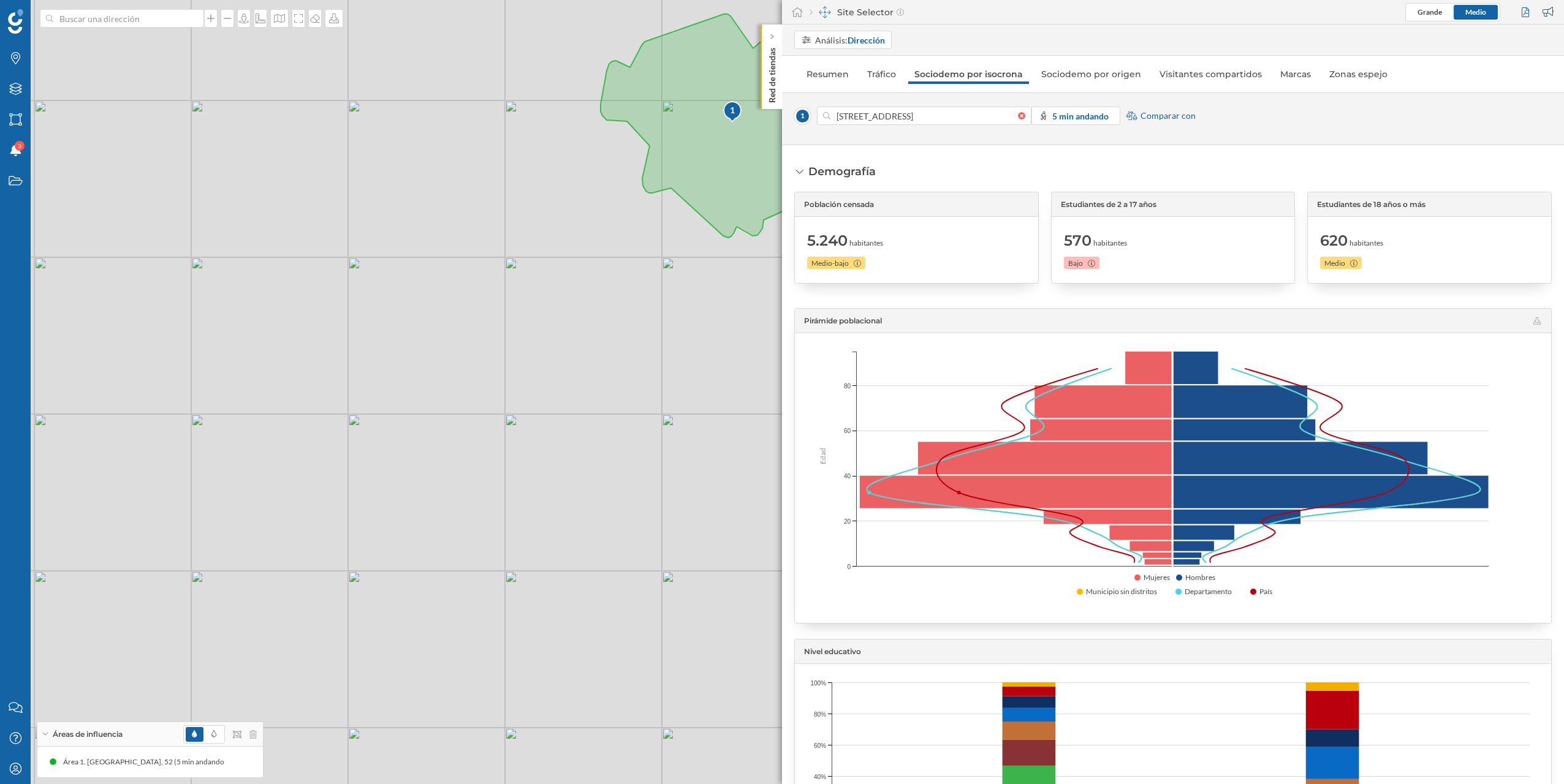 drag, startPoint x: 504, startPoint y: 480, endPoint x: 482, endPoint y: 458, distance: 31.1127 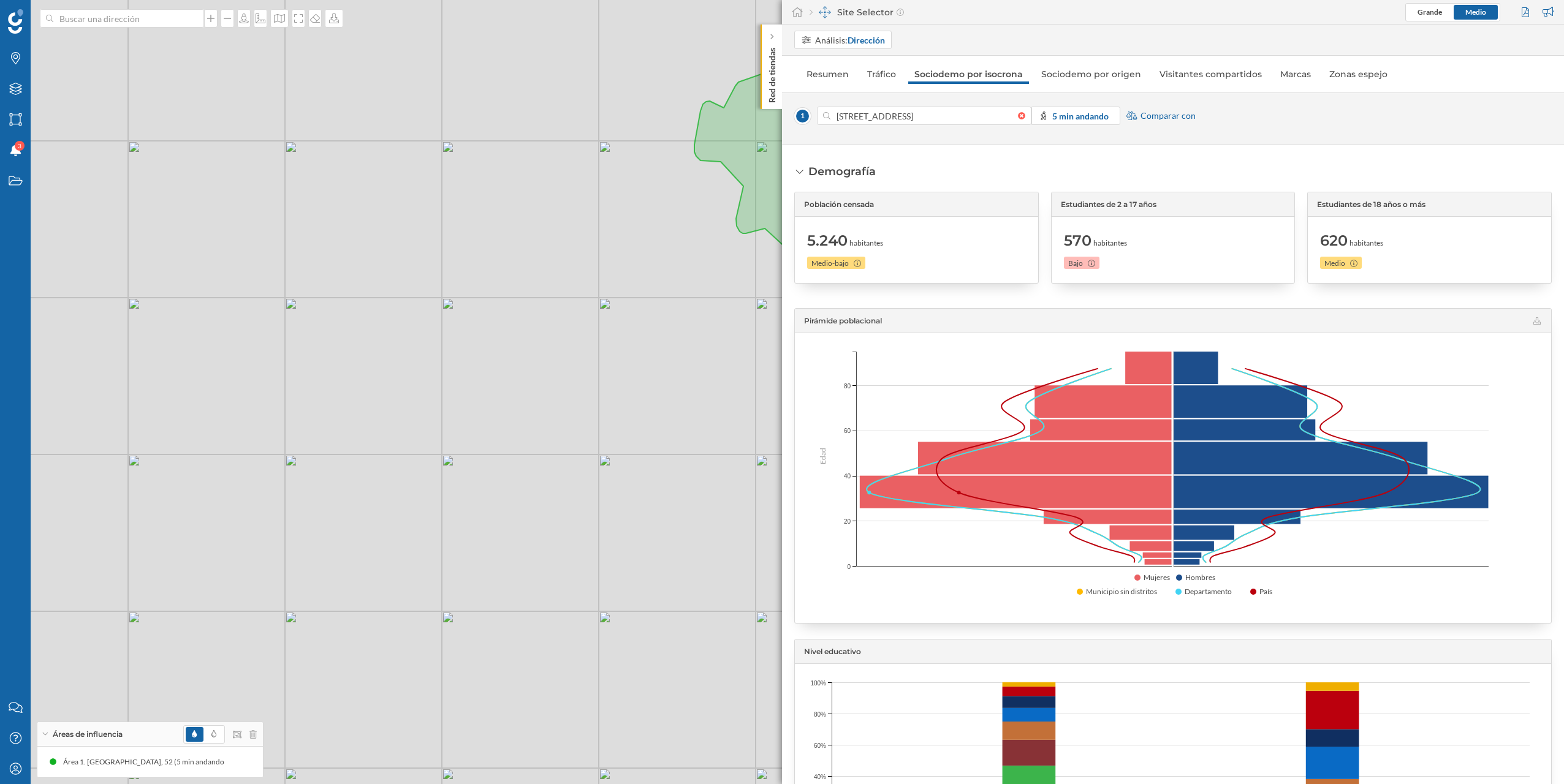 drag, startPoint x: 499, startPoint y: 440, endPoint x: 593, endPoint y: 480, distance: 102.15674 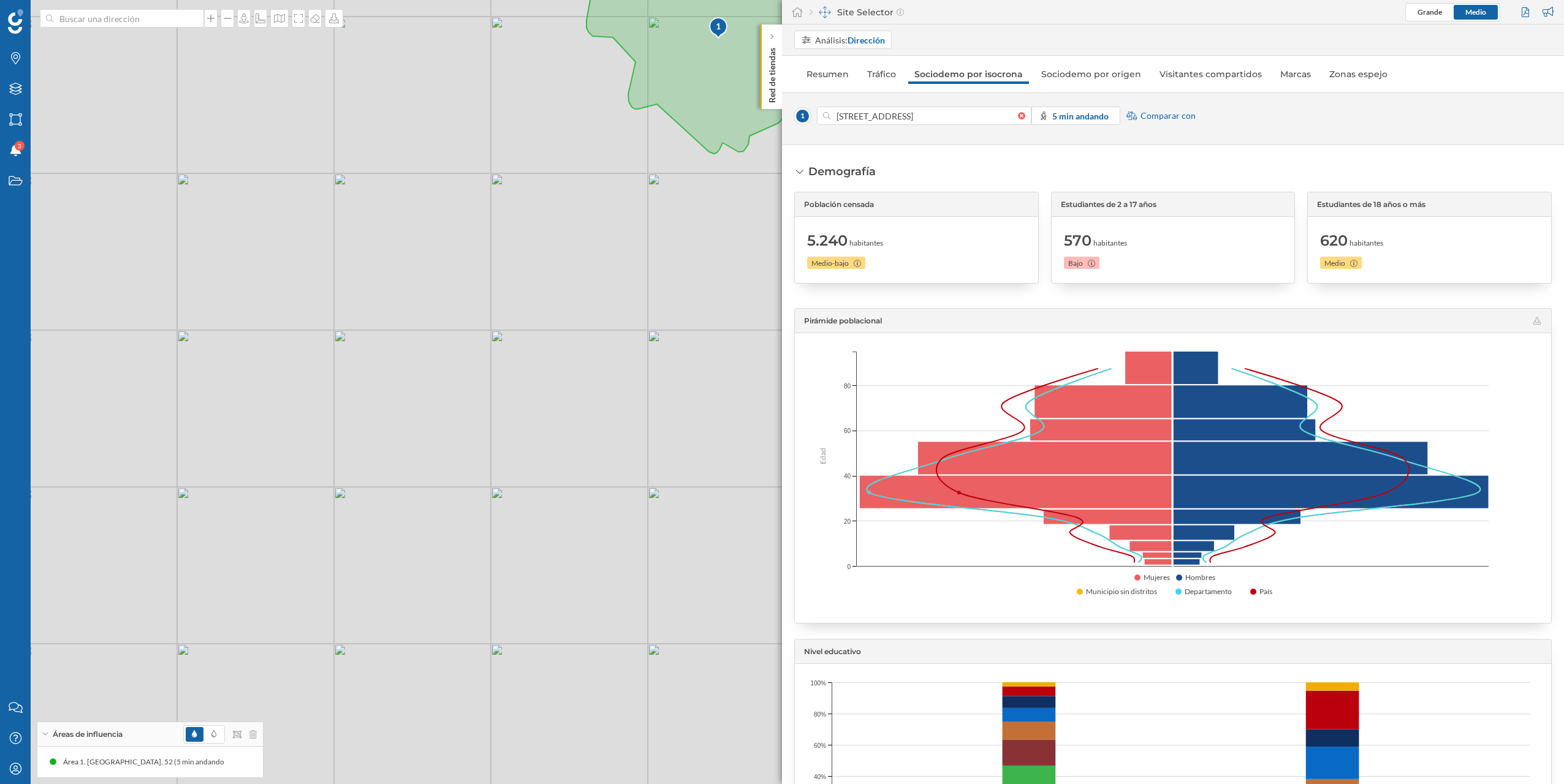 drag, startPoint x: 541, startPoint y: 496, endPoint x: 433, endPoint y: 371, distance: 165.19383 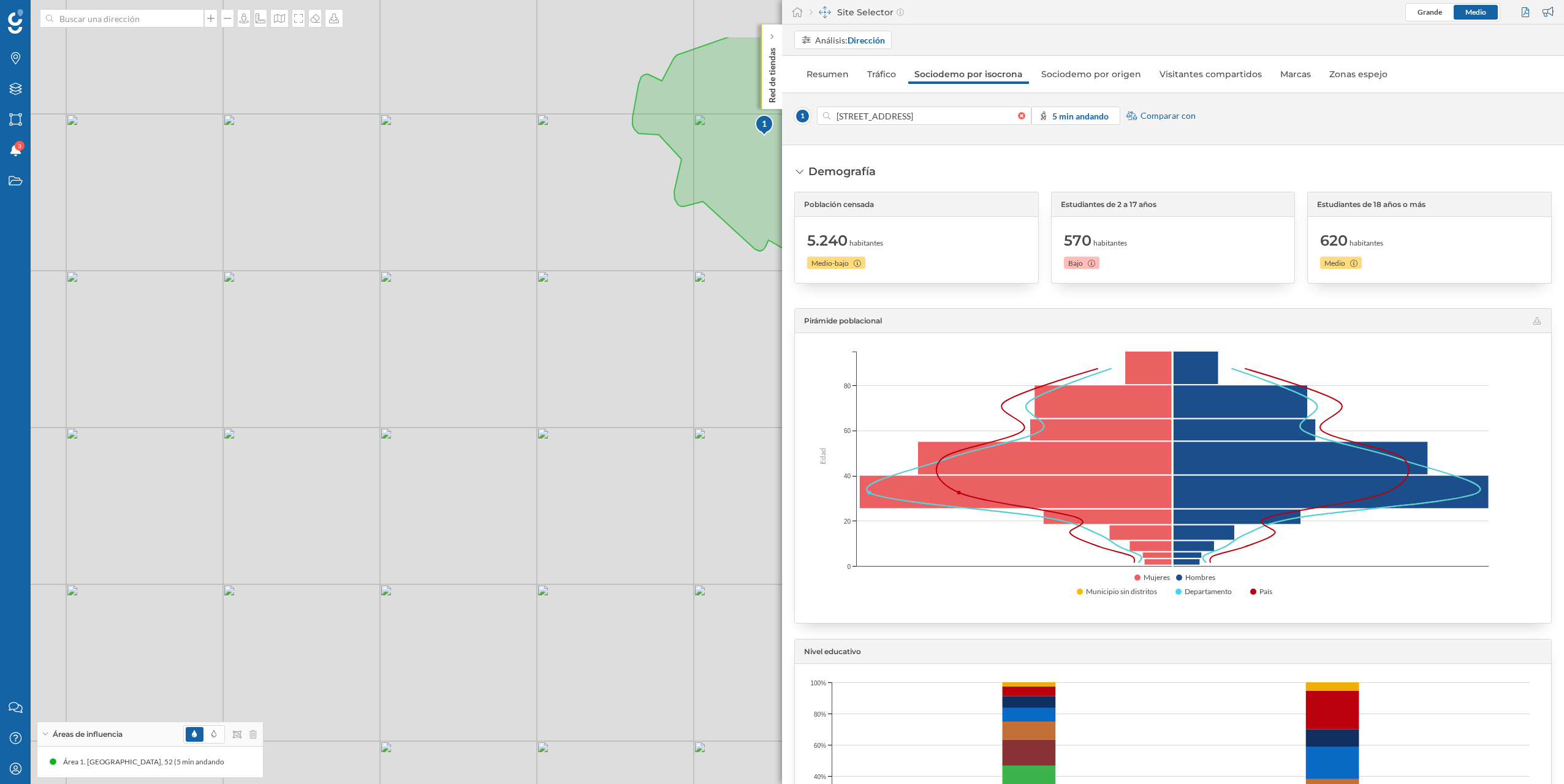 drag, startPoint x: 478, startPoint y: 422, endPoint x: 554, endPoint y: 610, distance: 202.78067 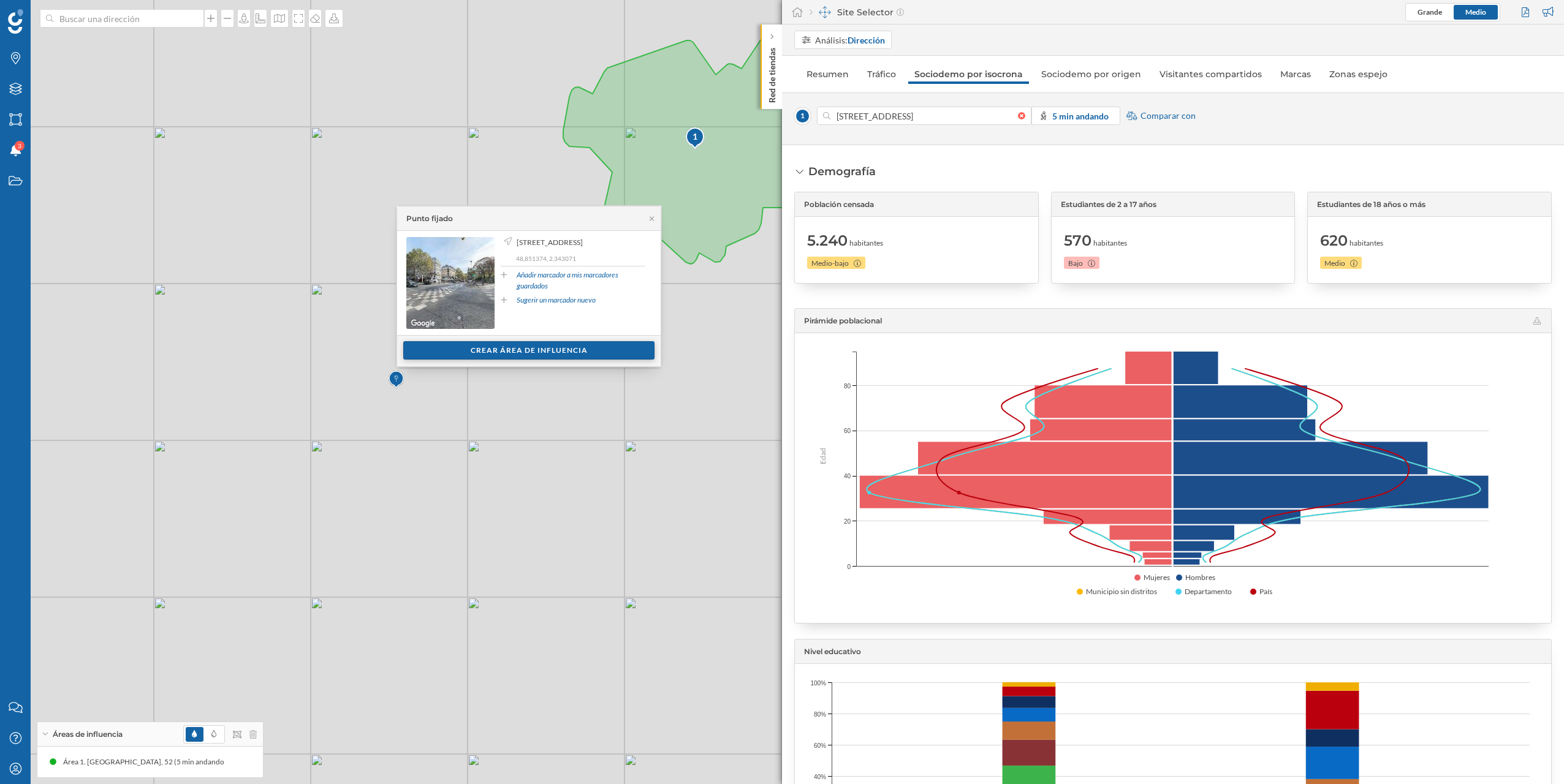 click on "Crear área de influencia" at bounding box center (529, 350) 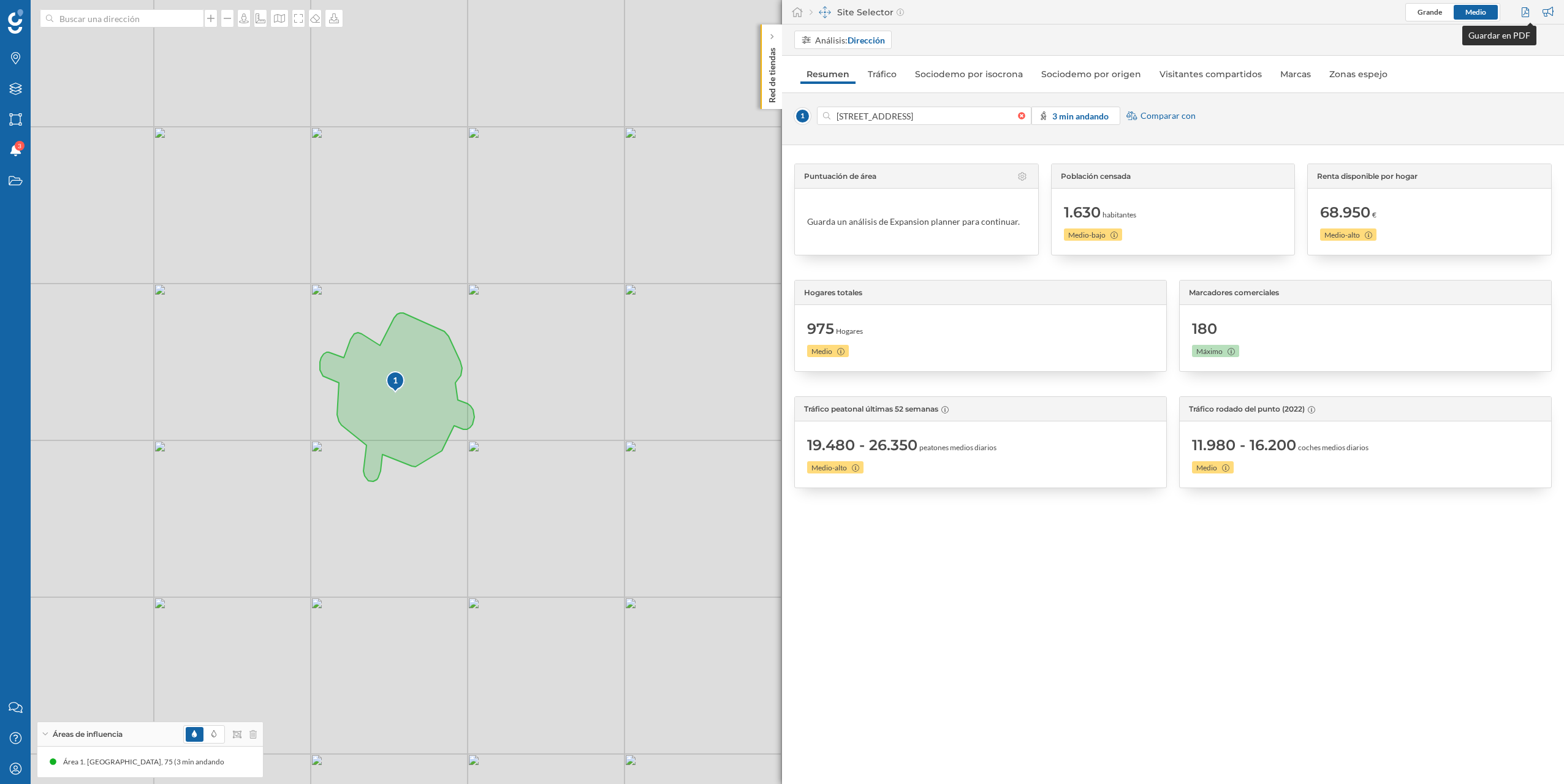 click at bounding box center [1527, 12] 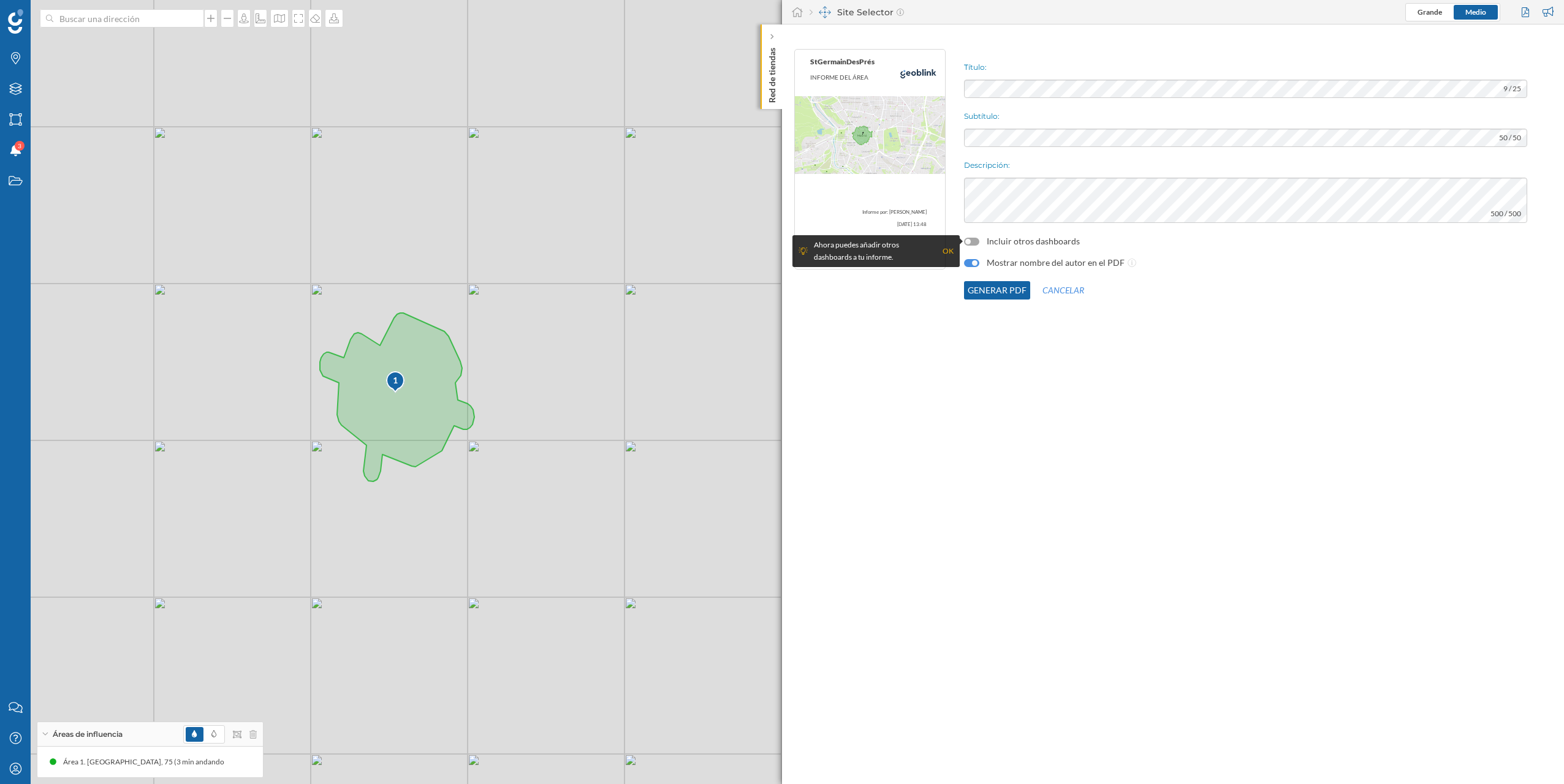 click at bounding box center (971, 241) 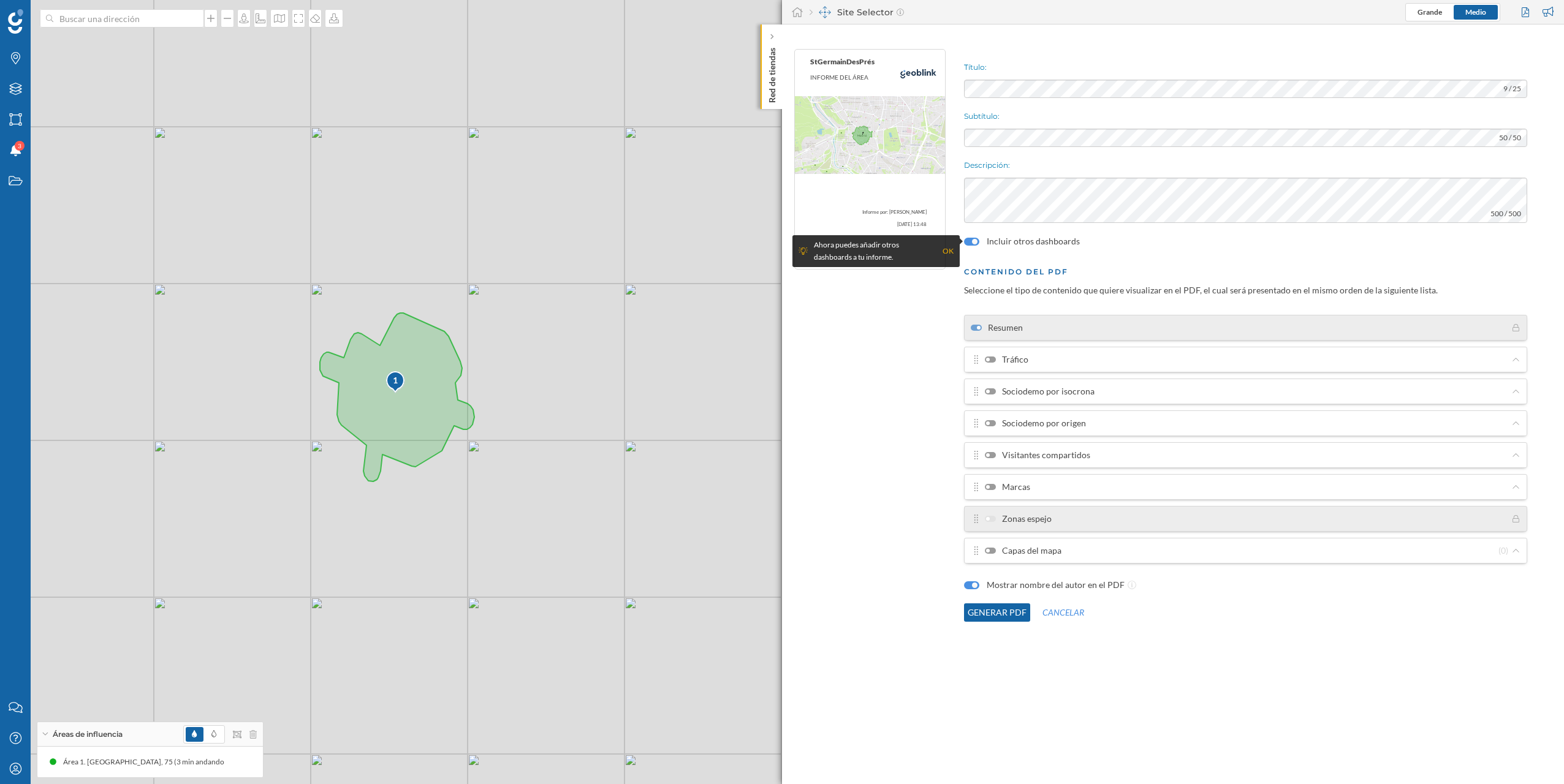 click on "Tráfico" at bounding box center [1006, 360] 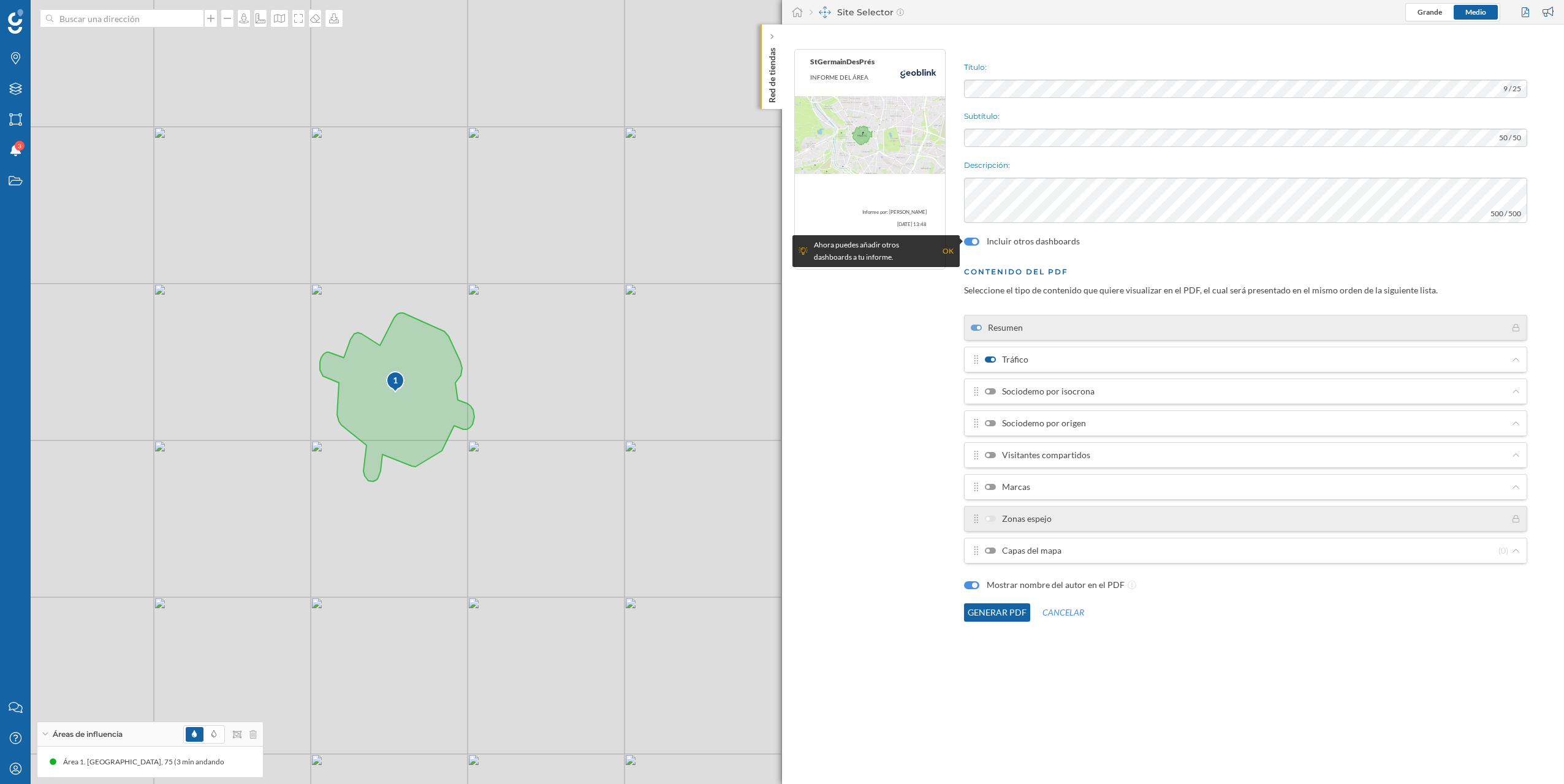click on "Sociodemo por isocrona" at bounding box center [1039, 391] 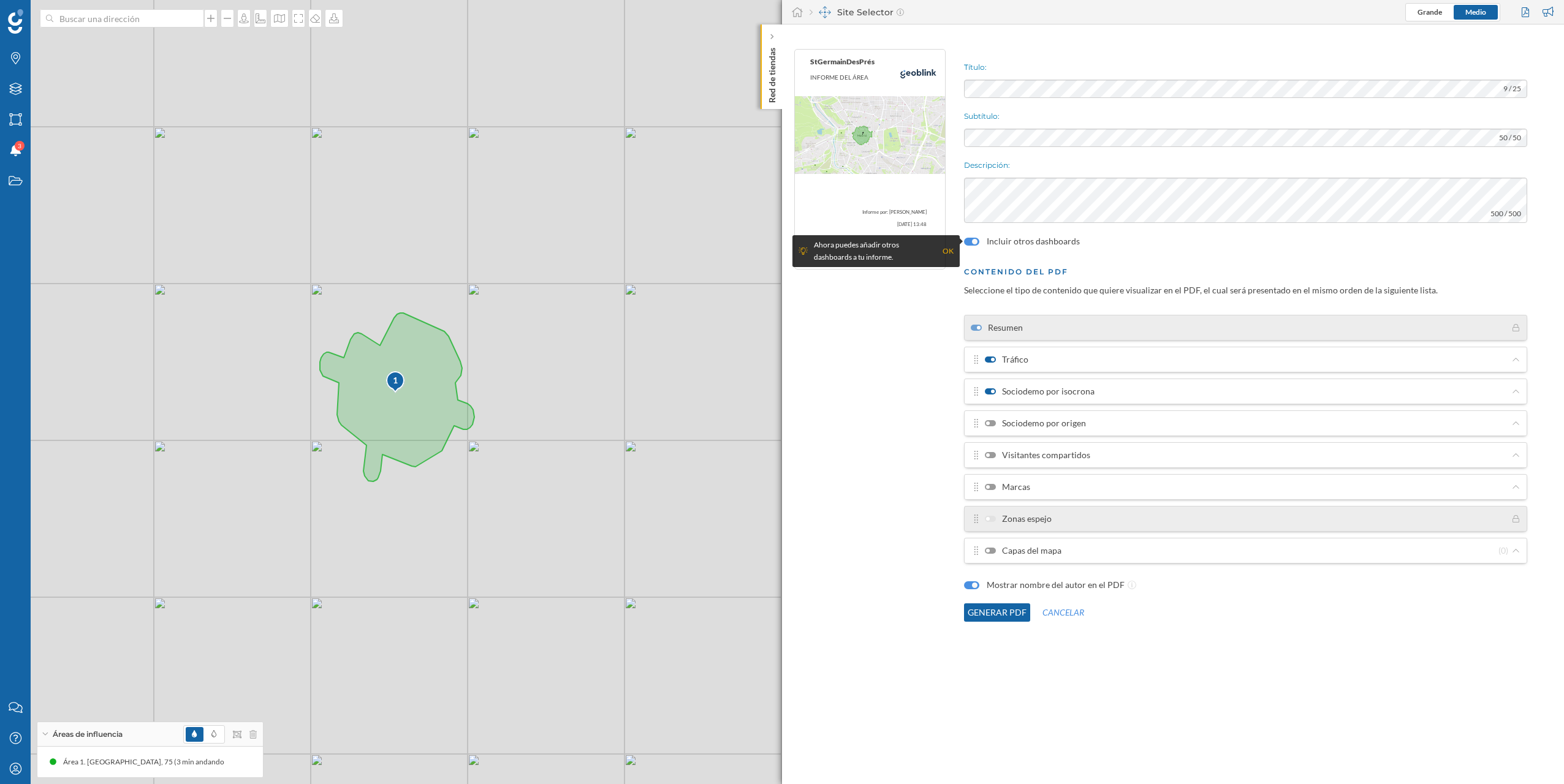 click on "Sociodemo por origen" at bounding box center [1035, 423] 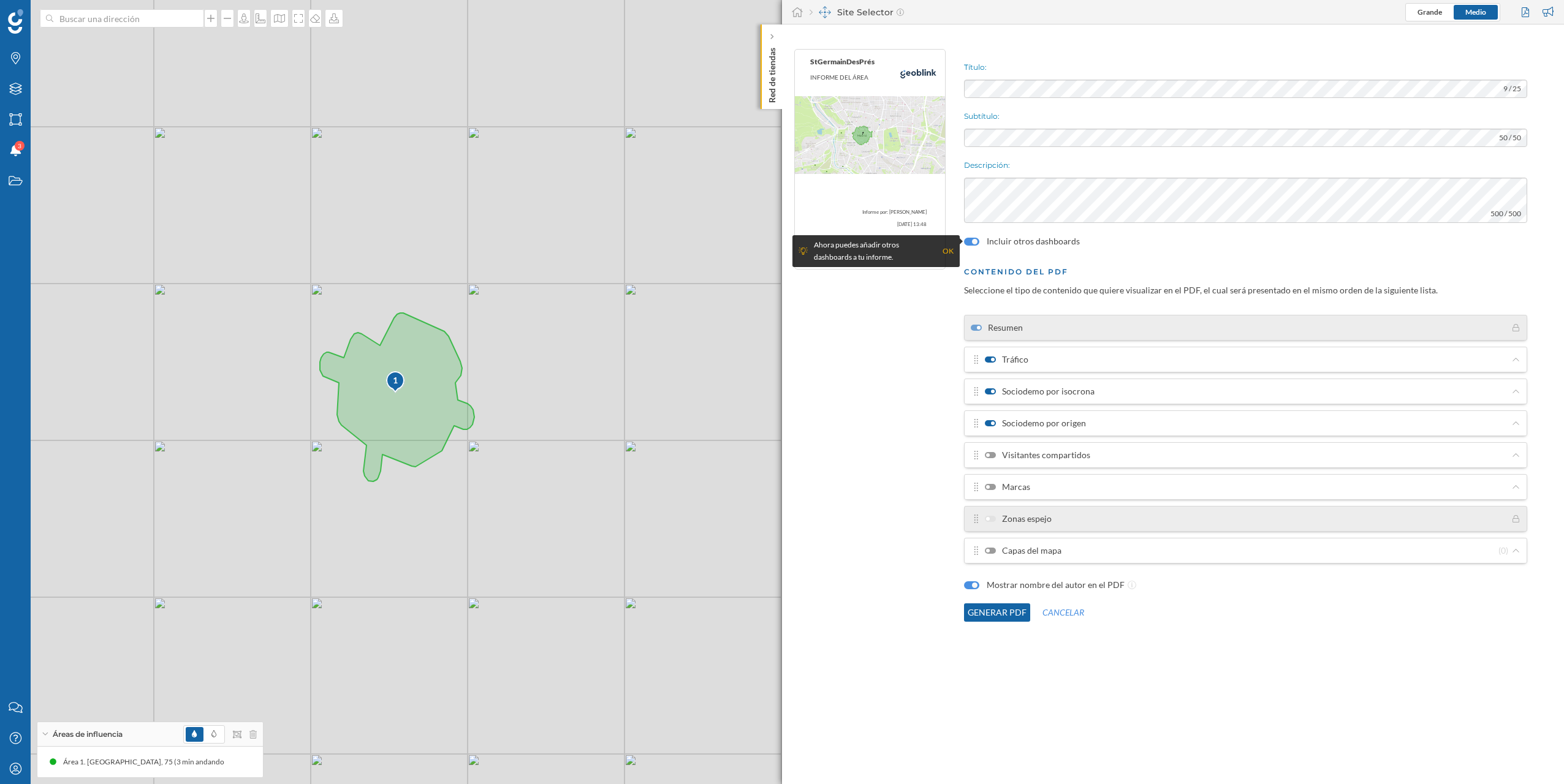 click at bounding box center [990, 455] 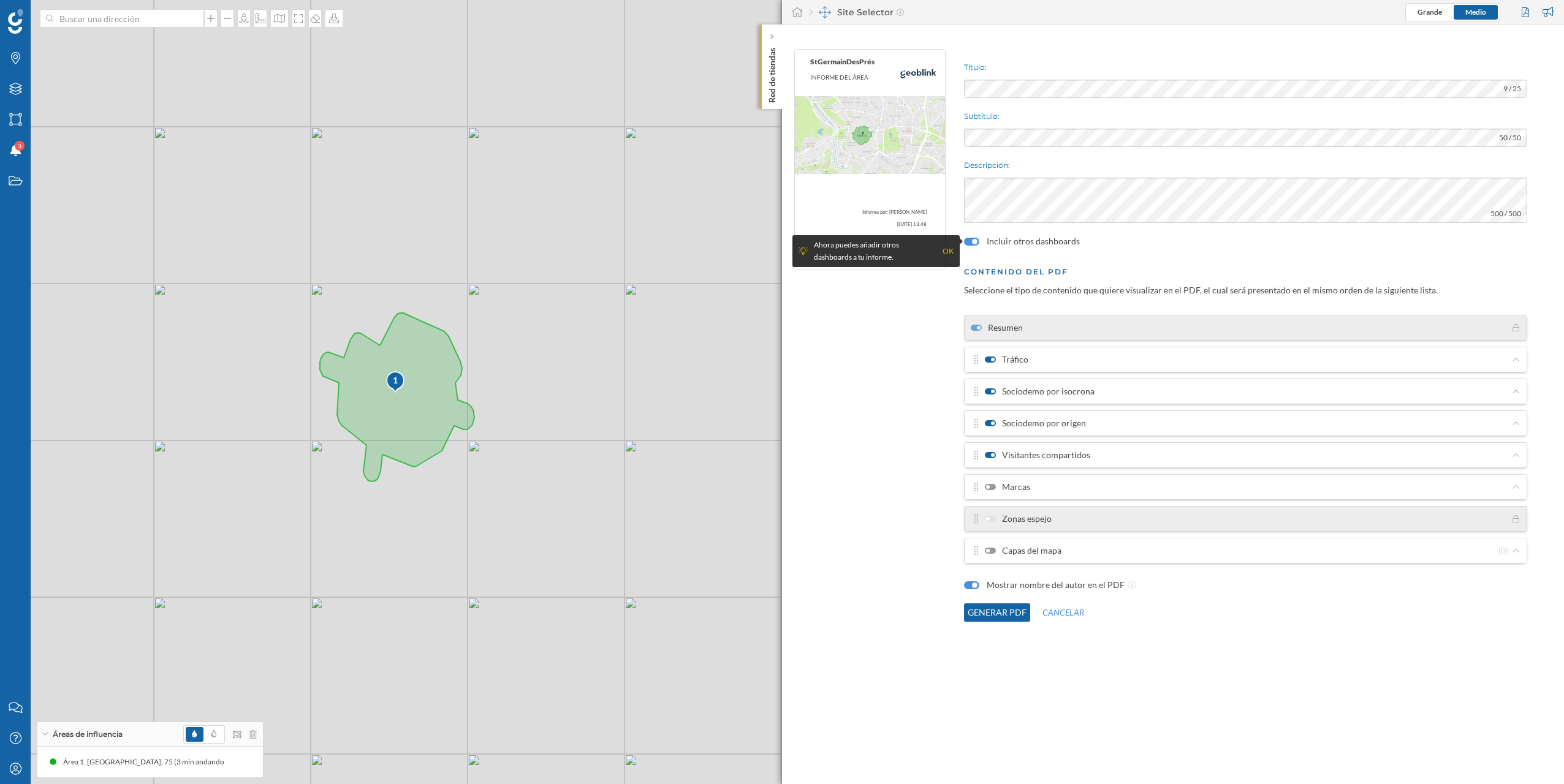 click on "Marcas" at bounding box center (1245, 487) 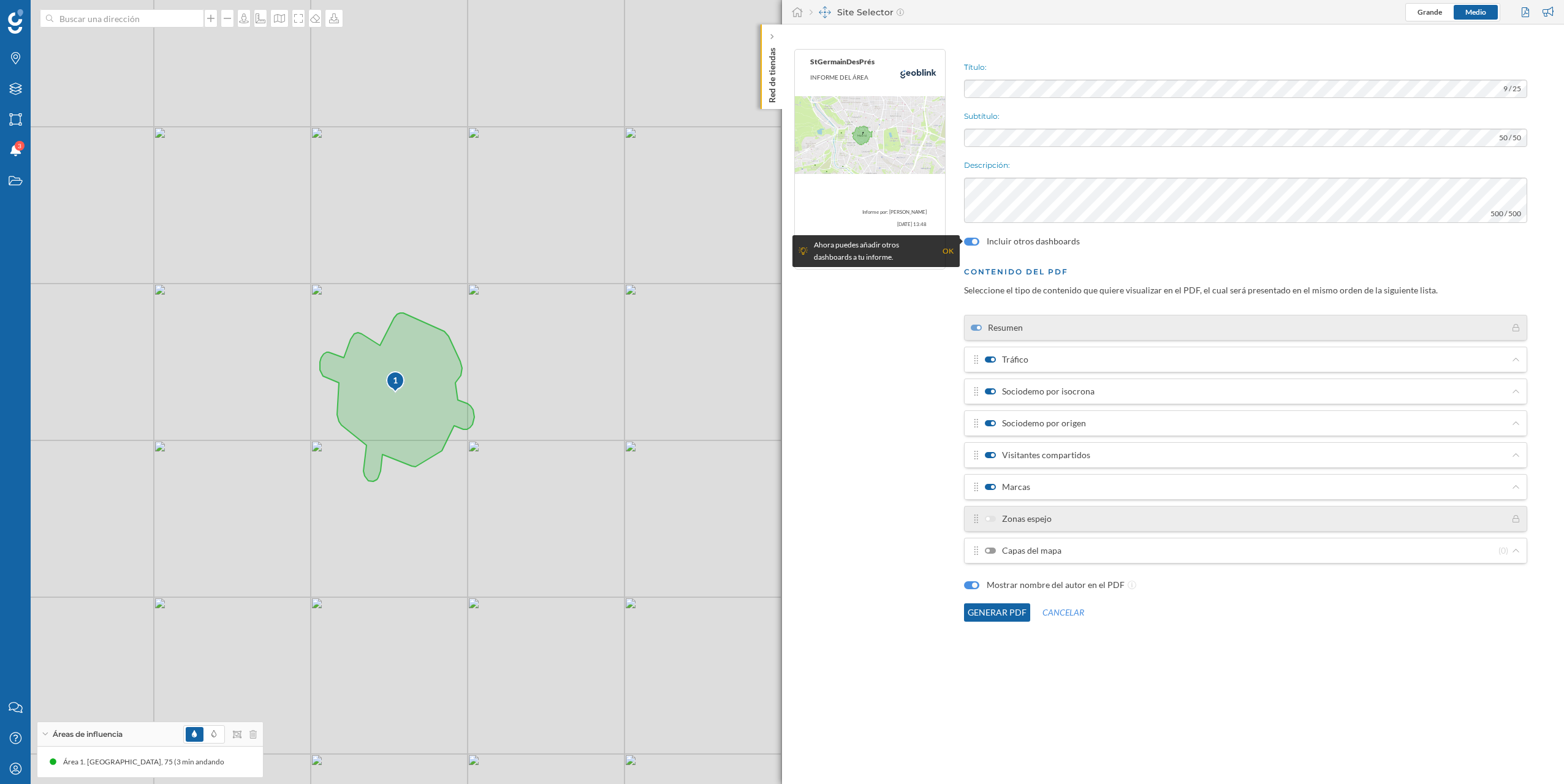 click on "Generar PDF" 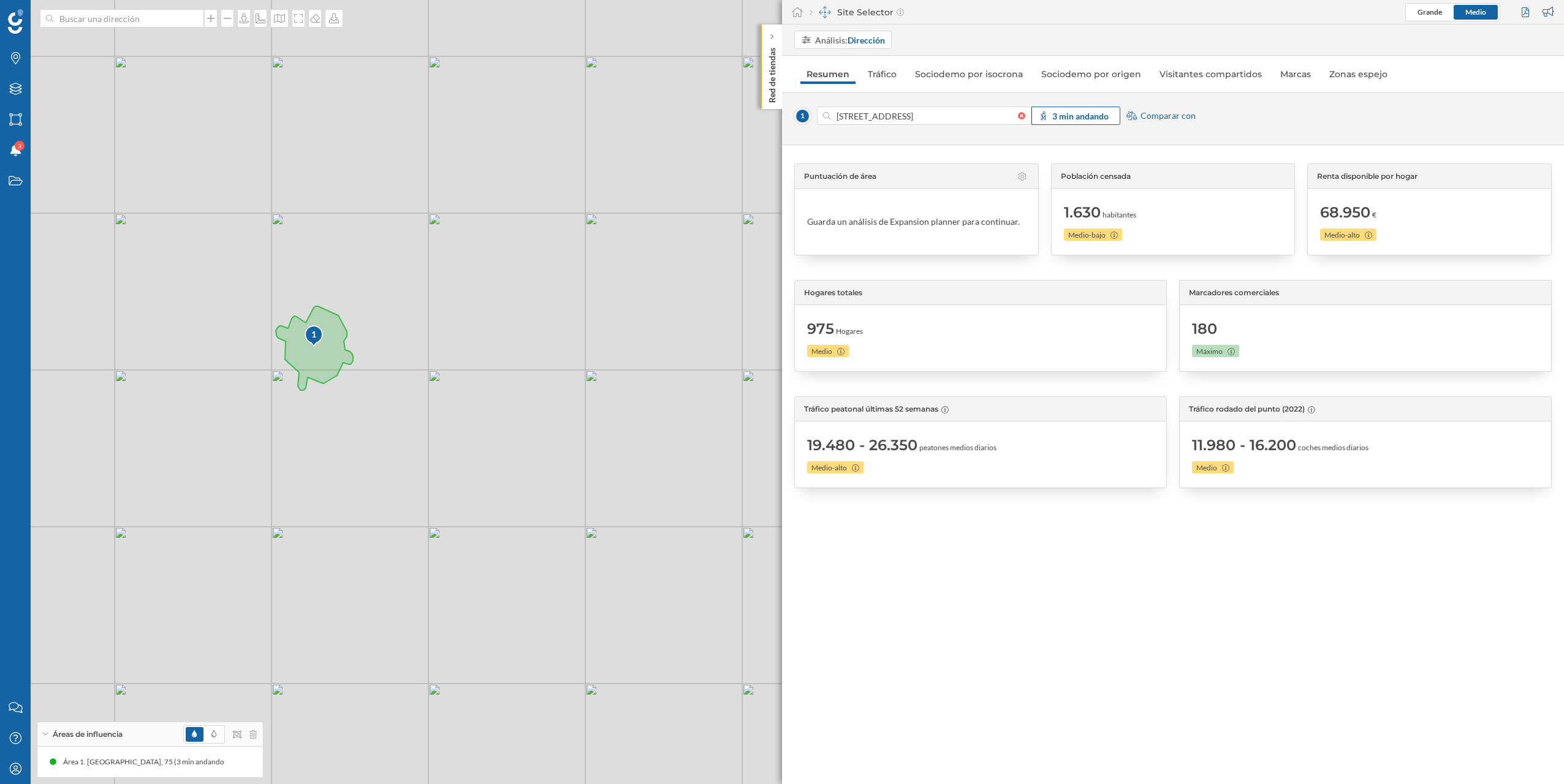 click on "3 min andando" at bounding box center [1080, 116] 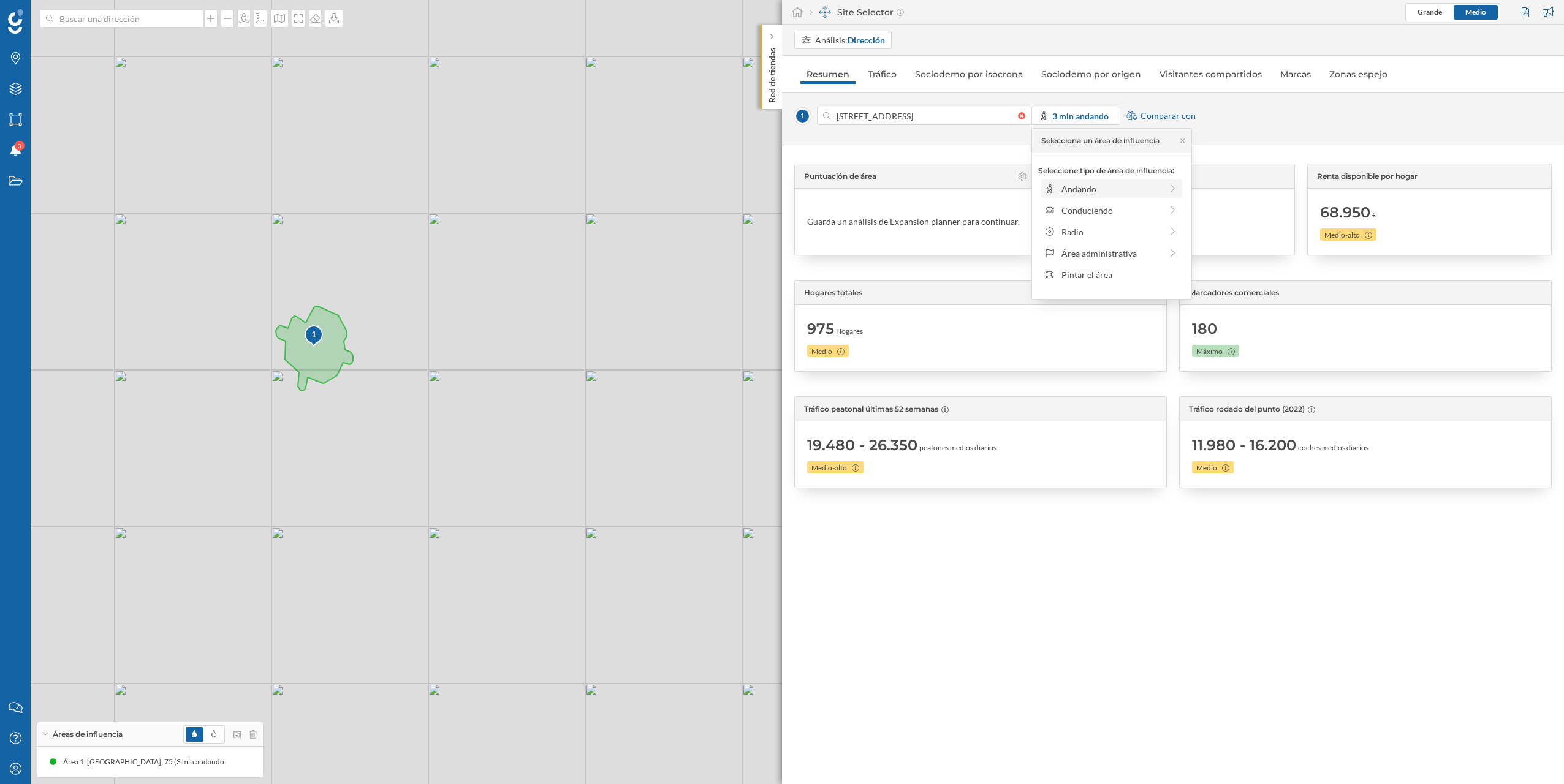 click on "Andando" at bounding box center (1112, 189) 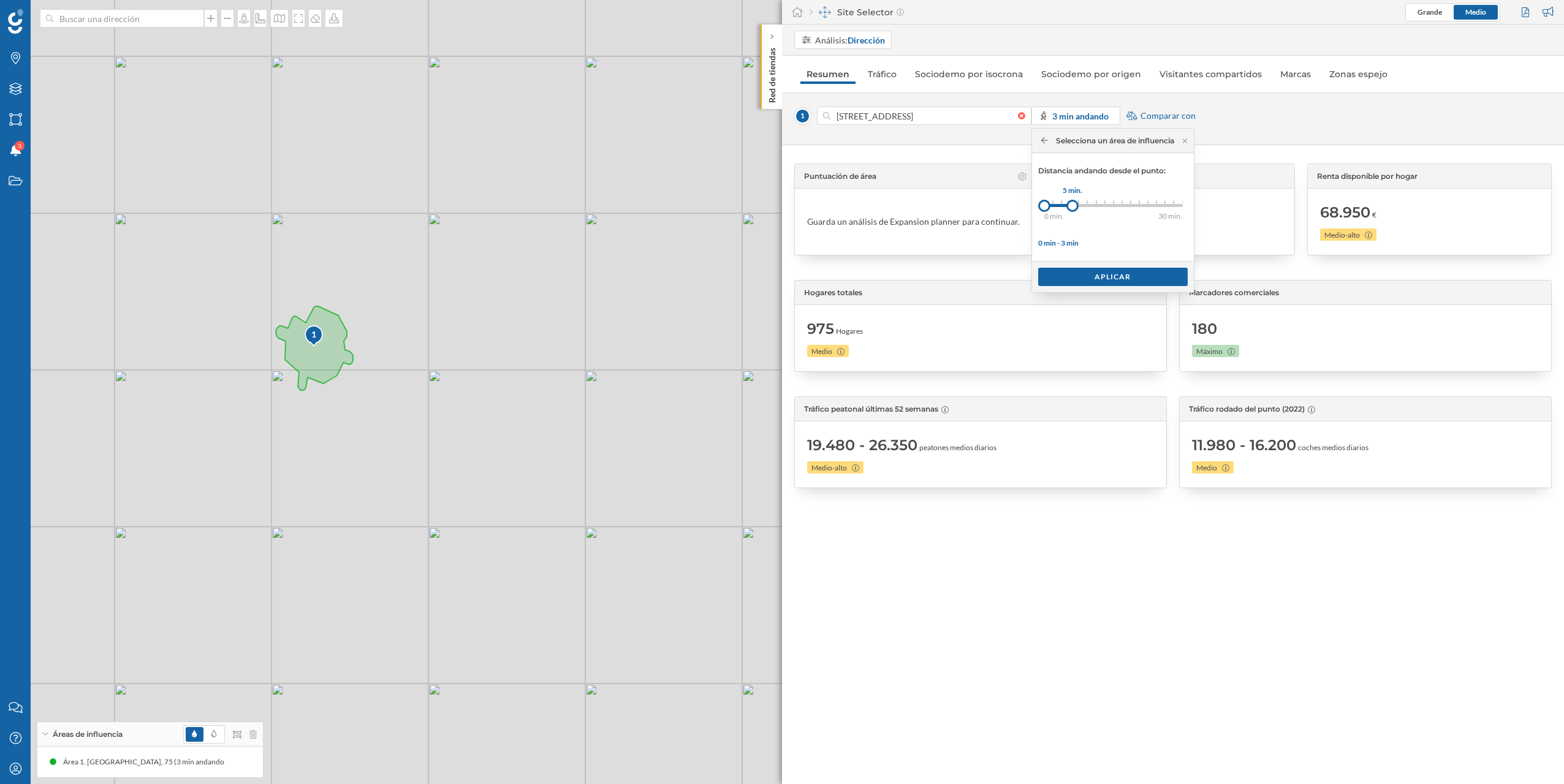 drag, startPoint x: 1053, startPoint y: 205, endPoint x: 1074, endPoint y: 206, distance: 21.0238 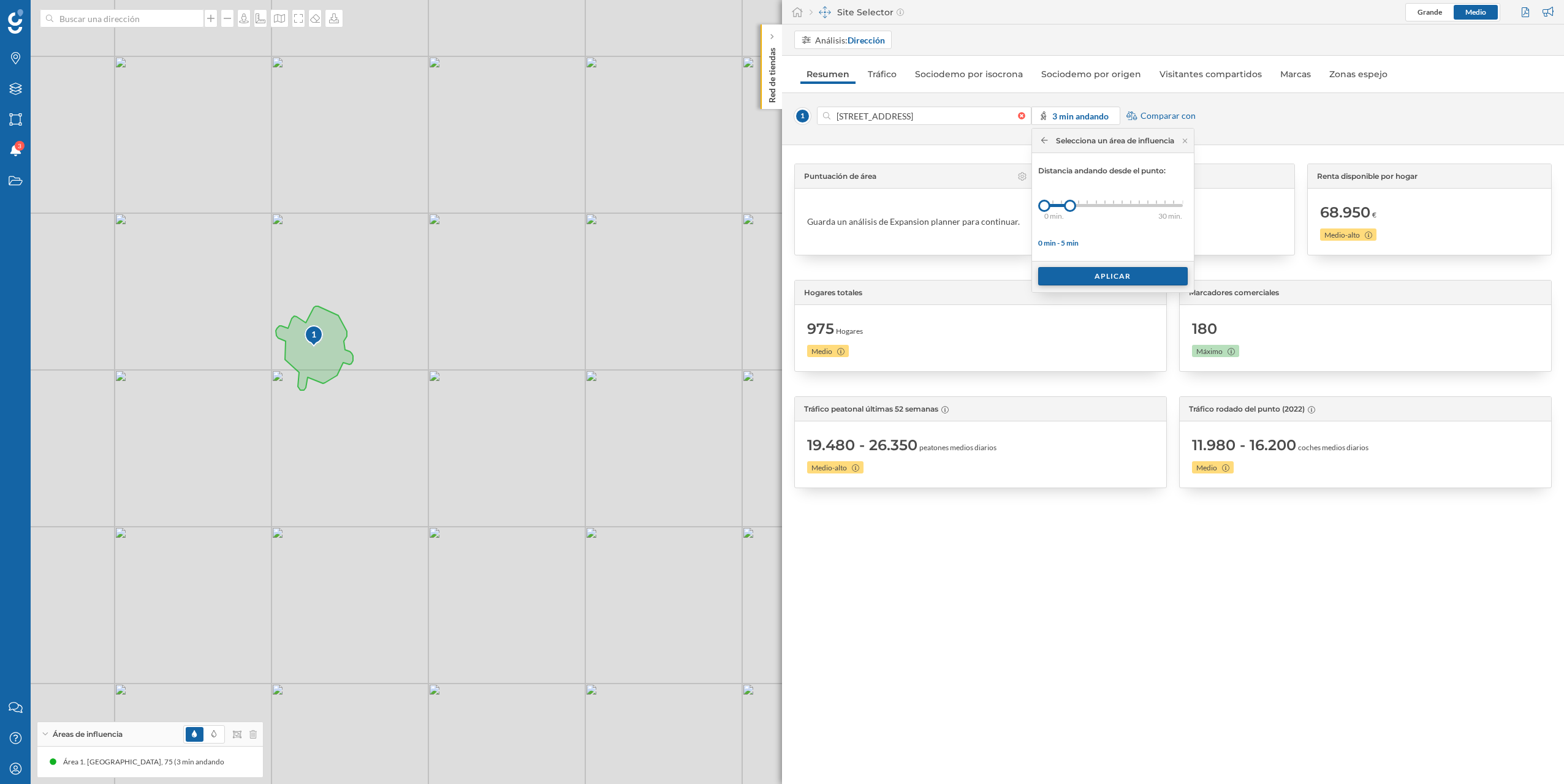 click on "Aplicar" at bounding box center [1113, 276] 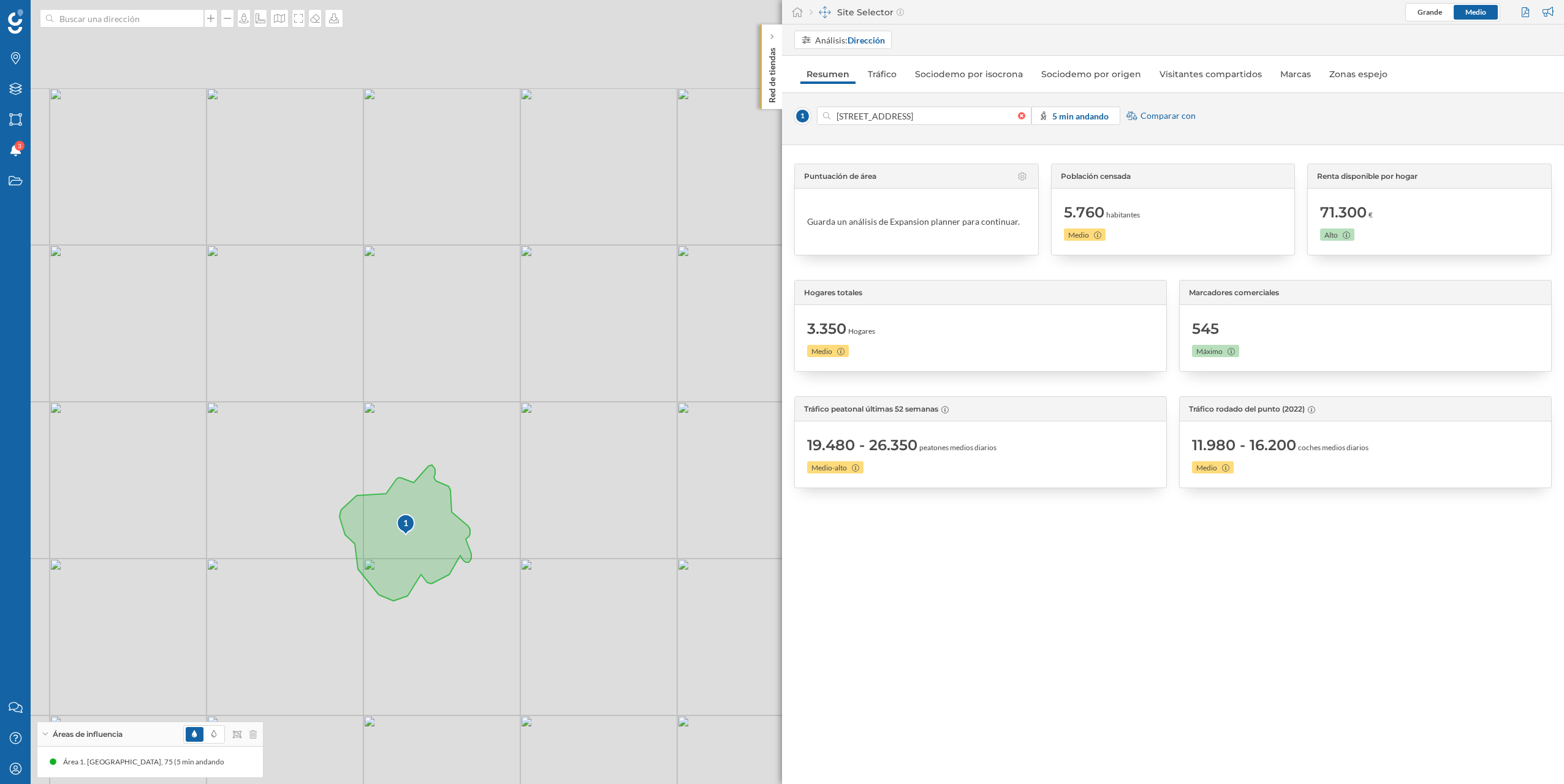 drag, startPoint x: 635, startPoint y: 208, endPoint x: 651, endPoint y: 379, distance: 171.7469 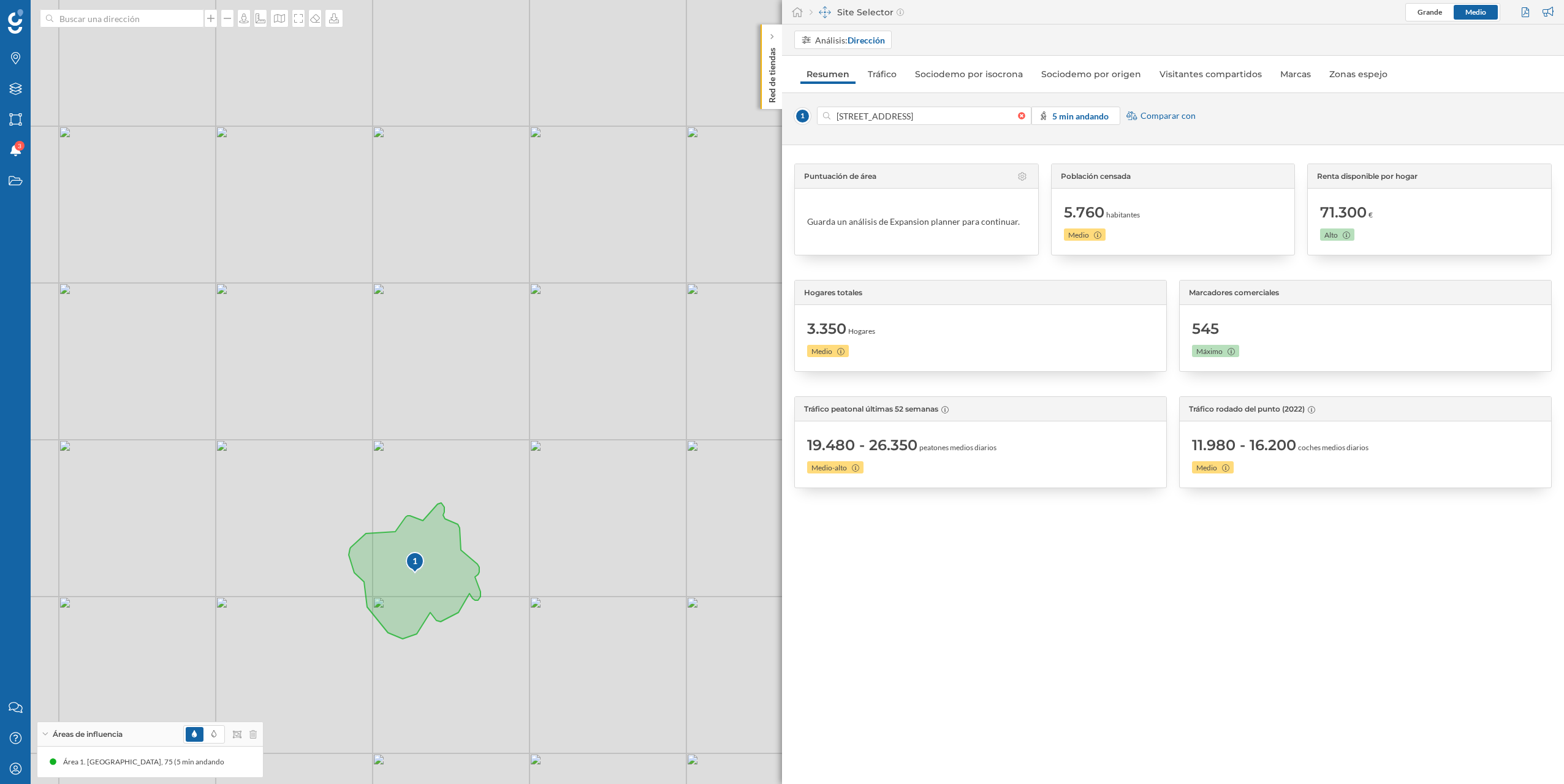 scroll, scrollTop: 0, scrollLeft: 0, axis: both 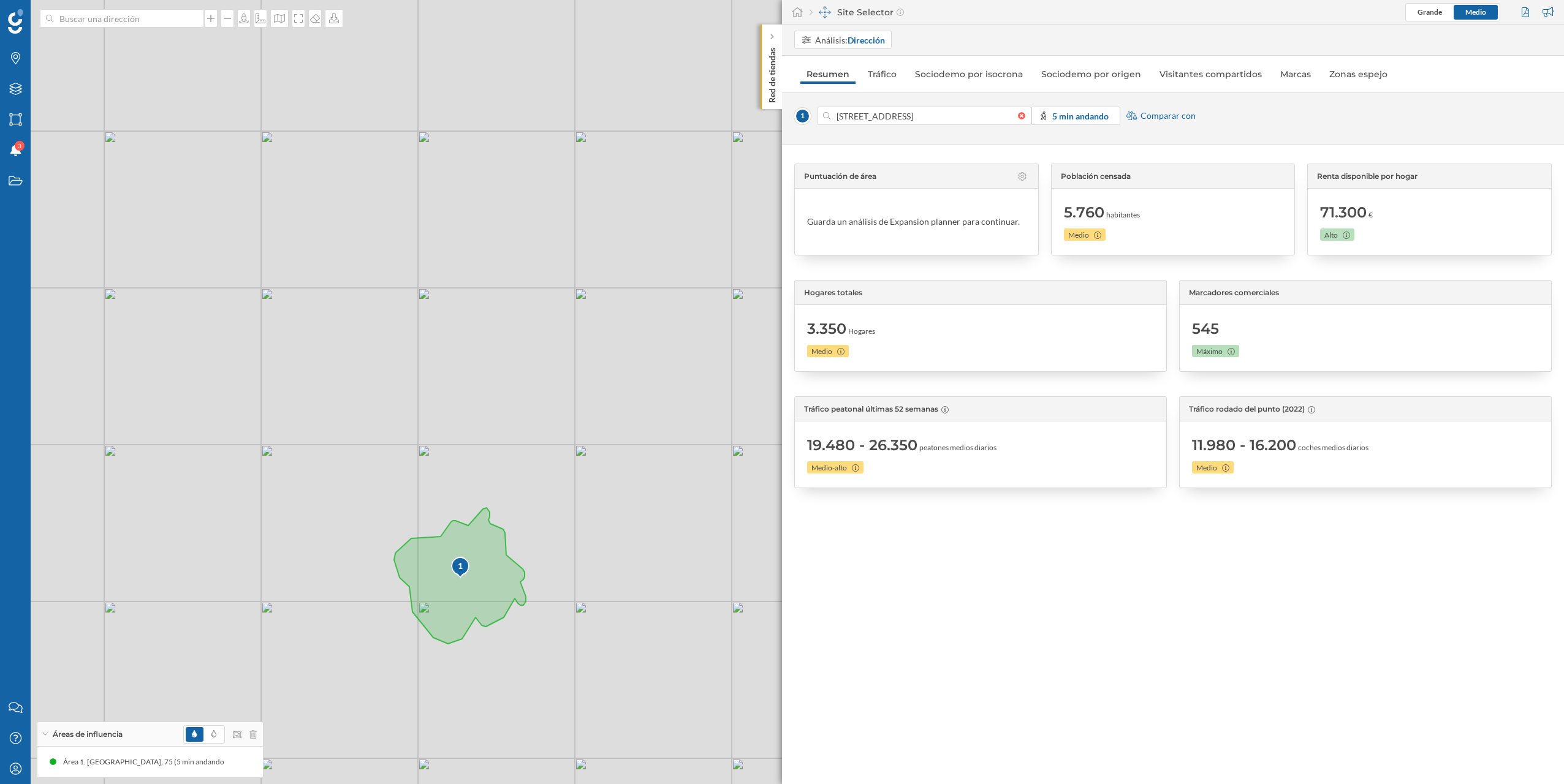 drag, startPoint x: 628, startPoint y: 464, endPoint x: 695, endPoint y: 472, distance: 67.47592 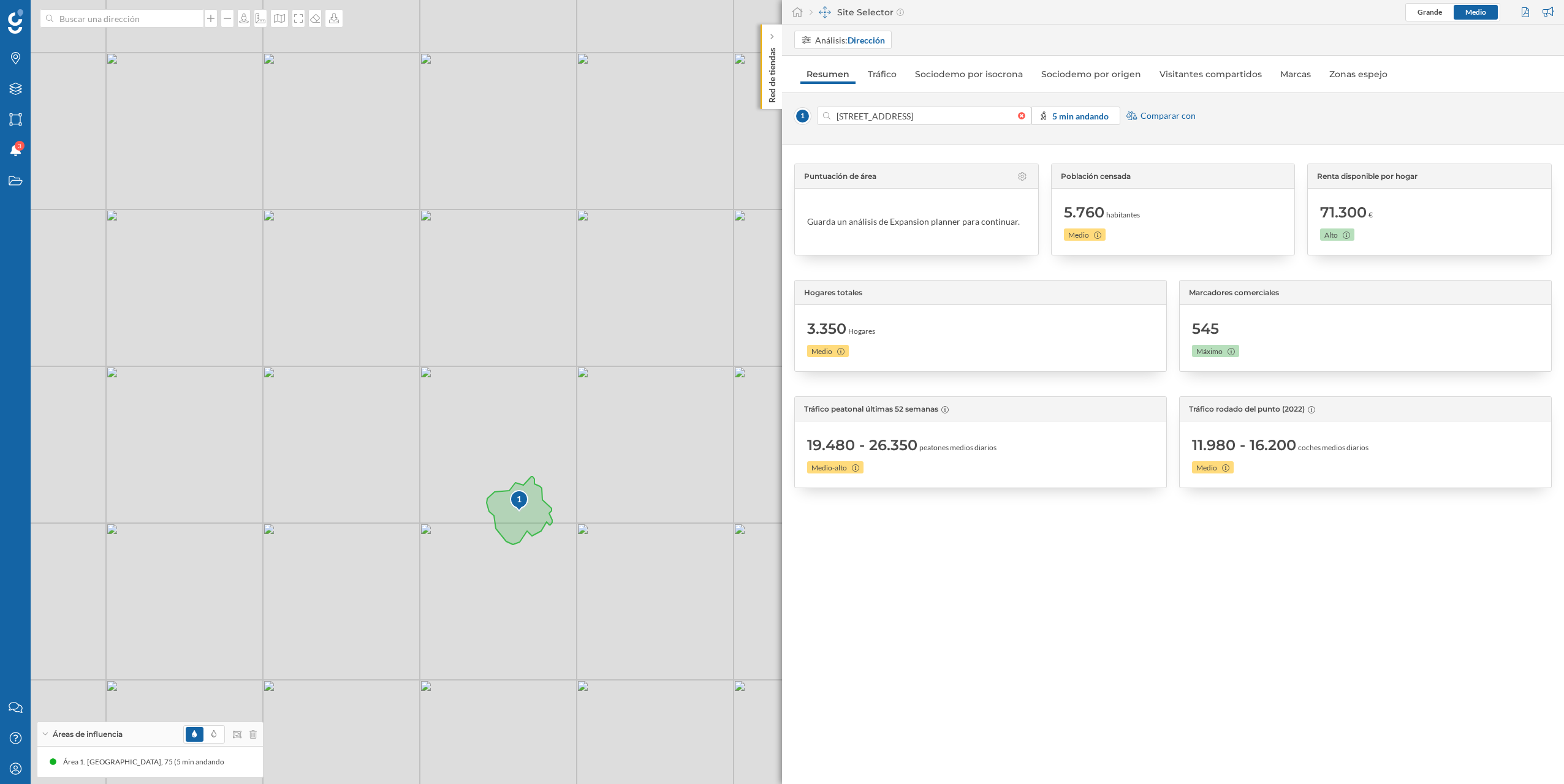 drag, startPoint x: 745, startPoint y: 466, endPoint x: 655, endPoint y: 445, distance: 92.4175 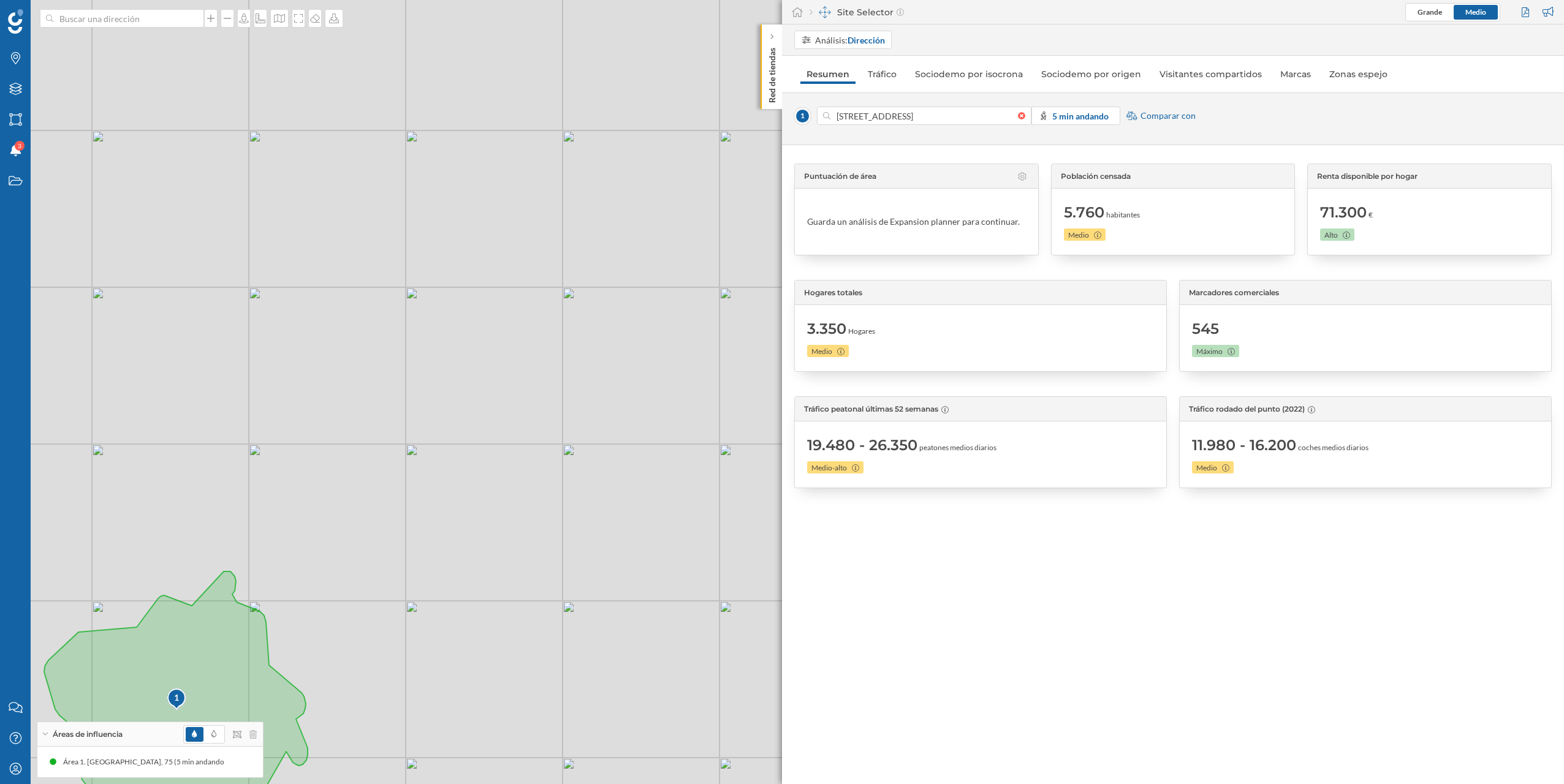 drag, startPoint x: 608, startPoint y: 494, endPoint x: 681, endPoint y: 505, distance: 73.82412 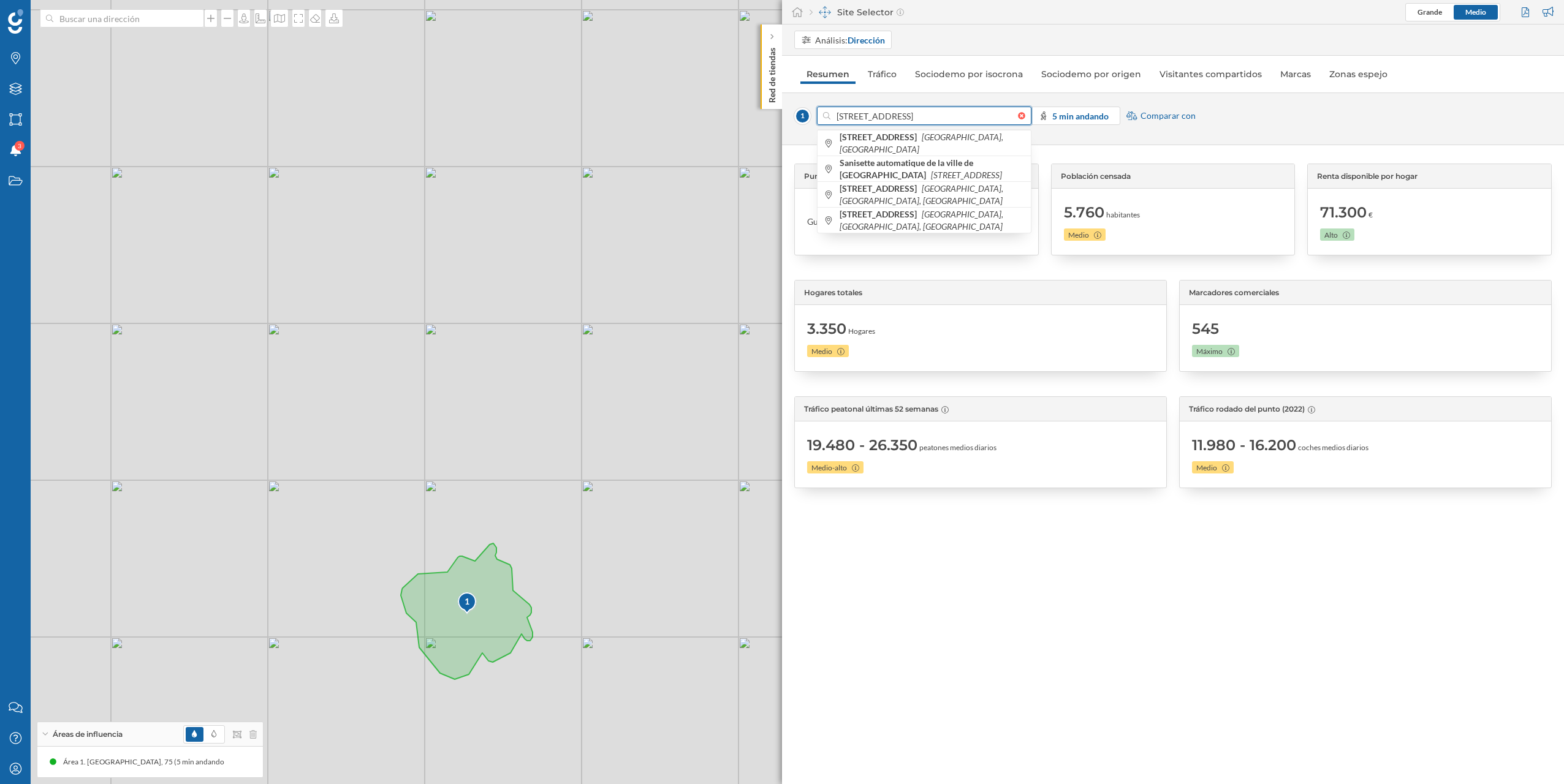 click on "75 Boulevard Saint-Germain, 75006 Paris, France" at bounding box center [924, 116] 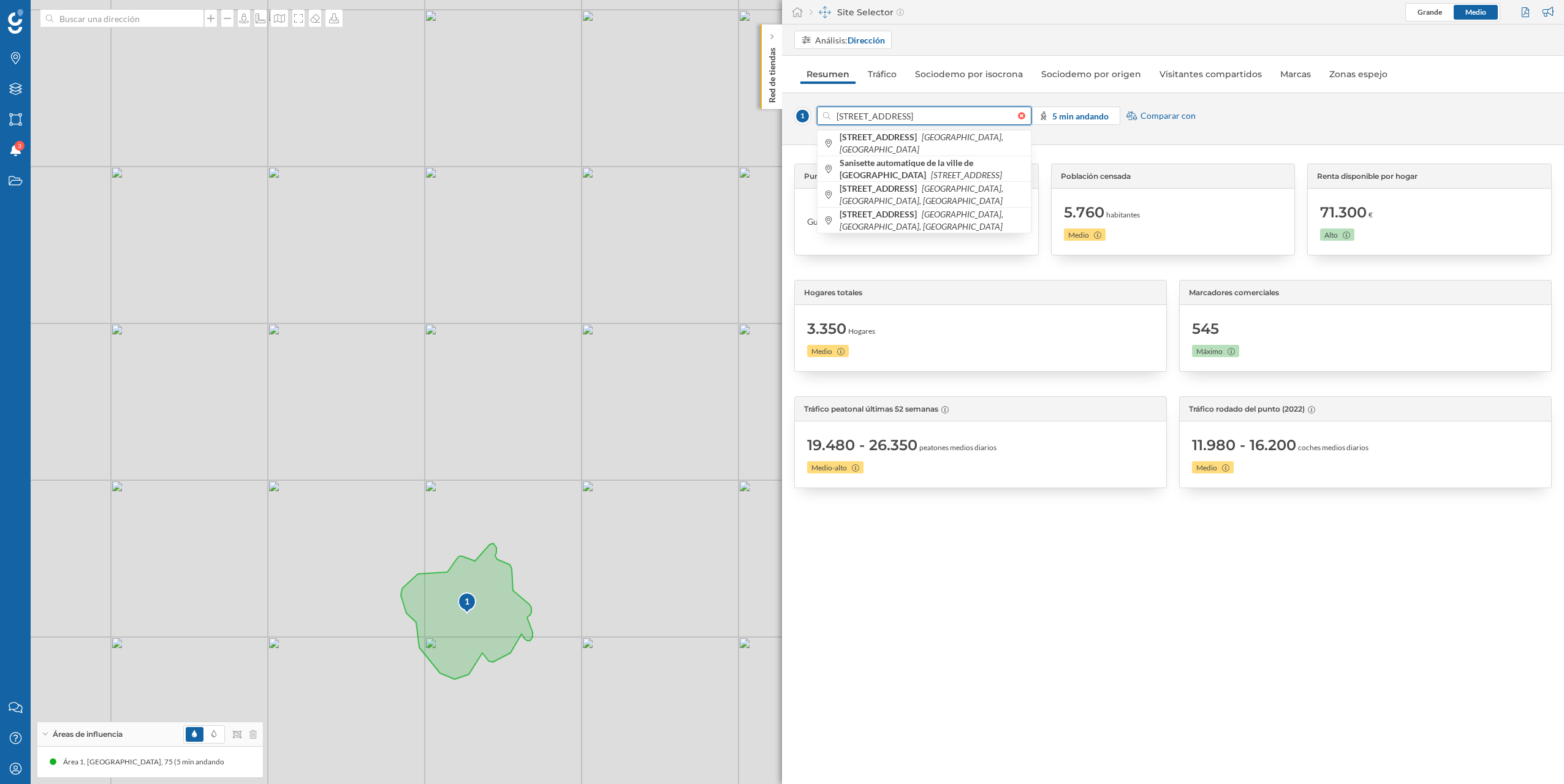 scroll, scrollTop: 0, scrollLeft: 9, axis: horizontal 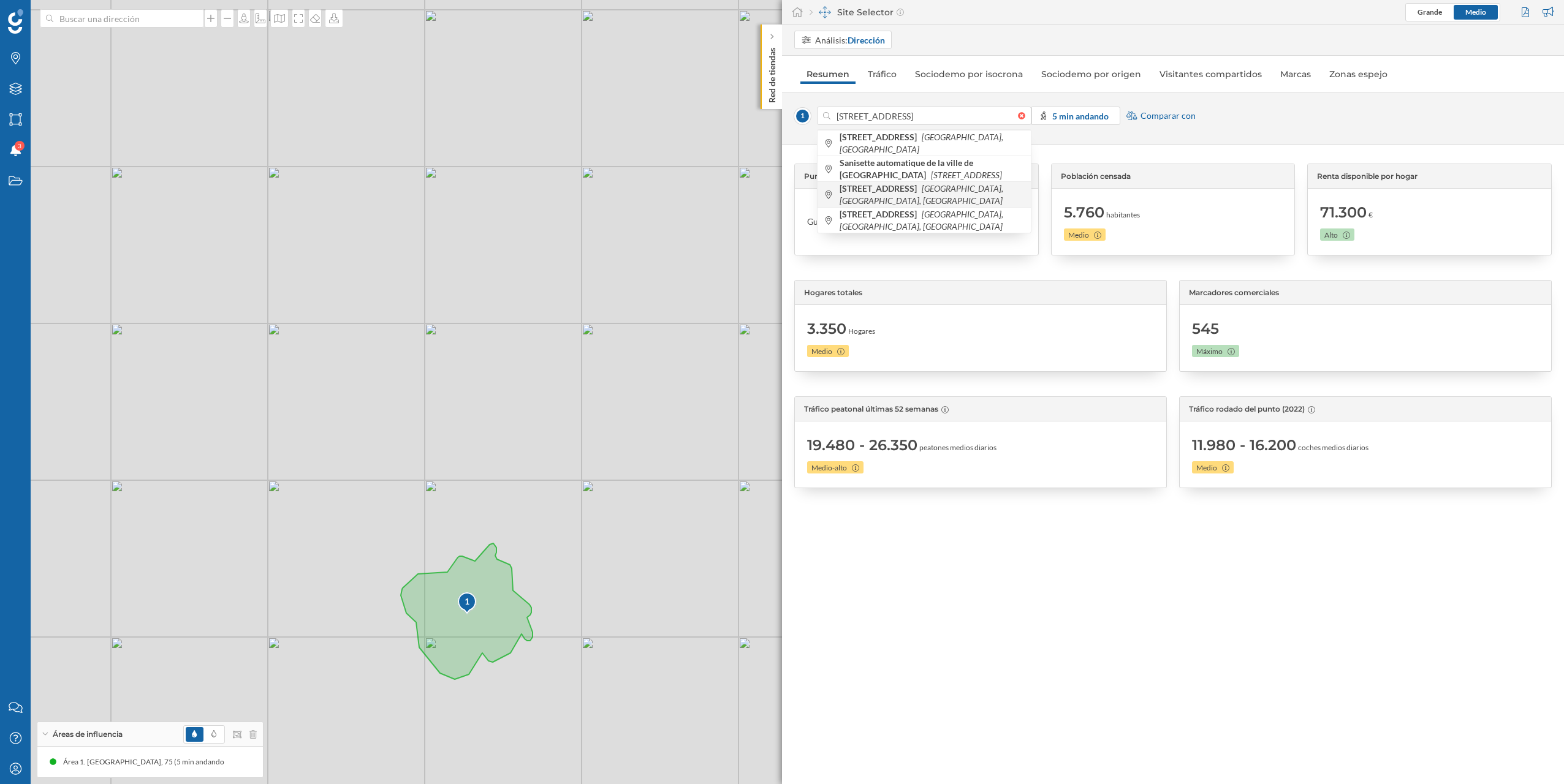 click on "75 Place Saint-Germain des Prés" at bounding box center [879, 188] 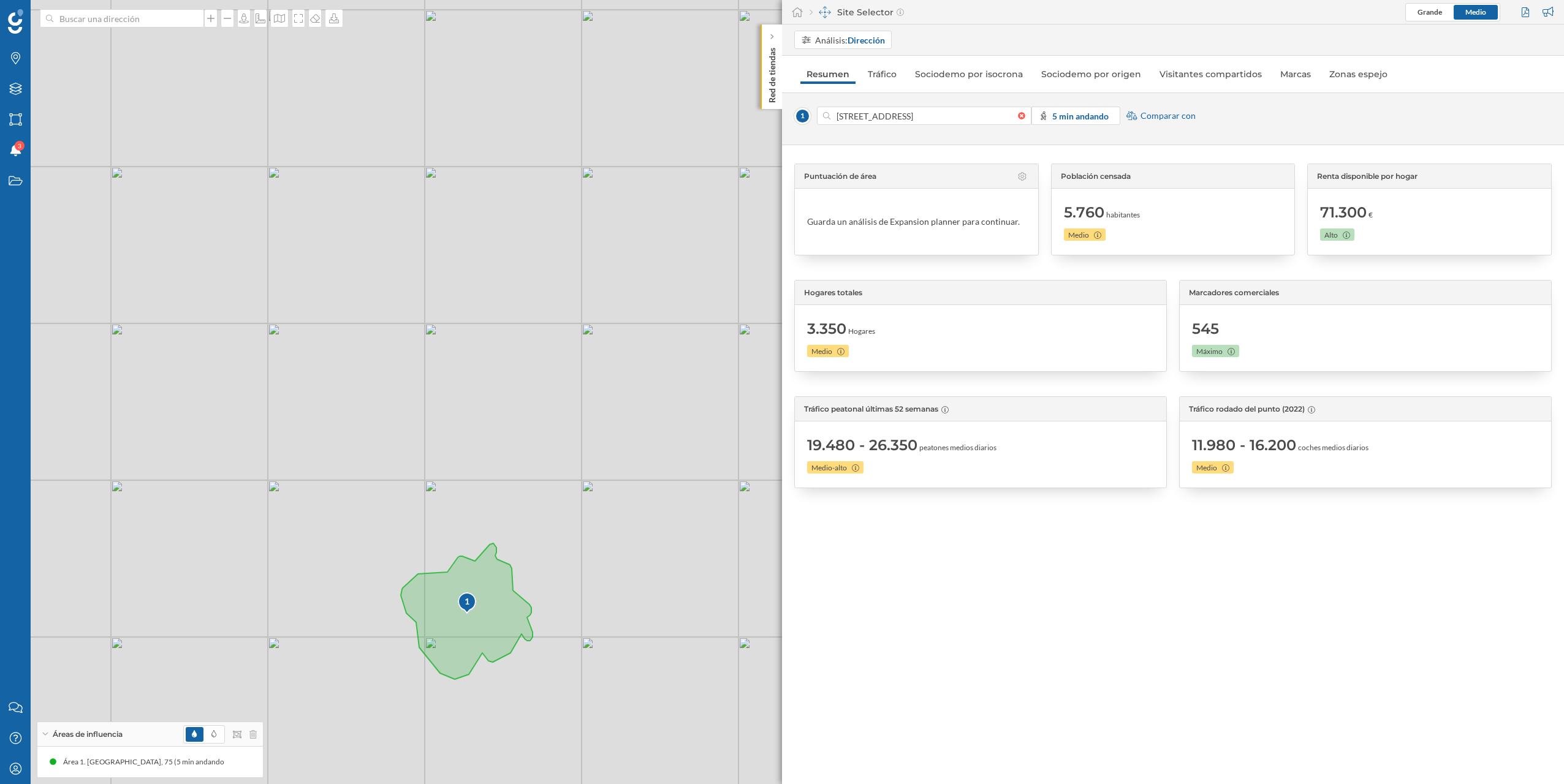 type on "75 Pl. Saint-Germain des Prés, 75006 Paris, Francia" 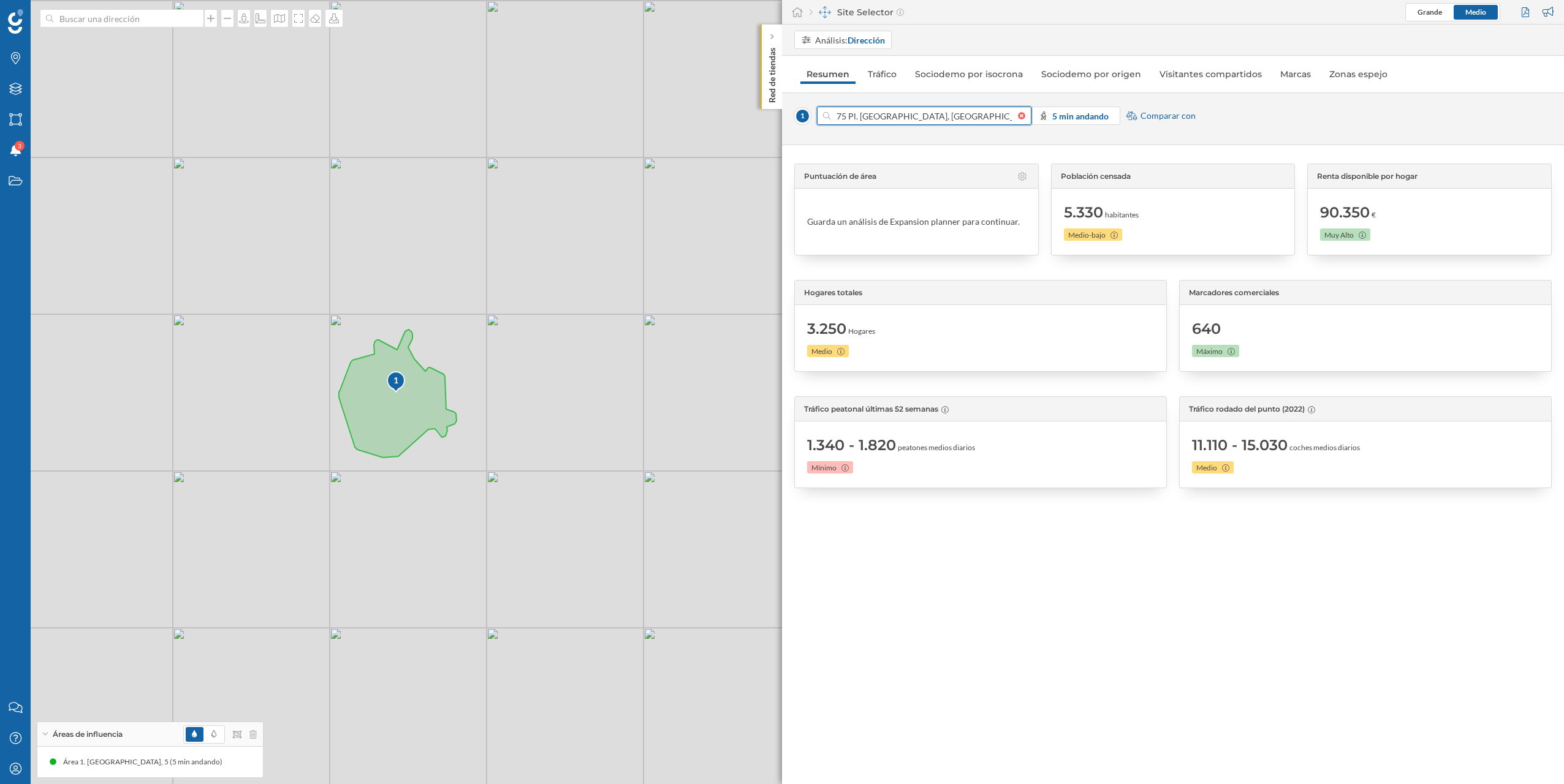 click on "75 Pl. Saint-Germain des Prés, 75006 Paris, Francia" at bounding box center (924, 116) 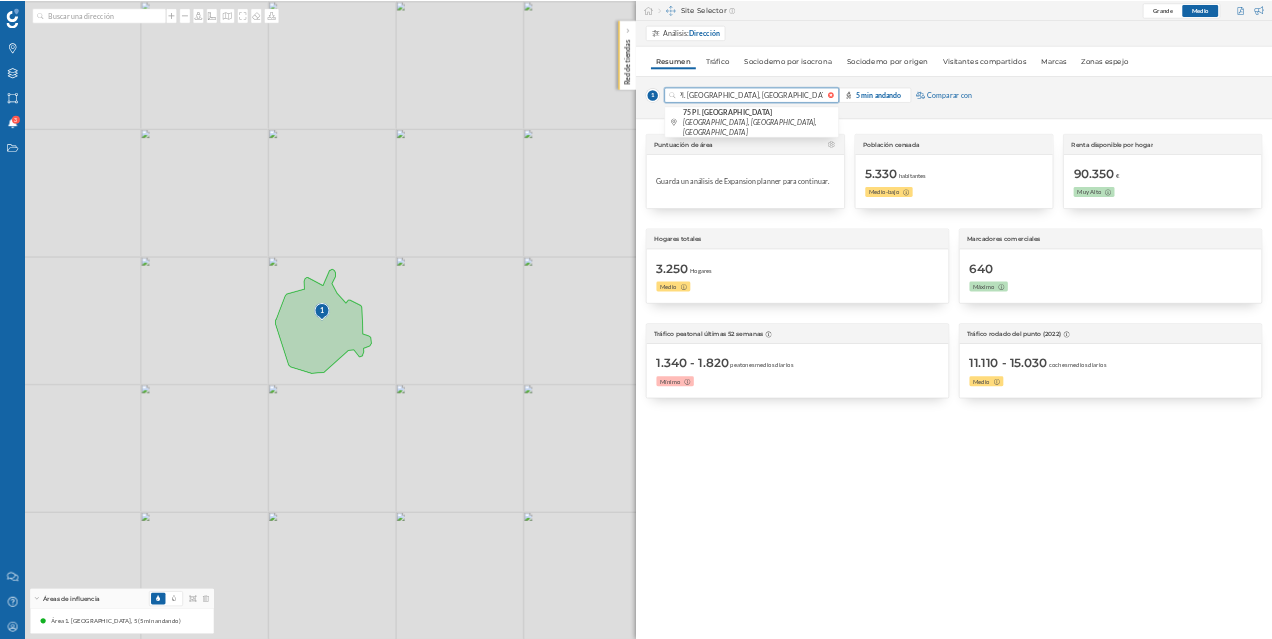 scroll, scrollTop: 0, scrollLeft: 0, axis: both 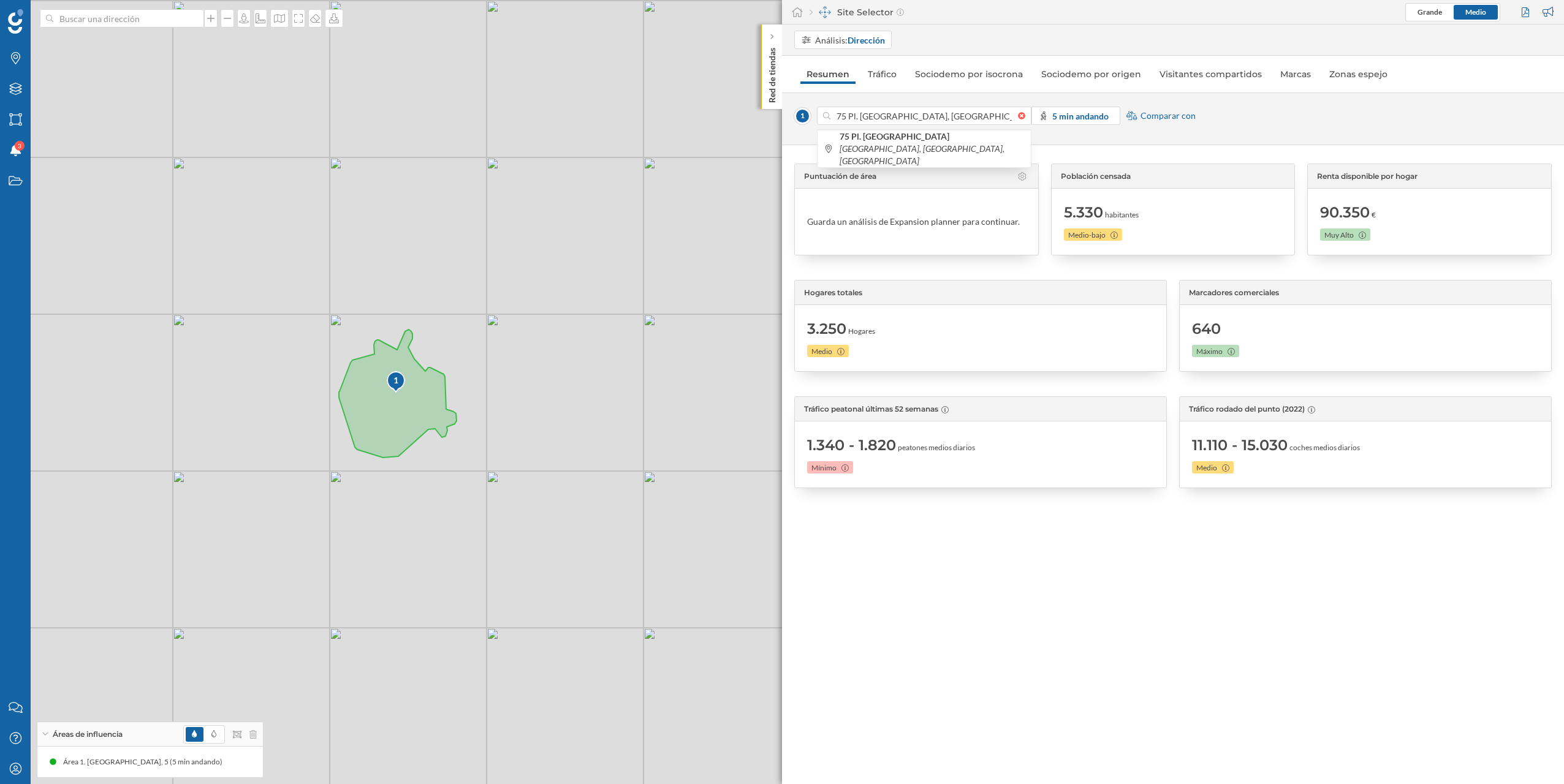 click on "Puntuación de área
Guarda un análisis de Expansion planner para continuar.
Población censada
5.330
habitantes
Medio-bajo
Renta disponible por hogar
90.350
€
Muy Alto
Hogares totales
3.250
Hogares
Medio
Marcadores comerciales
640
Máximo
Tráfico peatonal últimas 52 semanas
1.340 - 1.820
peatones medios diarios
Mínimo
Tráfico rodado del punto (2022)" at bounding box center (1173, 464) 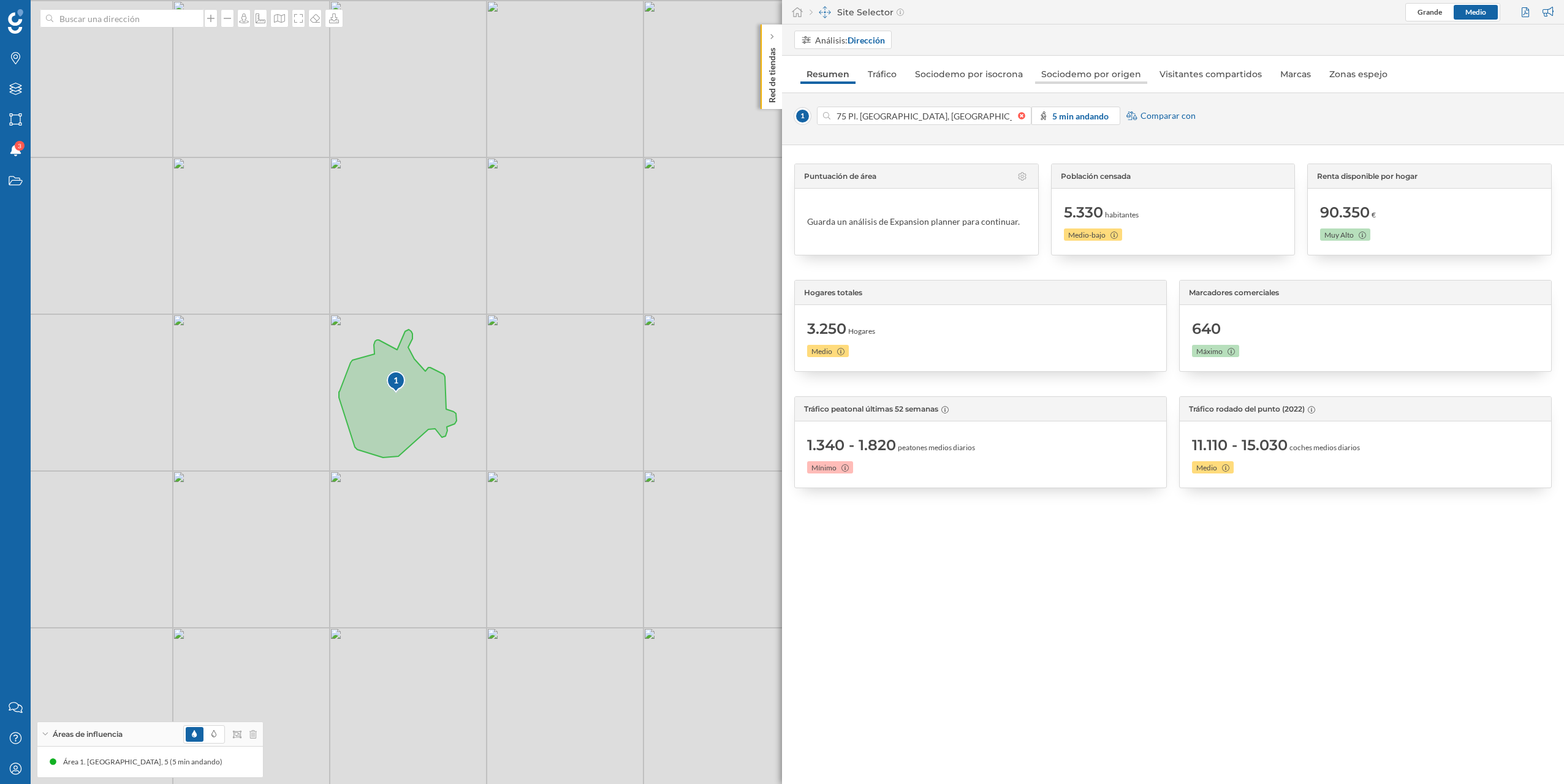 click on "Sociodemo por origen" at bounding box center [1091, 74] 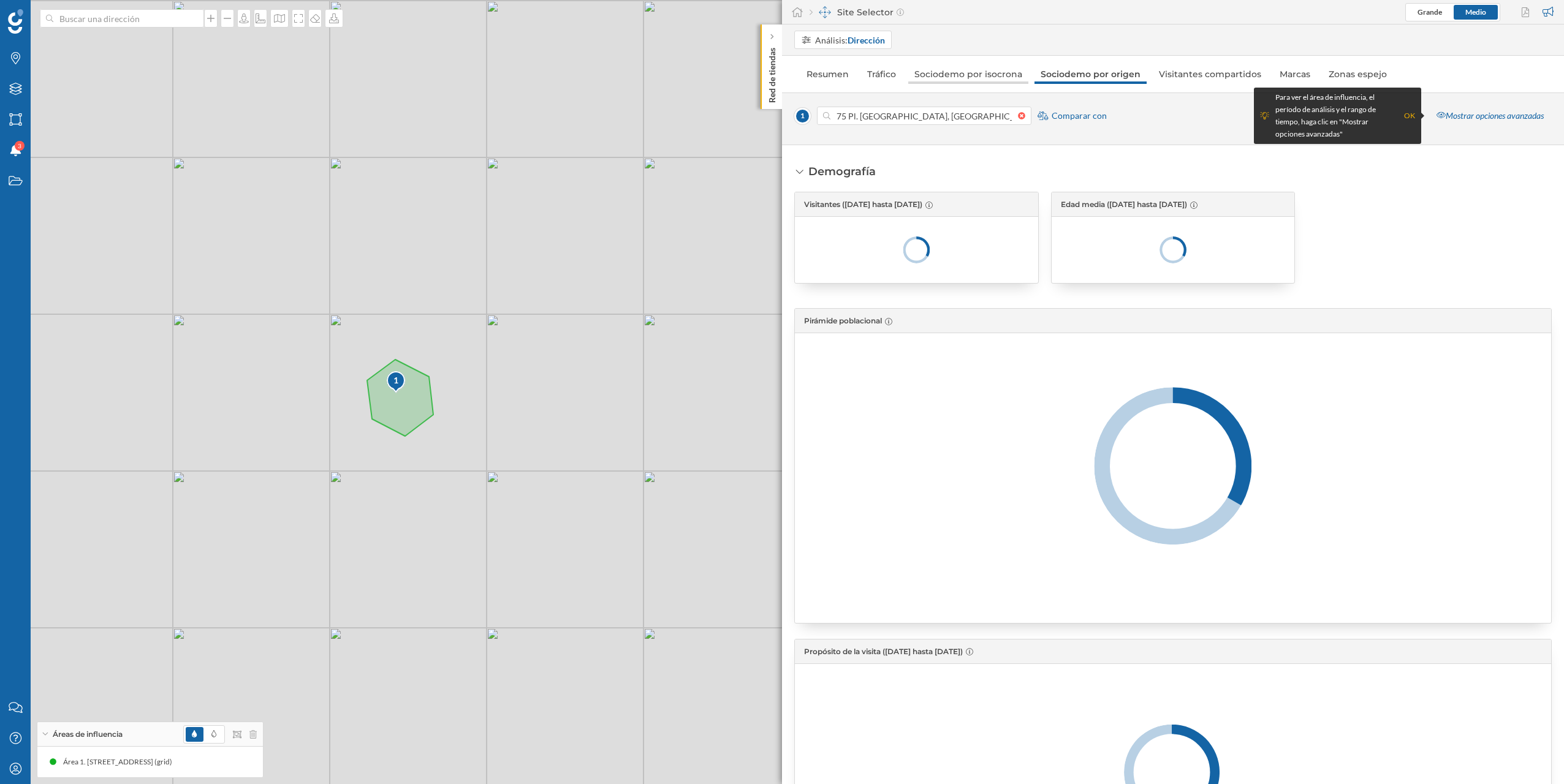 click on "Sociodemo por isocrona" at bounding box center [968, 74] 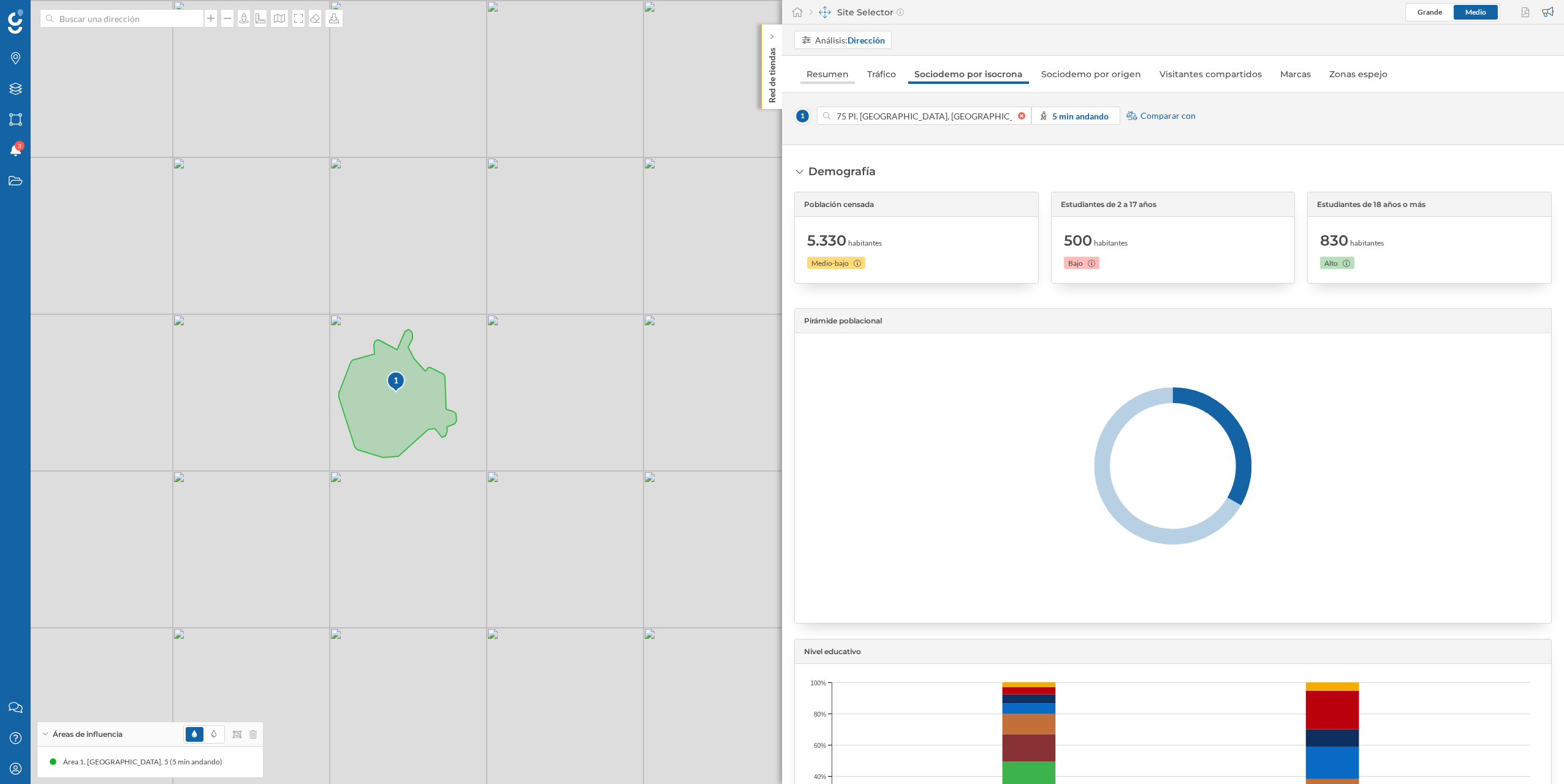 click on "Resumen" at bounding box center [827, 74] 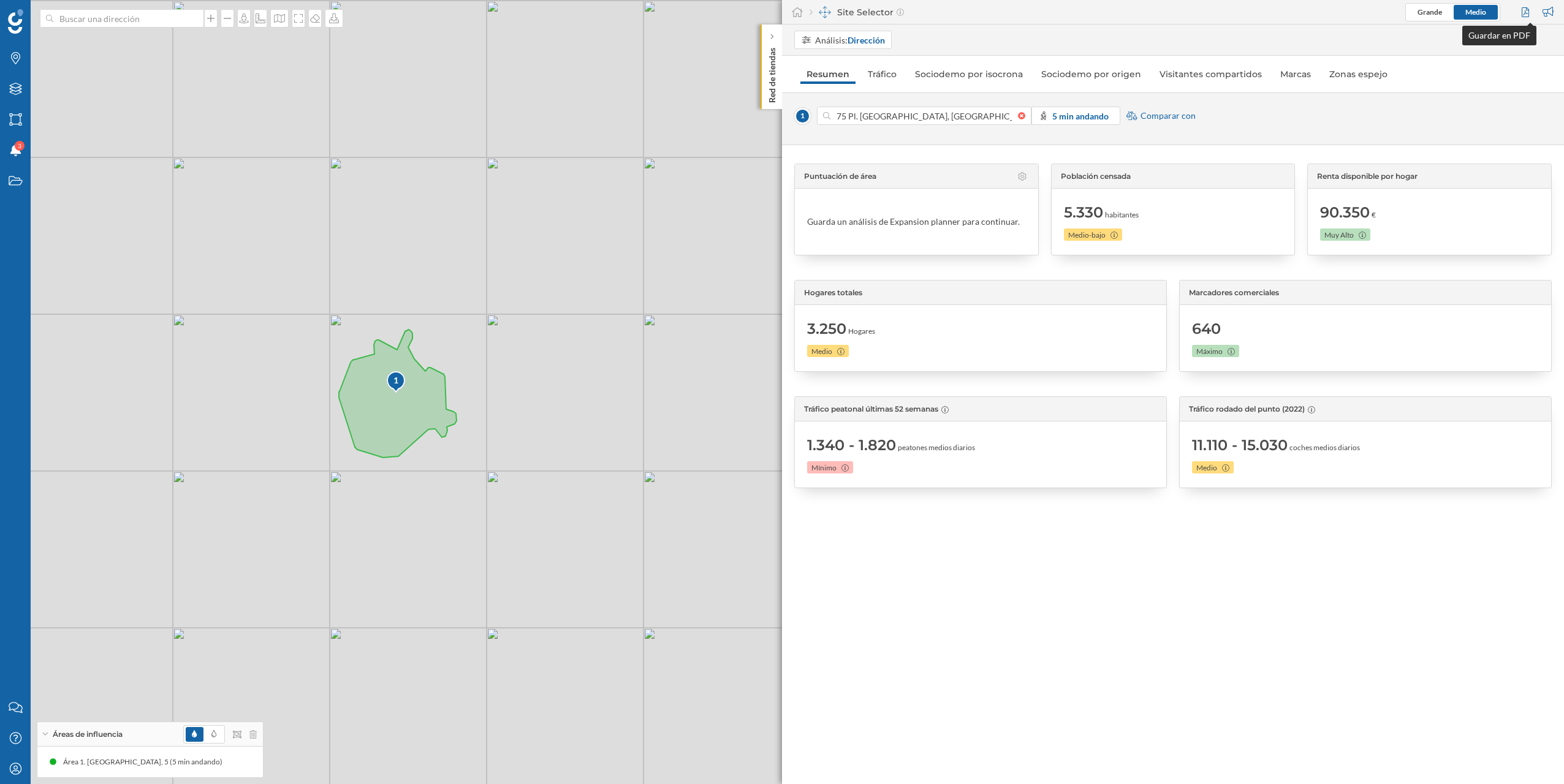 click at bounding box center (1527, 12) 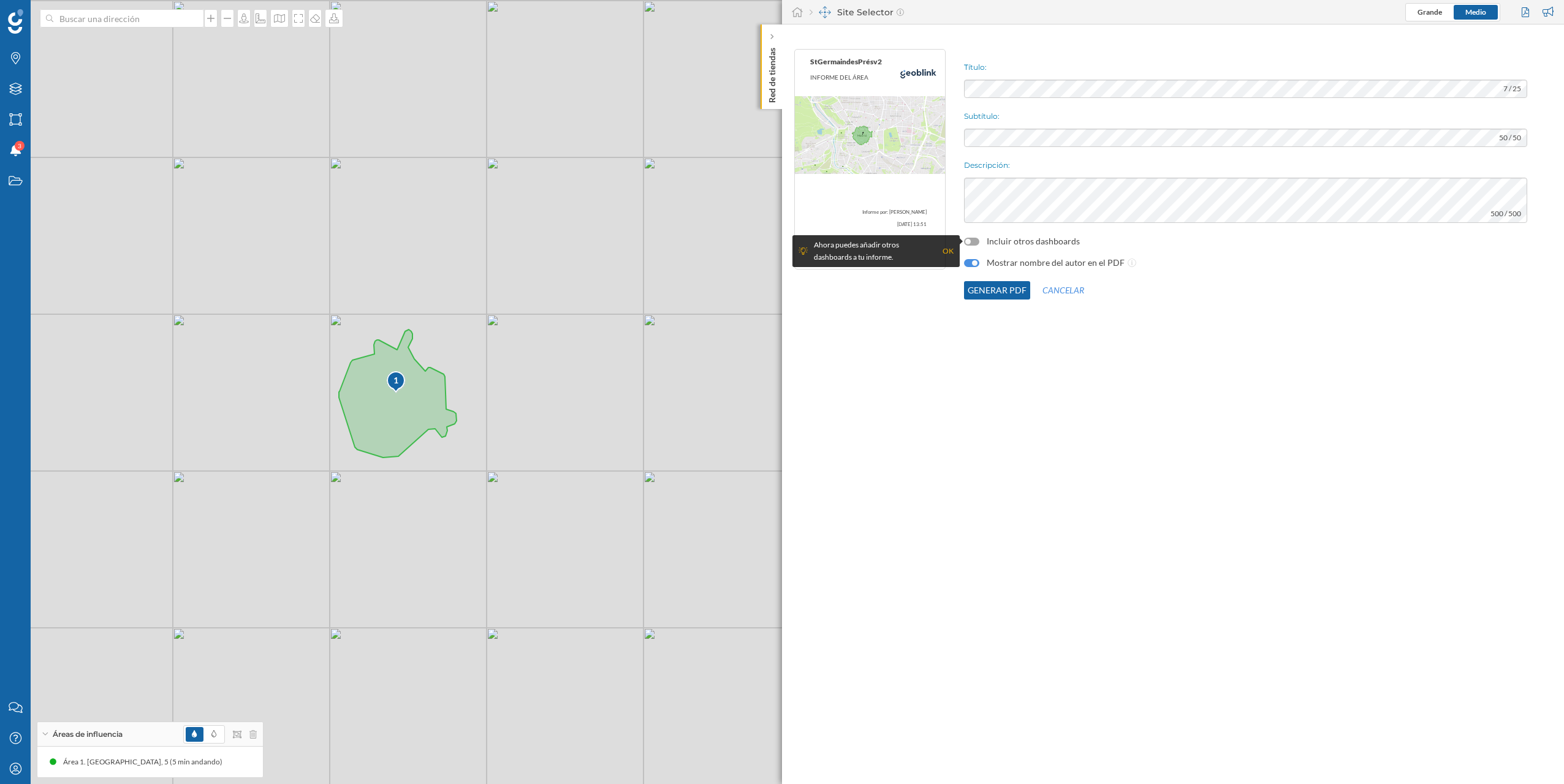 click at bounding box center [971, 241] 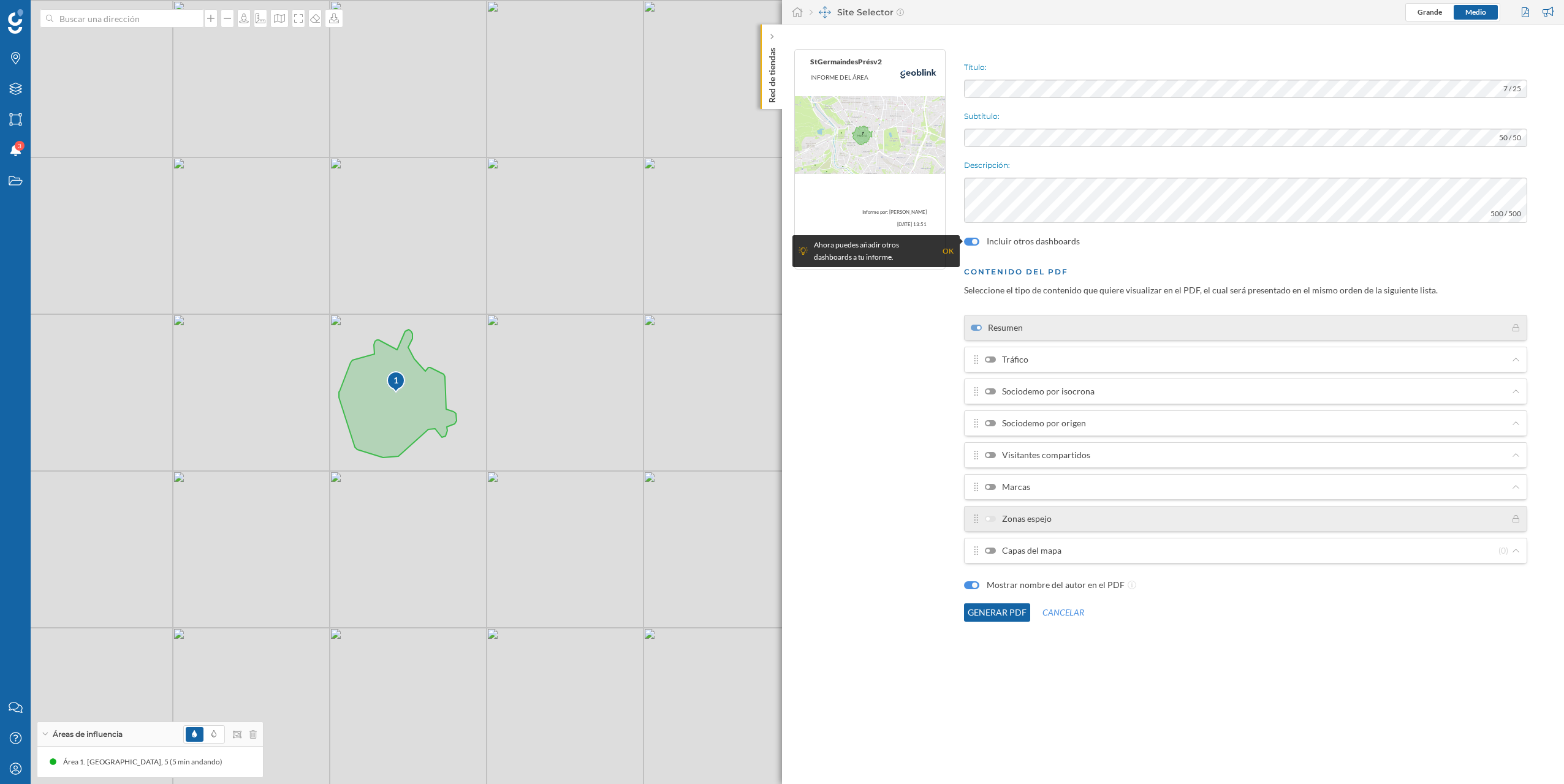 click on "Tráfico" at bounding box center [1006, 360] 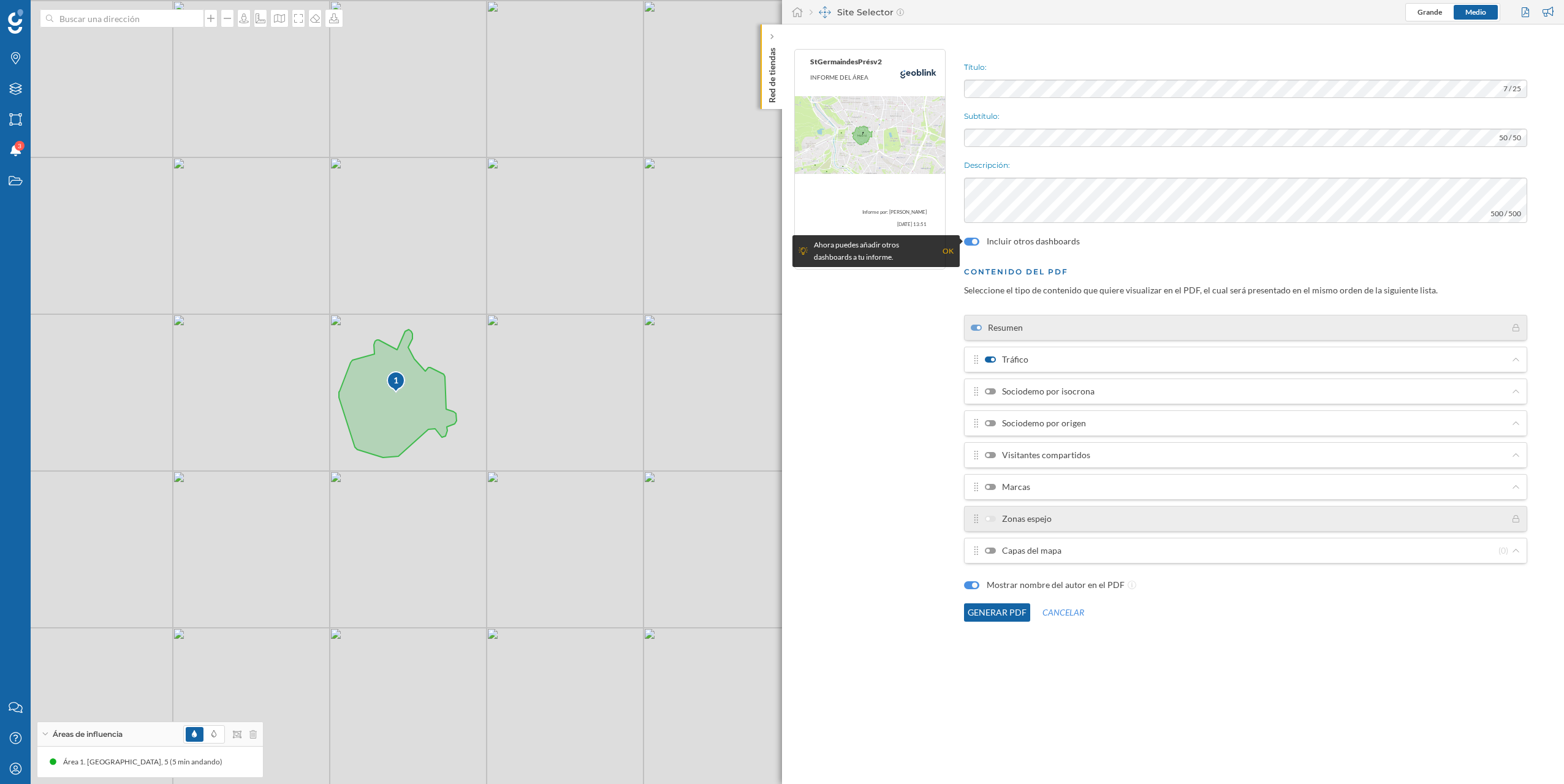 click on "Sociodemo por isocrona" at bounding box center (1039, 391) 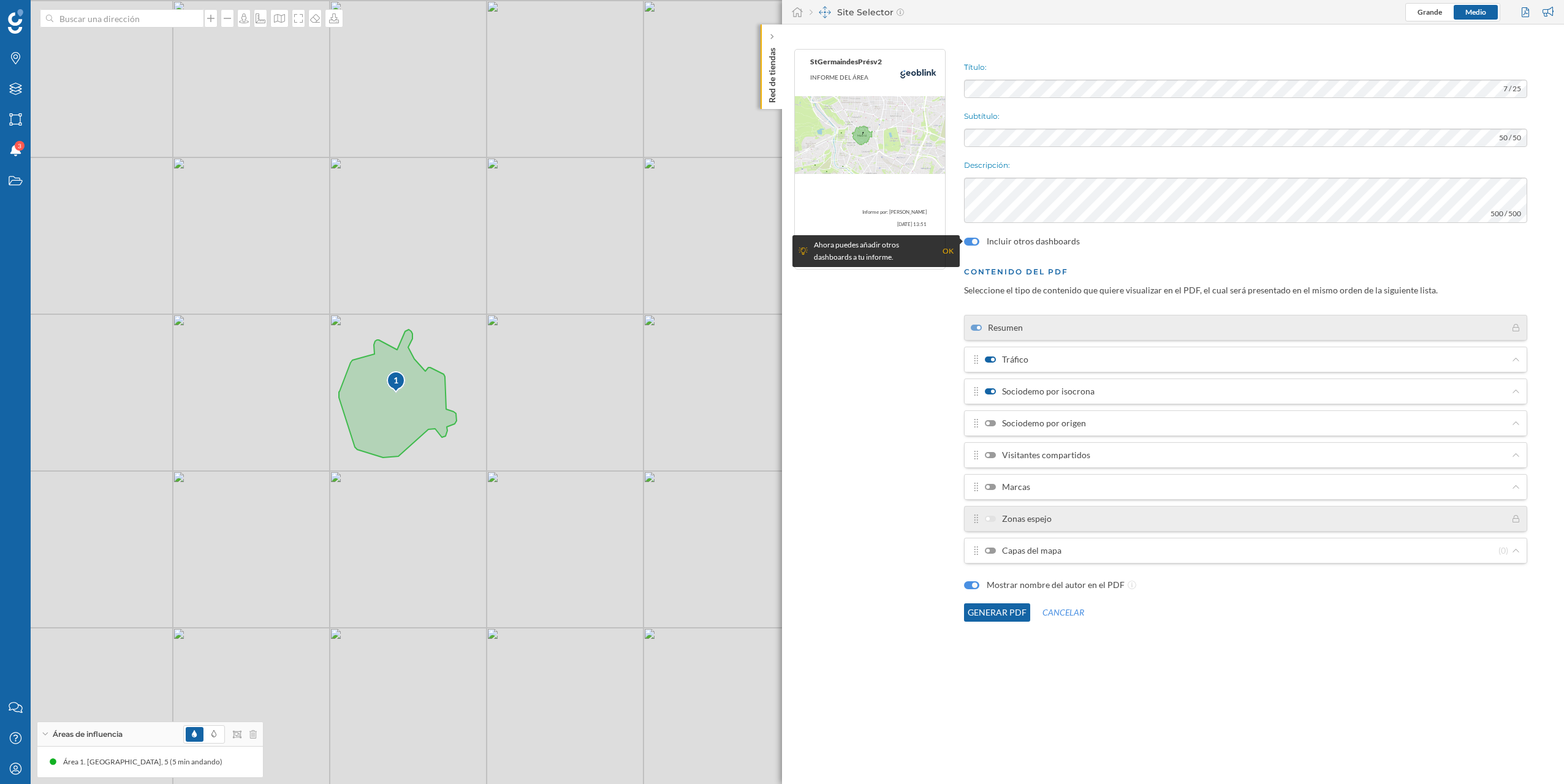 click on "Sociodemo por origen" at bounding box center (1035, 423) 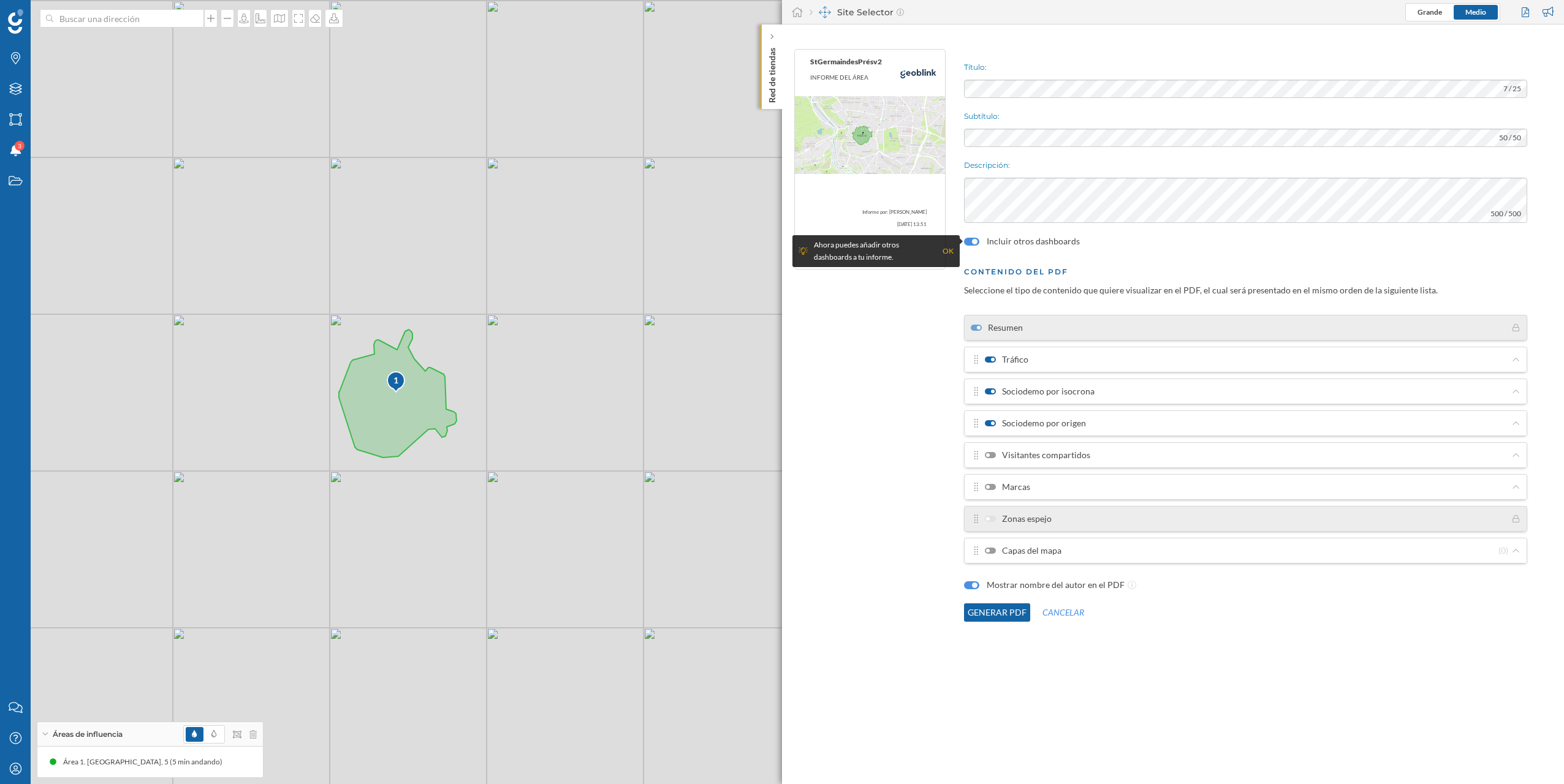 click on "Visitantes compartidos" at bounding box center (1038, 455) 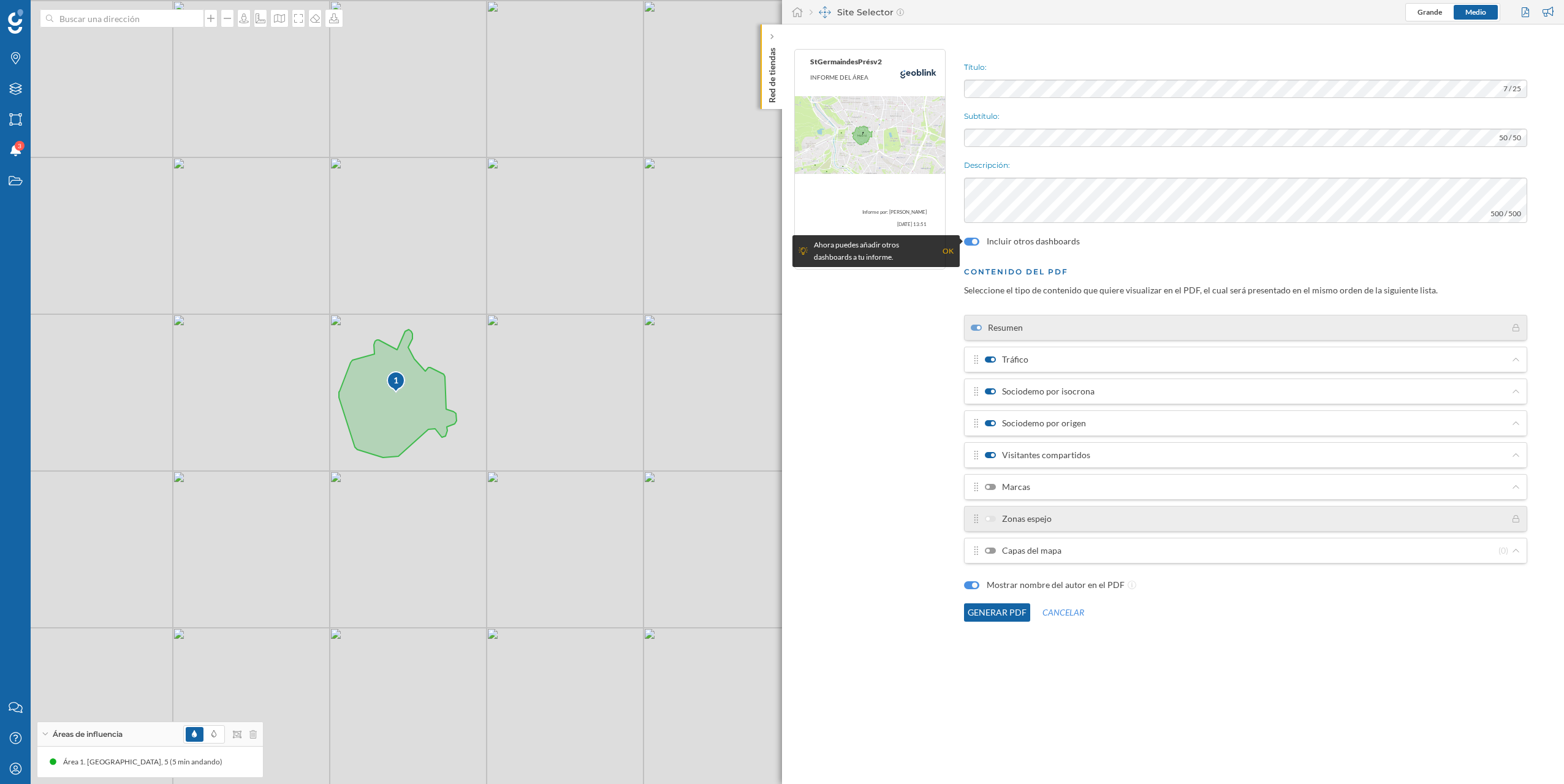 click on "Marcas" at bounding box center [1008, 487] 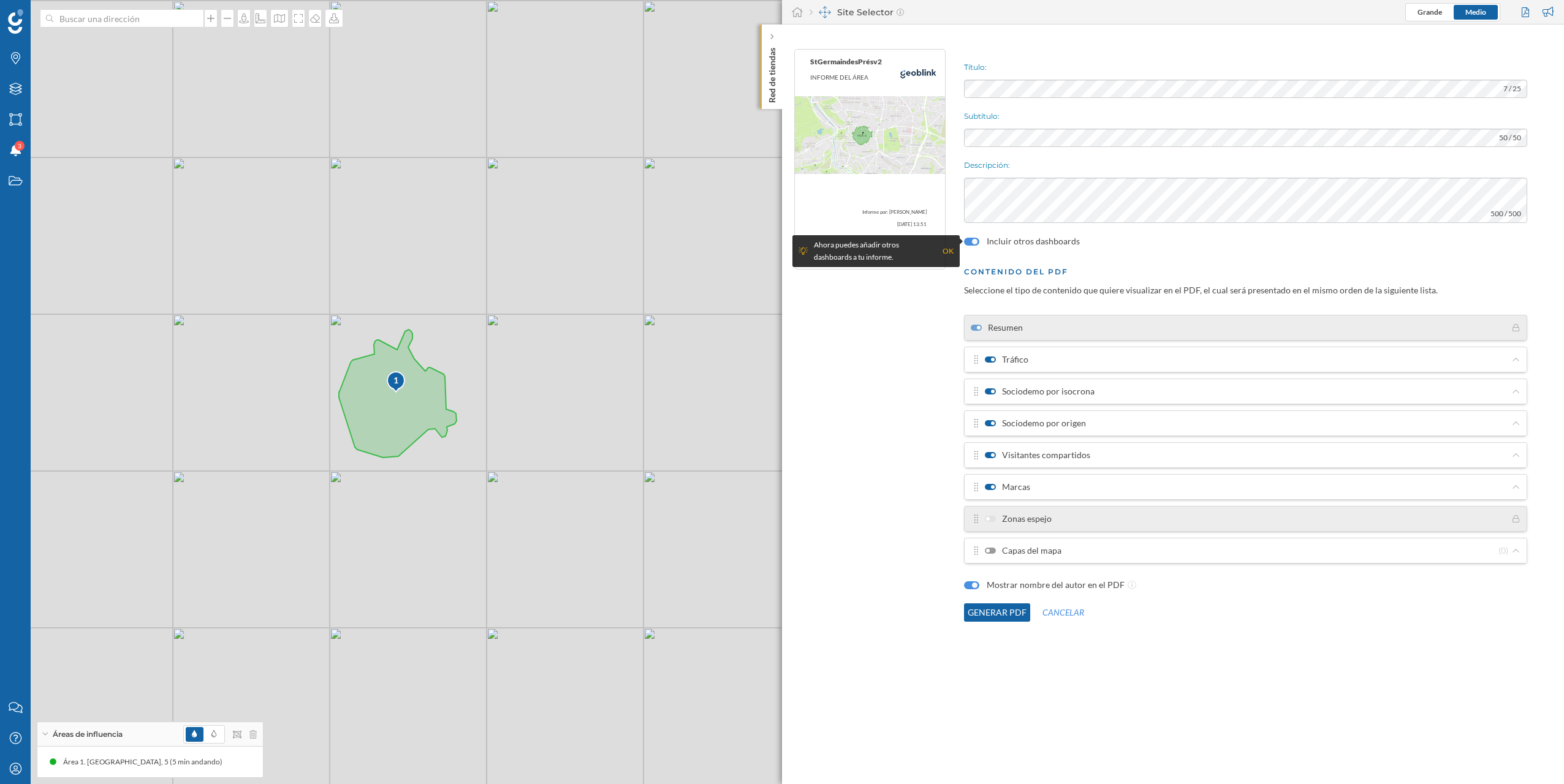click on "Generar PDF" 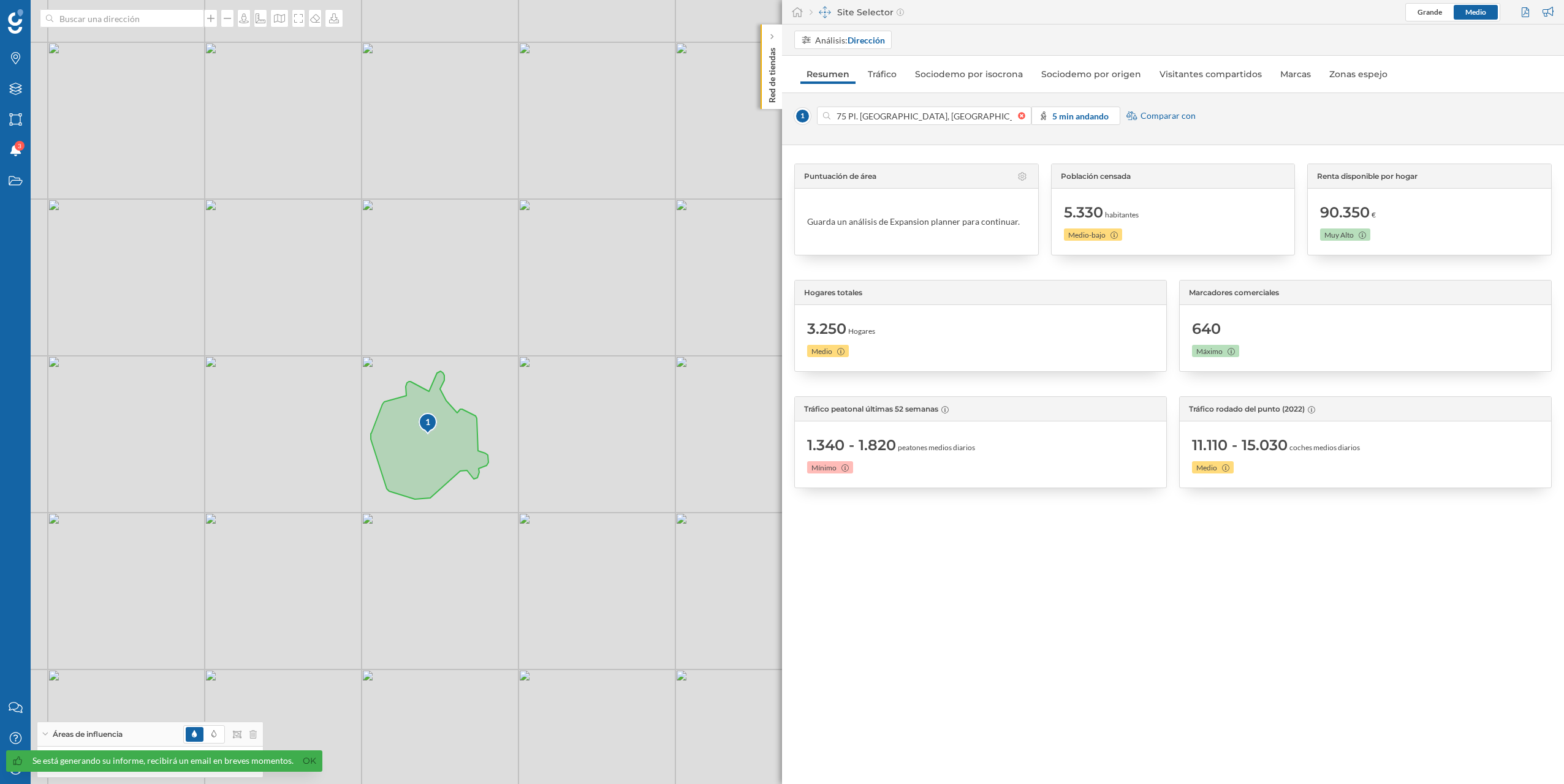 drag, startPoint x: 592, startPoint y: 359, endPoint x: 628, endPoint y: 415, distance: 66.573 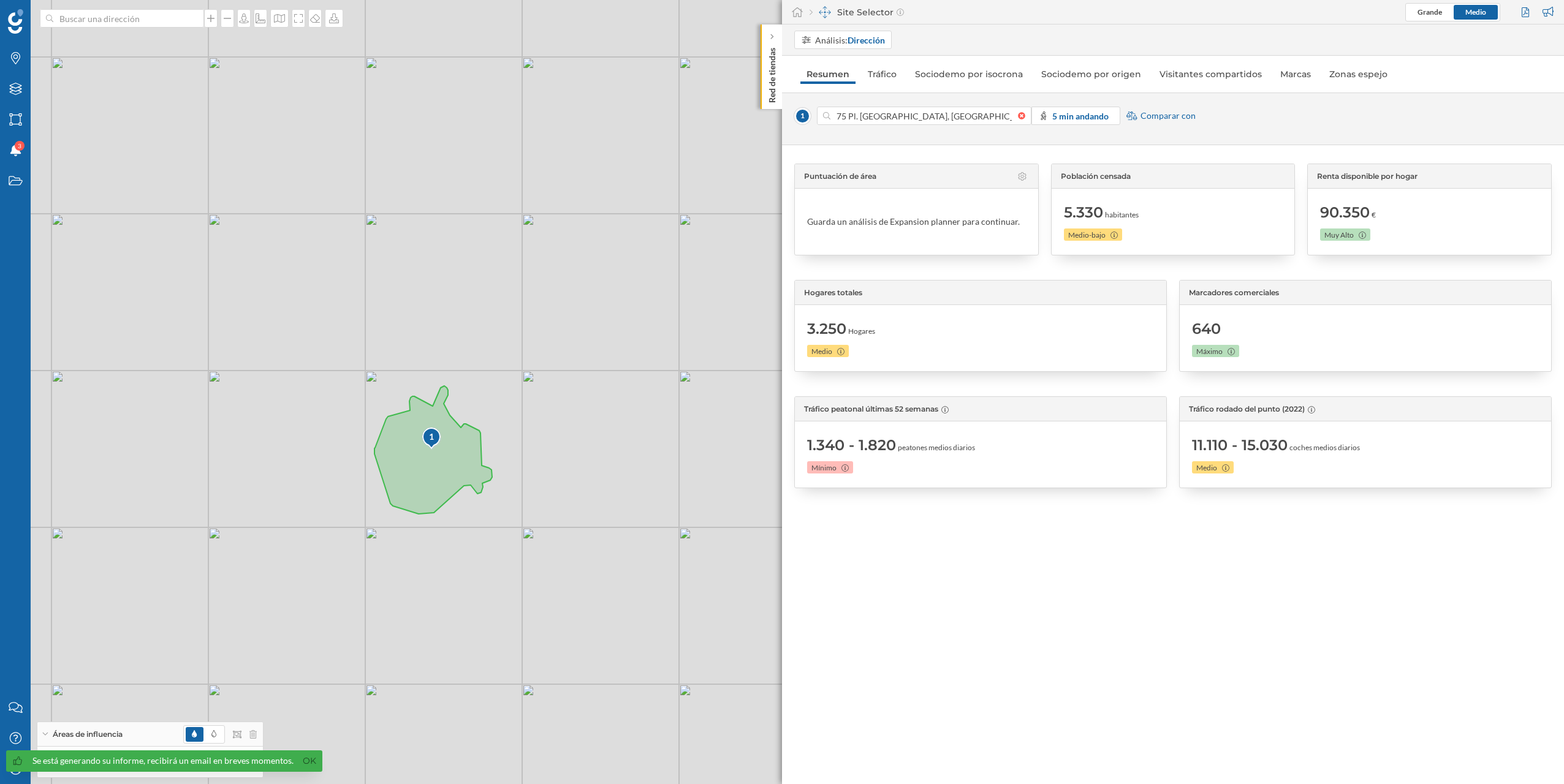 drag, startPoint x: 598, startPoint y: 403, endPoint x: 661, endPoint y: 474, distance: 94.92102 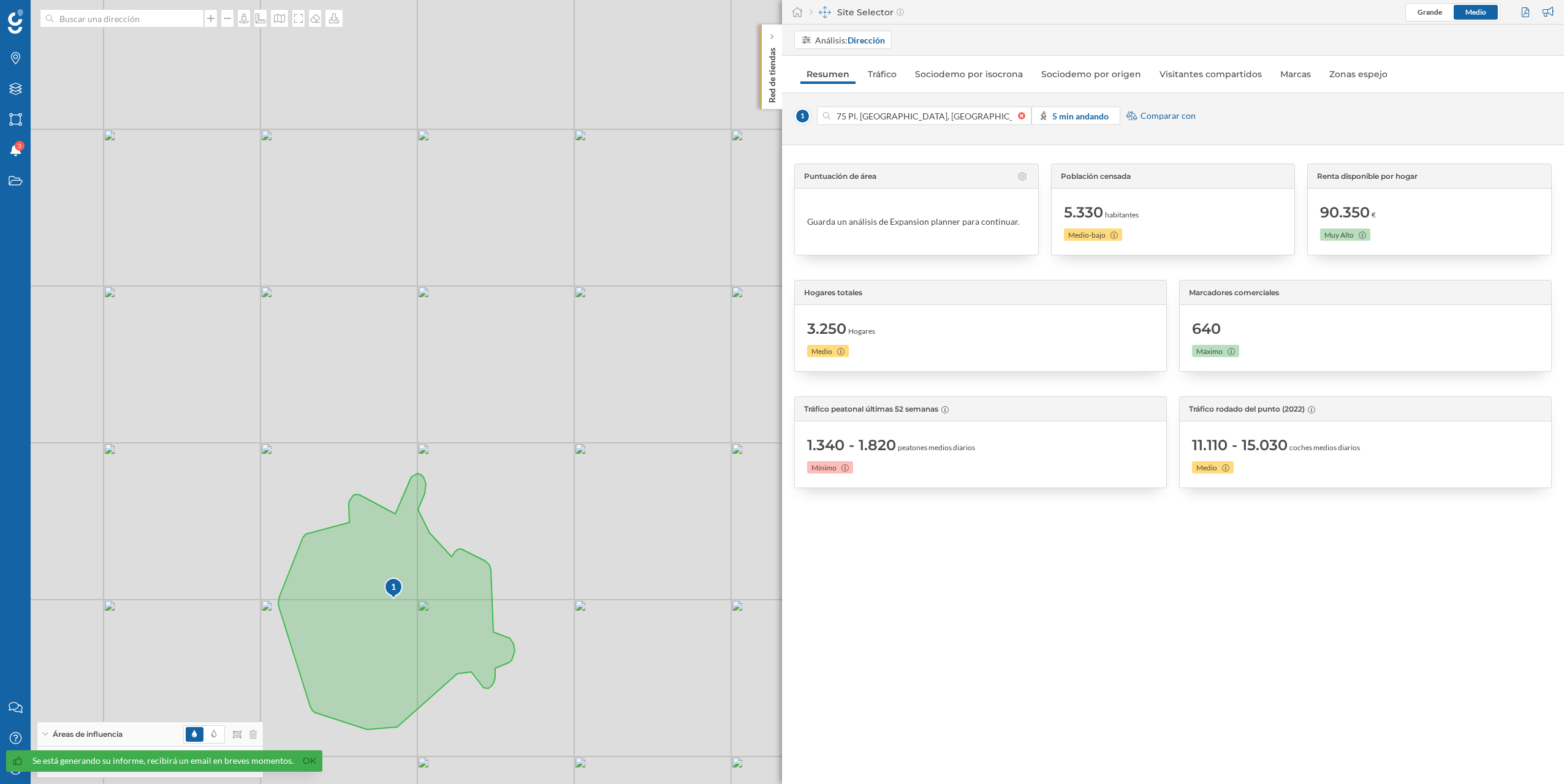 drag, startPoint x: 570, startPoint y: 482, endPoint x: 623, endPoint y: 430, distance: 74.249579 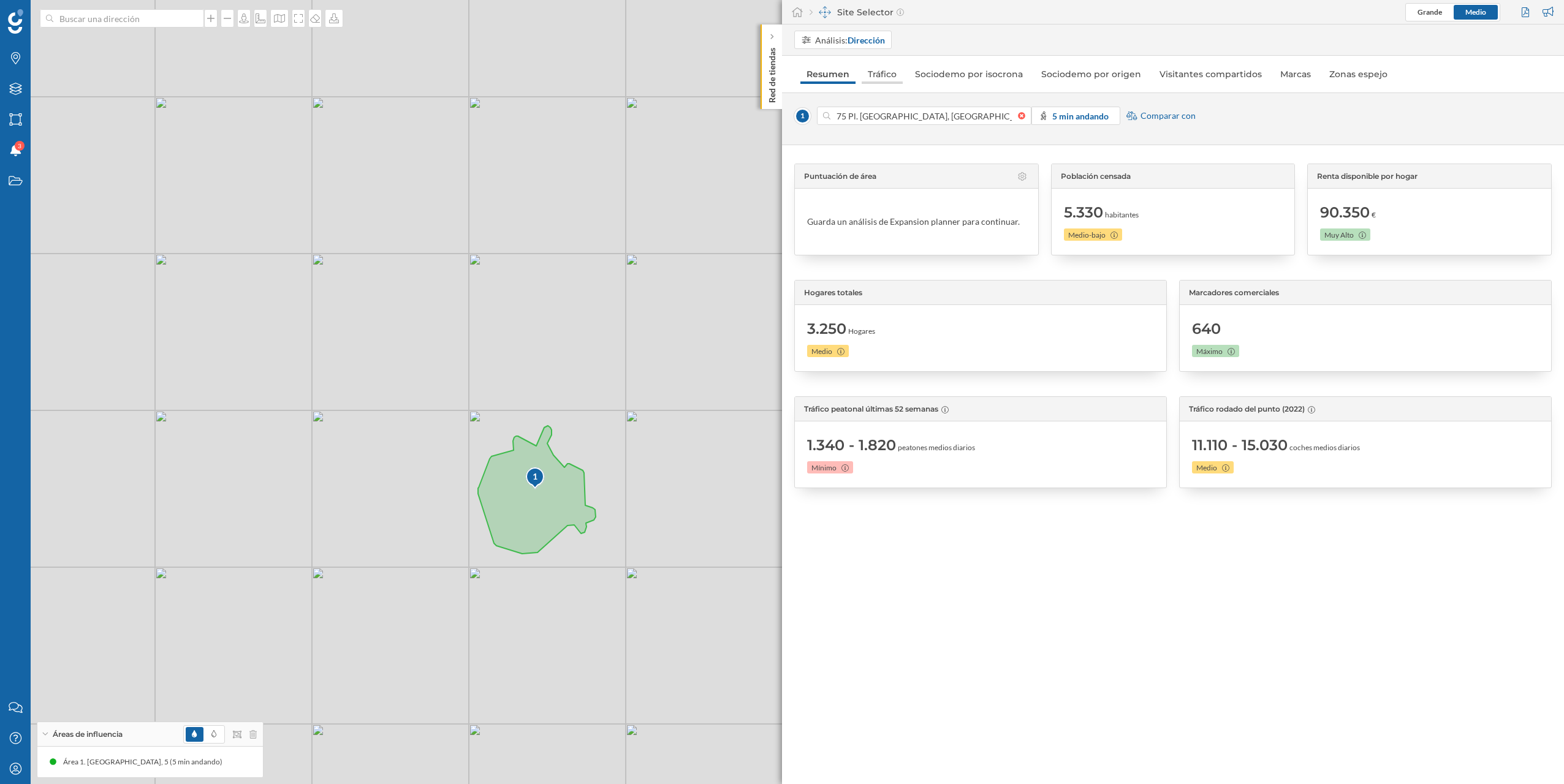 click on "Tráfico" at bounding box center (882, 74) 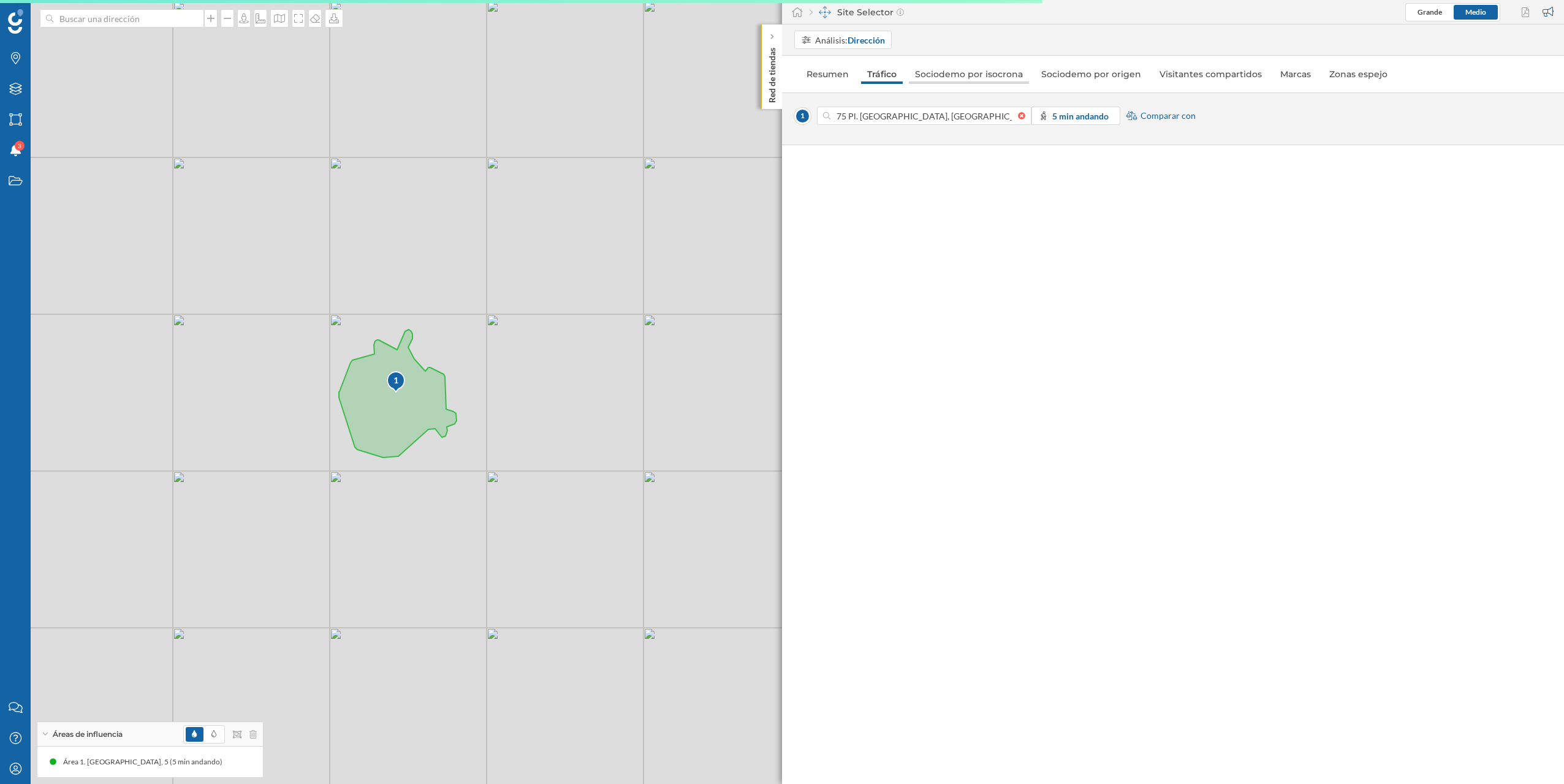 click on "Sociodemo por isocrona" at bounding box center [969, 74] 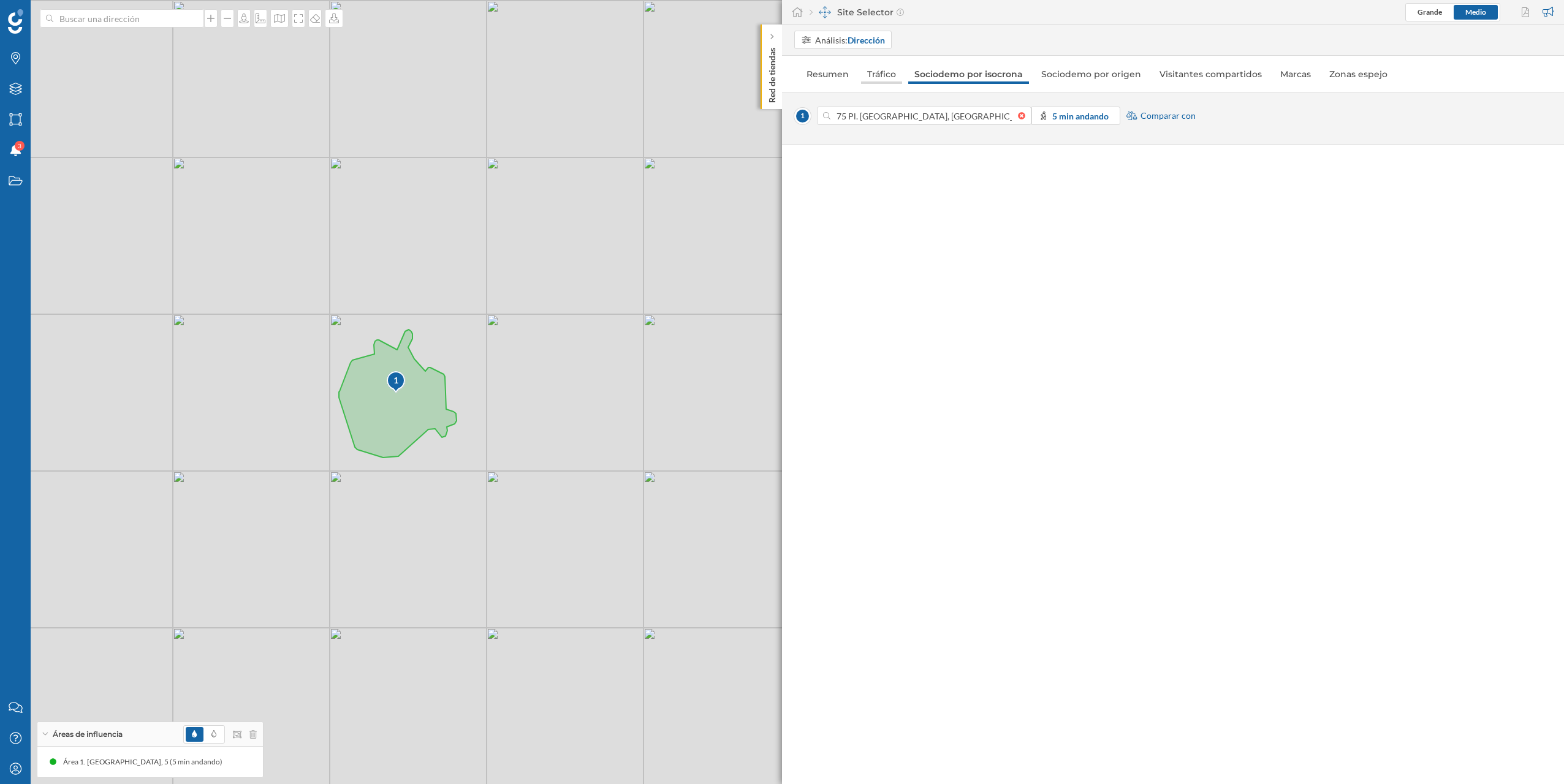 click on "Tráfico" at bounding box center (881, 74) 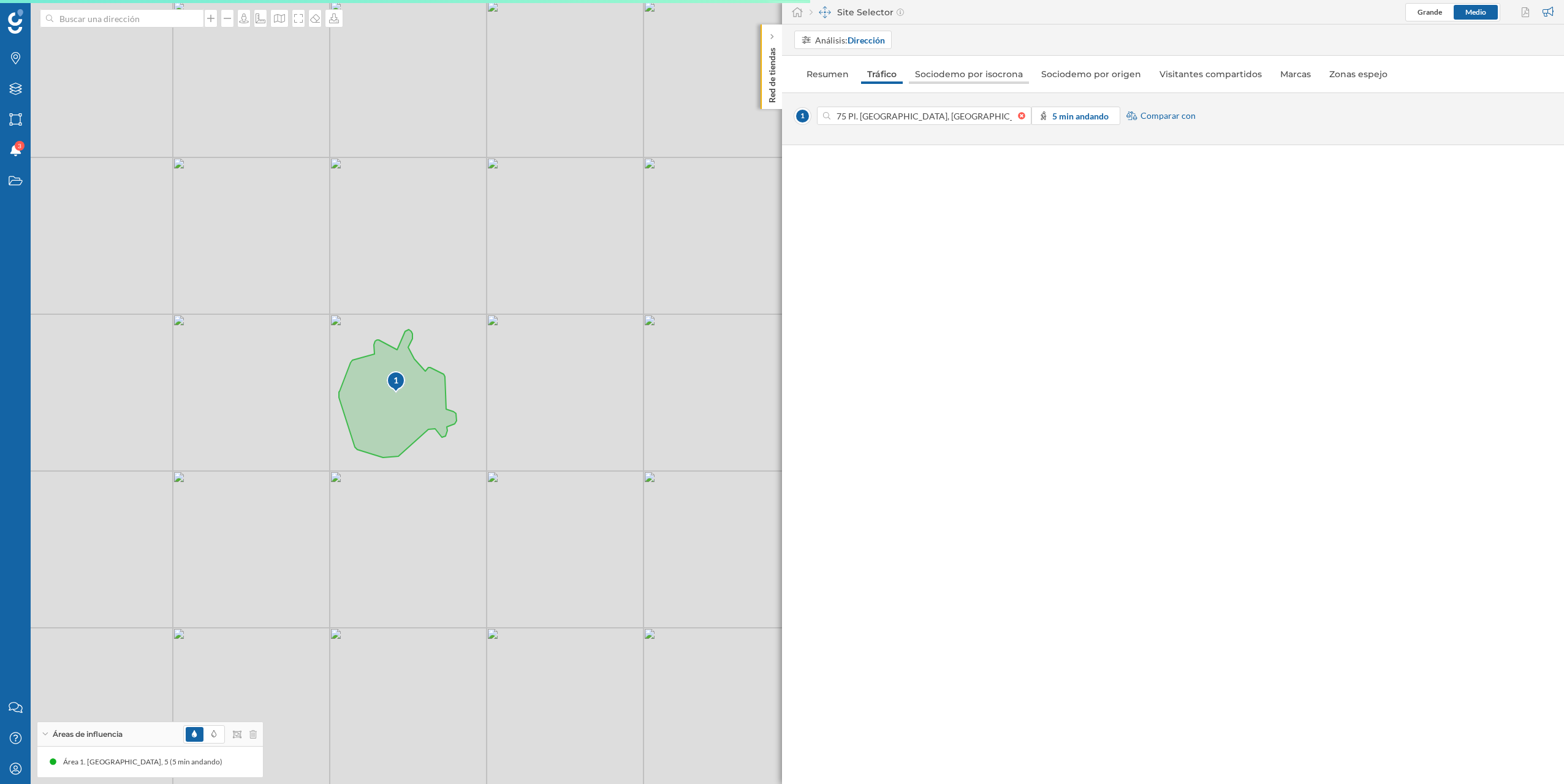 click on "Sociodemo por isocrona" at bounding box center [969, 74] 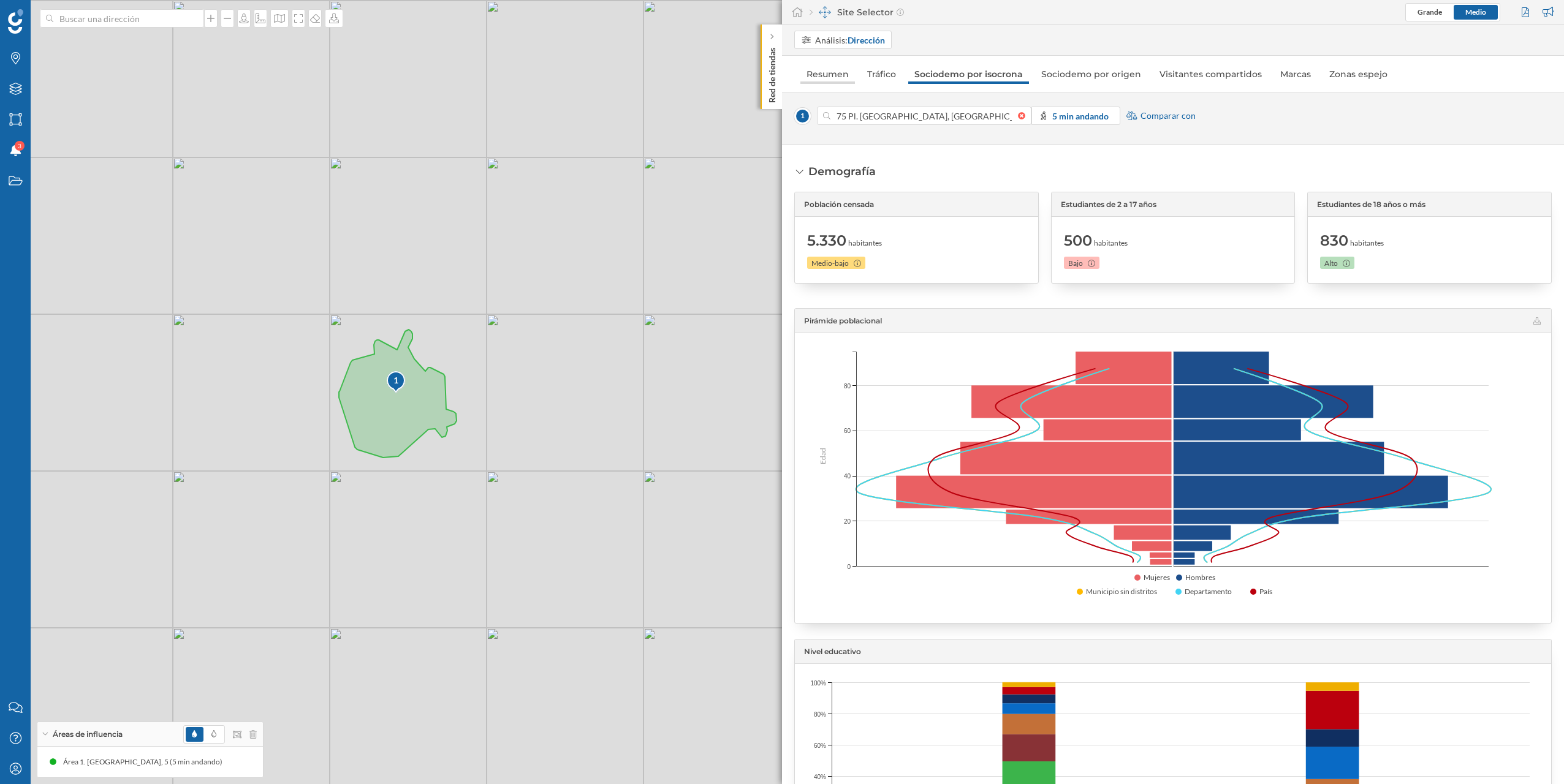 click on "Resumen" at bounding box center [827, 74] 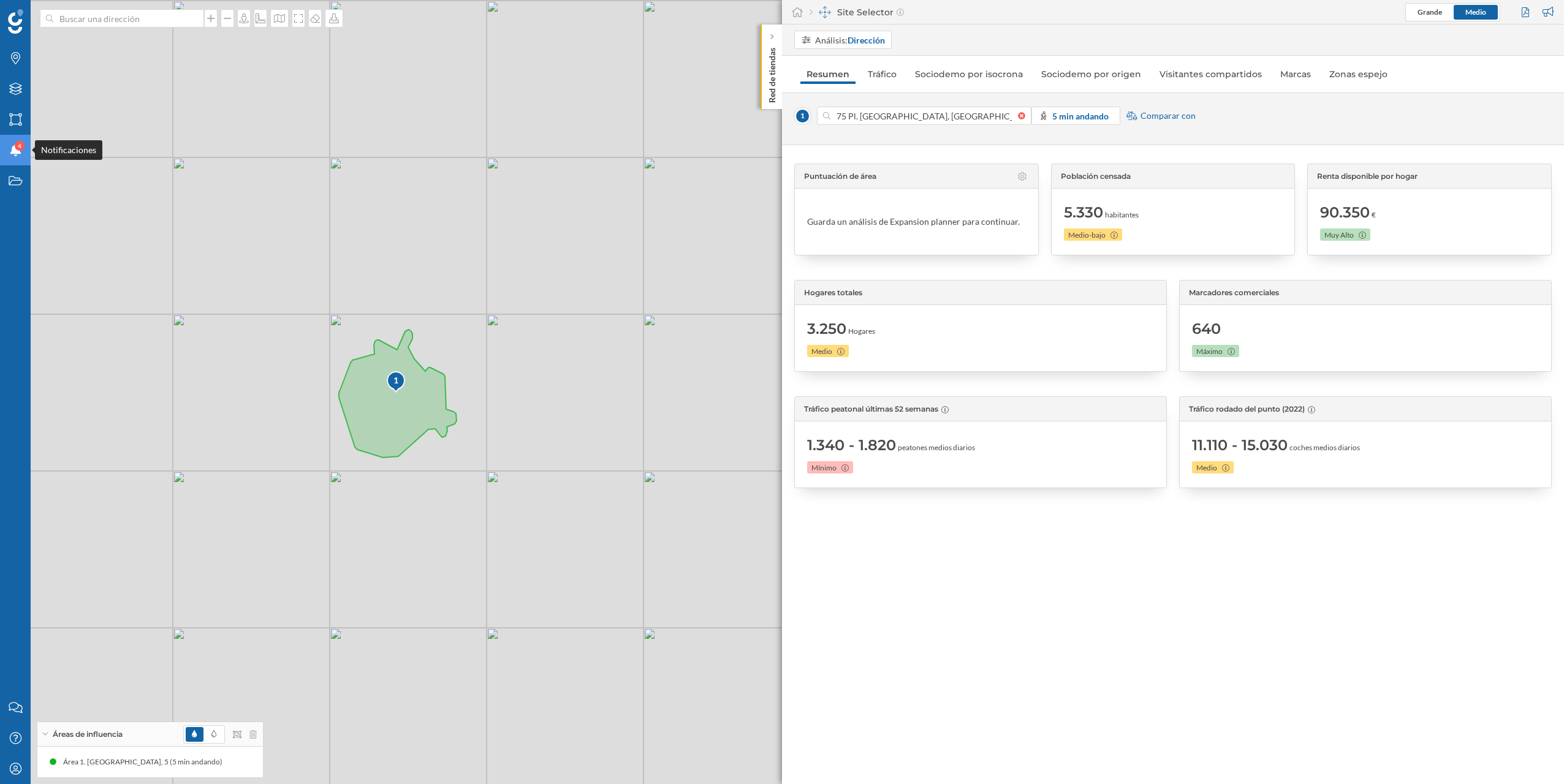 click on "Notificaciones
4" at bounding box center (15, 150) 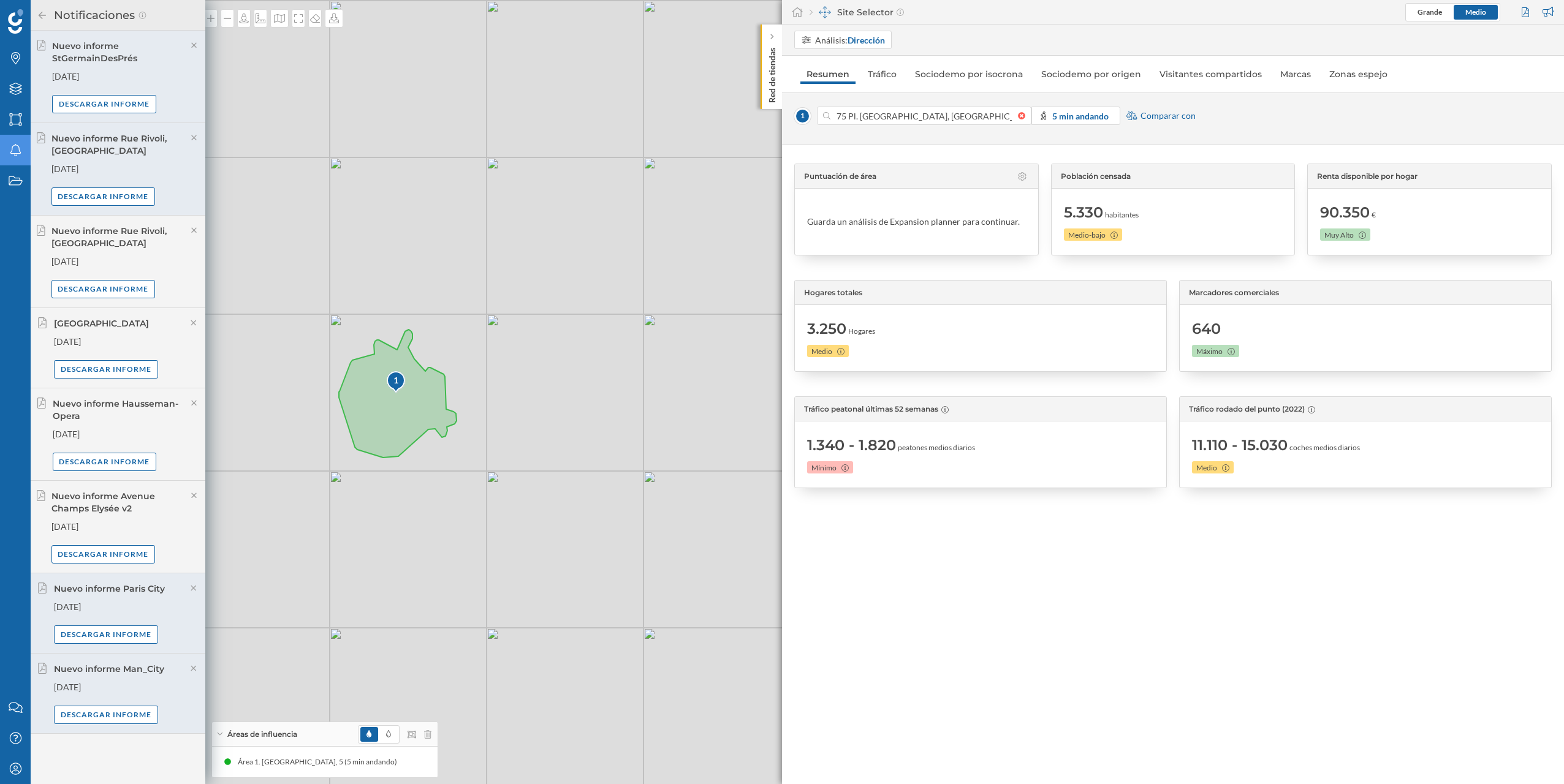 click on "1 ©  Mapbox  ©  OpenStreetMap   Improve this map" at bounding box center (782, 392) 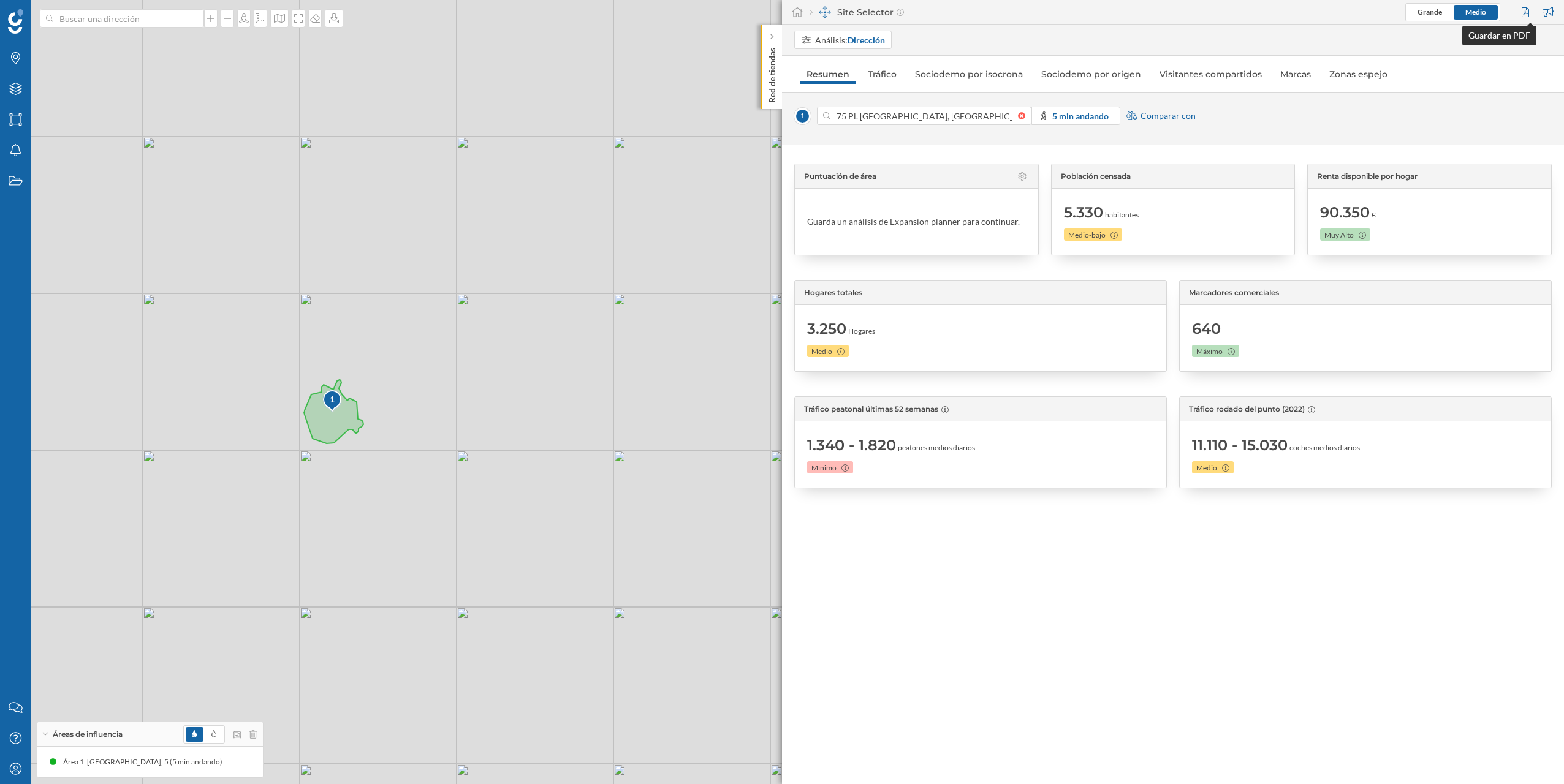 click at bounding box center [1527, 12] 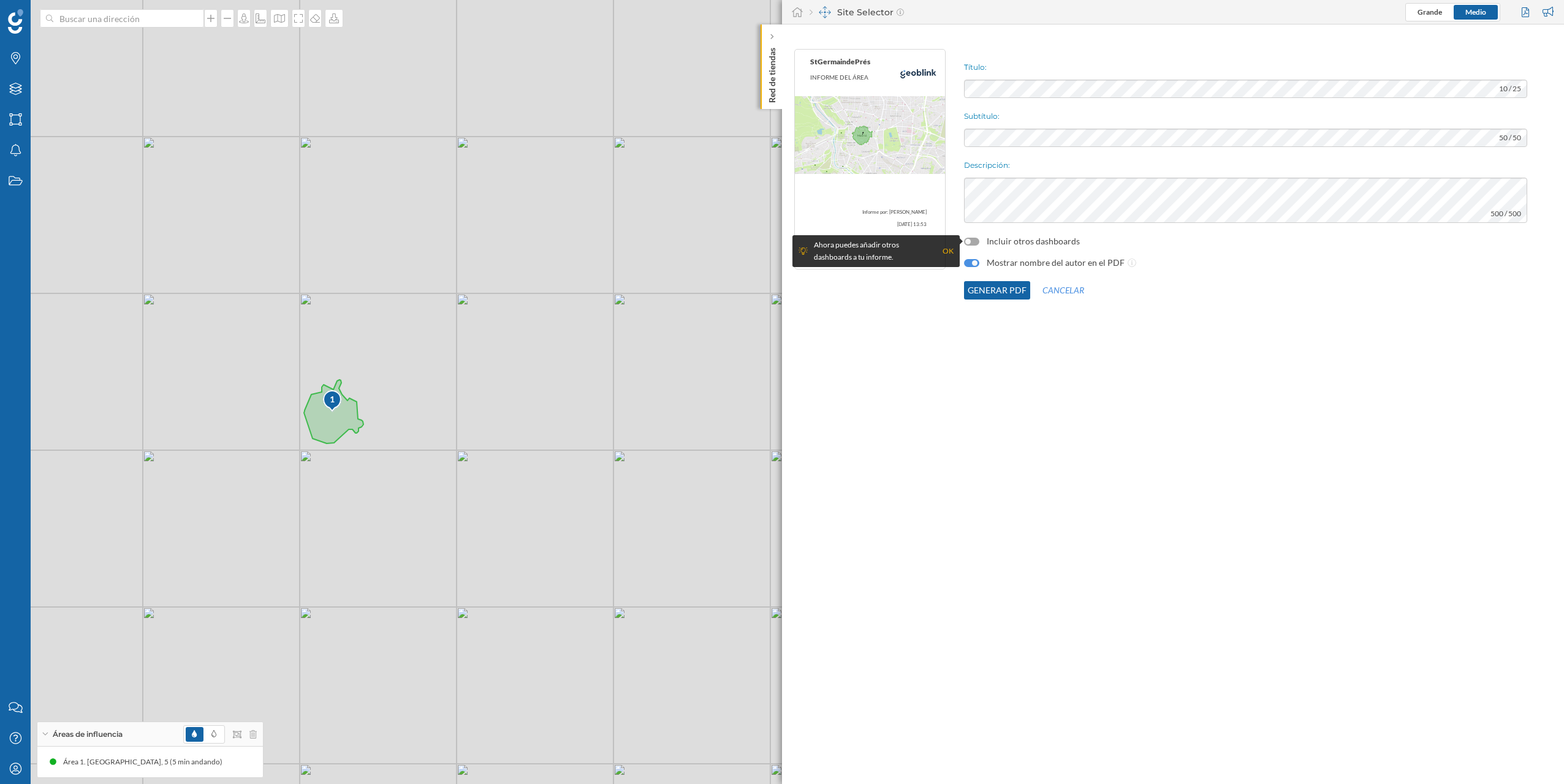 click at bounding box center [971, 241] 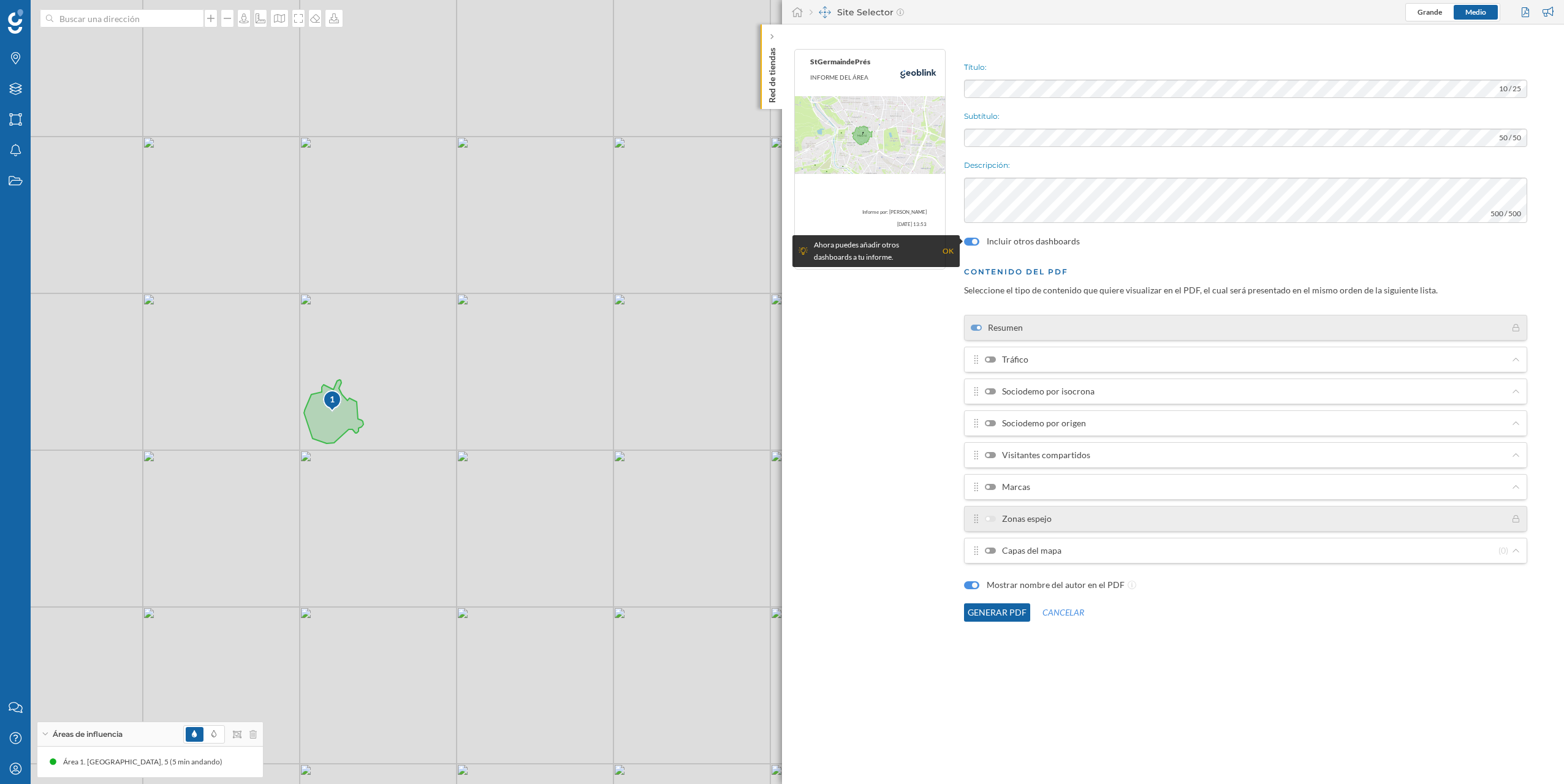 click at bounding box center [990, 360] 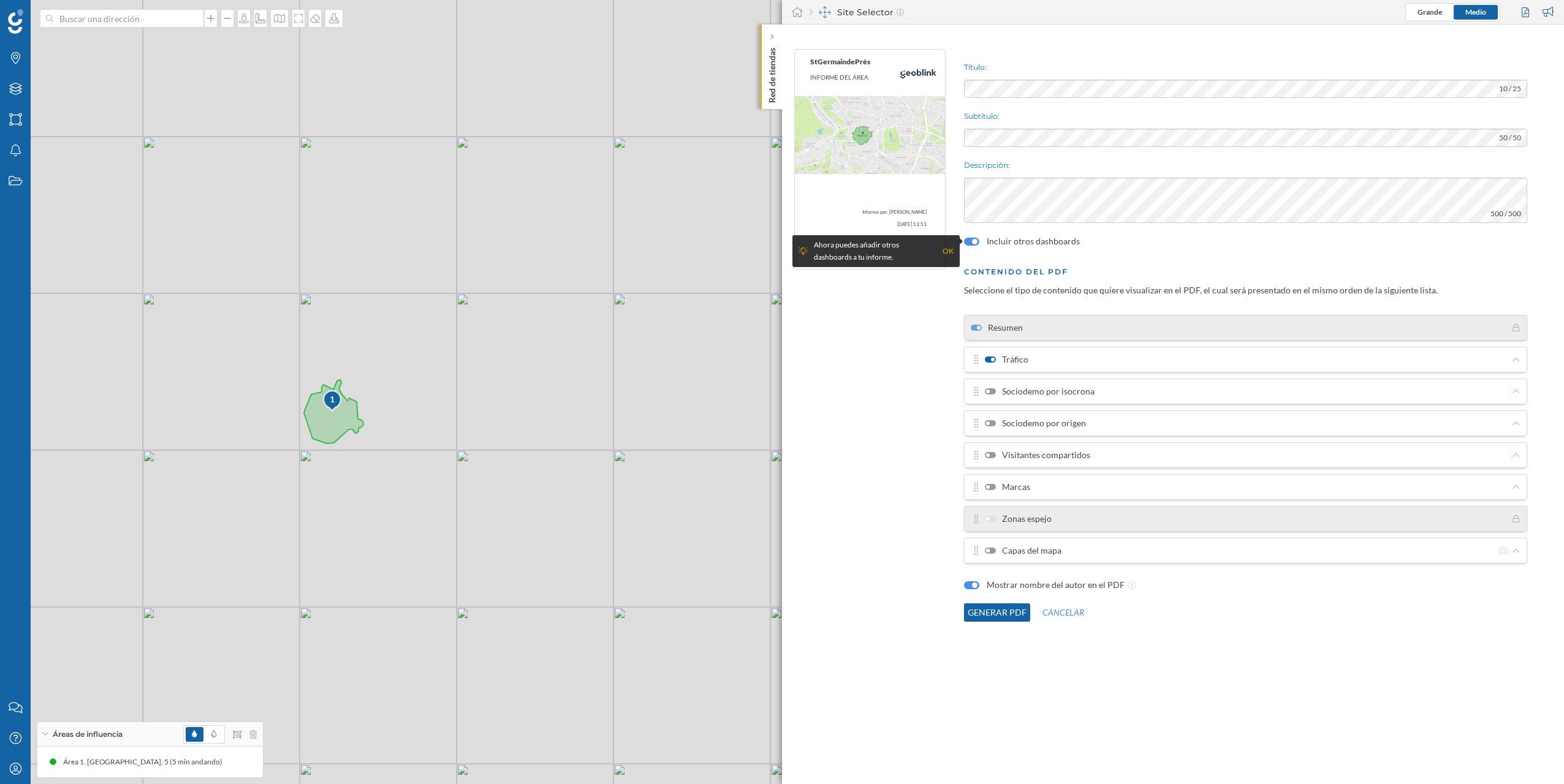 click on "Sociodemo por isocrona" at bounding box center [1039, 391] 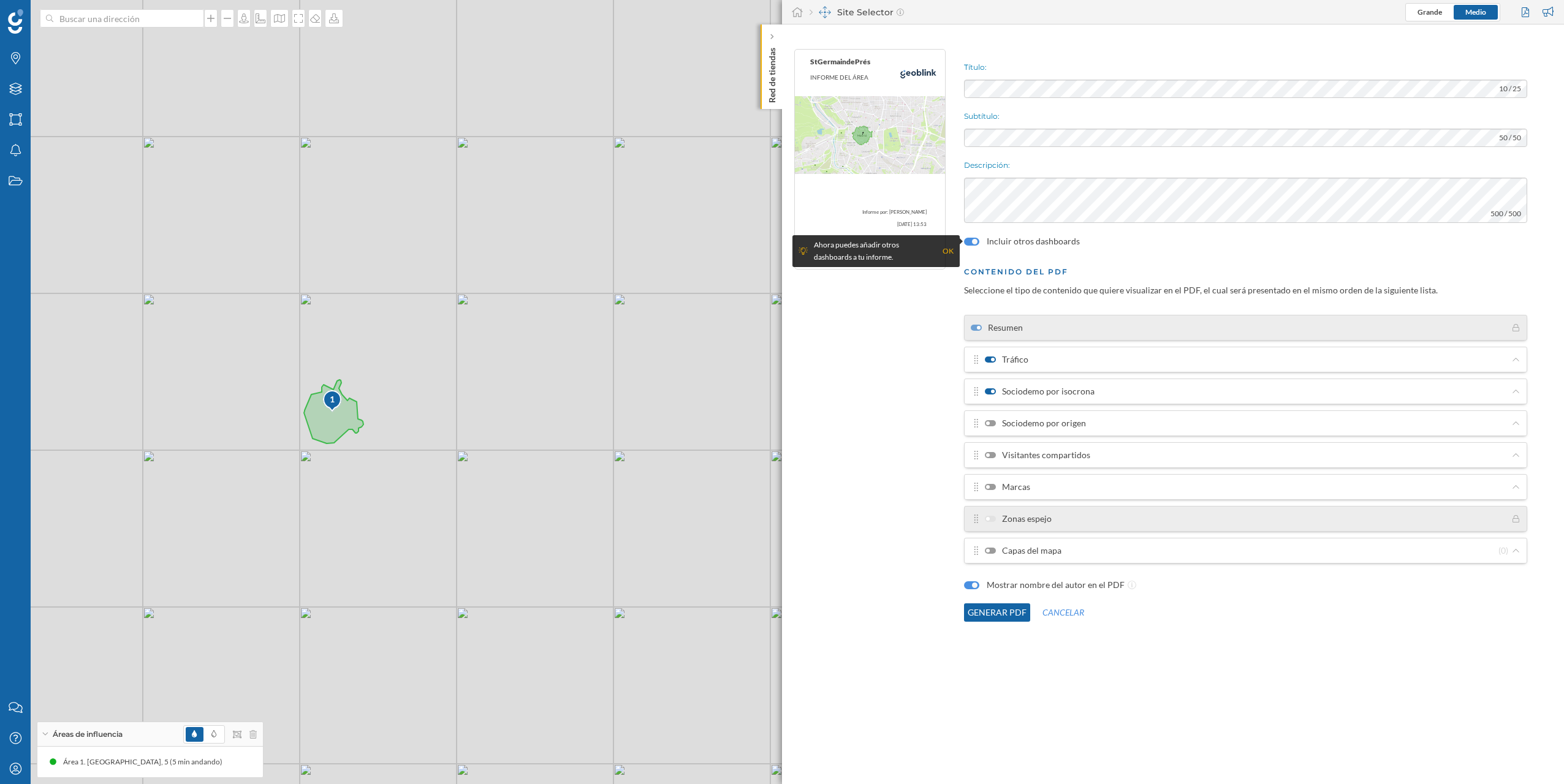 click at bounding box center (990, 423) 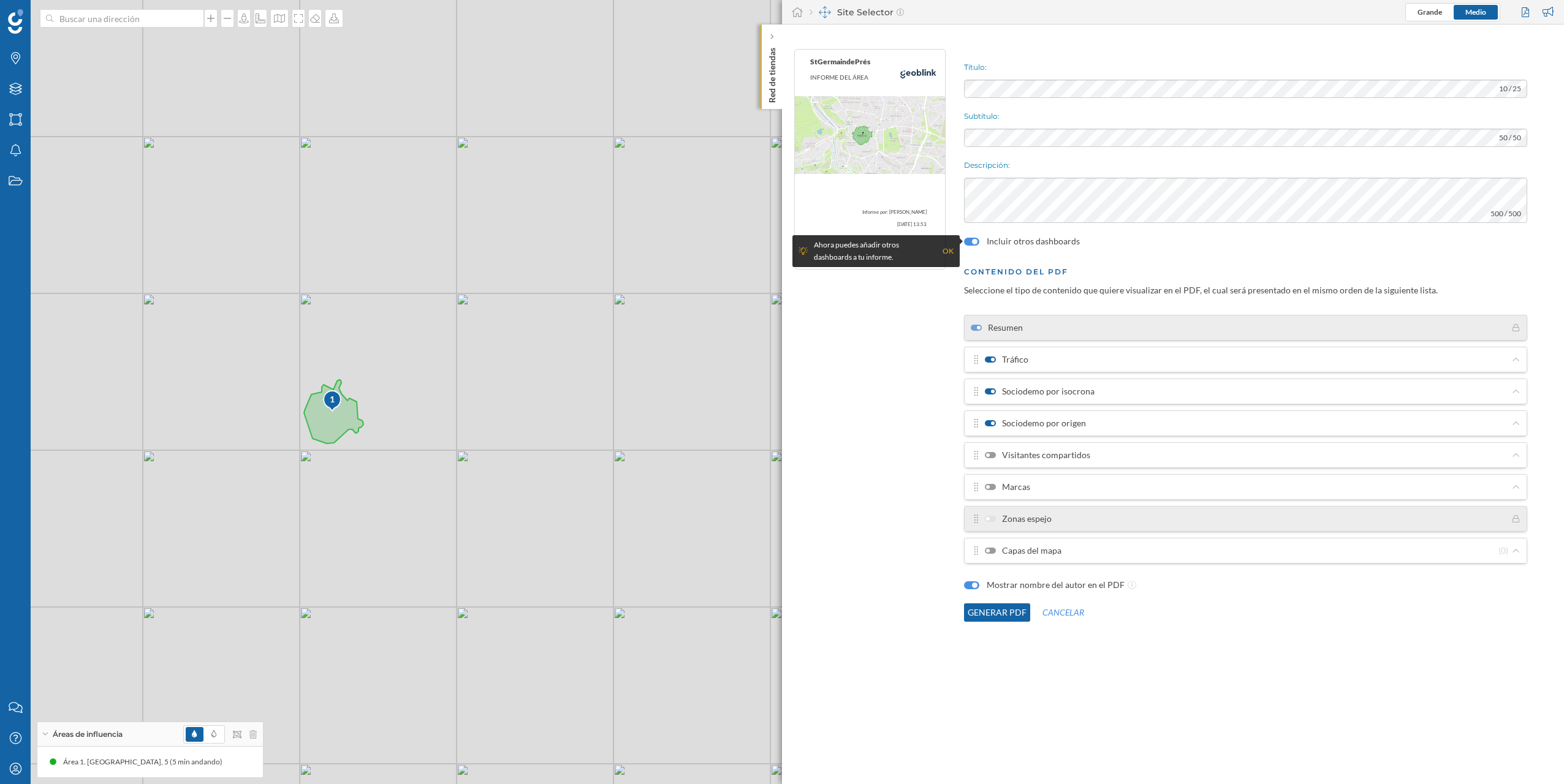 click at bounding box center [990, 455] 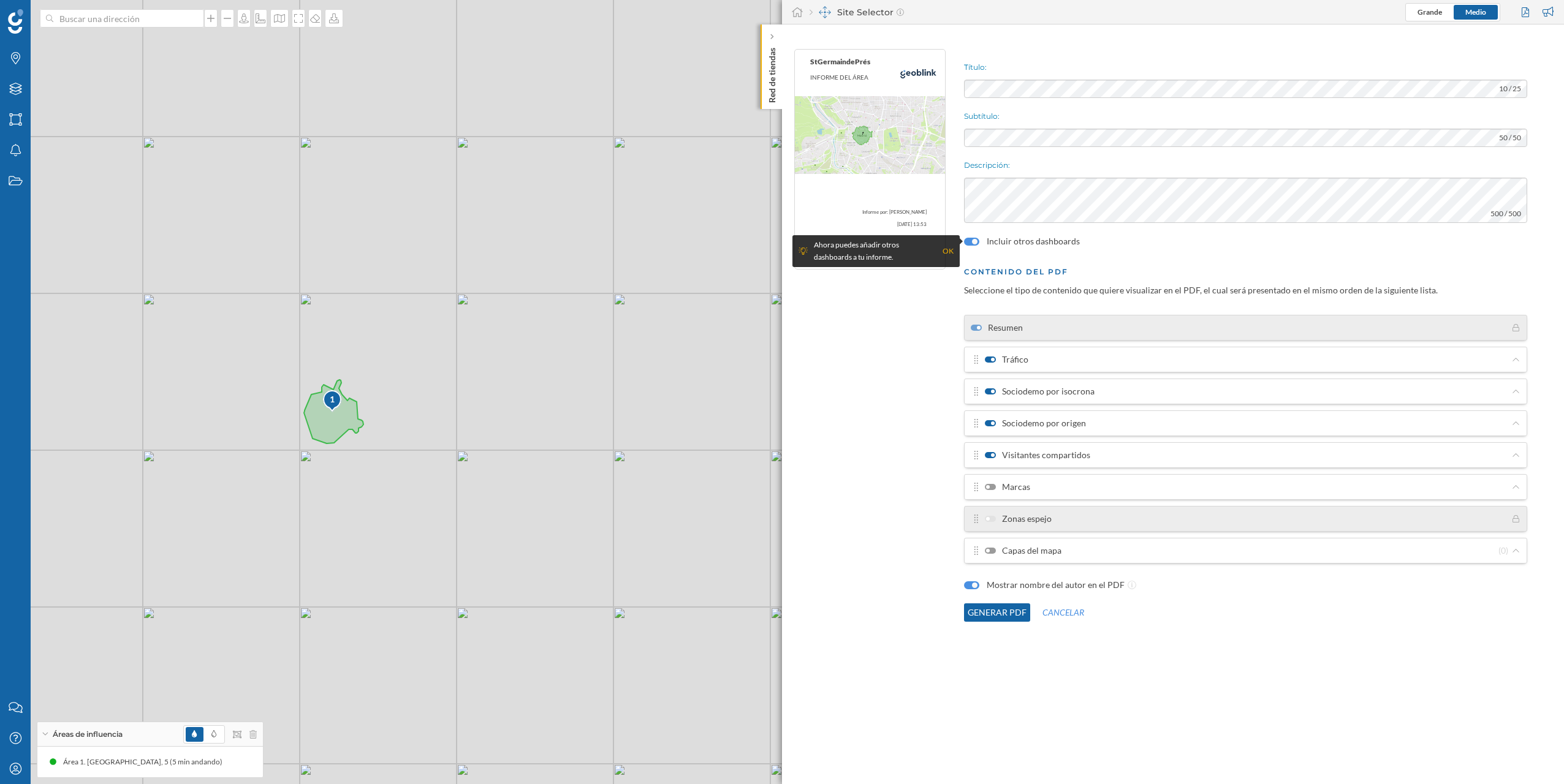 click at bounding box center (990, 487) 